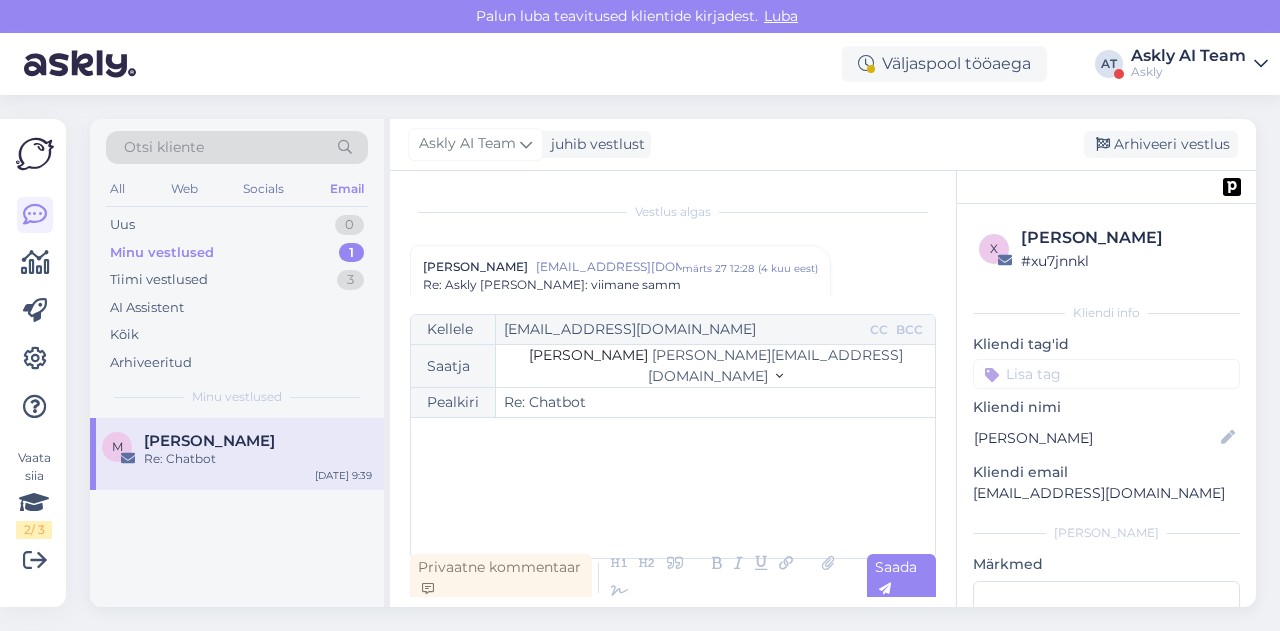 scroll, scrollTop: 0, scrollLeft: 0, axis: both 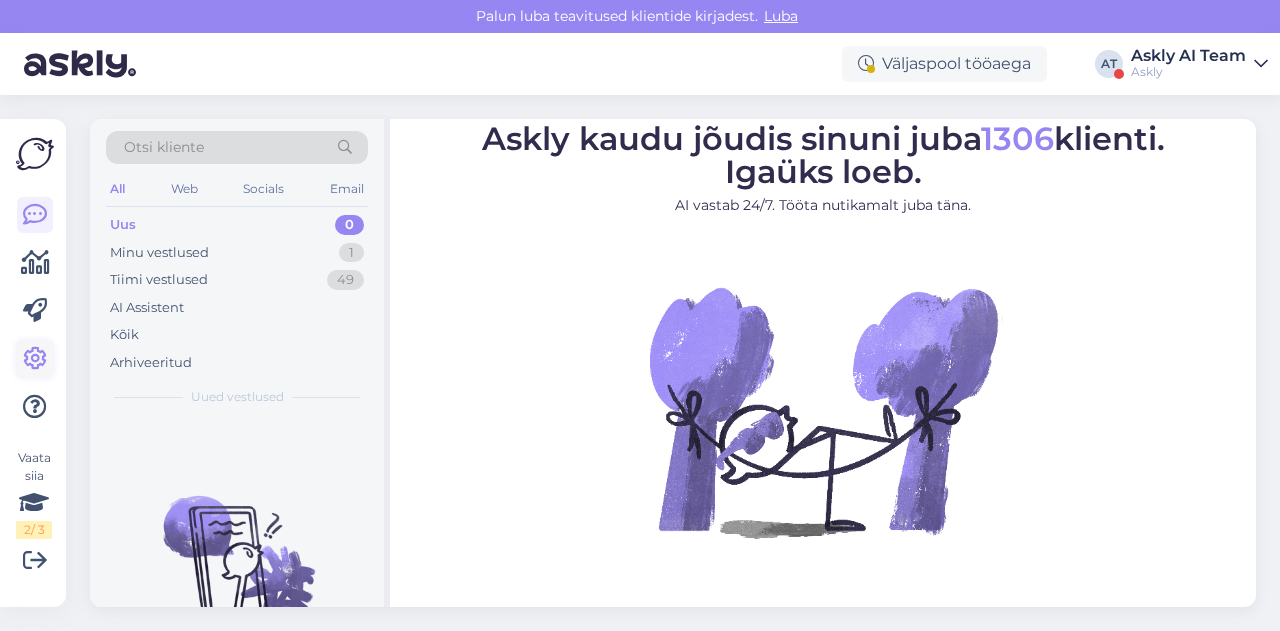 click at bounding box center (35, 359) 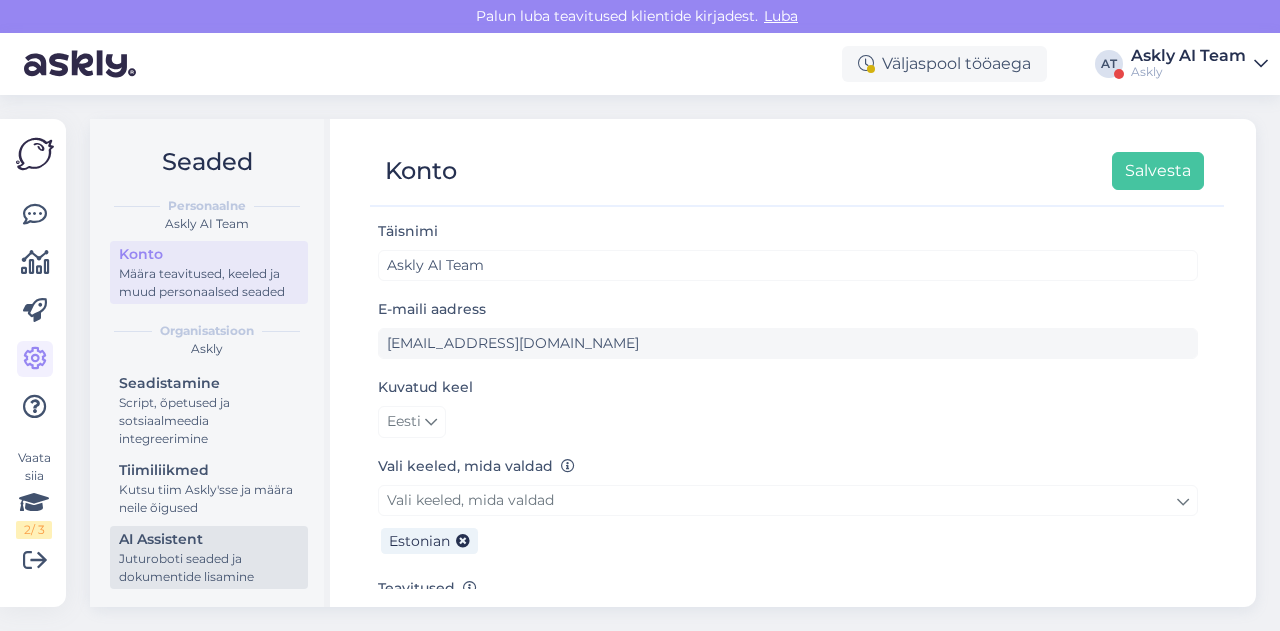 click on "AI Assistent" at bounding box center (209, 539) 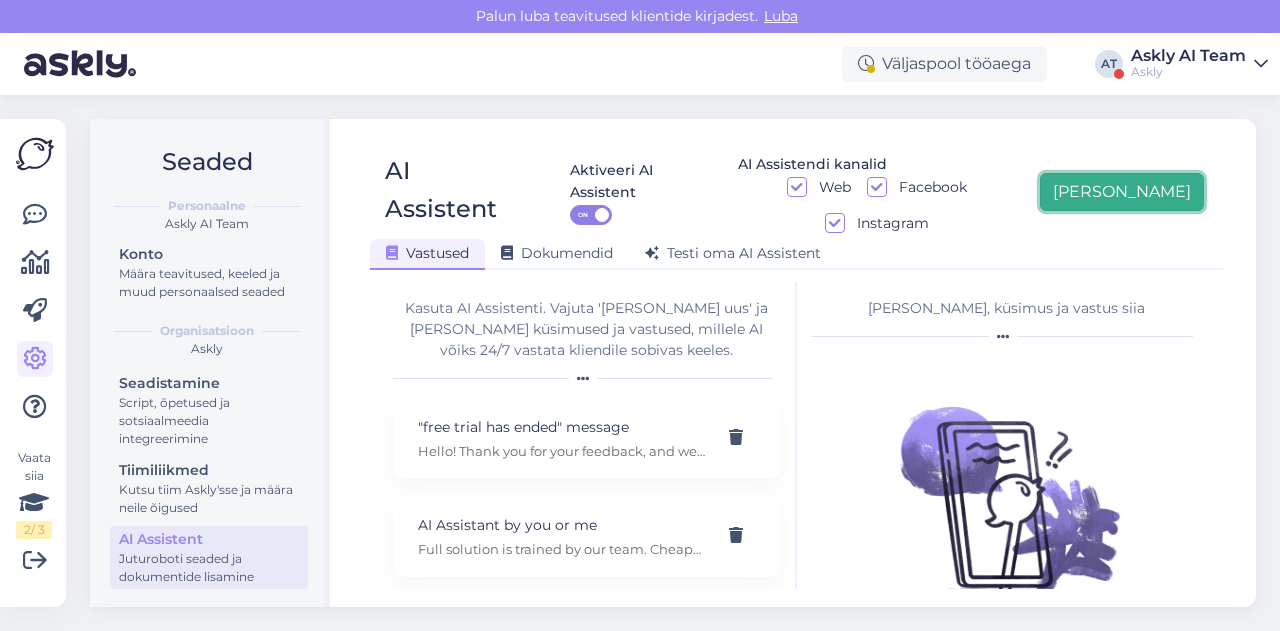 click on "Lisa uus" at bounding box center (1122, 192) 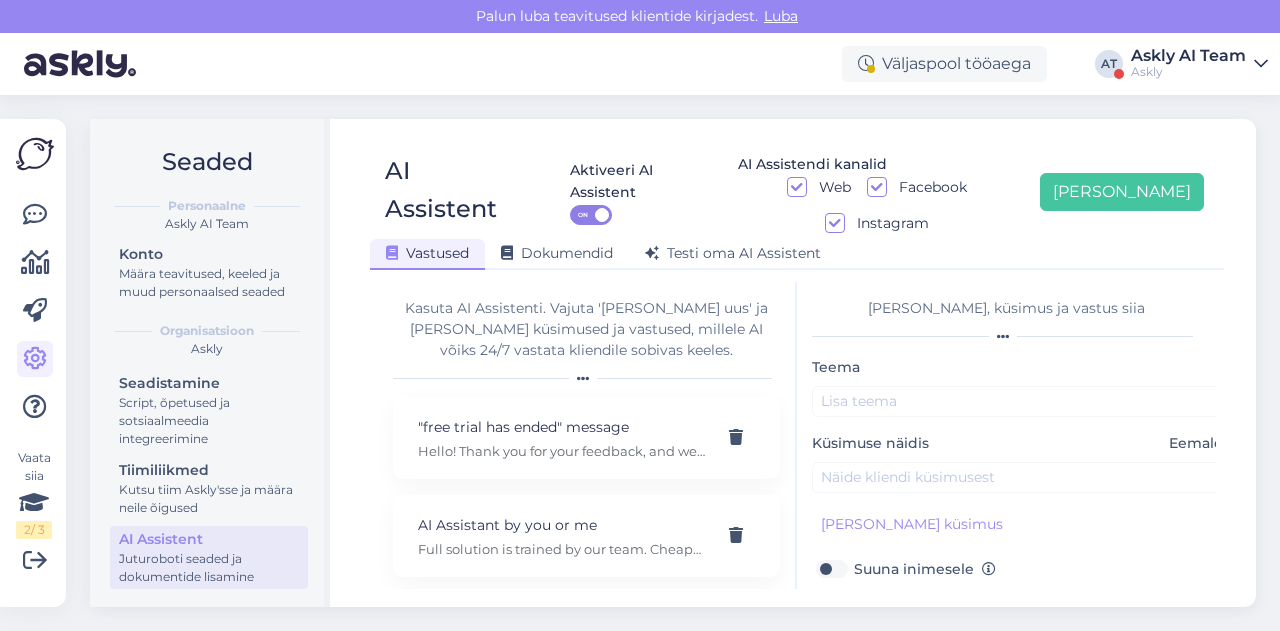 click on "Teema Küsimuse näidis Eemalda Lisa kliendi küsimus Suuna inimesele Vastus Salvesta" at bounding box center [1022, 566] 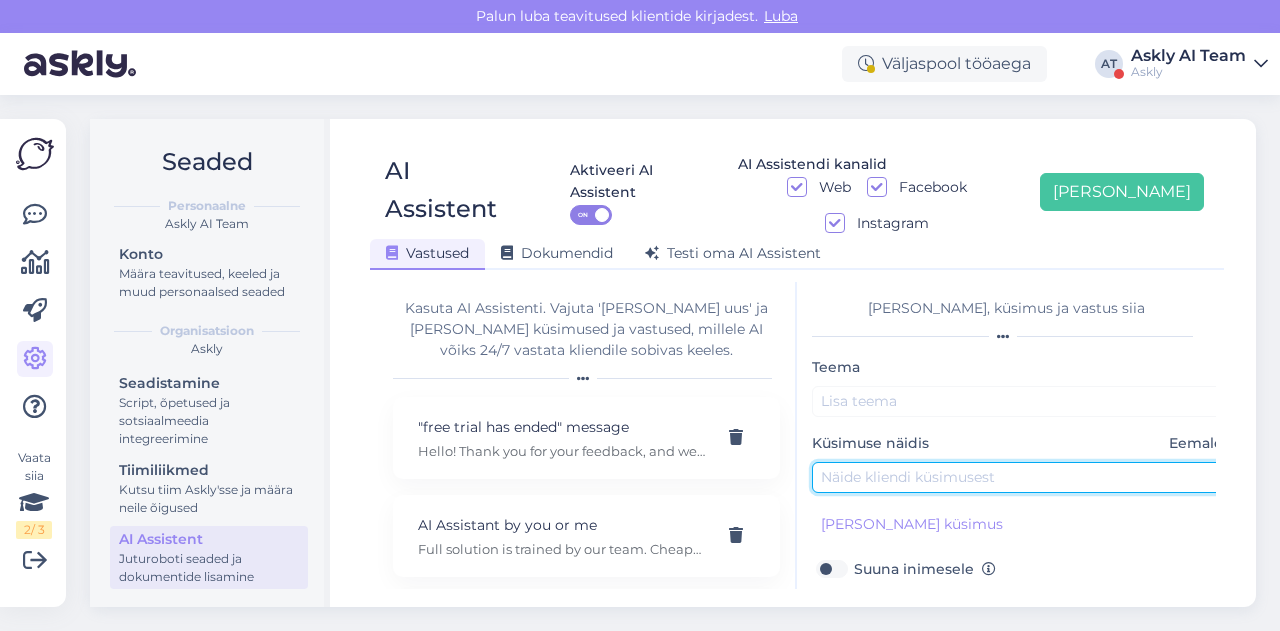 click at bounding box center [1022, 477] 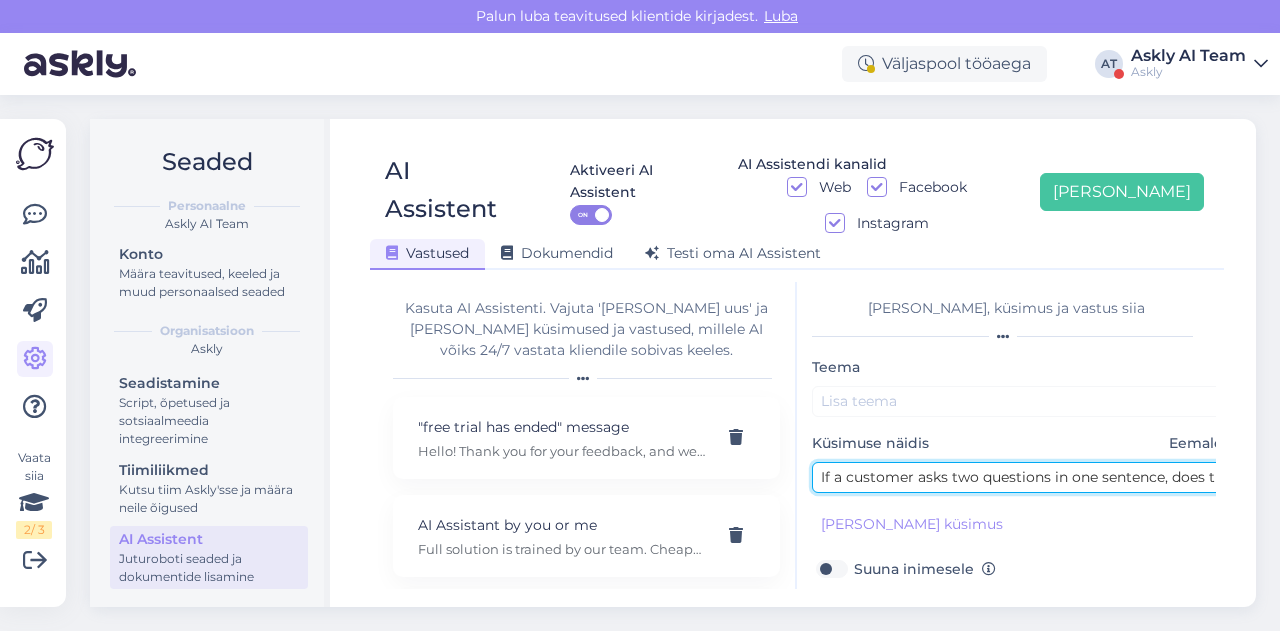 scroll, scrollTop: 0, scrollLeft: 311, axis: horizontal 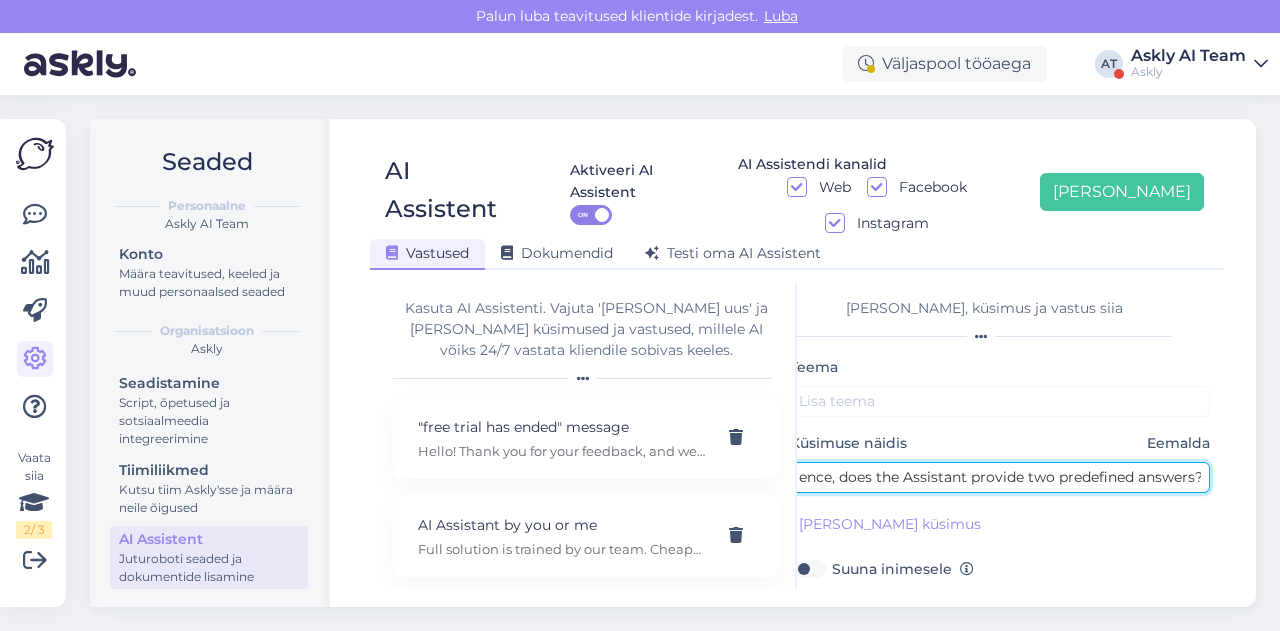 type on "If a customer asks two questions in one sentence, does the Assistant provide two predefined answers?" 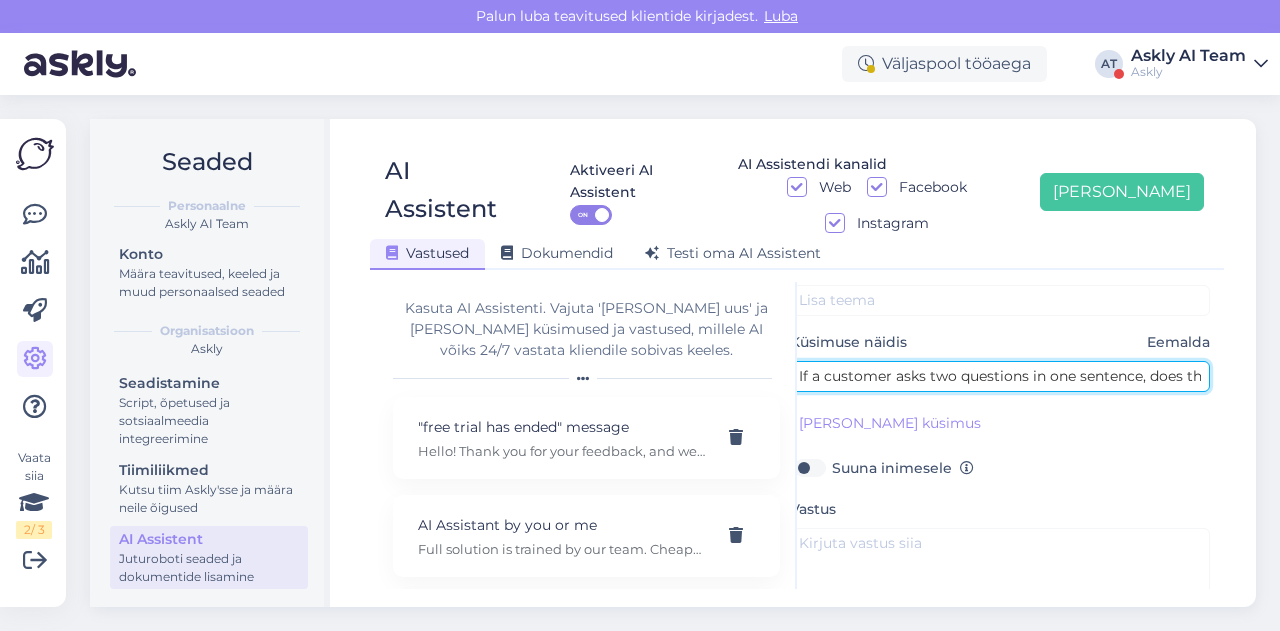 scroll, scrollTop: 109, scrollLeft: 22, axis: both 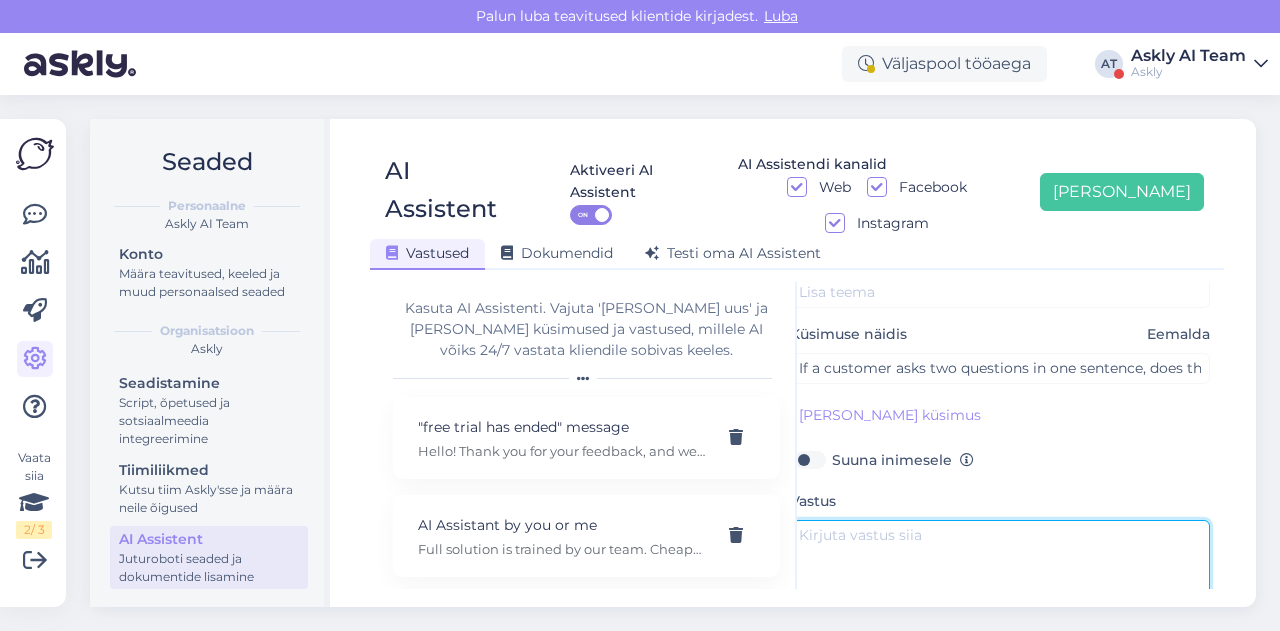 click at bounding box center [1000, 567] 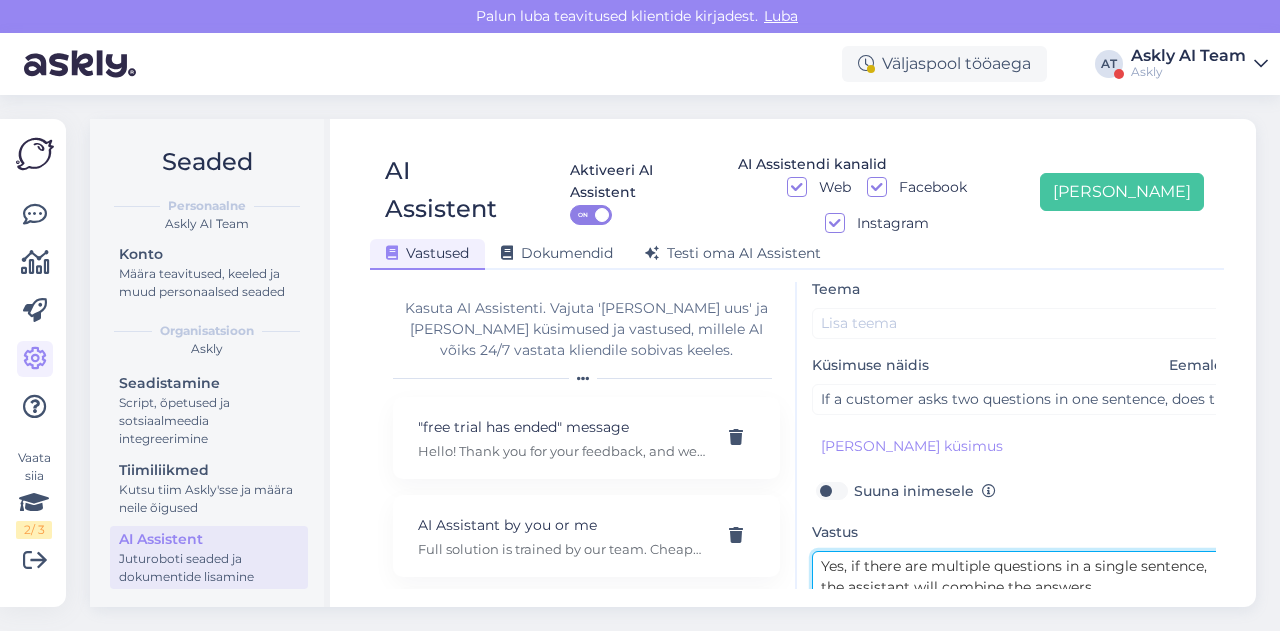 scroll, scrollTop: 65, scrollLeft: 0, axis: vertical 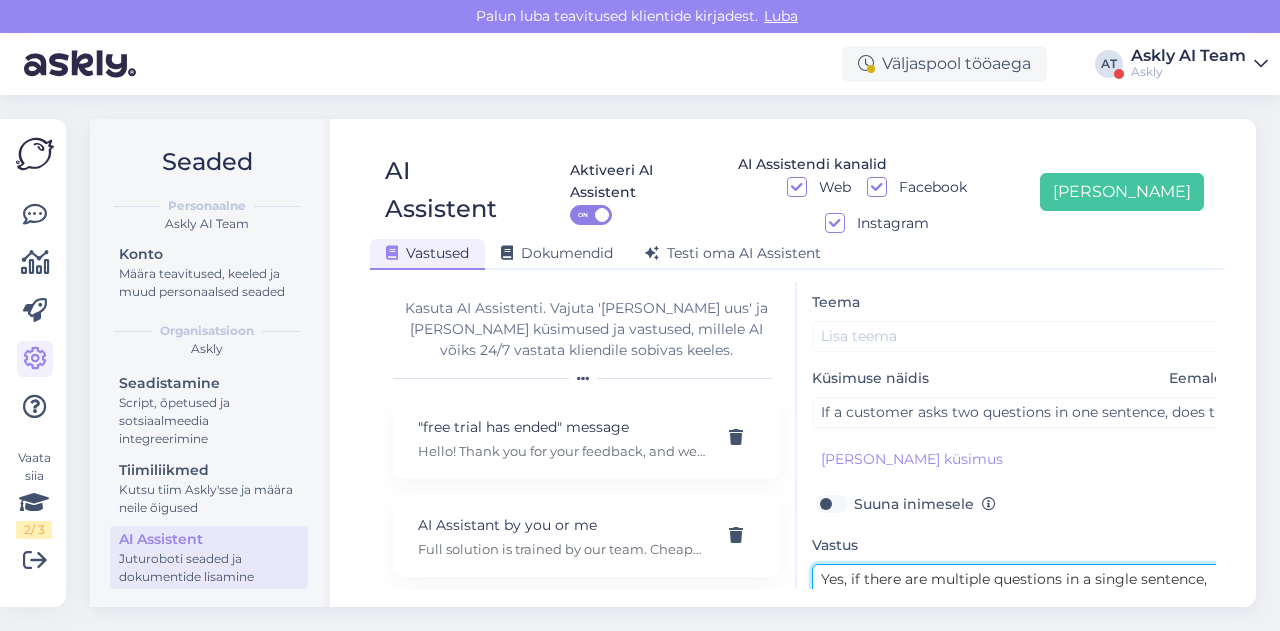 drag, startPoint x: 926, startPoint y: 538, endPoint x: 1061, endPoint y: 539, distance: 135.00371 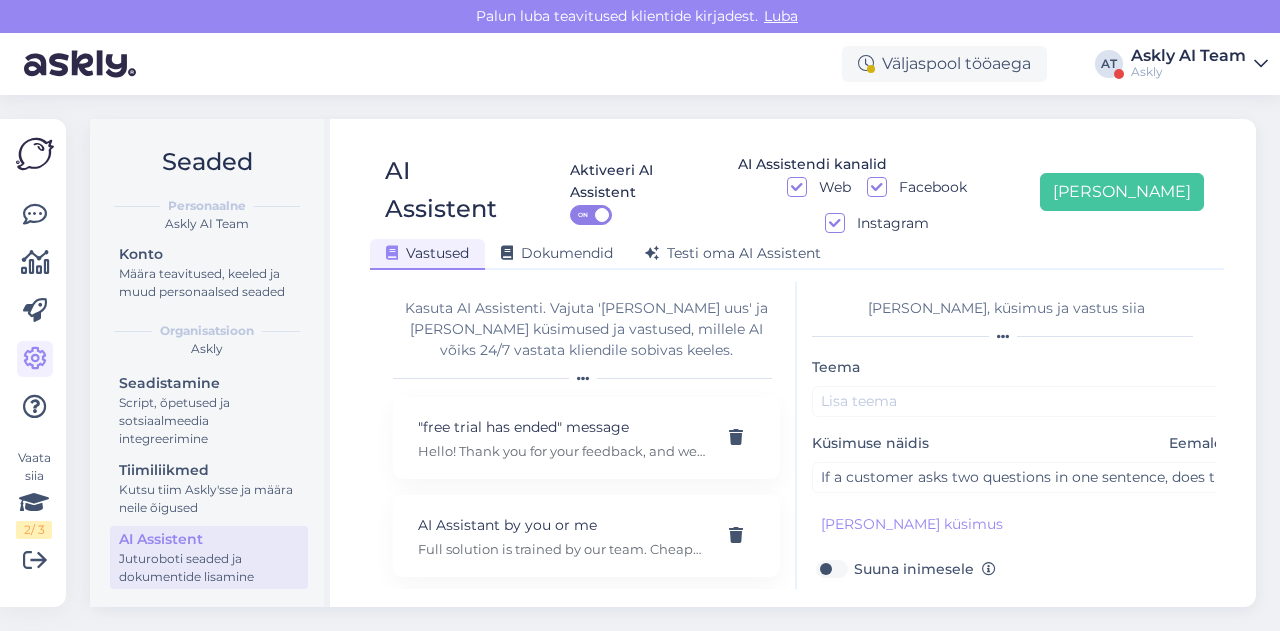type on "Yes, if there are multiple questions in a single sentence, the assistant will combine the answers." 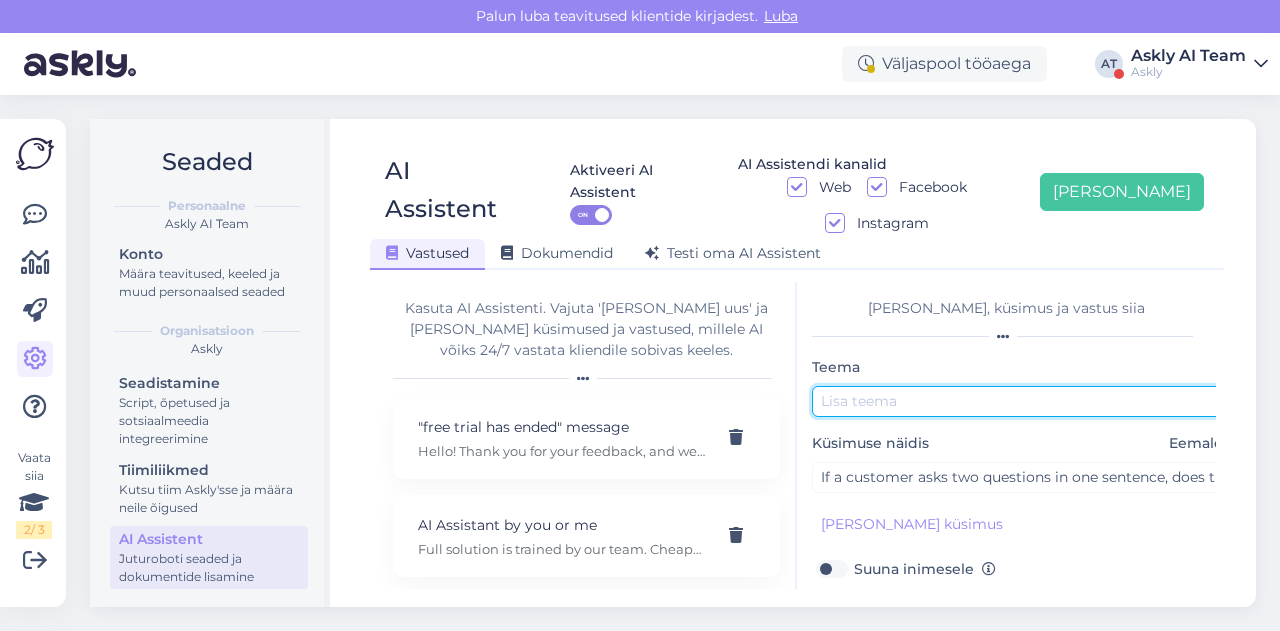 click at bounding box center (1022, 401) 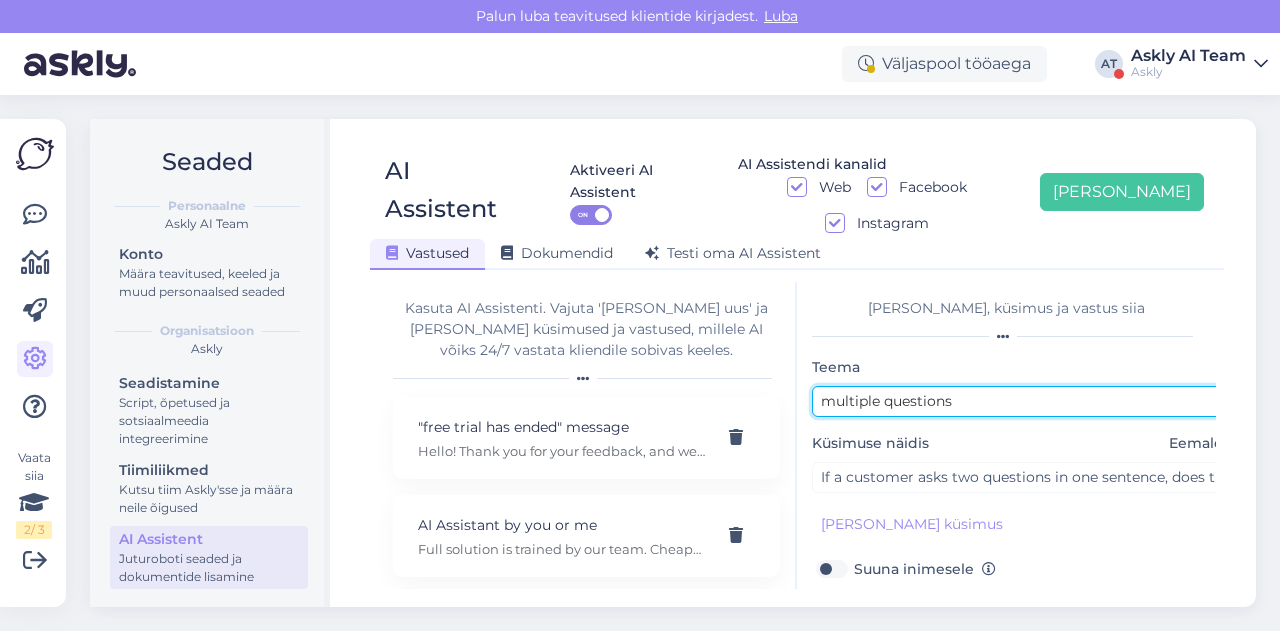click on "multiple questions" at bounding box center [1022, 401] 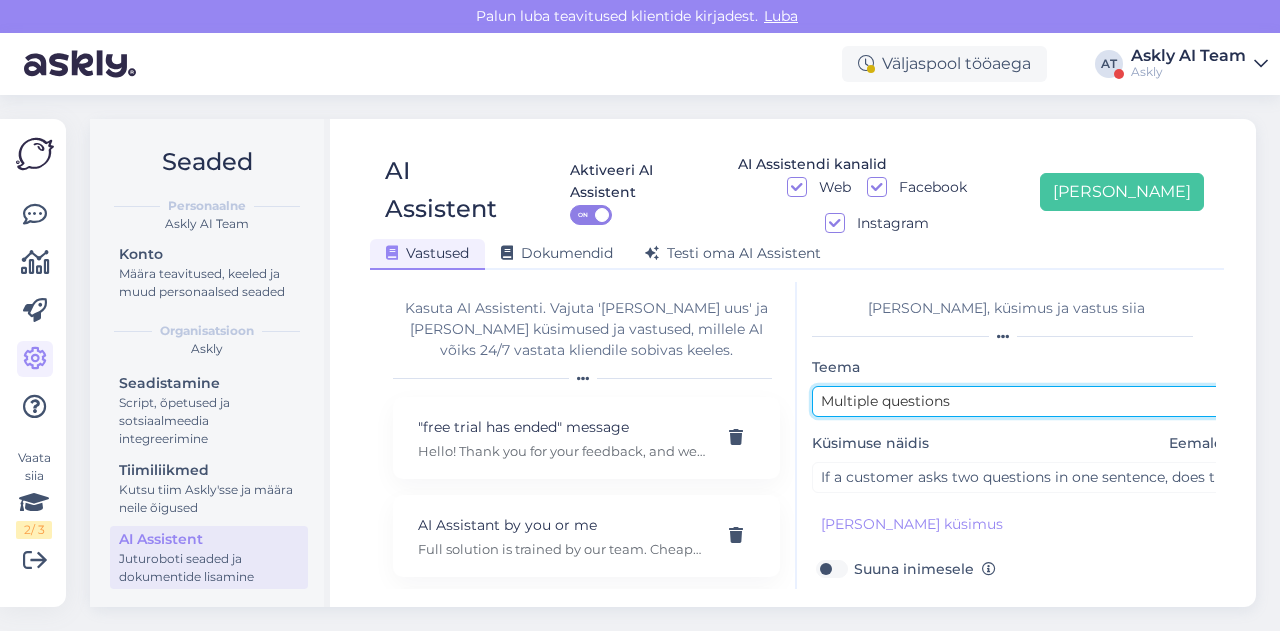 scroll, scrollTop: 179, scrollLeft: 0, axis: vertical 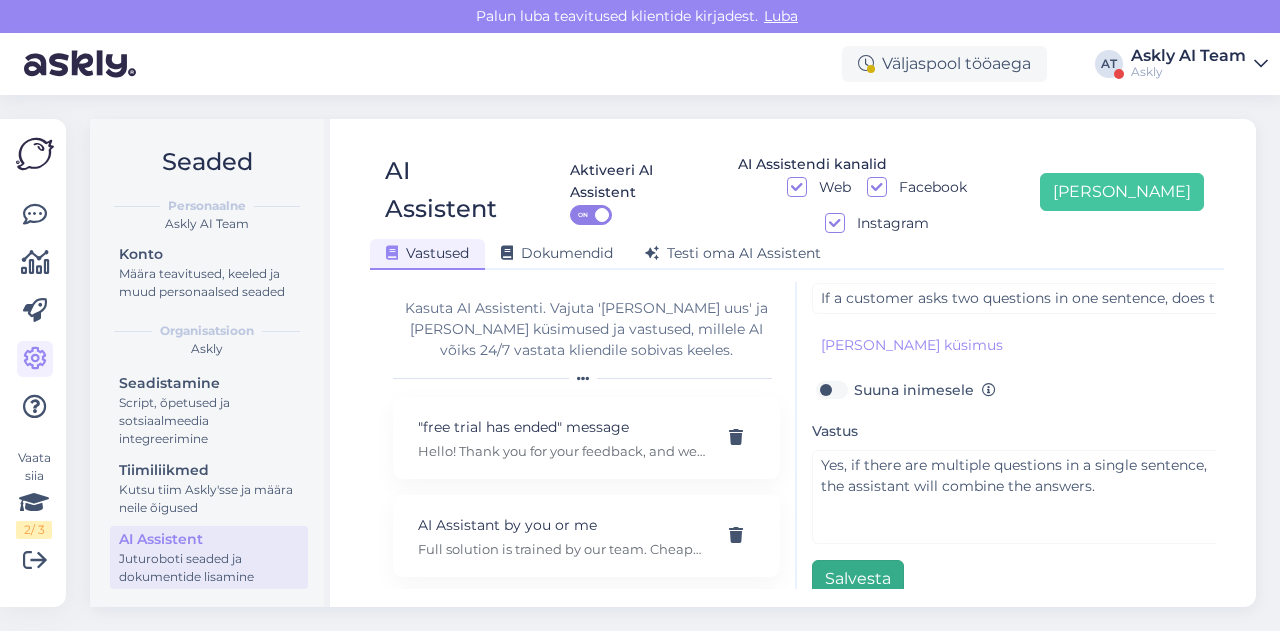 type on "Multiple questions" 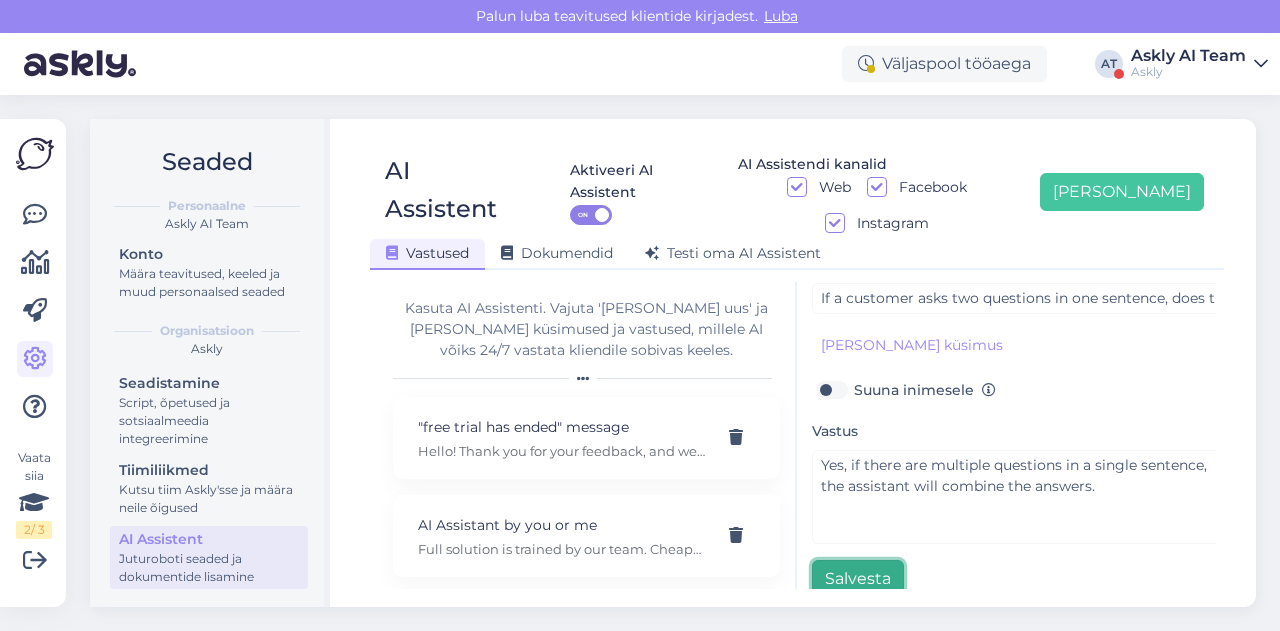 click on "Salvesta" at bounding box center (858, 579) 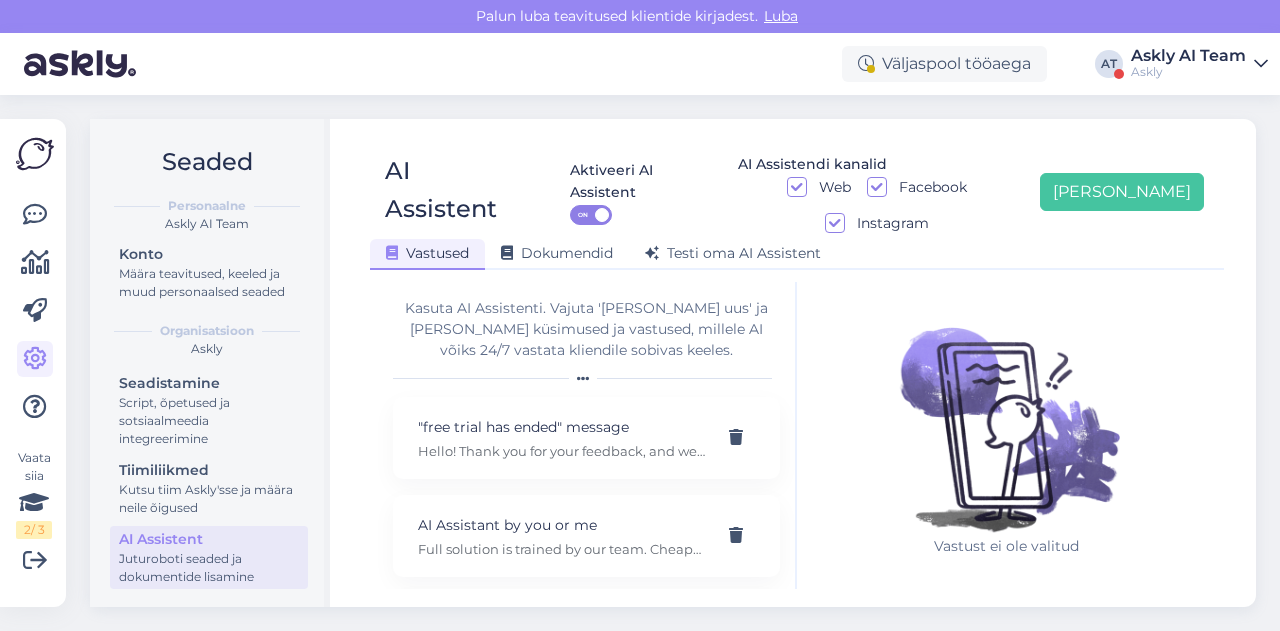 scroll, scrollTop: 42, scrollLeft: 0, axis: vertical 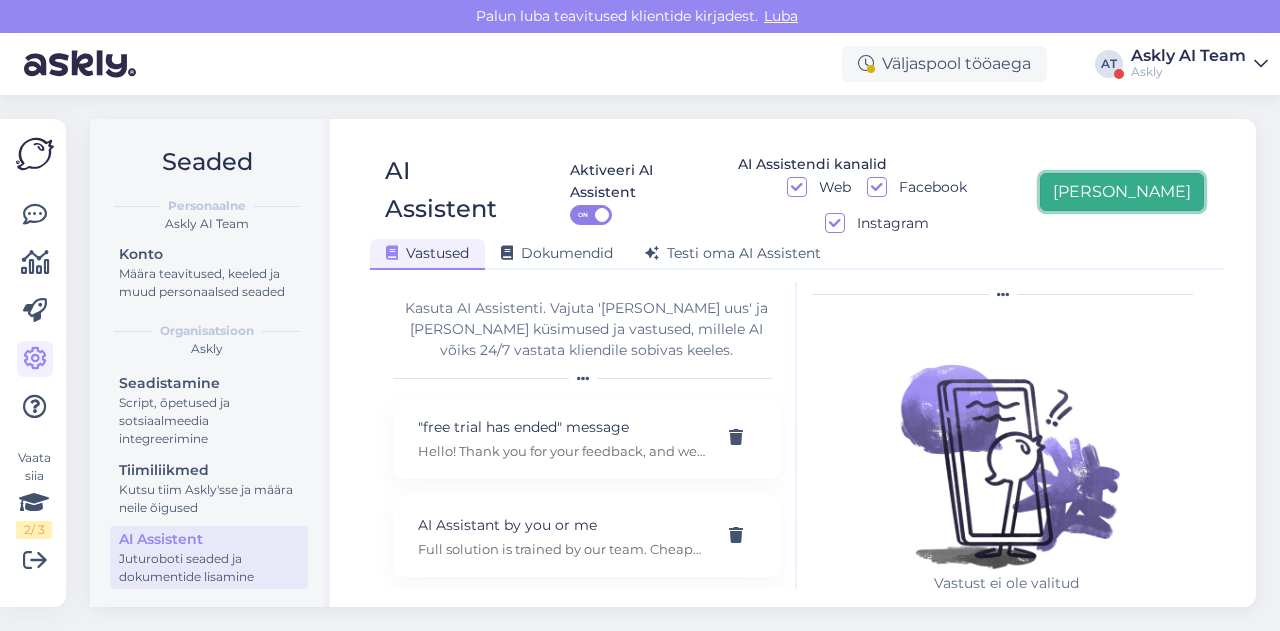 click on "Lisa uus" at bounding box center [1122, 192] 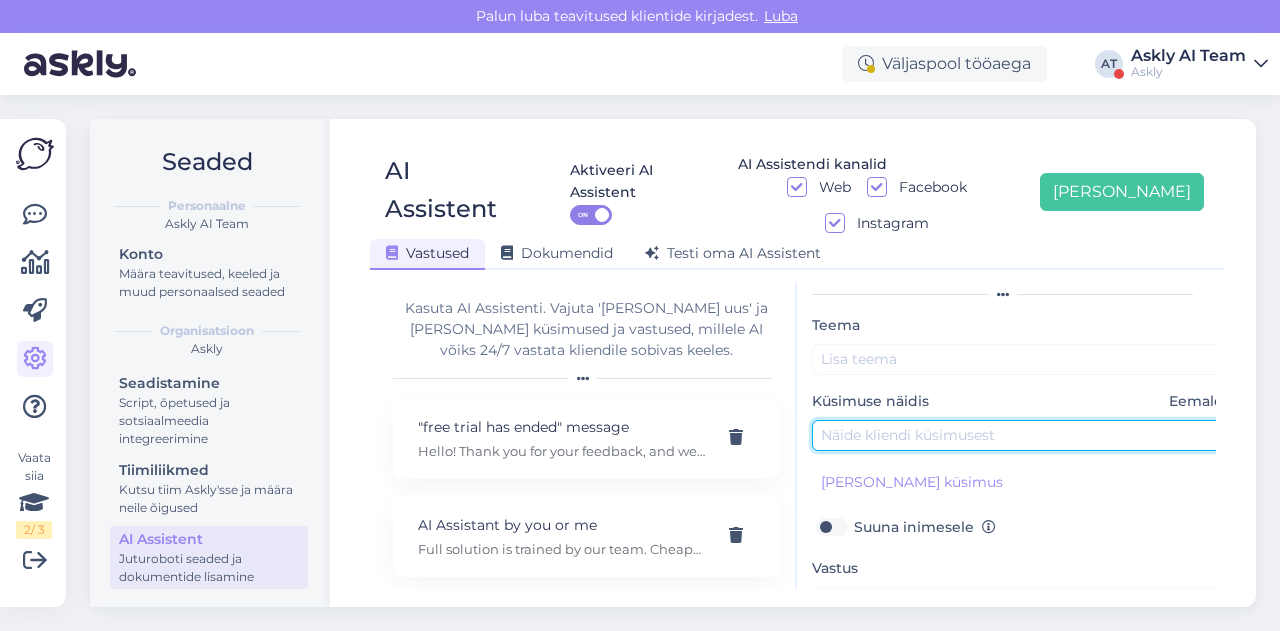click at bounding box center (1022, 435) 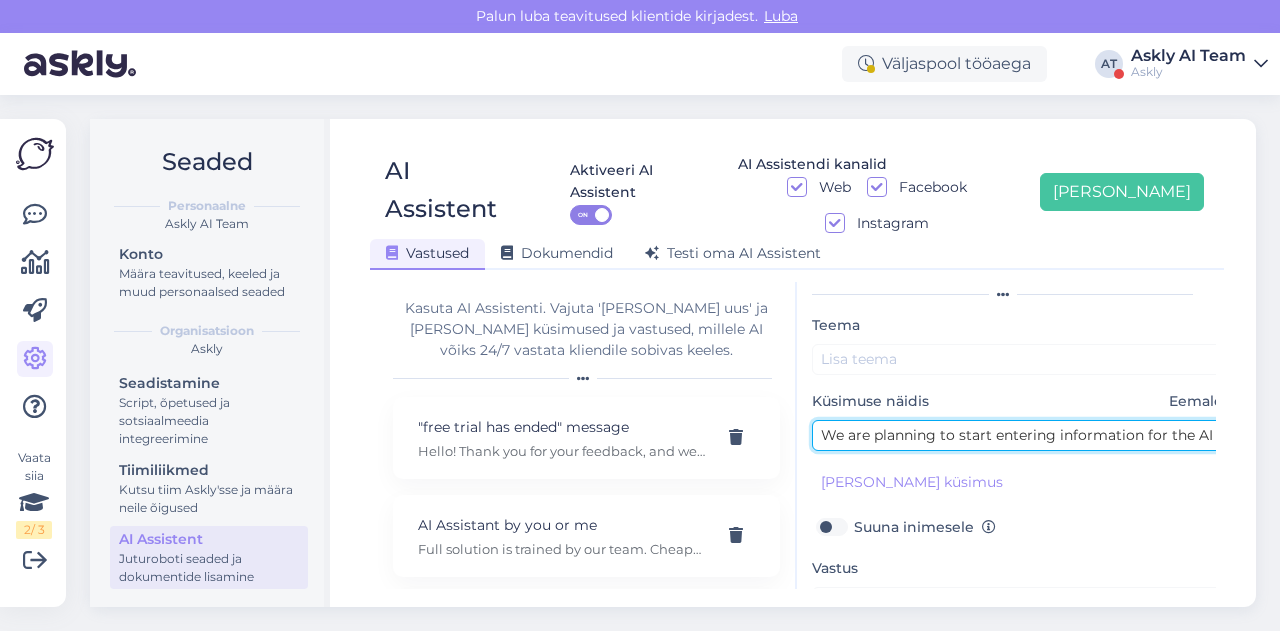 scroll, scrollTop: 0, scrollLeft: 366, axis: horizontal 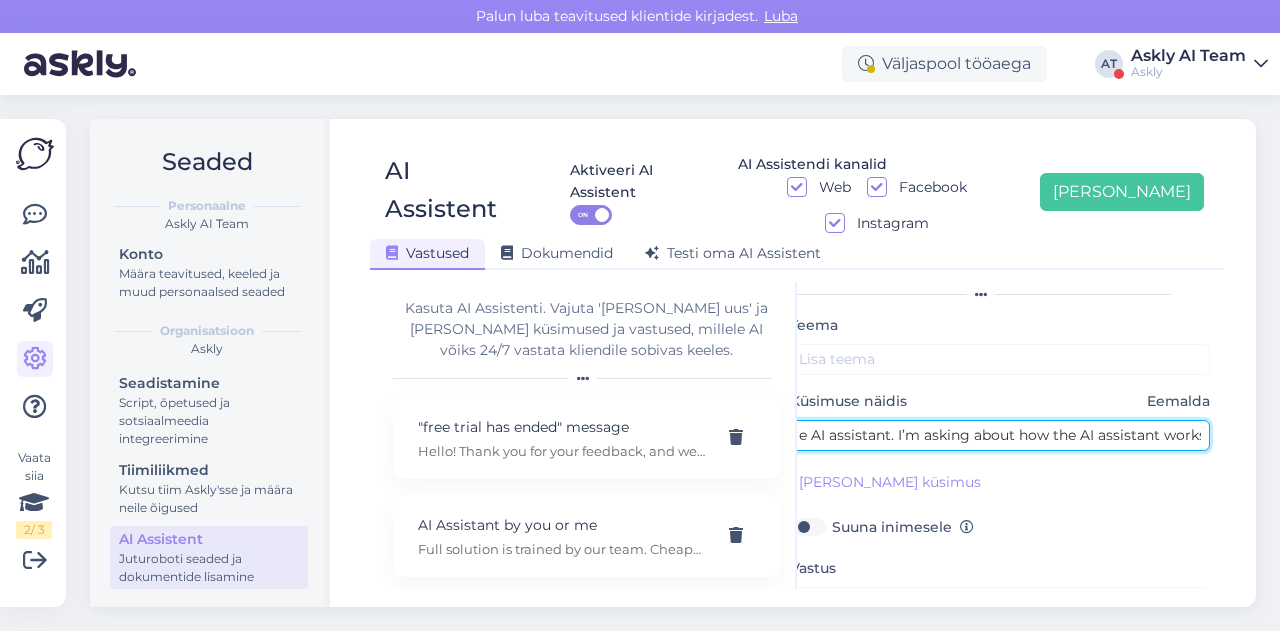 type on "We are planning to start entering information for the AI assistant. I’m asking about how the AI assistant works." 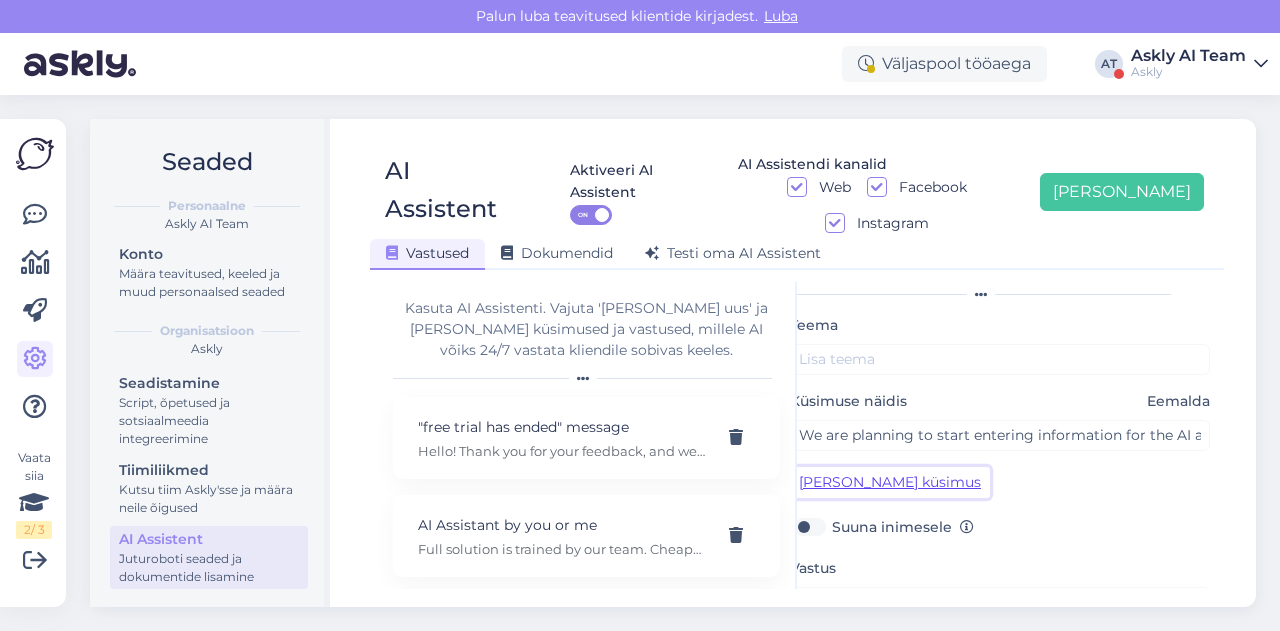 click on "Lisa kliendi küsimus" at bounding box center (890, 482) 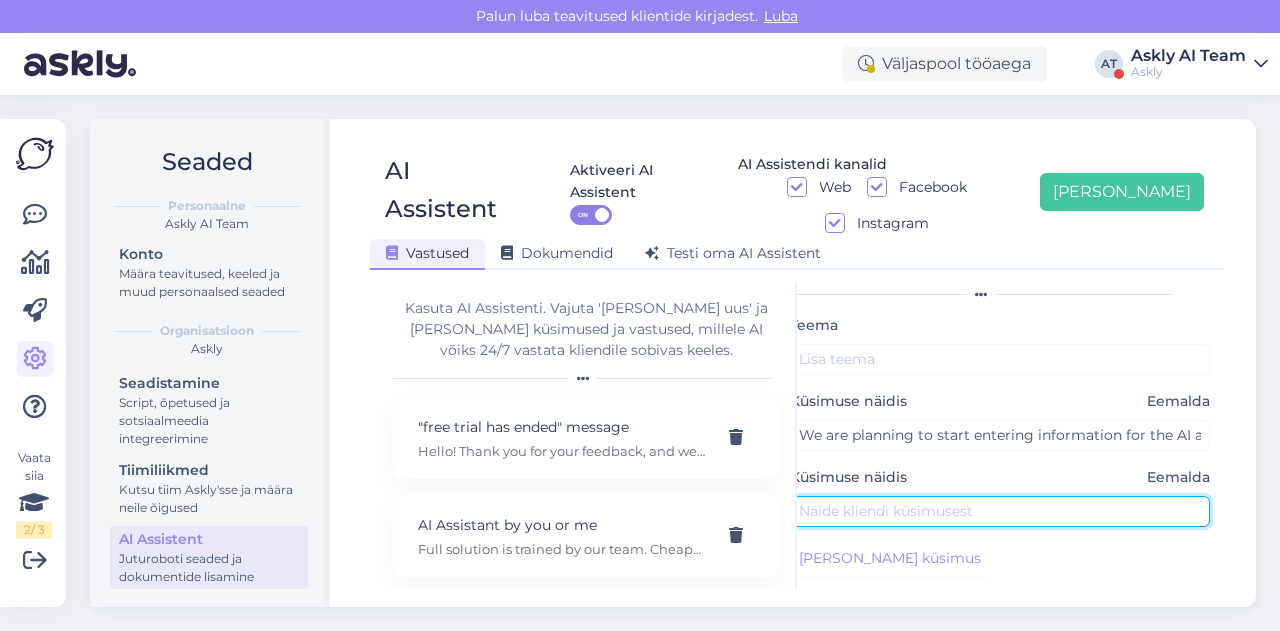 click at bounding box center [1000, 511] 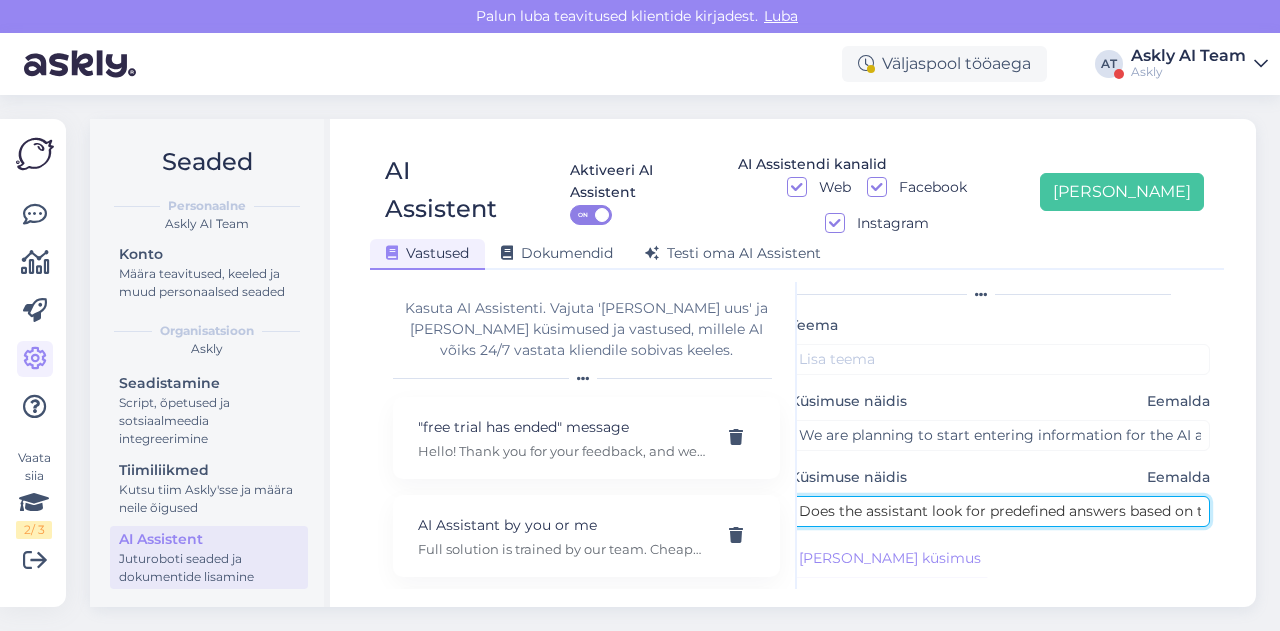 scroll, scrollTop: 0, scrollLeft: 588, axis: horizontal 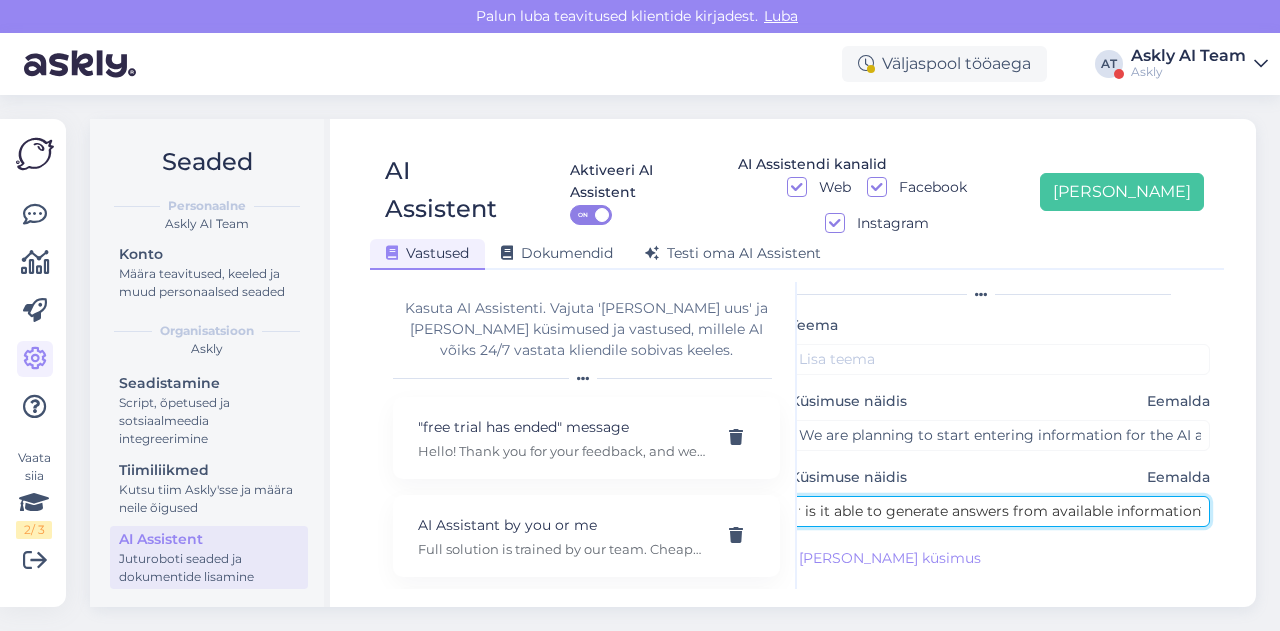 type on "Does the assistant look for predefined answers based on the customer’s question, or is it able to generate answers from available information?" 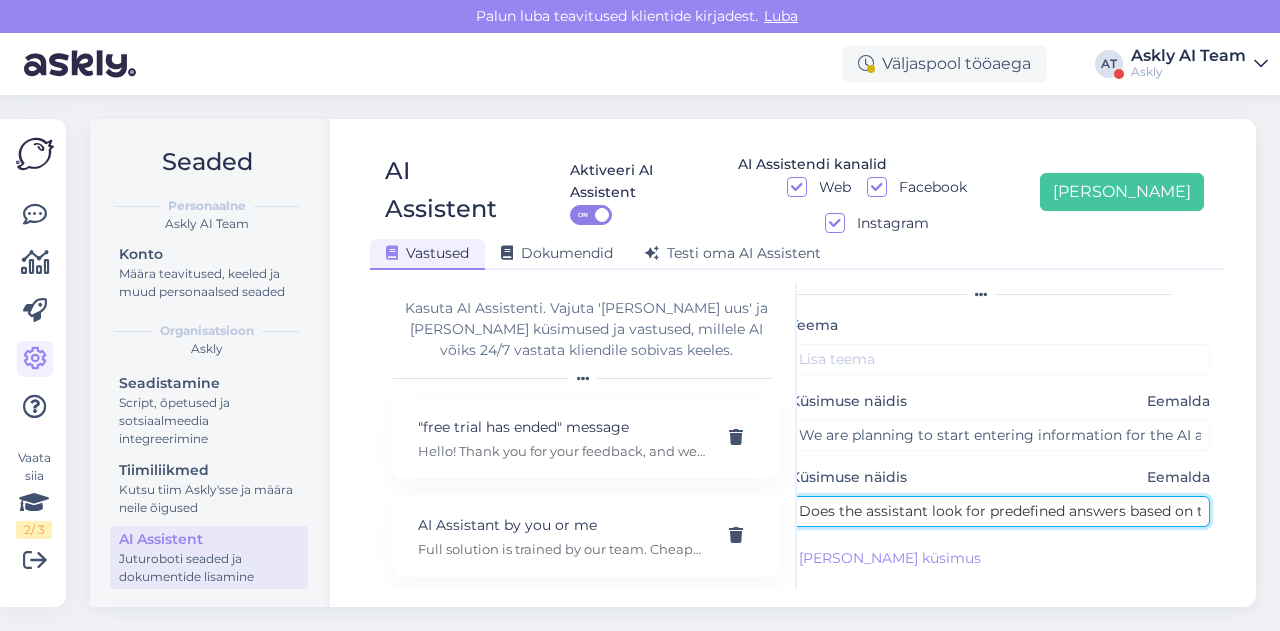 scroll, scrollTop: 40, scrollLeft: 0, axis: vertical 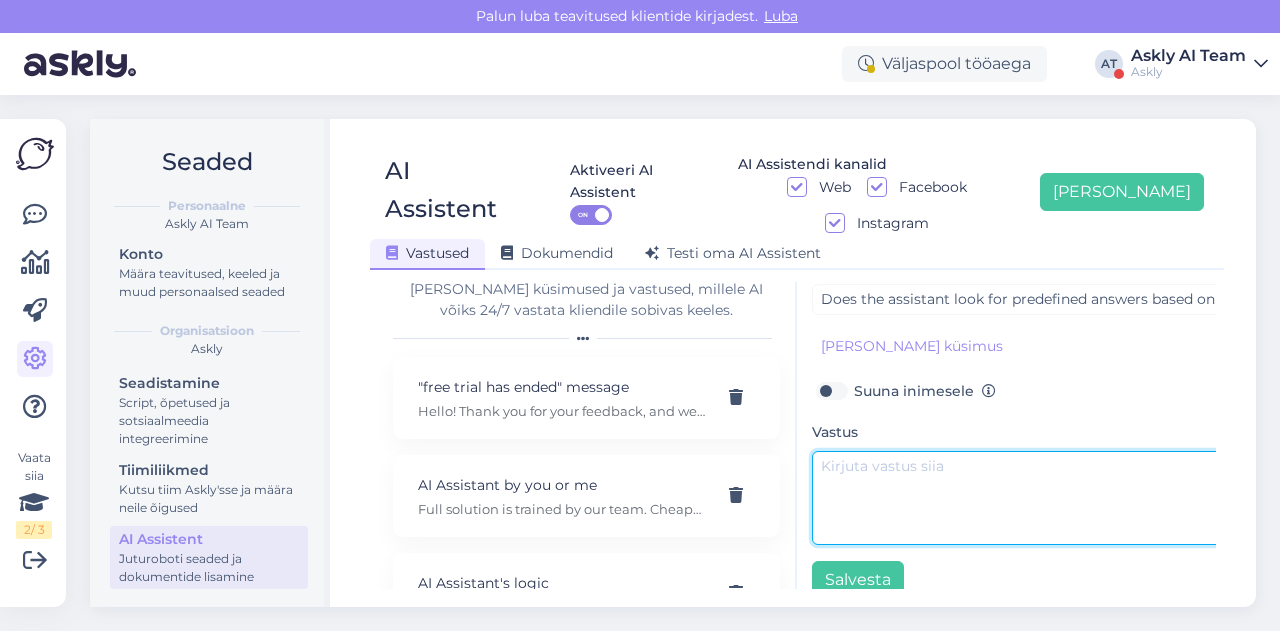 click at bounding box center (1022, 498) 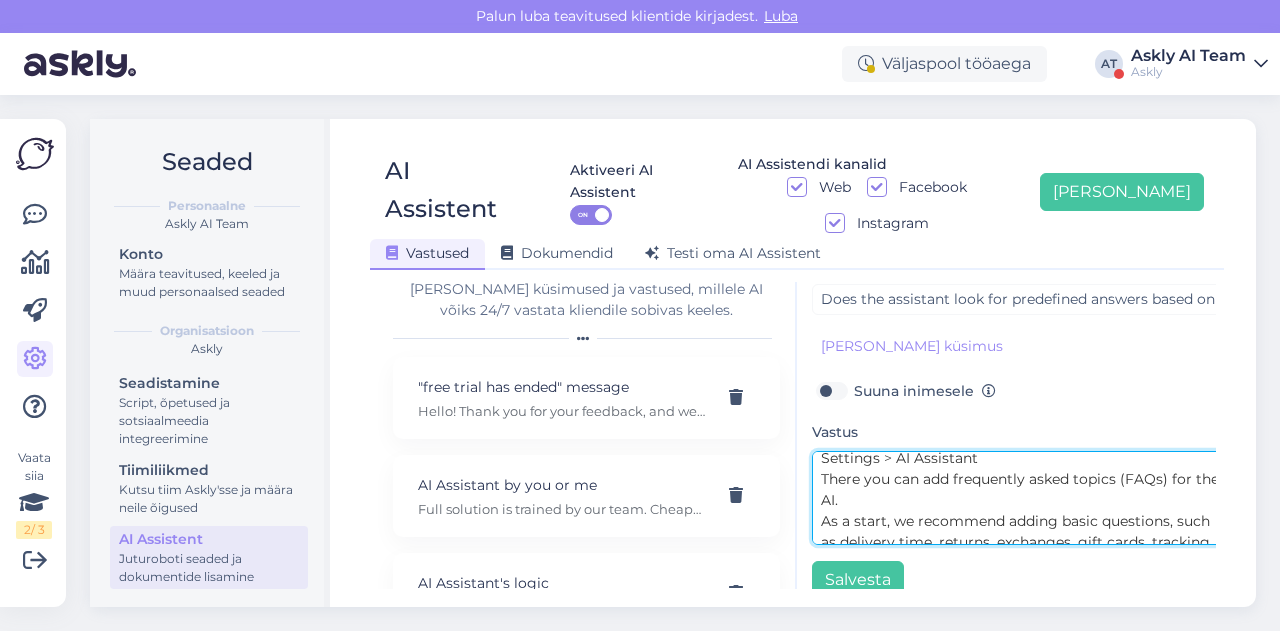 scroll, scrollTop: 0, scrollLeft: 0, axis: both 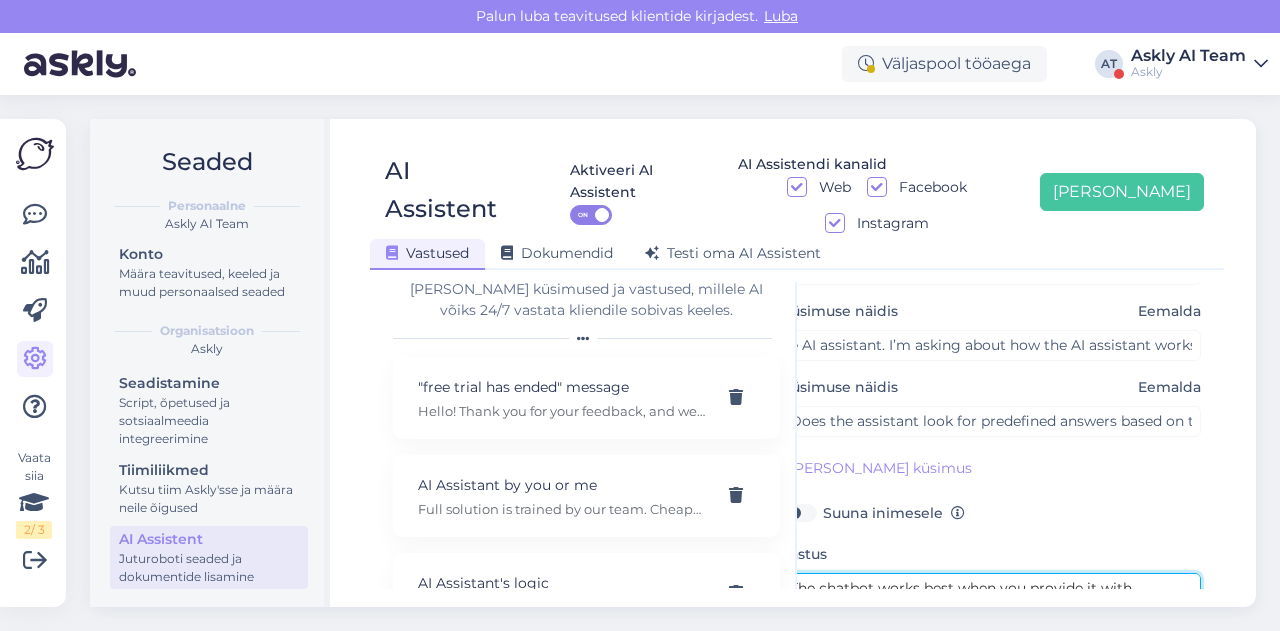 type on "The chatbot works best when you provide it with questions and answers.
Settings > AI Assistant
There you can add frequently asked topics (FAQs) for the AI.
As a start, we recommend adding basic questions, such as delivery time, returns, exchanges, gift cards, tracking code (if applicable), link to size chart page, etc. You can add more information to the AI Assistant as you go.
If you wish, our team can also develop a custom chatbot solution for you." 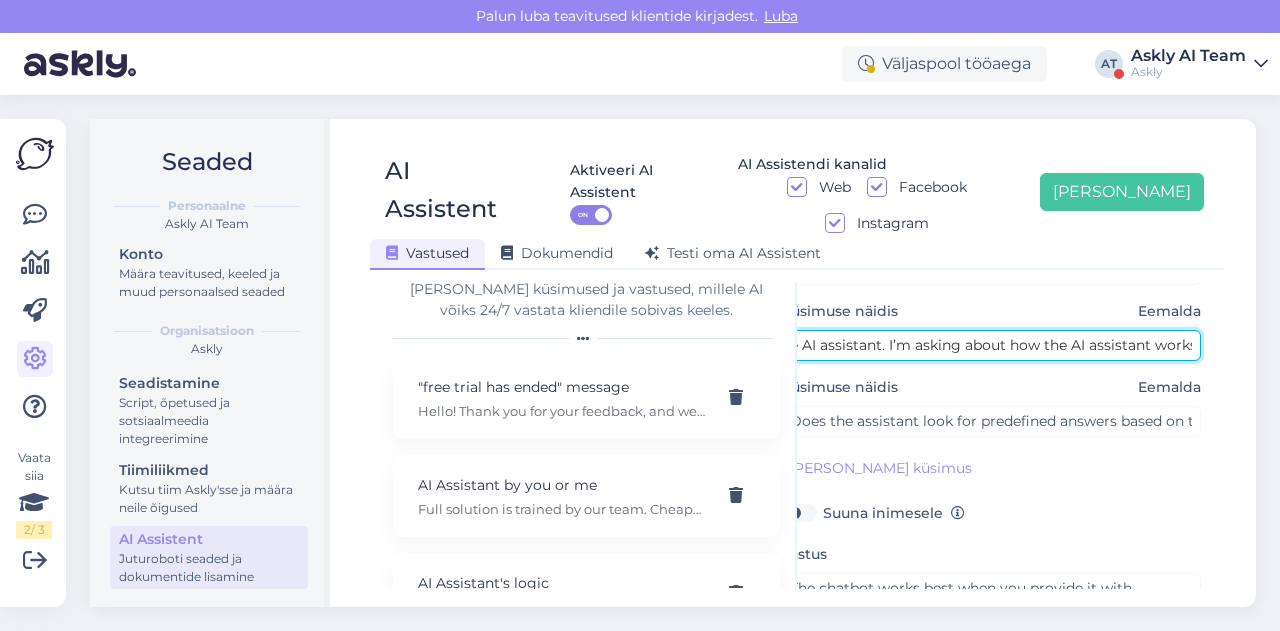 drag, startPoint x: 990, startPoint y: 311, endPoint x: 1170, endPoint y: 304, distance: 180.13606 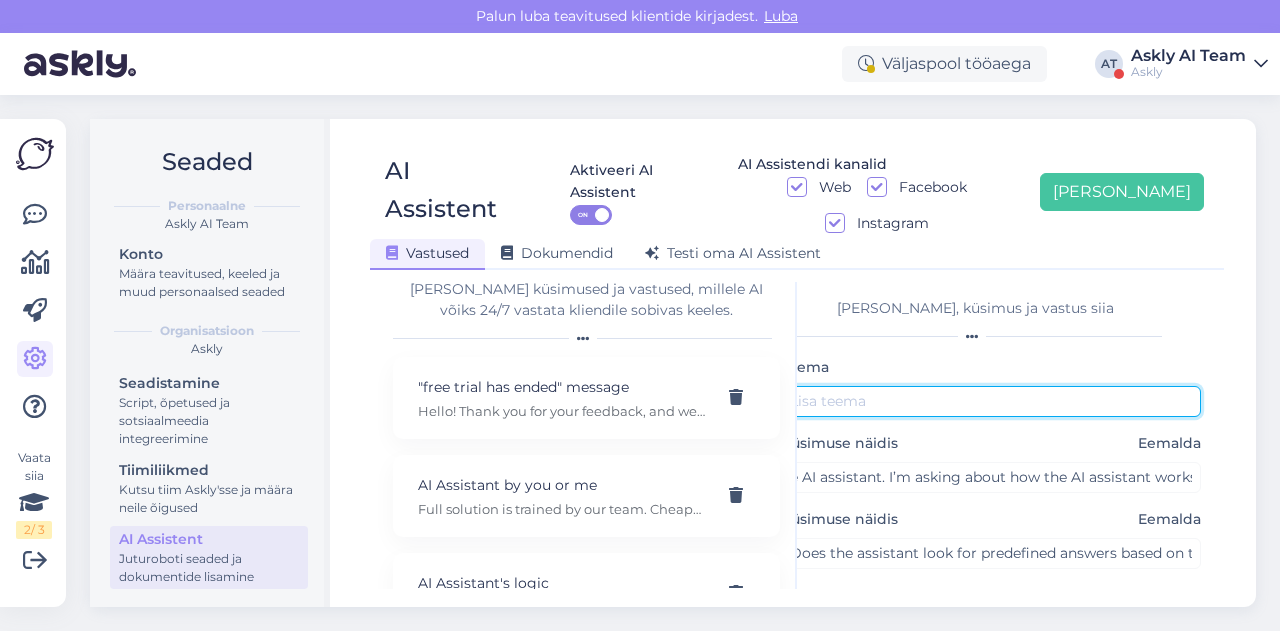 click at bounding box center [991, 401] 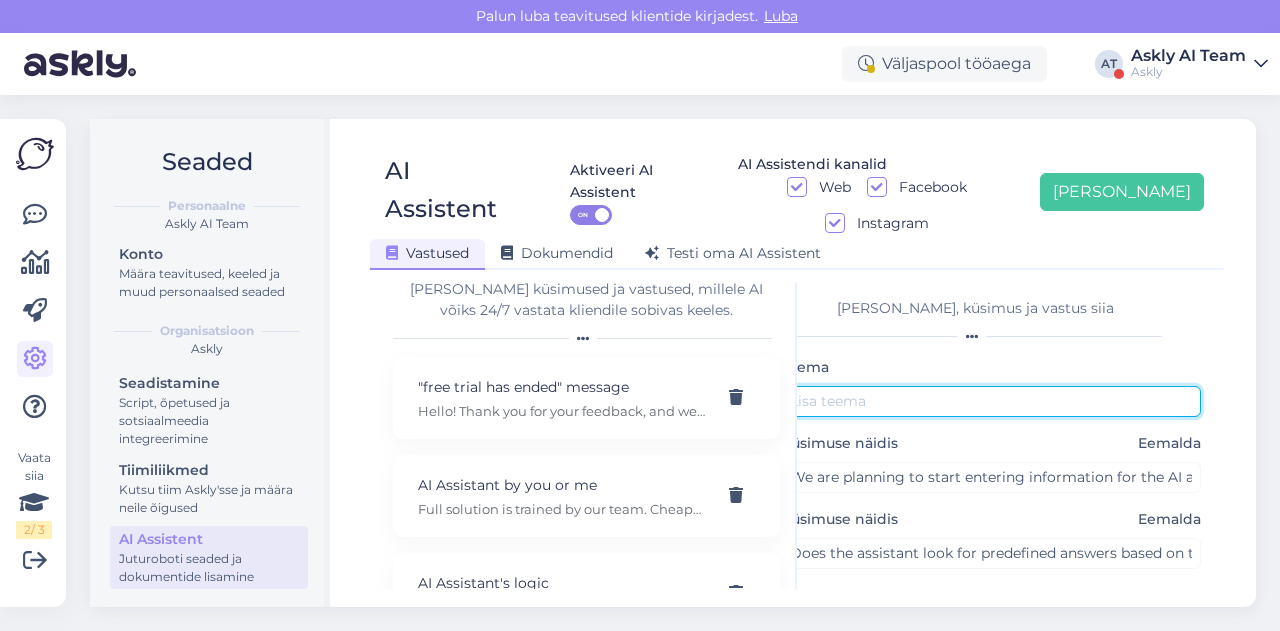 scroll, scrollTop: 1, scrollLeft: 0, axis: vertical 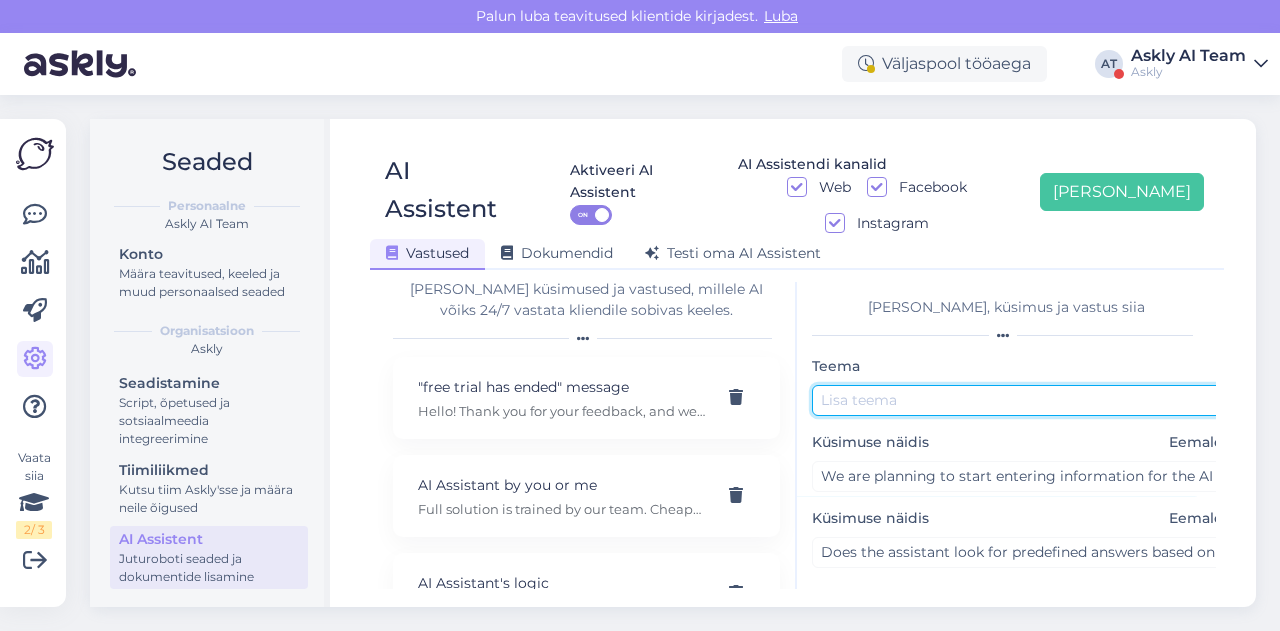 paste on "how the AI assistant work" 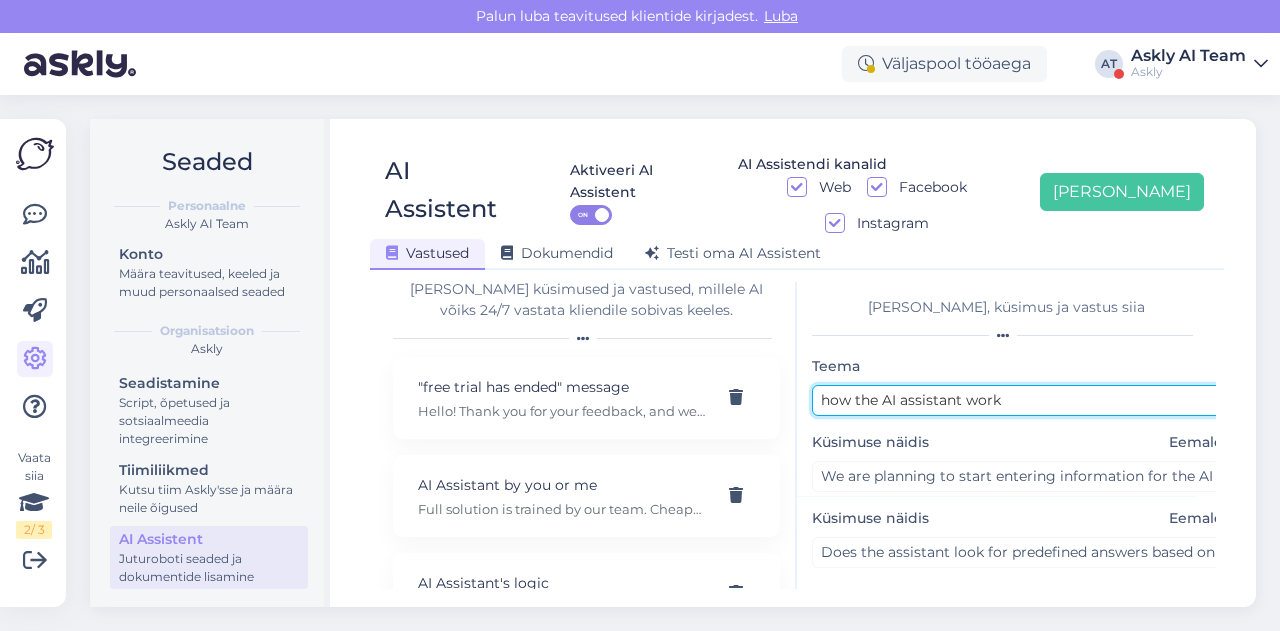 click on "how the AI assistant work" at bounding box center (1022, 400) 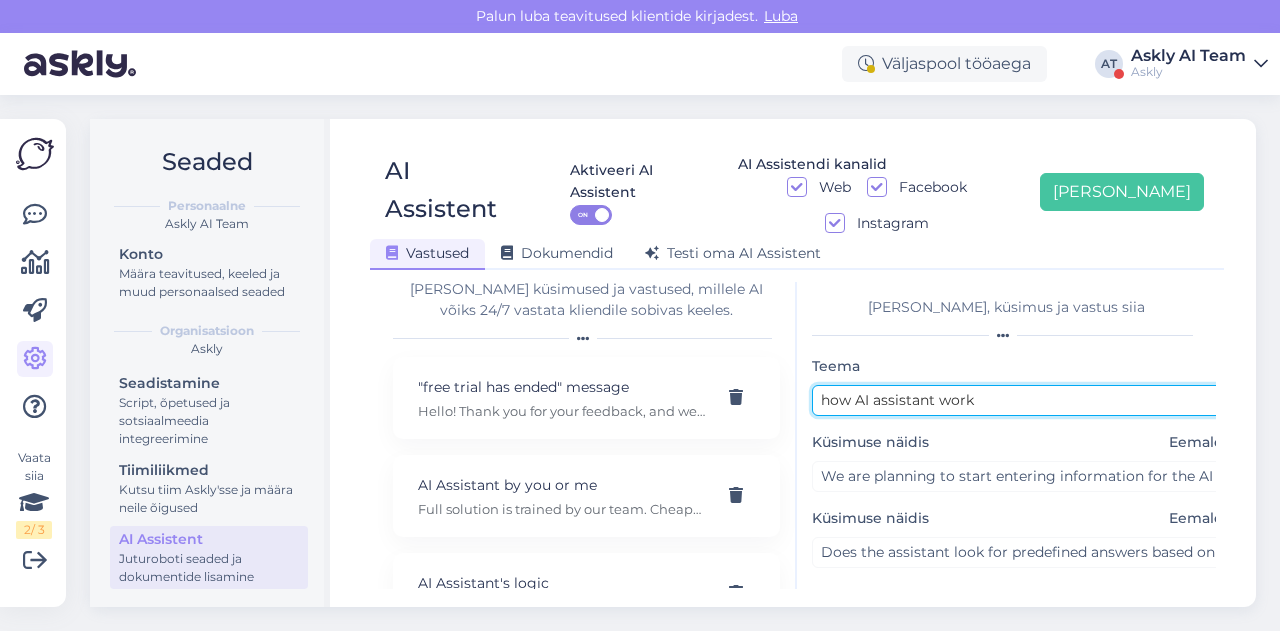 click on "how AI assistant work" at bounding box center [1022, 400] 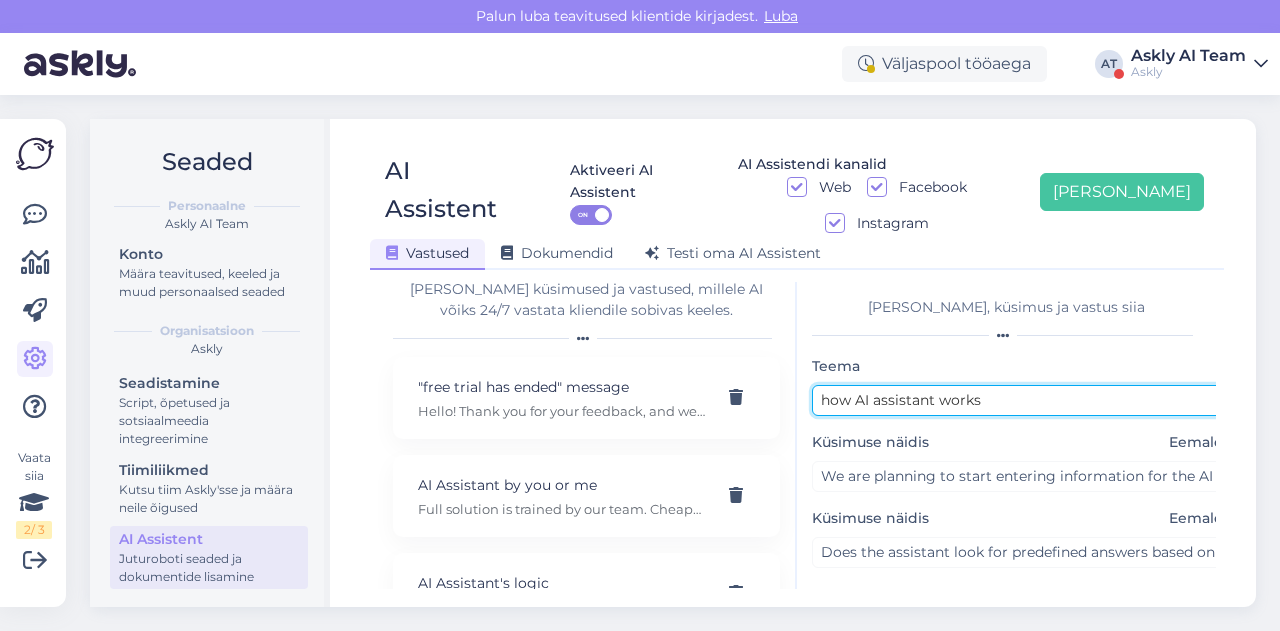 click on "how AI assistant works" at bounding box center [1022, 400] 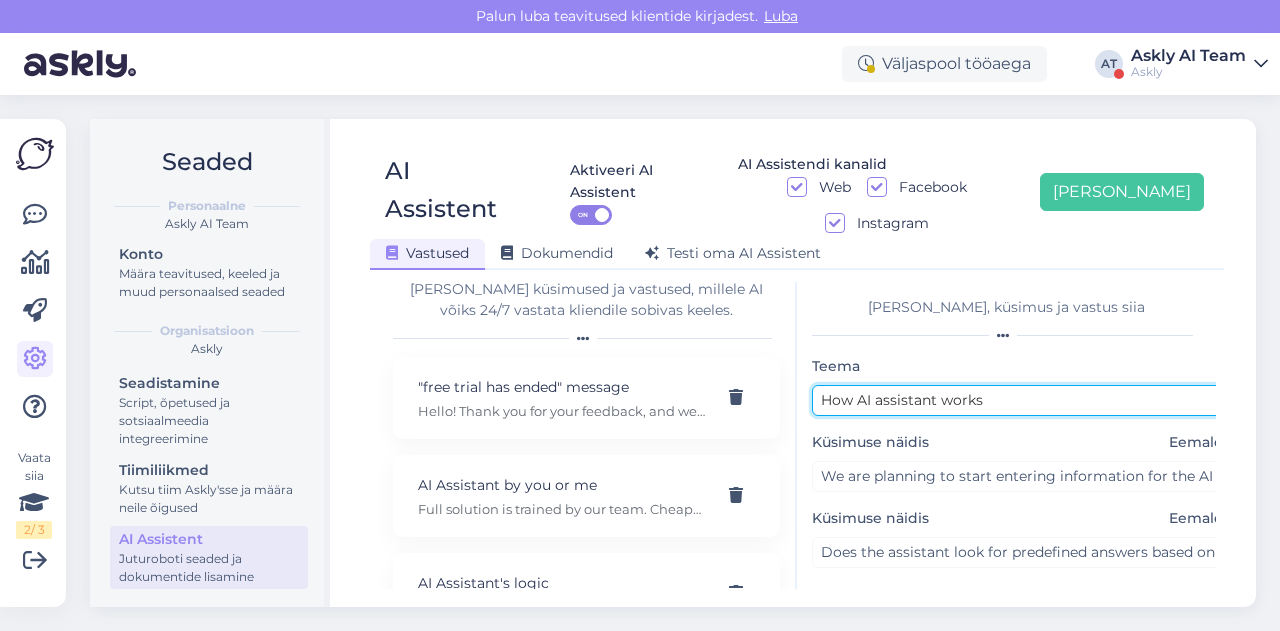 scroll, scrollTop: 254, scrollLeft: 0, axis: vertical 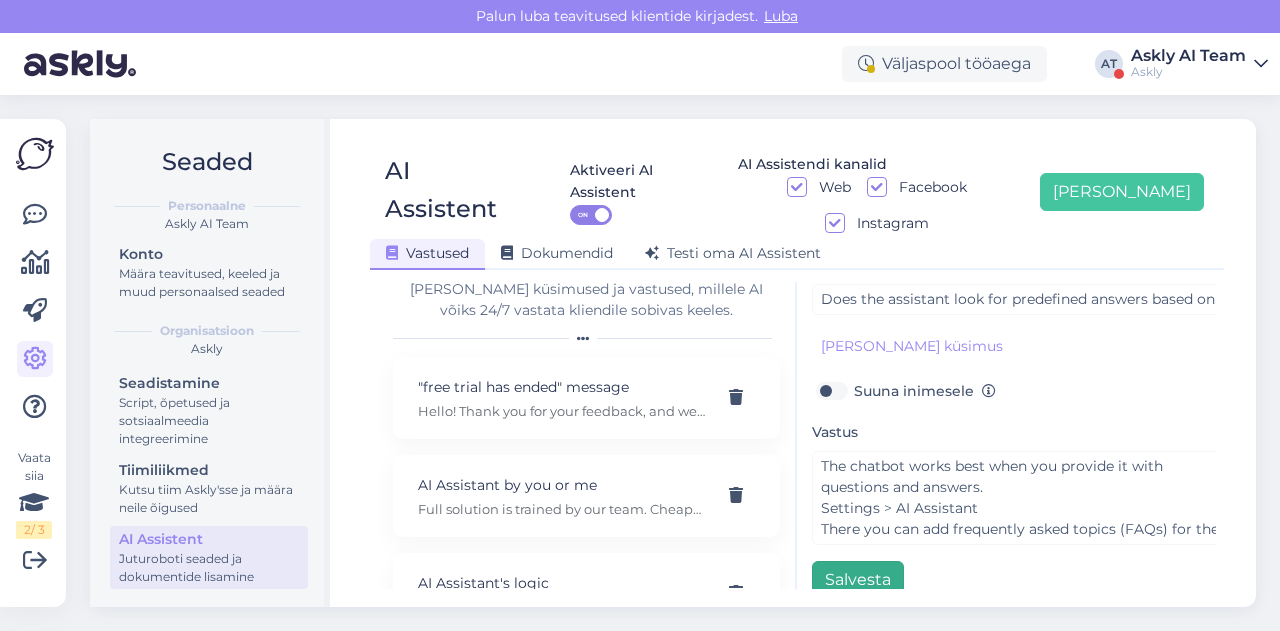 type on "How AI assistant works" 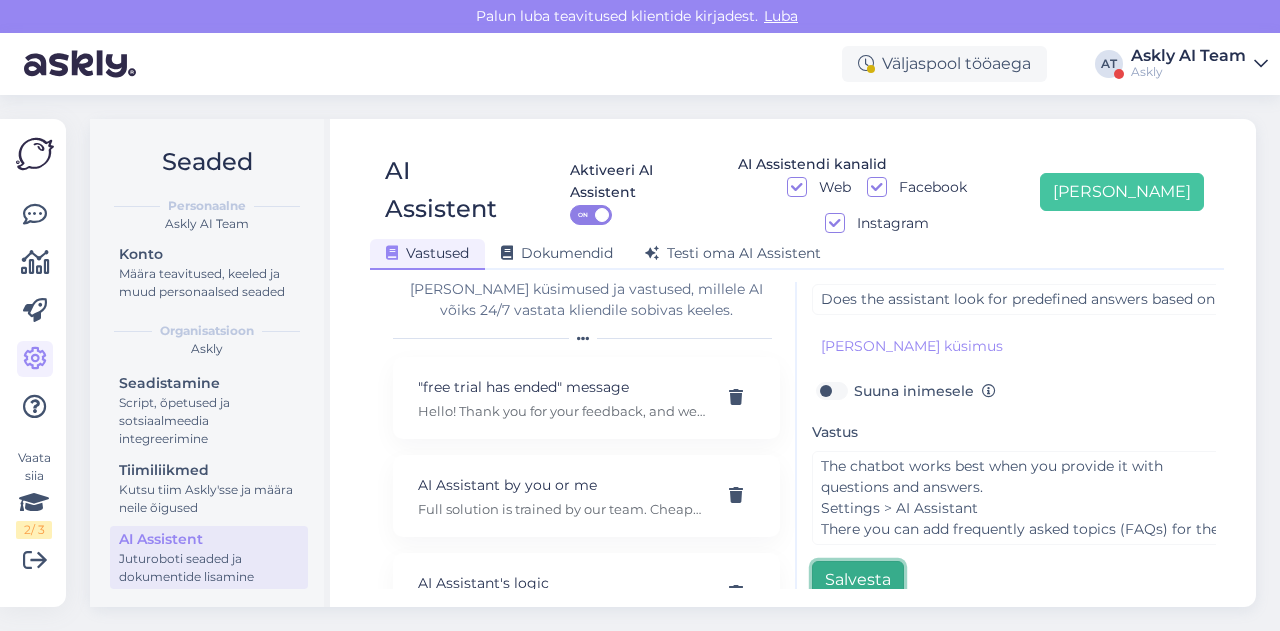 click on "Salvesta" at bounding box center [858, 580] 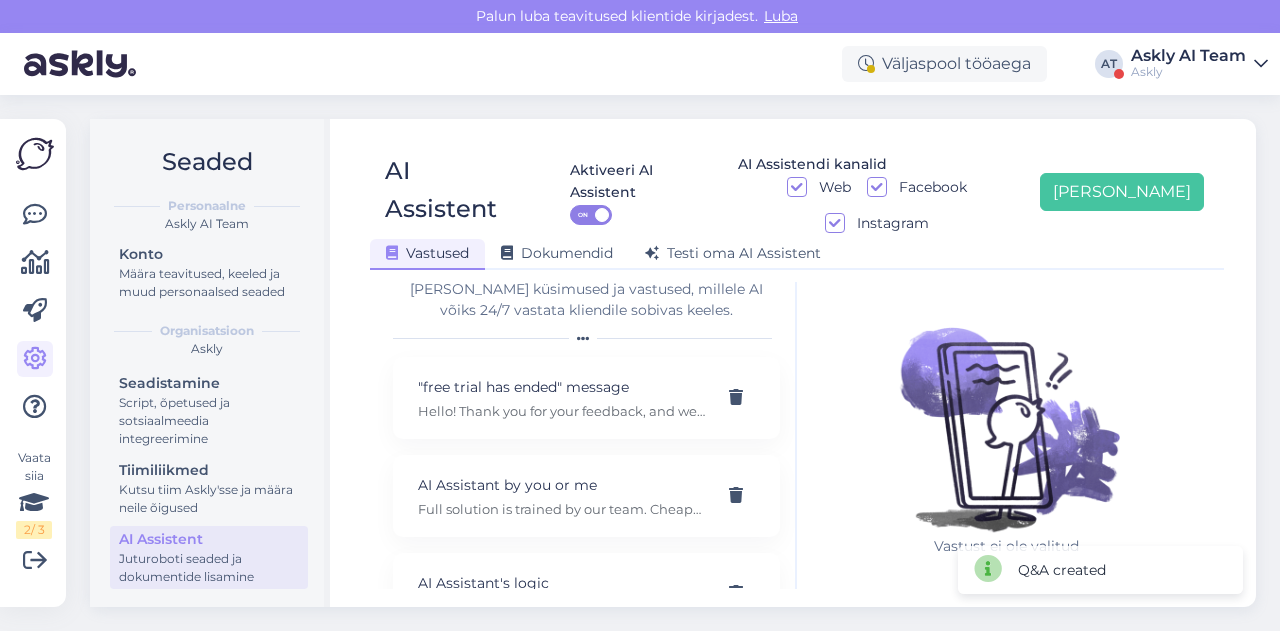 scroll, scrollTop: 0, scrollLeft: 0, axis: both 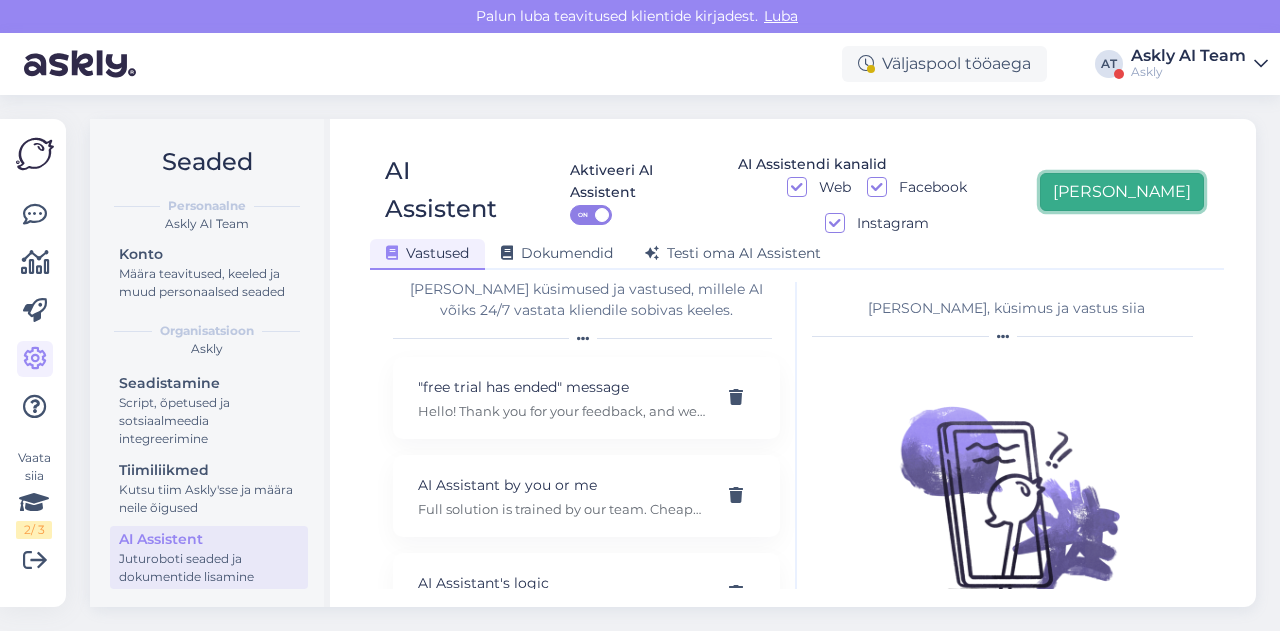 click on "Lisa uus" at bounding box center [1122, 192] 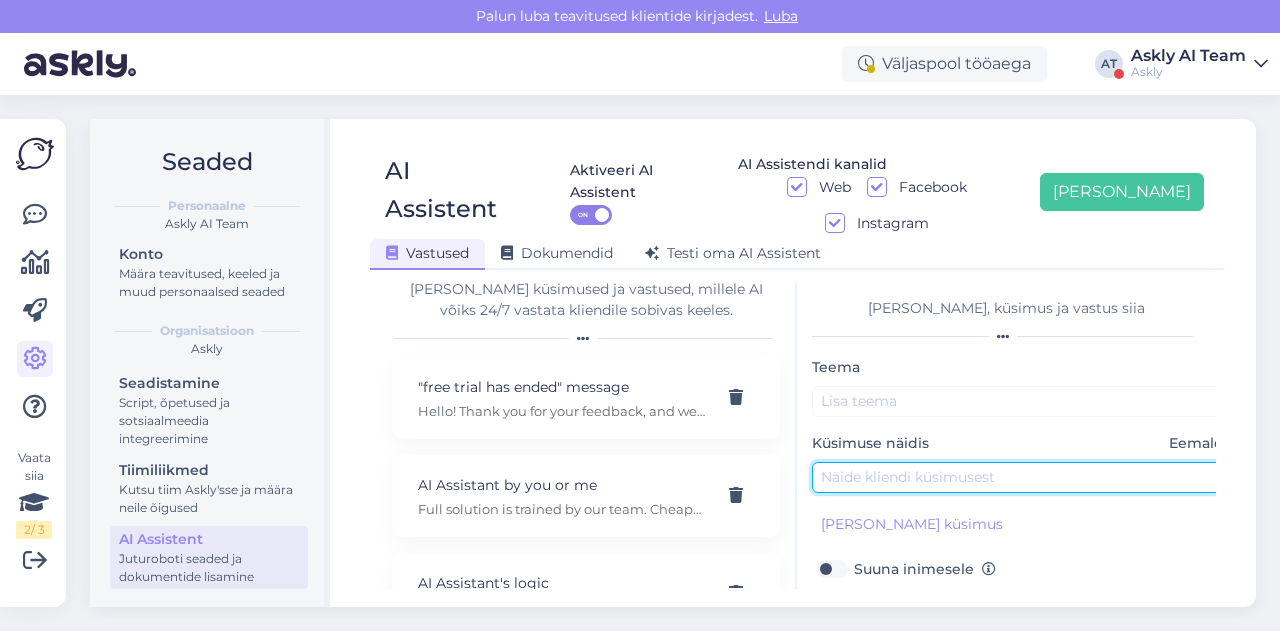 click at bounding box center (1022, 477) 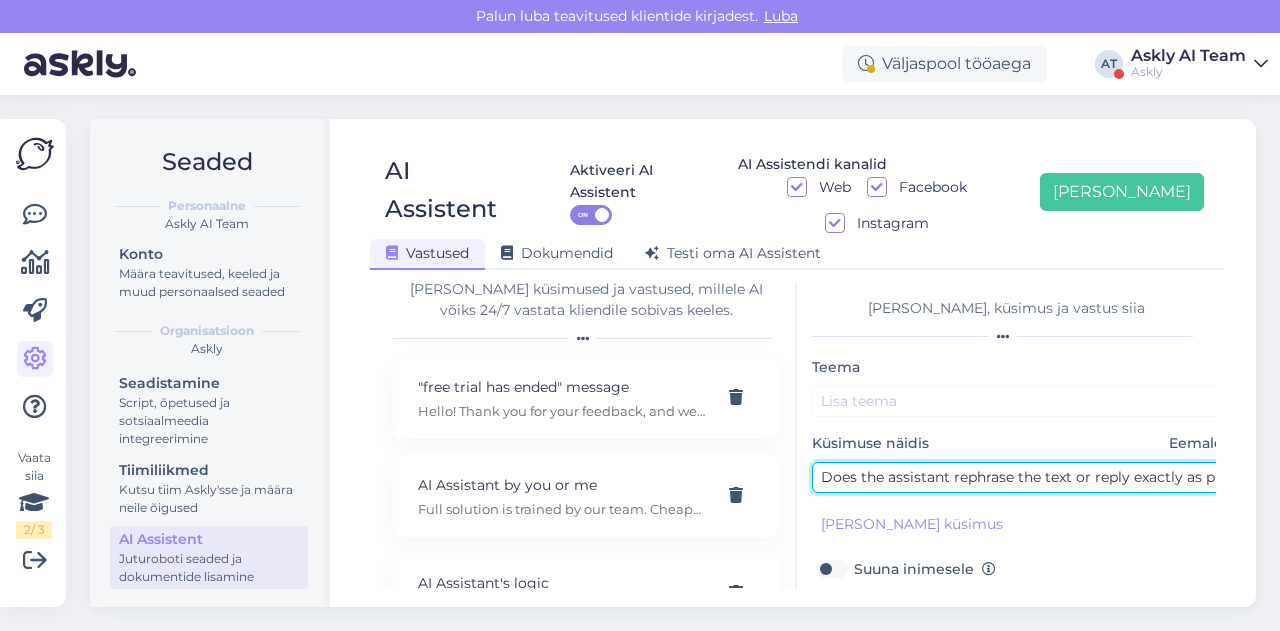 scroll, scrollTop: 0, scrollLeft: 49, axis: horizontal 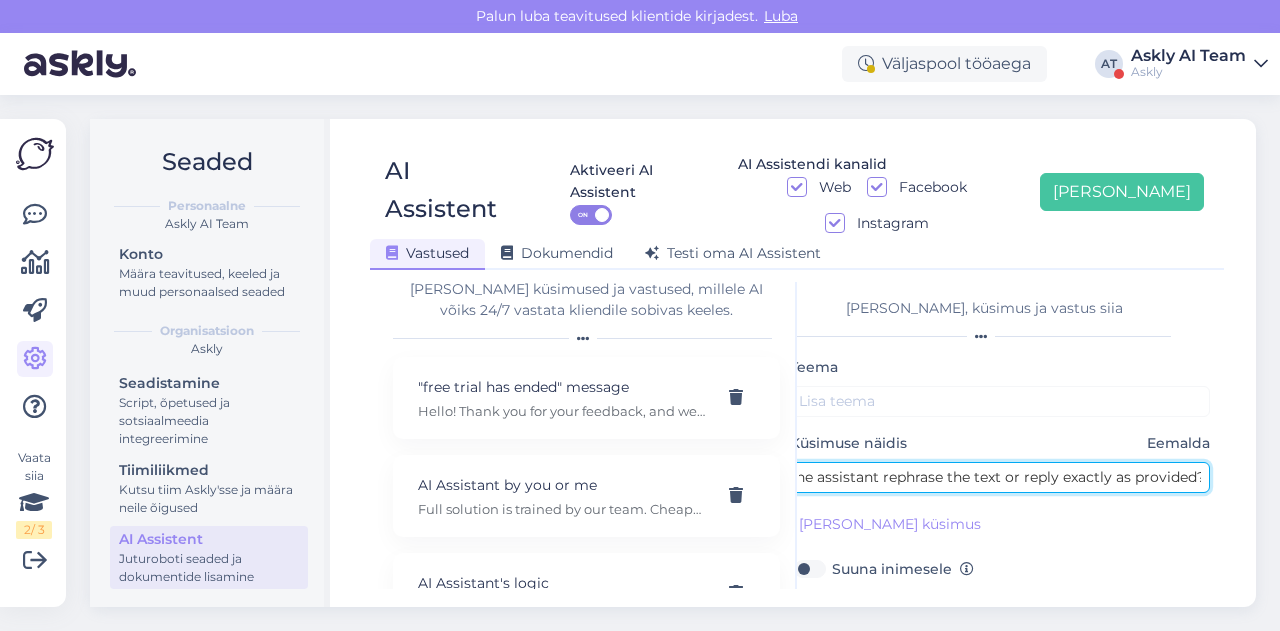 type on "Does the assistant rephrase the text or reply exactly as provided?" 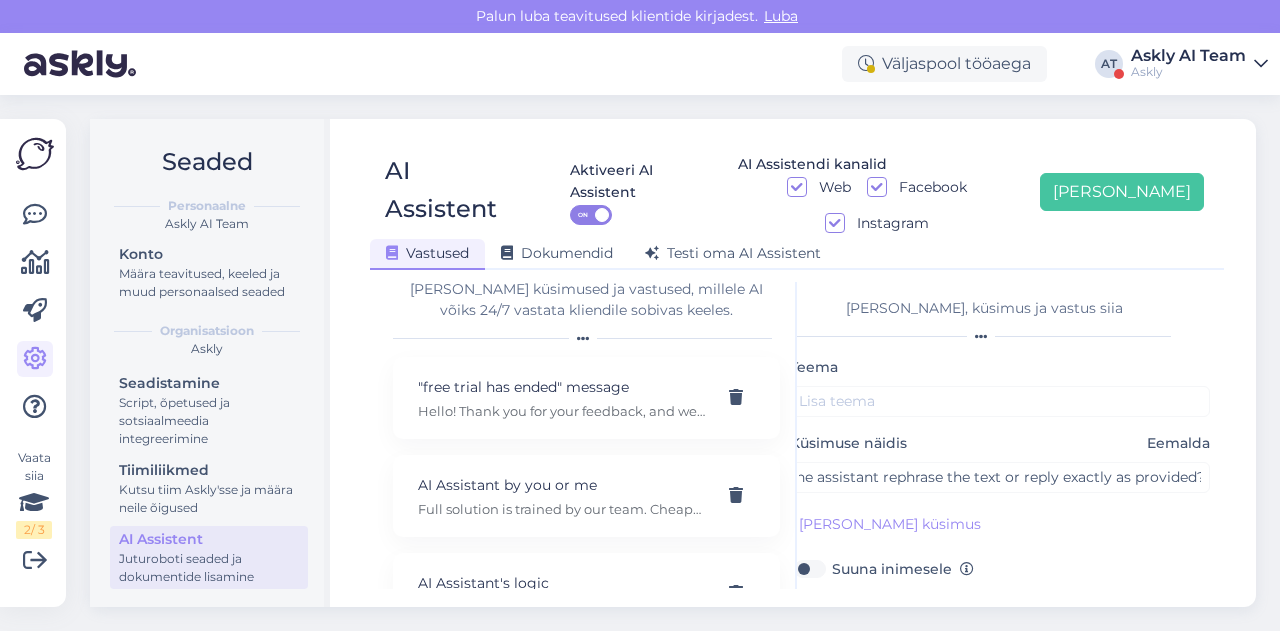 scroll, scrollTop: 0, scrollLeft: 0, axis: both 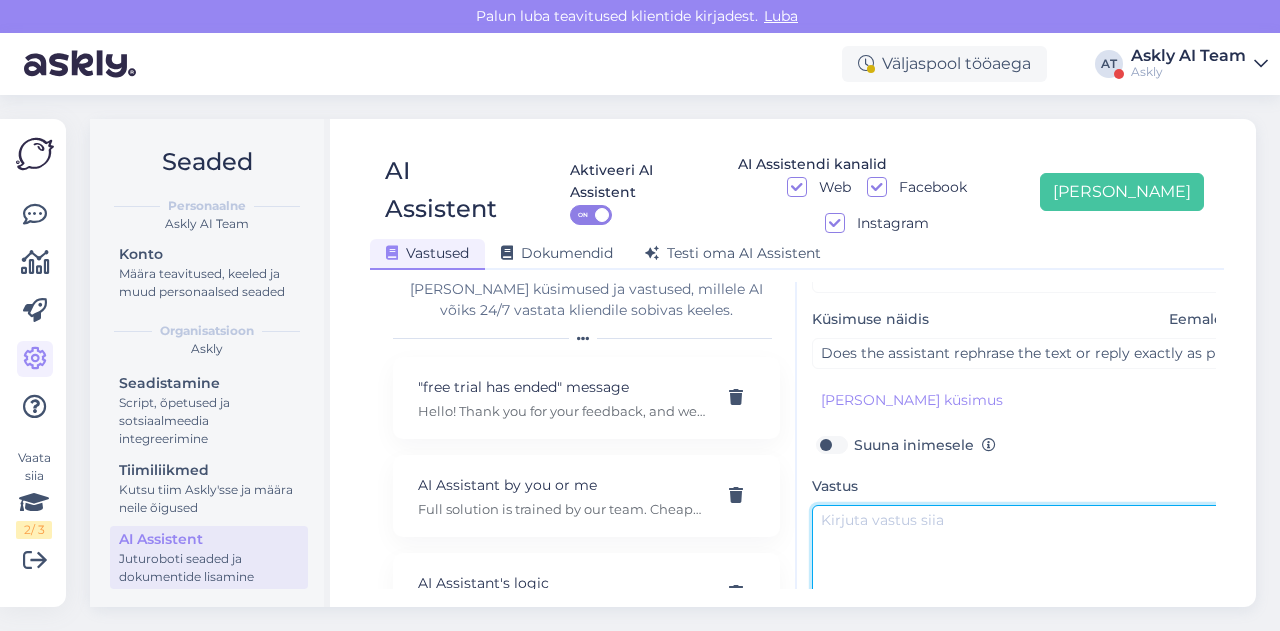click at bounding box center (1022, 552) 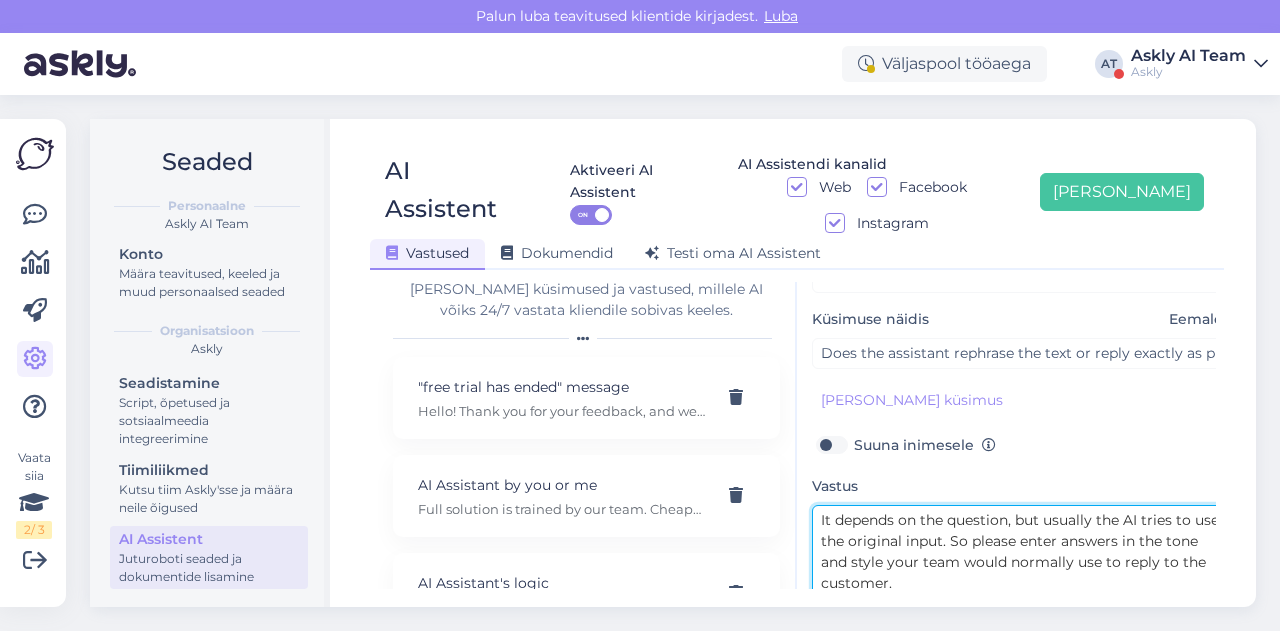scroll, scrollTop: 0, scrollLeft: 0, axis: both 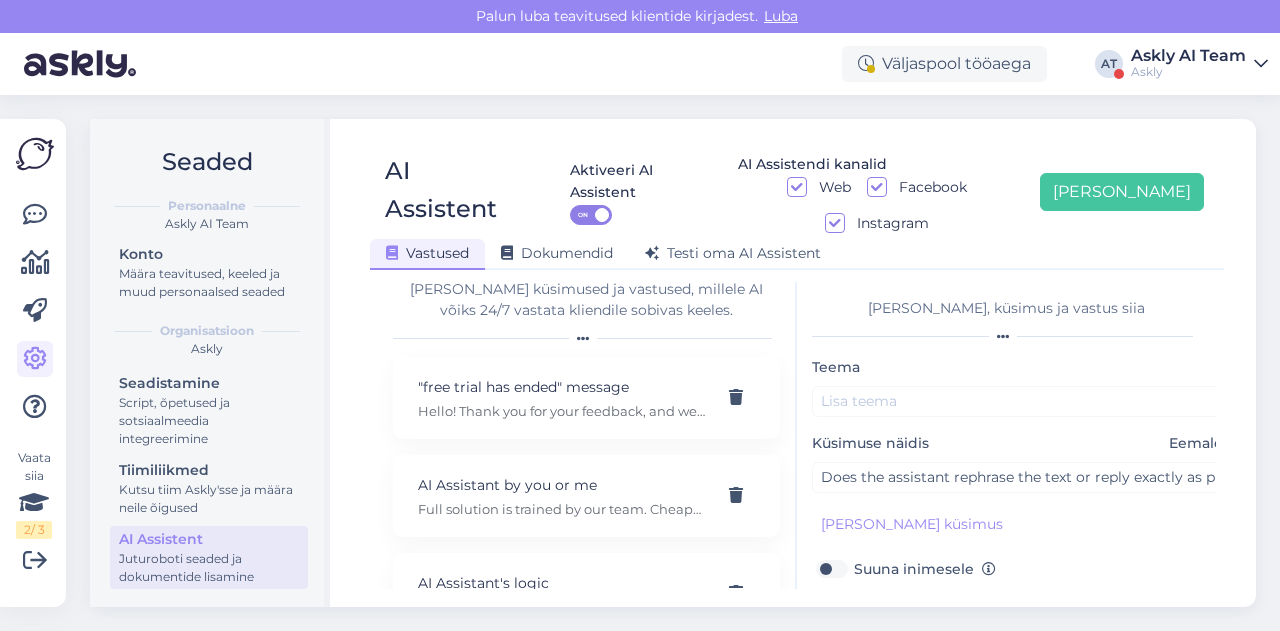 type on "It depends on the question, but usually the AI tries to use the original input. So please enter answers in the tone and style your team would normally use to reply to the customer." 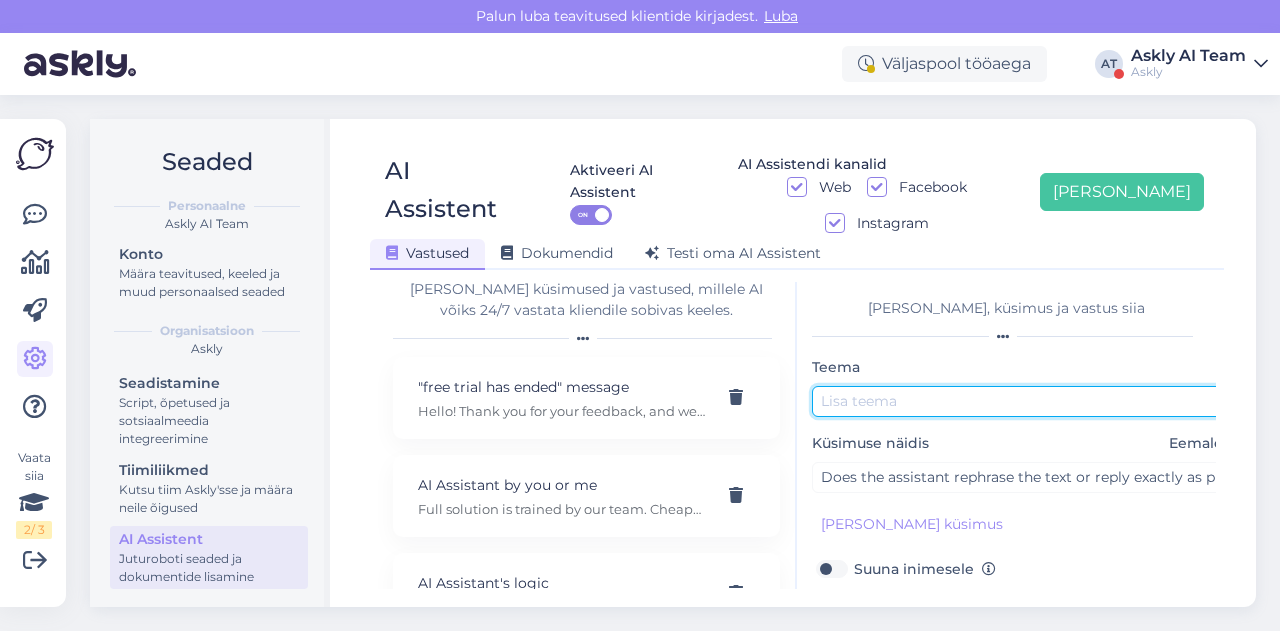 click at bounding box center [1022, 401] 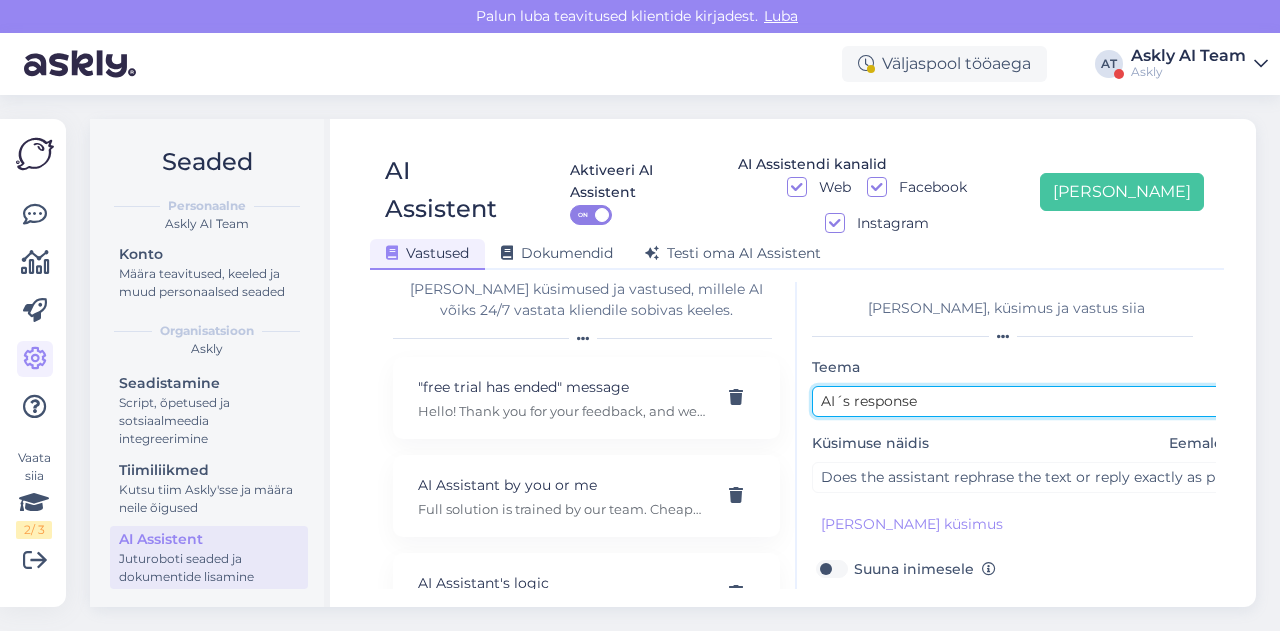 scroll, scrollTop: 179, scrollLeft: 0, axis: vertical 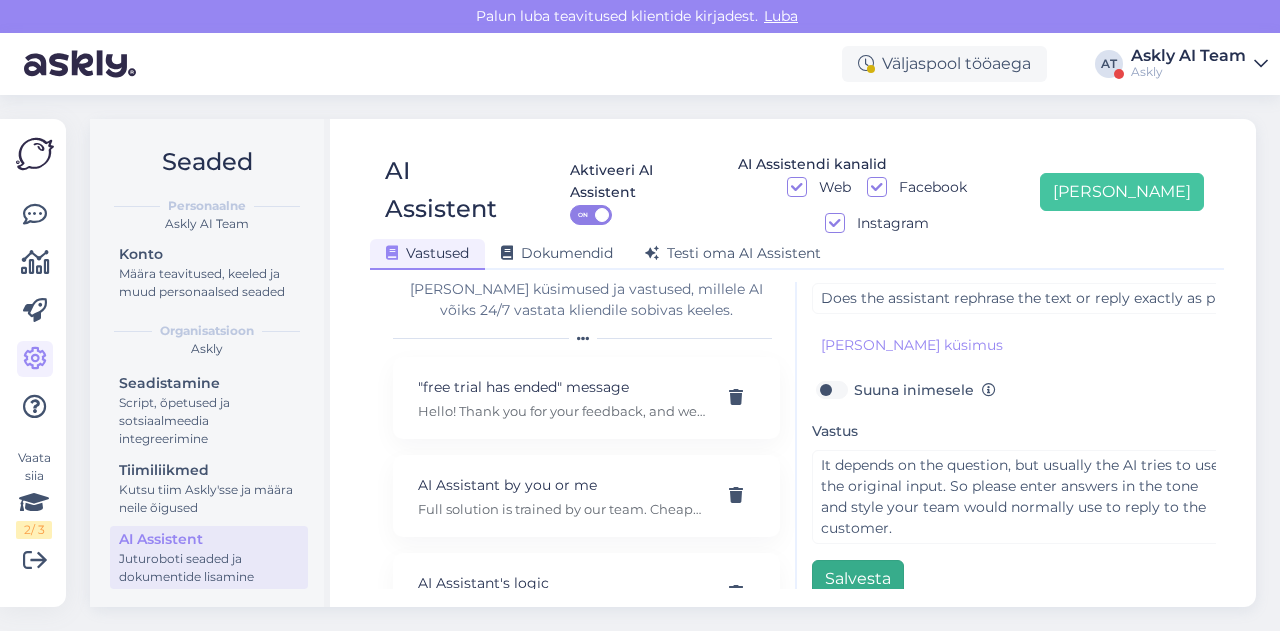 type on "AI´s response" 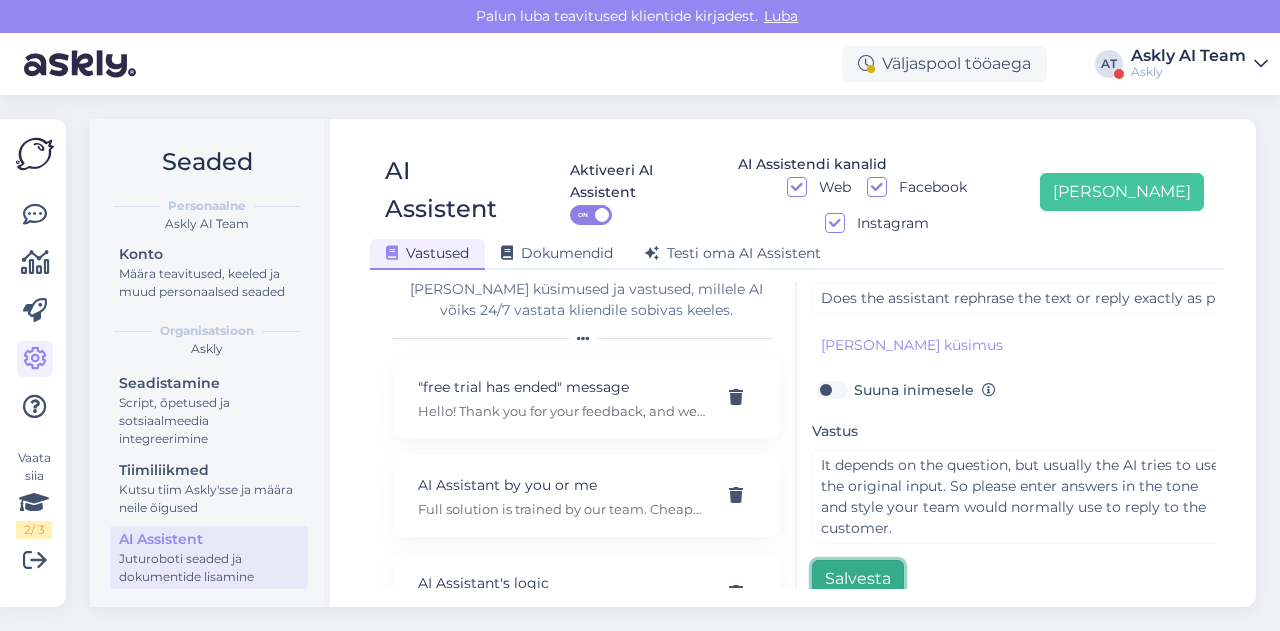 click on "Salvesta" at bounding box center [858, 579] 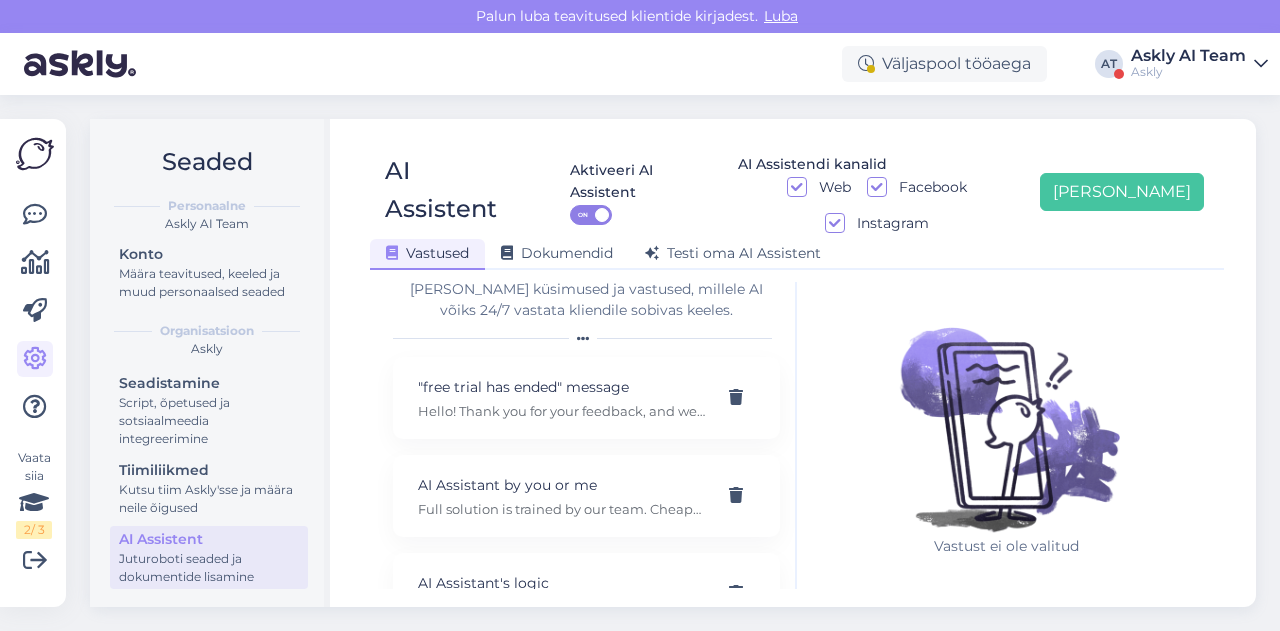 scroll, scrollTop: 0, scrollLeft: 0, axis: both 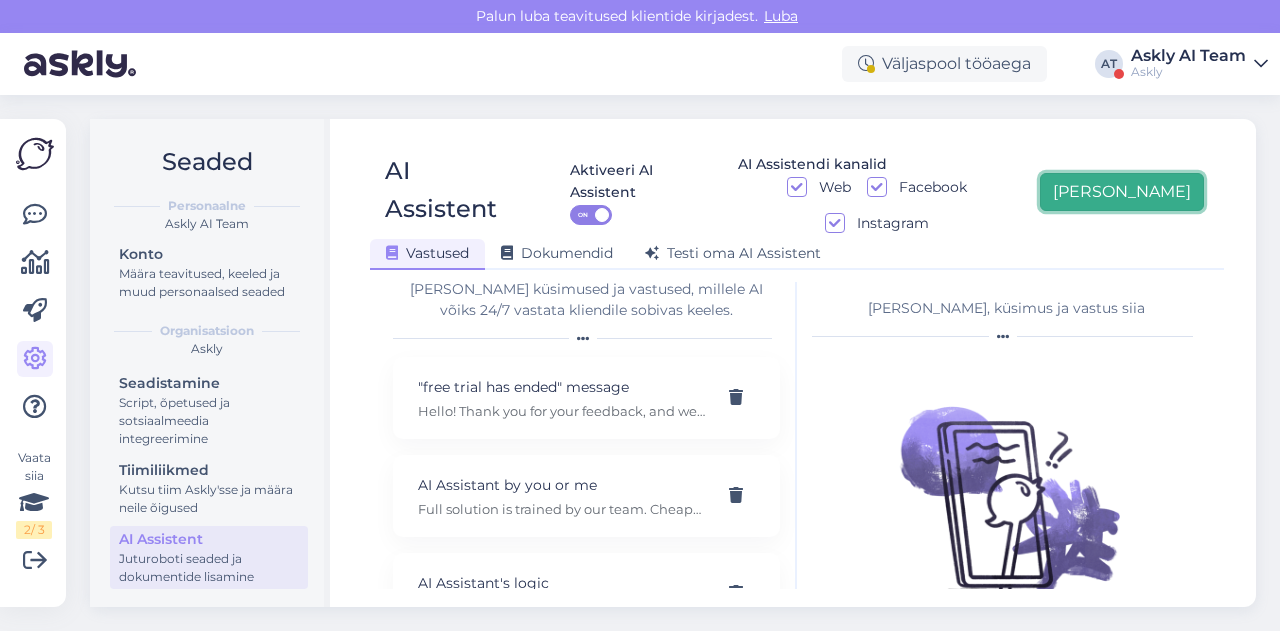 click on "Lisa uus" at bounding box center [1122, 192] 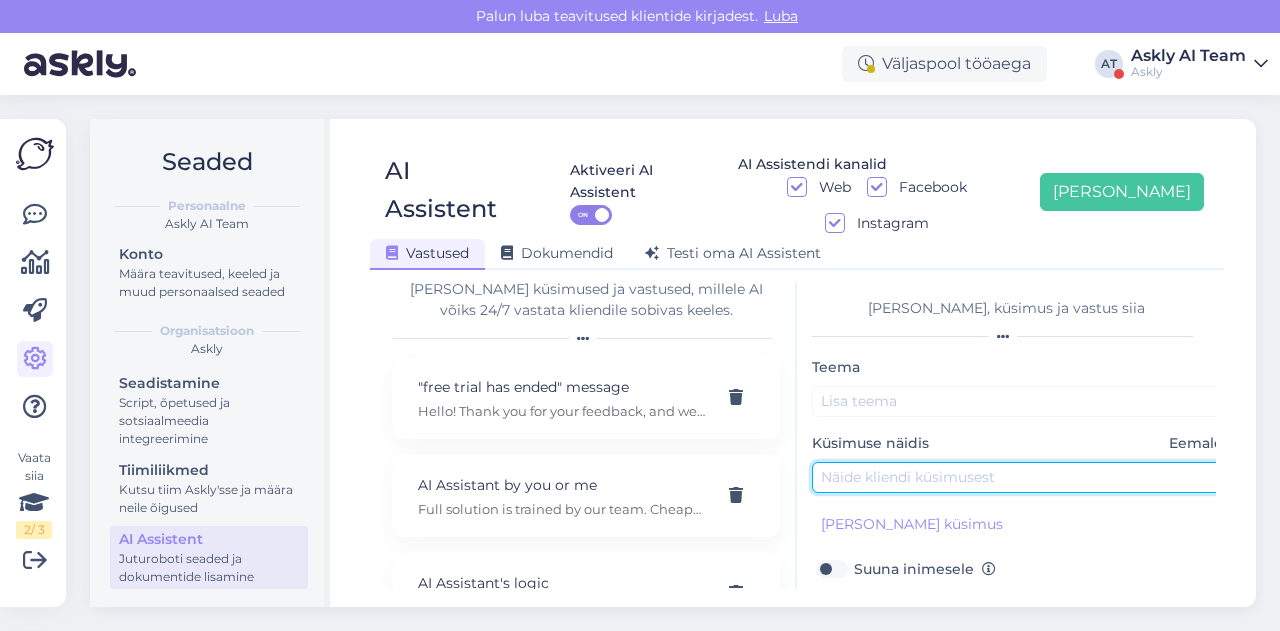 click at bounding box center (1022, 477) 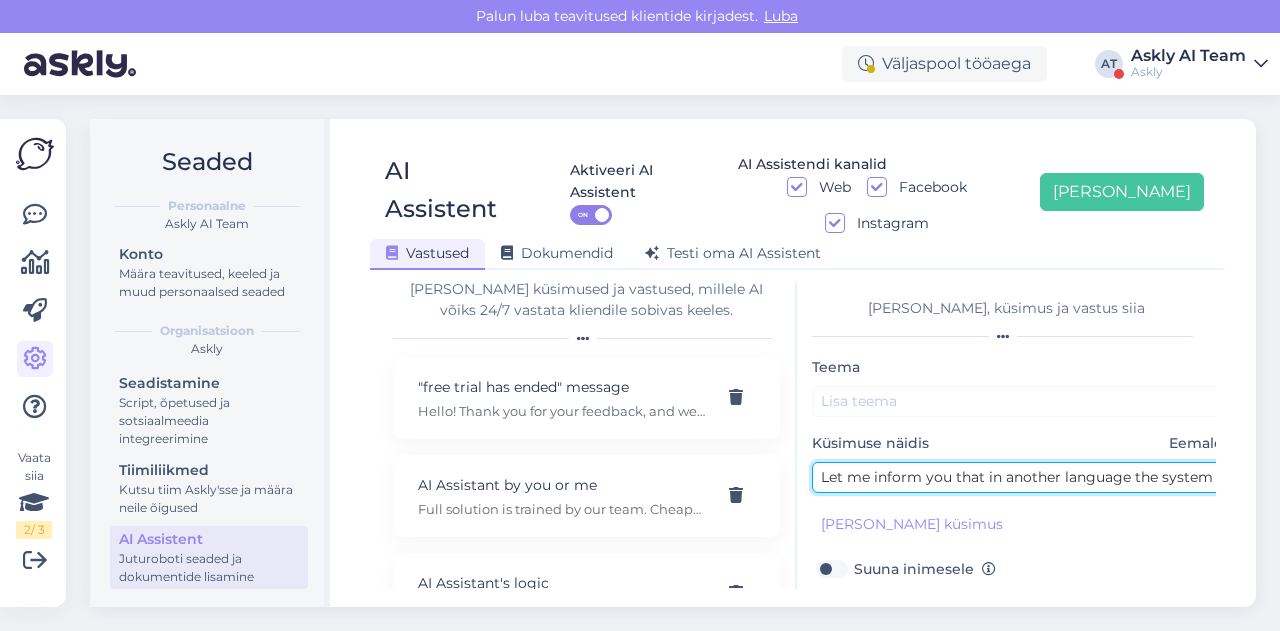 scroll, scrollTop: 0, scrollLeft: 429, axis: horizontal 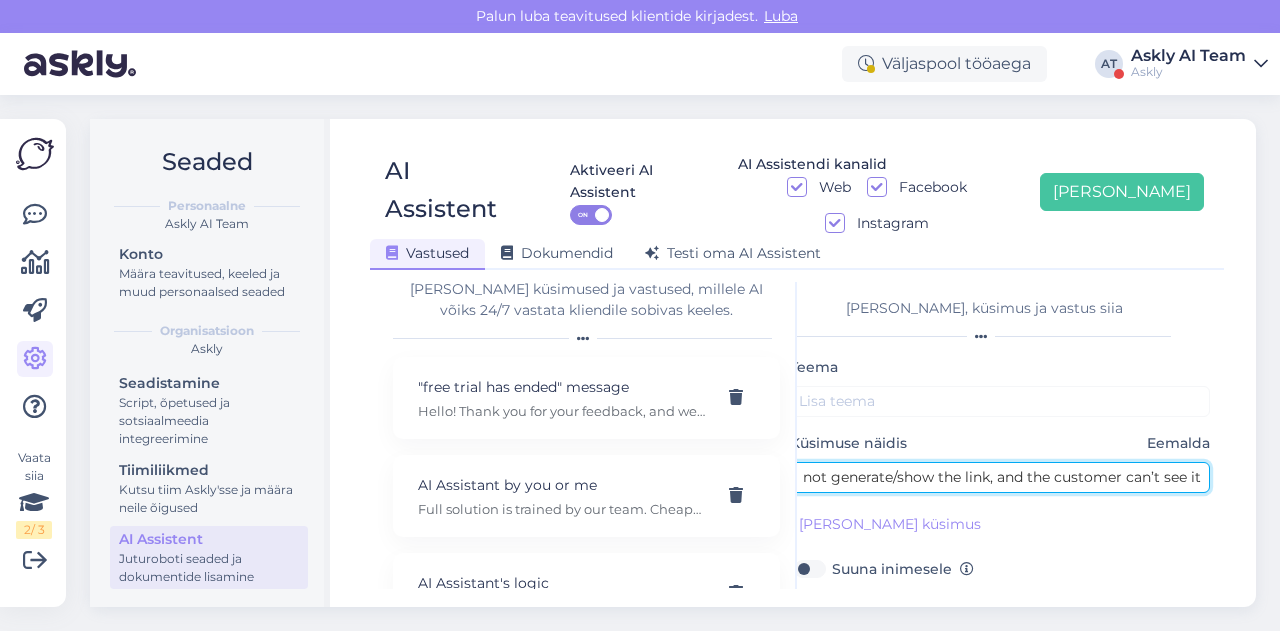 type on "Let me inform you that in another language the system does not generate/show the link, and the customer can’t see it." 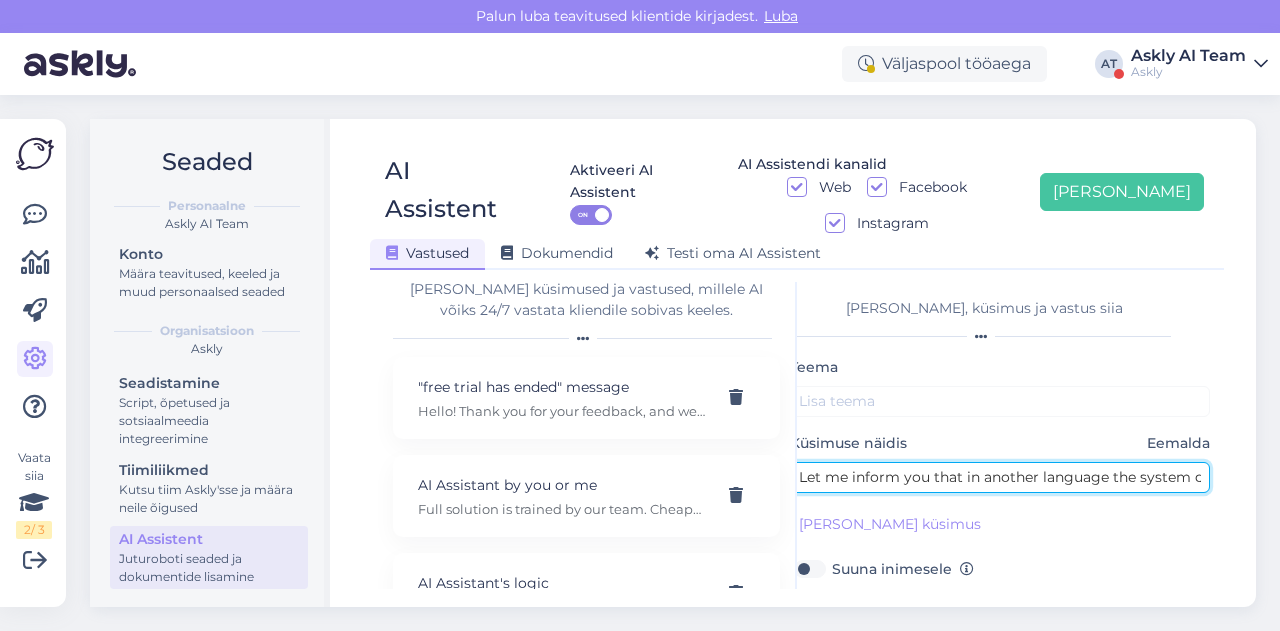 scroll, scrollTop: 179, scrollLeft: 22, axis: both 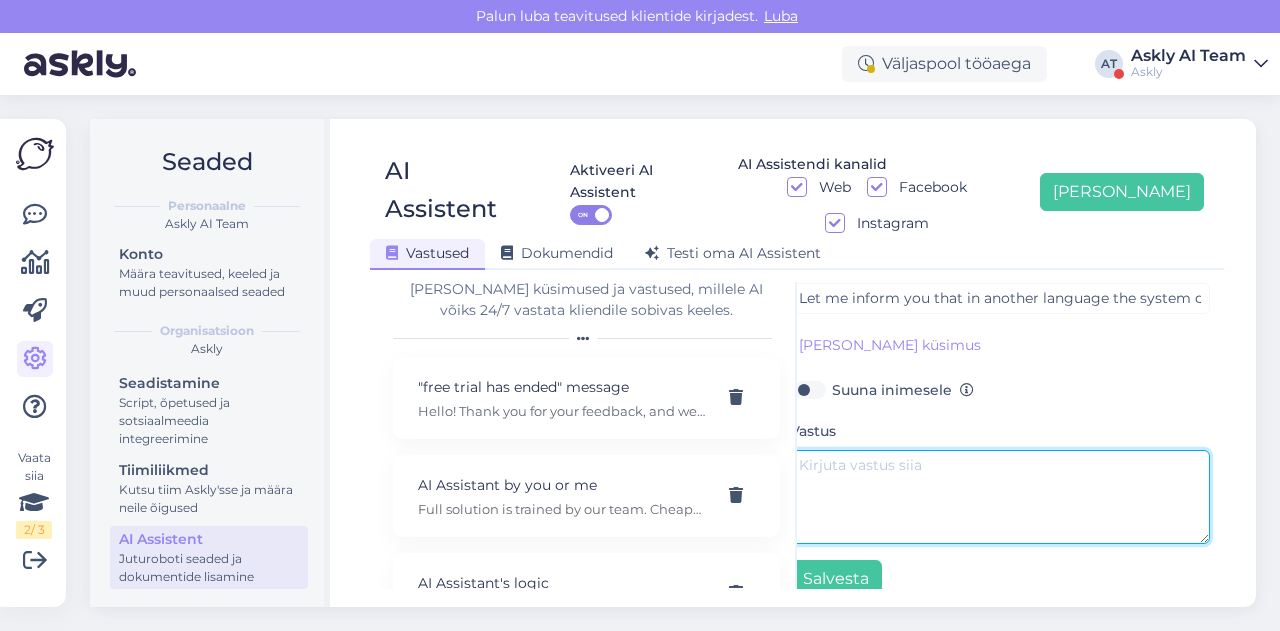 click at bounding box center (1000, 497) 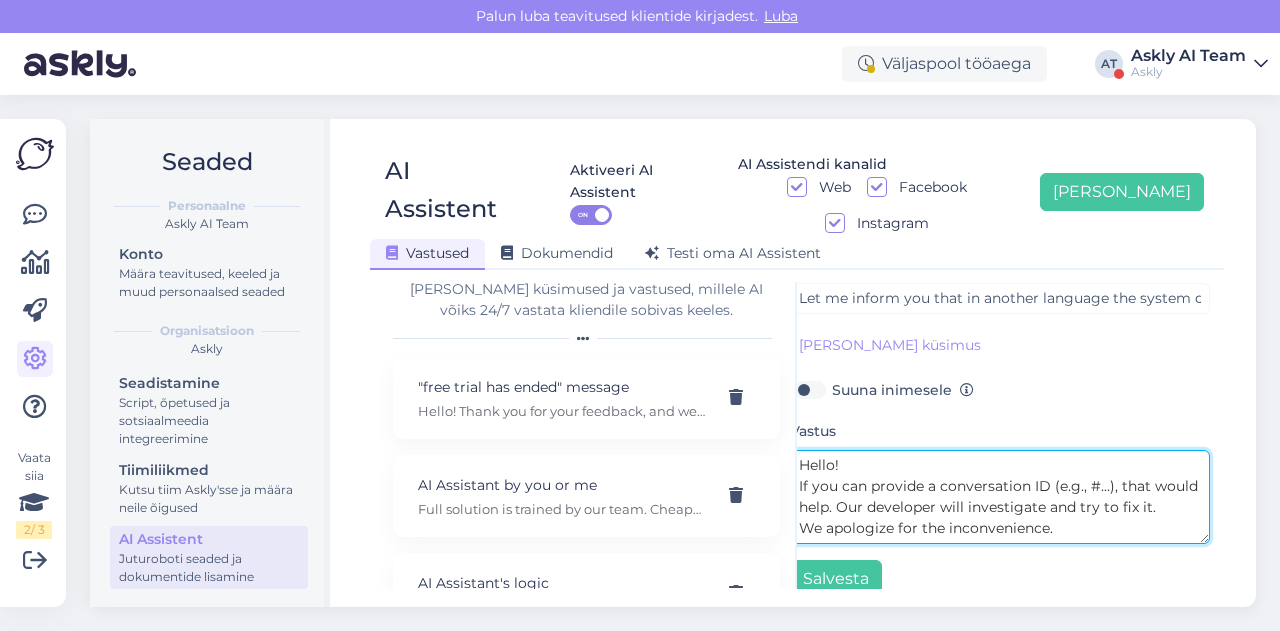 scroll, scrollTop: 0, scrollLeft: 22, axis: horizontal 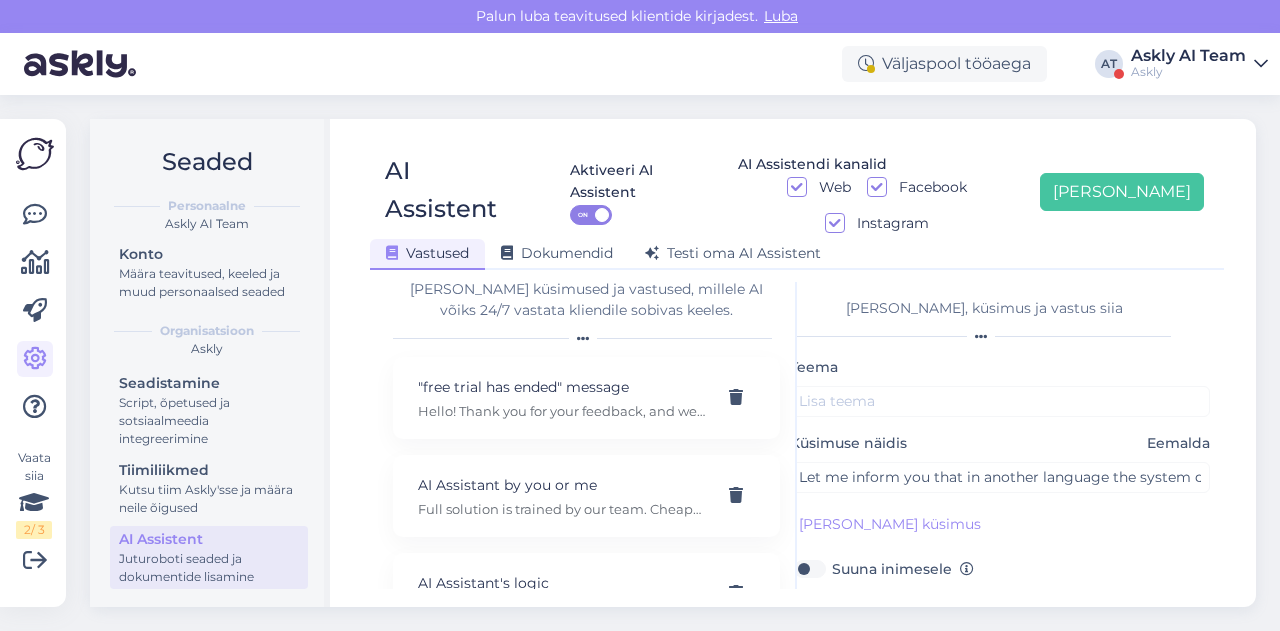 type on "Hello!
If you can provide a conversation ID (e.g., #...), that would help. Our developer will investigate and try to fix it.
We apologize for the inconvenience." 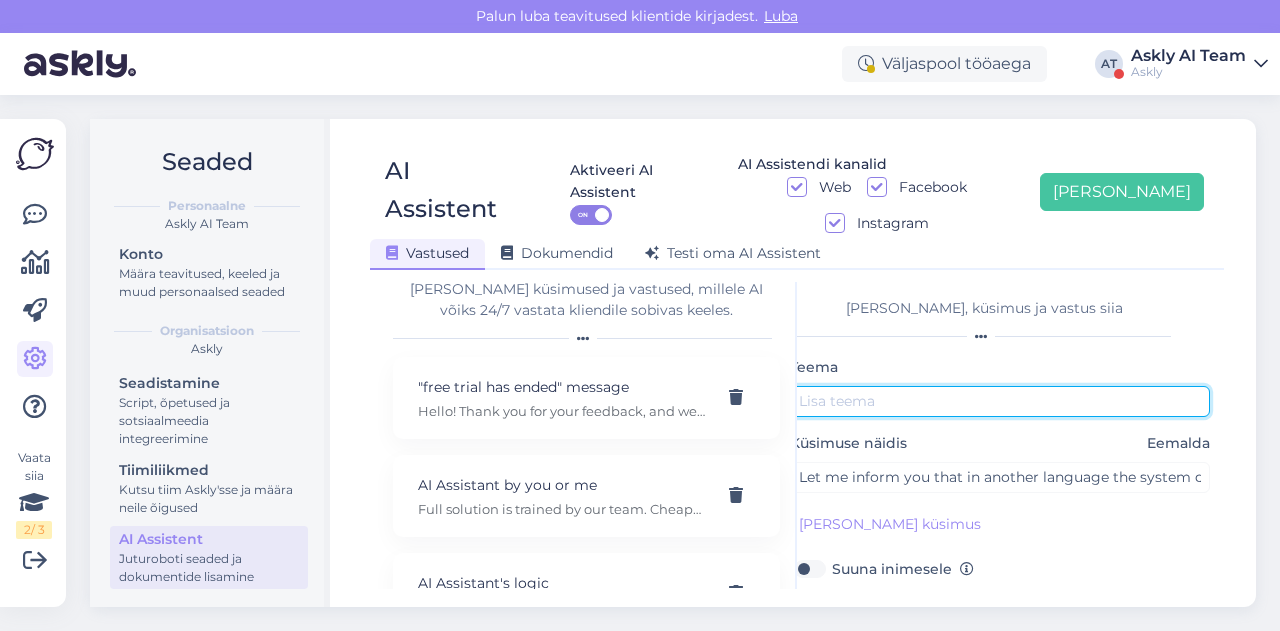 click at bounding box center (1000, 401) 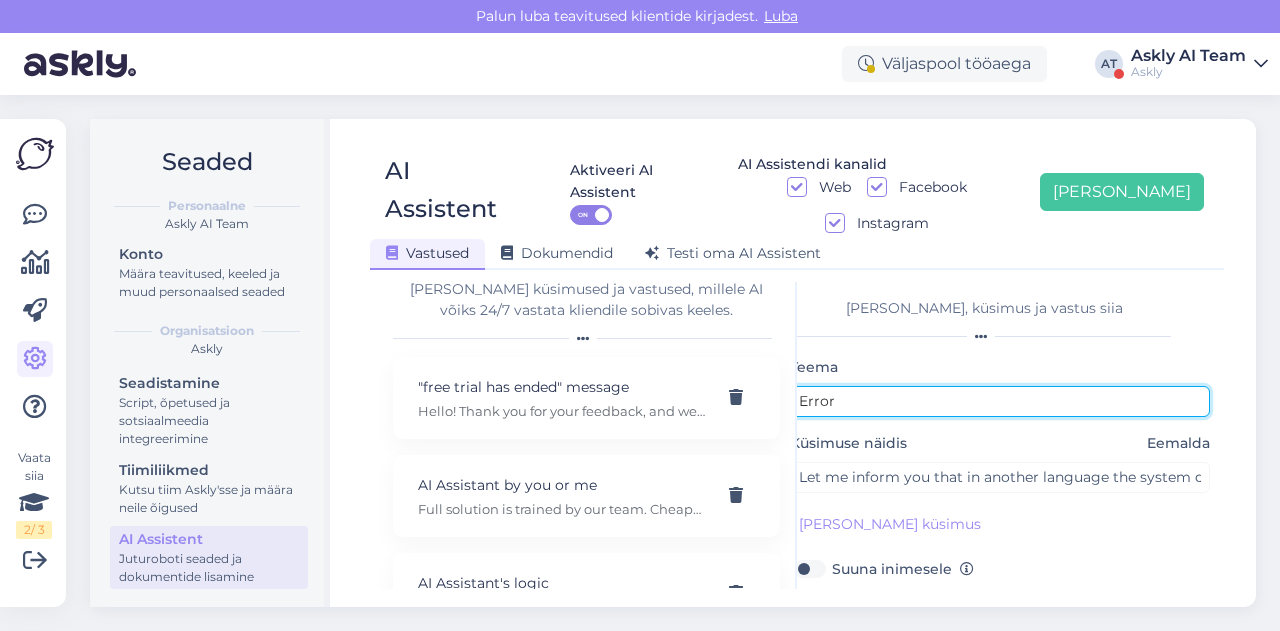 scroll, scrollTop: 179, scrollLeft: 0, axis: vertical 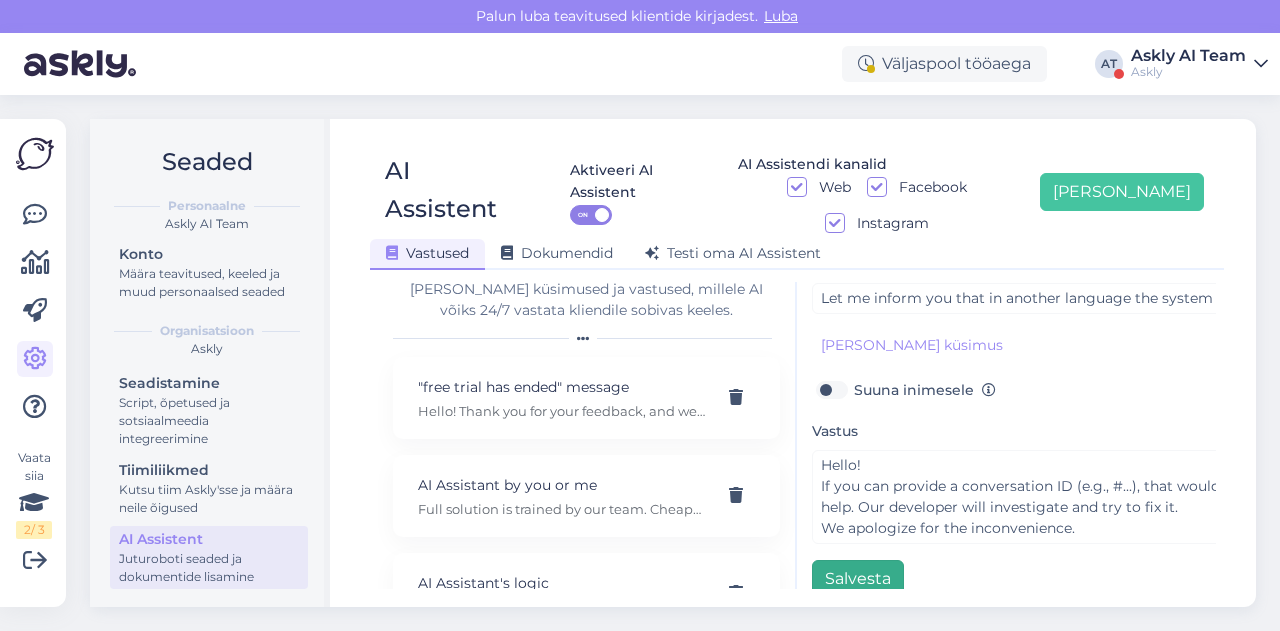 type on "Error" 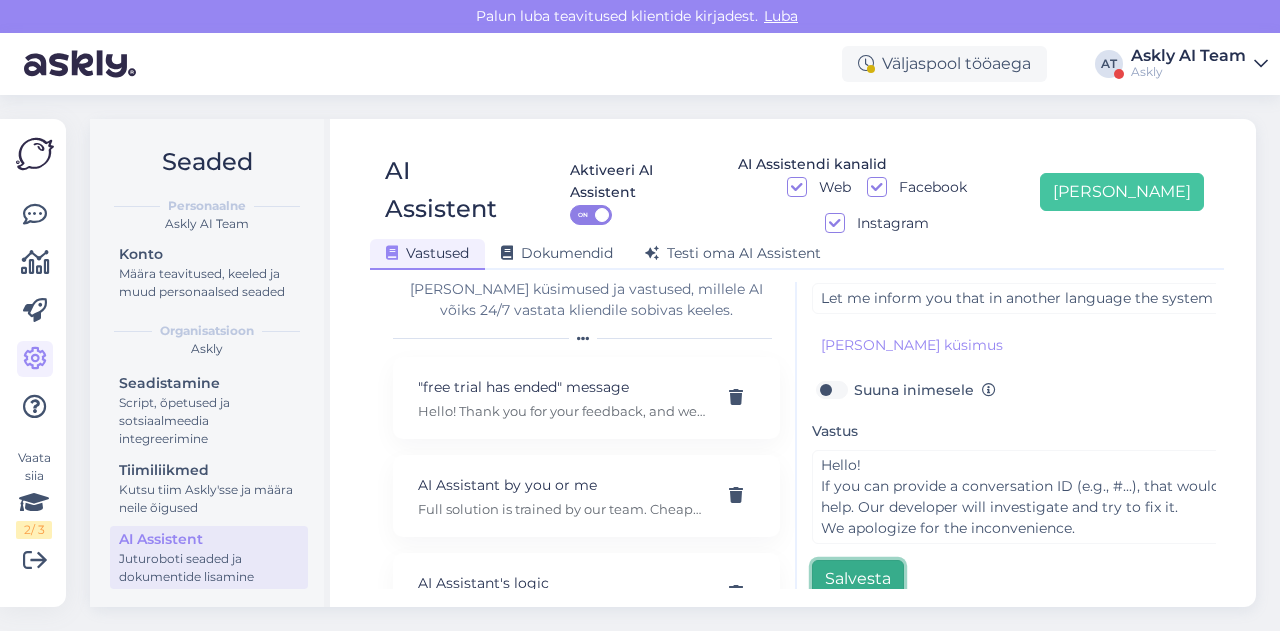 click on "Salvesta" at bounding box center [858, 579] 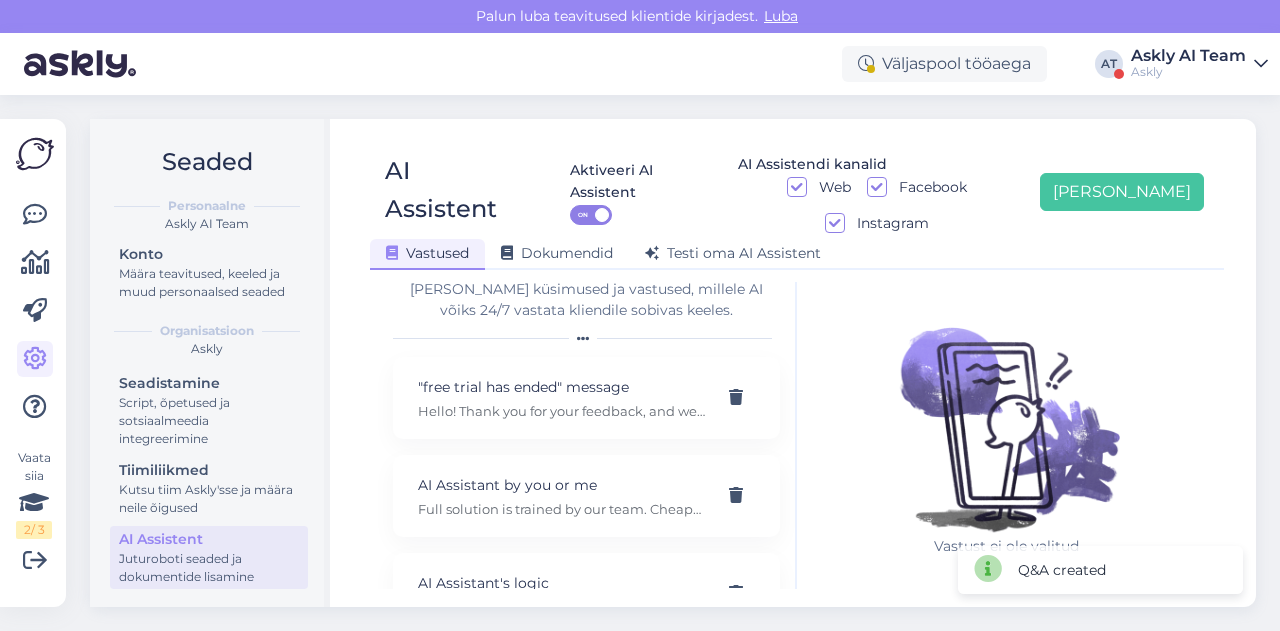 scroll, scrollTop: 42, scrollLeft: 0, axis: vertical 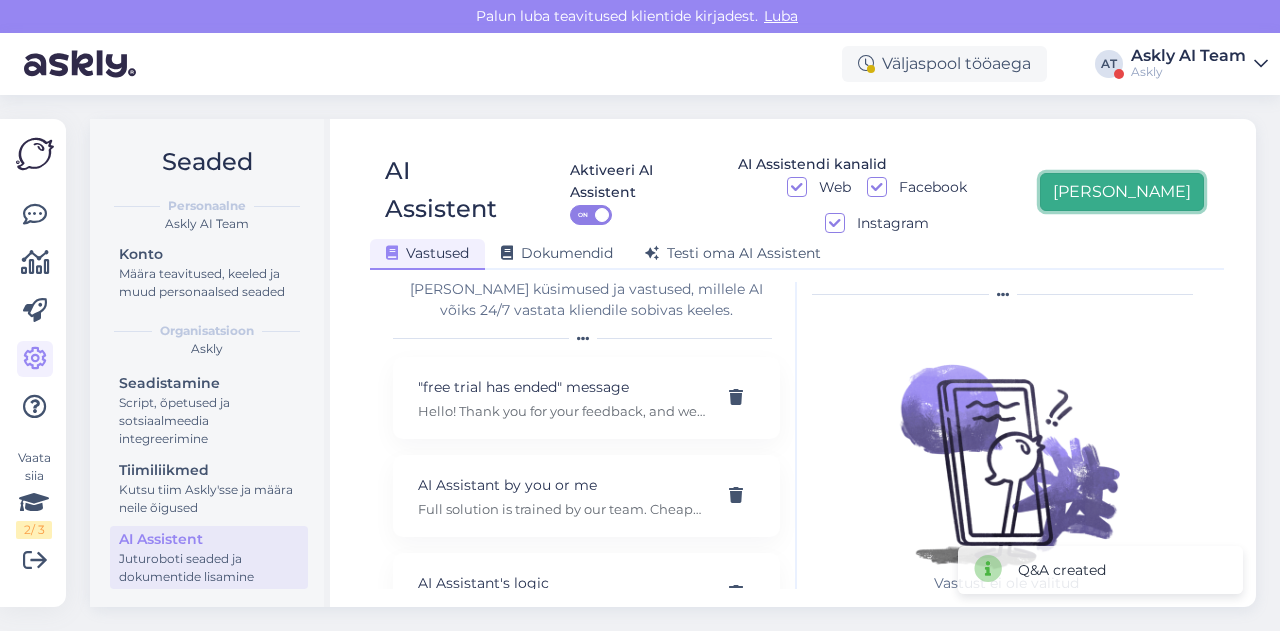 click on "Lisa uus" at bounding box center (1122, 192) 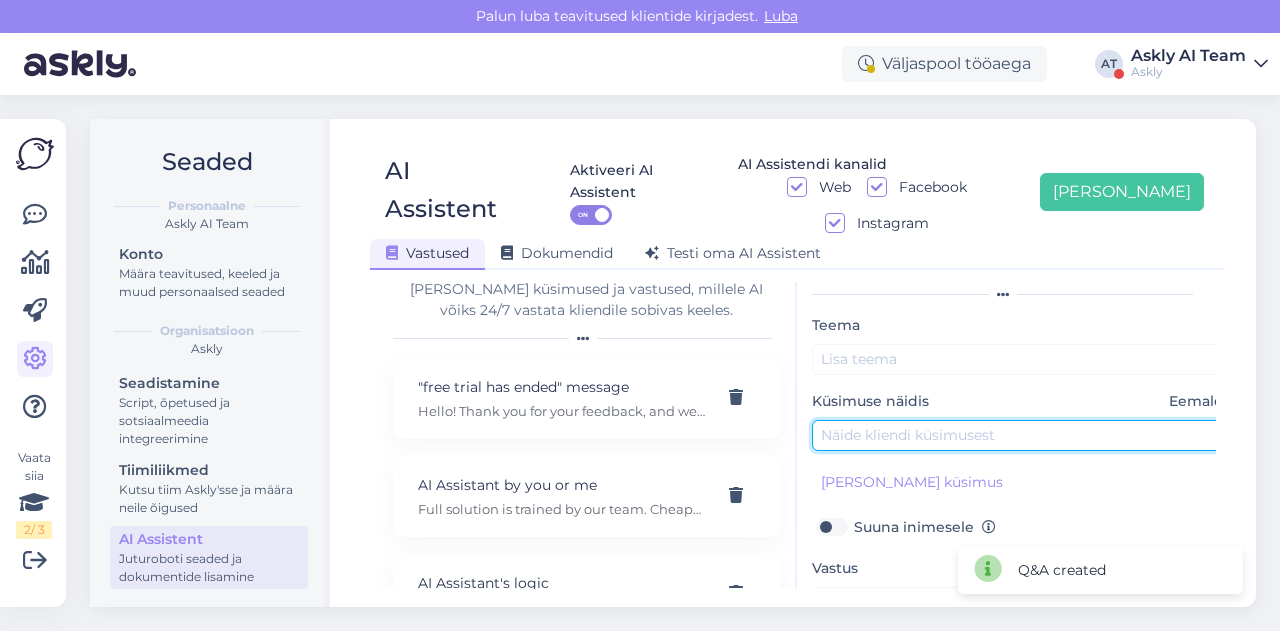 click at bounding box center [1022, 435] 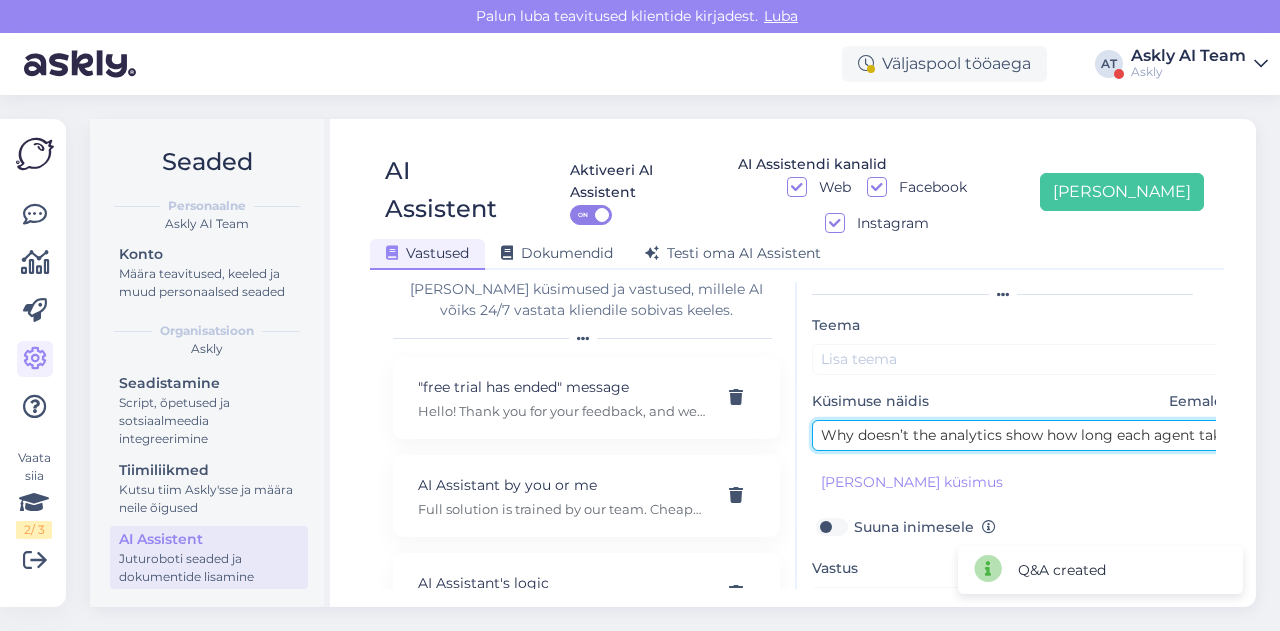 scroll, scrollTop: 0, scrollLeft: 170, axis: horizontal 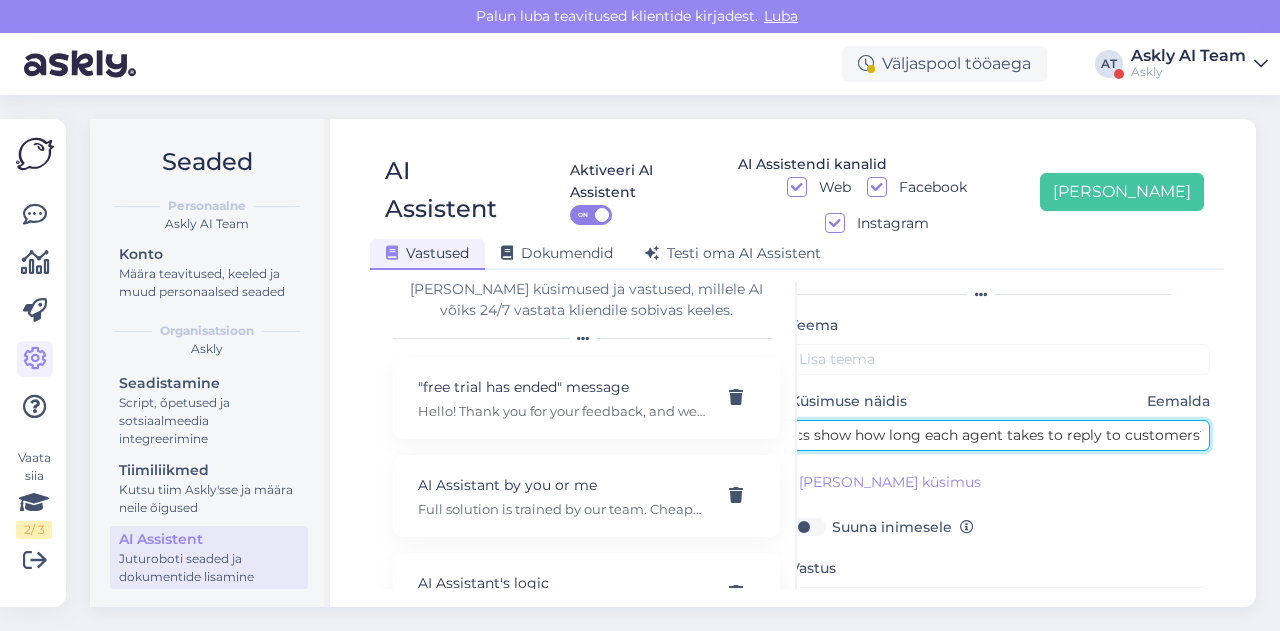 type on "Why doesn’t the analytics show how long each agent takes to reply to customers?" 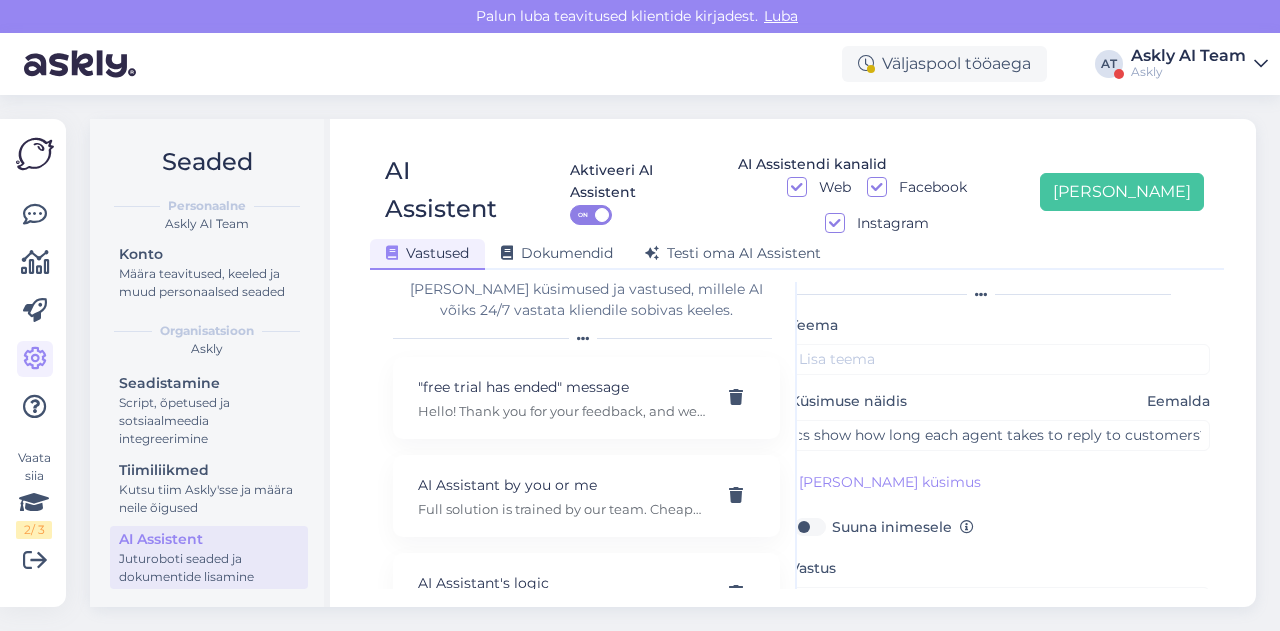 scroll, scrollTop: 0, scrollLeft: 0, axis: both 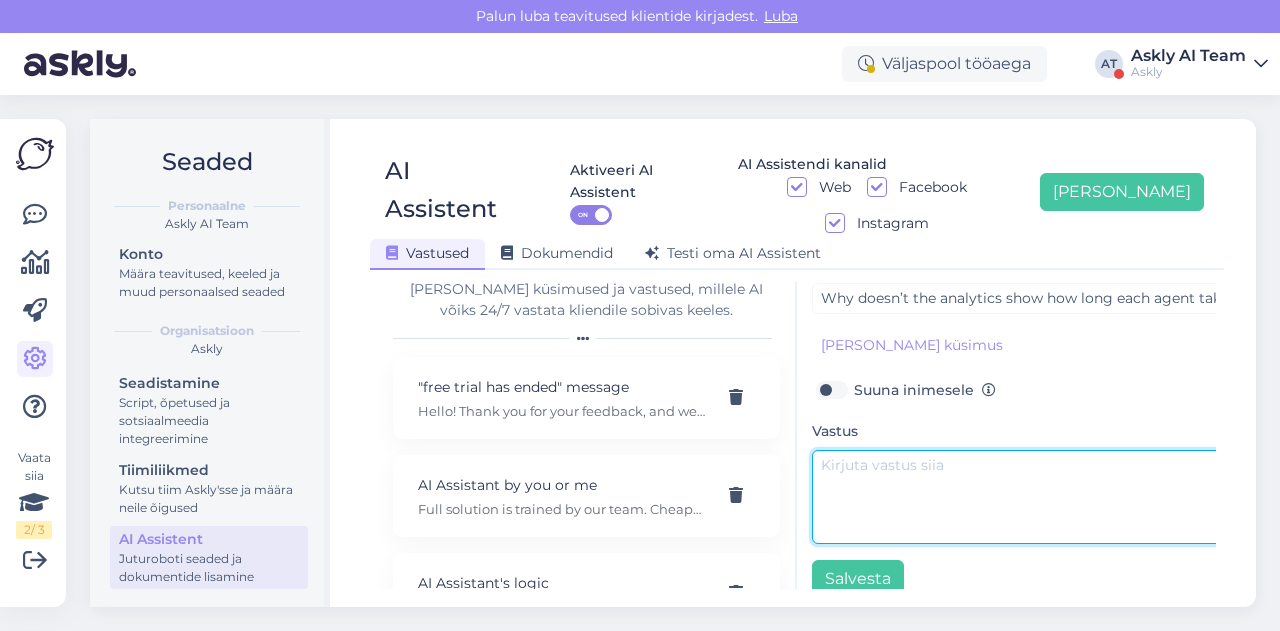 click at bounding box center [1022, 497] 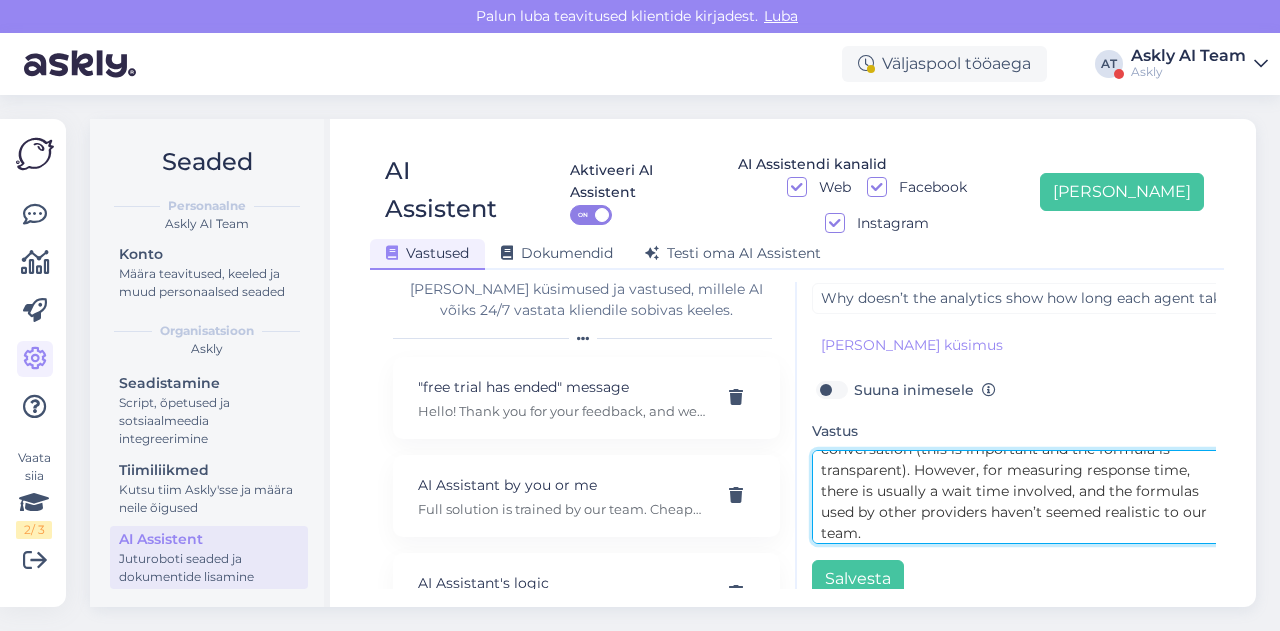 scroll, scrollTop: 0, scrollLeft: 0, axis: both 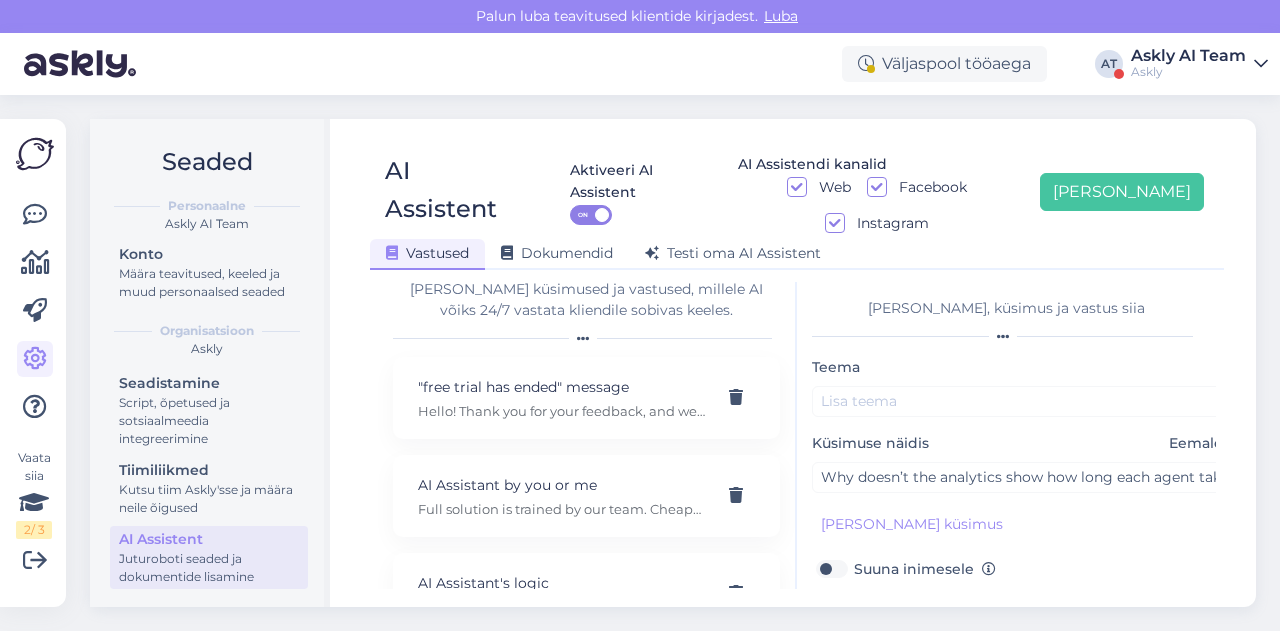 type on "Analytics shows how quickly an agent joins the conversation (this is important and the formula is transparent). However, for measuring response time, there is usually a wait time involved, and the formulas used by other providers haven’t seemed realistic to our team.
We are open to adding this if we find a more reliable calculation method.
Could you please provide more input on what matters most to you?
Do you mean the time your agent is typing the reply or until the conversation is closed?" 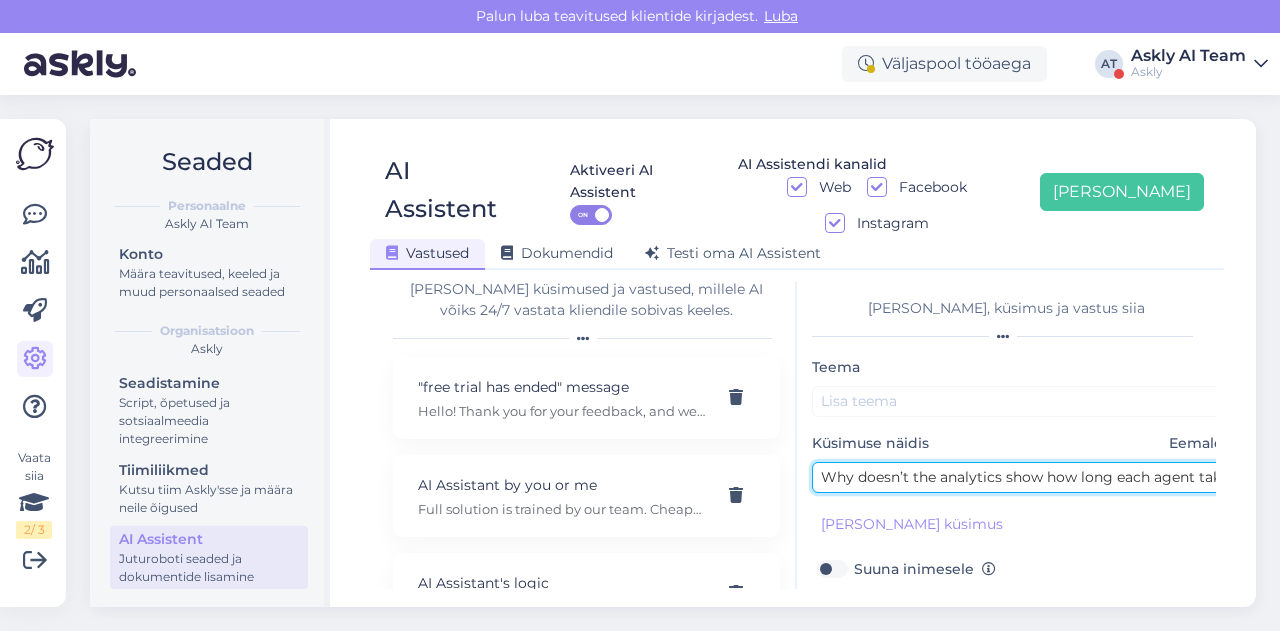 drag, startPoint x: 940, startPoint y: 439, endPoint x: 1001, endPoint y: 440, distance: 61.008198 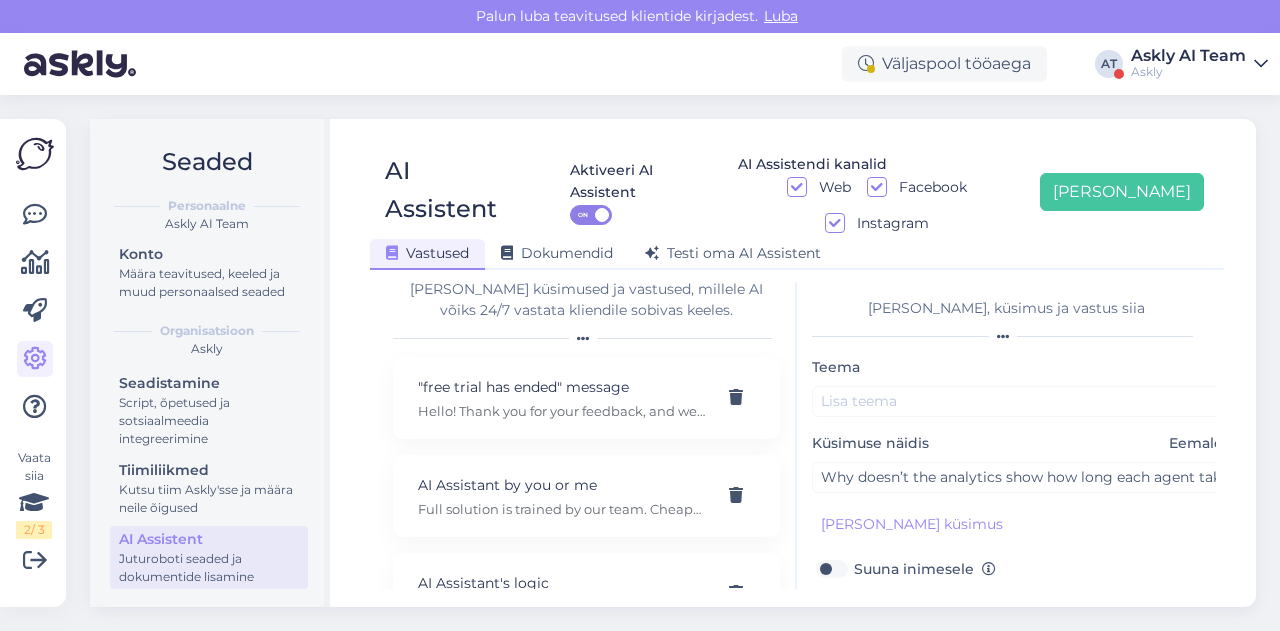 click on "Teema Küsimuse näidis Eemalda Why doesn’t the analytics show how long each agent takes to reply to customers? Lisa kliendi küsimus Suuna inimesele Vastus Analytics shows how quickly an agent joins the conversation (this is important and the formula is transparent). However, for measuring response time, there is usually a wait time involved, and the formulas used by other providers haven’t seemed realistic to our team.
We are open to adding this if we find a more reliable calculation method.
Could you please provide more input on what matters most to you?
Do you mean the time your agent is typing the reply or until the conversation is closed? Salvesta" at bounding box center (1022, 566) 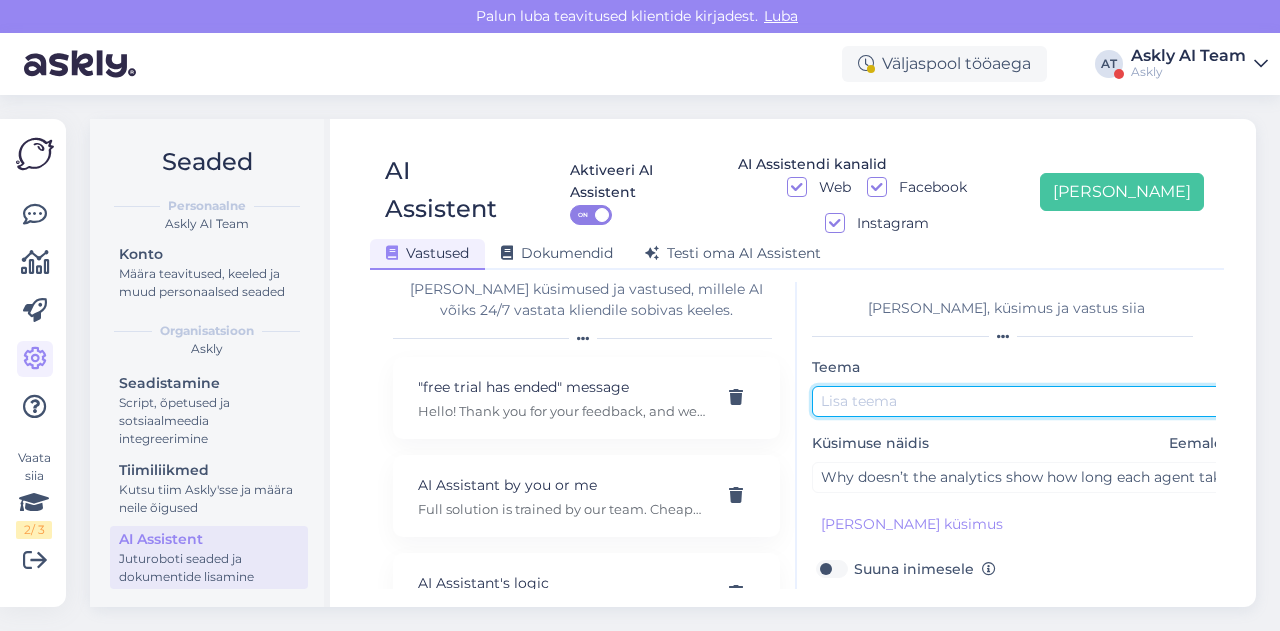 click at bounding box center (1022, 401) 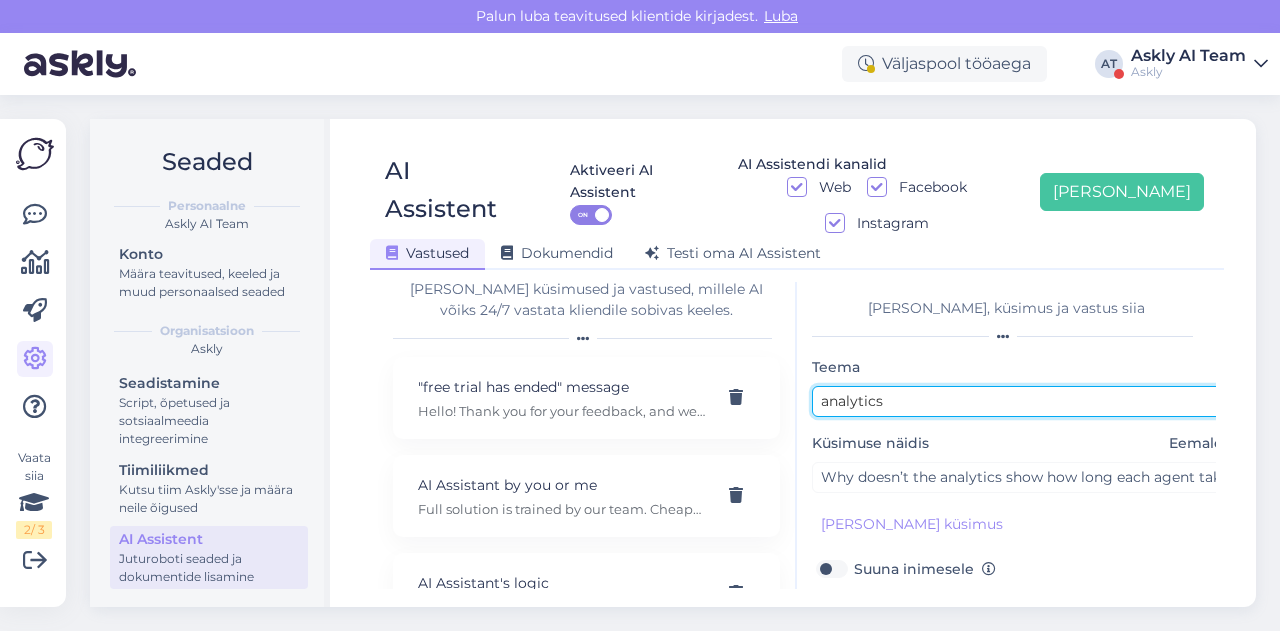 click on "analytics" at bounding box center (1022, 401) 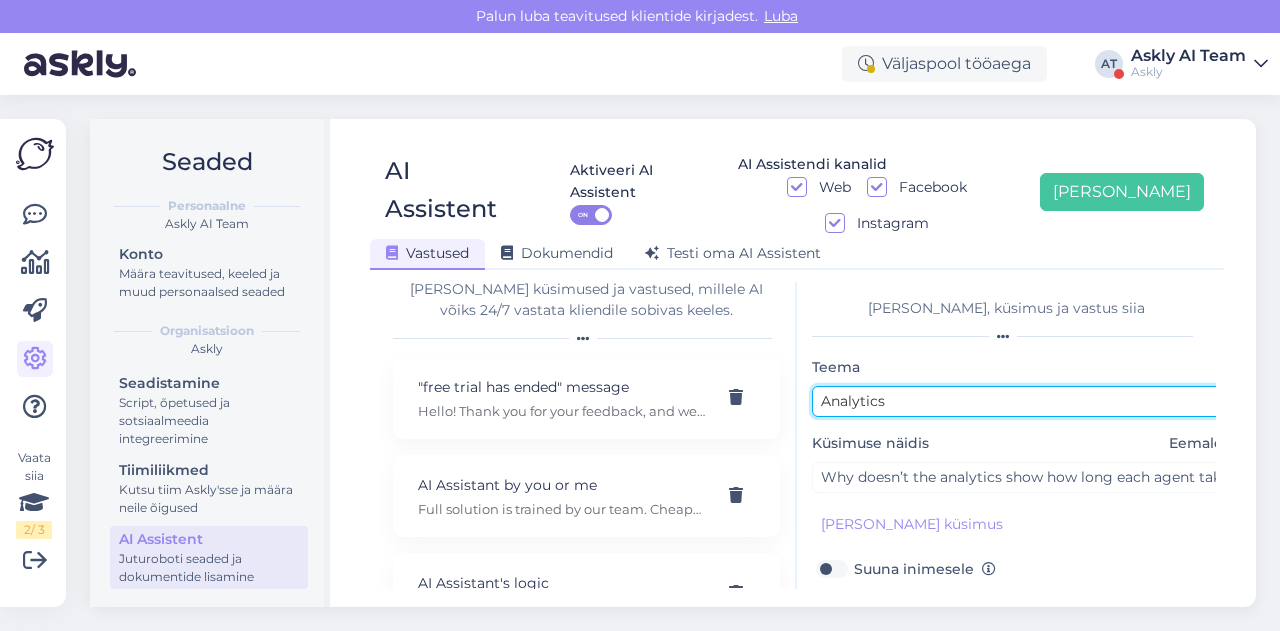 scroll, scrollTop: 179, scrollLeft: 0, axis: vertical 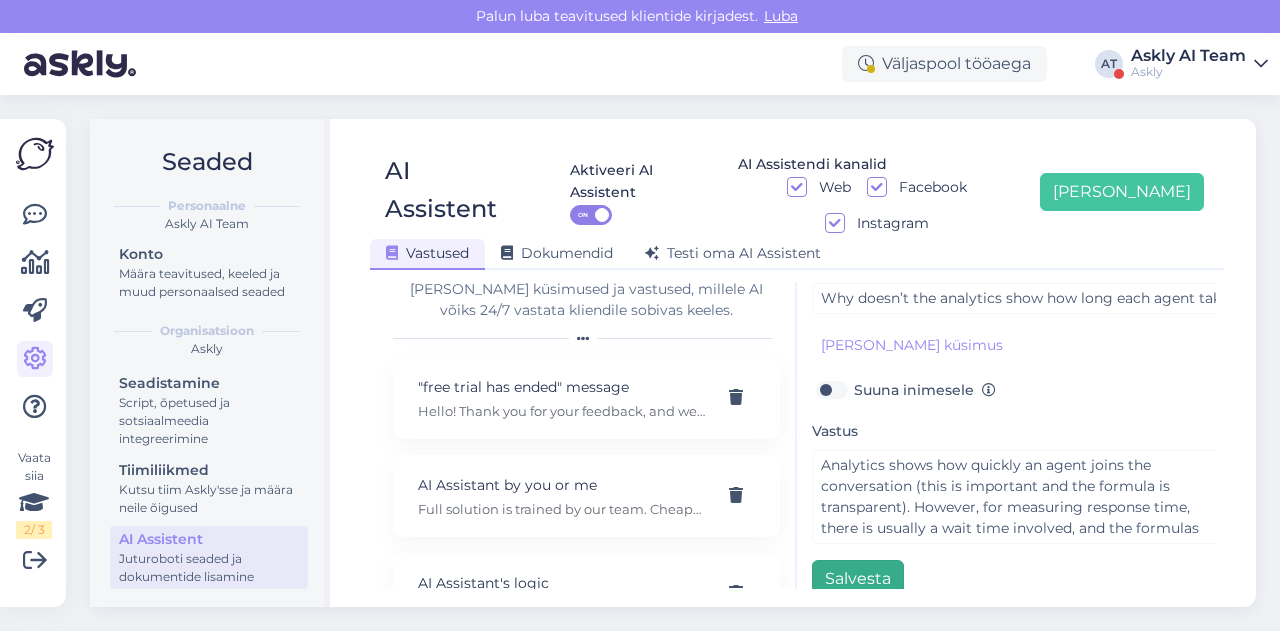 type on "Analytics" 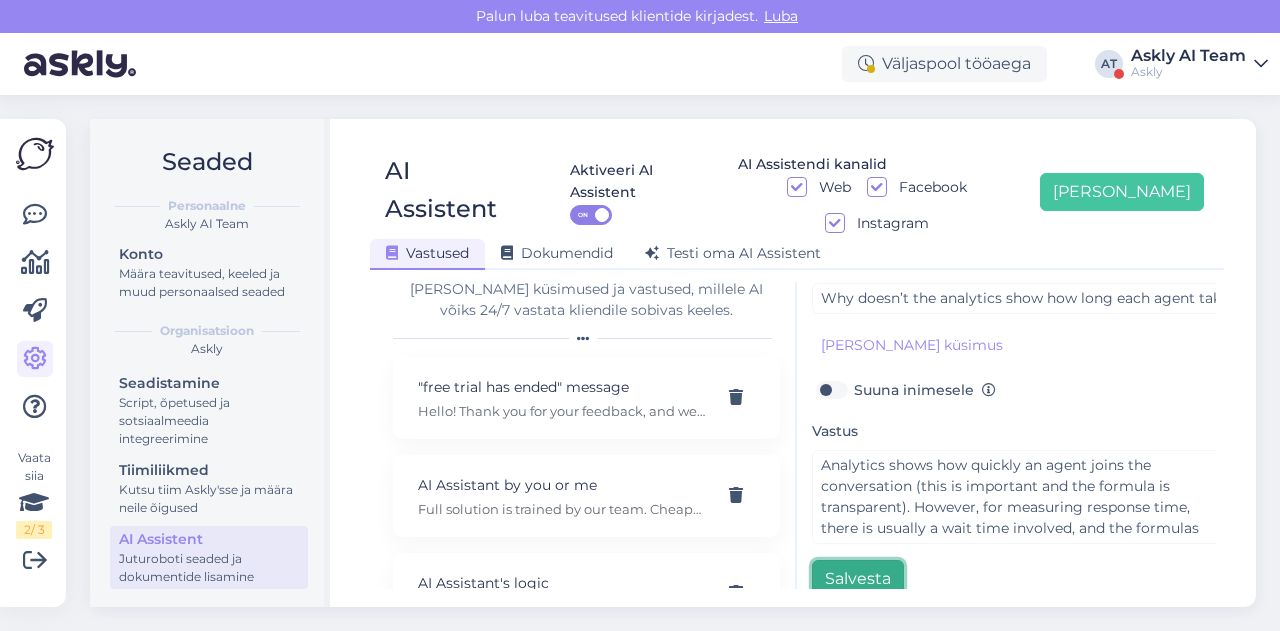 click on "Salvesta" at bounding box center (858, 579) 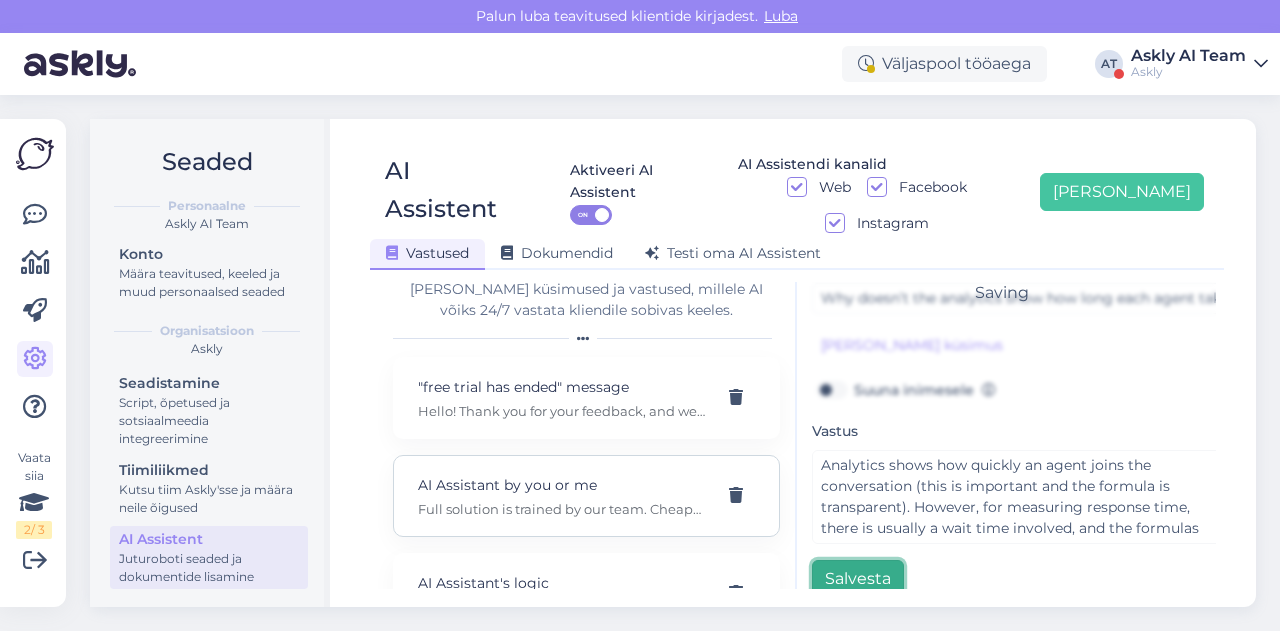 scroll, scrollTop: 0, scrollLeft: 0, axis: both 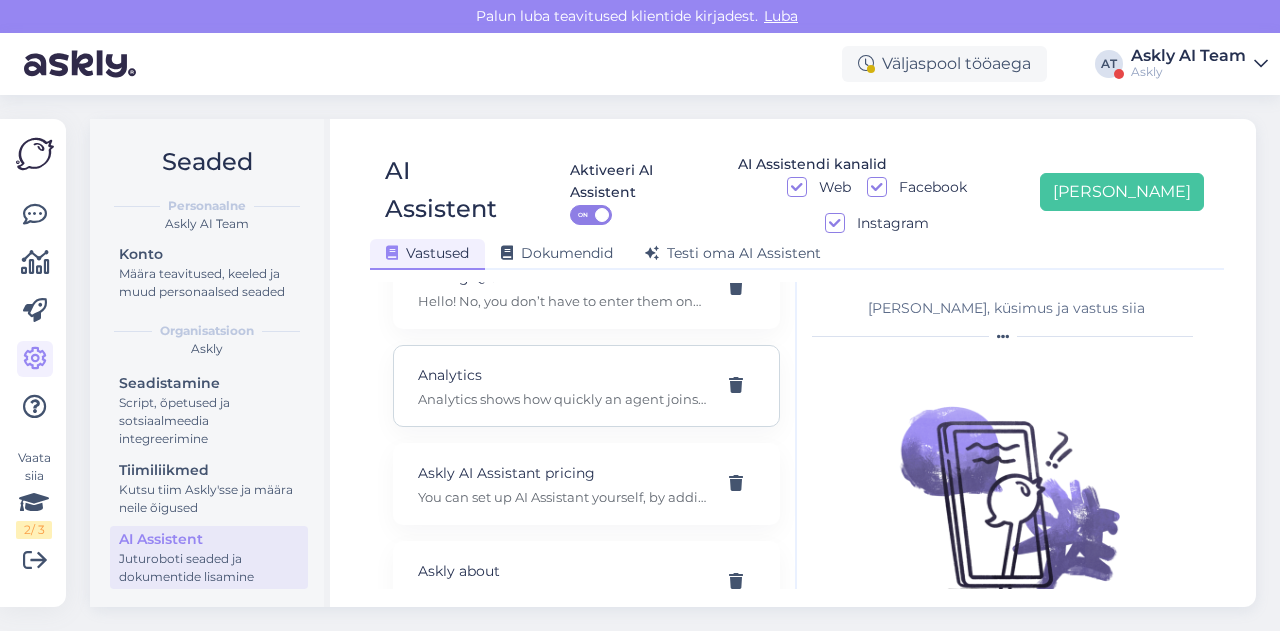 click on "Analytics shows how quickly an agent joins the conversation (this is important and the formula is transparent). However, for measuring response time, there is usually a wait time involved, and the formulas used by other providers haven’t seemed realistic to our team.
We are open to adding this if we find a more reliable calculation method.
Could you please provide more input on what matters most to you?
Do you mean the time your agent is typing the reply or until the conversation is closed?" at bounding box center (562, 399) 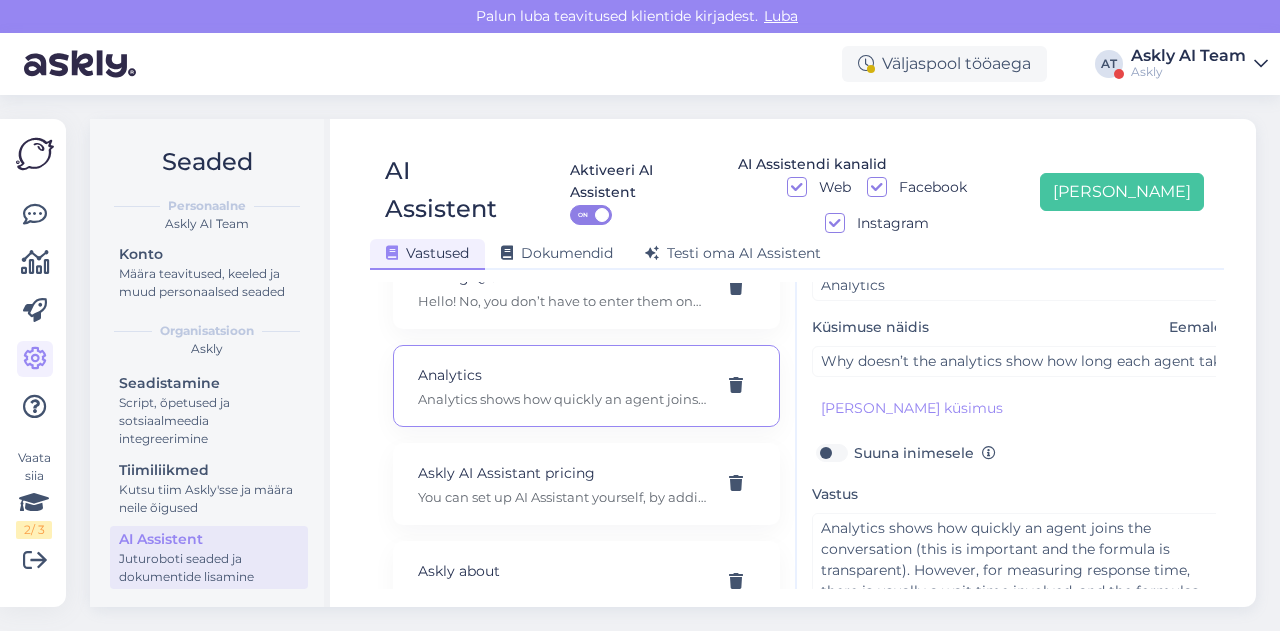 scroll, scrollTop: 117, scrollLeft: 0, axis: vertical 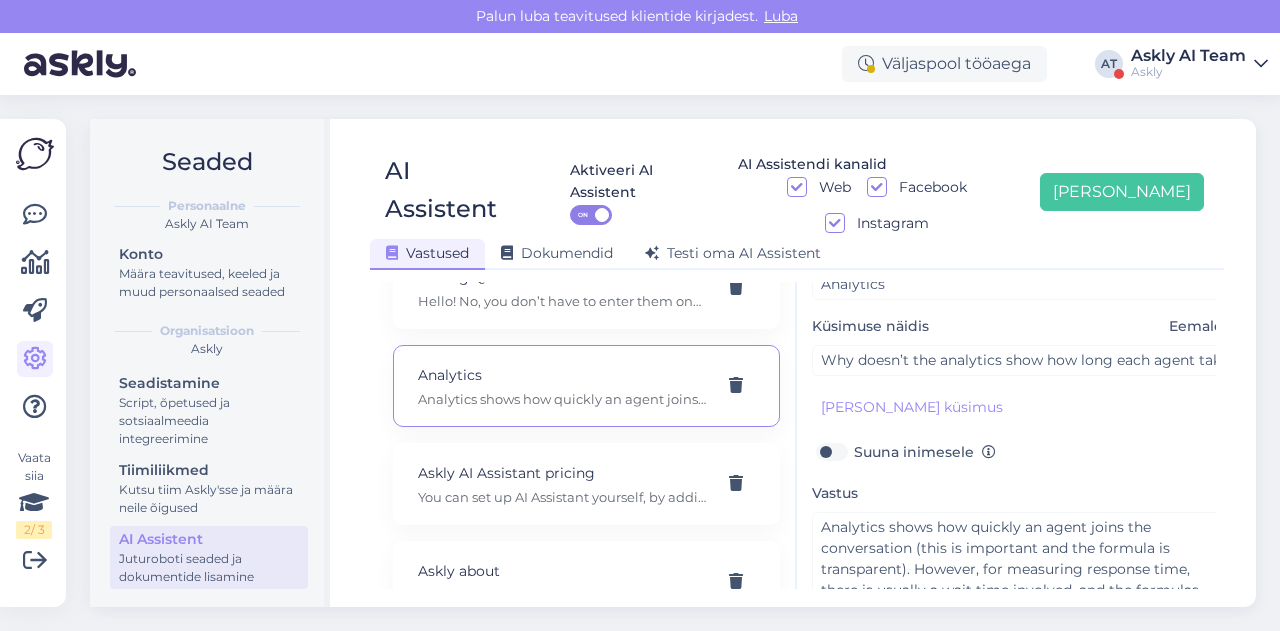 click on "Suuna inimesele" at bounding box center [925, 452] 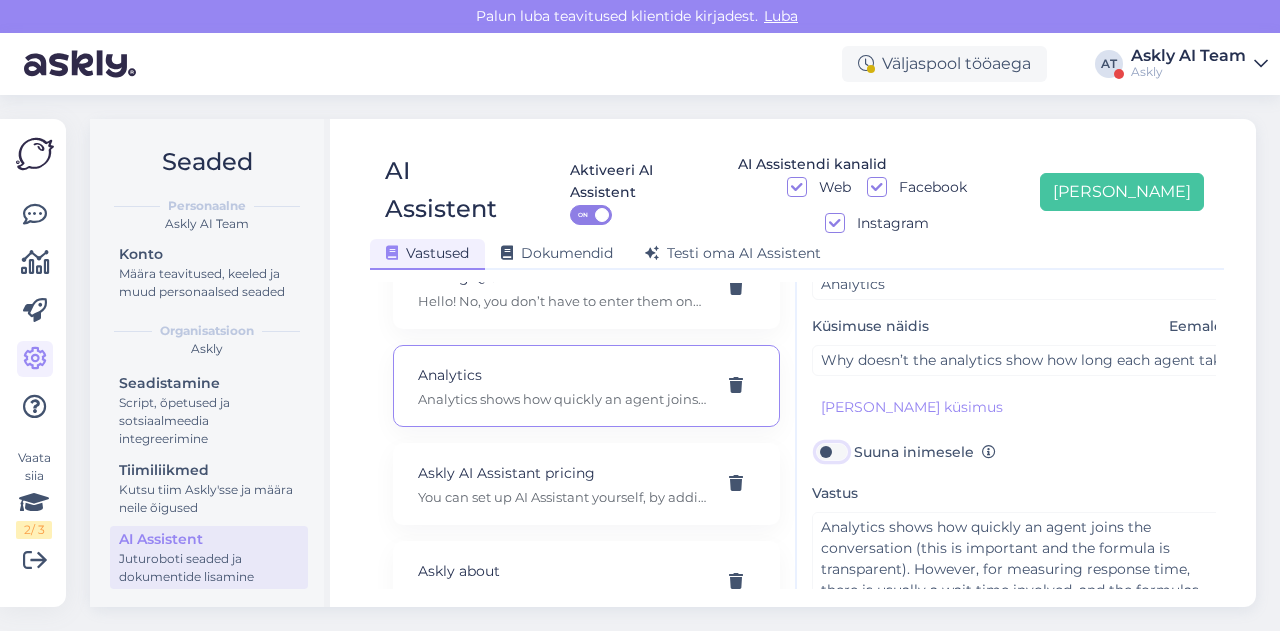 click on "Suuna inimesele" at bounding box center [831, 452] 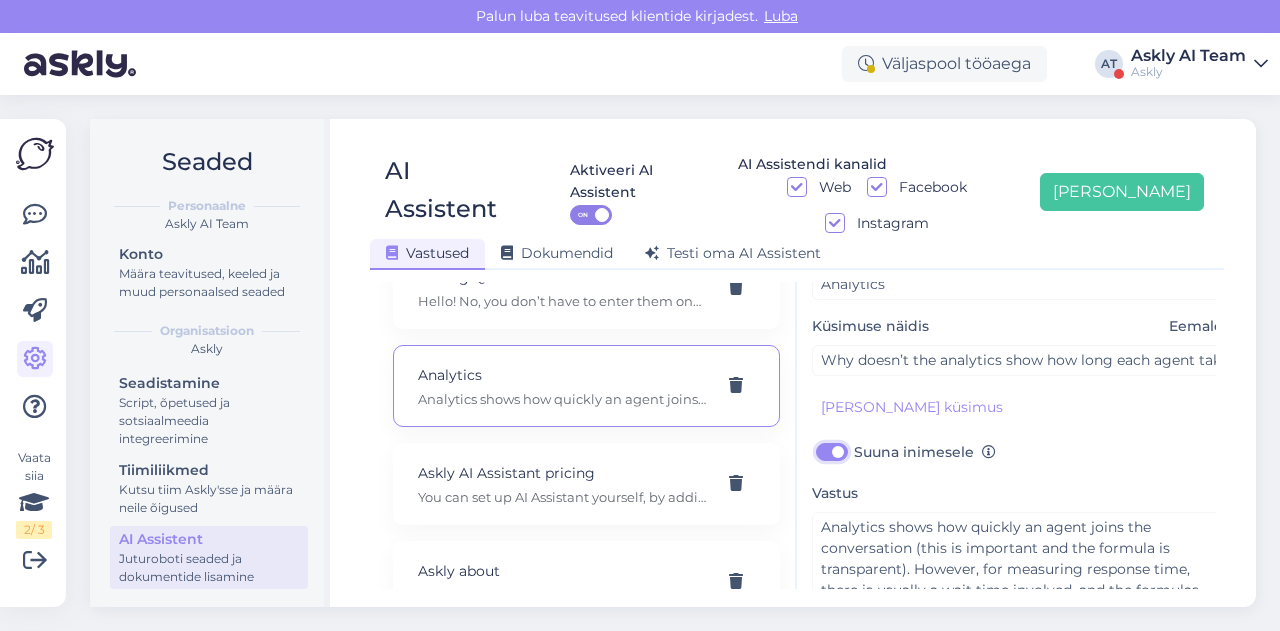 checkbox on "true" 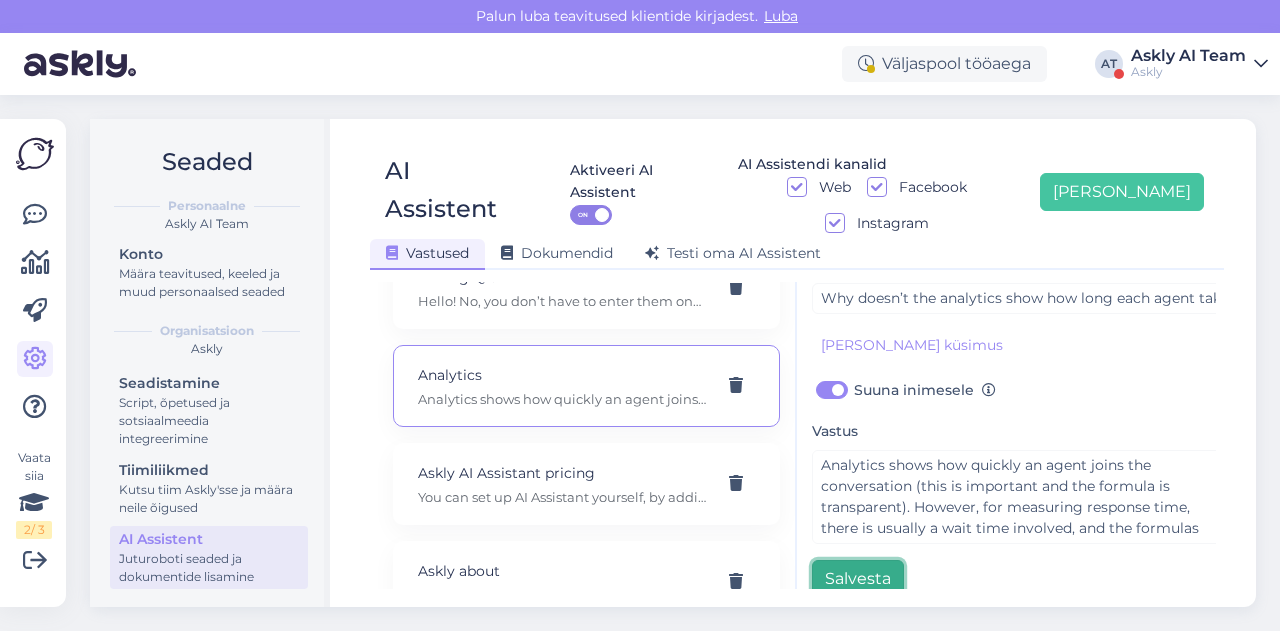 click on "Salvesta" at bounding box center [858, 579] 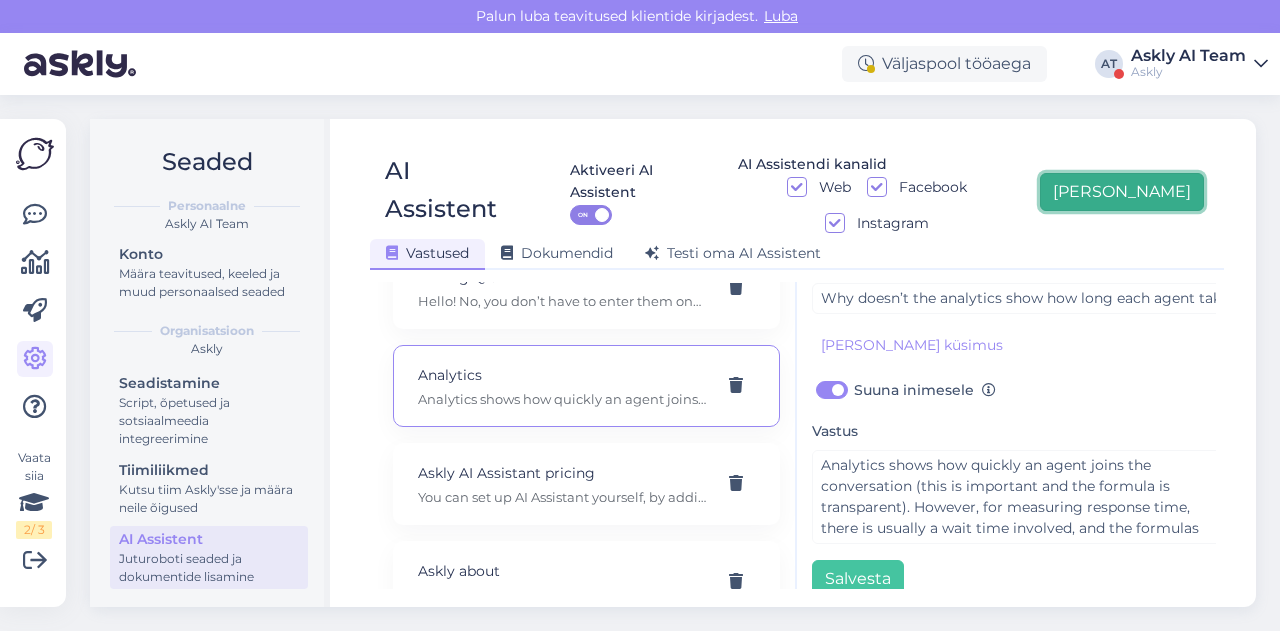 click on "Lisa uus" at bounding box center [1122, 192] 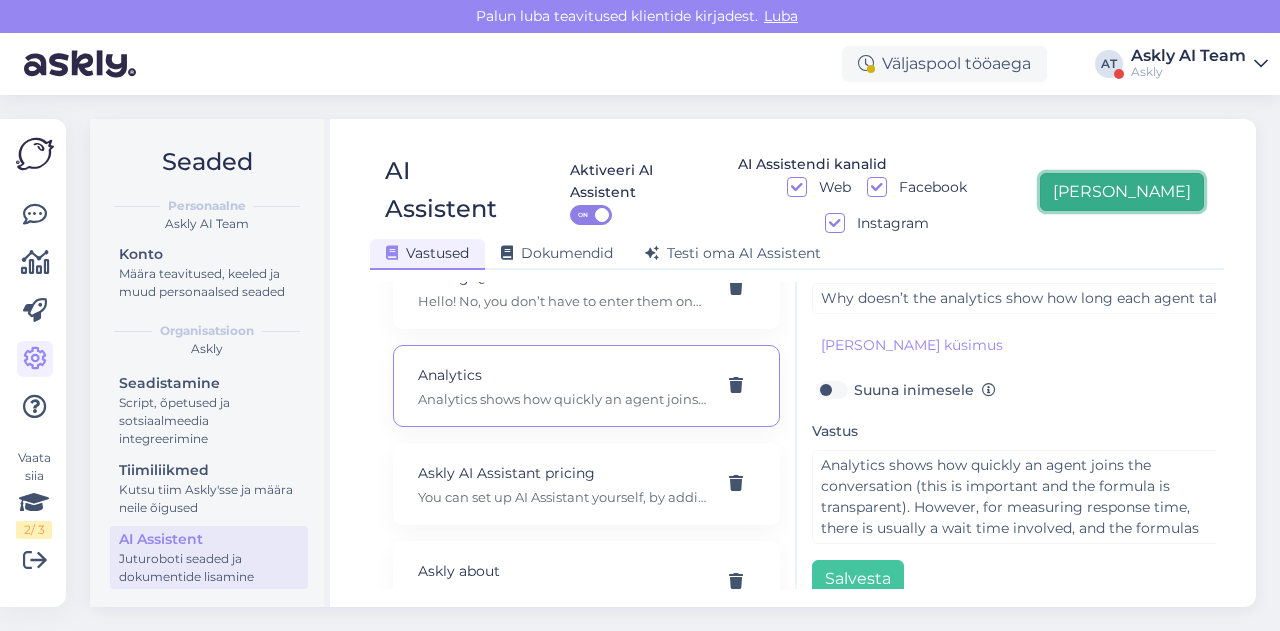 type 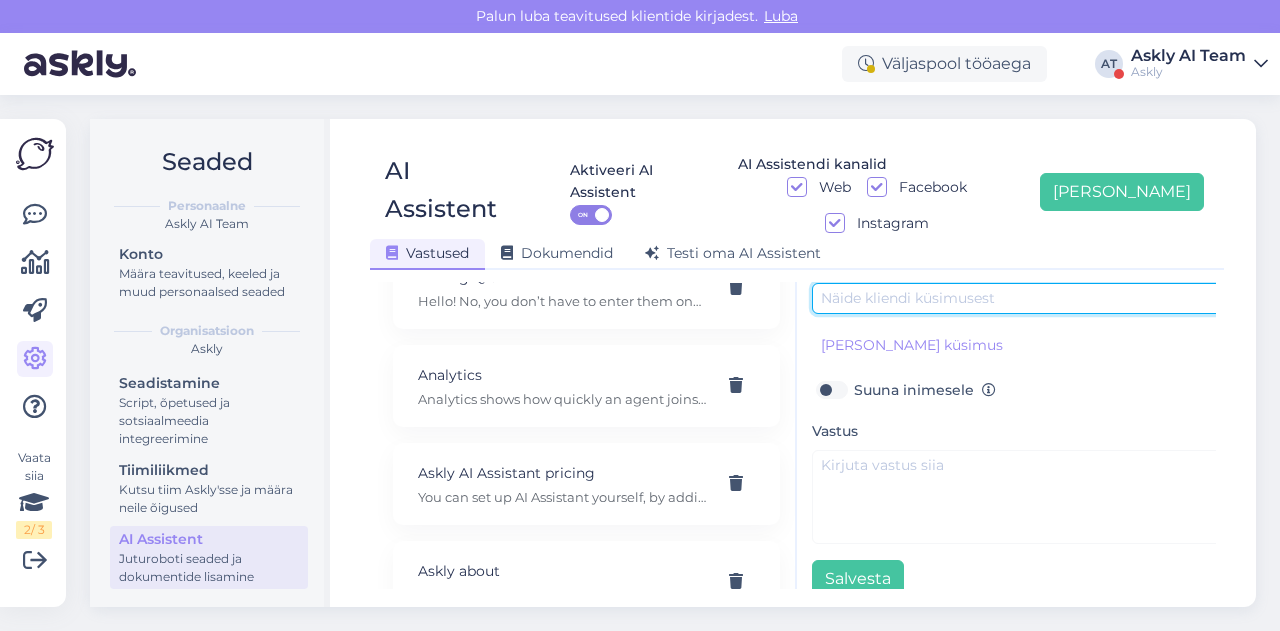 click at bounding box center (1022, 298) 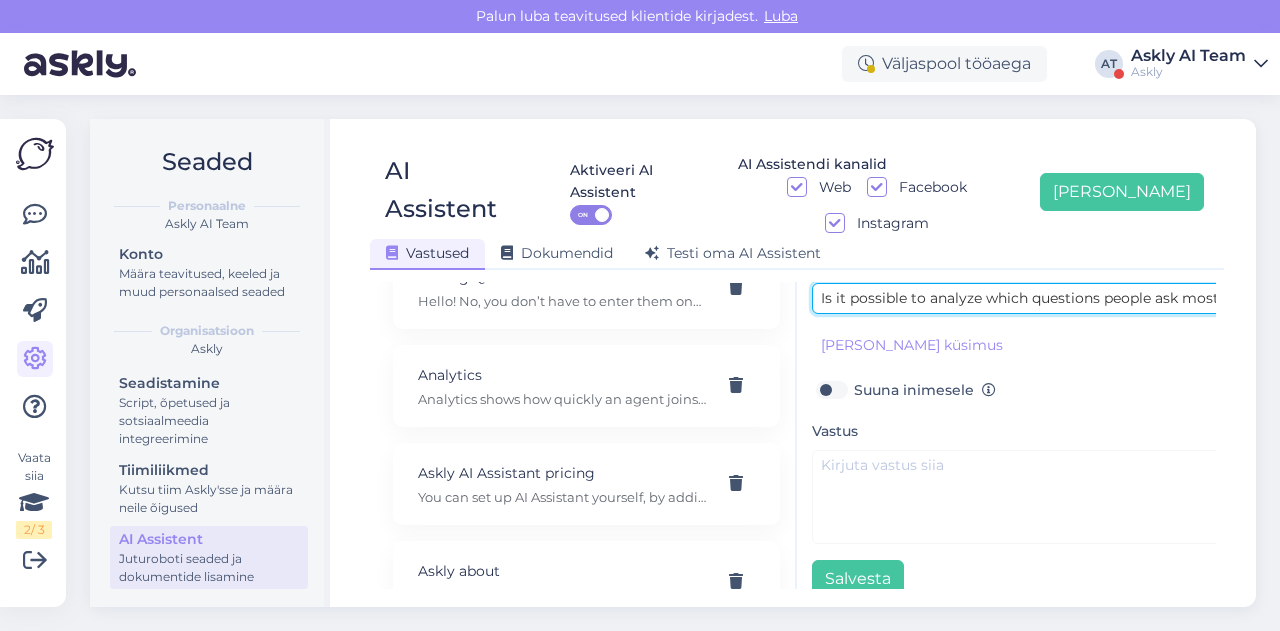 scroll, scrollTop: 0, scrollLeft: 157, axis: horizontal 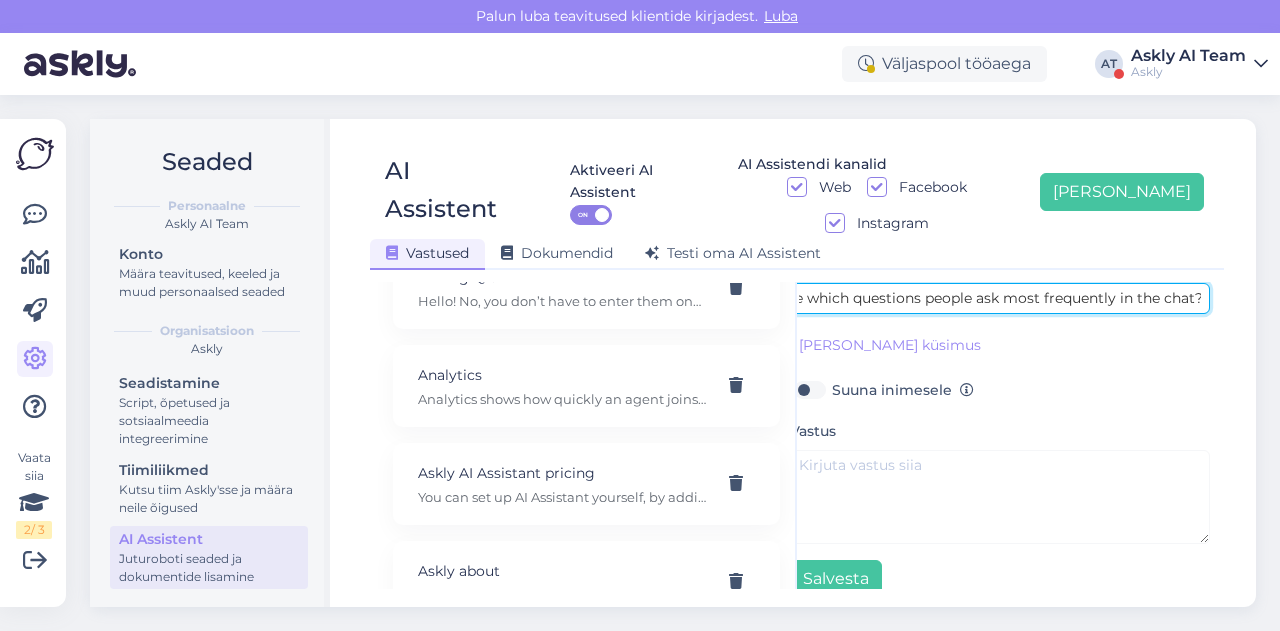 type on "Is it possible to analyze which questions people ask most frequently in the chat?" 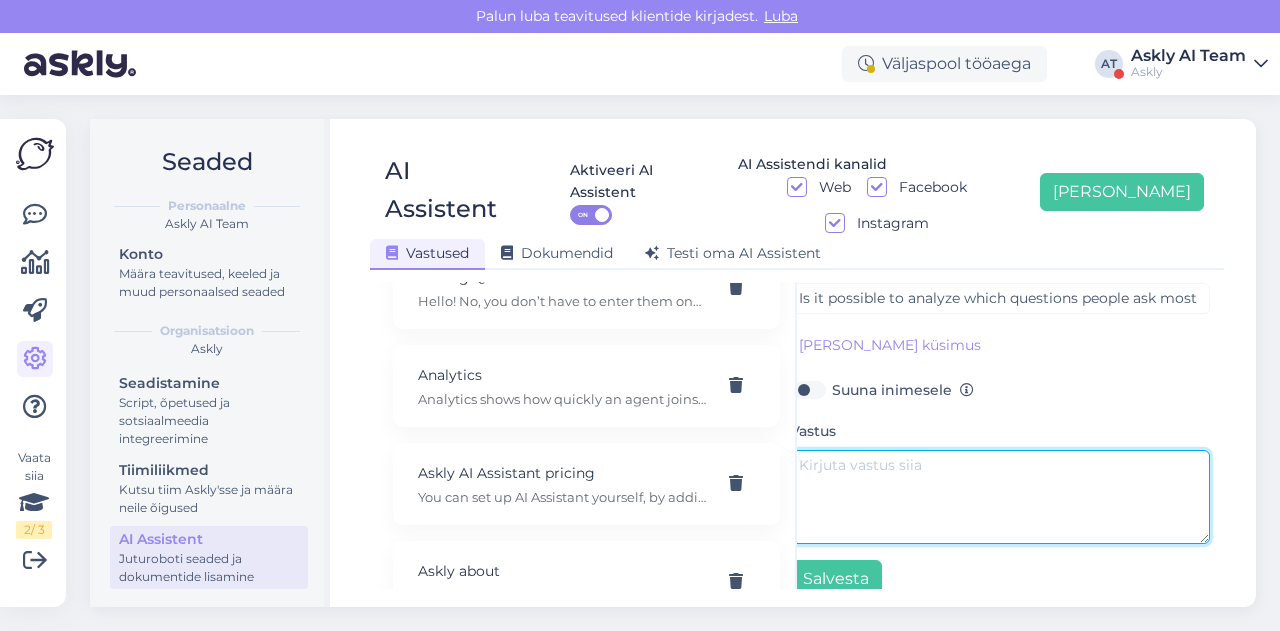 click at bounding box center [1000, 497] 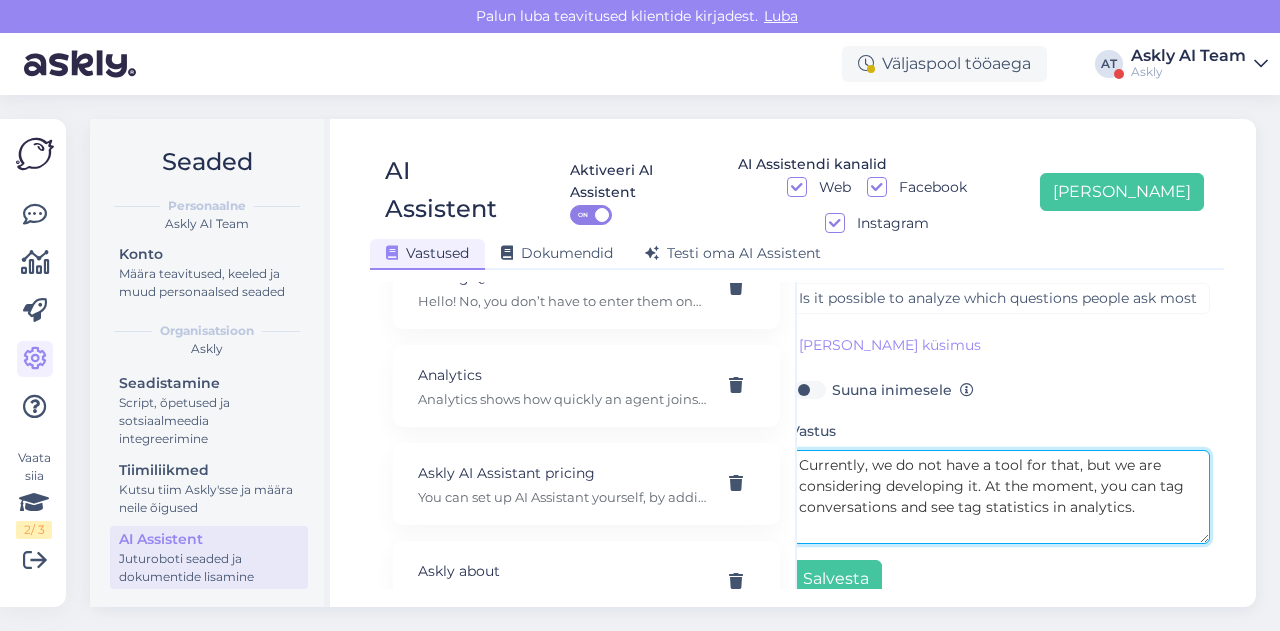 scroll, scrollTop: 0, scrollLeft: 0, axis: both 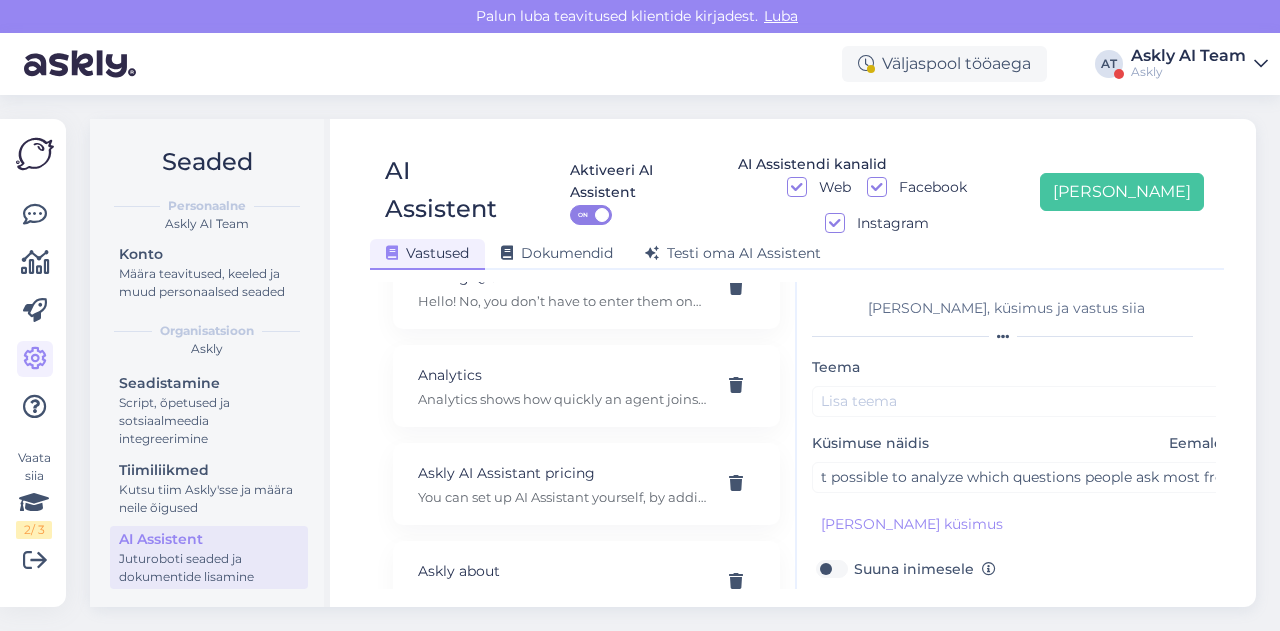 type on "Currently, we do not have a tool for that, but we are considering developing it. At the moment, you can tag conversations and see tag statistics in analytics." 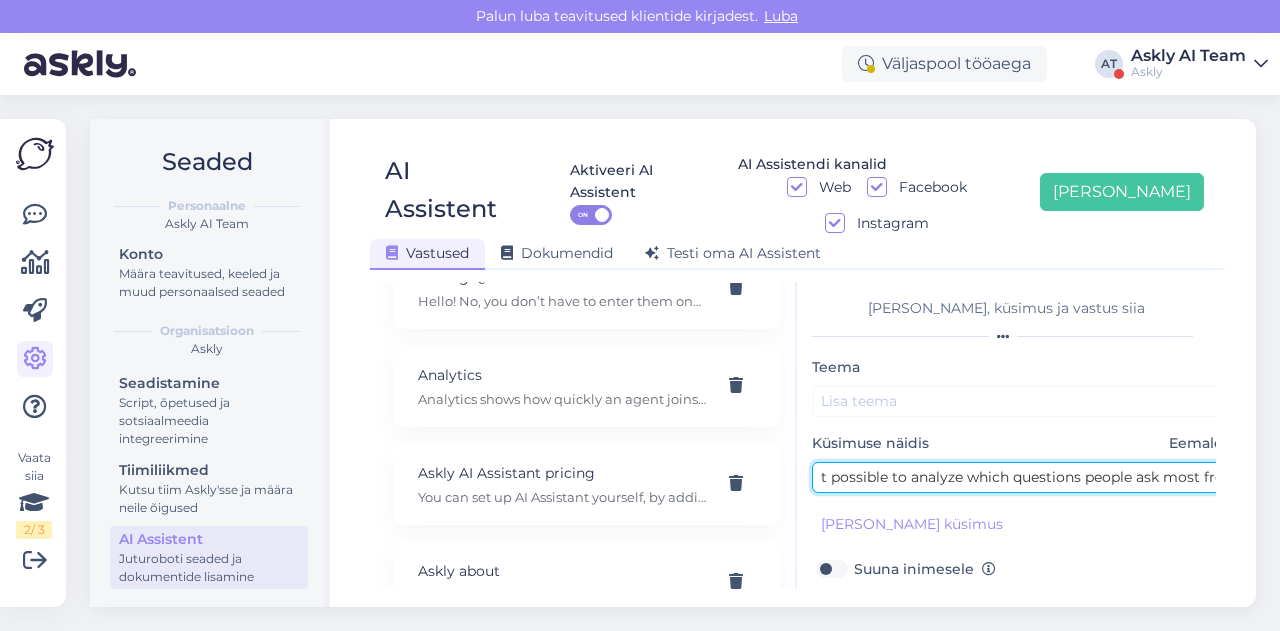 drag, startPoint x: 909, startPoint y: 439, endPoint x: 967, endPoint y: 445, distance: 58.30952 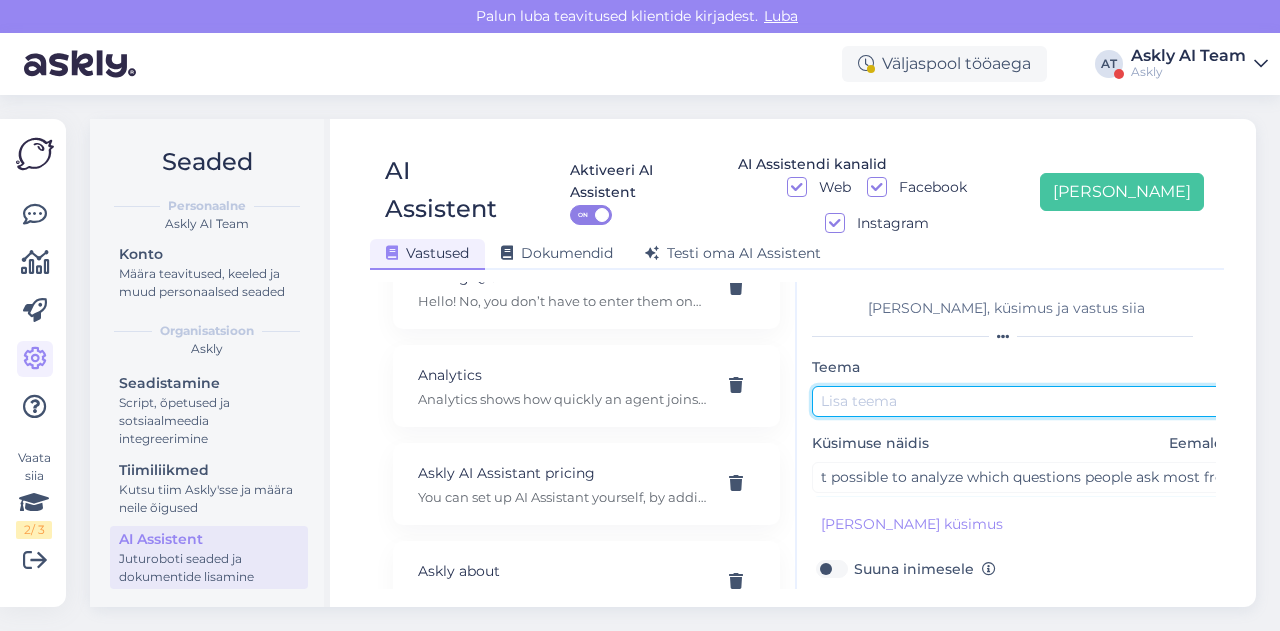 click at bounding box center (1022, 401) 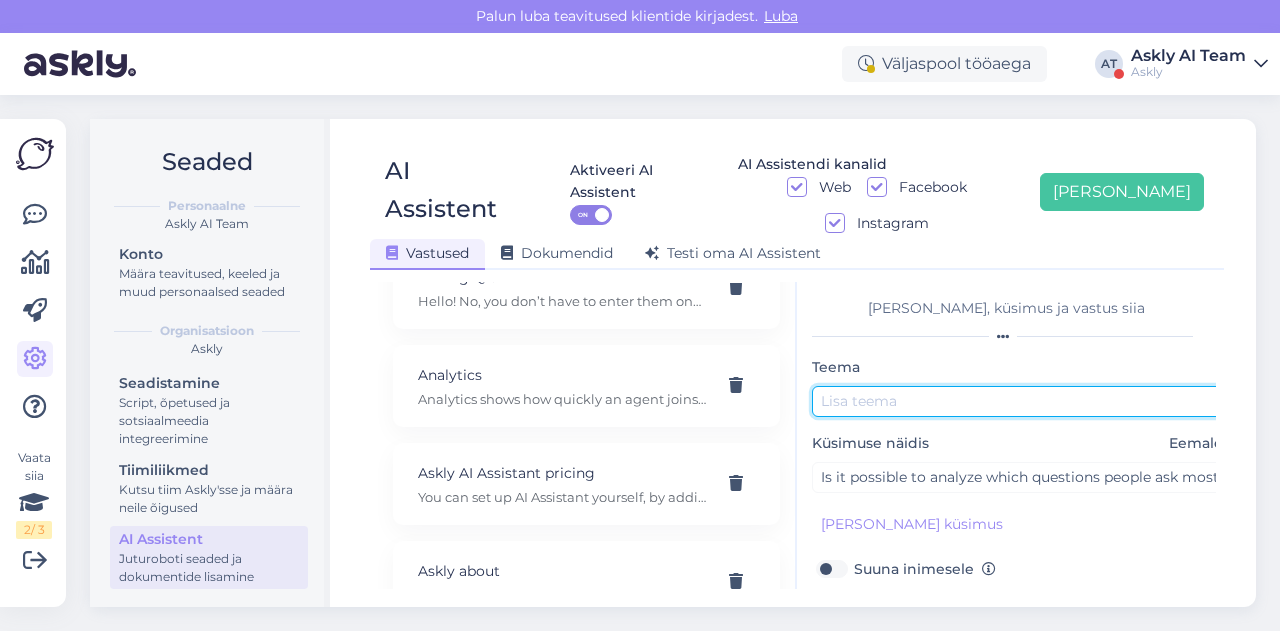 paste on "analyze" 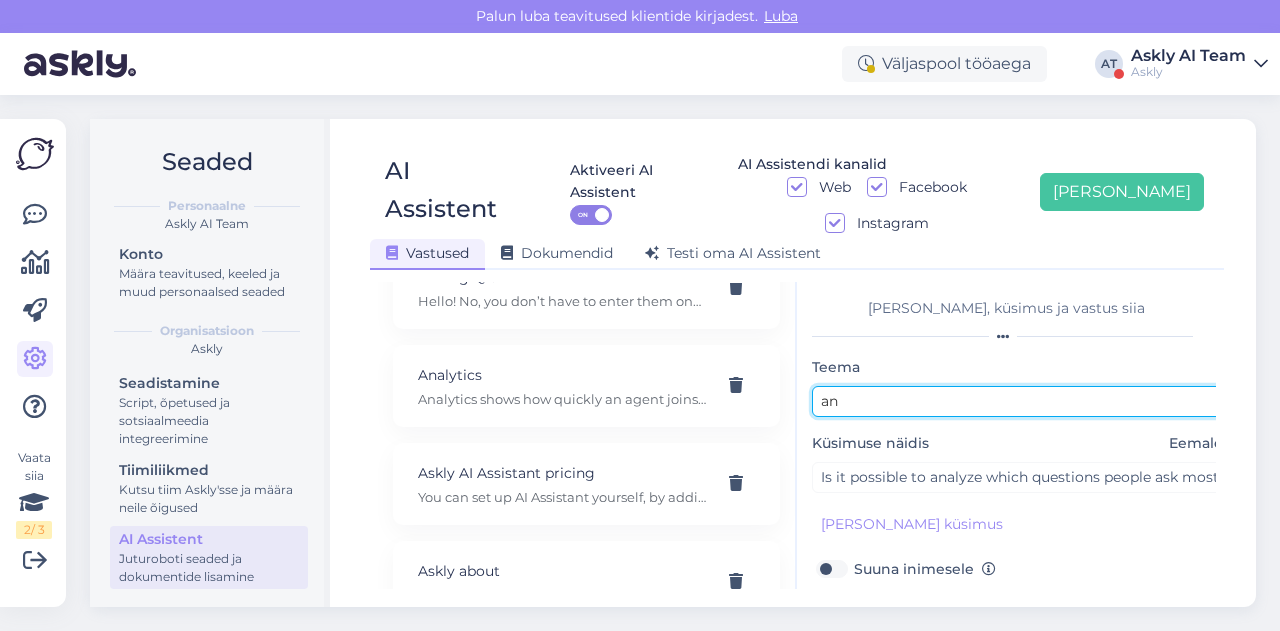 type on "a" 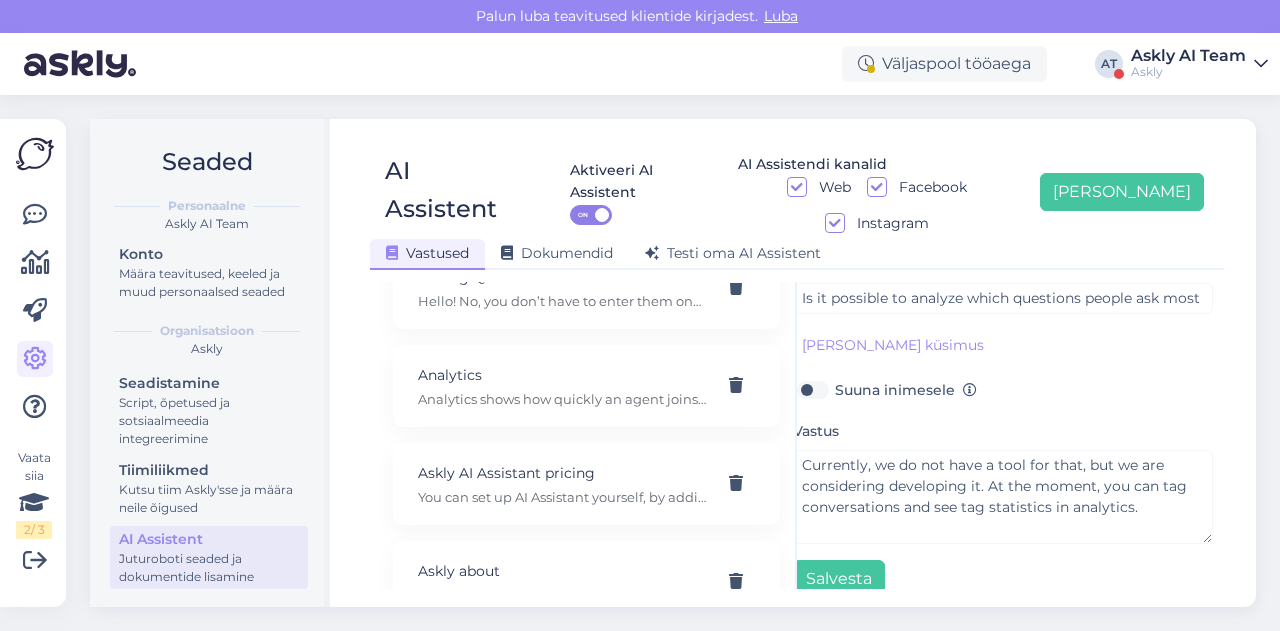 scroll, scrollTop: 179, scrollLeft: 0, axis: vertical 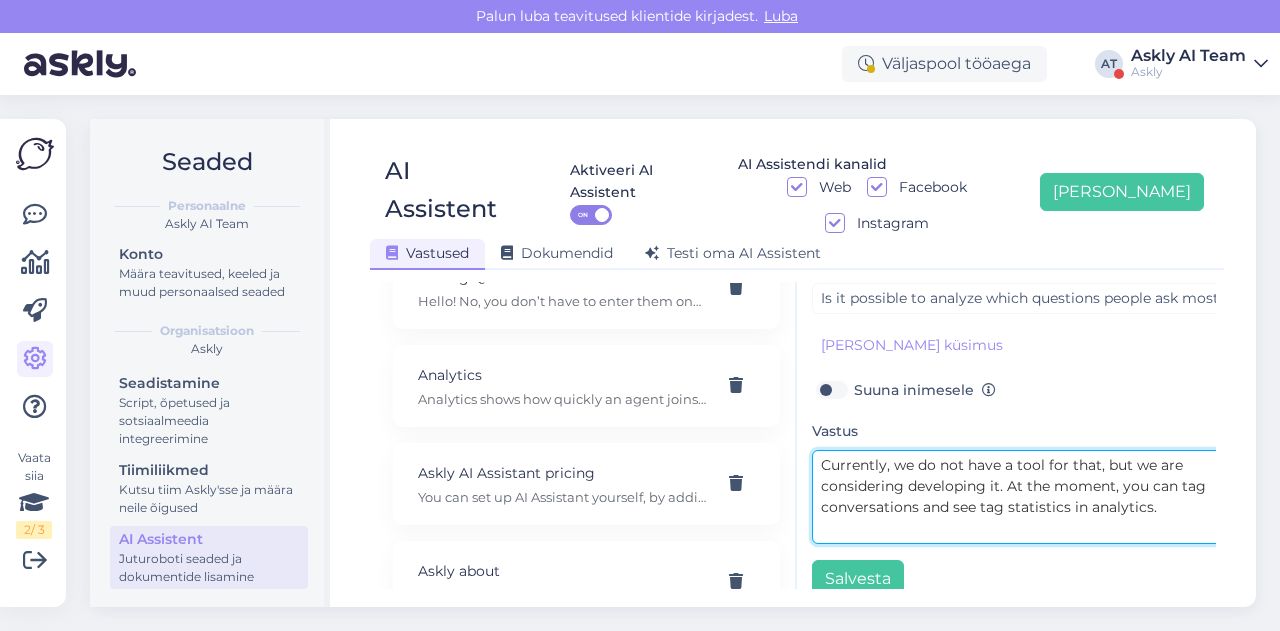 drag, startPoint x: 1005, startPoint y: 471, endPoint x: 1158, endPoint y: 469, distance: 153.01308 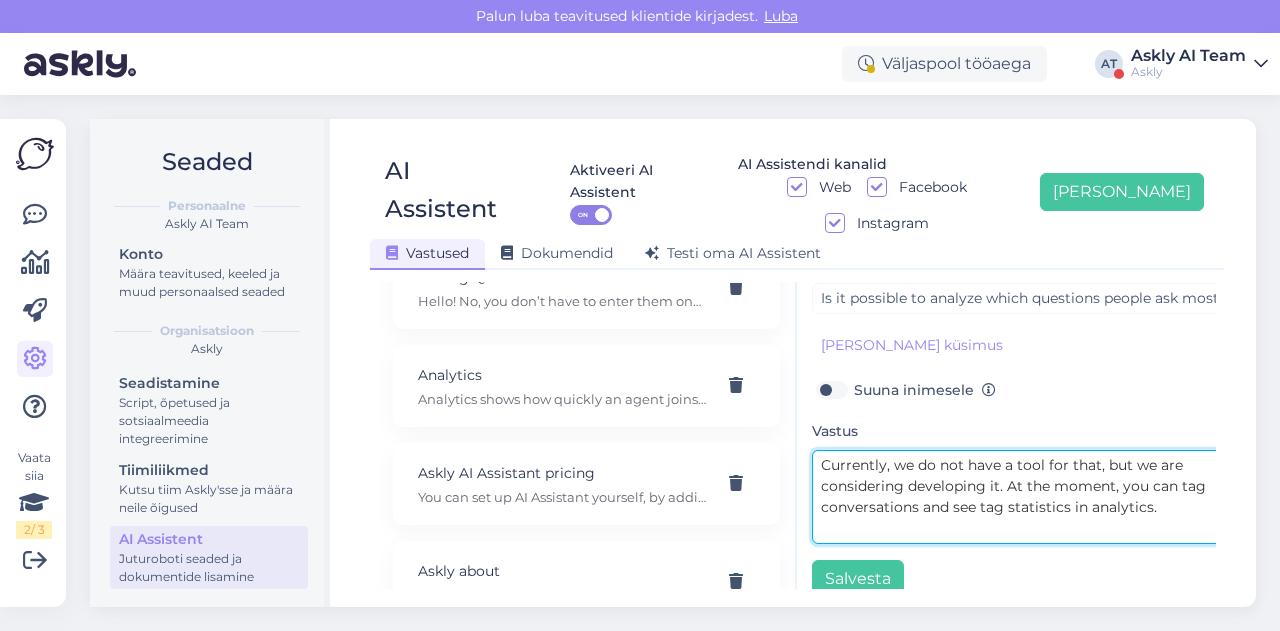click on "Currently, we do not have a tool for that, but we are considering developing it. At the moment, you can tag conversations and see tag statistics in analytics." at bounding box center (1022, 497) 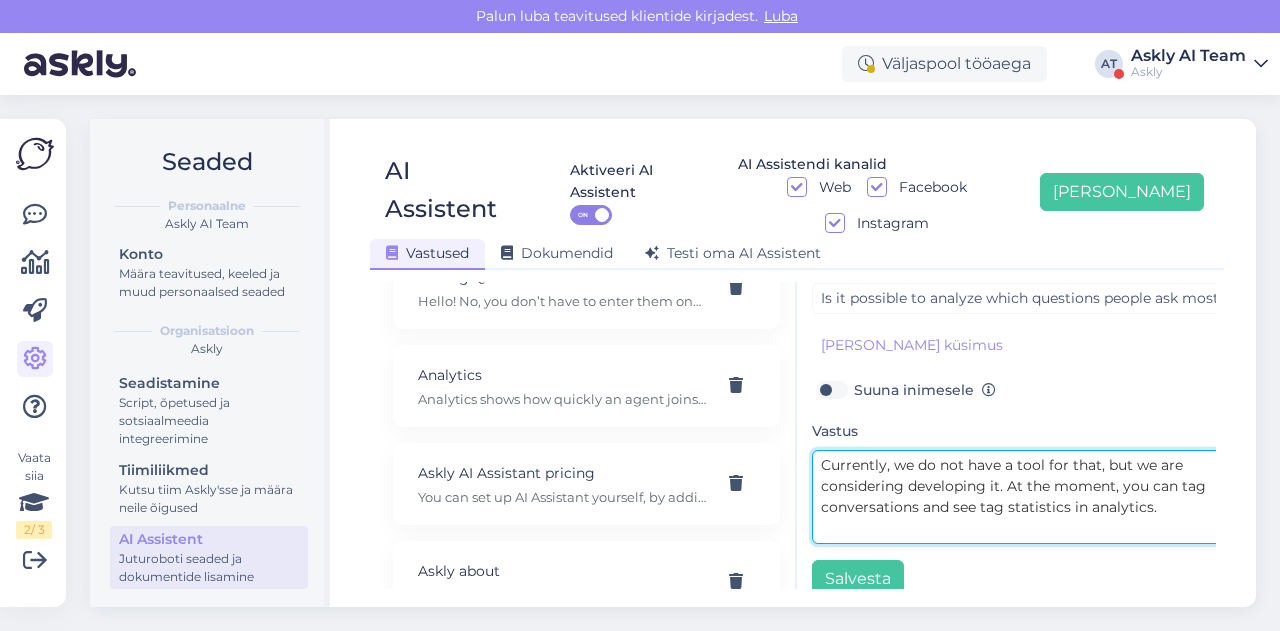 scroll, scrollTop: 0, scrollLeft: 0, axis: both 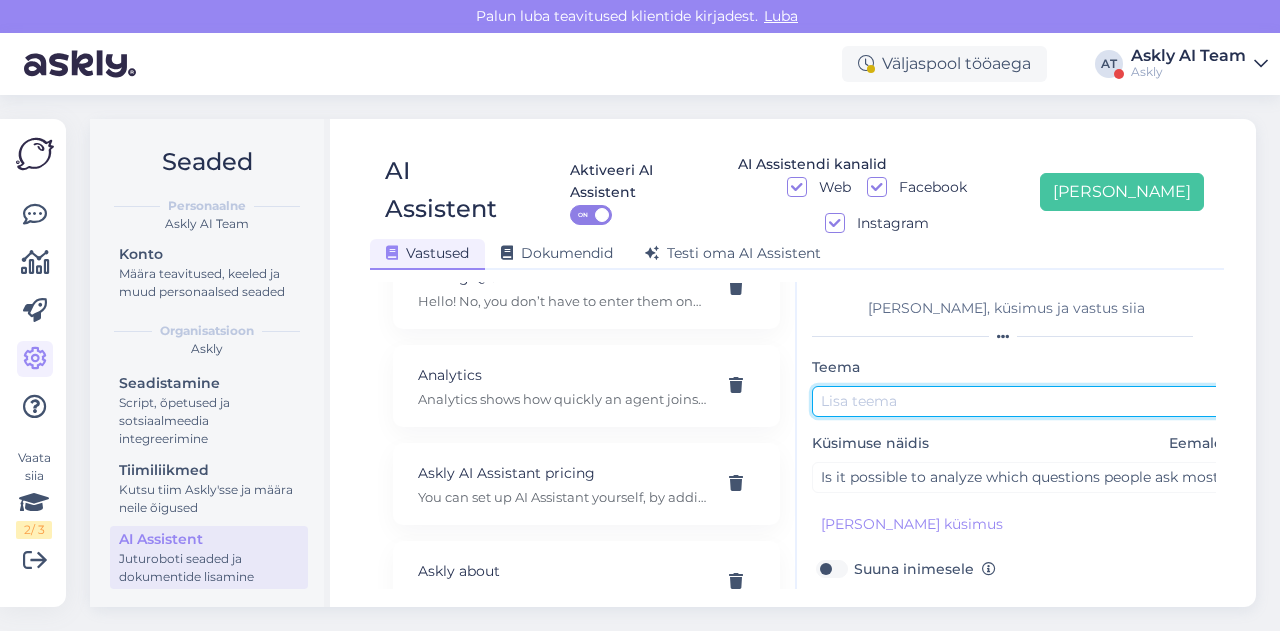 click at bounding box center [1022, 401] 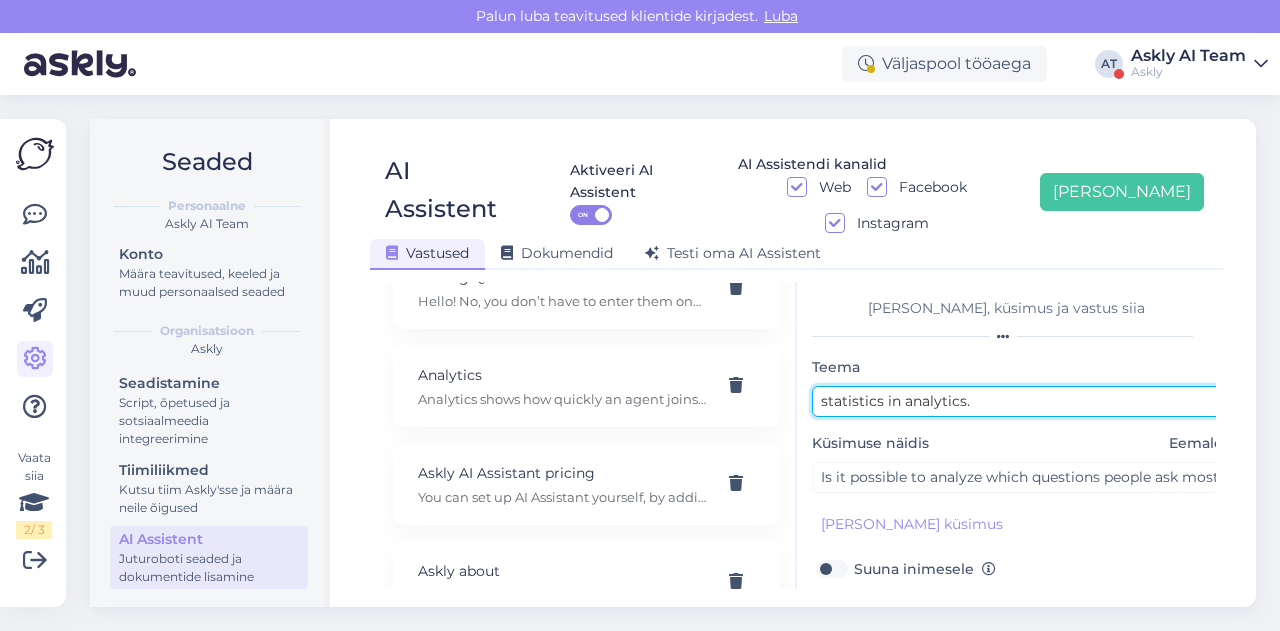 click on "statistics in analytics." at bounding box center [1022, 401] 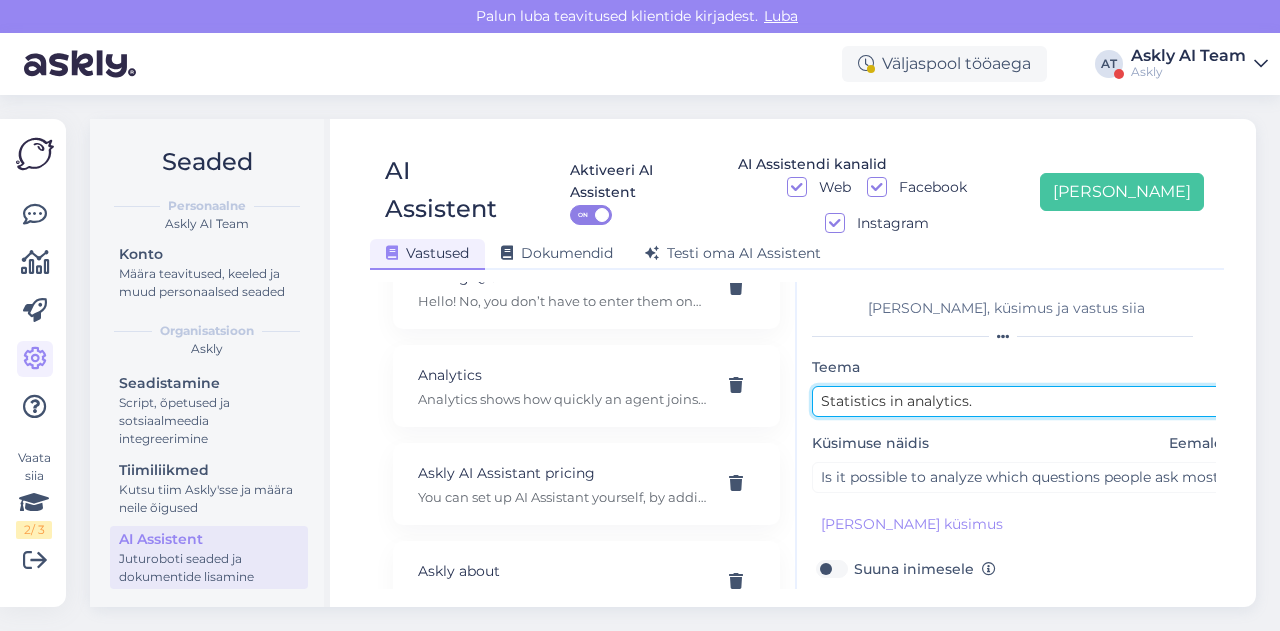 scroll, scrollTop: 179, scrollLeft: 0, axis: vertical 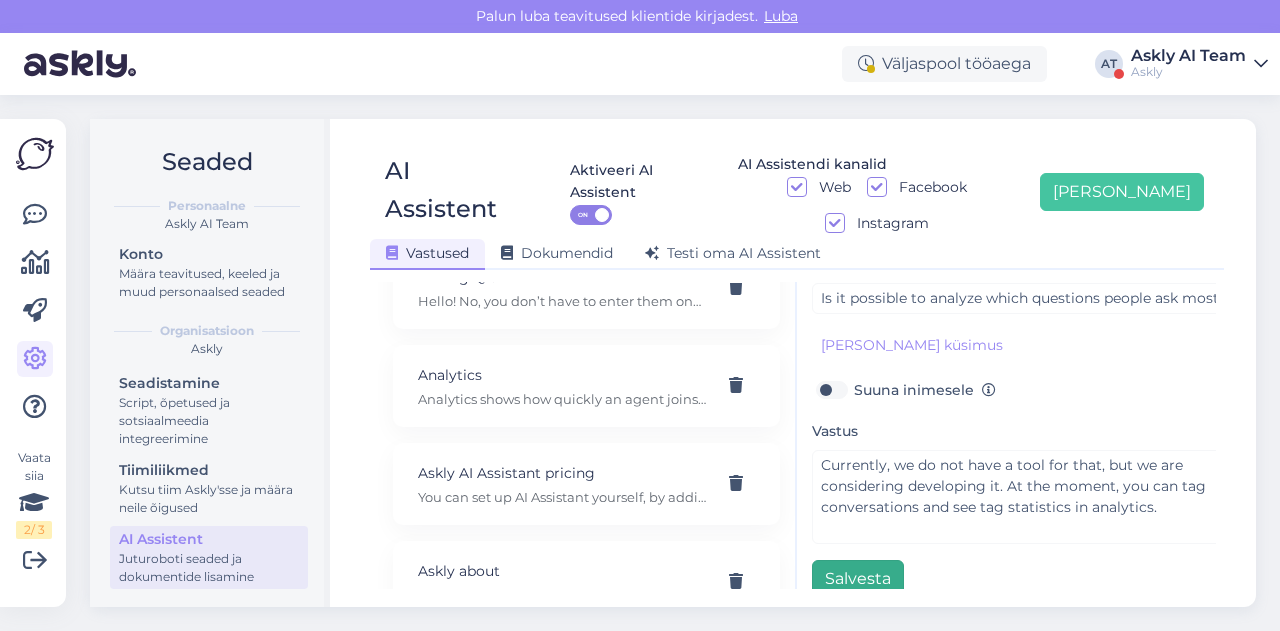 type on "Statistics in analytics." 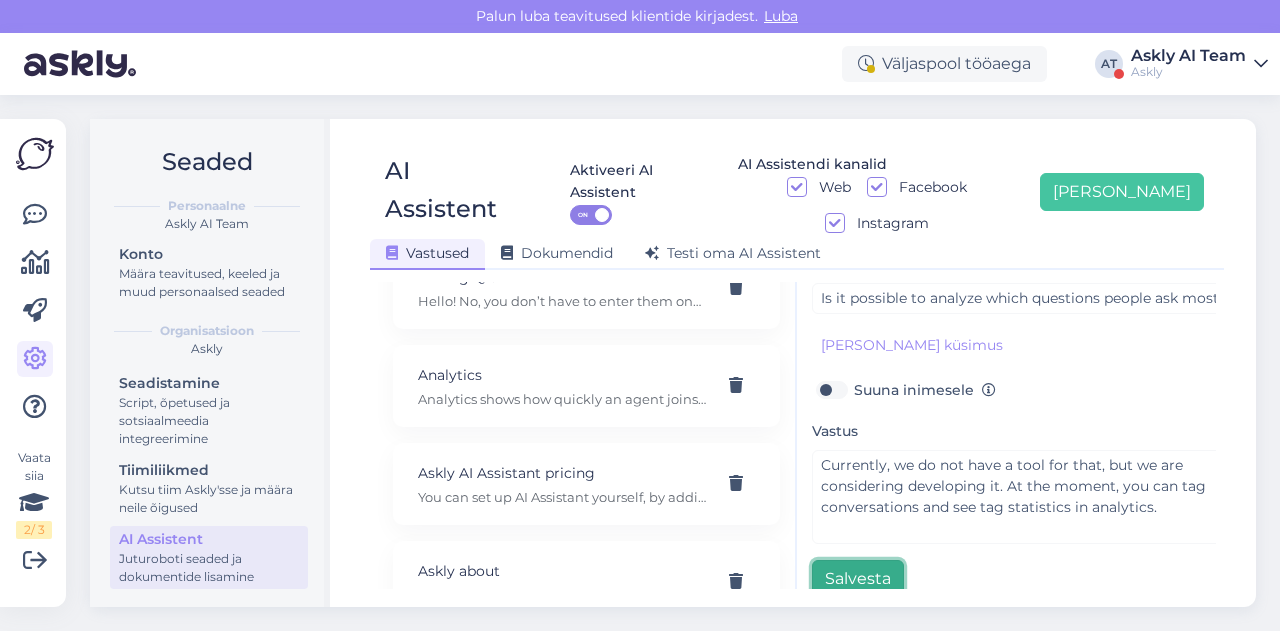 click on "Salvesta" at bounding box center (858, 579) 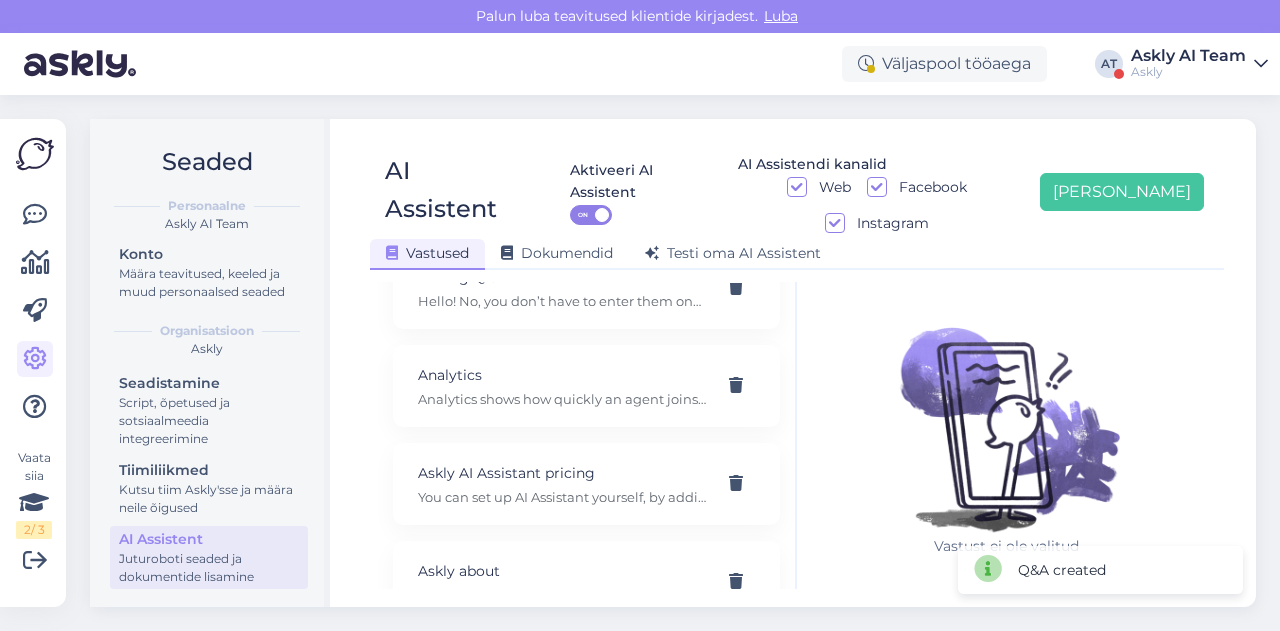 scroll, scrollTop: 0, scrollLeft: 0, axis: both 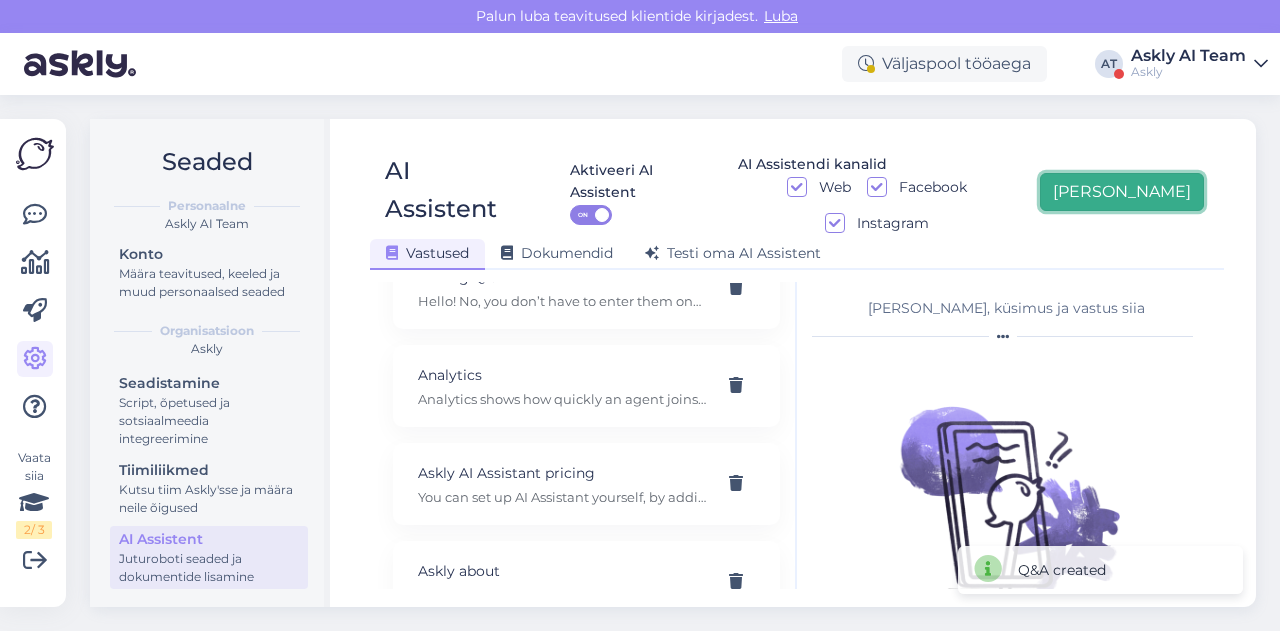 click on "Lisa uus" at bounding box center (1122, 192) 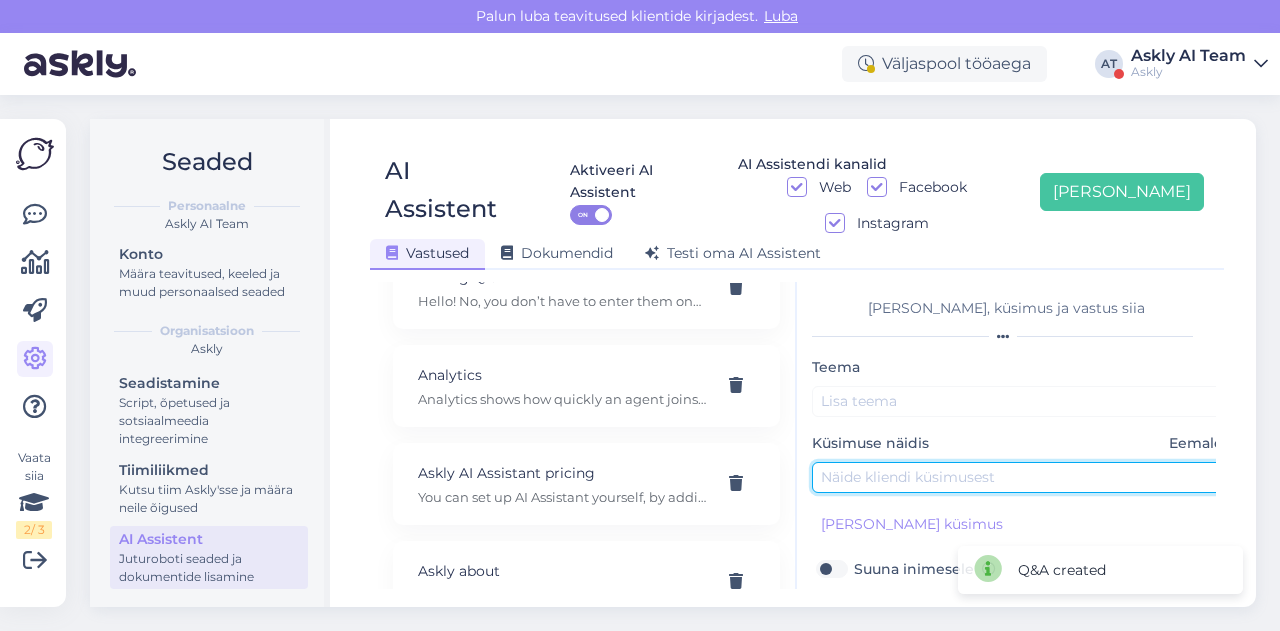 click at bounding box center [1022, 477] 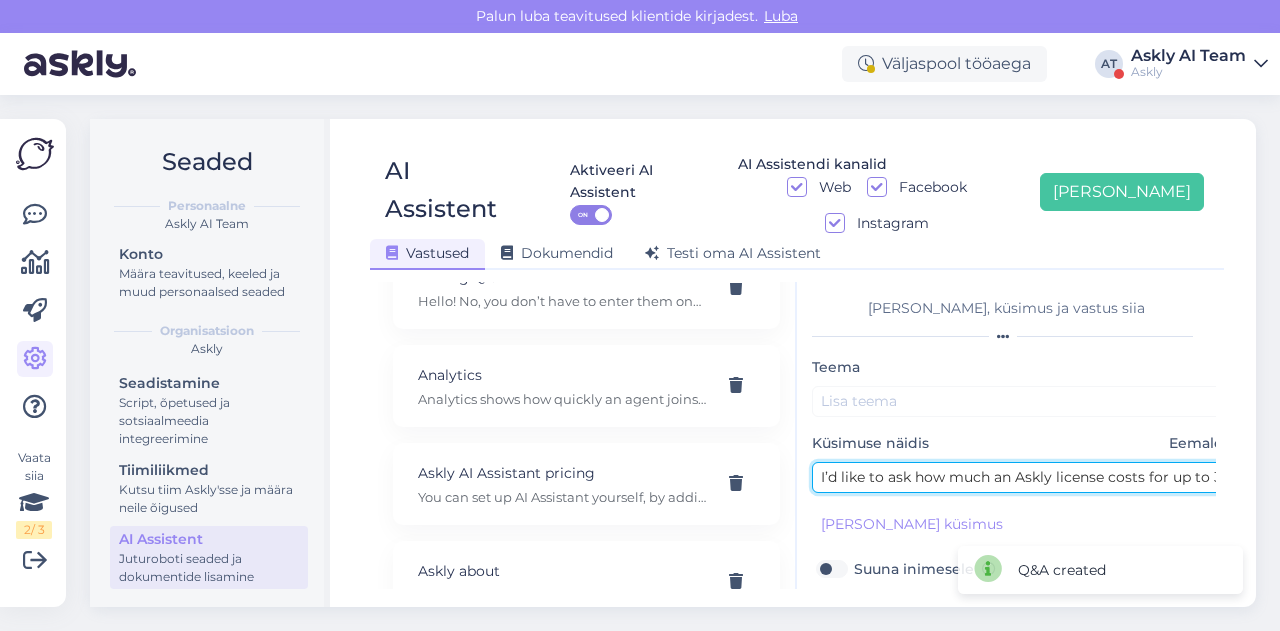 scroll, scrollTop: 0, scrollLeft: 37, axis: horizontal 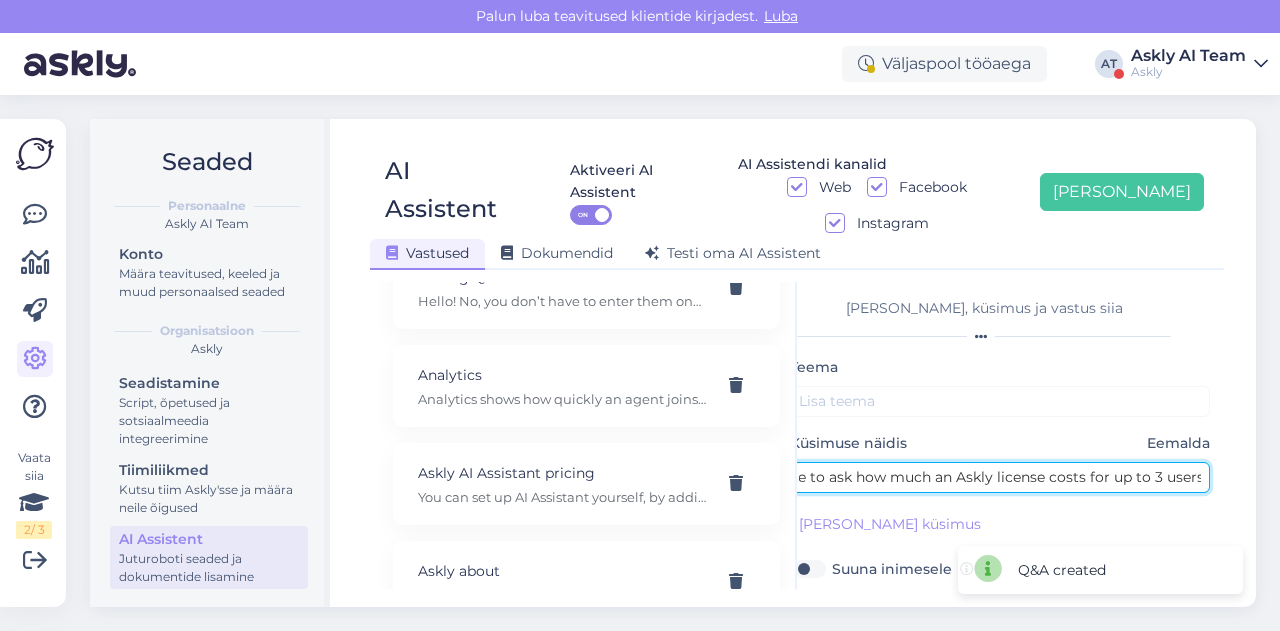 type on "I’d like to ask how much an Askly license costs for up to 3 users." 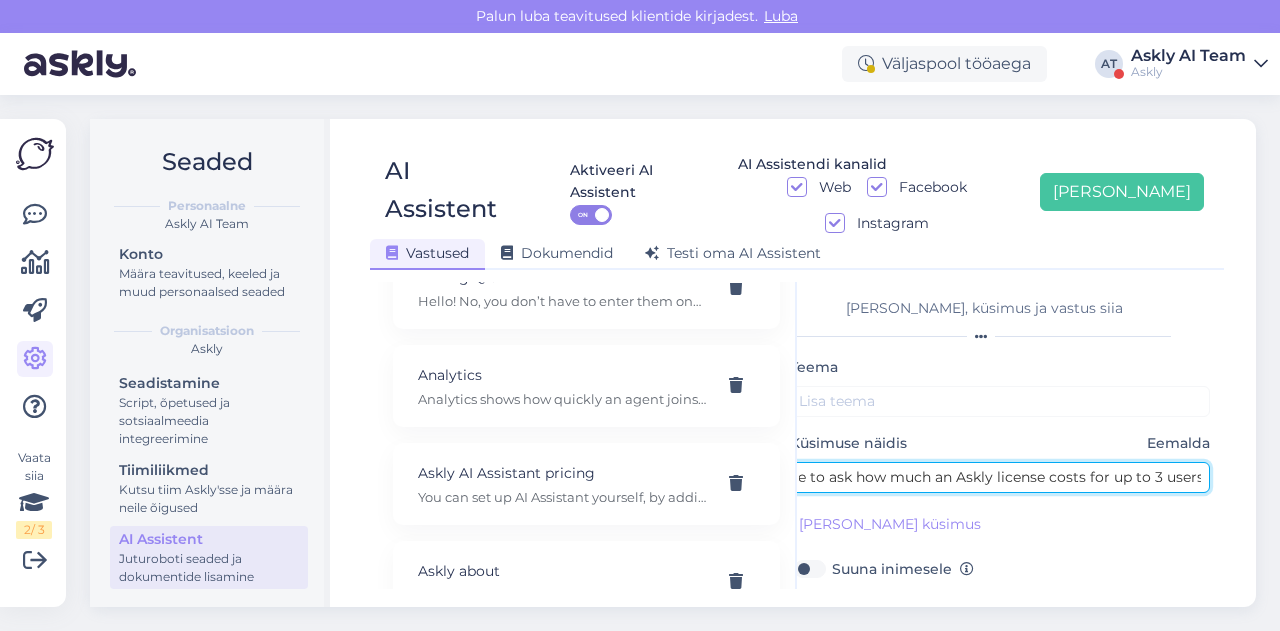 scroll, scrollTop: 0, scrollLeft: 0, axis: both 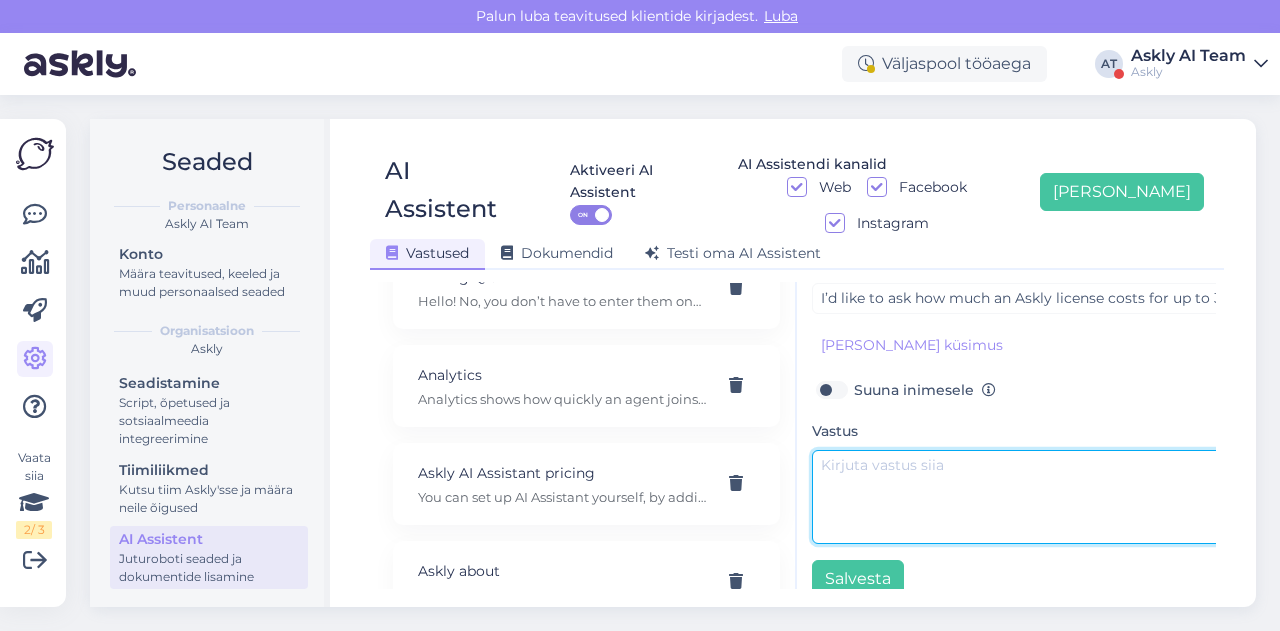 click at bounding box center [1022, 497] 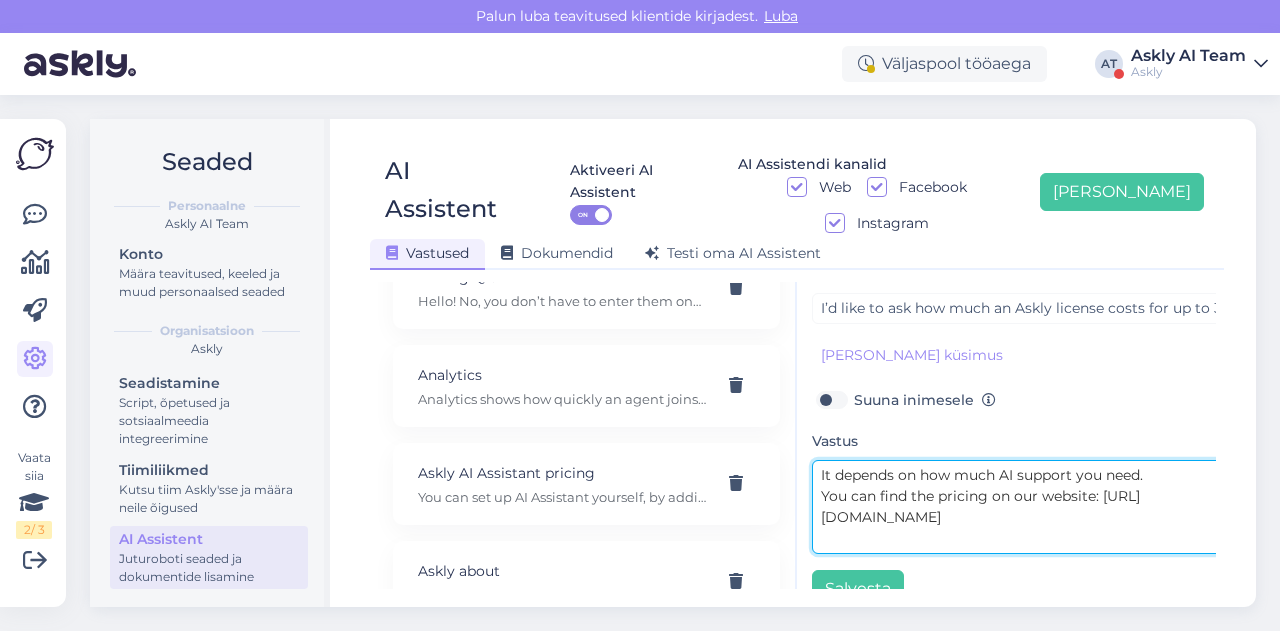 scroll, scrollTop: 168, scrollLeft: 0, axis: vertical 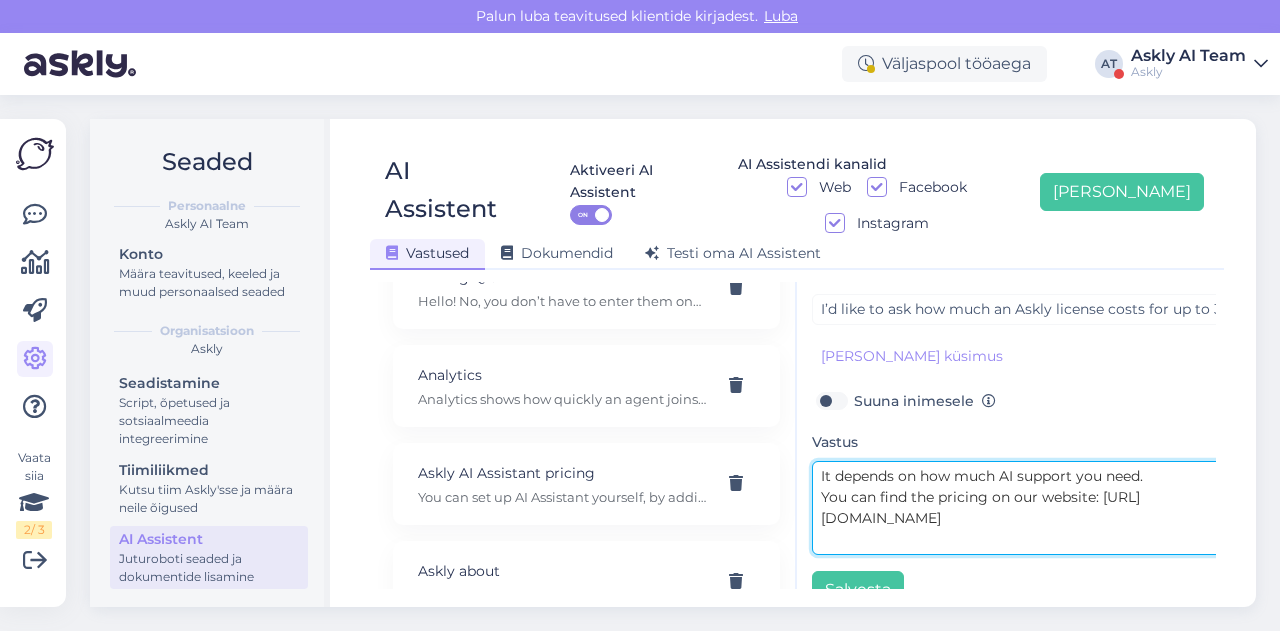 drag, startPoint x: 941, startPoint y: 464, endPoint x: 987, endPoint y: 465, distance: 46.010868 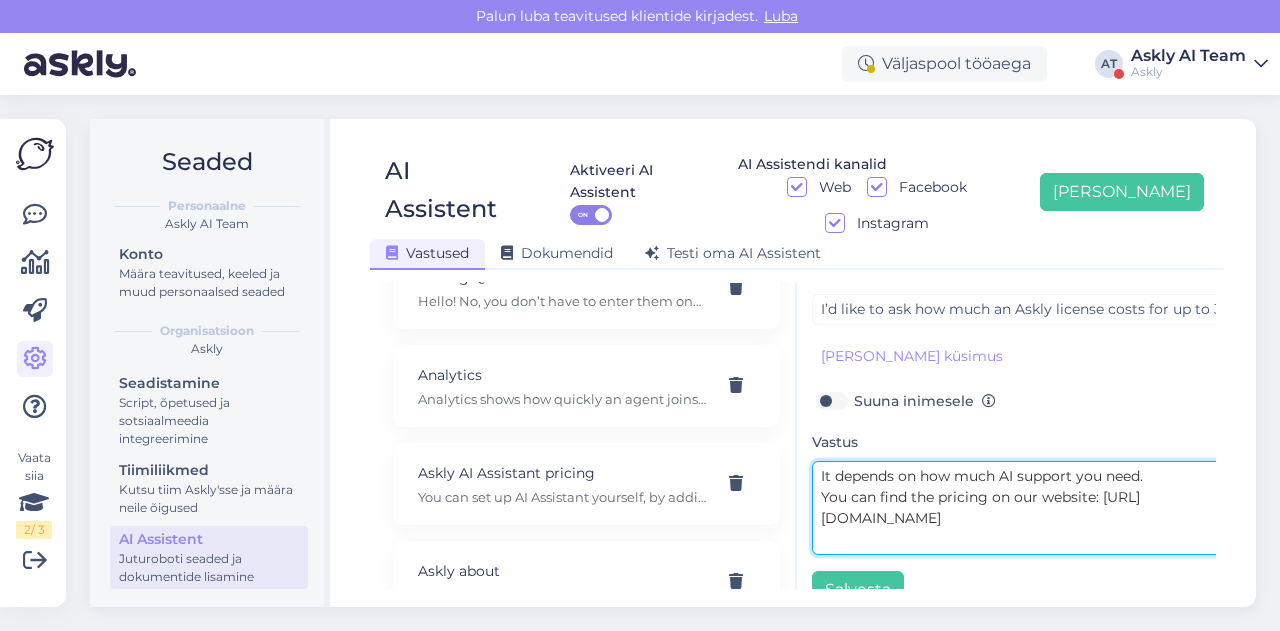 click on "It depends on how much AI support you need.
You can find the pricing on our website: https://www.askly.me/et/hinnakiri" at bounding box center [1022, 508] 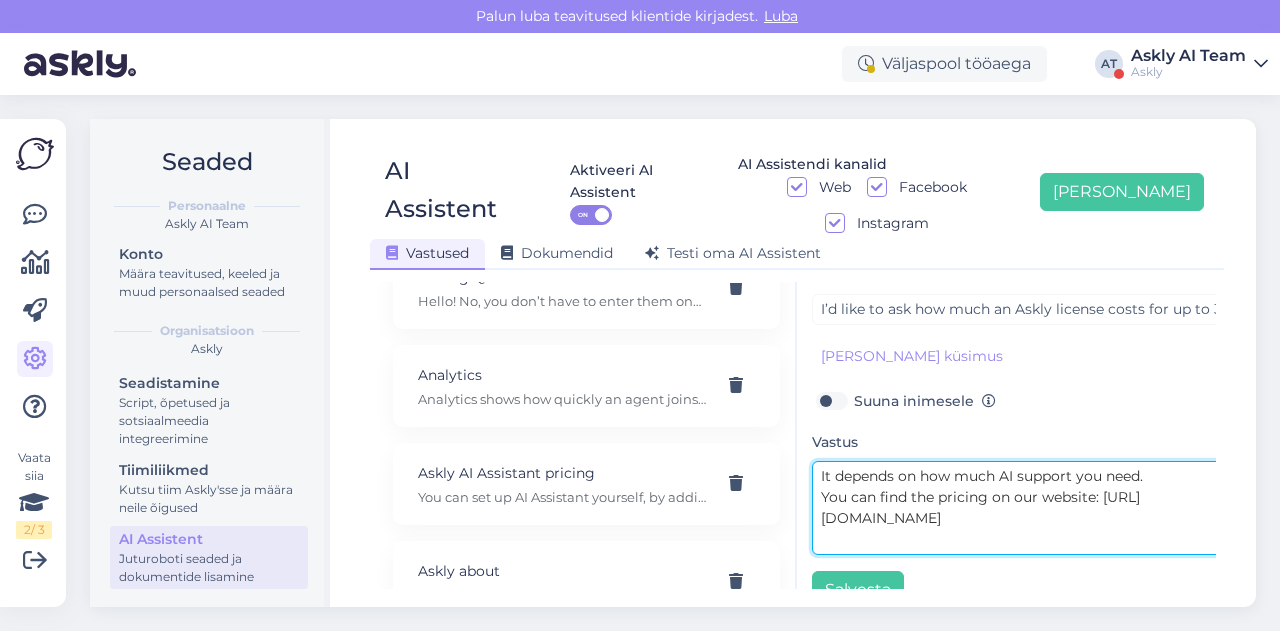 scroll, scrollTop: 0, scrollLeft: 0, axis: both 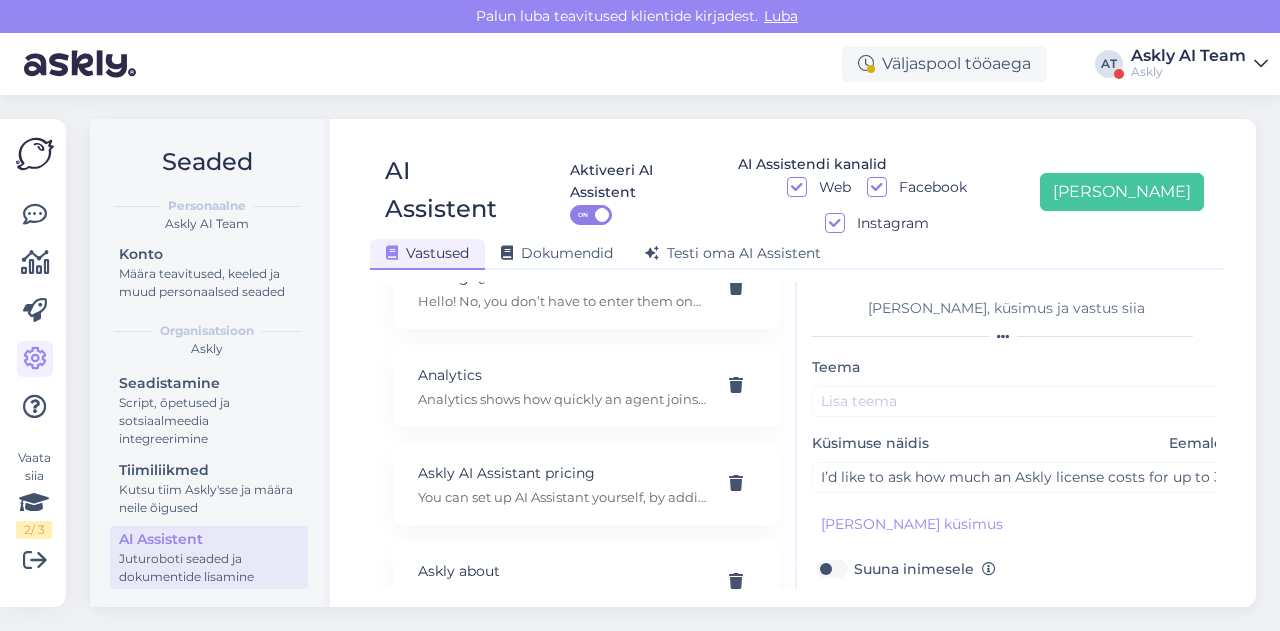 type on "It depends on how much AI support you need.
You can find the pricing on our website: https://www.askly.me/et/hinnakiri" 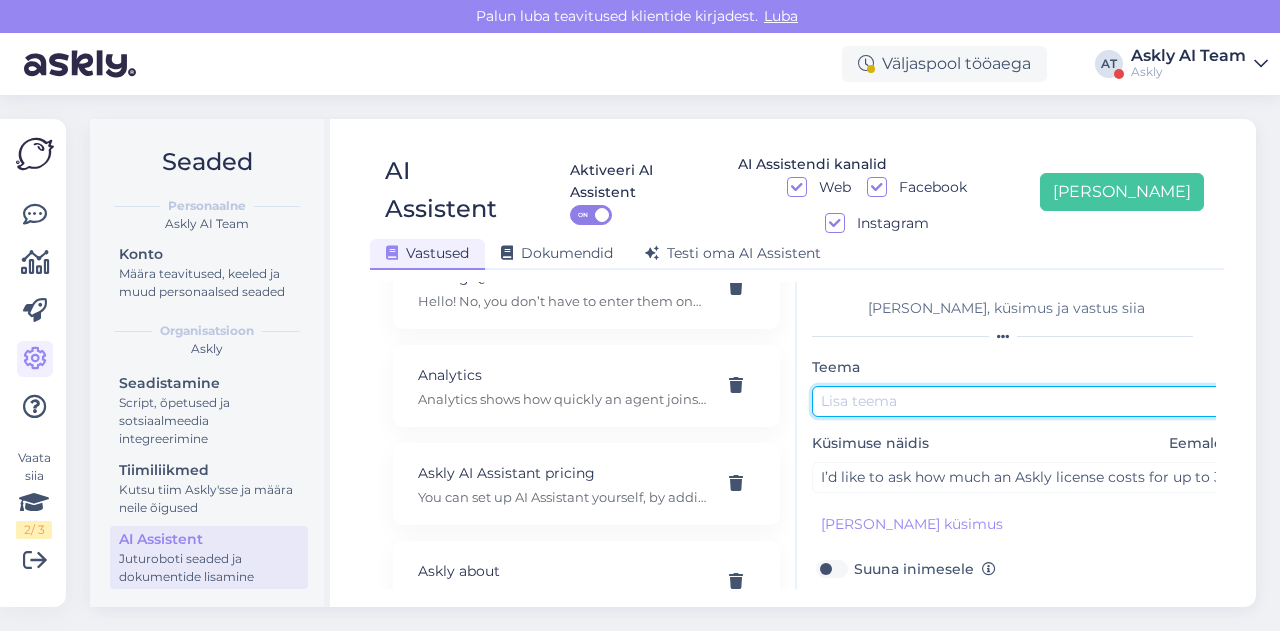 click at bounding box center (1022, 401) 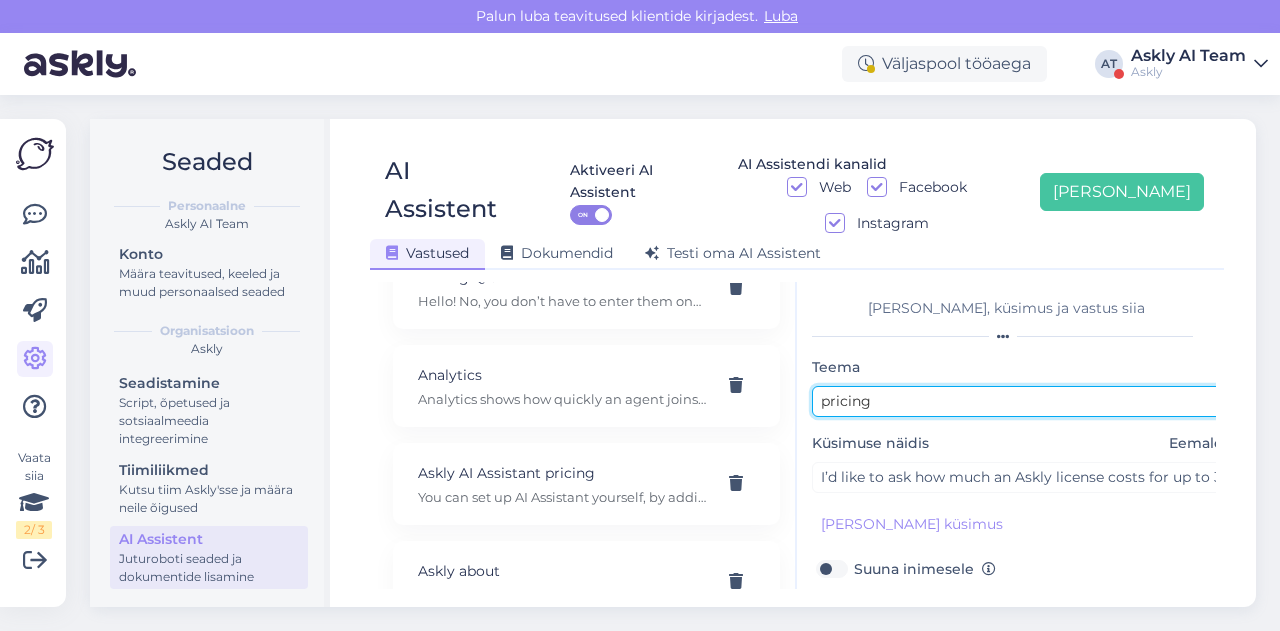 click on "pricing" at bounding box center (1022, 401) 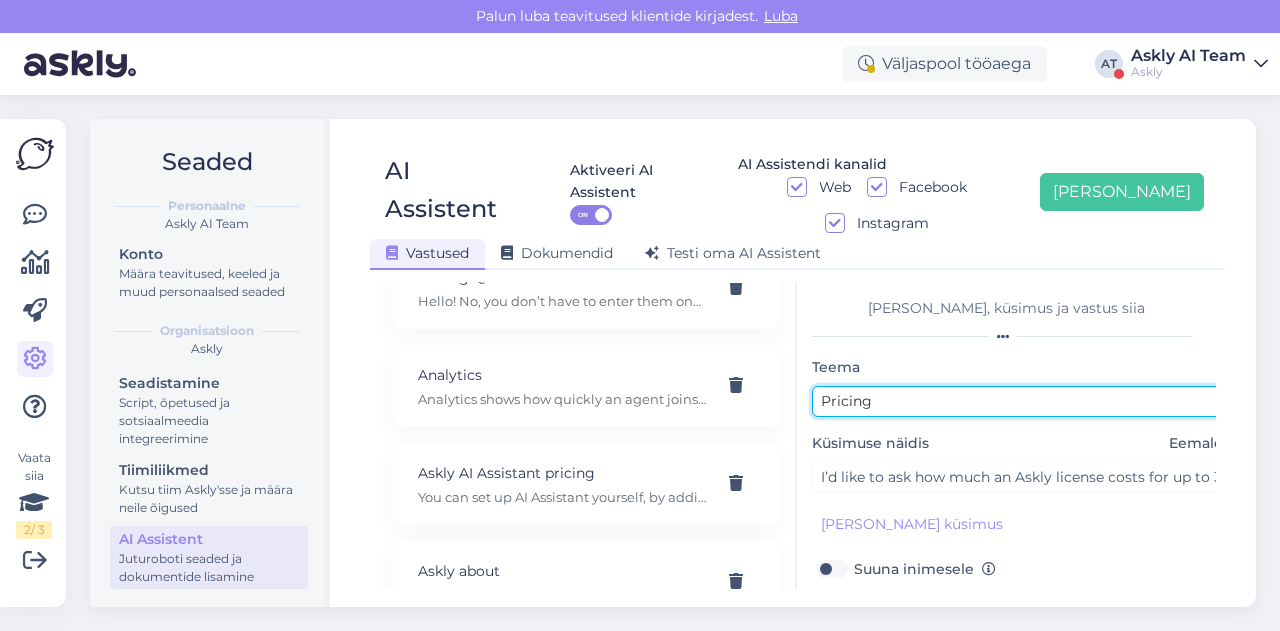 scroll, scrollTop: 179, scrollLeft: 0, axis: vertical 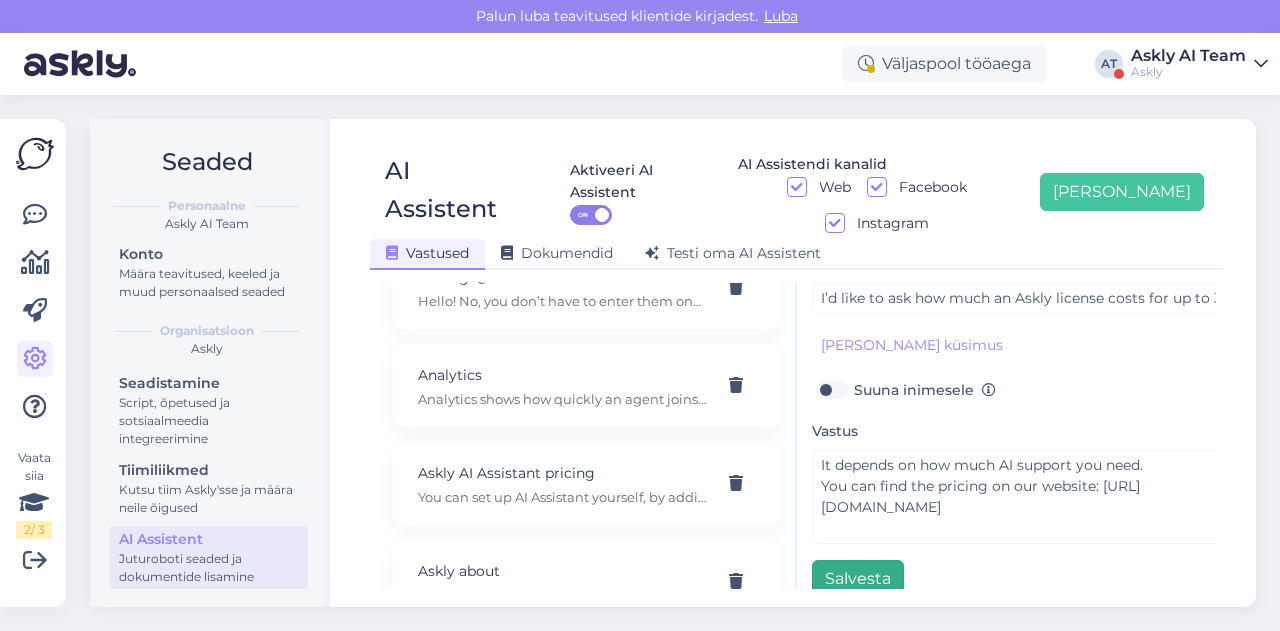 type on "Pricing" 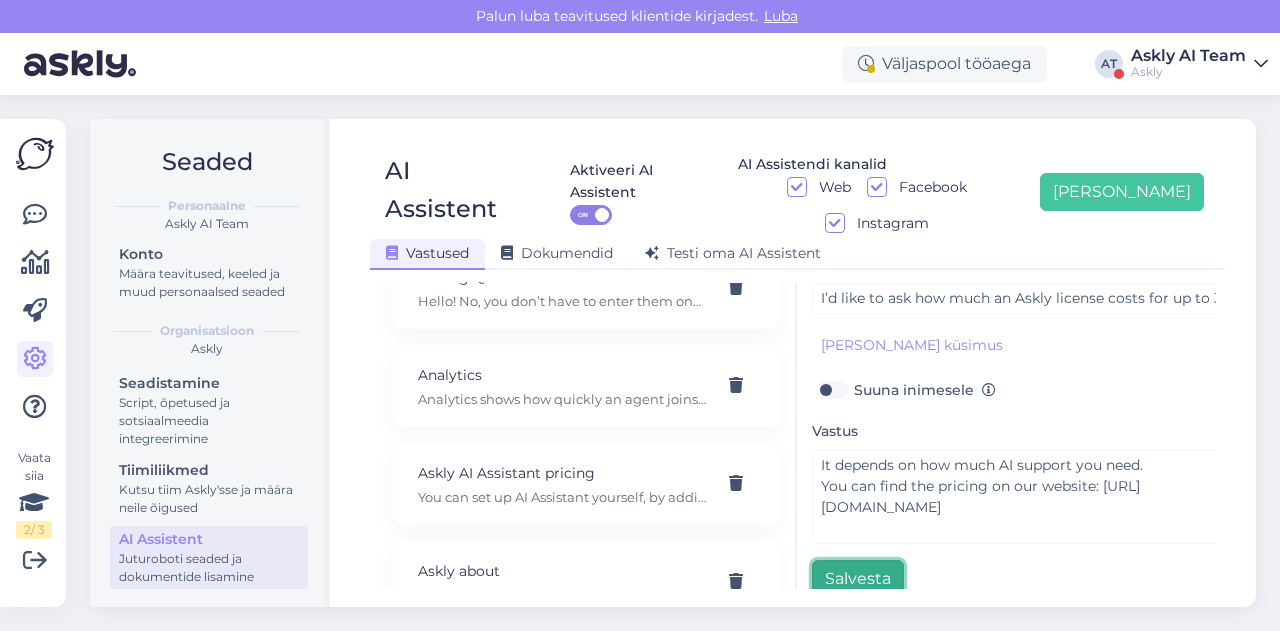click on "Salvesta" at bounding box center (858, 579) 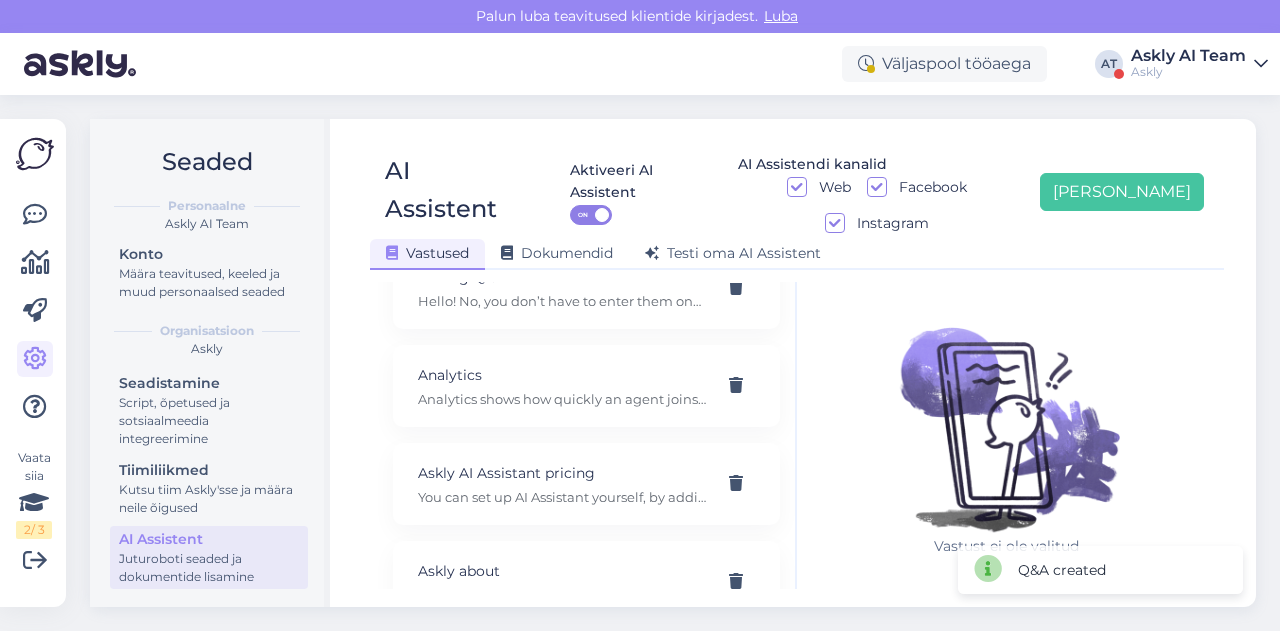 scroll, scrollTop: 0, scrollLeft: 0, axis: both 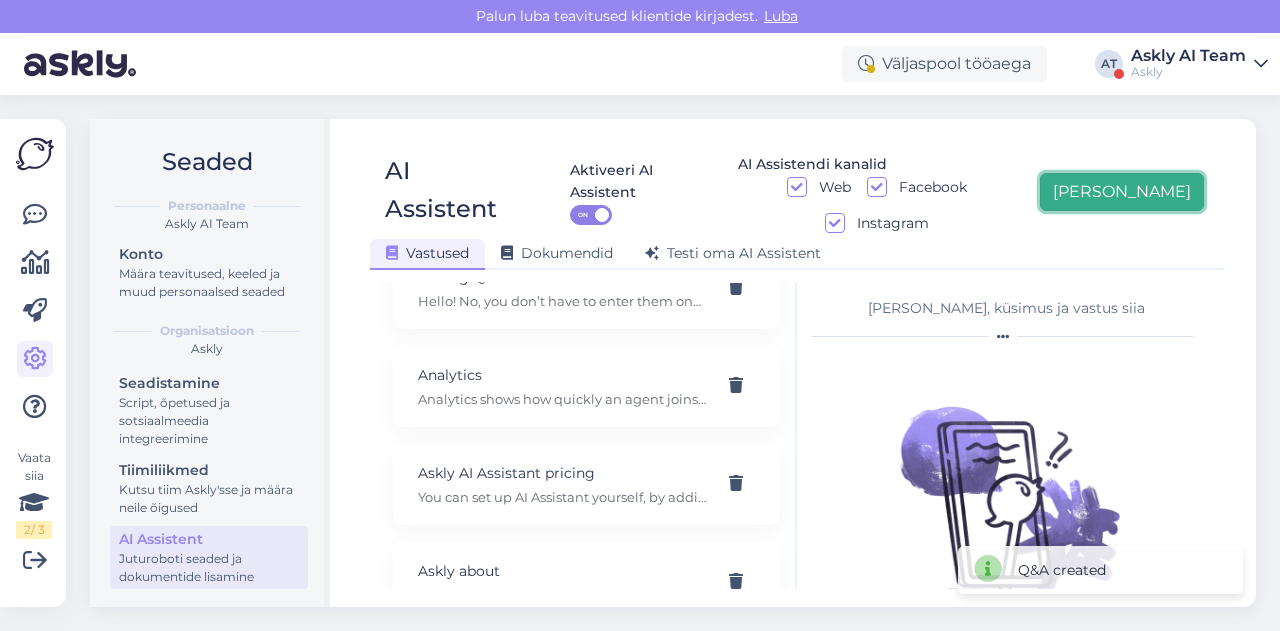 click on "Lisa uus" at bounding box center [1122, 192] 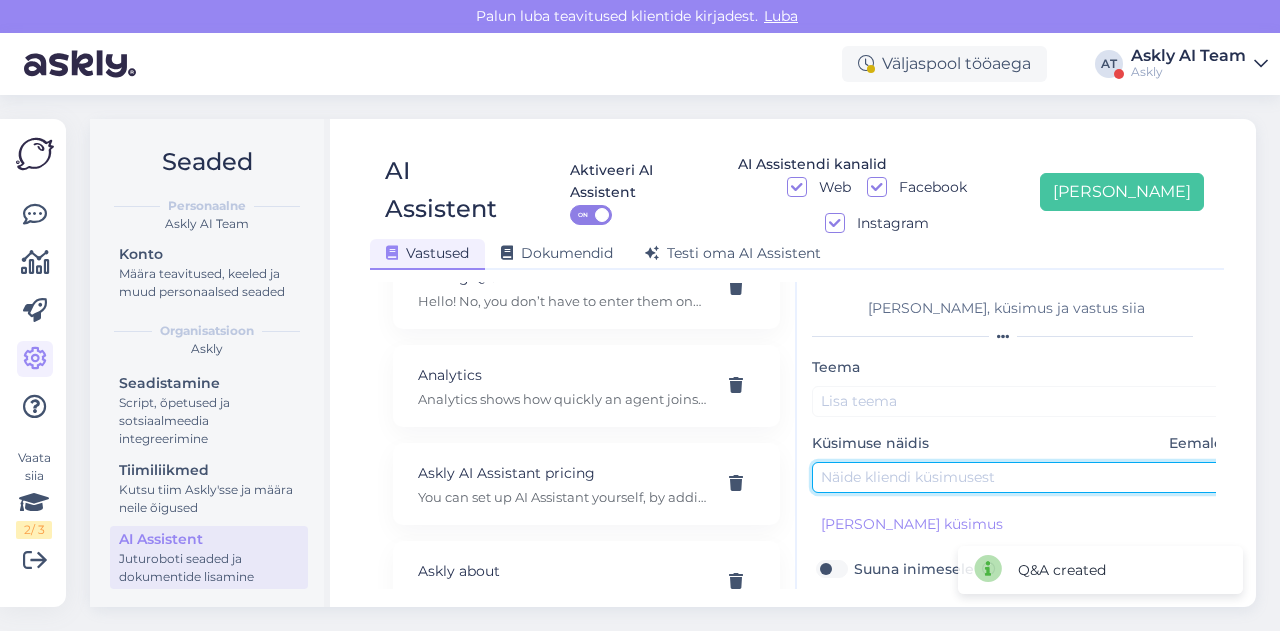 click at bounding box center [1022, 477] 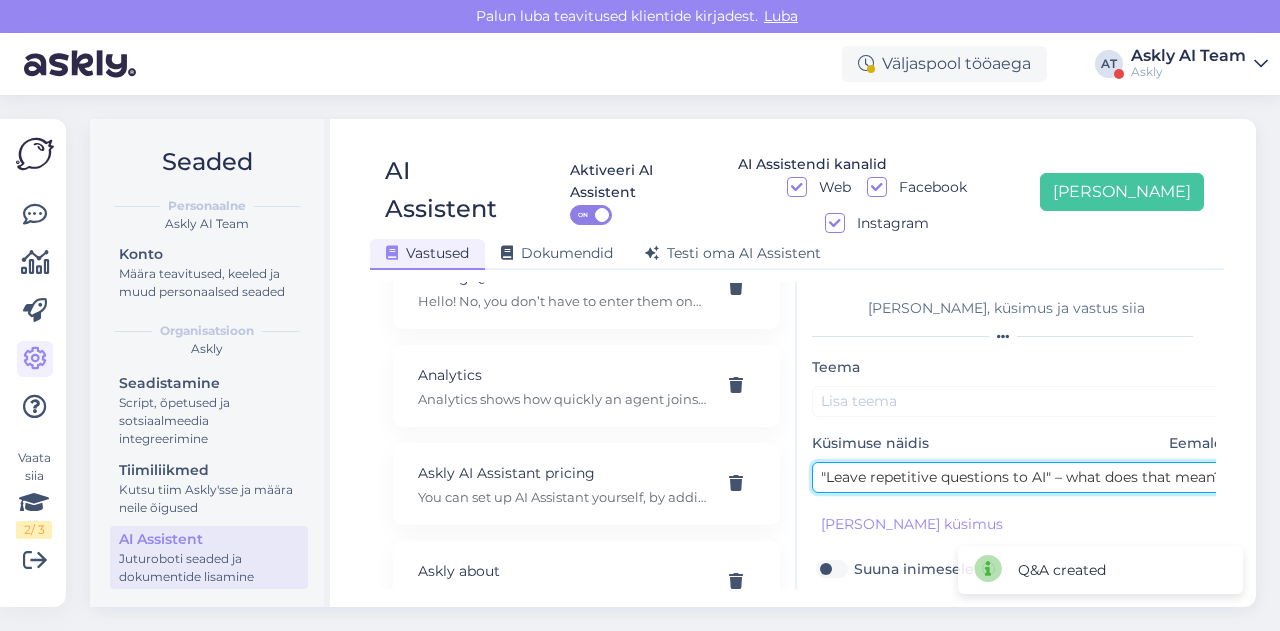 scroll, scrollTop: 0, scrollLeft: 22, axis: horizontal 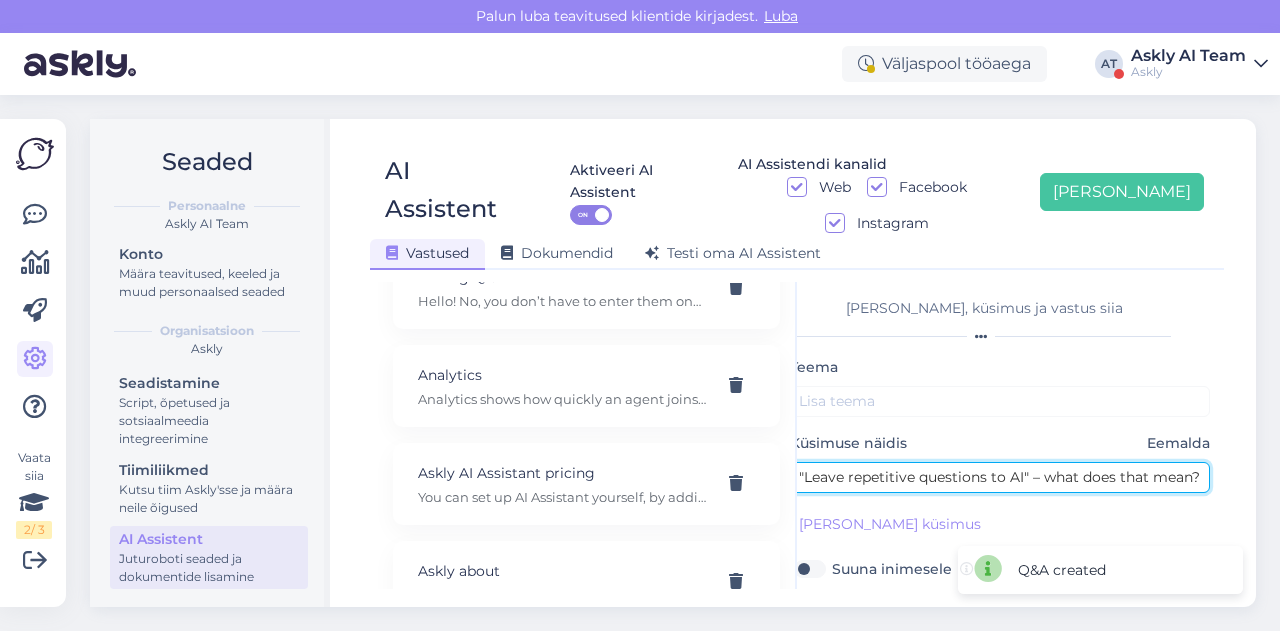 type on ""Leave repetitive questions to AI" – what does that mean?" 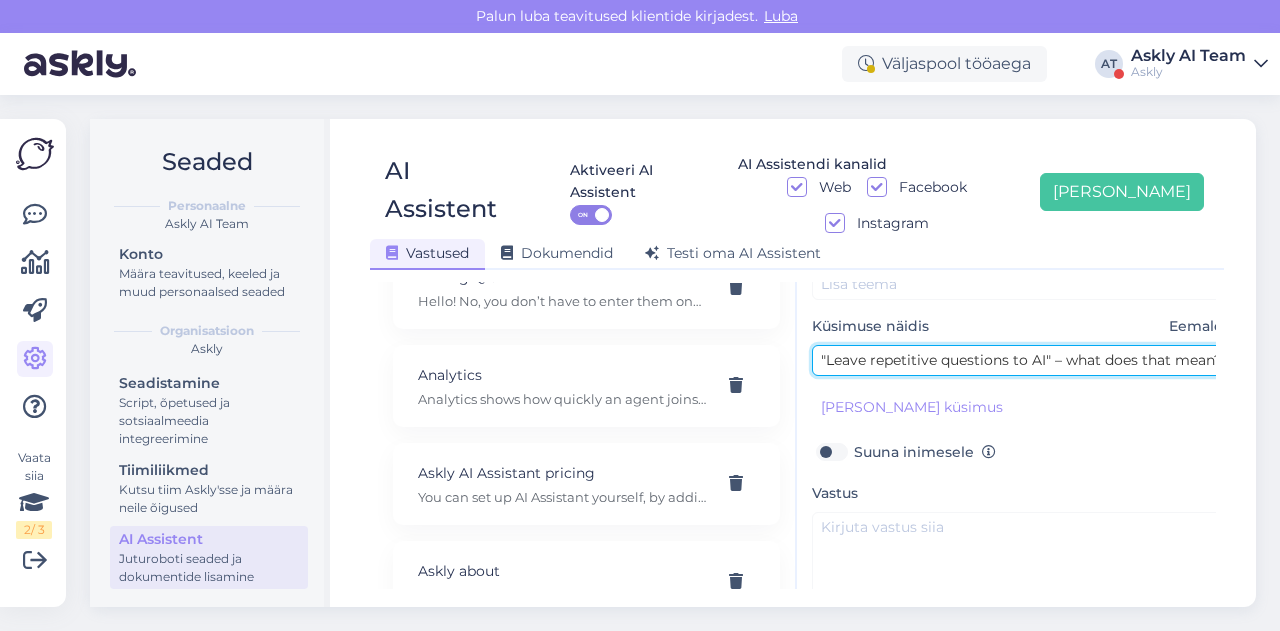 scroll, scrollTop: 160, scrollLeft: 0, axis: vertical 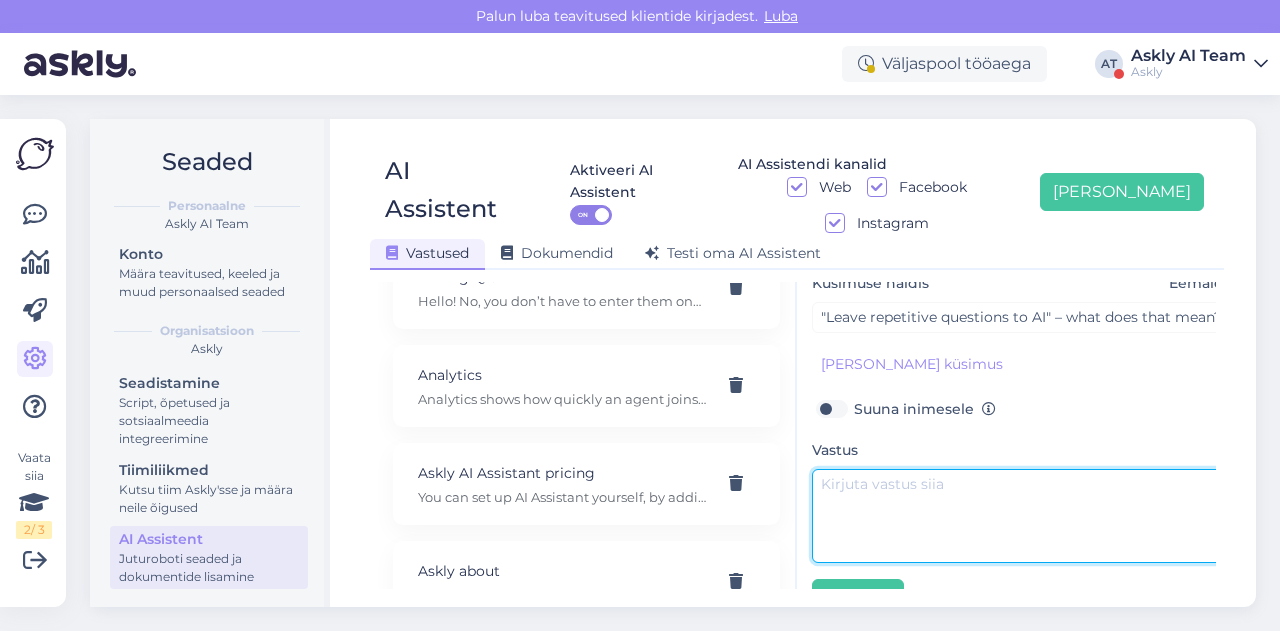 click at bounding box center [1022, 516] 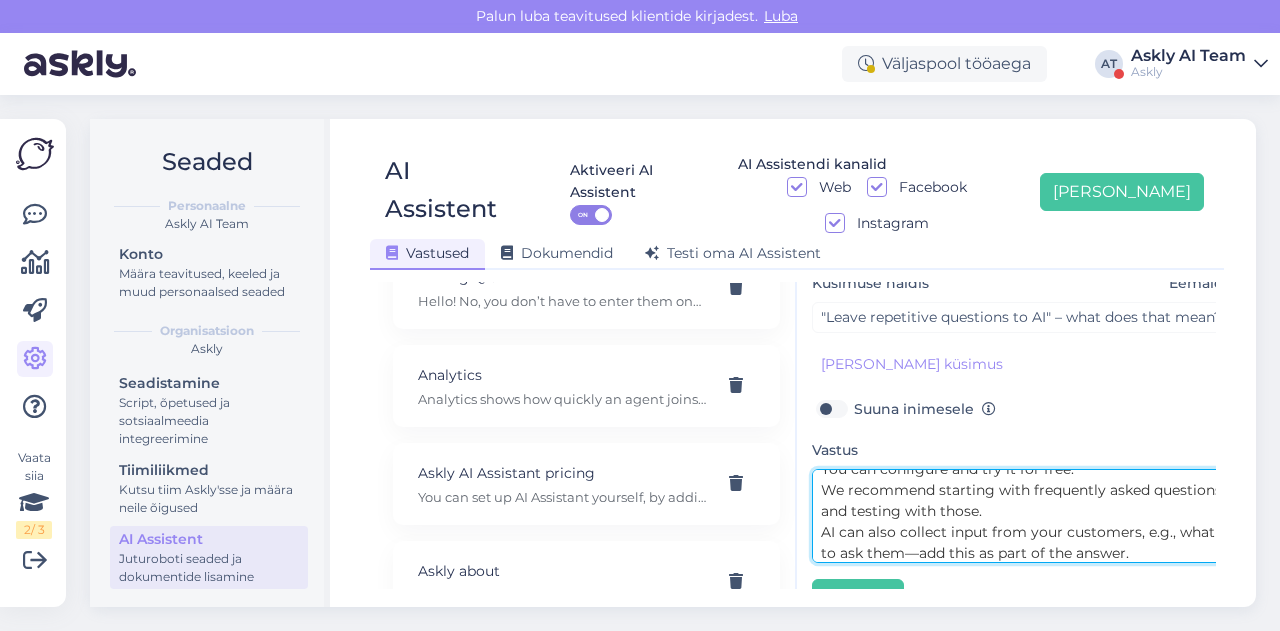 scroll, scrollTop: 0, scrollLeft: 0, axis: both 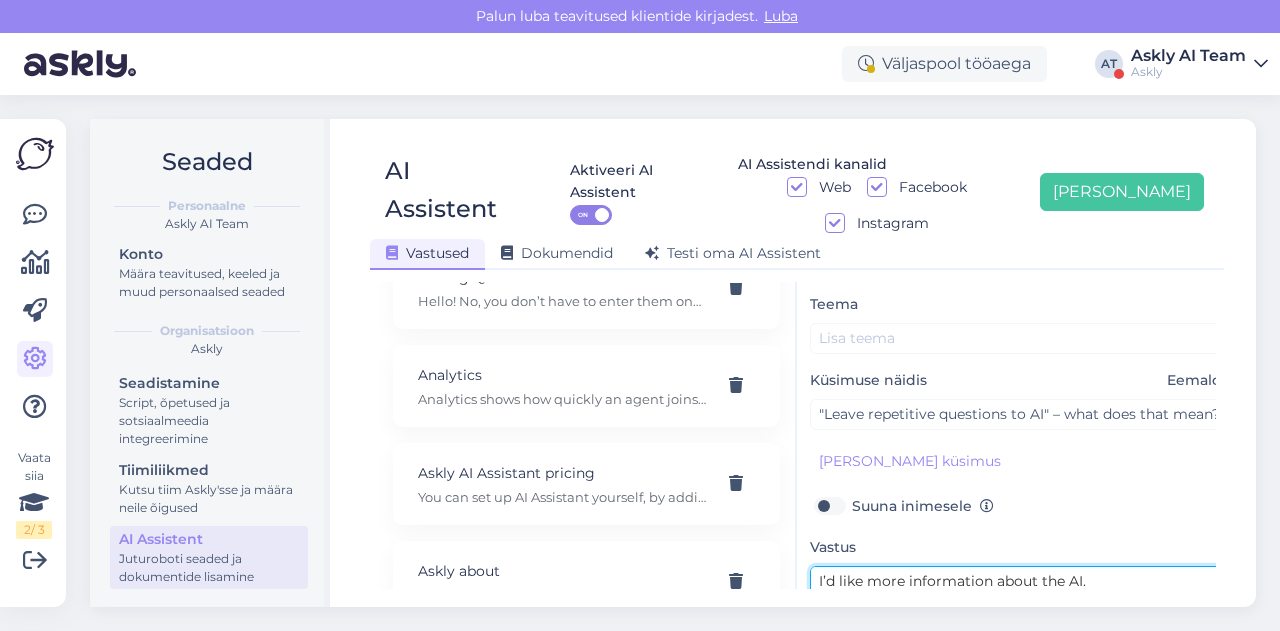 type on "I’d like more information about the AI.
You can add topics, questions, and answers that you want the AI to respond to 24/7.
You can configure and try it for free.
We recommend starting with frequently asked questions and testing with those.
AI can also collect input from your customers, e.g., what to ask them—add this as part of the answer." 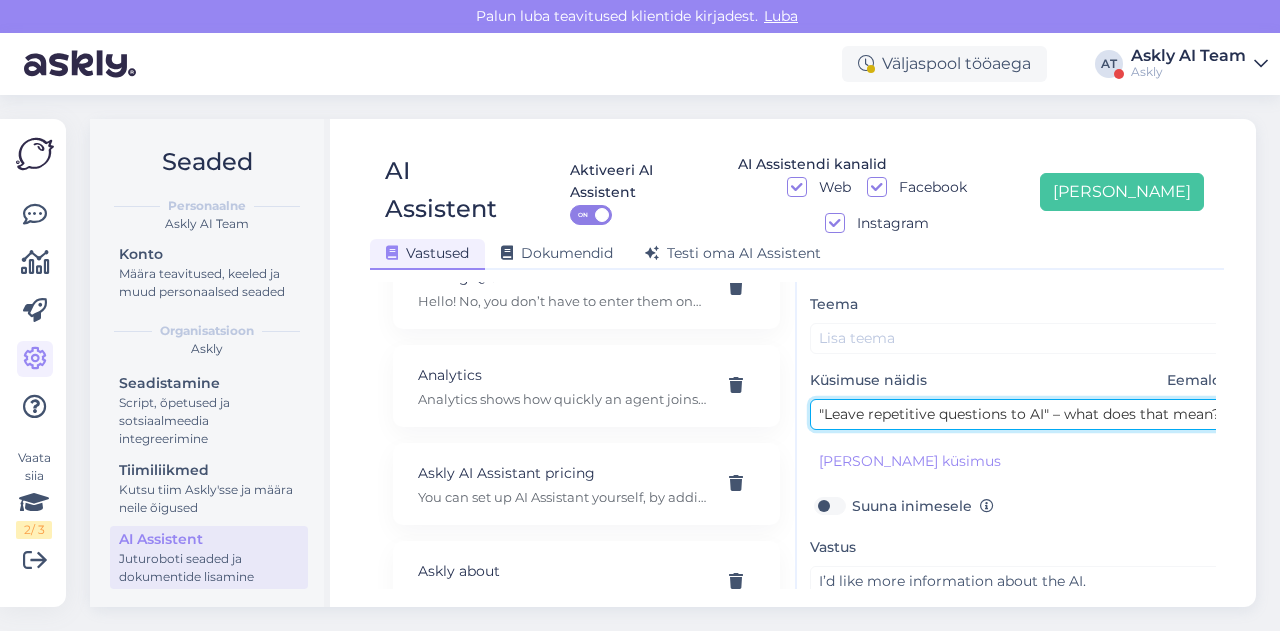 drag, startPoint x: 824, startPoint y: 377, endPoint x: 1043, endPoint y: 379, distance: 219.00912 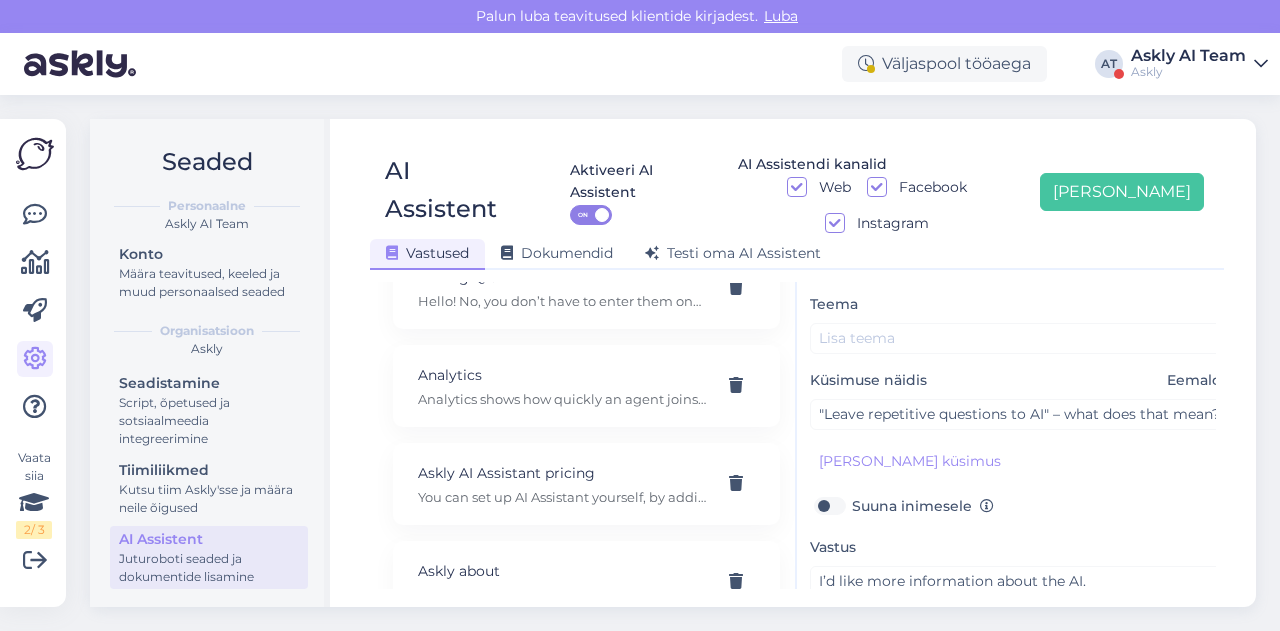 click on "Teema" at bounding box center (1020, 323) 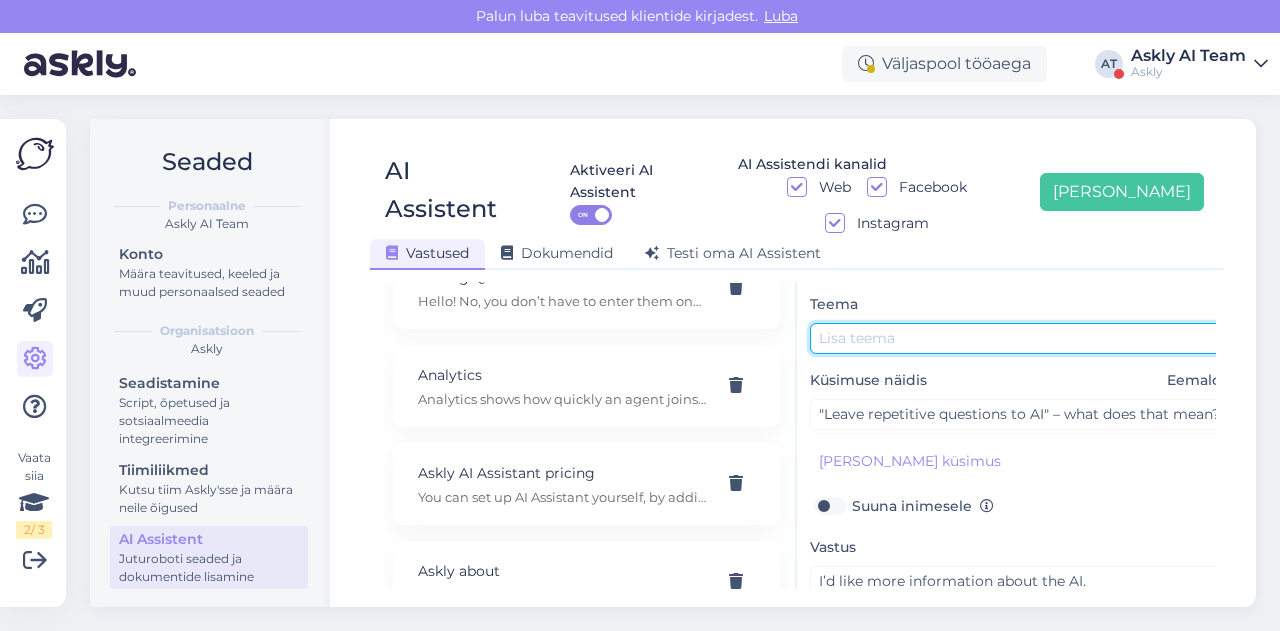click at bounding box center [1020, 338] 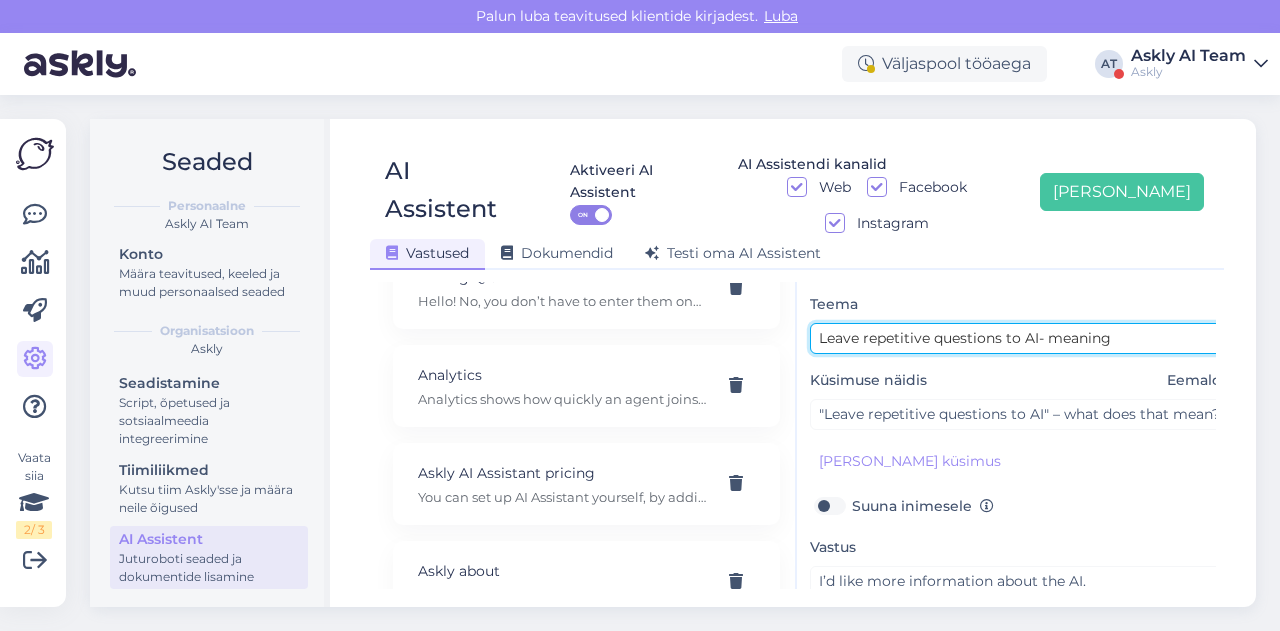 scroll, scrollTop: 179, scrollLeft: 2, axis: both 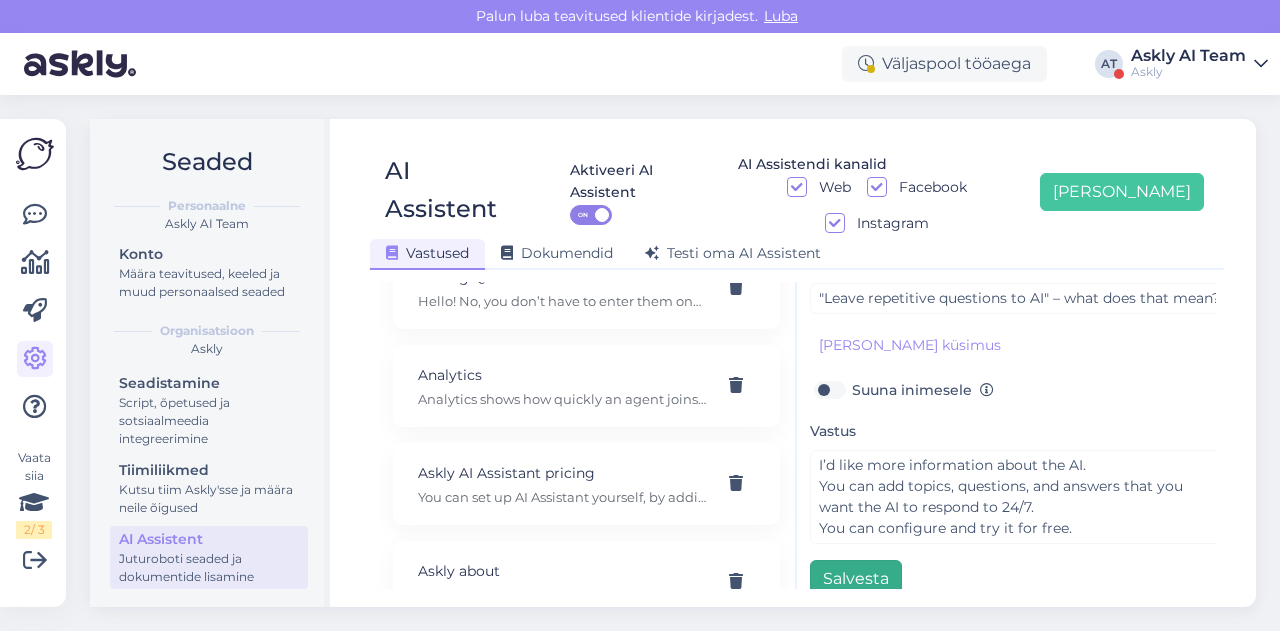 type on "Leave repetitive questions to AI- meaning" 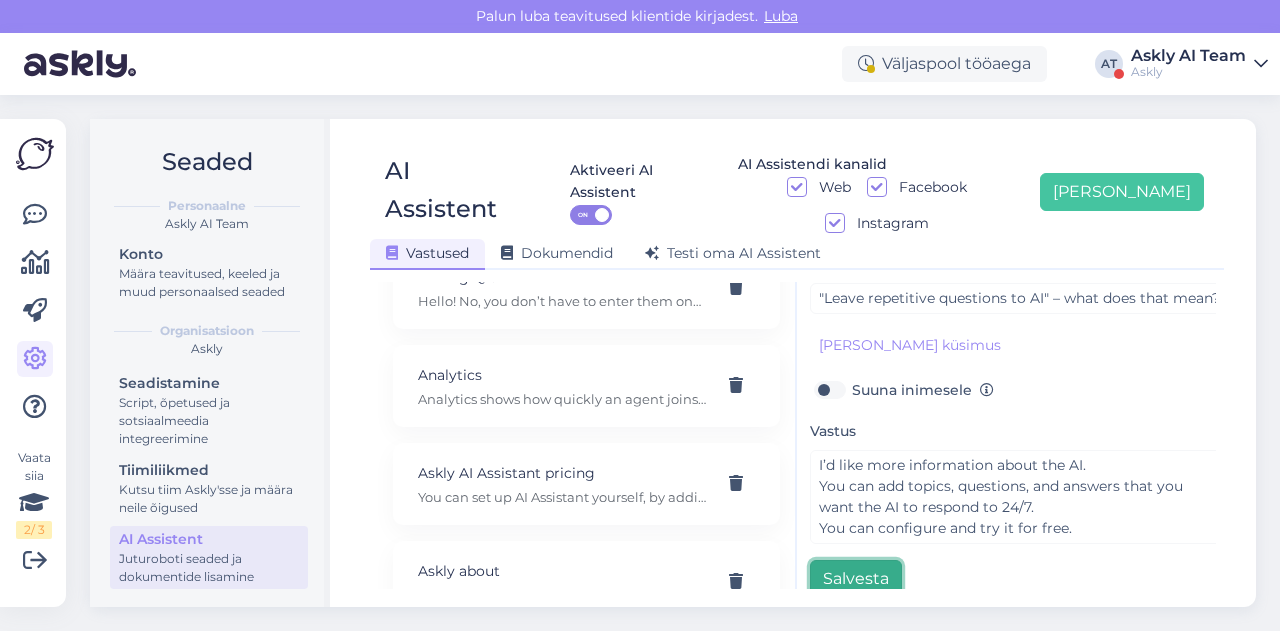 click on "Salvesta" at bounding box center (856, 579) 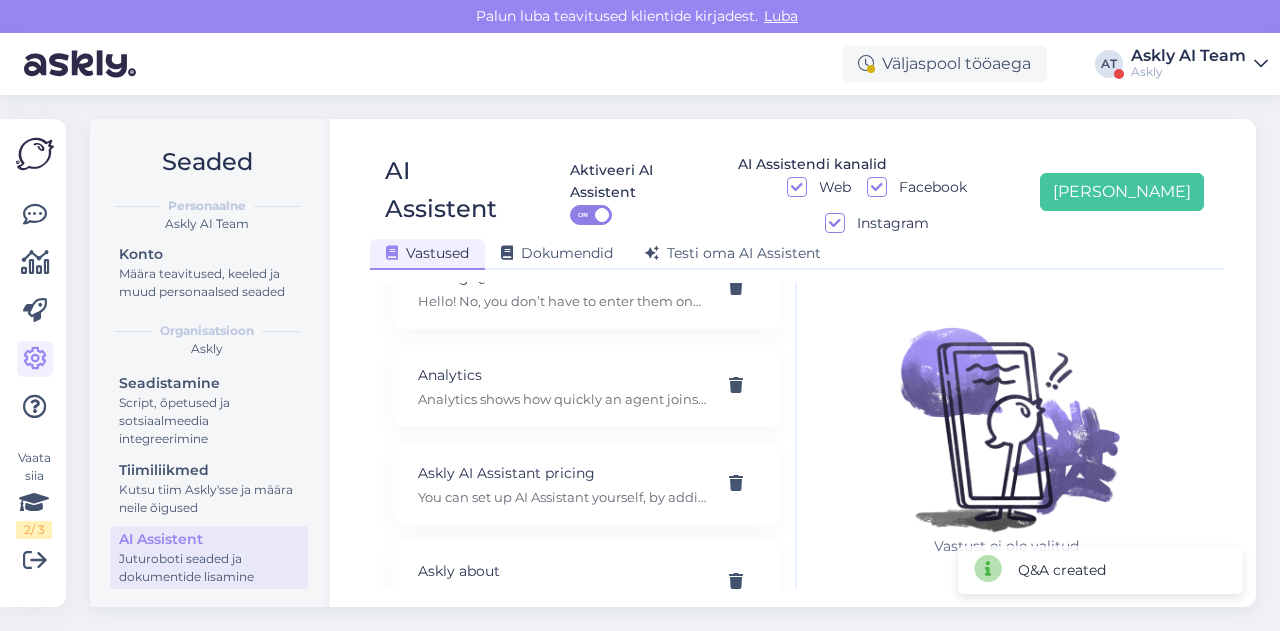 scroll, scrollTop: 0, scrollLeft: 0, axis: both 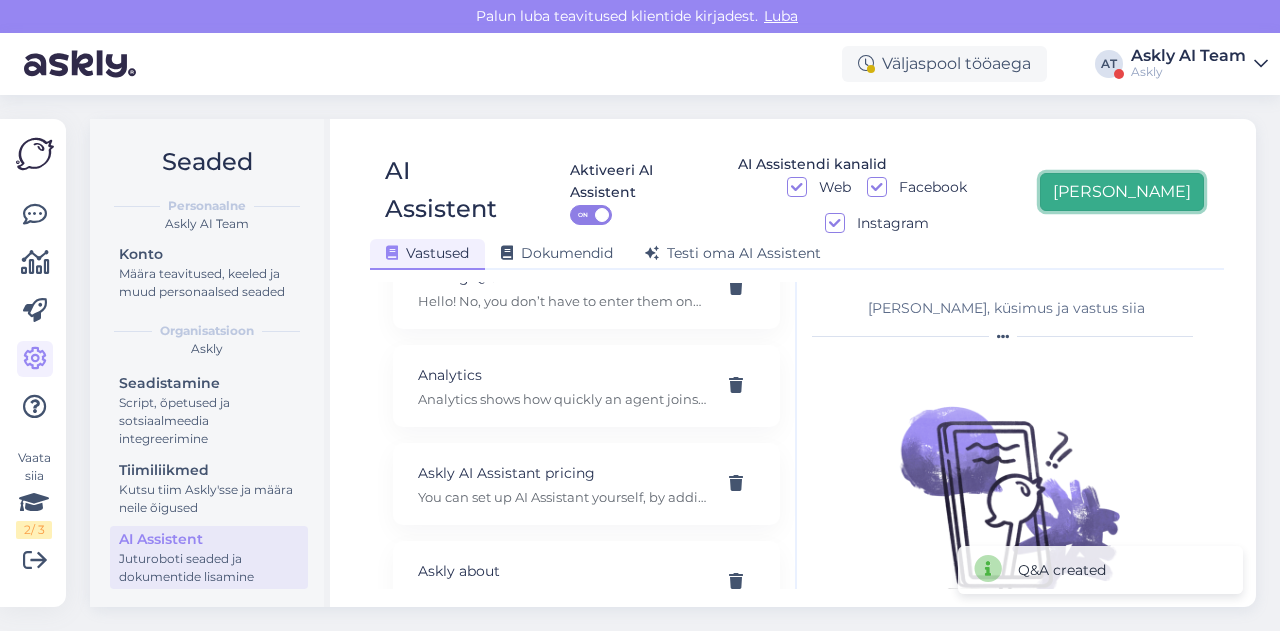 click on "Lisa uus" at bounding box center (1122, 192) 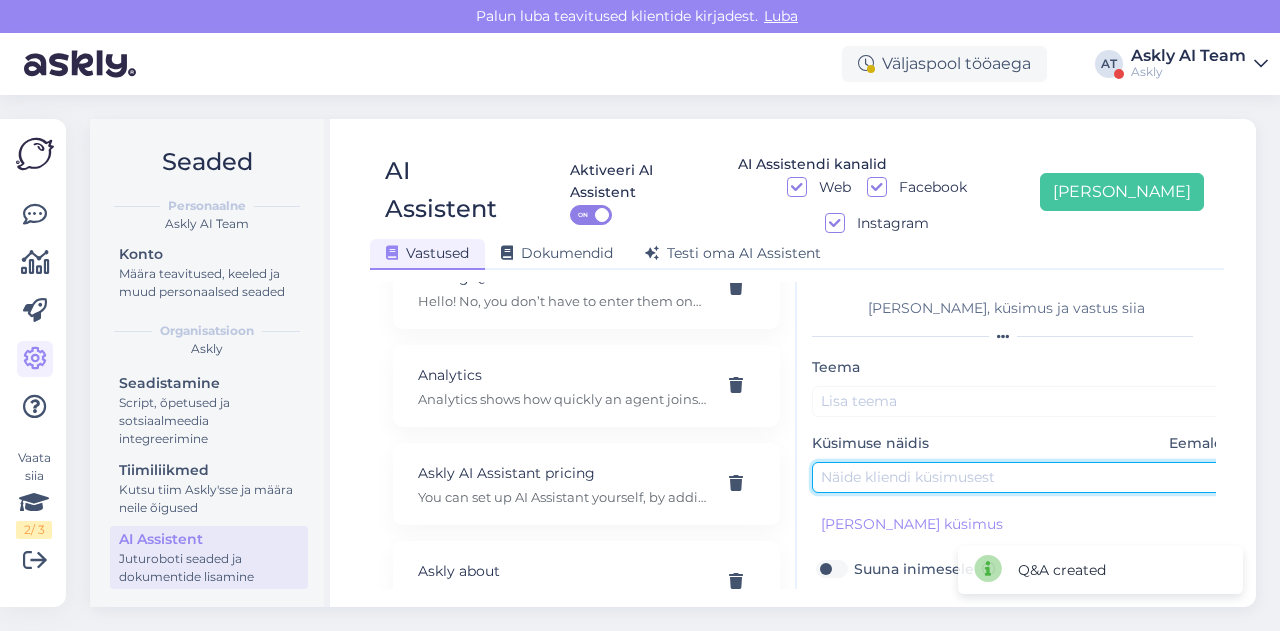 click at bounding box center [1022, 477] 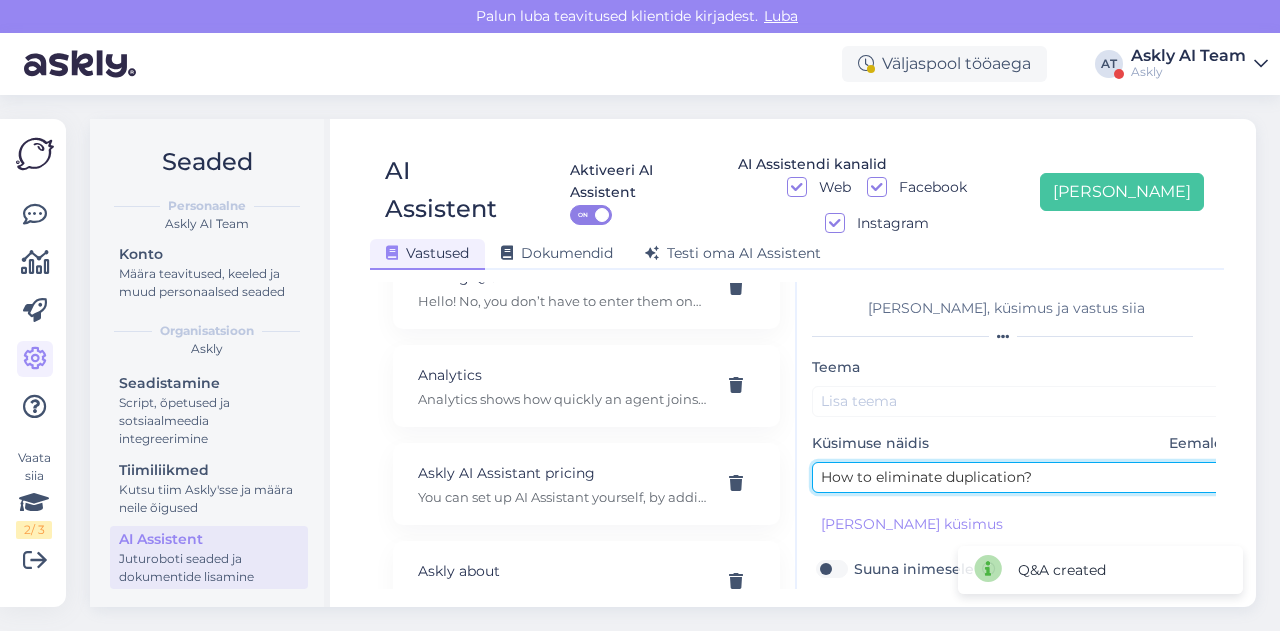 click on "How to eliminate duplication?" at bounding box center (1022, 477) 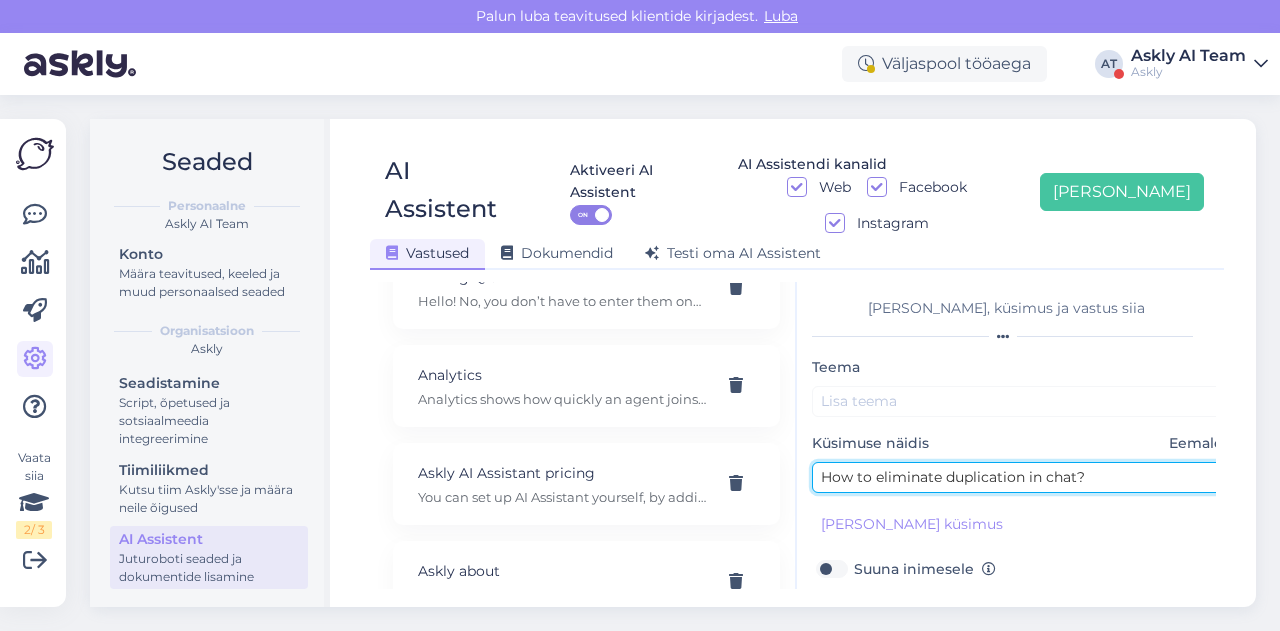 type on "How to eliminate duplication in chat?" 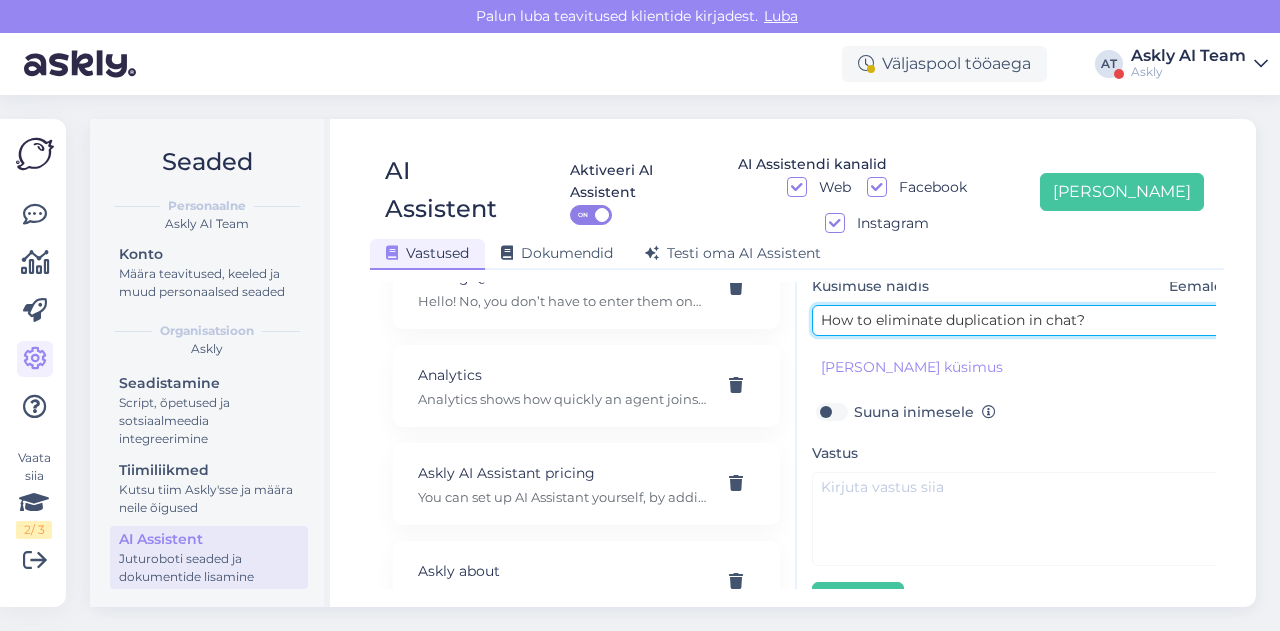 scroll, scrollTop: 179, scrollLeft: 0, axis: vertical 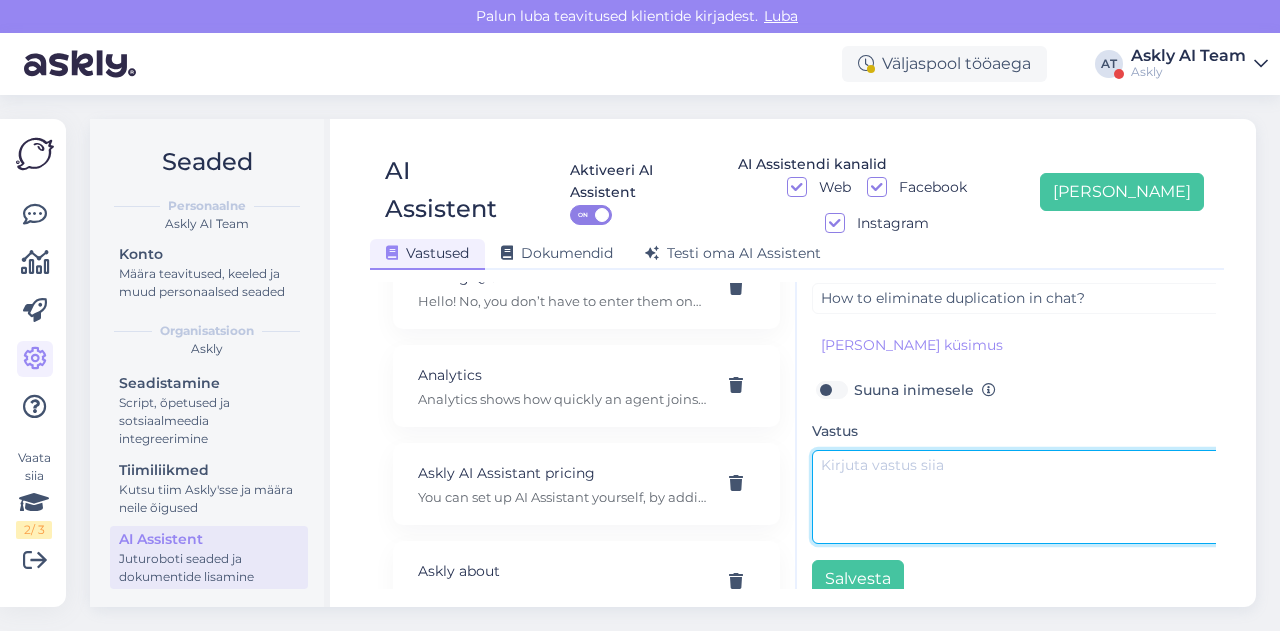 click at bounding box center (1022, 497) 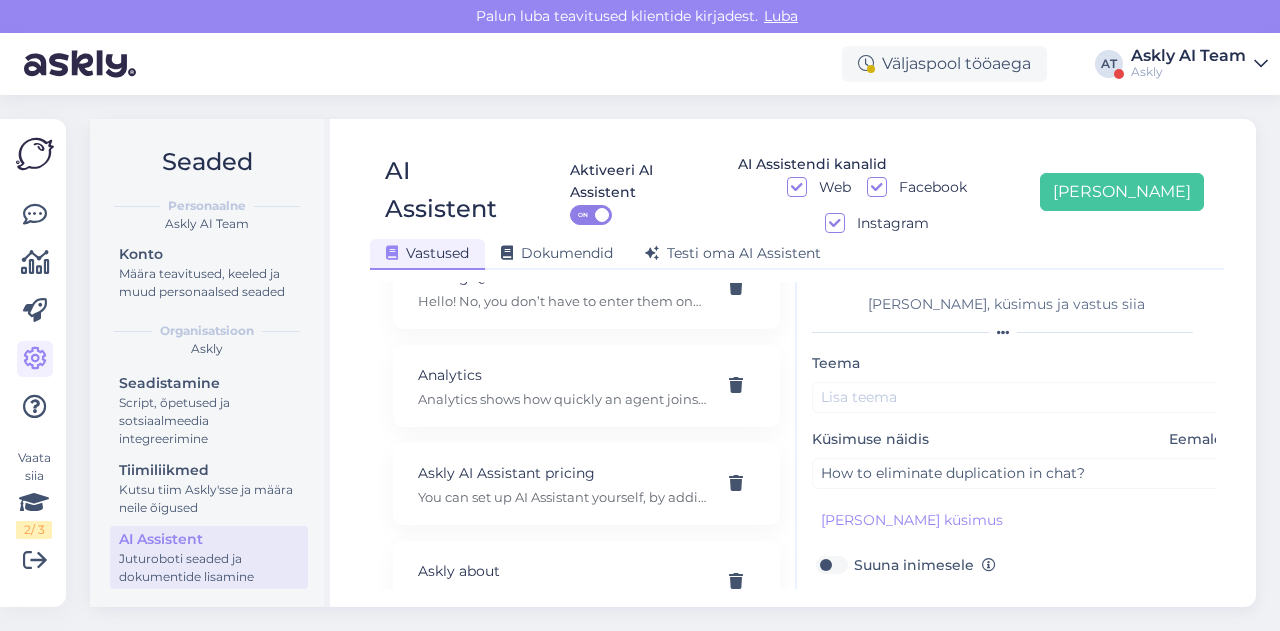 scroll, scrollTop: 3, scrollLeft: 0, axis: vertical 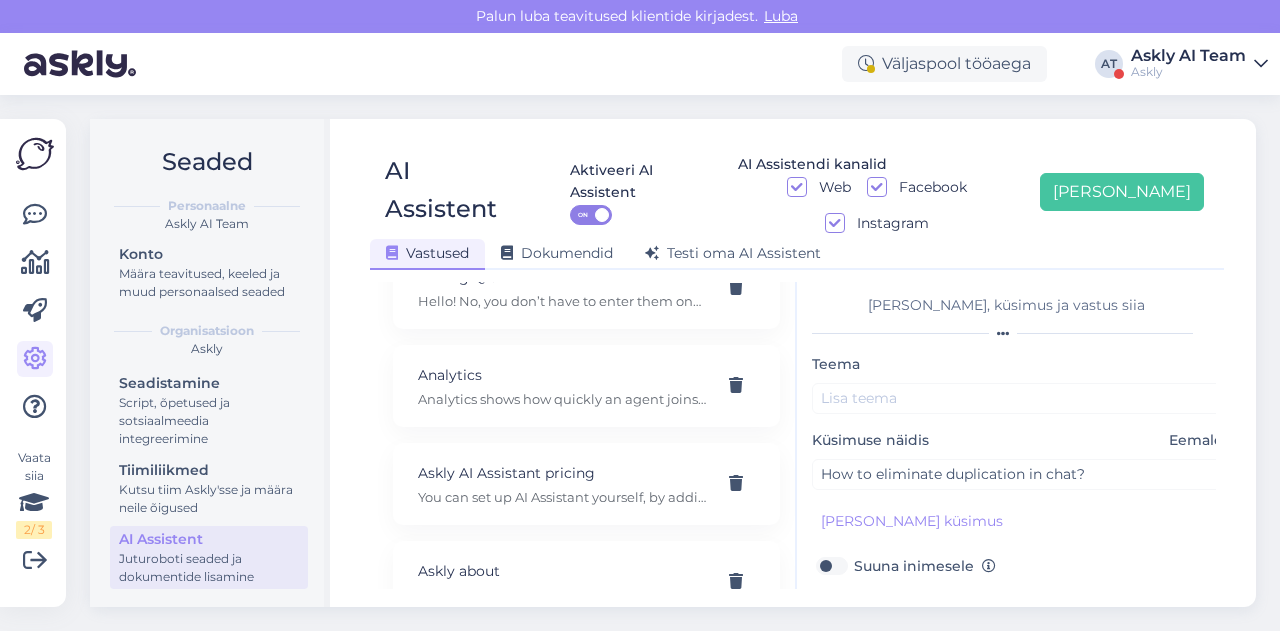 type on "Please select Estonian as the language for both the customer and the support agent." 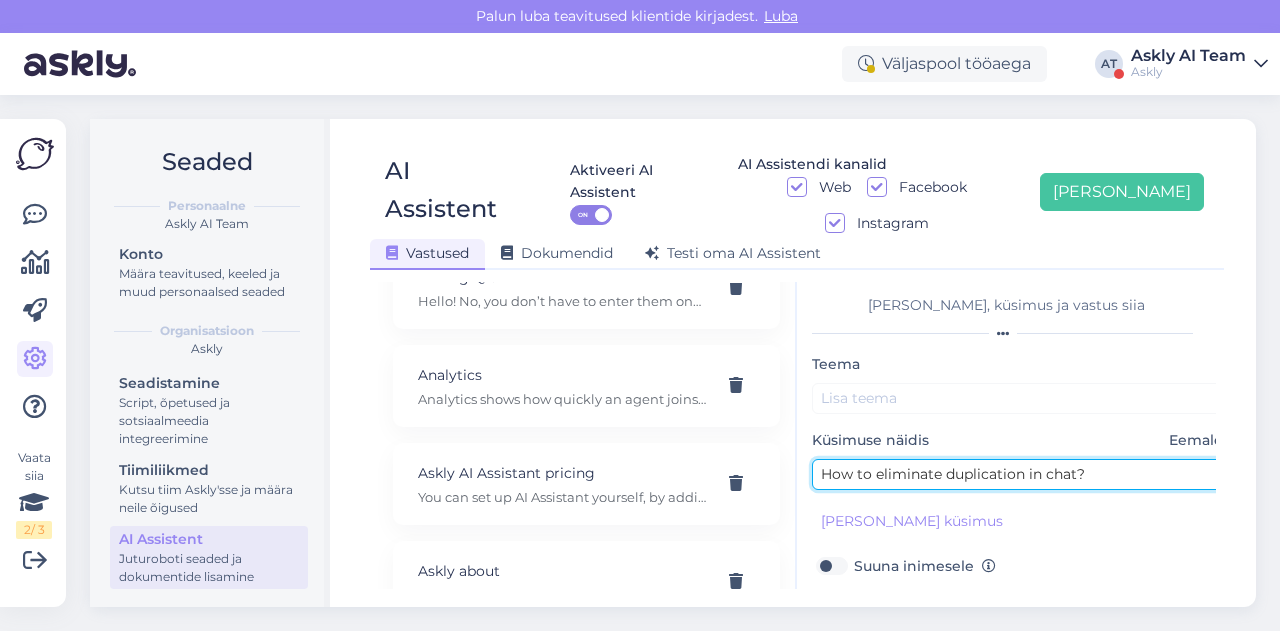 drag, startPoint x: 948, startPoint y: 434, endPoint x: 1075, endPoint y: 440, distance: 127.141655 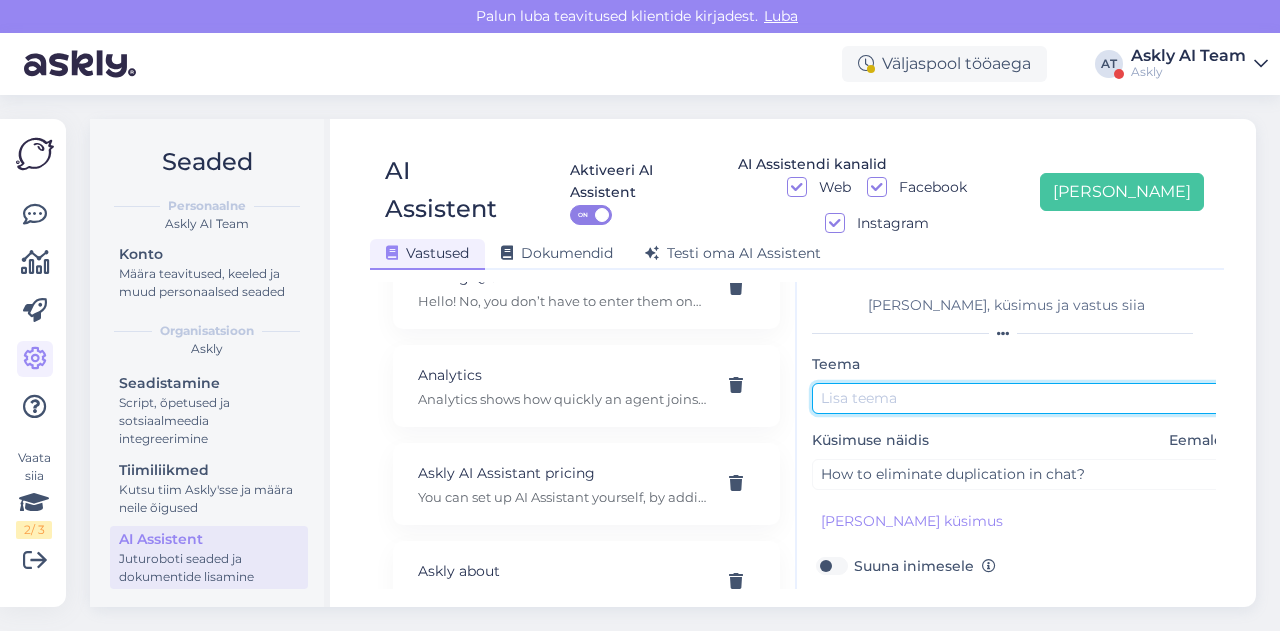 click at bounding box center (1022, 398) 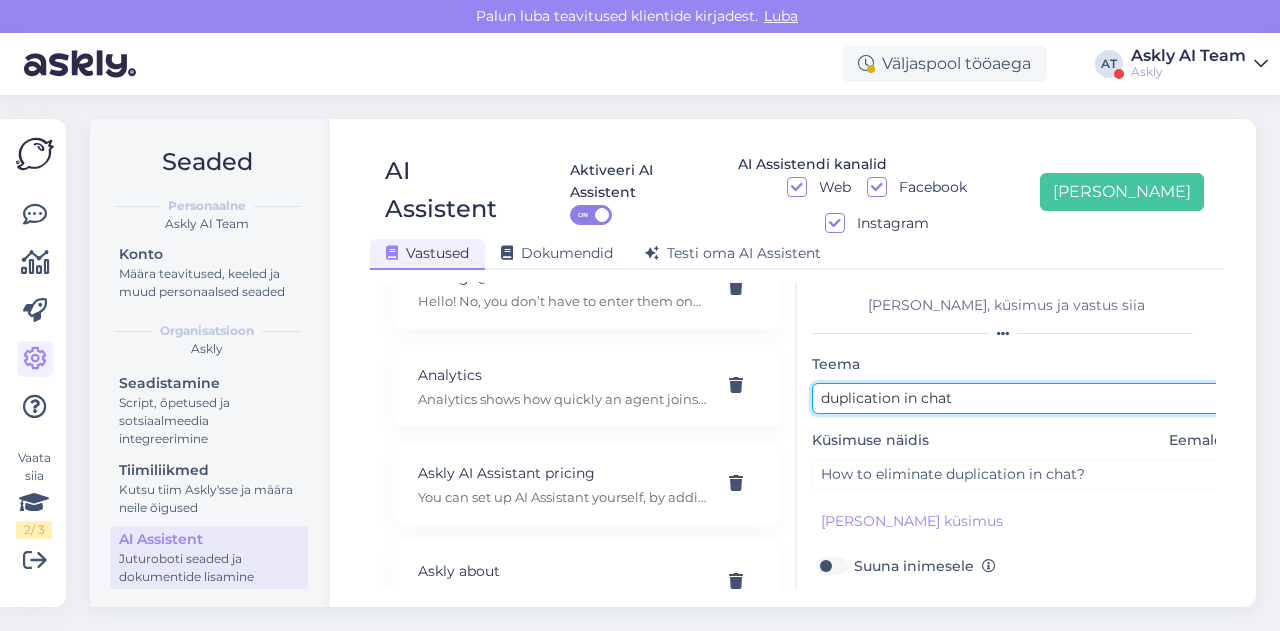 click on "duplication in chat" at bounding box center [1022, 398] 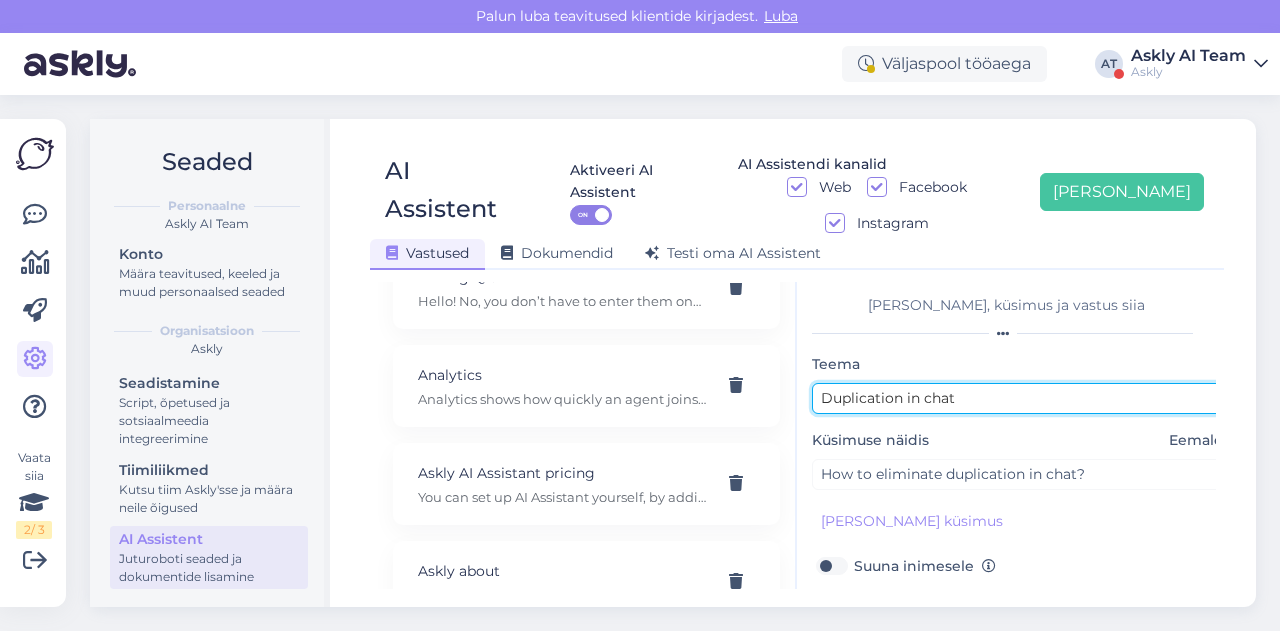 scroll, scrollTop: 179, scrollLeft: 0, axis: vertical 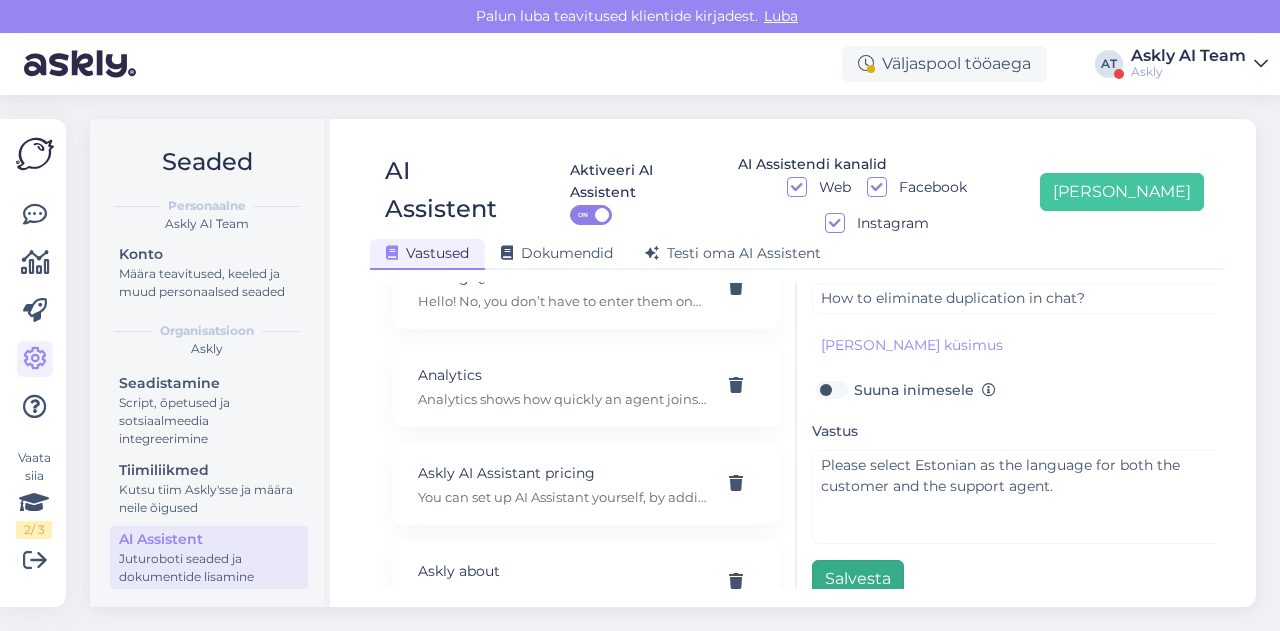 type on "Duplication in chat" 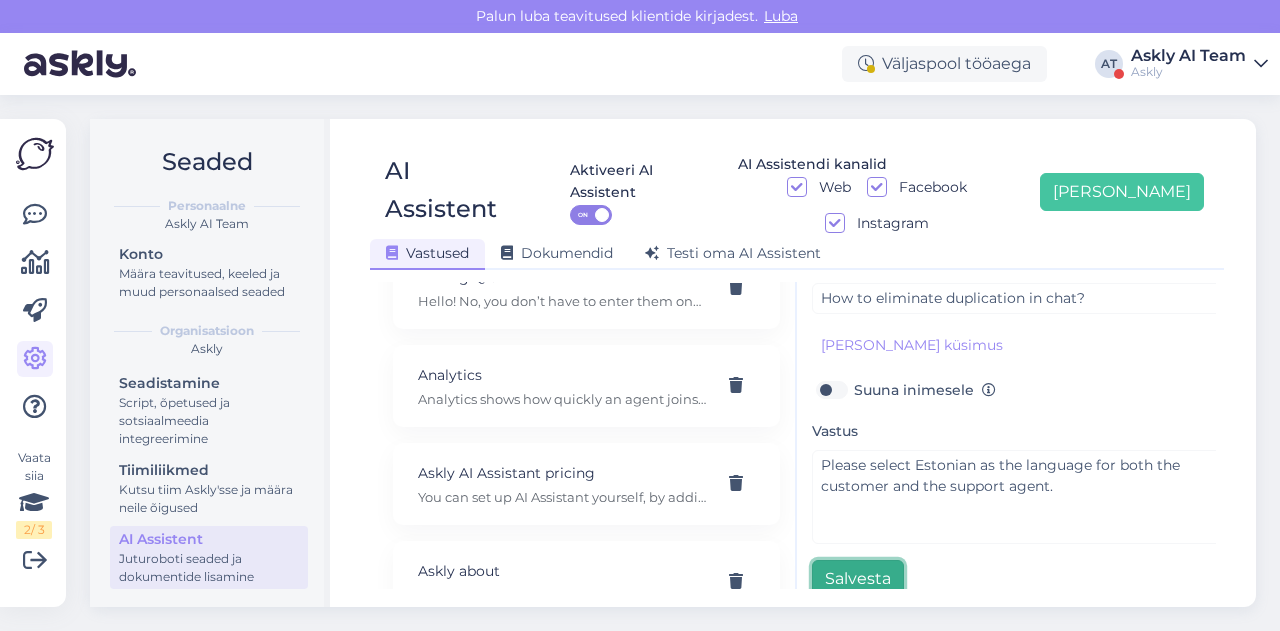 click on "Salvesta" at bounding box center [858, 579] 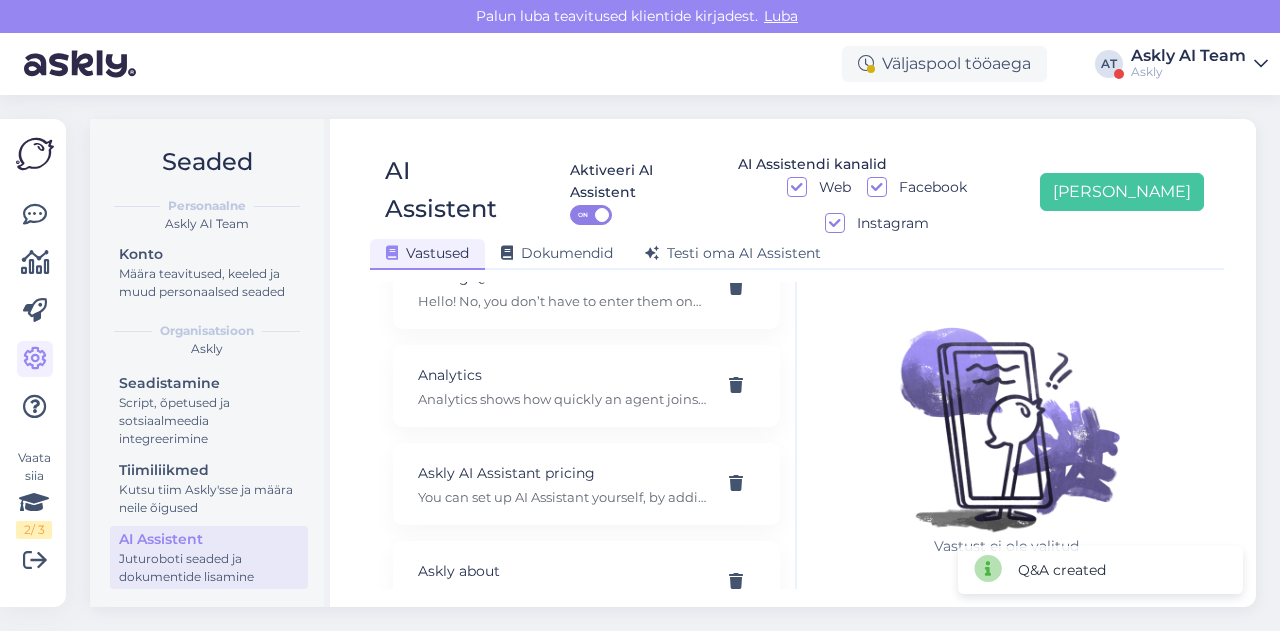 scroll, scrollTop: 0, scrollLeft: 0, axis: both 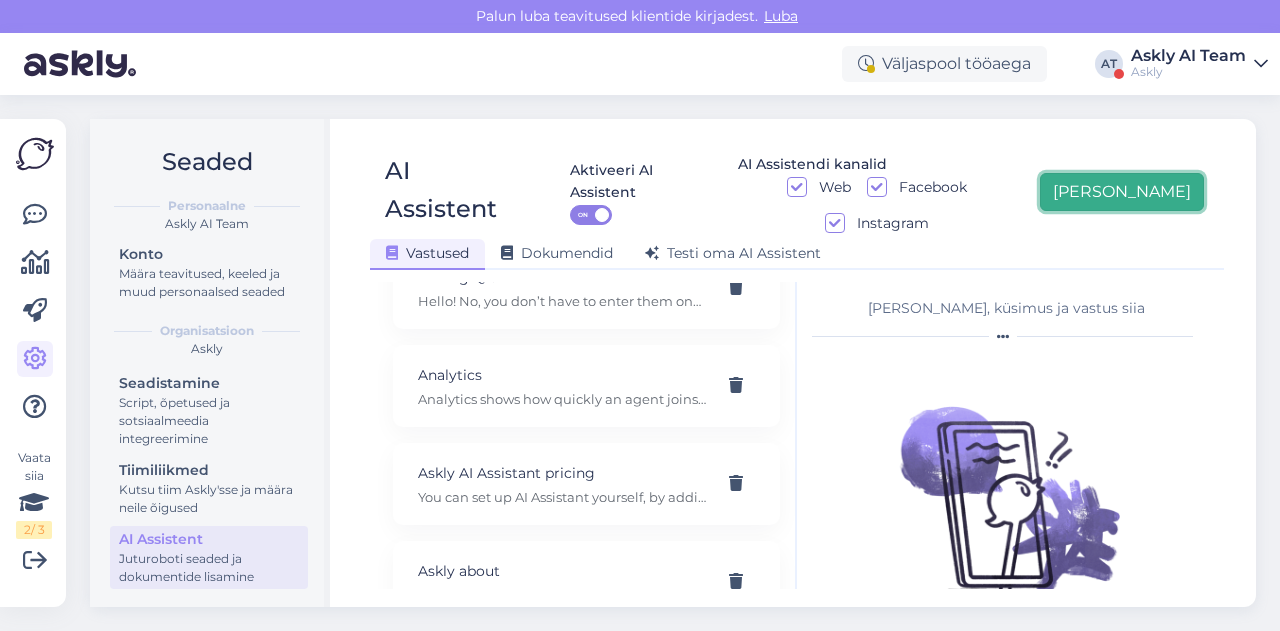 click on "Lisa uus" at bounding box center [1122, 192] 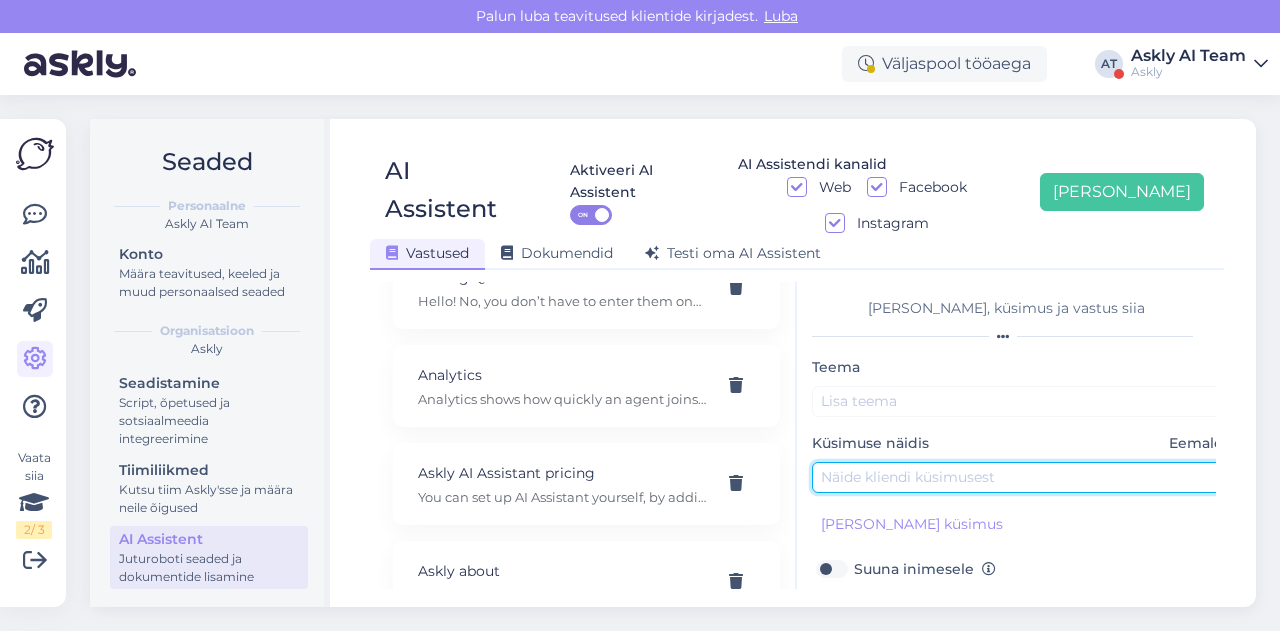click at bounding box center (1022, 477) 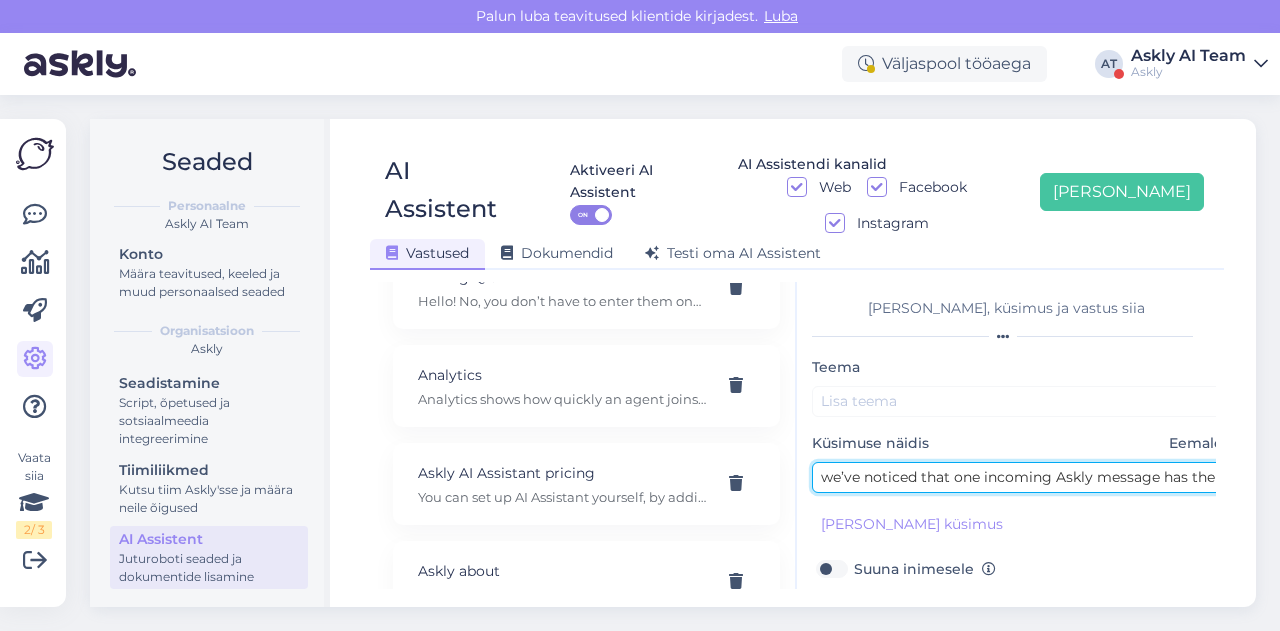 scroll, scrollTop: 0, scrollLeft: 328, axis: horizontal 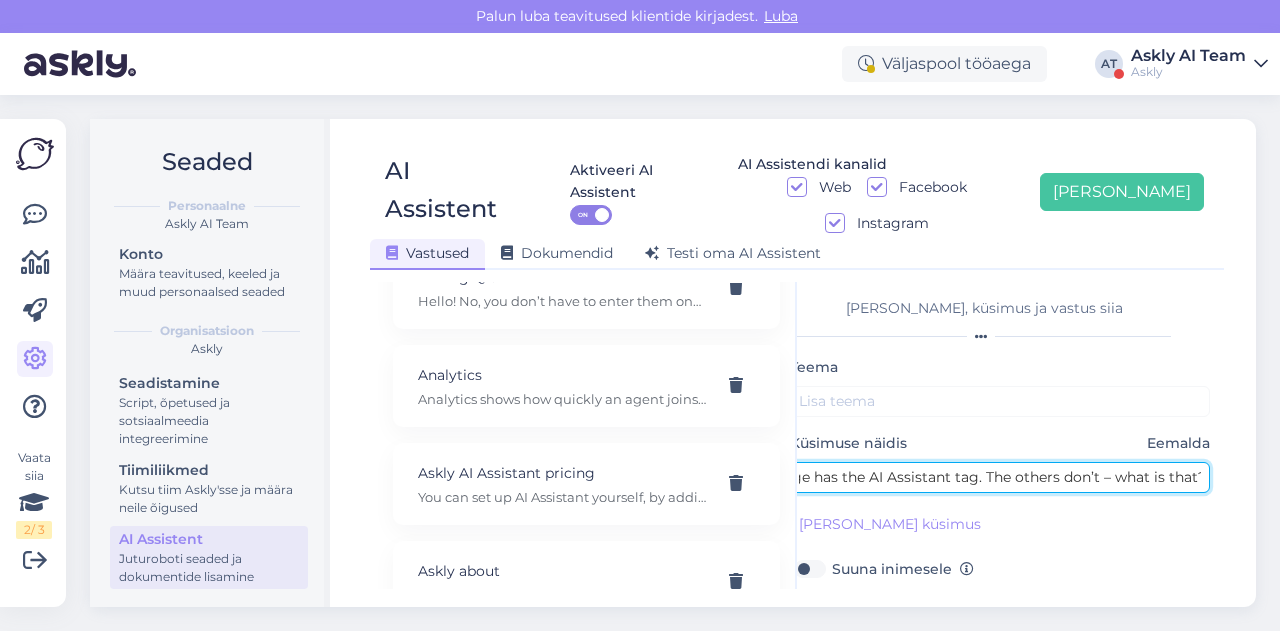 type on "we’ve noticed that one incoming Askly message has the AI Assistant tag. The others don’t – what is that?" 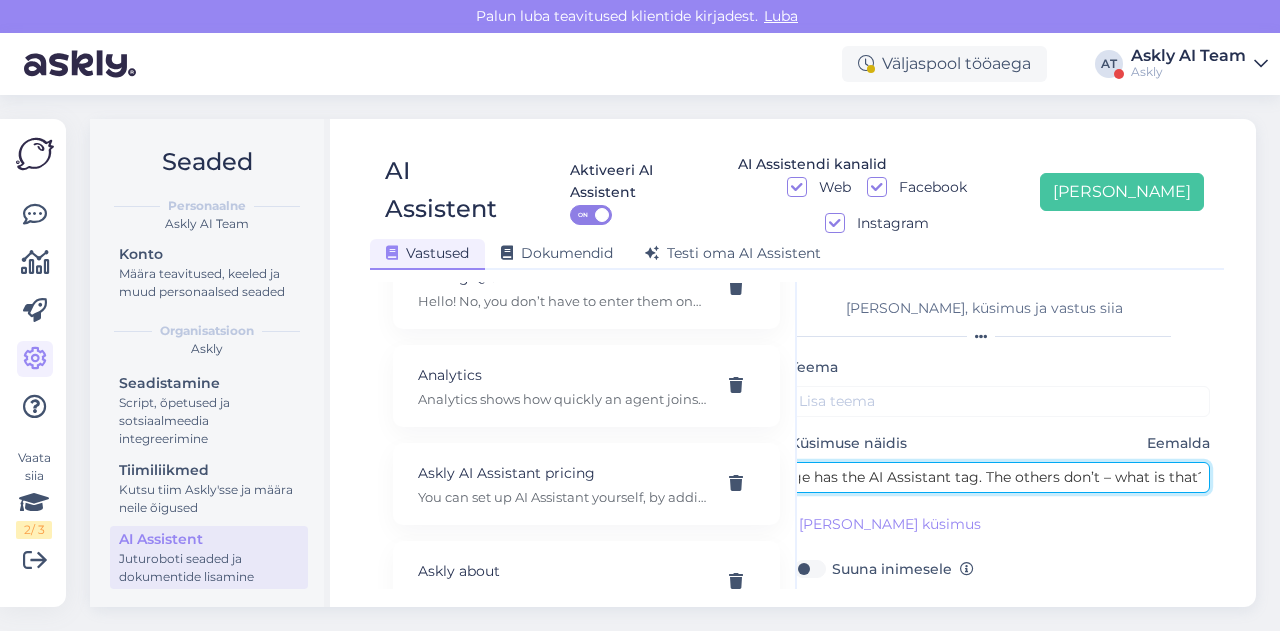 scroll, scrollTop: 0, scrollLeft: 0, axis: both 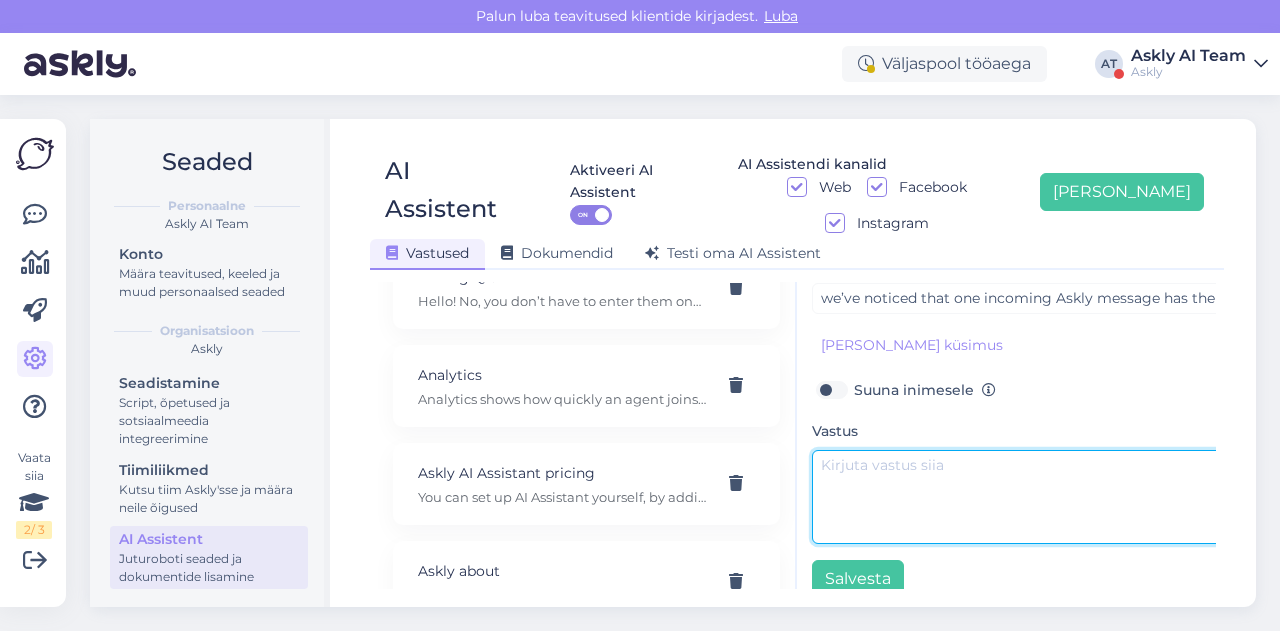 click at bounding box center [1022, 497] 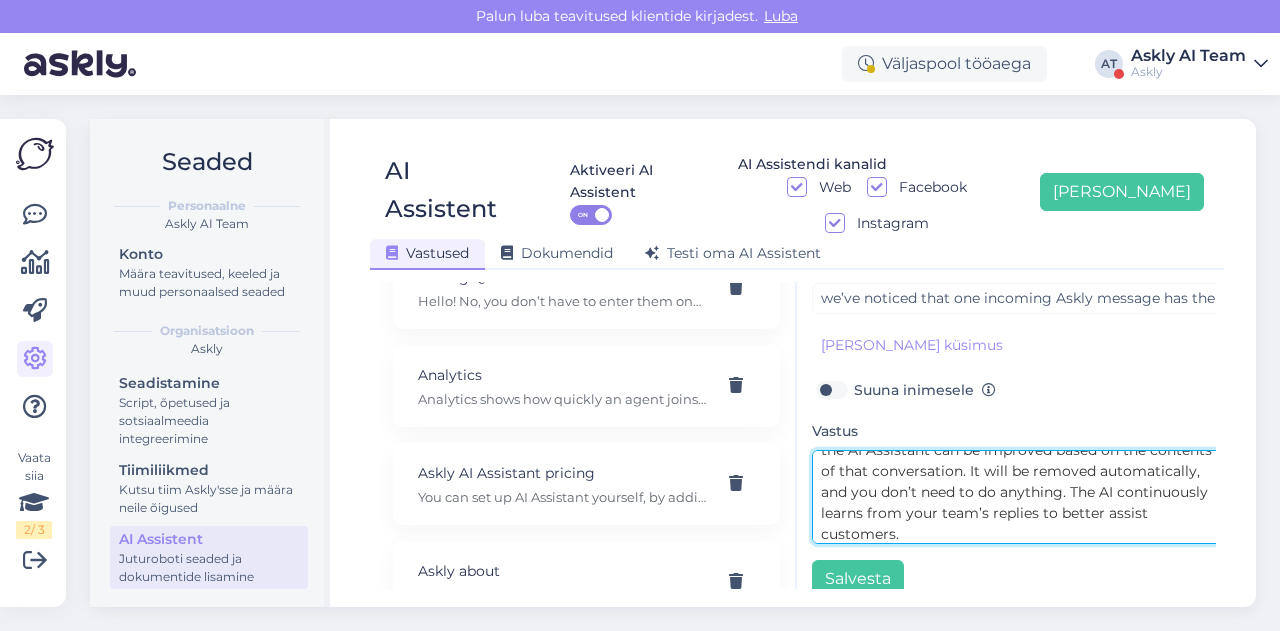 scroll, scrollTop: 0, scrollLeft: 0, axis: both 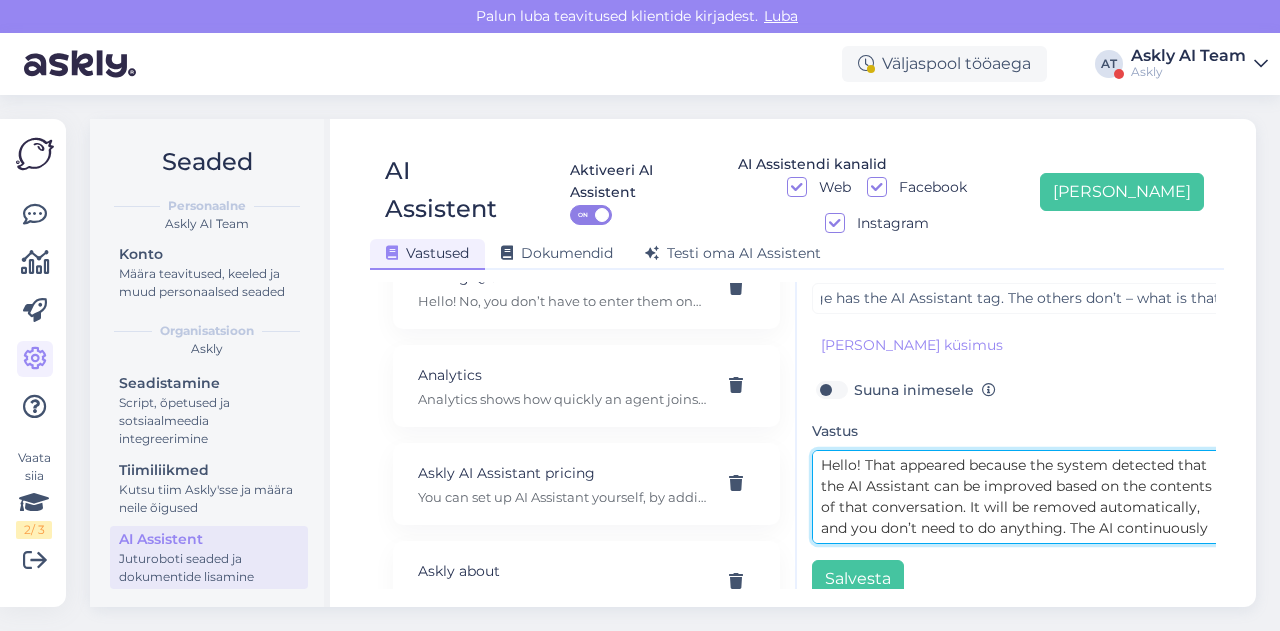 type on "Hello! That appeared because the system detected that the AI Assistant can be improved based on the contents of that conversation. It will be removed automatically, and you don’t need to do anything. The AI continuously learns from your team’s replies to better assist customers." 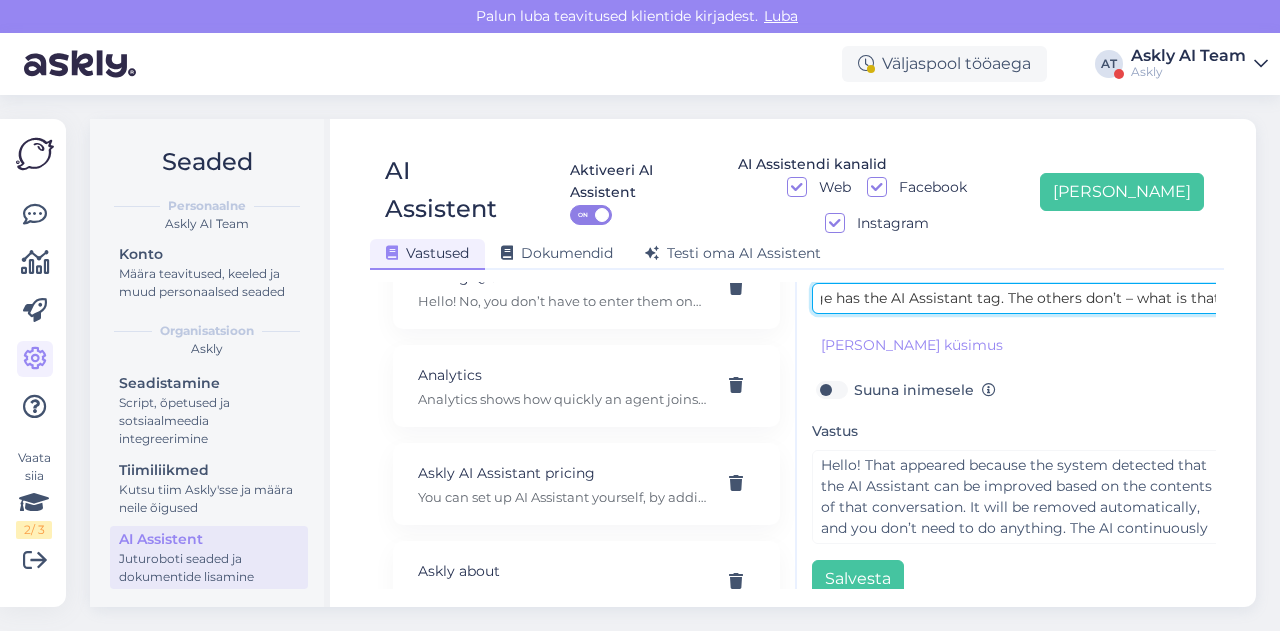 drag, startPoint x: 891, startPoint y: 259, endPoint x: 995, endPoint y: 269, distance: 104.47966 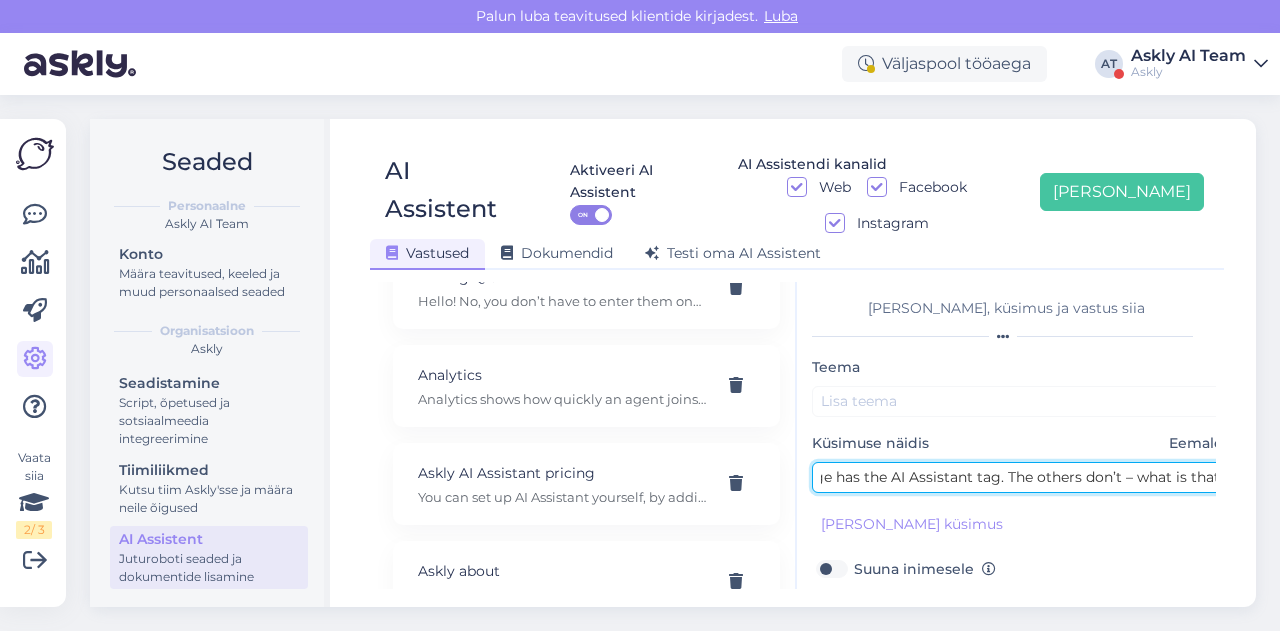 scroll, scrollTop: 0, scrollLeft: 0, axis: both 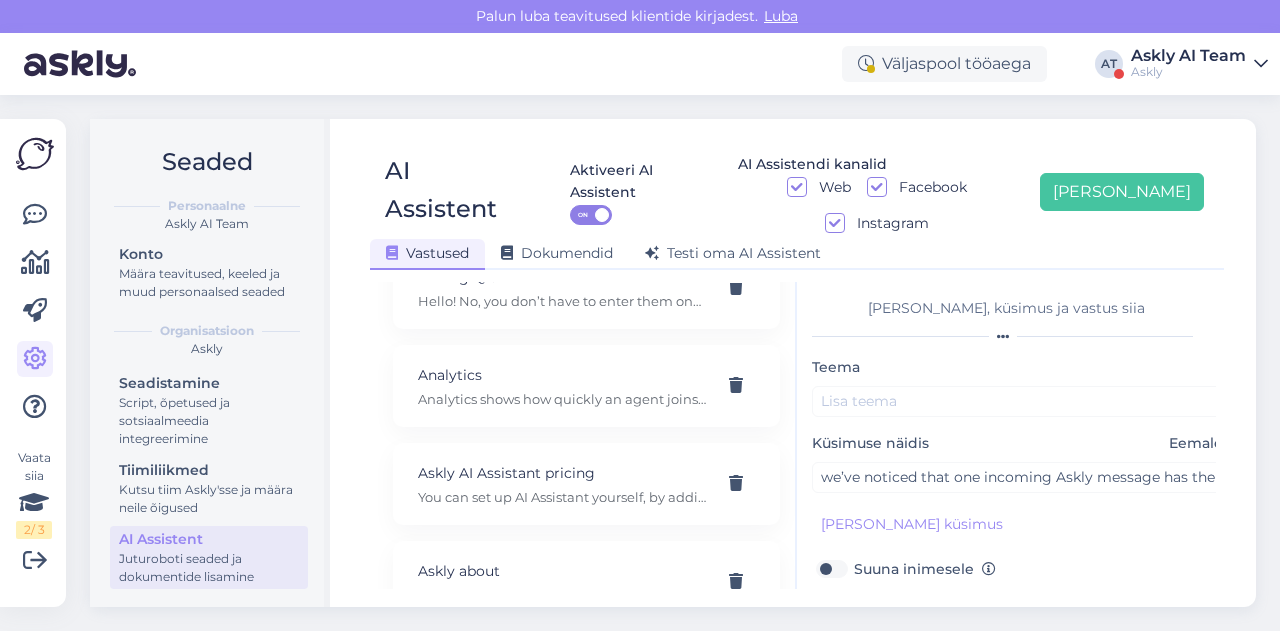click on "Teema" at bounding box center (1022, 386) 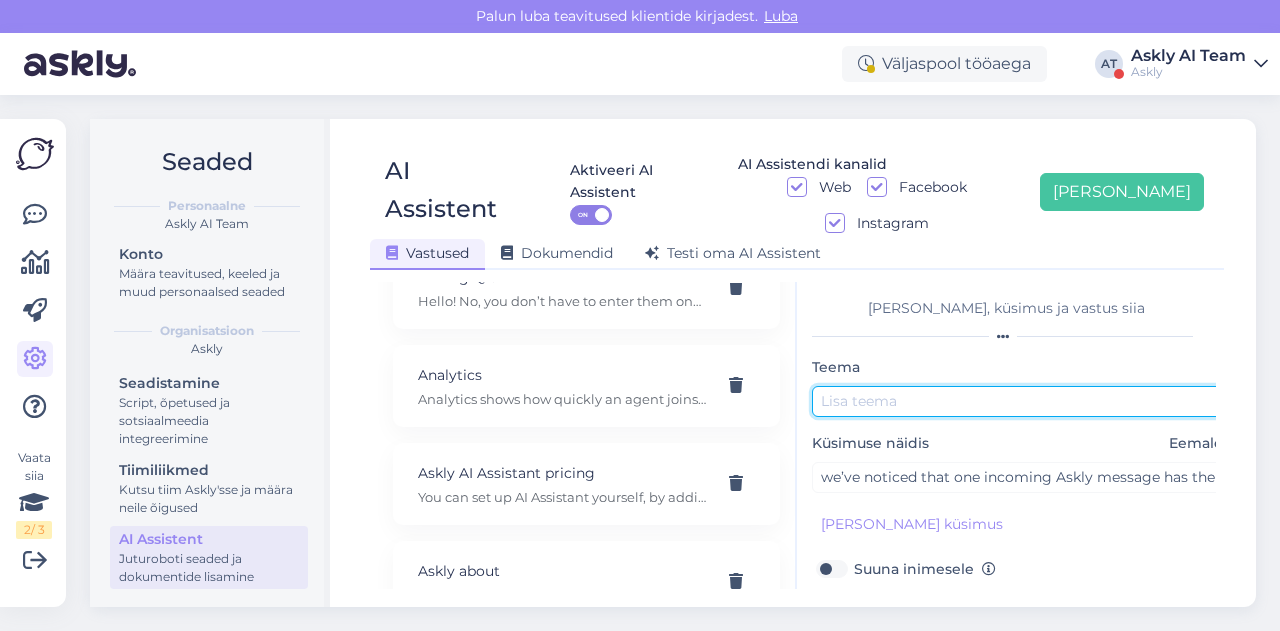 click at bounding box center [1022, 401] 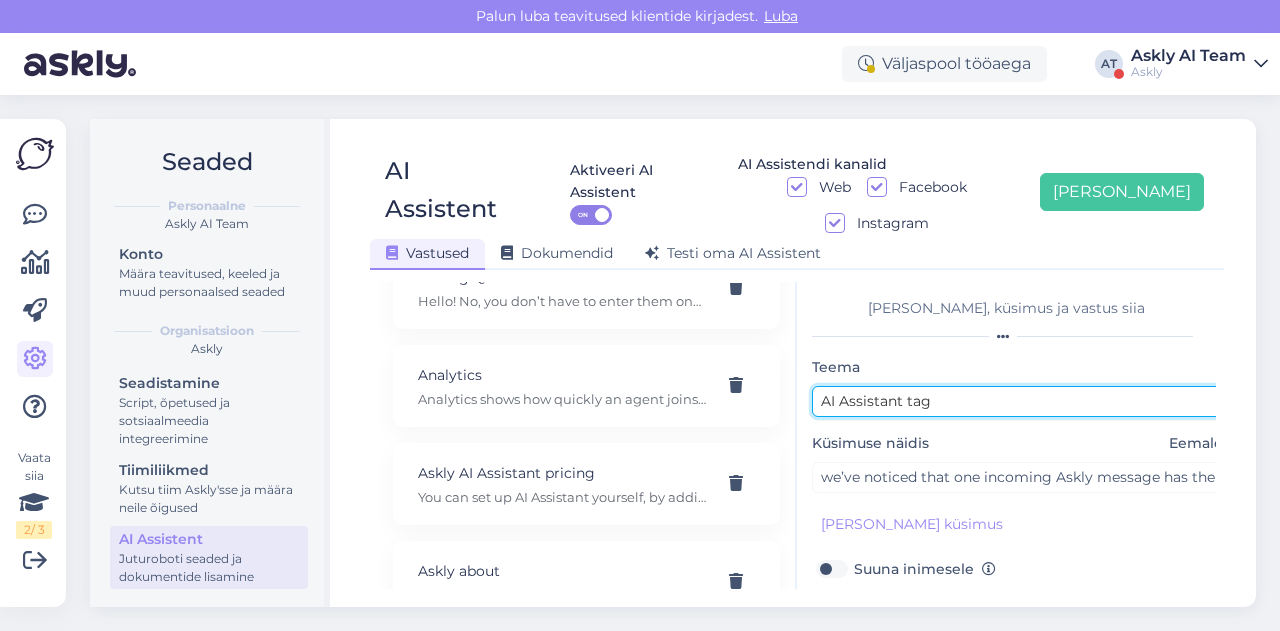 scroll, scrollTop: 179, scrollLeft: 0, axis: vertical 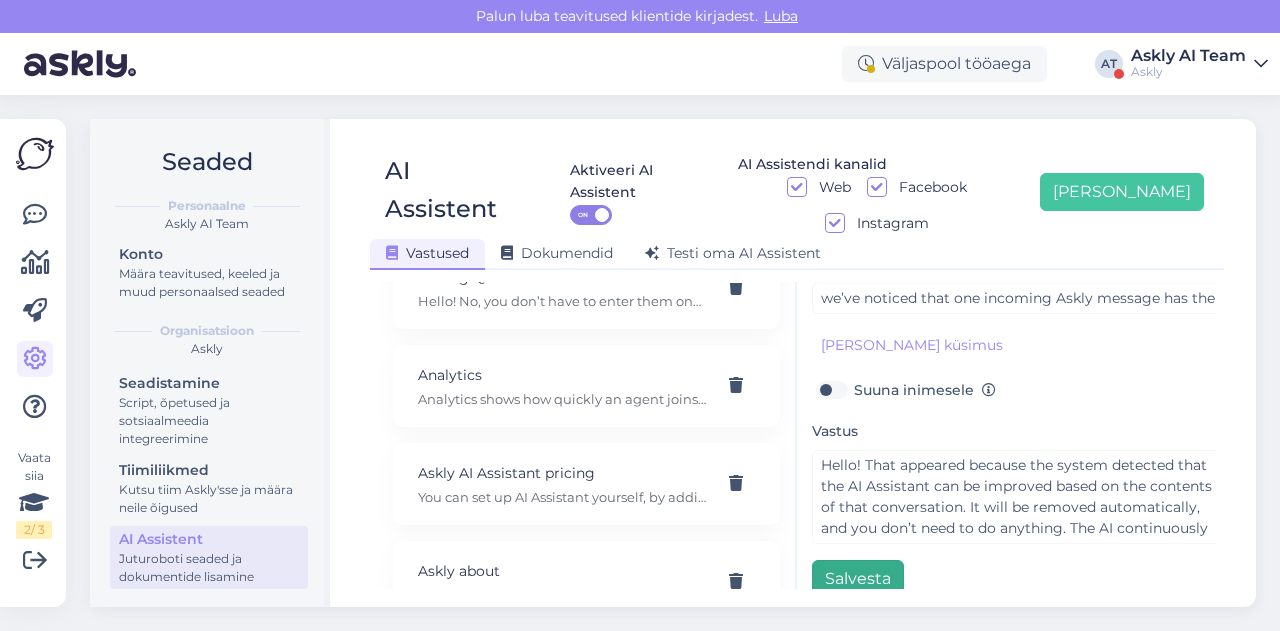 type on "AI Assistant tag" 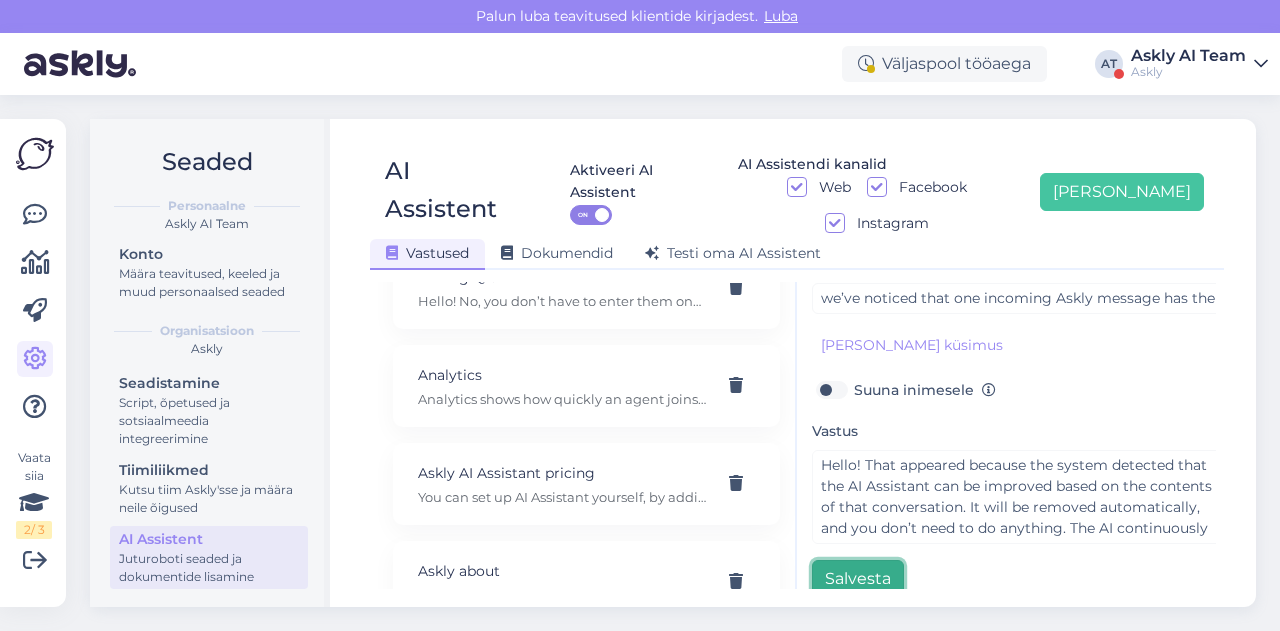 click on "Salvesta" at bounding box center [858, 579] 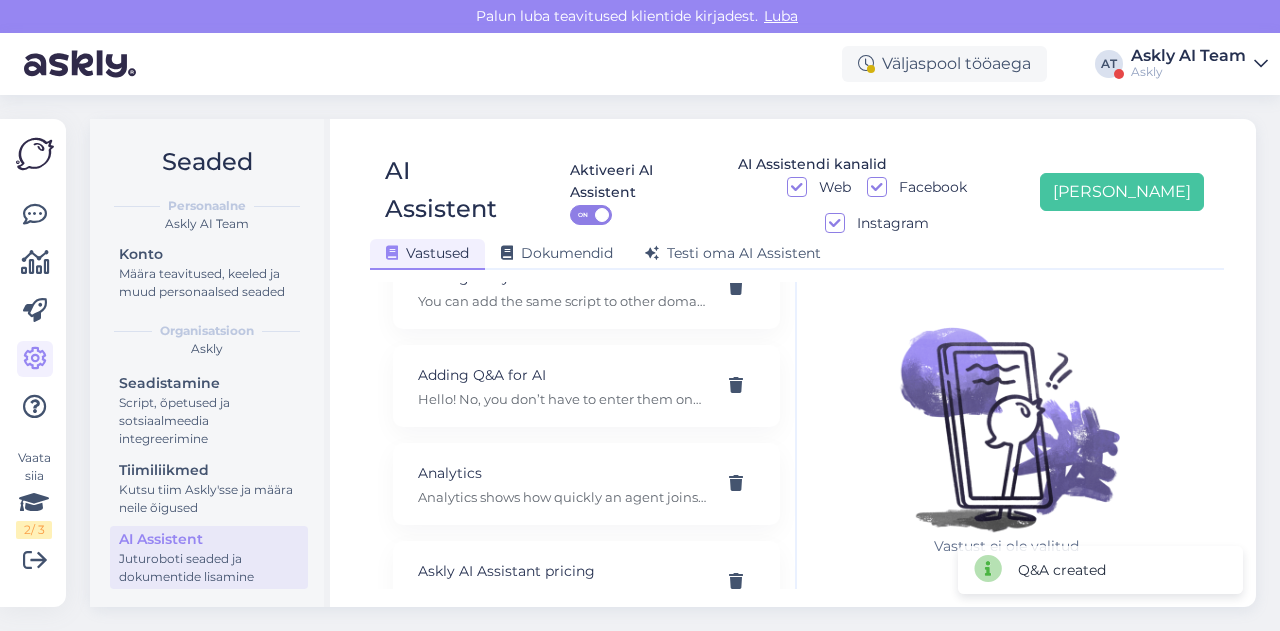 scroll, scrollTop: 0, scrollLeft: 0, axis: both 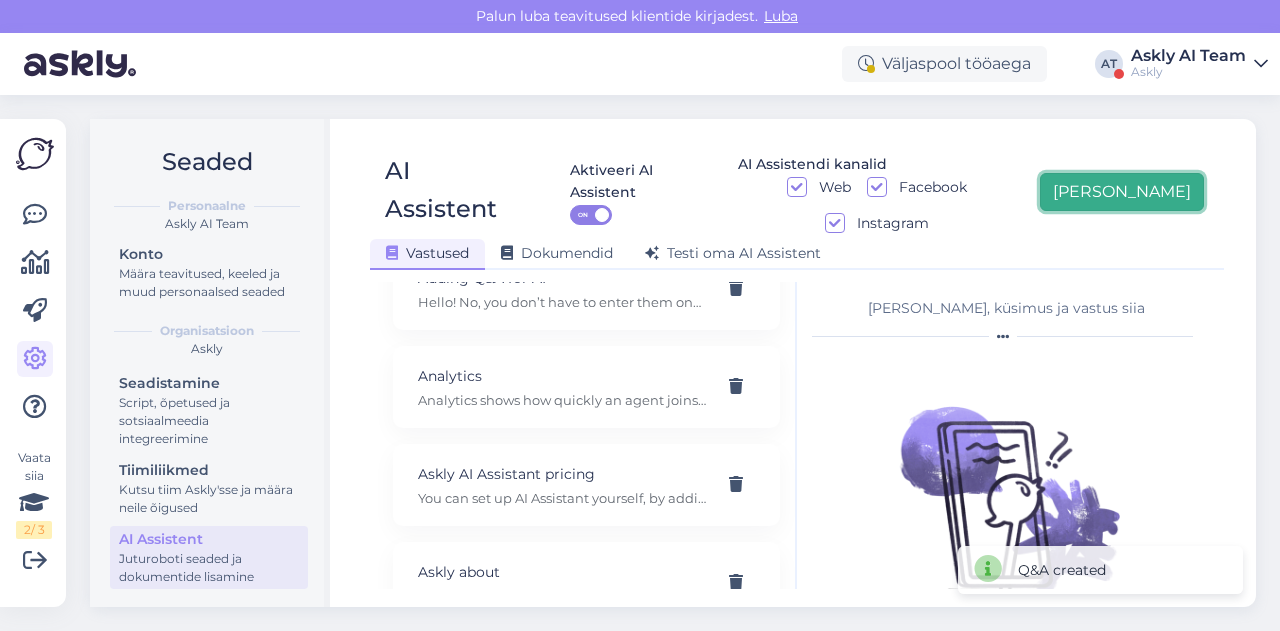 click on "Lisa uus" at bounding box center [1122, 192] 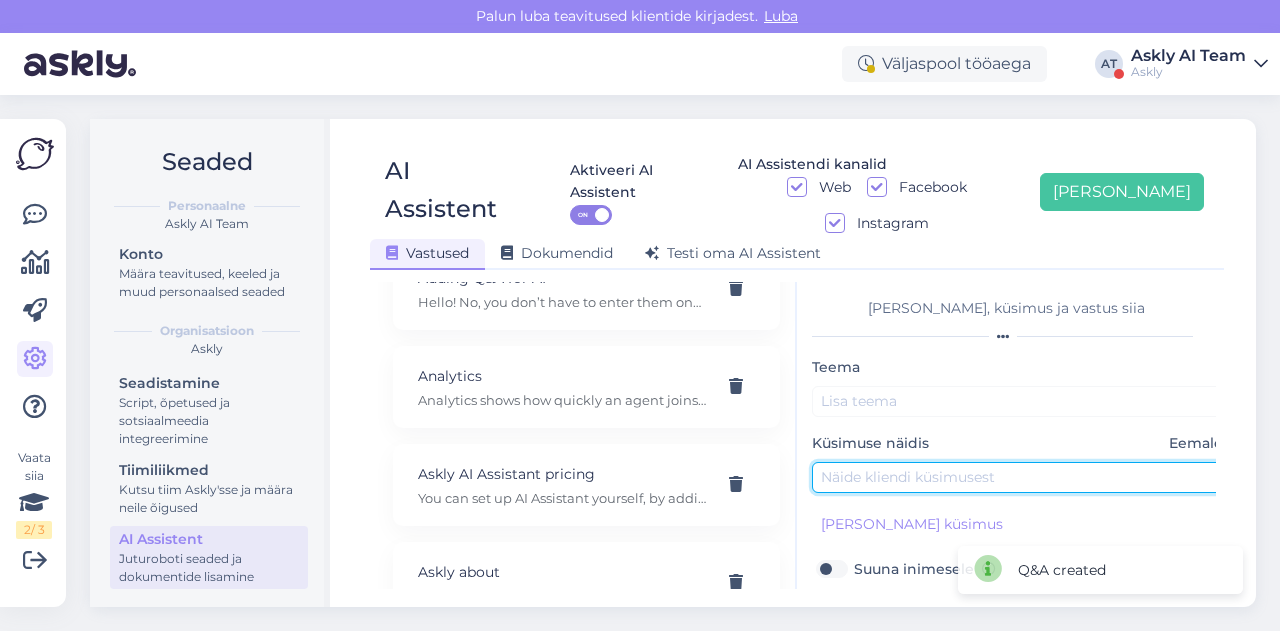 click at bounding box center (1022, 477) 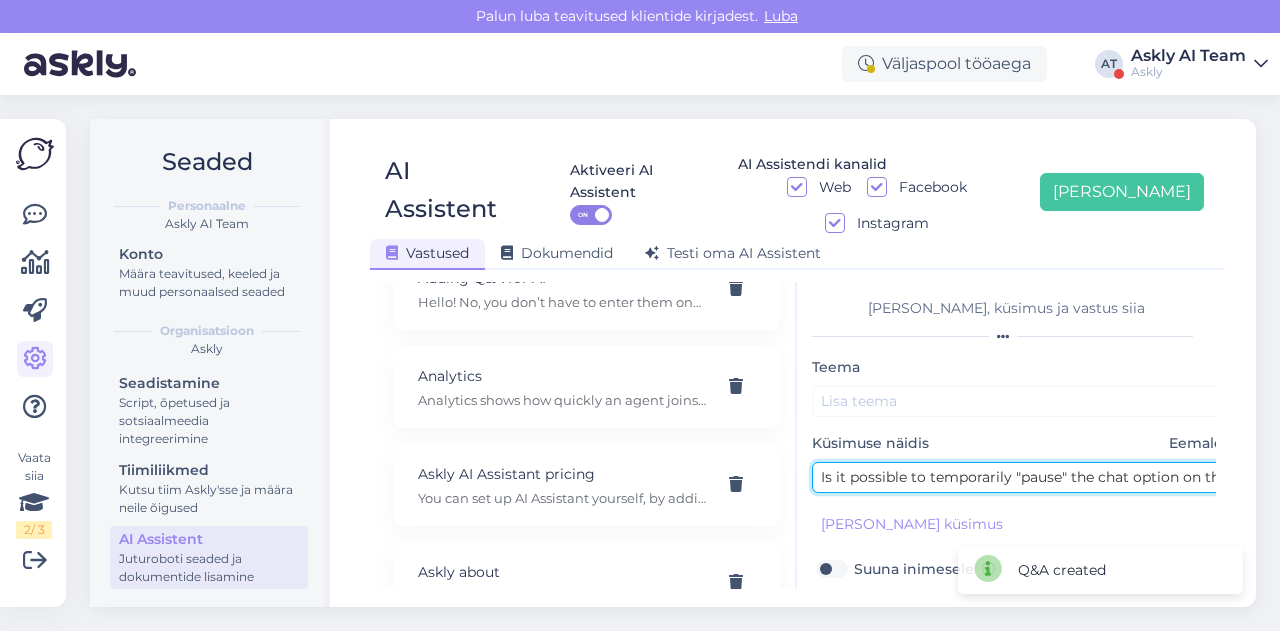 scroll, scrollTop: 0, scrollLeft: 149, axis: horizontal 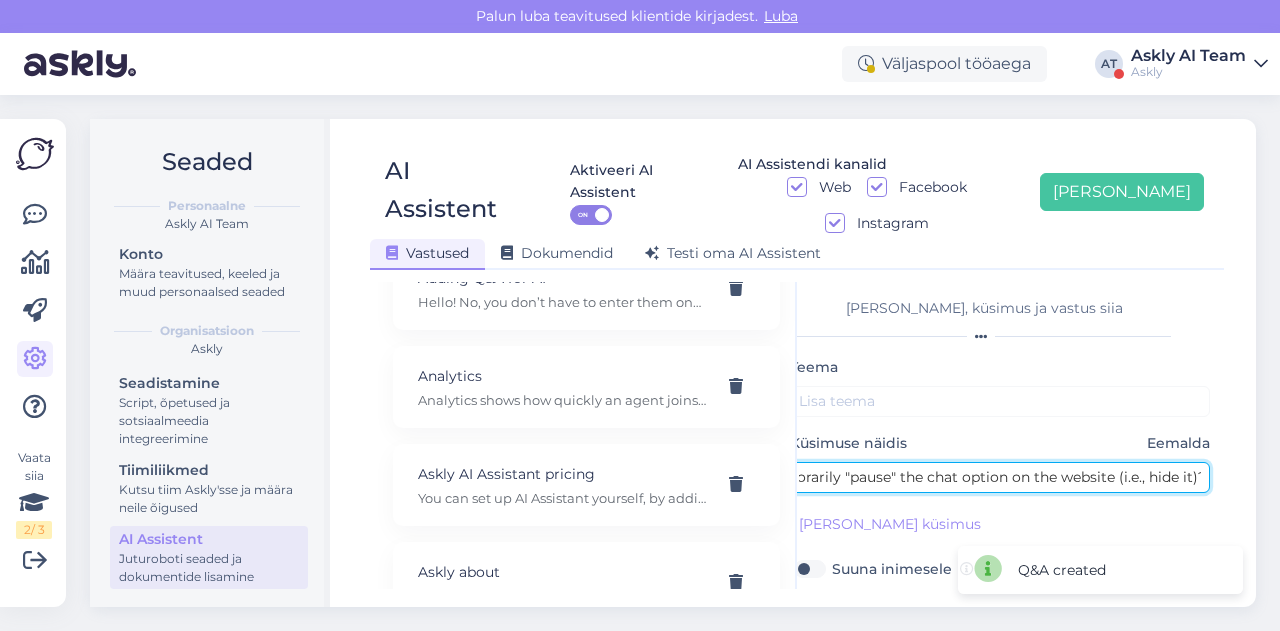 type on "Is it possible to temporarily "pause" the chat option on the website (i.e., hide it)?" 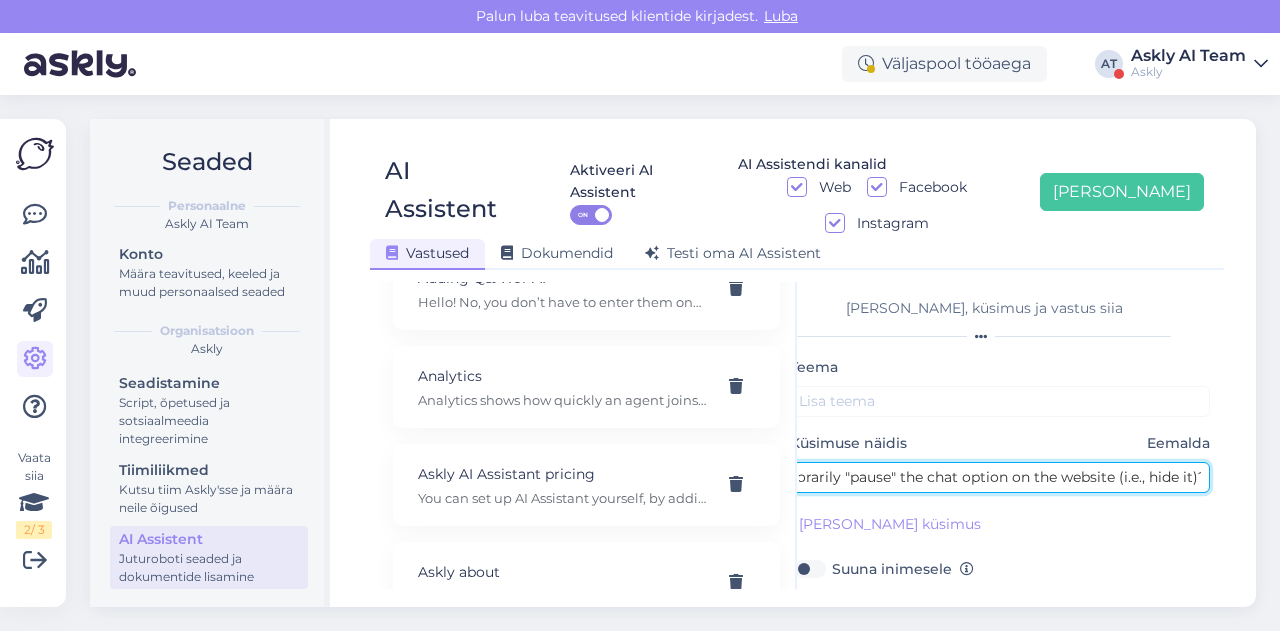 scroll, scrollTop: 0, scrollLeft: 0, axis: both 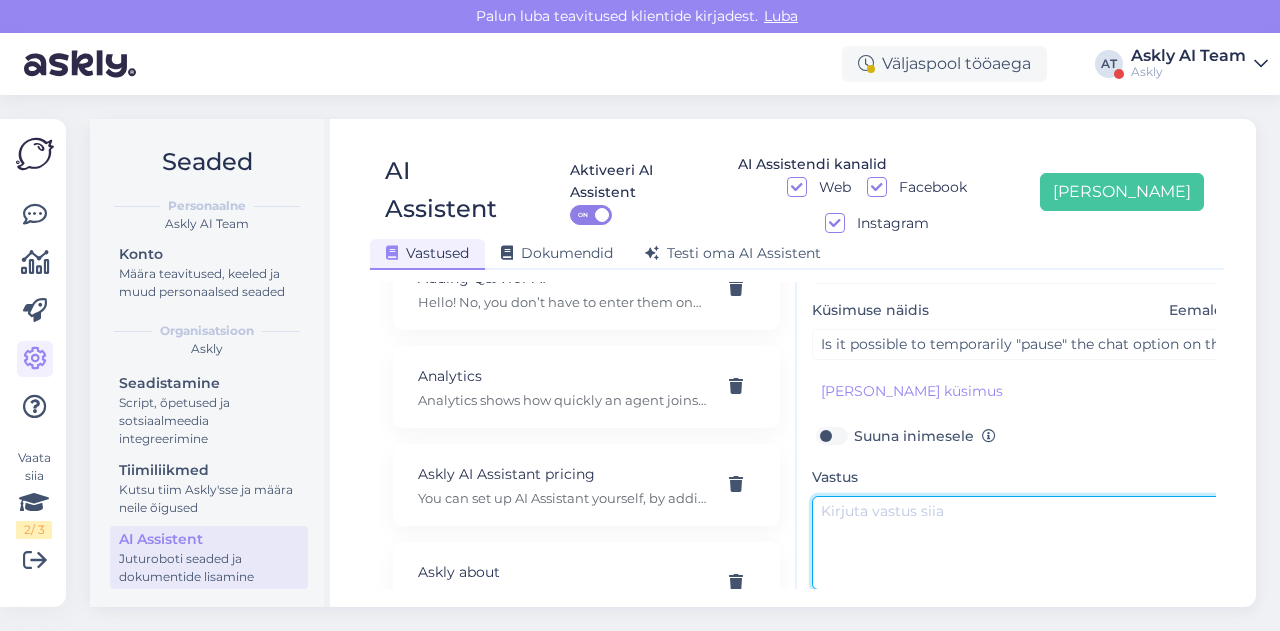 click at bounding box center [1022, 543] 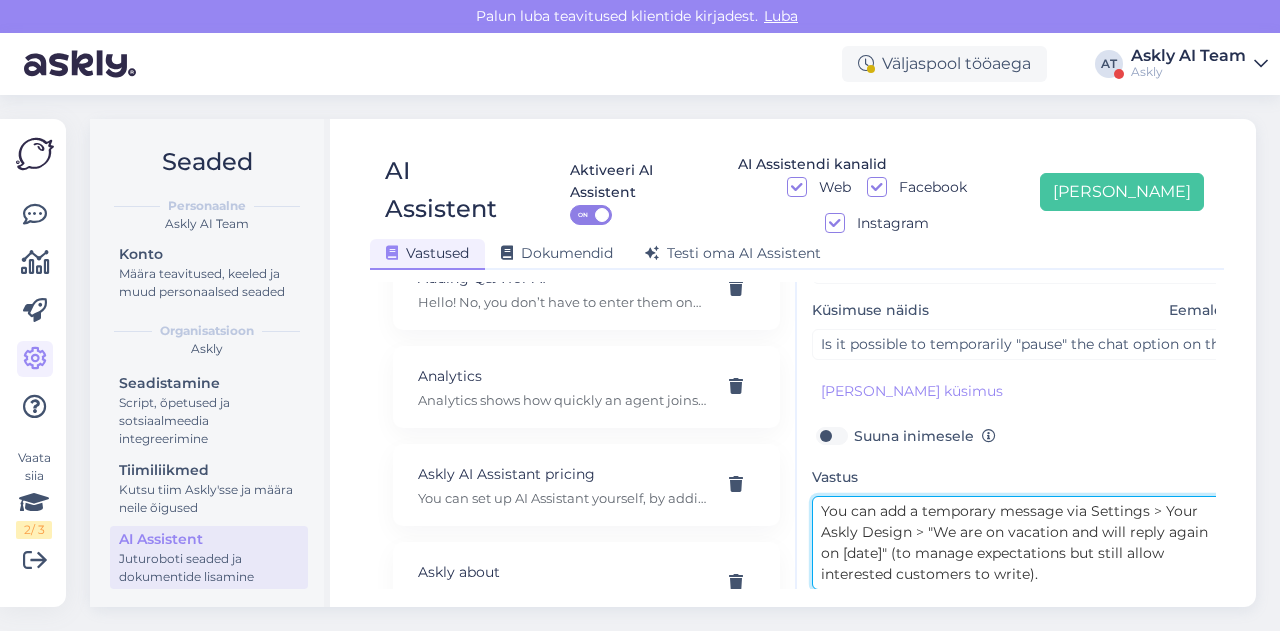 scroll, scrollTop: 0, scrollLeft: 0, axis: both 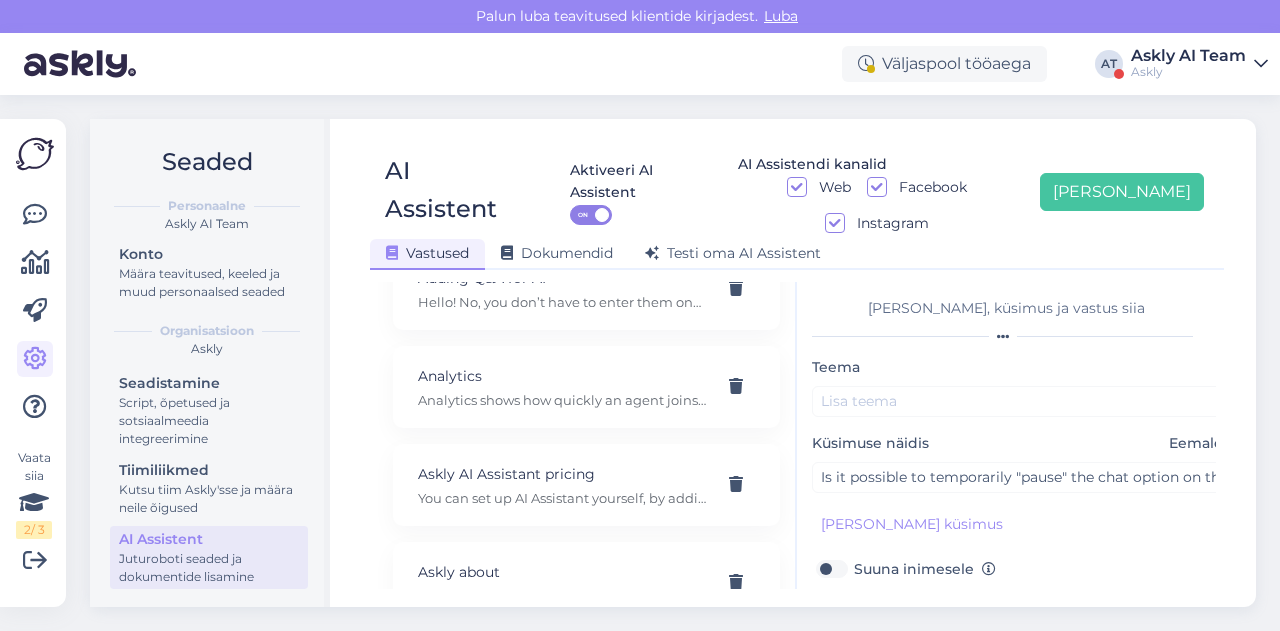 type on "You can add a temporary message via Settings > Your Askly Design > "We are on vacation and will reply again on [date]" (to manage expectations but still allow interested customers to write)." 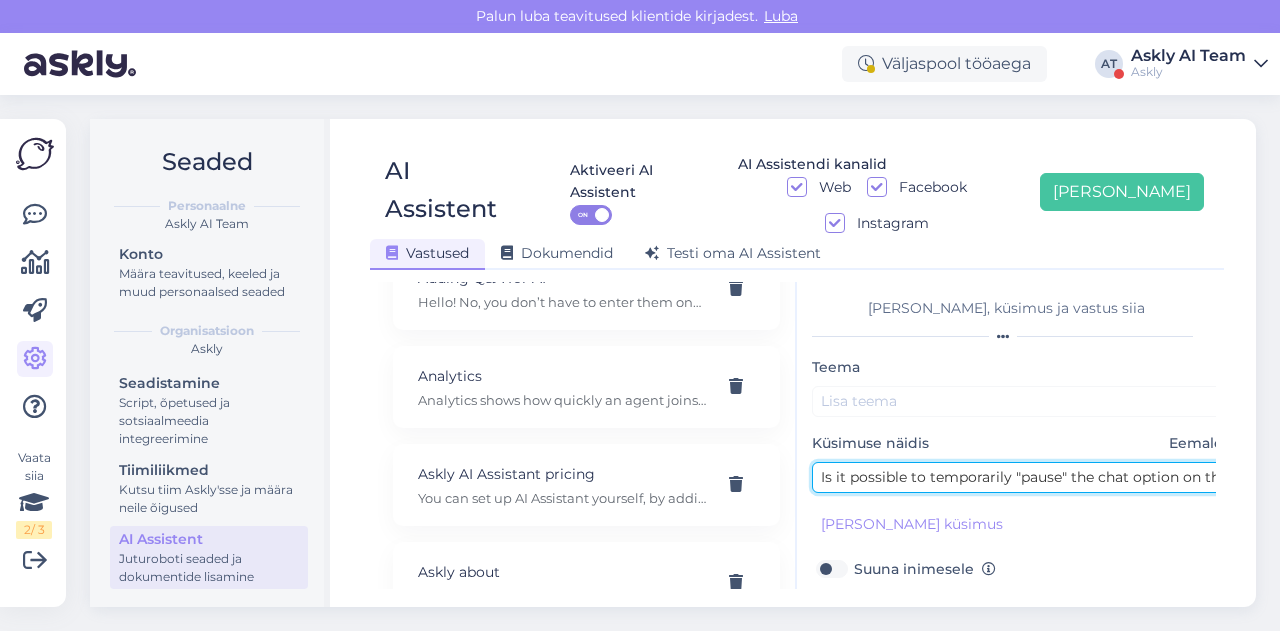 drag, startPoint x: 926, startPoint y: 440, endPoint x: 1125, endPoint y: 440, distance: 199 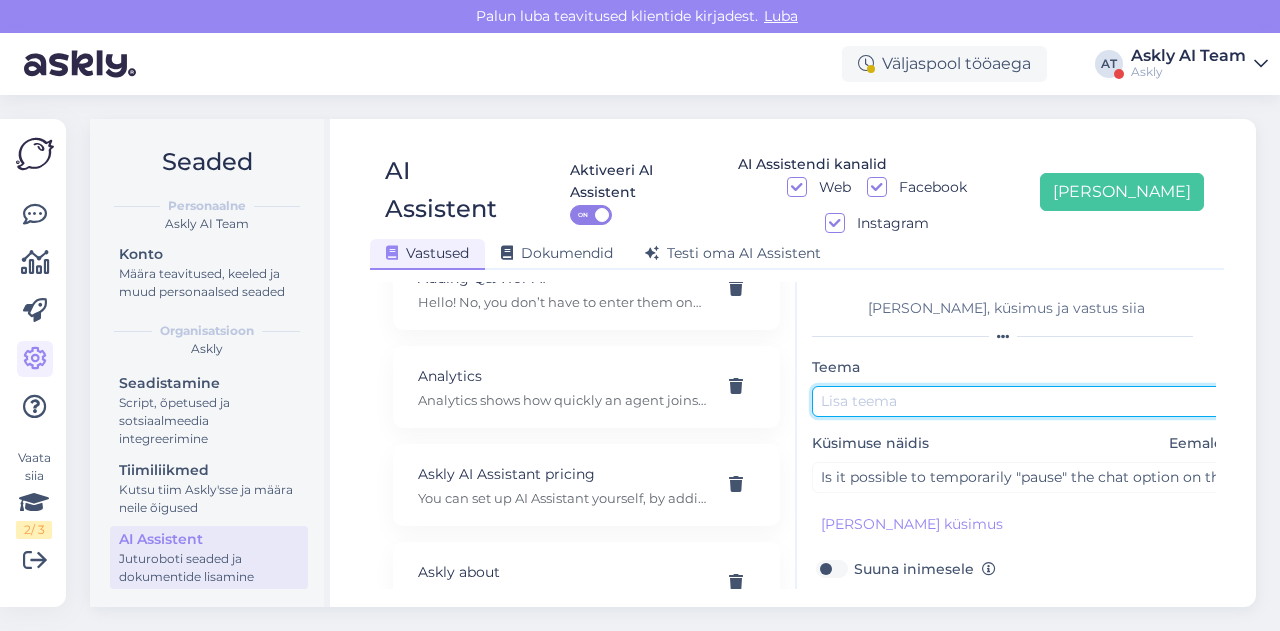 click at bounding box center [1022, 401] 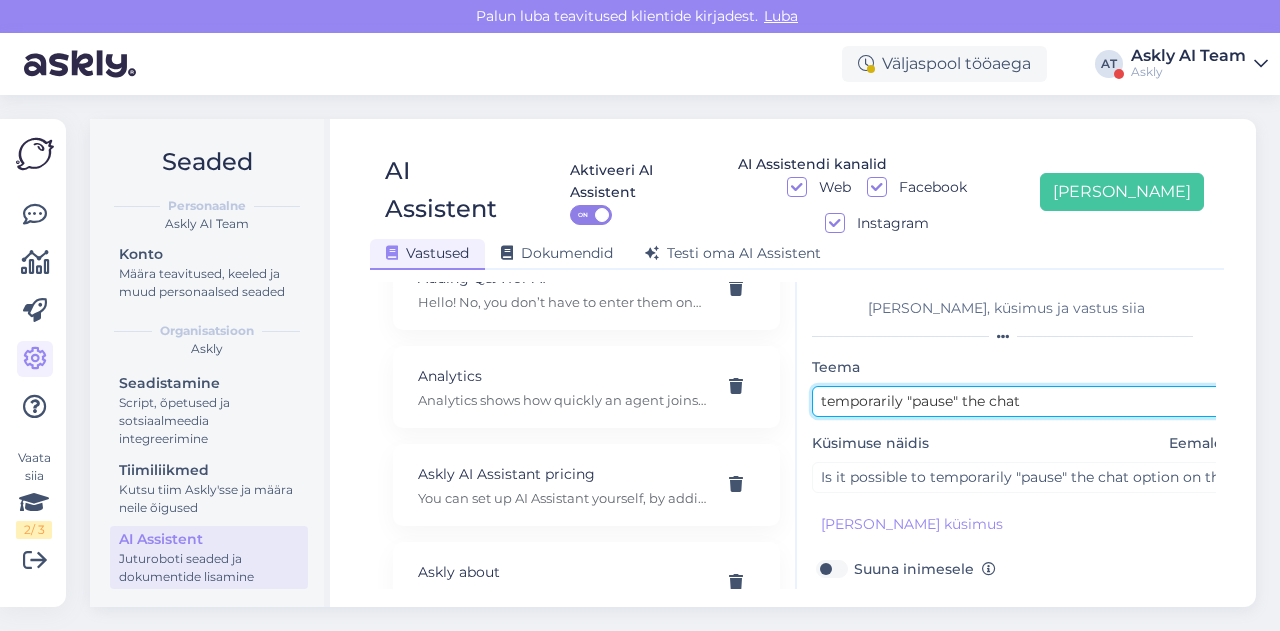 click on "temporarily "pause" the chat" at bounding box center (1022, 401) 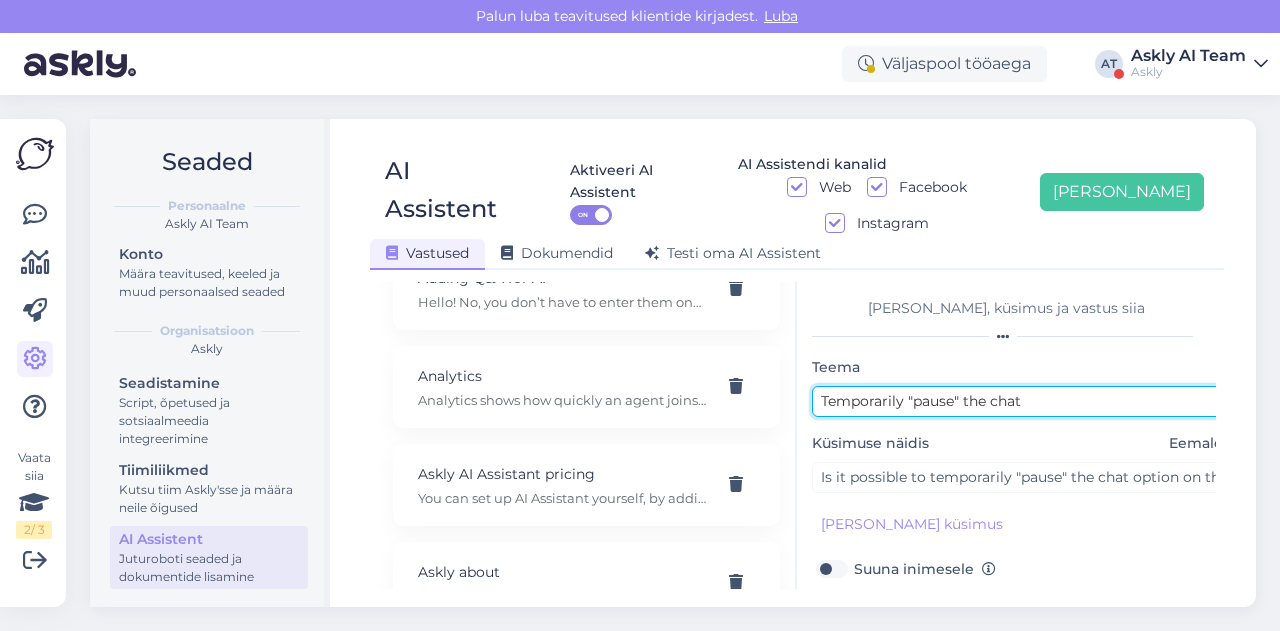 scroll, scrollTop: 179, scrollLeft: 0, axis: vertical 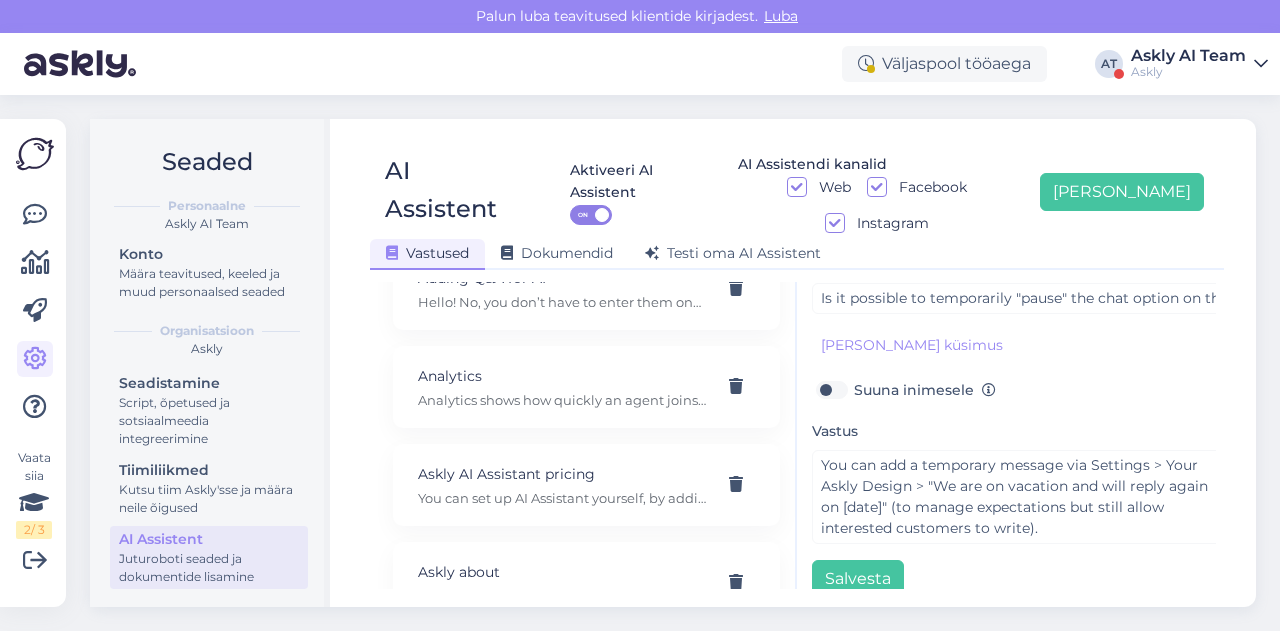 type on "Temporarily "pause" the chat" 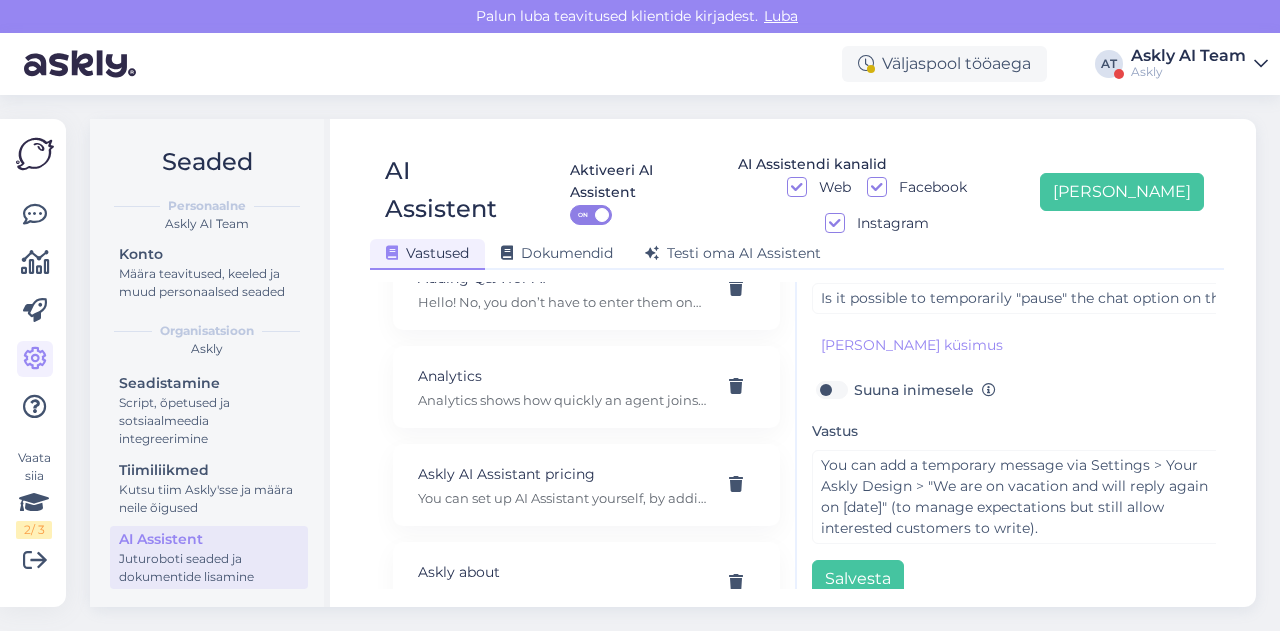 click on "Lisa teema, küsimus ja vastus siia Teema Temporarily "pause" the chat Küsimuse näidis Eemalda Is it possible to temporarily "pause" the chat option on the website (i.e., hide it)? Lisa kliendi küsimus Suuna inimesele Vastus You can add a temporary message via Settings > Your Askly Design > "We are on vacation and will reply again on [date]" (to manage expectations but still allow interested customers to write). Salvesta" at bounding box center (1006, 435) 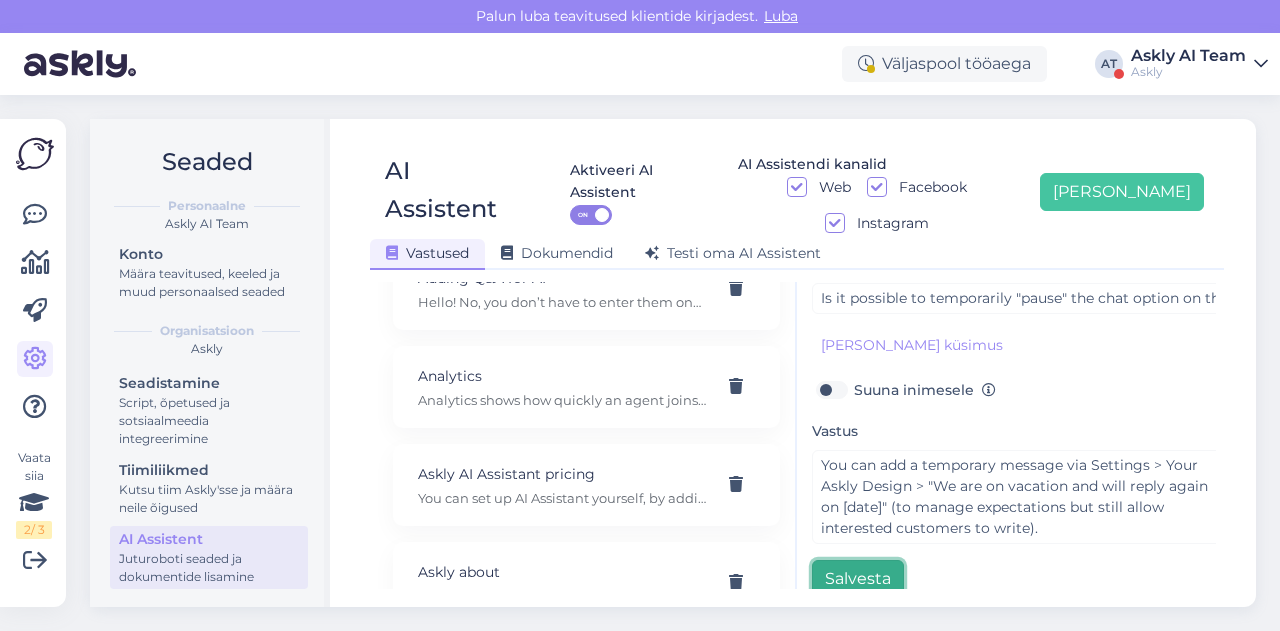 click on "Salvesta" at bounding box center [858, 579] 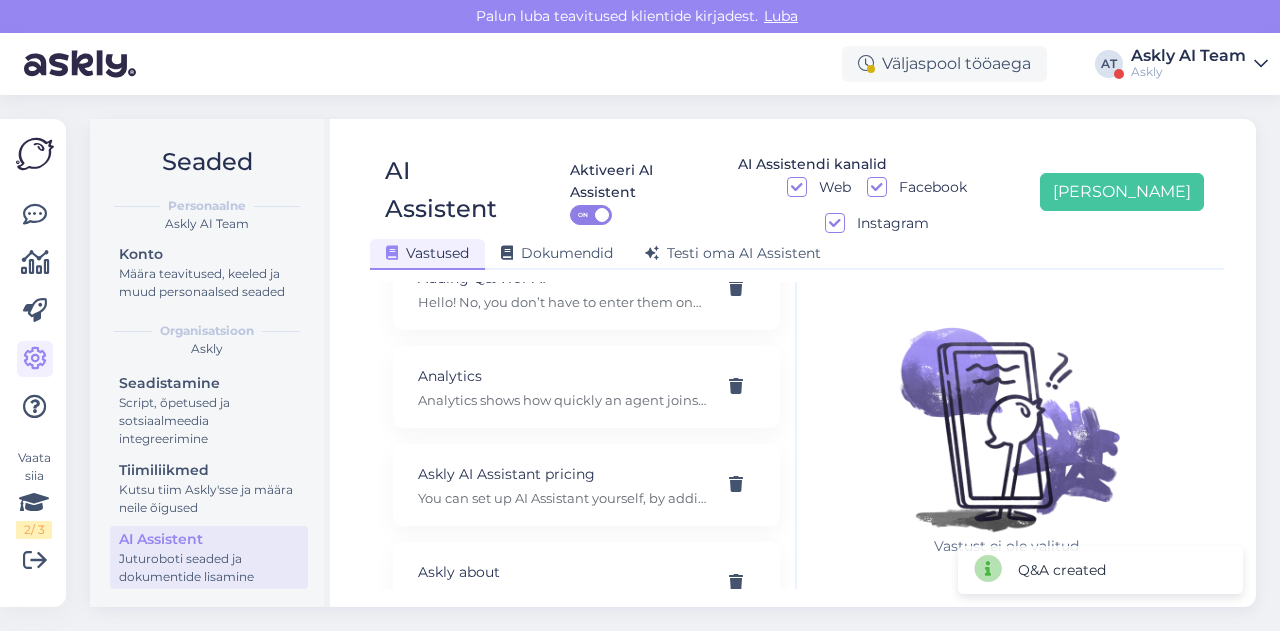scroll, scrollTop: 0, scrollLeft: 0, axis: both 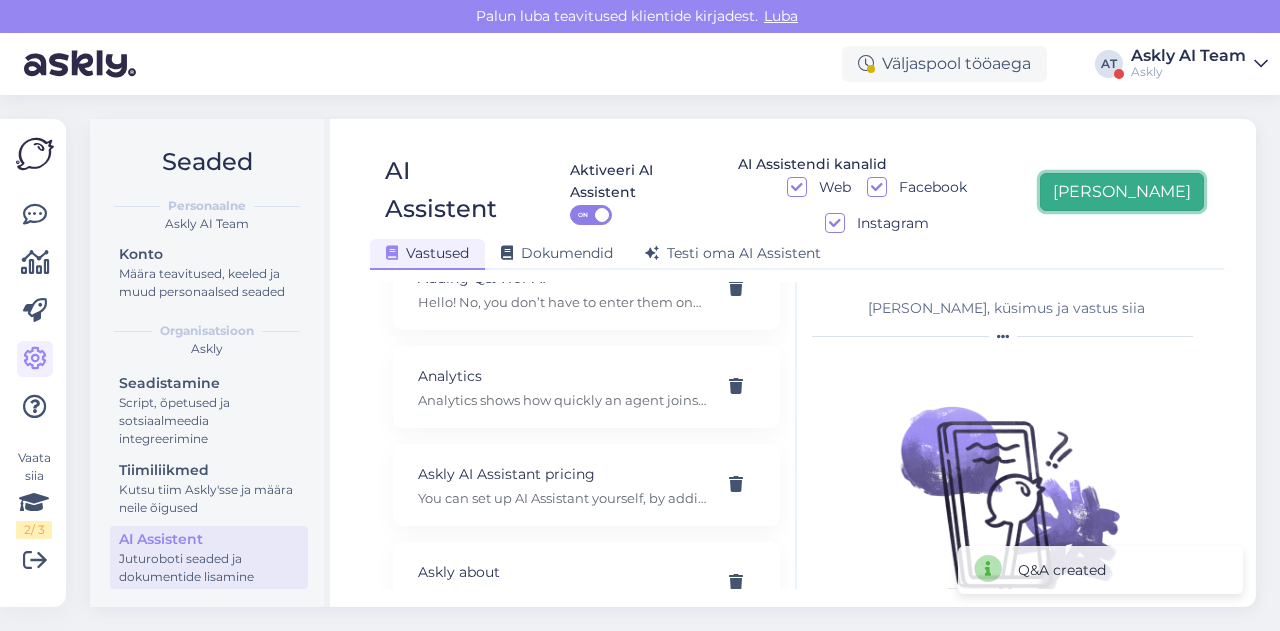 click on "Lisa uus" at bounding box center (1122, 192) 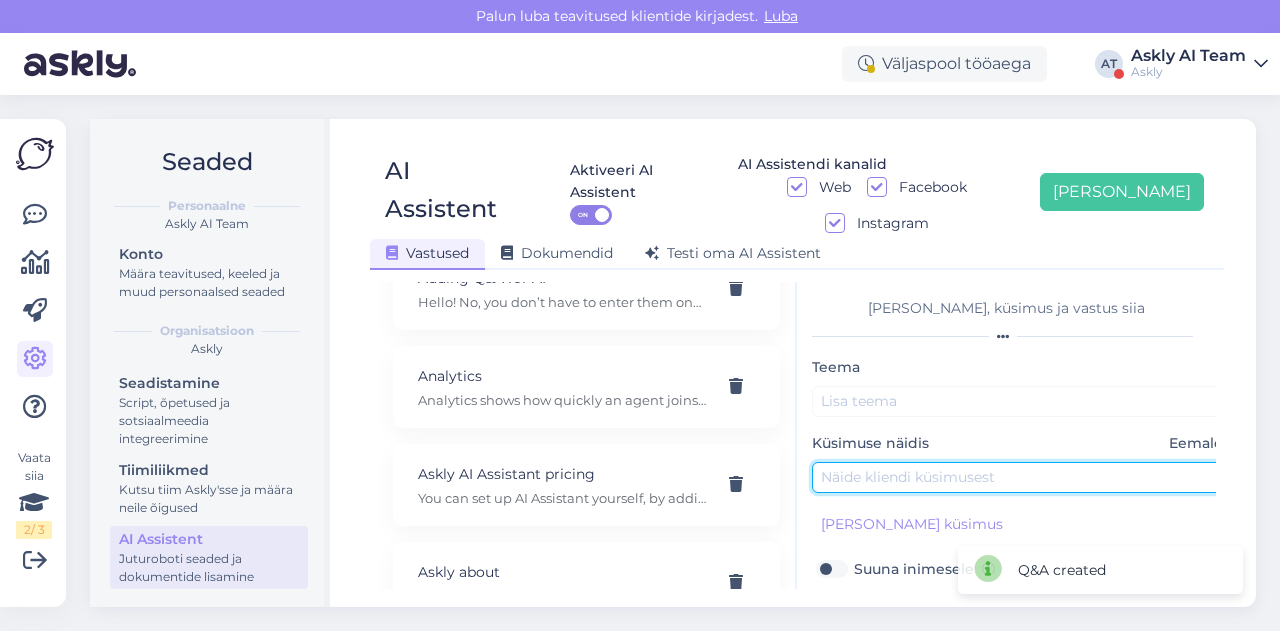 click at bounding box center (1022, 477) 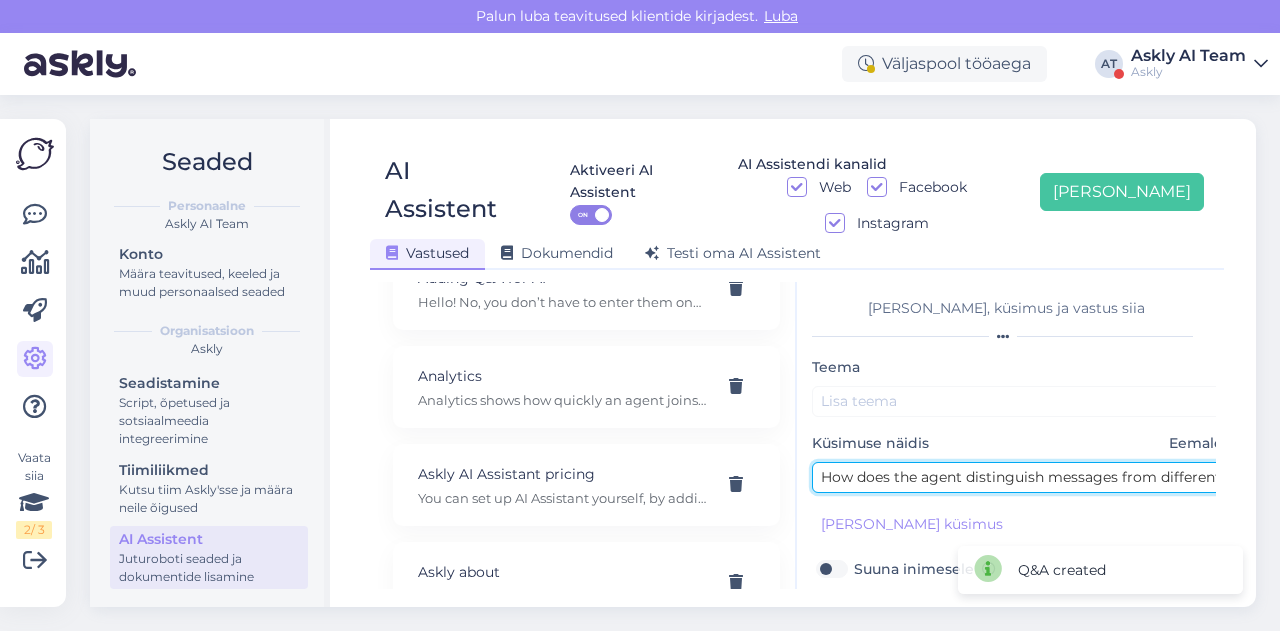 scroll, scrollTop: 0, scrollLeft: 68, axis: horizontal 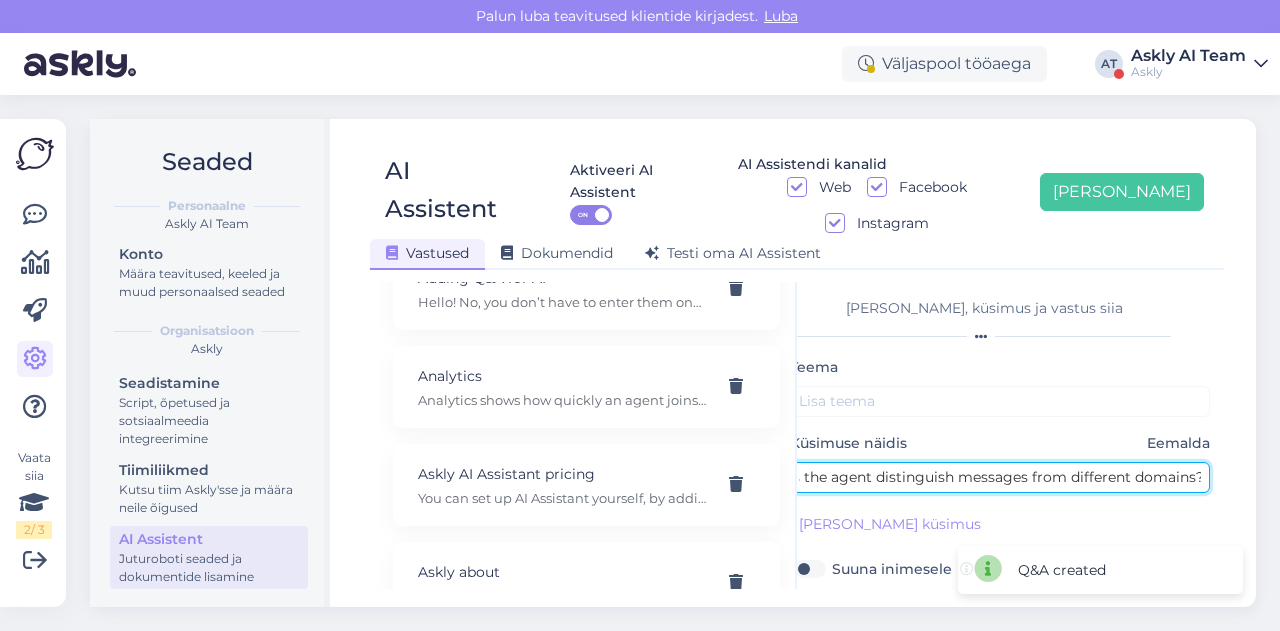 type on "How does the agent distinguish messages from different domains?" 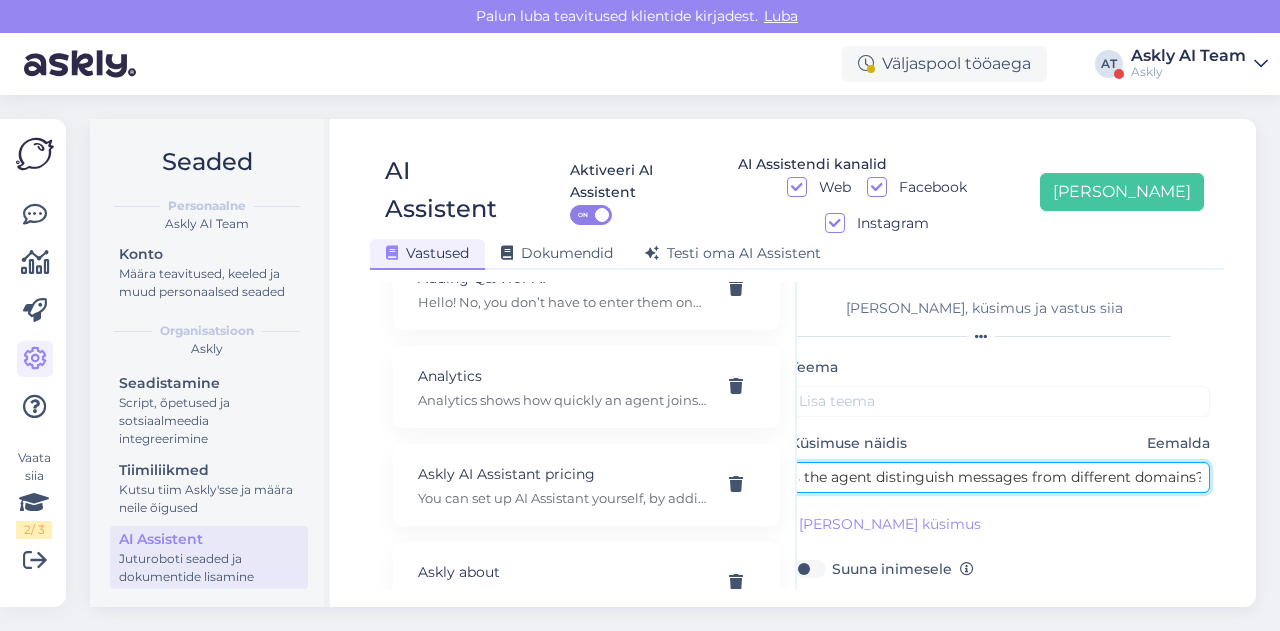 scroll, scrollTop: 0, scrollLeft: 0, axis: both 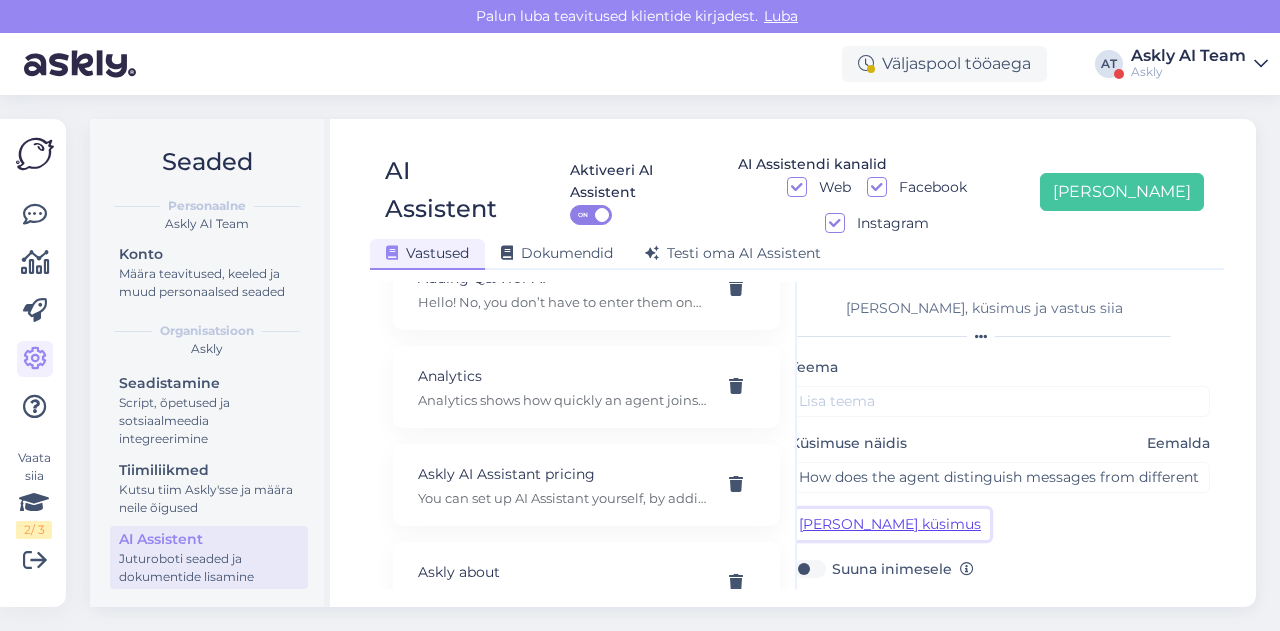 click on "Lisa kliendi küsimus" at bounding box center [890, 524] 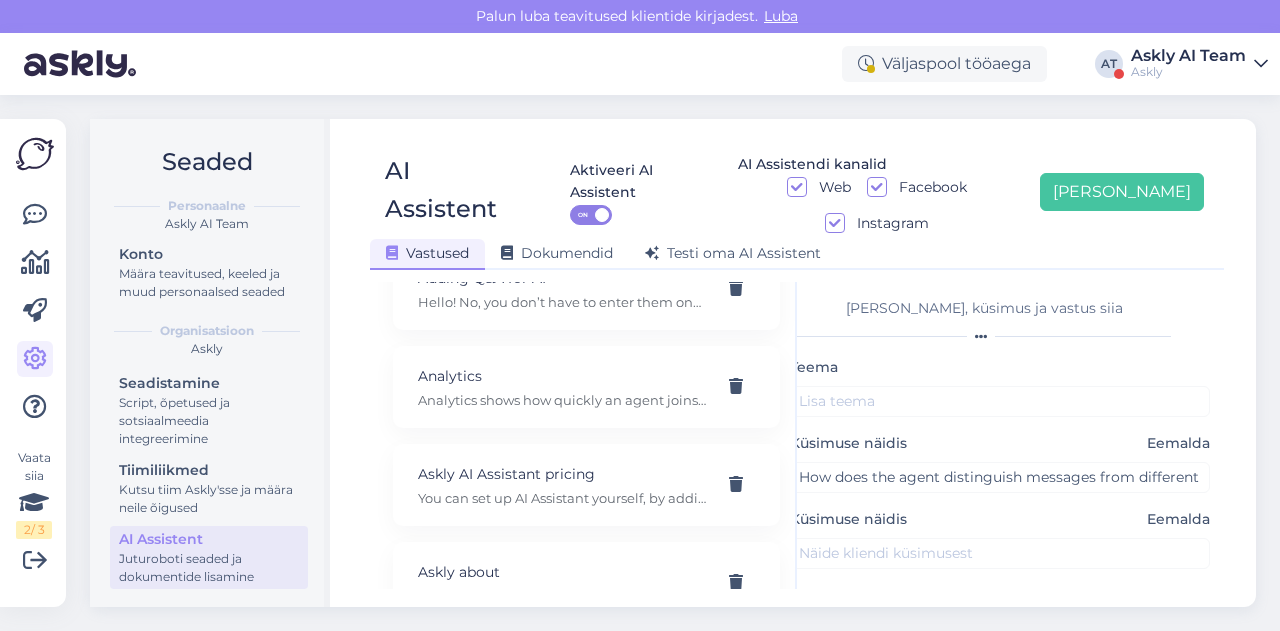 click on "Küsimuse näidis Eemalda" at bounding box center [1000, 539] 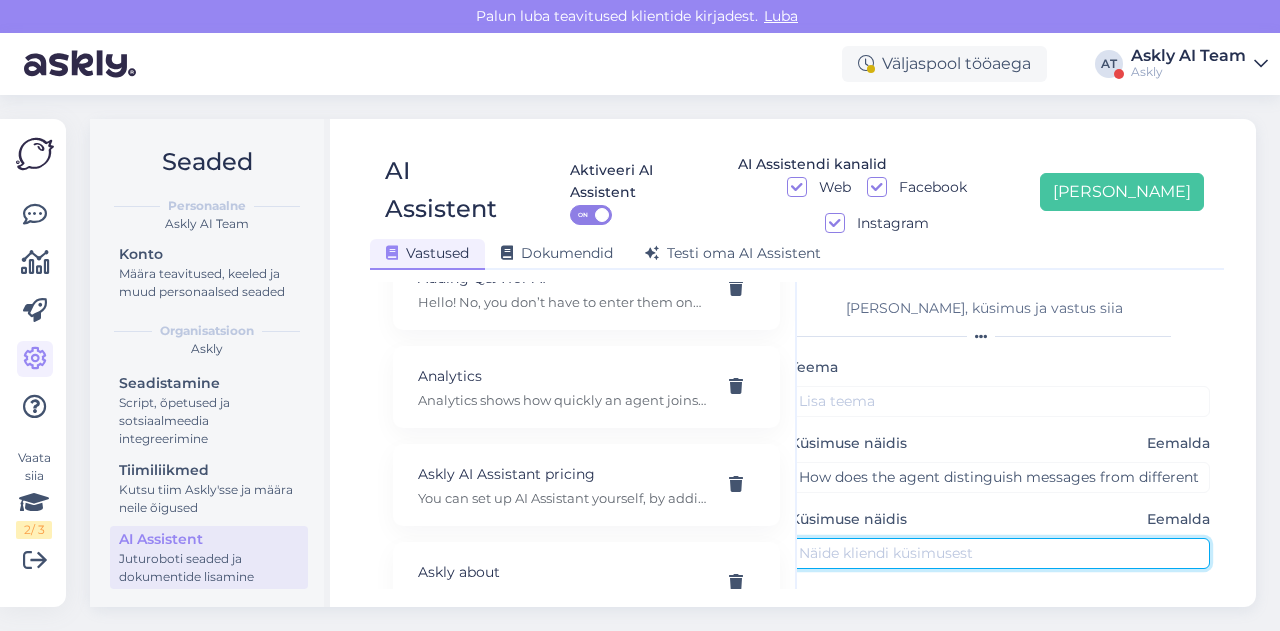 click at bounding box center [1000, 553] 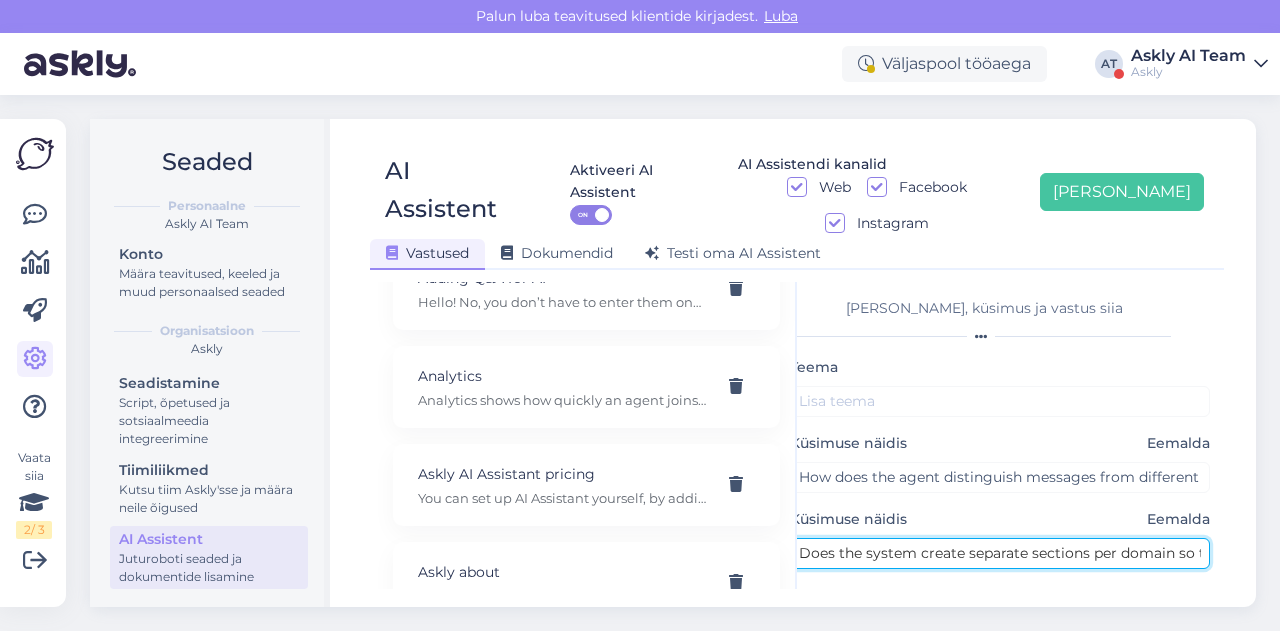 scroll, scrollTop: 0, scrollLeft: 342, axis: horizontal 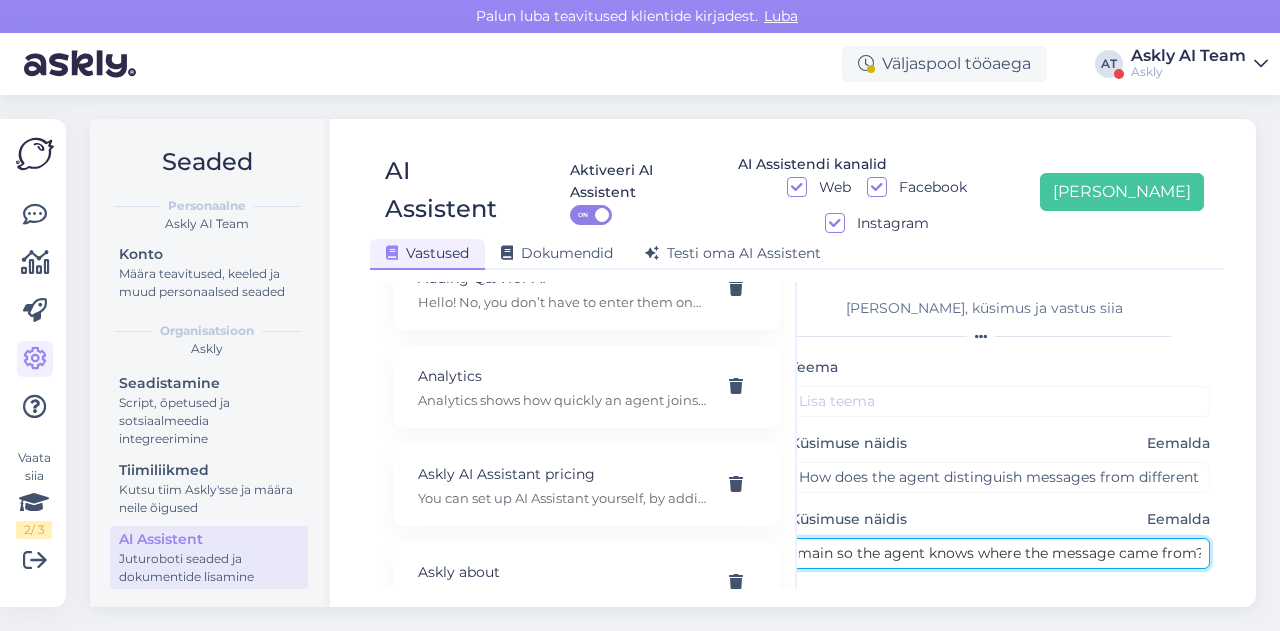 type on "Does the system create separate sections per domain so the agent knows where the message came from?" 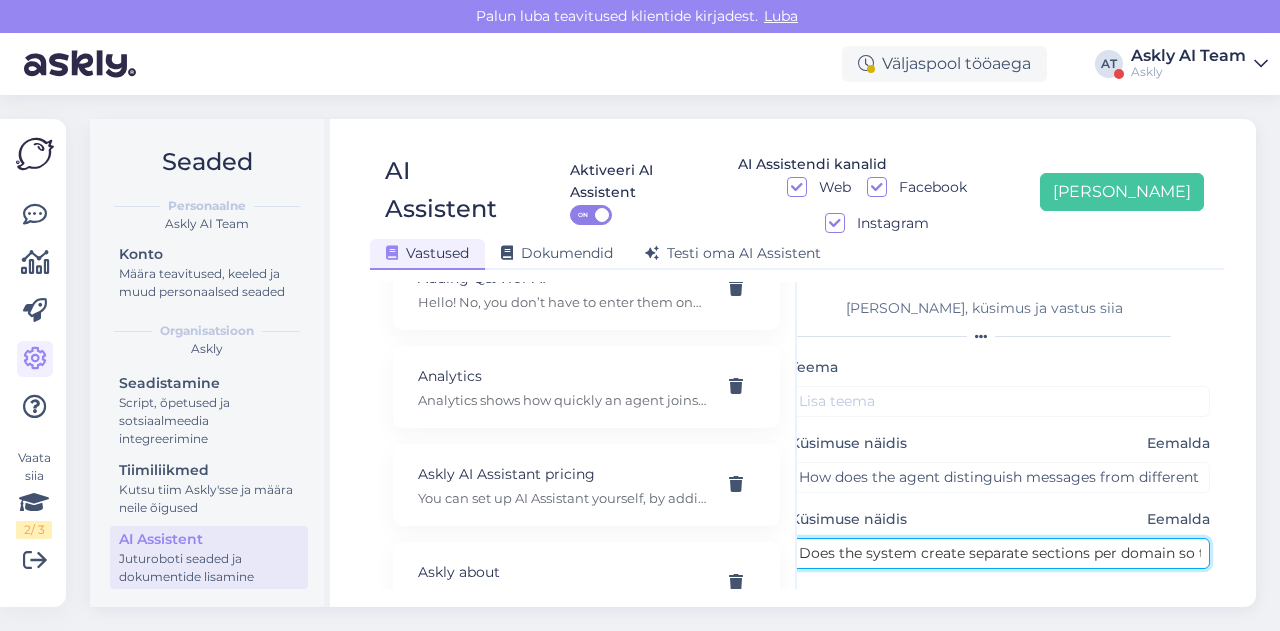 scroll, scrollTop: 126, scrollLeft: 0, axis: vertical 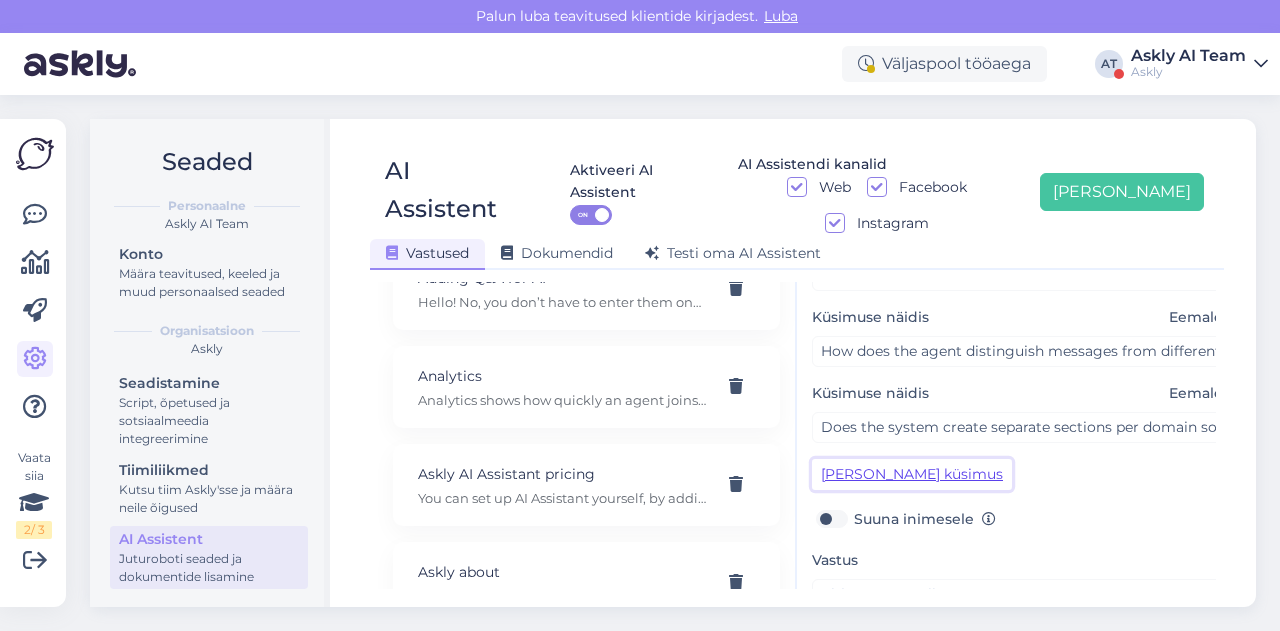 click on "Lisa kliendi küsimus" at bounding box center (912, 474) 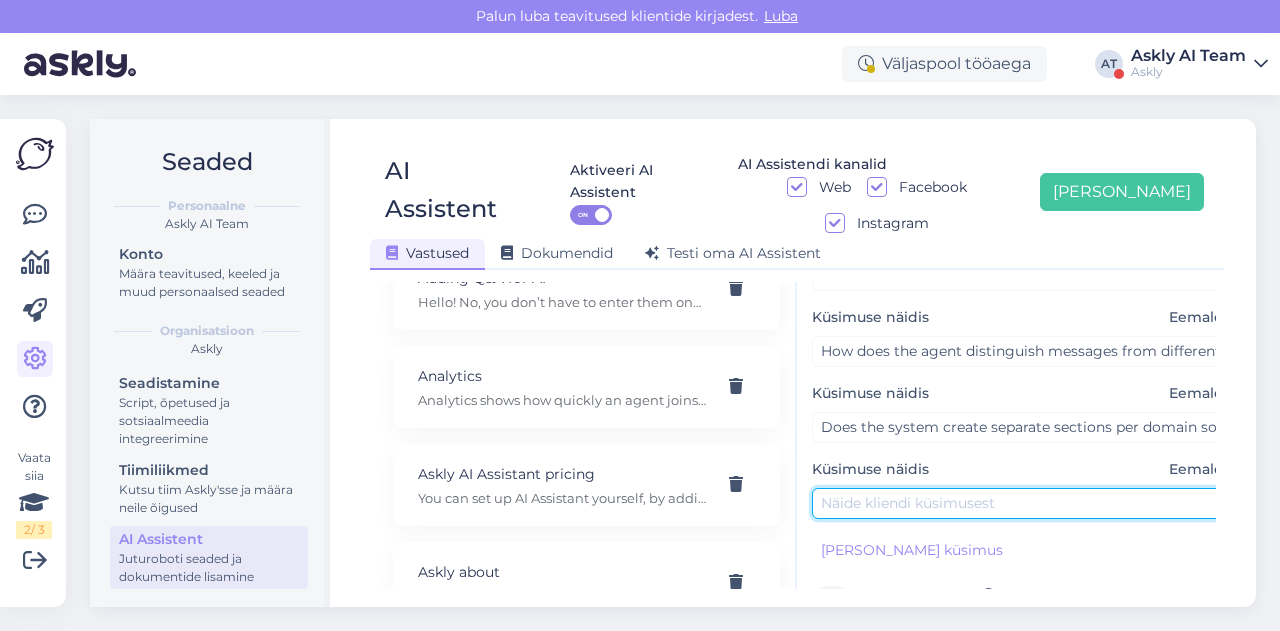 click at bounding box center (1022, 503) 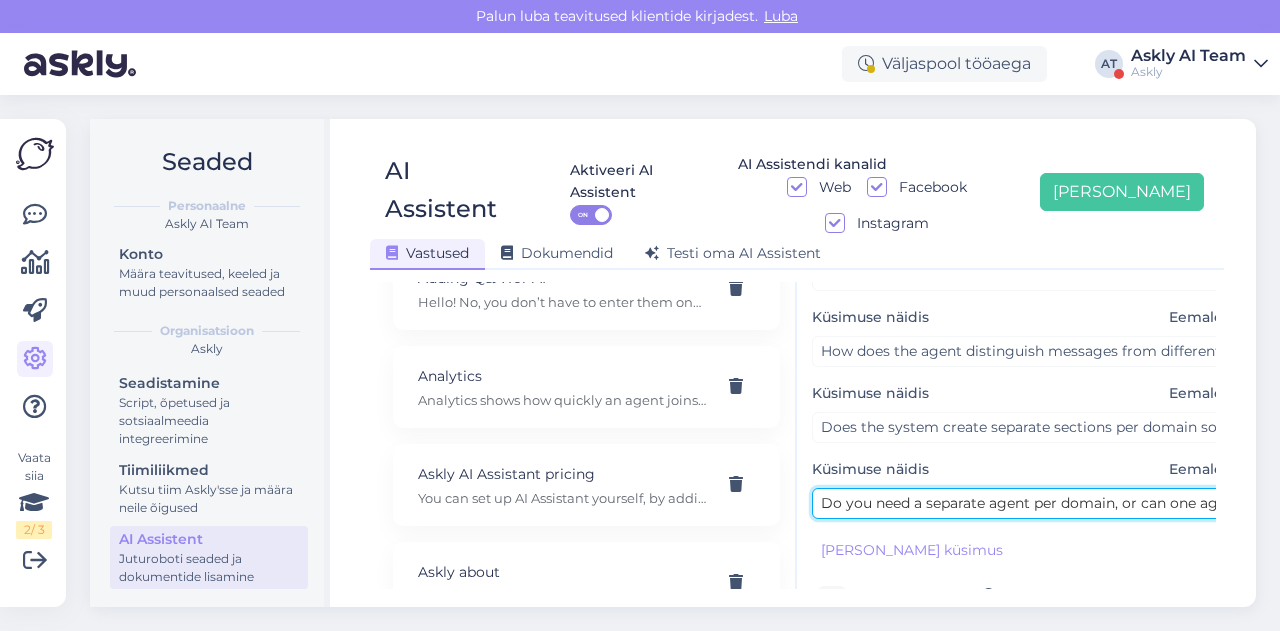 scroll, scrollTop: 0, scrollLeft: 206, axis: horizontal 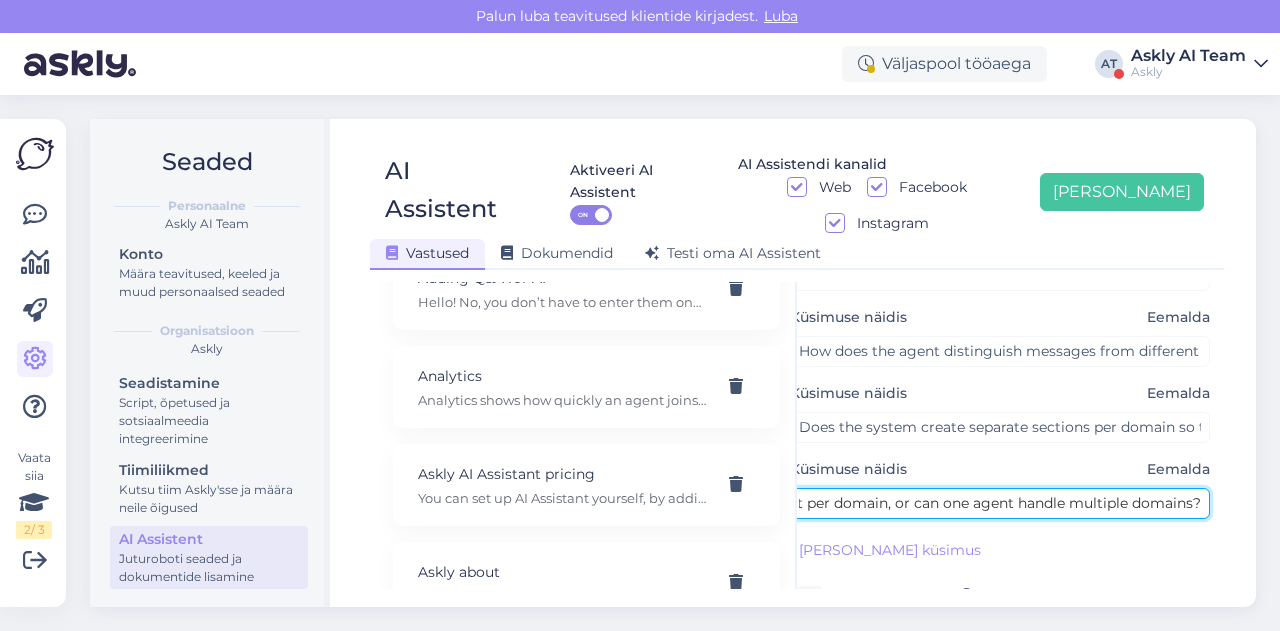 type on "Do you need a separate agent per domain, or can one agent handle multiple domains?" 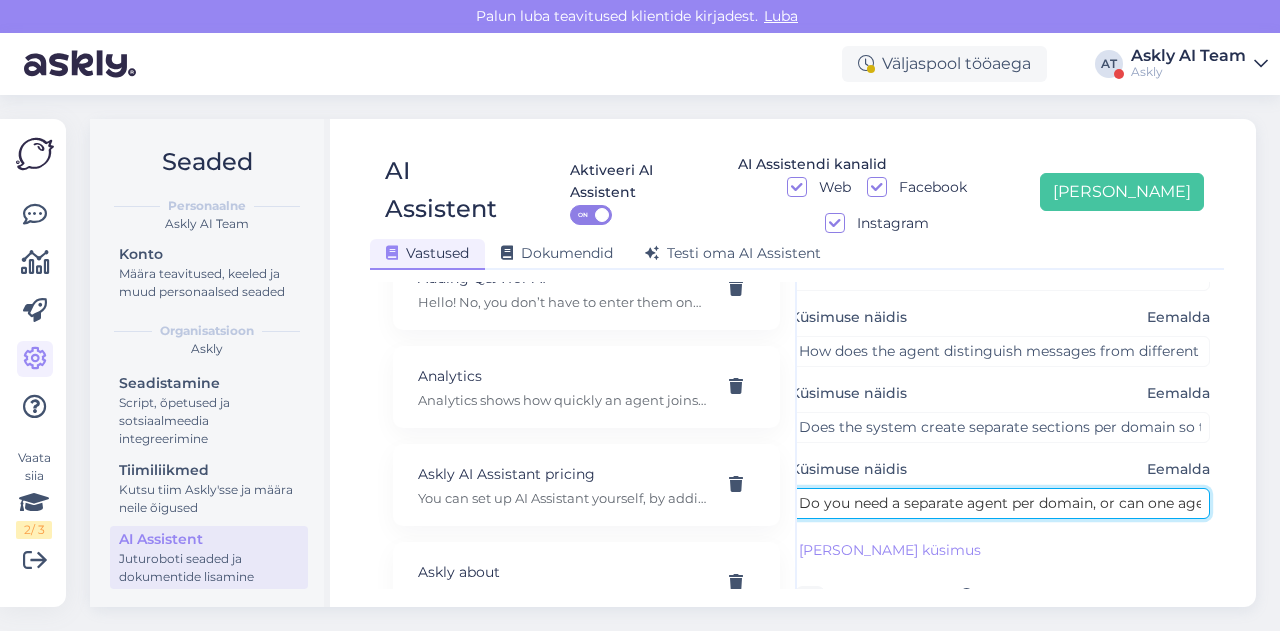 scroll, scrollTop: 301, scrollLeft: 0, axis: vertical 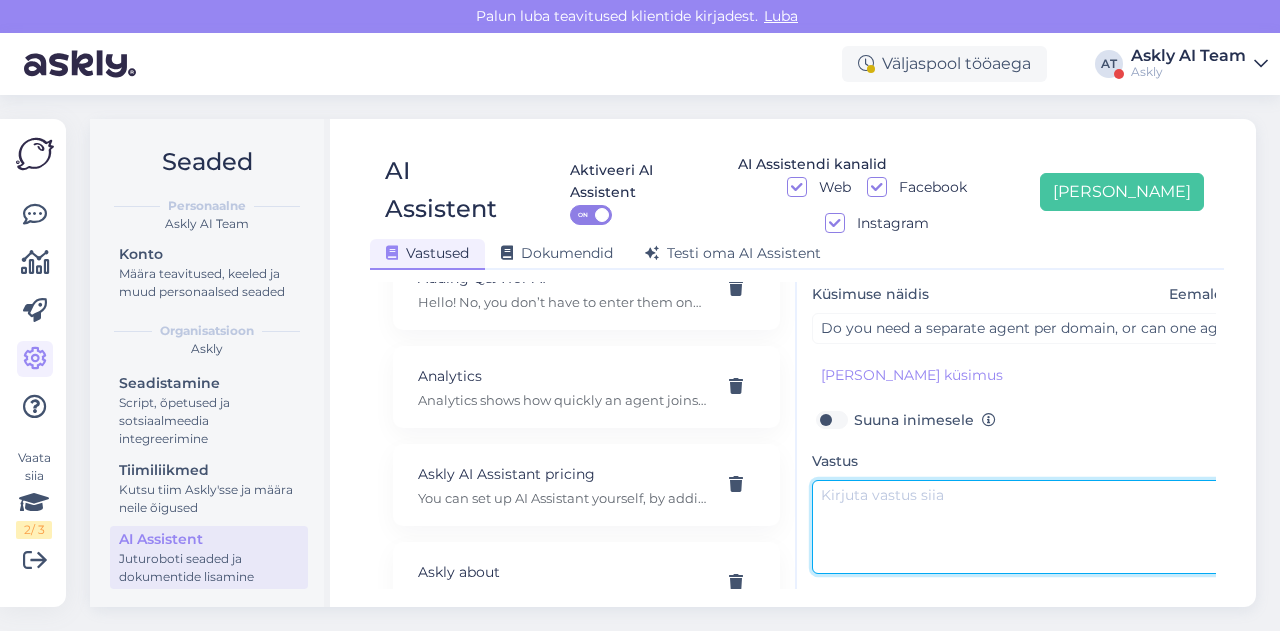 click at bounding box center (1022, 527) 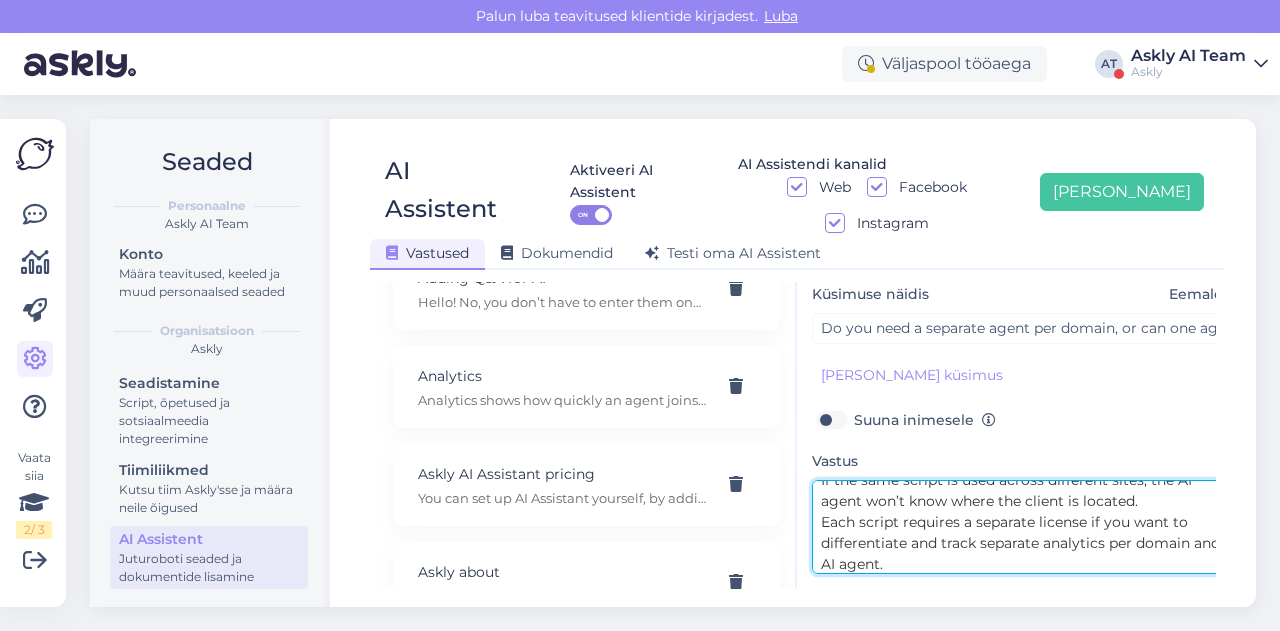 scroll, scrollTop: 0, scrollLeft: 0, axis: both 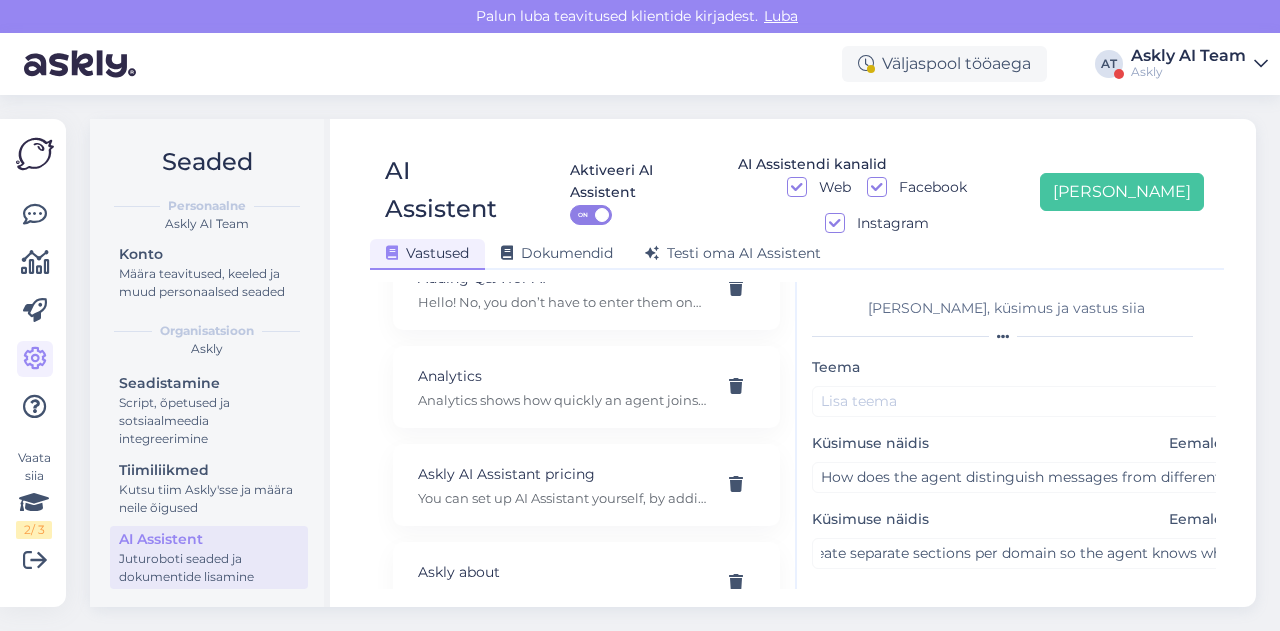 type on "We can reuse agent knowledge across domains and create exceptions so the AI can respond differently depending on the domain.
If the same script is used across different sites, the AI agent won’t know where the client is located.
Each script requires a separate license if you want to differentiate and track separate analytics per domain and AI agent." 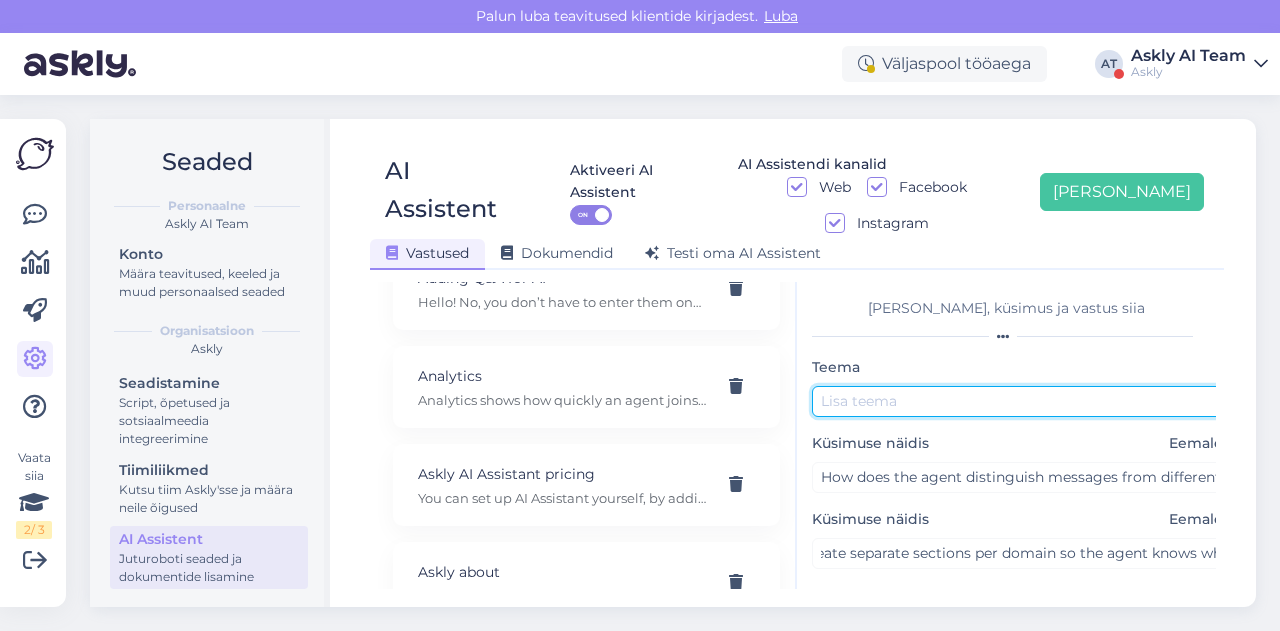 click at bounding box center [1022, 401] 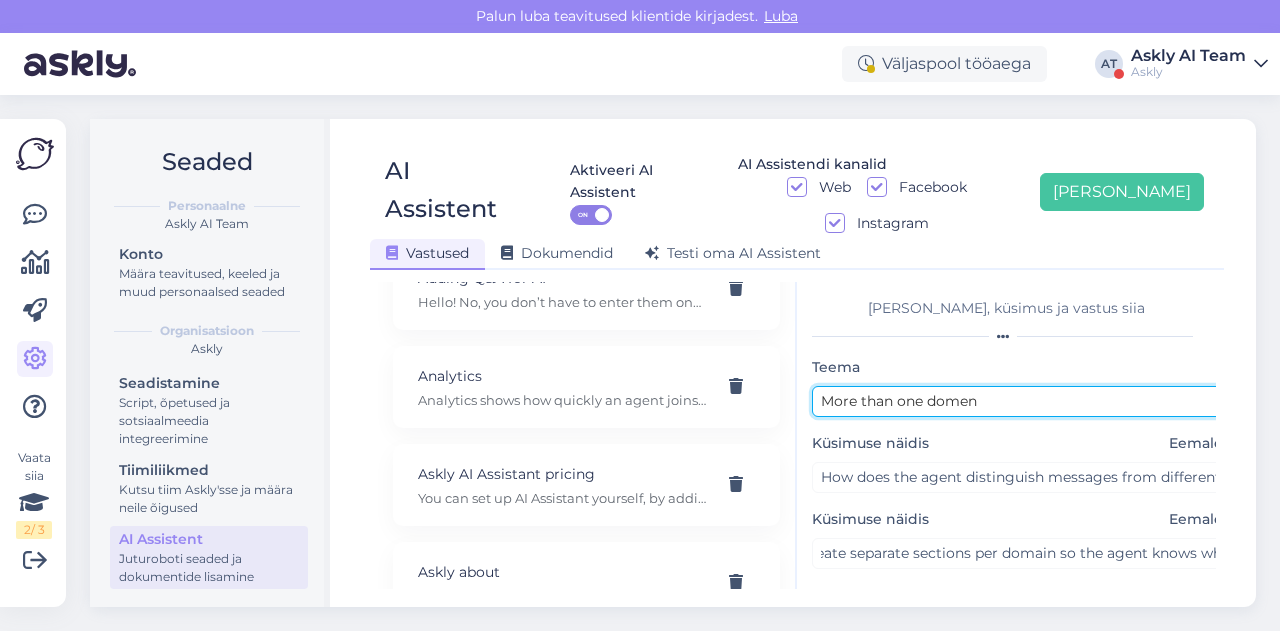 scroll, scrollTop: 0, scrollLeft: 46, axis: horizontal 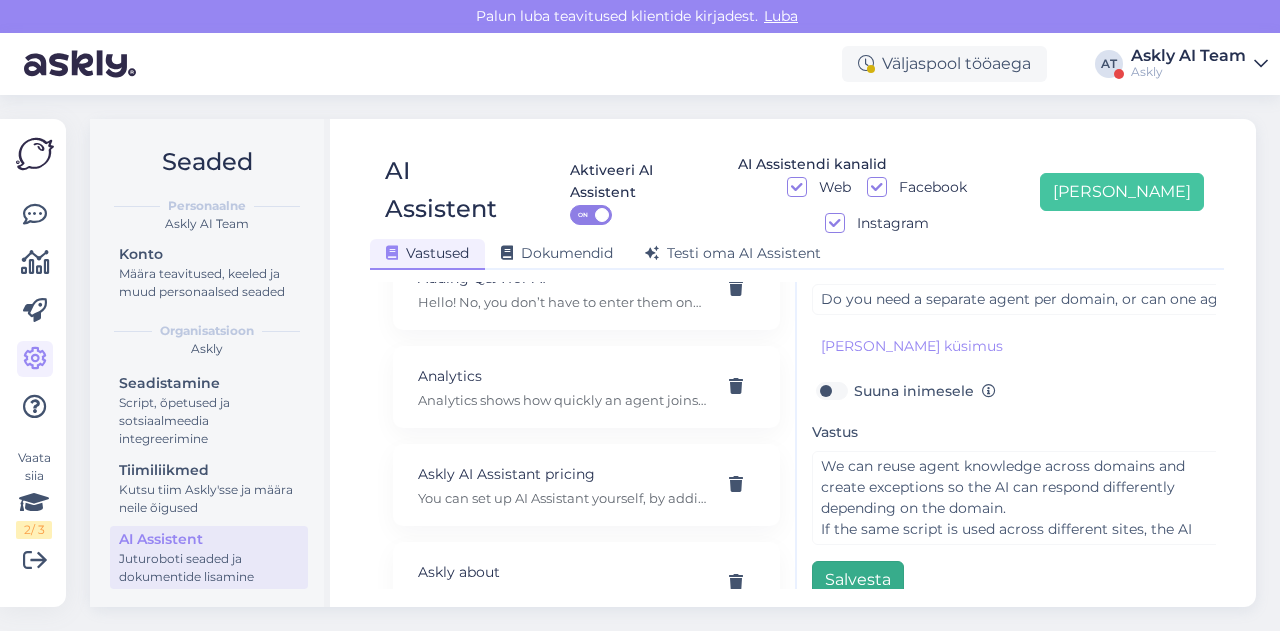 type on "More than one domain" 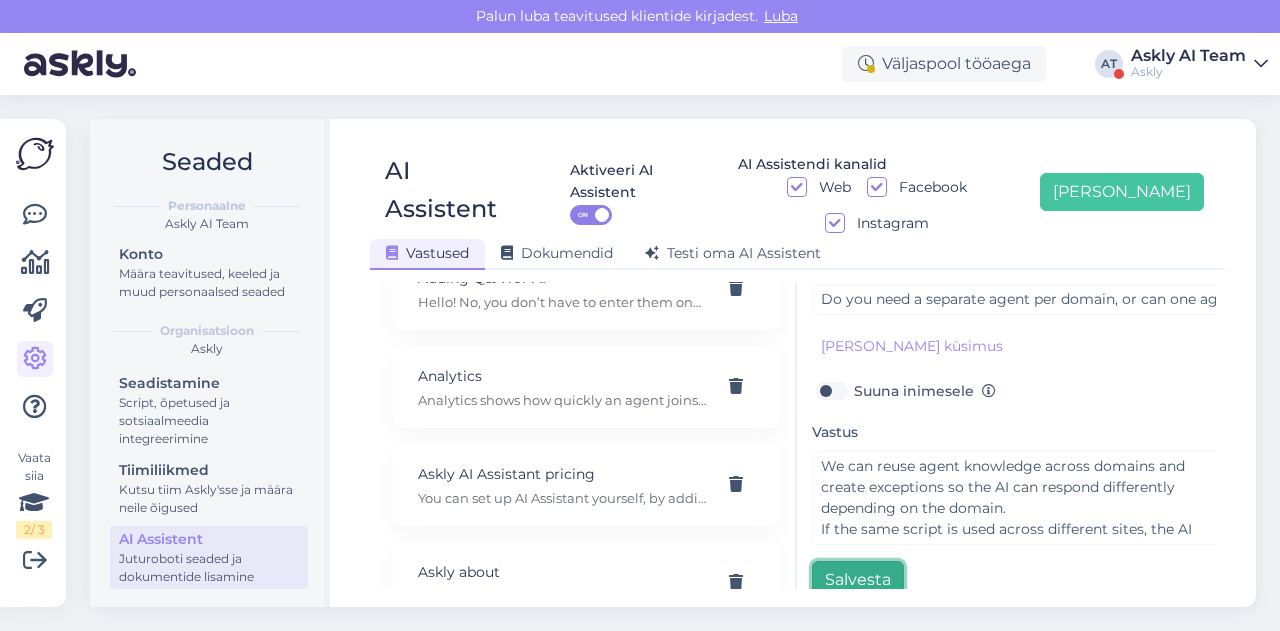 click on "Salvesta" at bounding box center [858, 580] 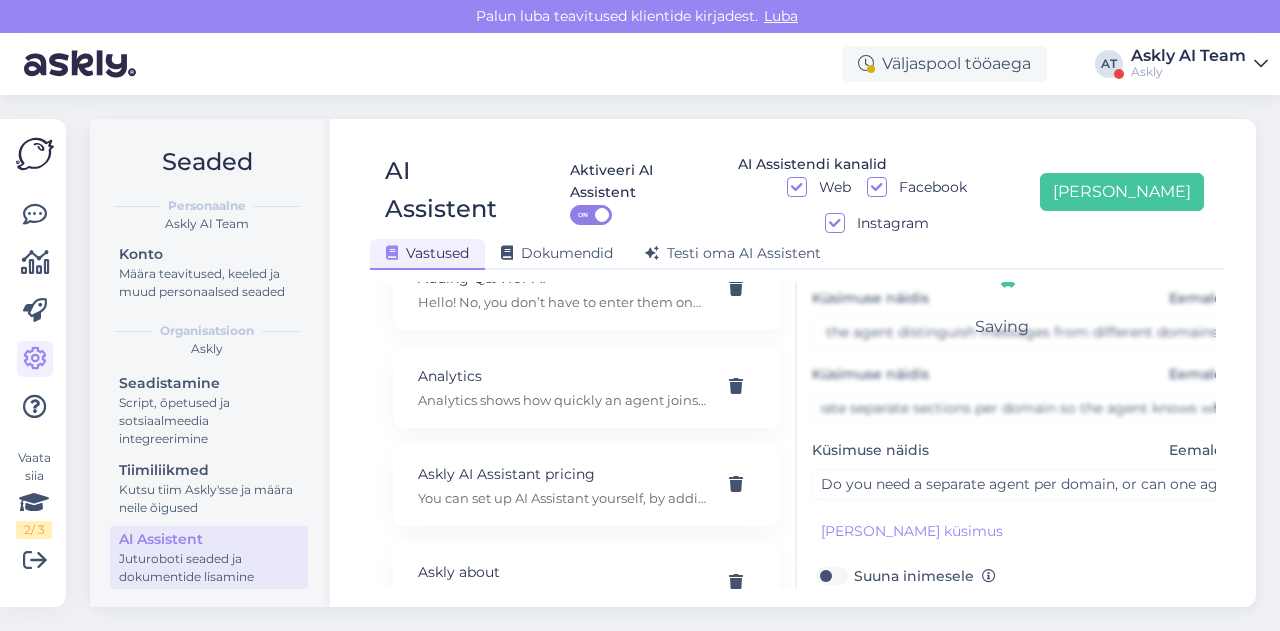 scroll, scrollTop: 0, scrollLeft: 0, axis: both 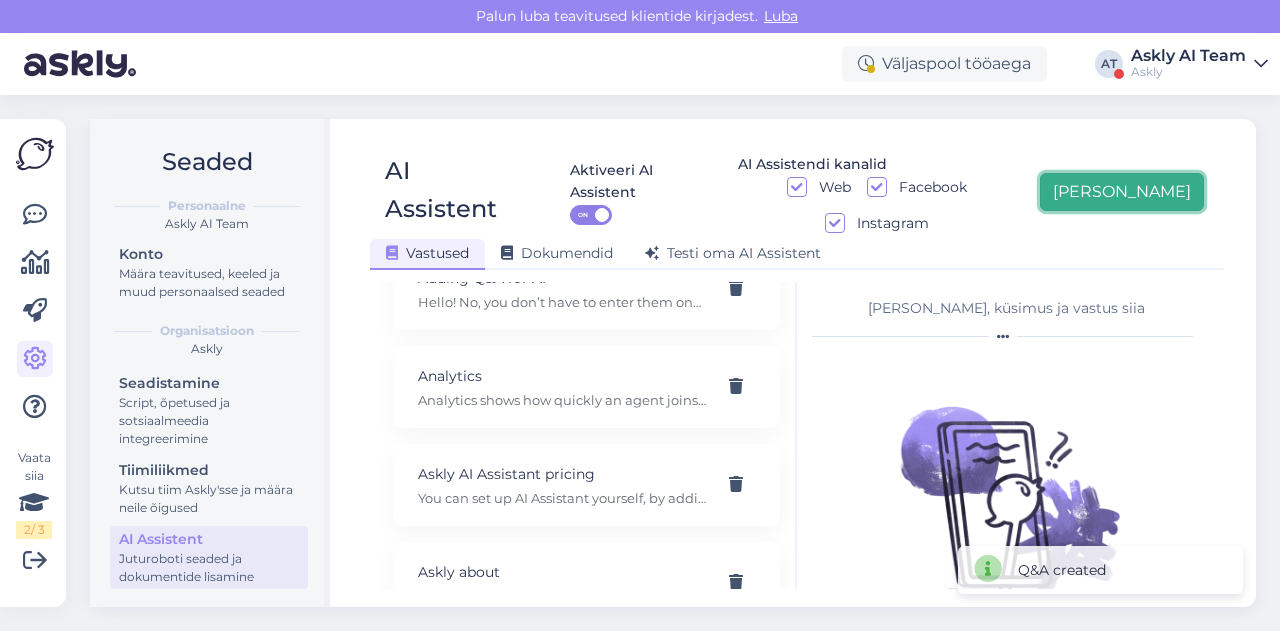 click on "Lisa uus" at bounding box center (1122, 192) 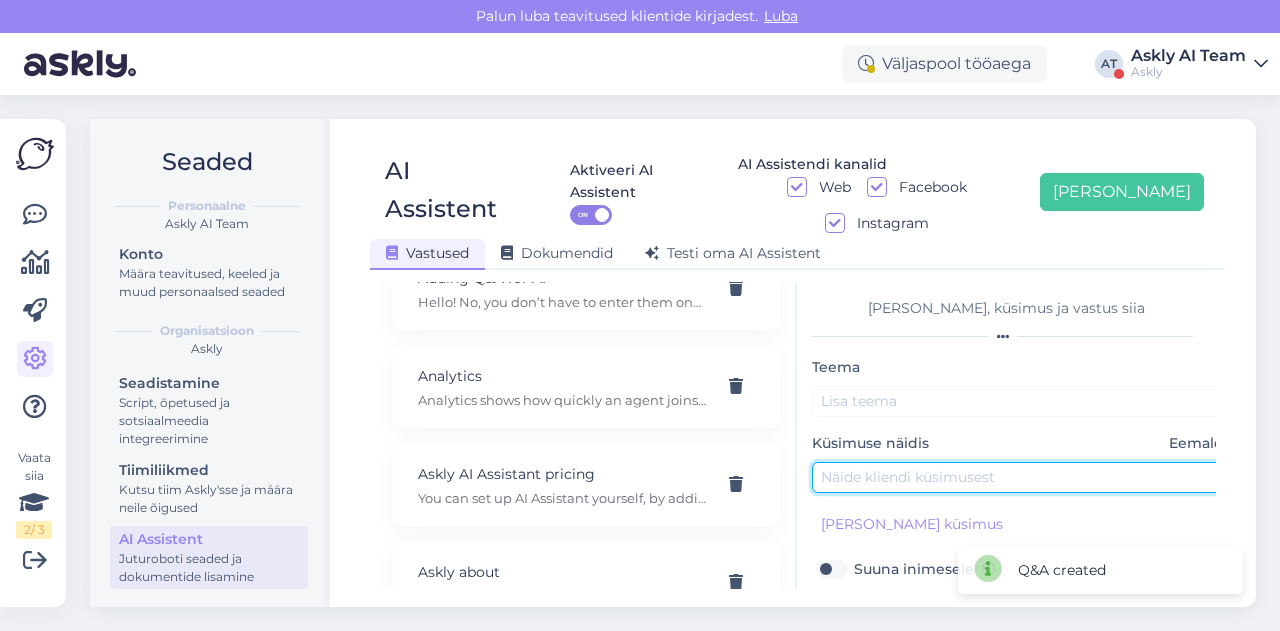 click at bounding box center [1022, 477] 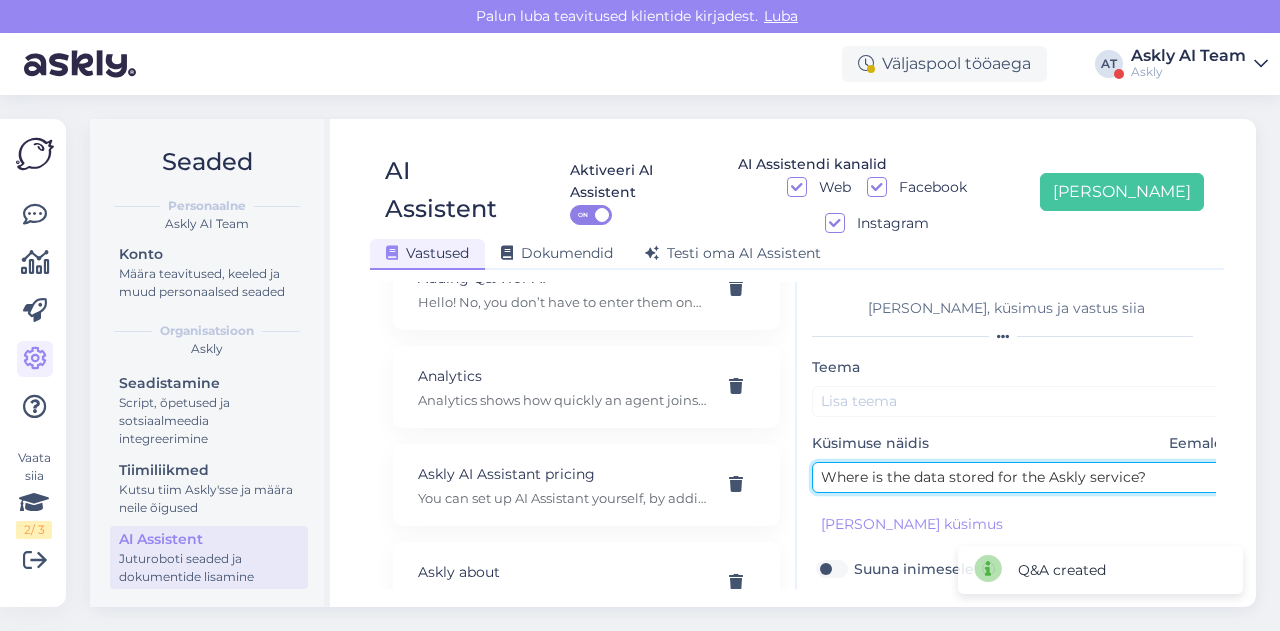 type on "Where is the data stored for the Askly service?" 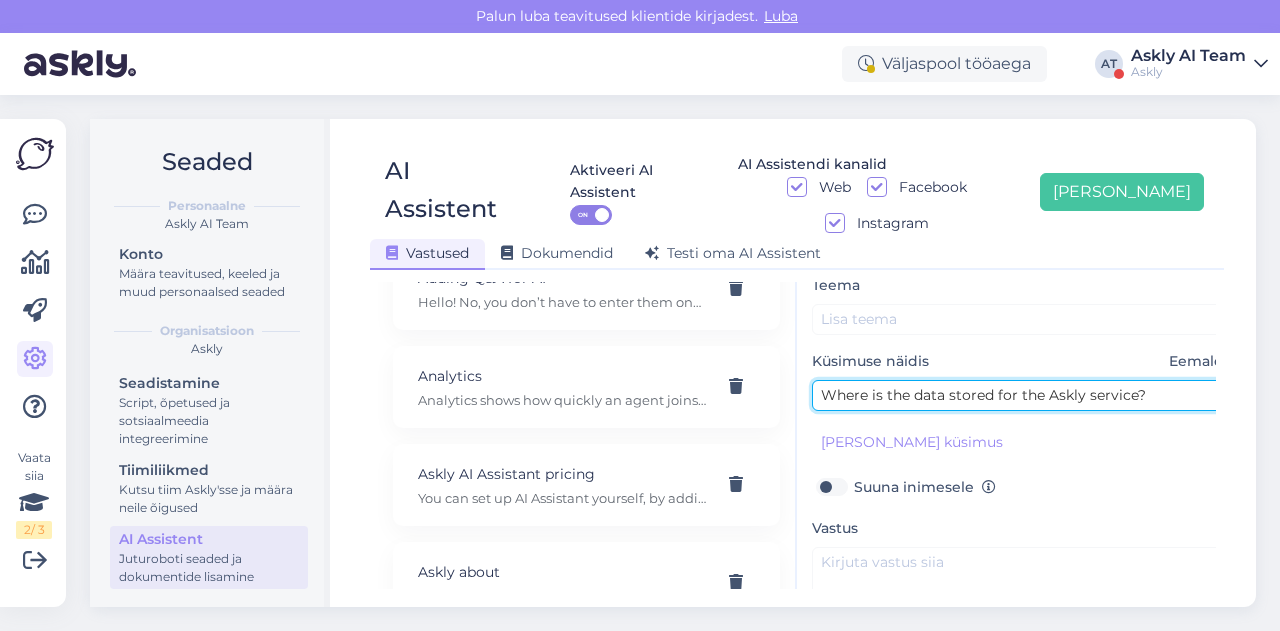 scroll, scrollTop: 91, scrollLeft: 0, axis: vertical 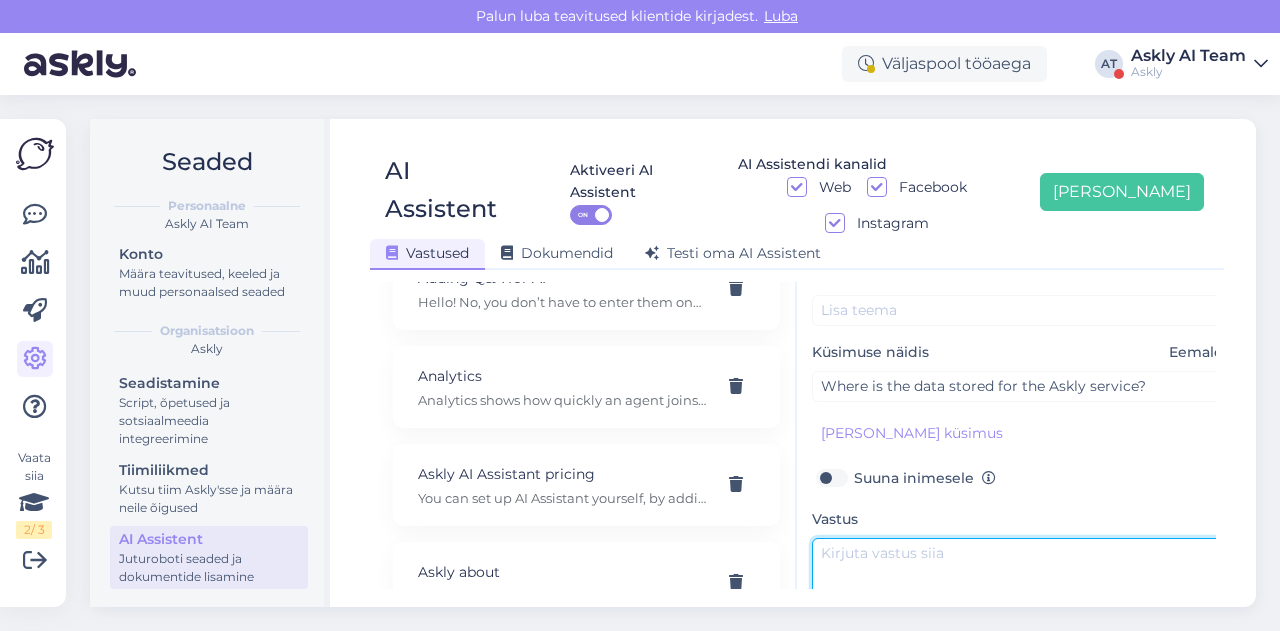 click at bounding box center [1022, 585] 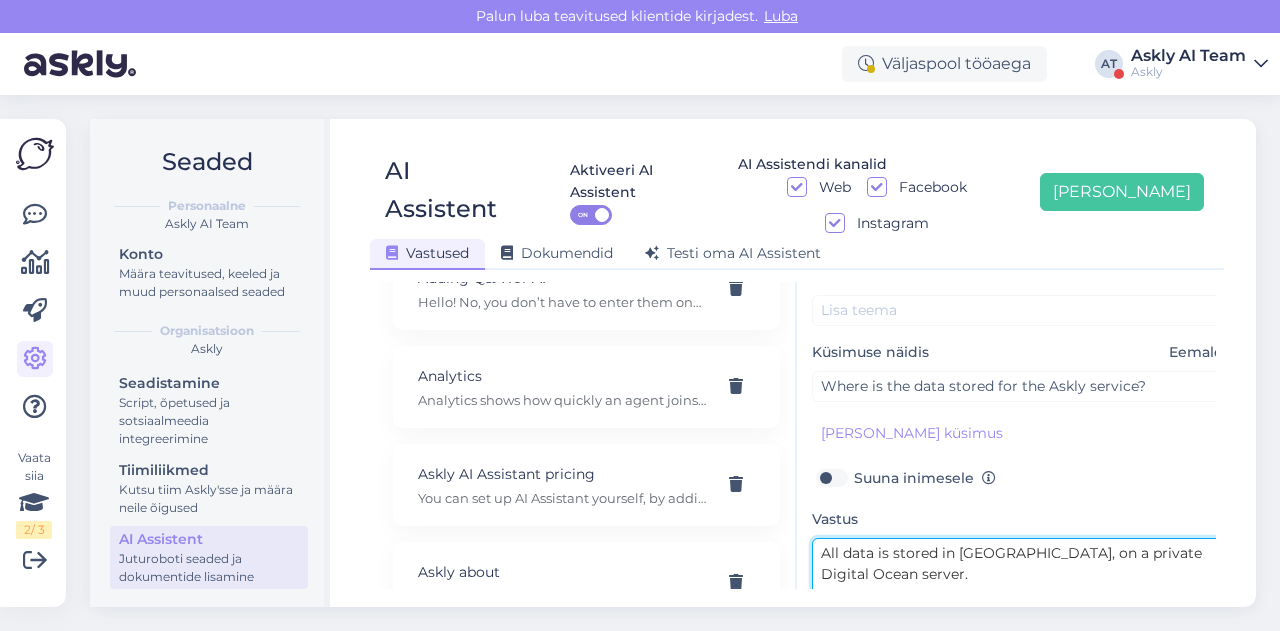 type on "All data is stored in Germany, on a private Digital Ocean server." 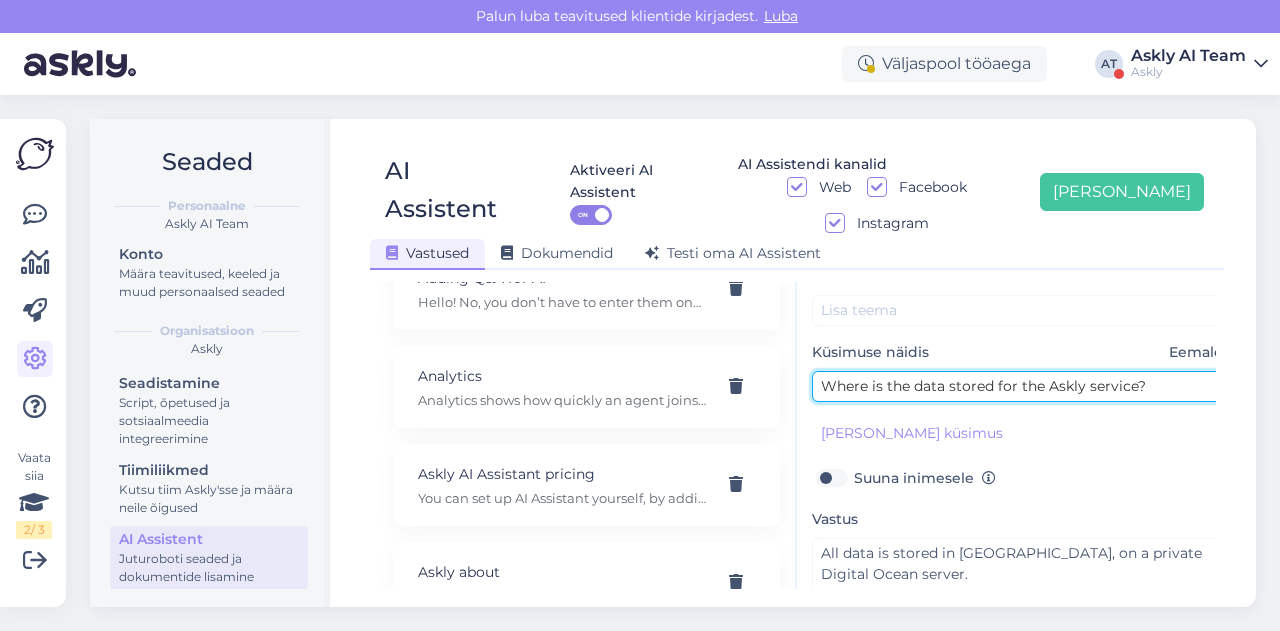 drag, startPoint x: 914, startPoint y: 349, endPoint x: 942, endPoint y: 353, distance: 28.284271 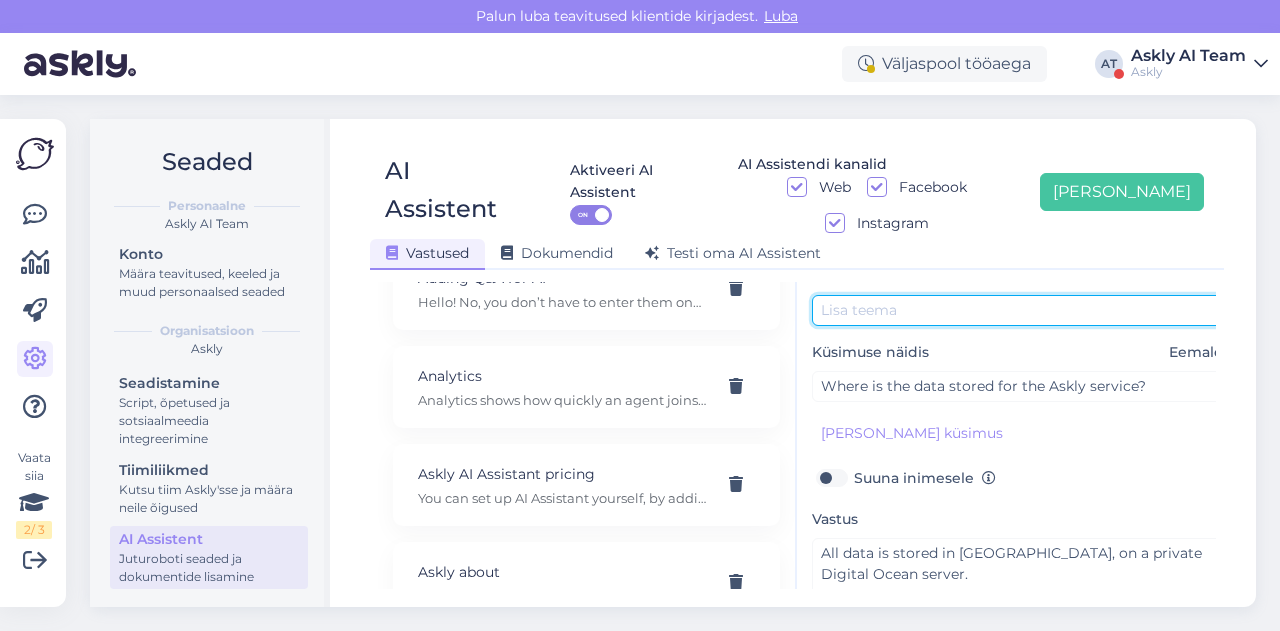 click at bounding box center [1022, 310] 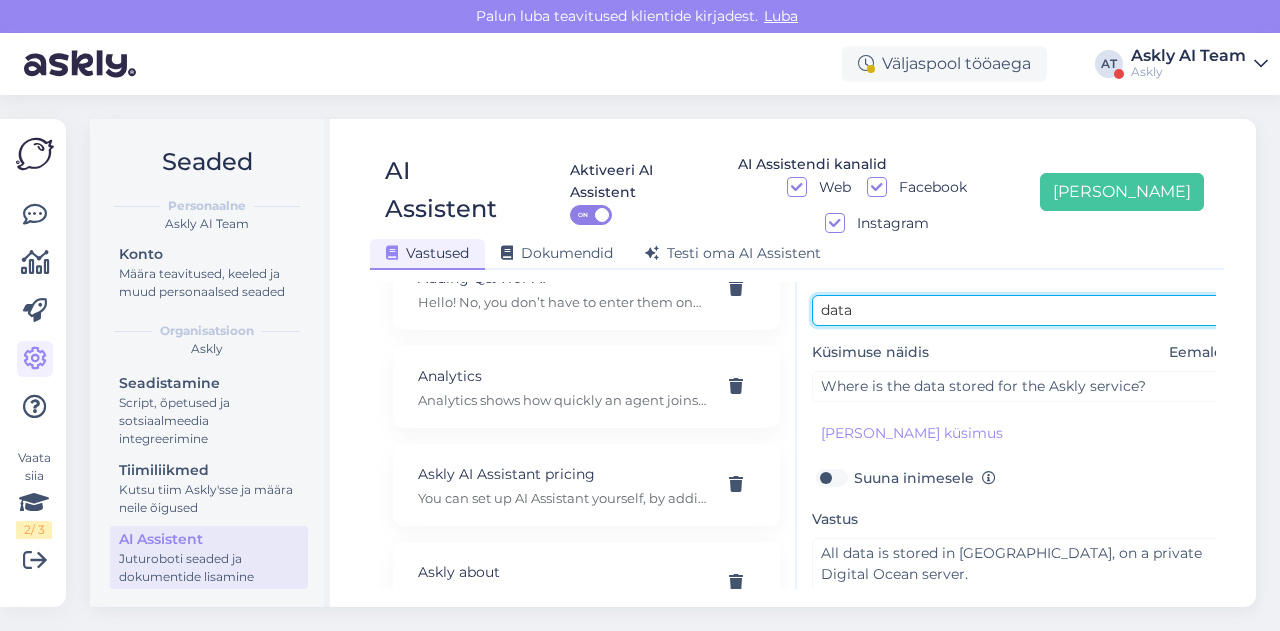 click on "data" at bounding box center (1022, 310) 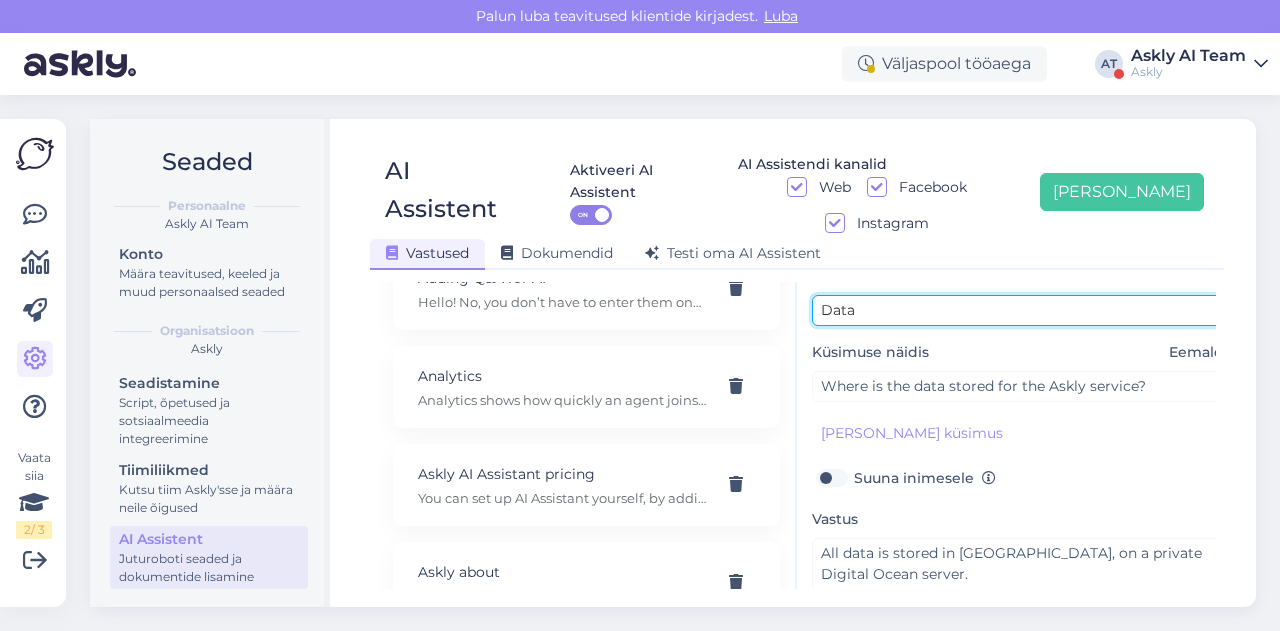 scroll, scrollTop: 179, scrollLeft: 0, axis: vertical 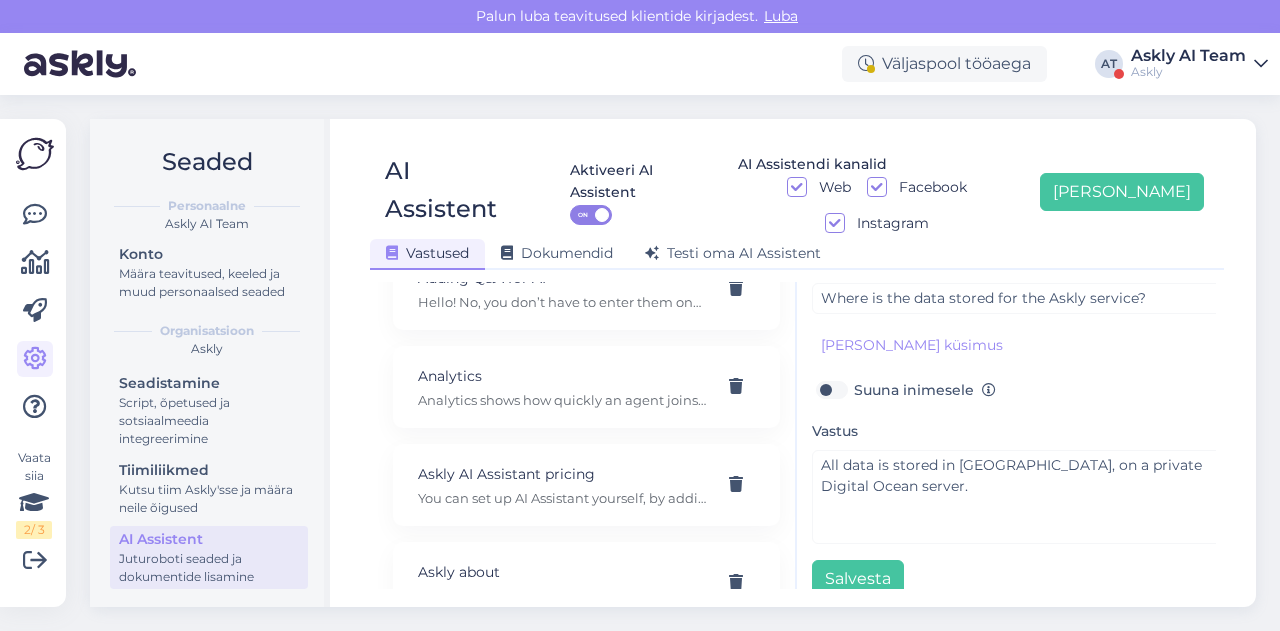 type on "Data" 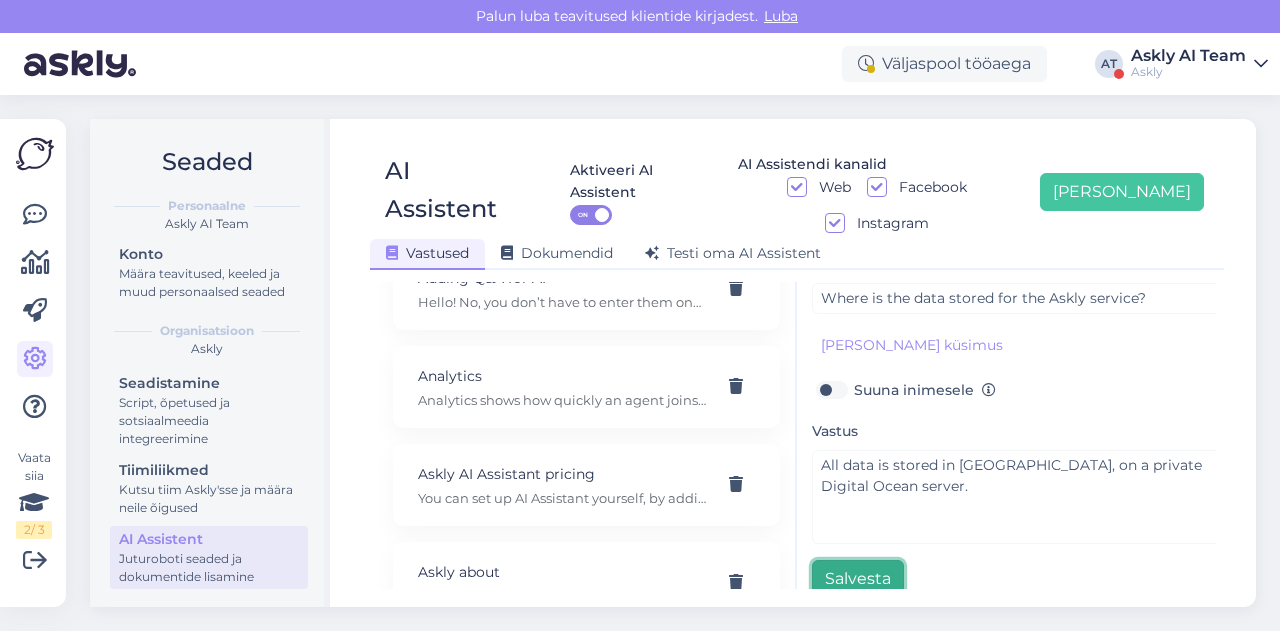 click on "Salvesta" at bounding box center (858, 579) 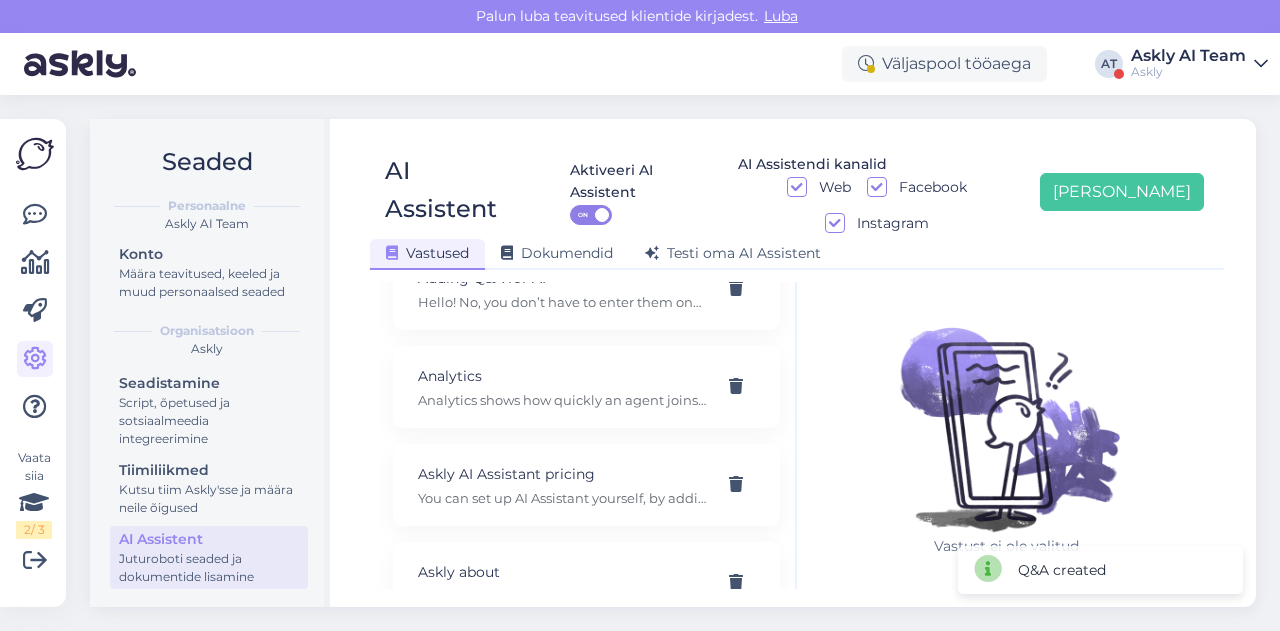 scroll, scrollTop: 0, scrollLeft: 0, axis: both 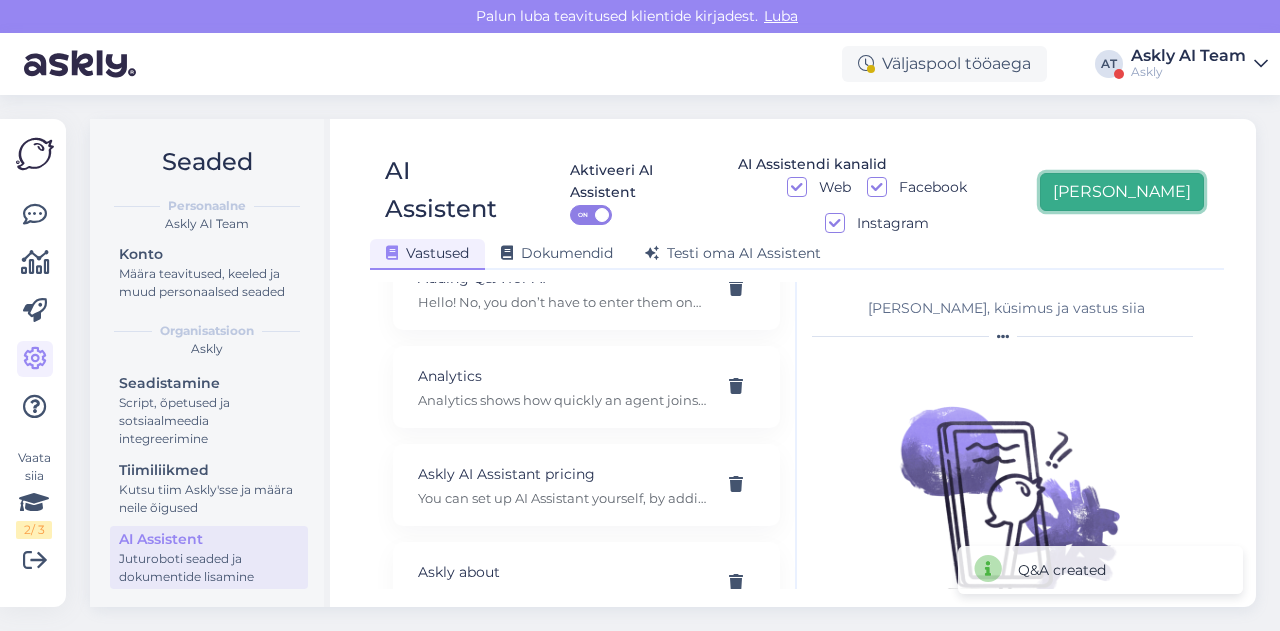 click on "Lisa uus" at bounding box center [1122, 192] 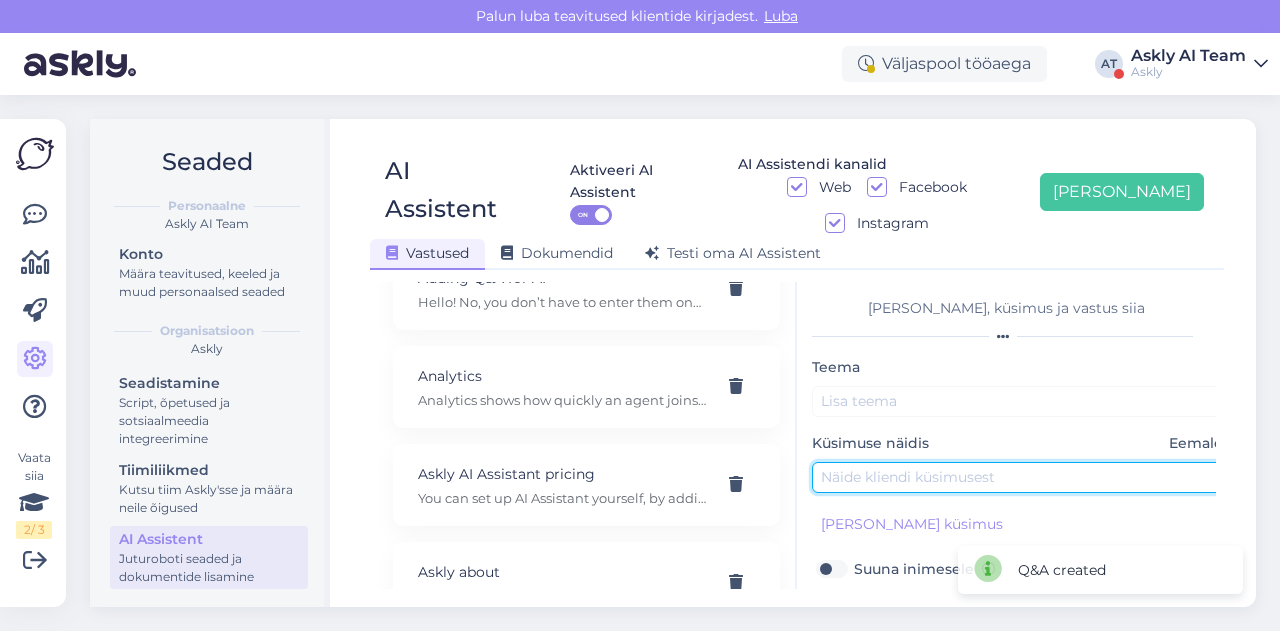 click at bounding box center (1022, 477) 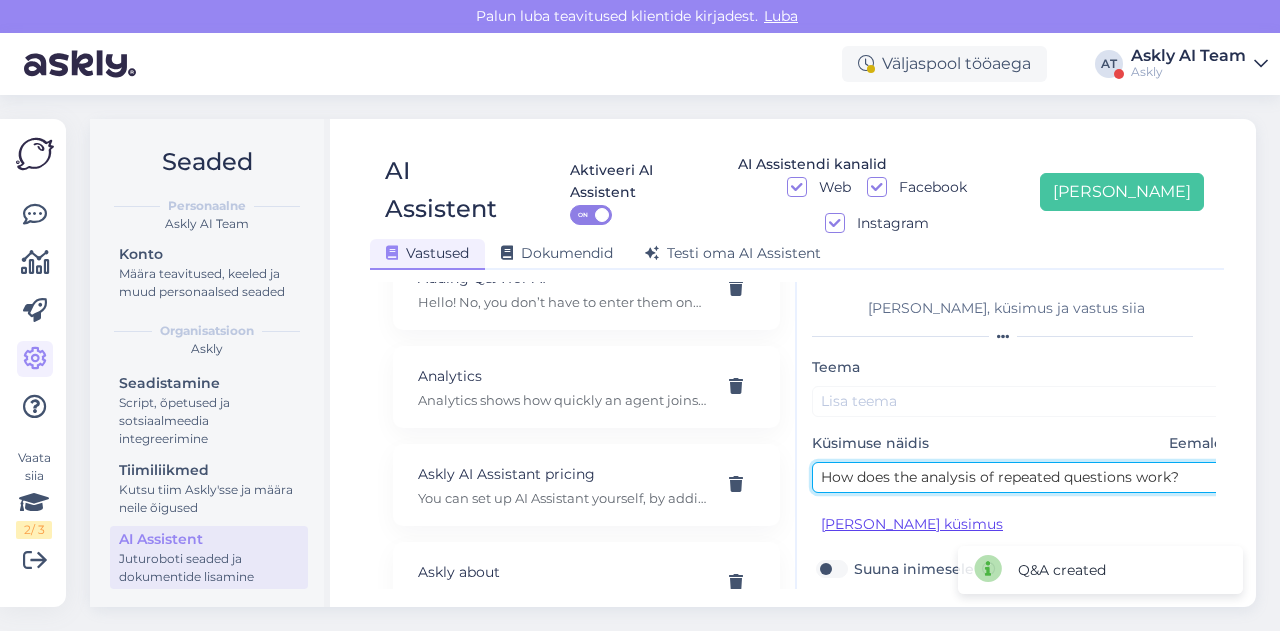 type on "How does the analysis of repeated questions work?" 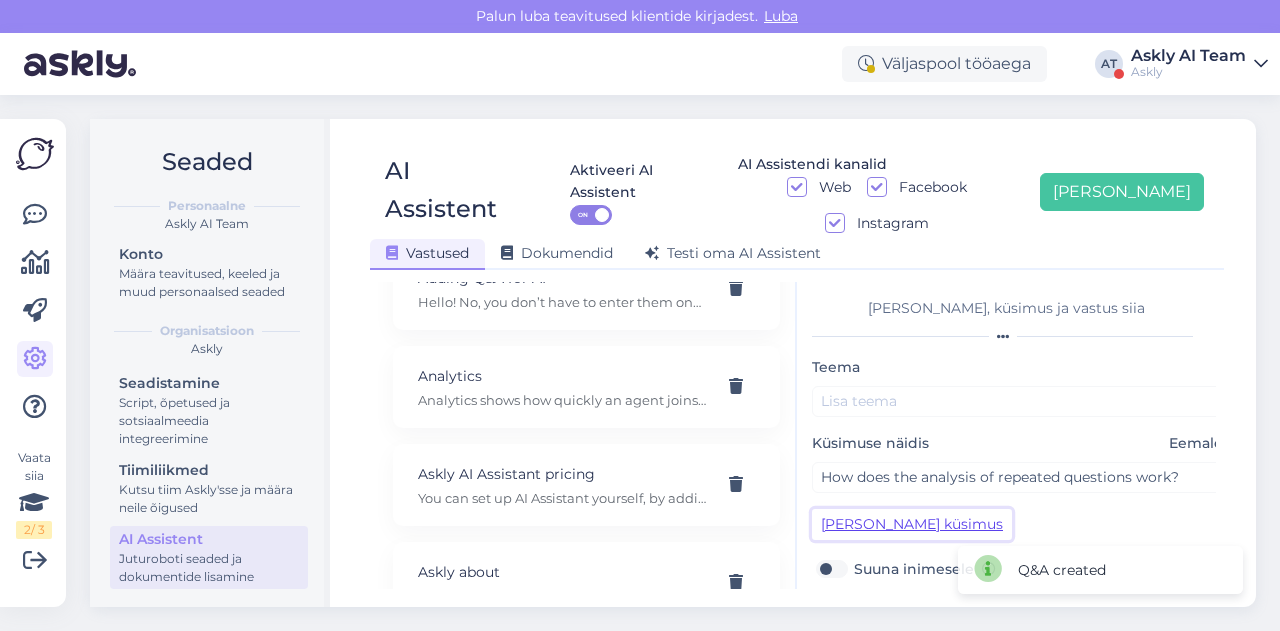 click on "Lisa kliendi küsimus" at bounding box center [912, 524] 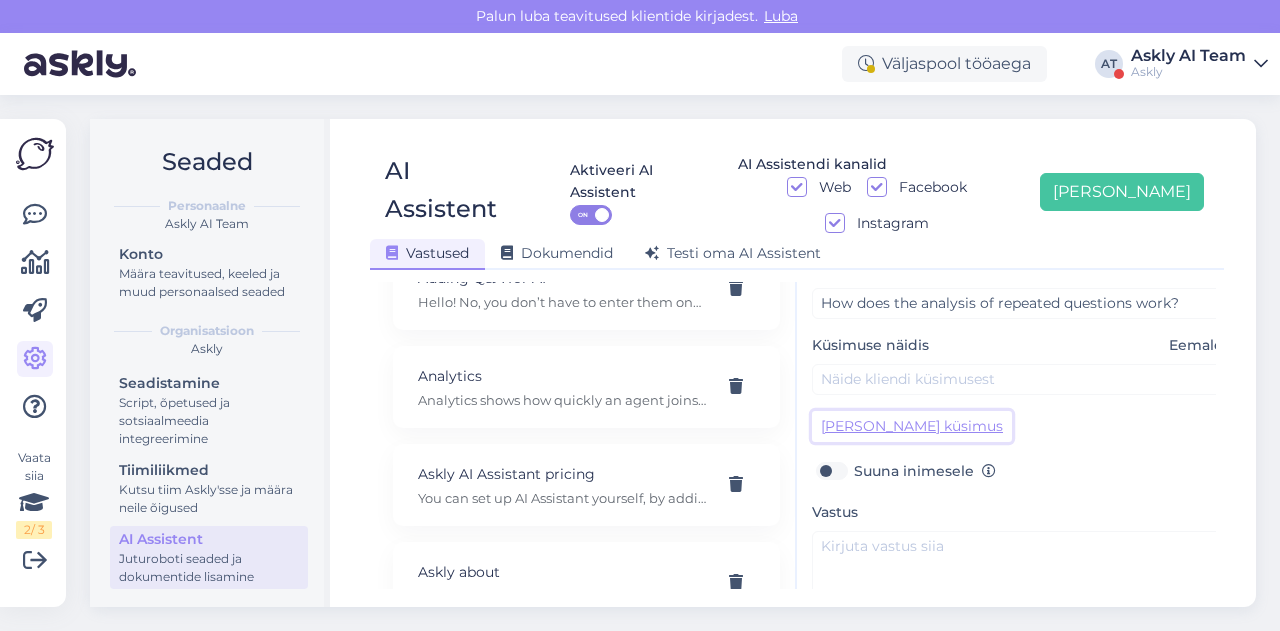 scroll, scrollTop: 199, scrollLeft: 0, axis: vertical 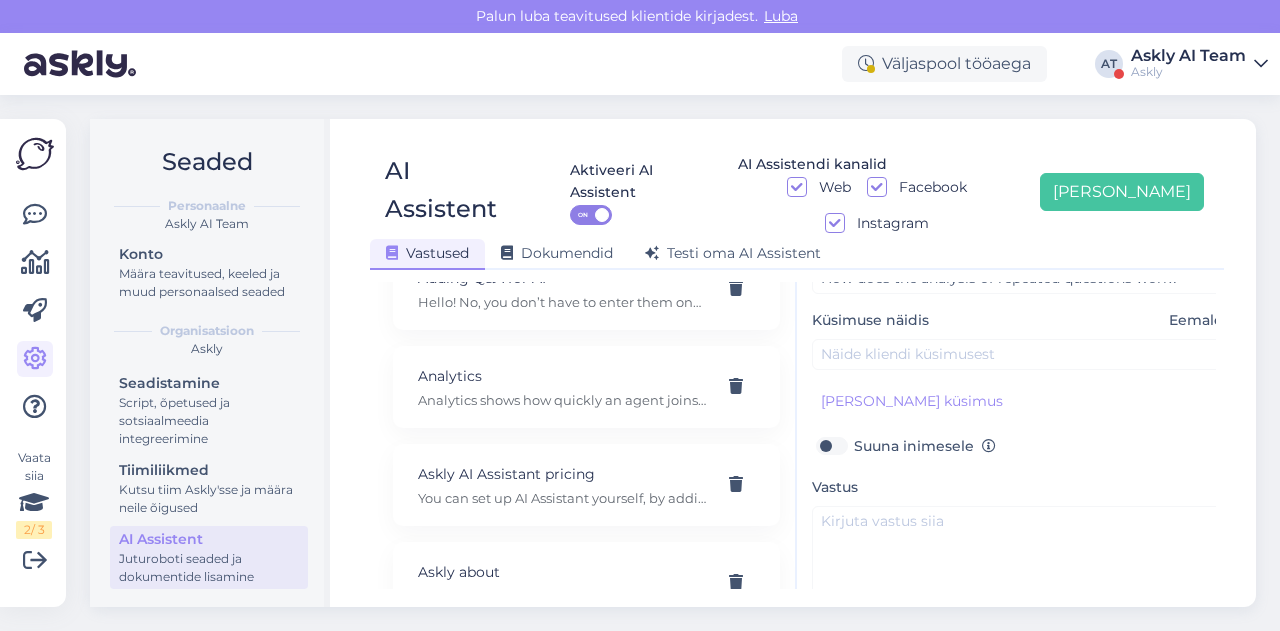 click on "Vastus" at bounding box center (1022, 537) 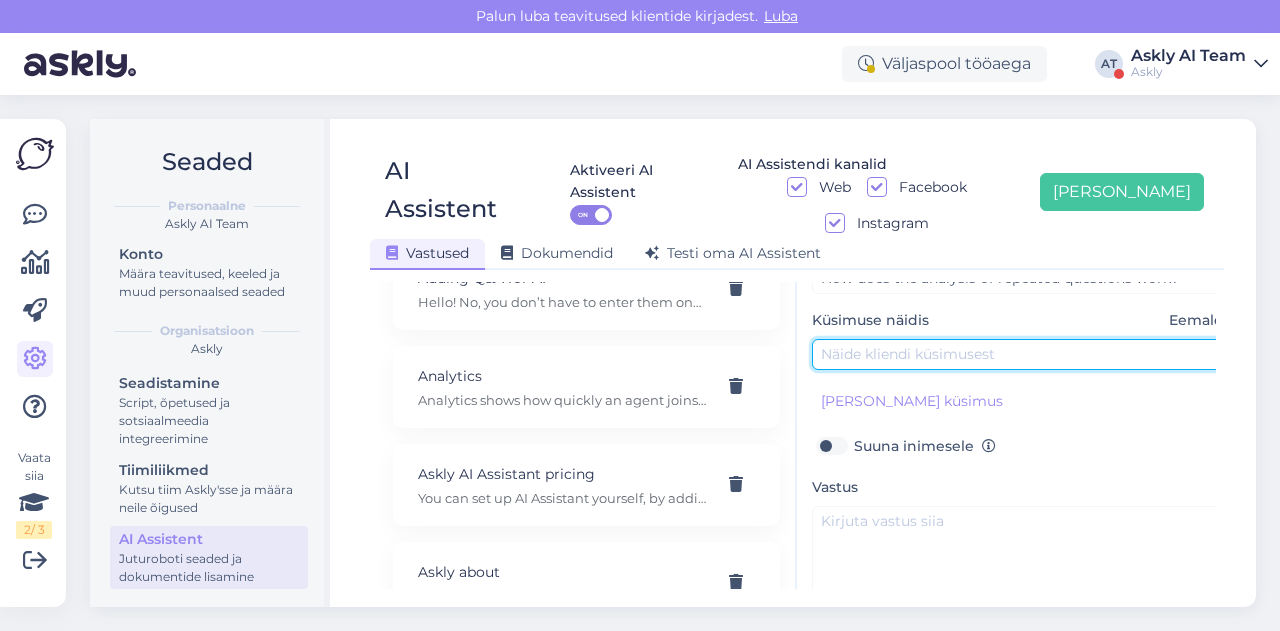 click at bounding box center (1022, 354) 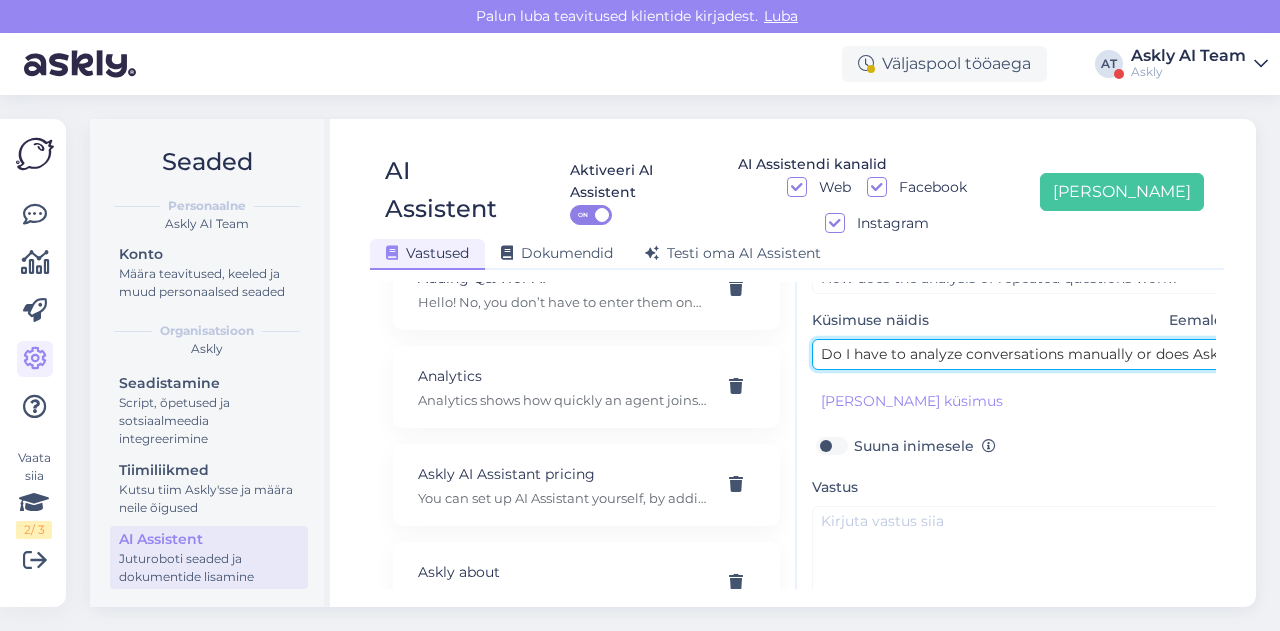 scroll, scrollTop: 0, scrollLeft: 342, axis: horizontal 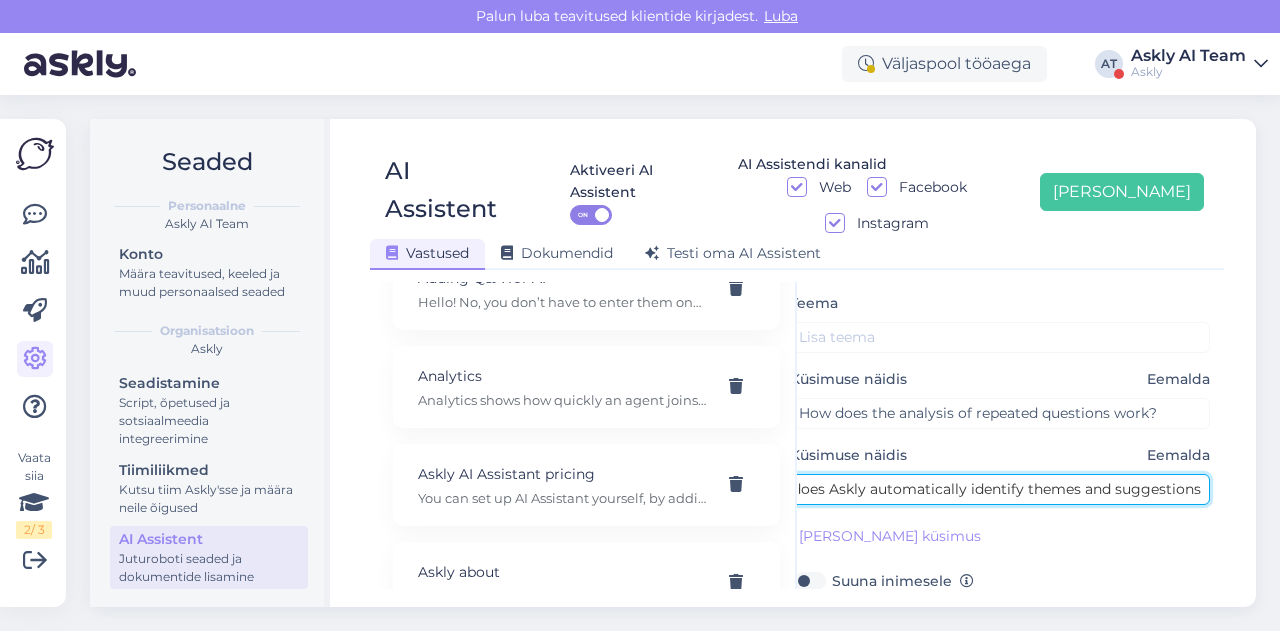 type on "Do I have to analyze conversations manually or does Askly automatically identify themes and suggestions?" 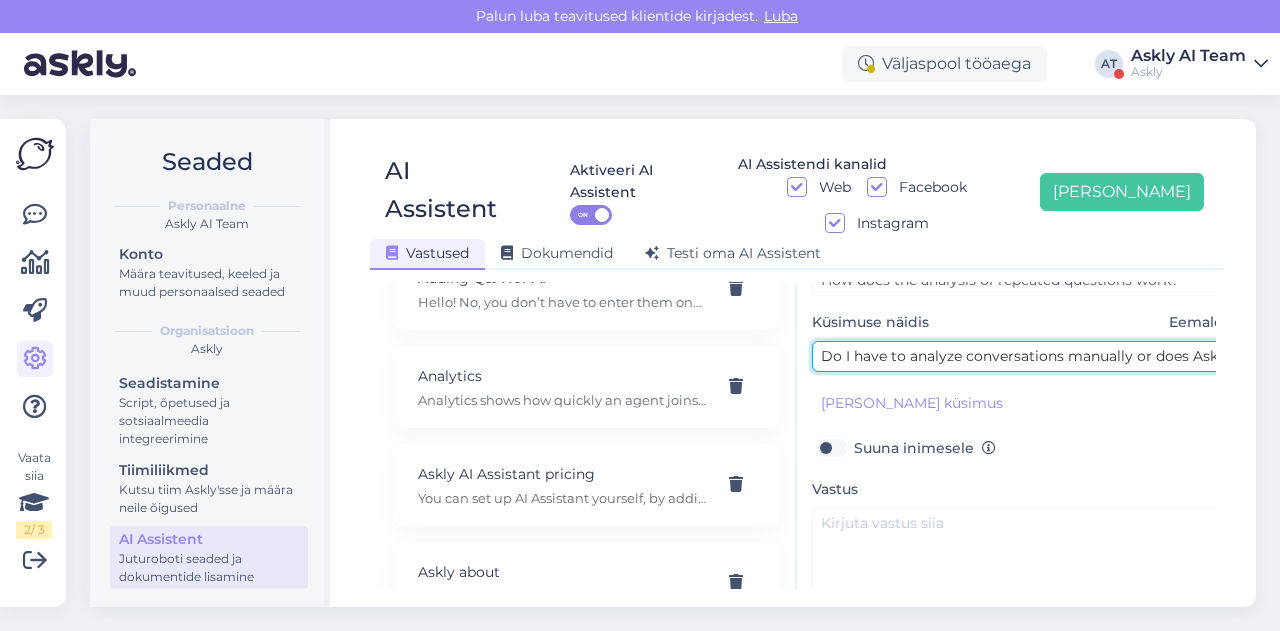 scroll, scrollTop: 209, scrollLeft: 0, axis: vertical 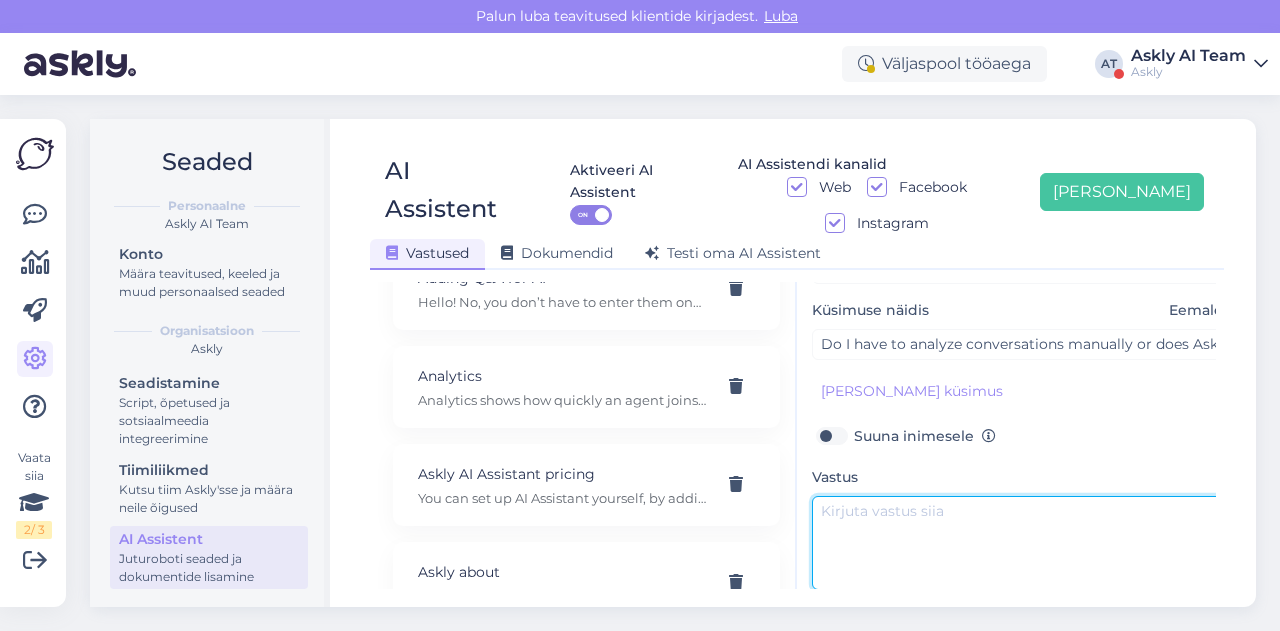 click at bounding box center (1022, 543) 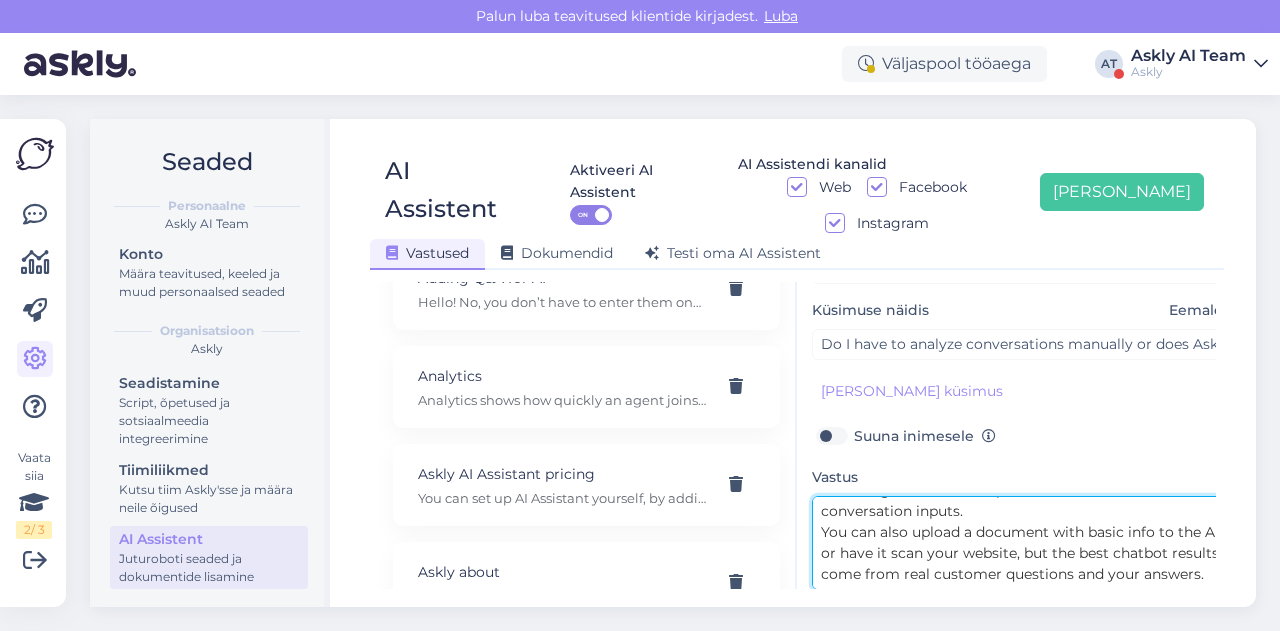 scroll, scrollTop: 0, scrollLeft: 0, axis: both 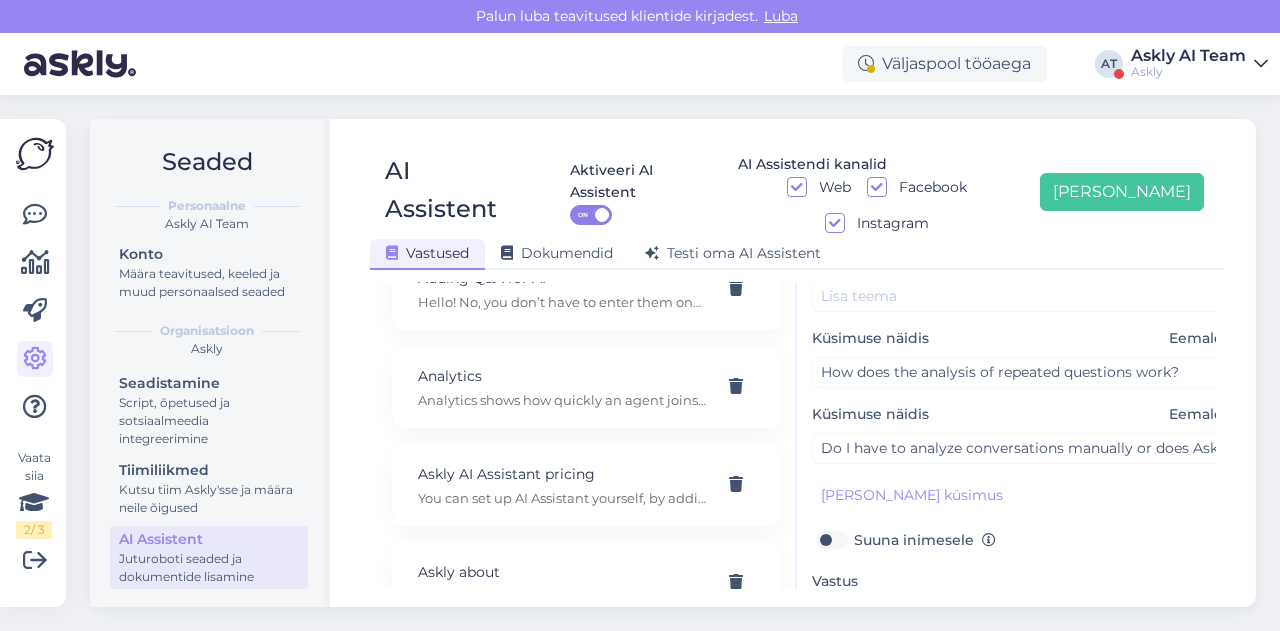 type on "With the full-service option, you don’t have to do anything—just respond to customers, and the AI knowledge base will be updated based on customer conversation inputs.
You can also upload a document with basic info to the AI or have it scan your website, but the best chatbot results come from real customer questions and your answers." 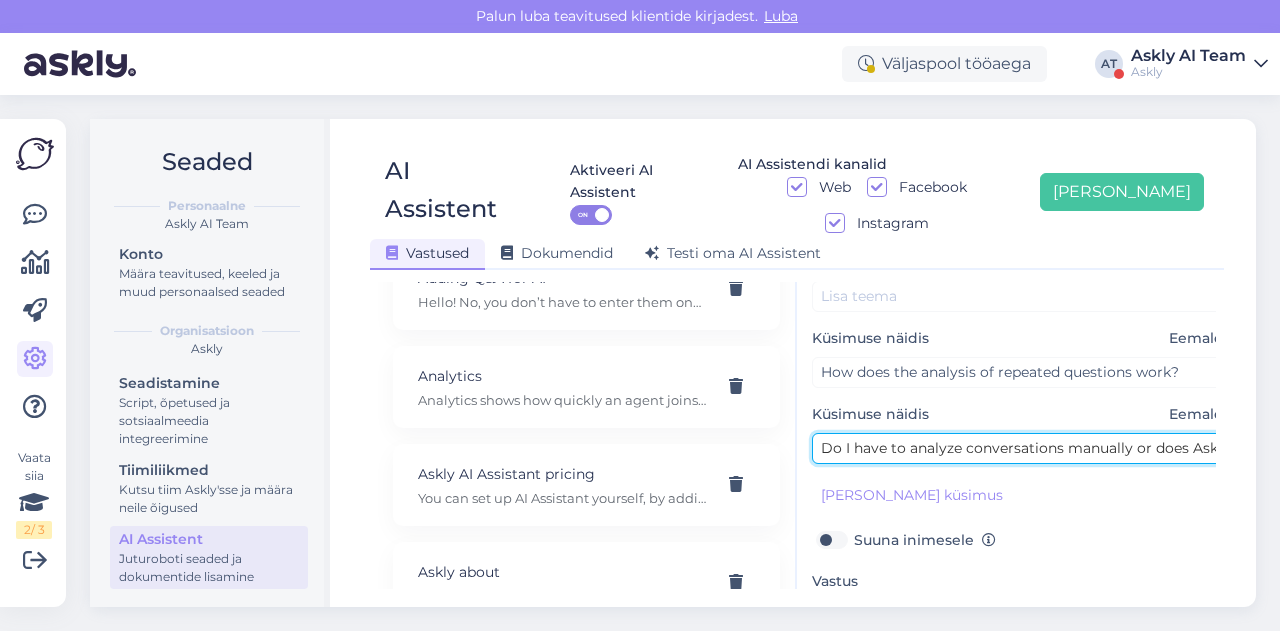 drag, startPoint x: 908, startPoint y: 411, endPoint x: 1063, endPoint y: 415, distance: 155.0516 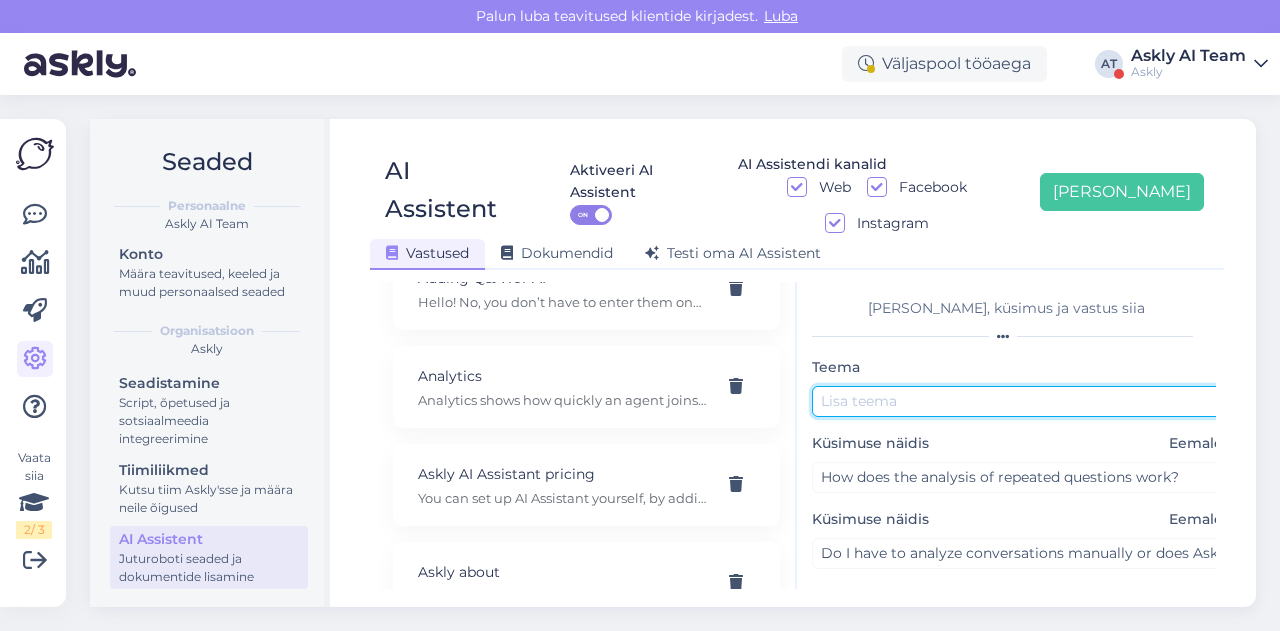 click at bounding box center [1022, 401] 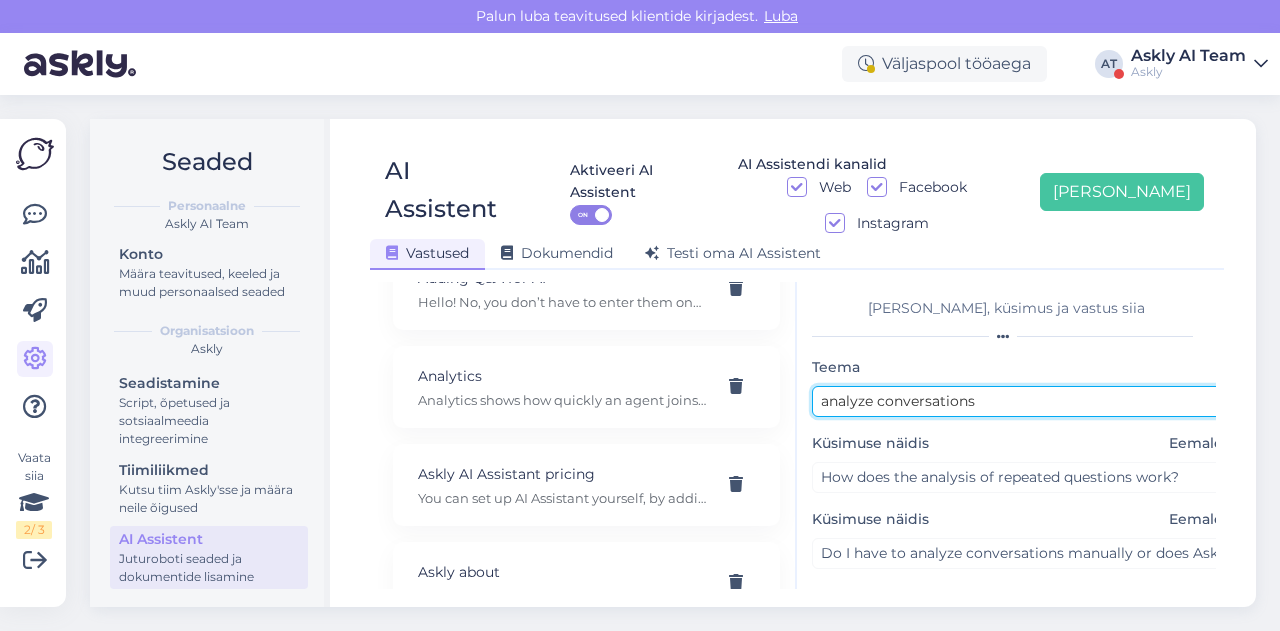 click on "analyze conversations" at bounding box center (1022, 401) 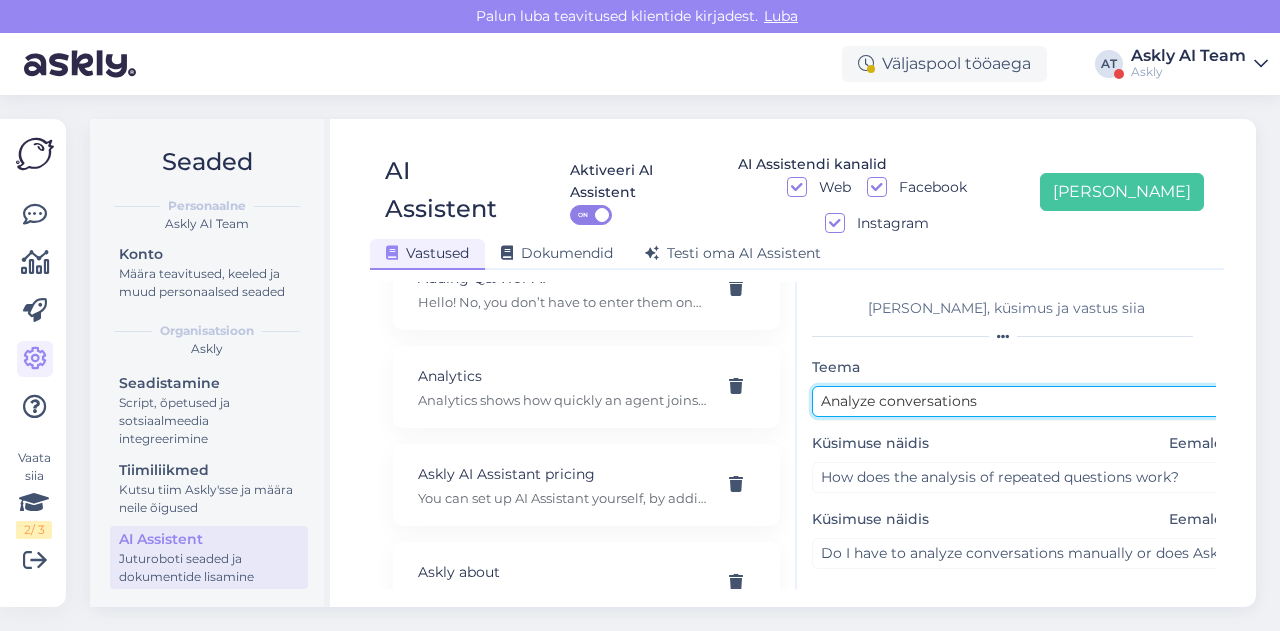 scroll, scrollTop: 254, scrollLeft: 0, axis: vertical 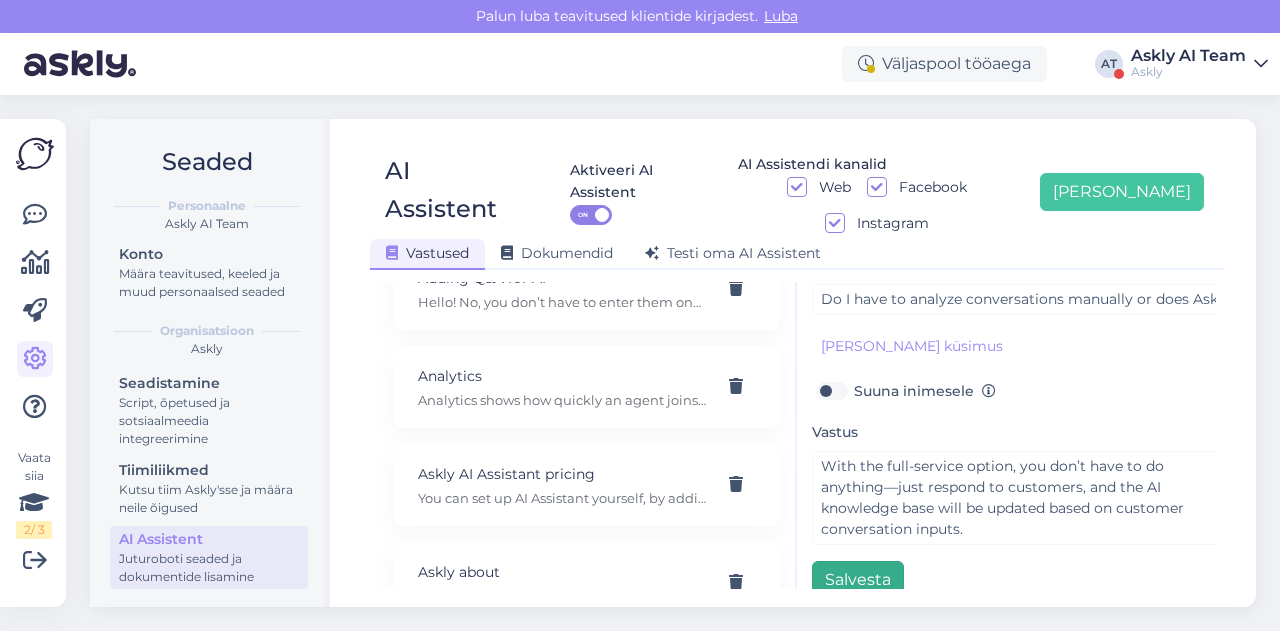 type on "Analyze conversations" 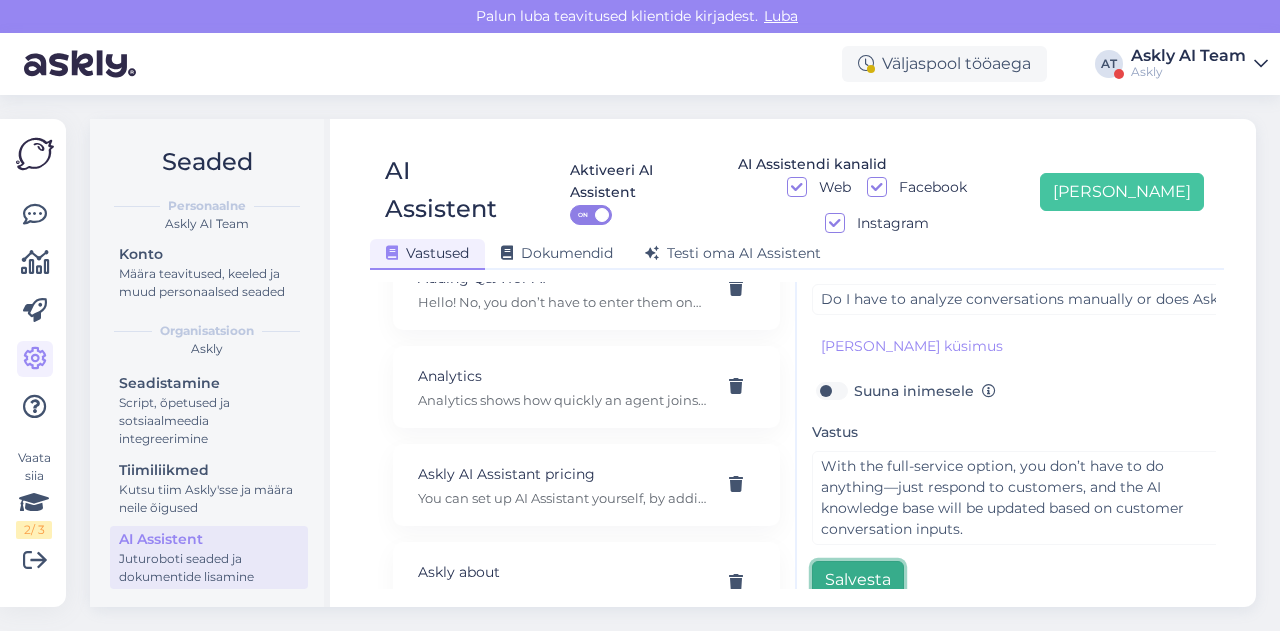 click on "Salvesta" at bounding box center (858, 580) 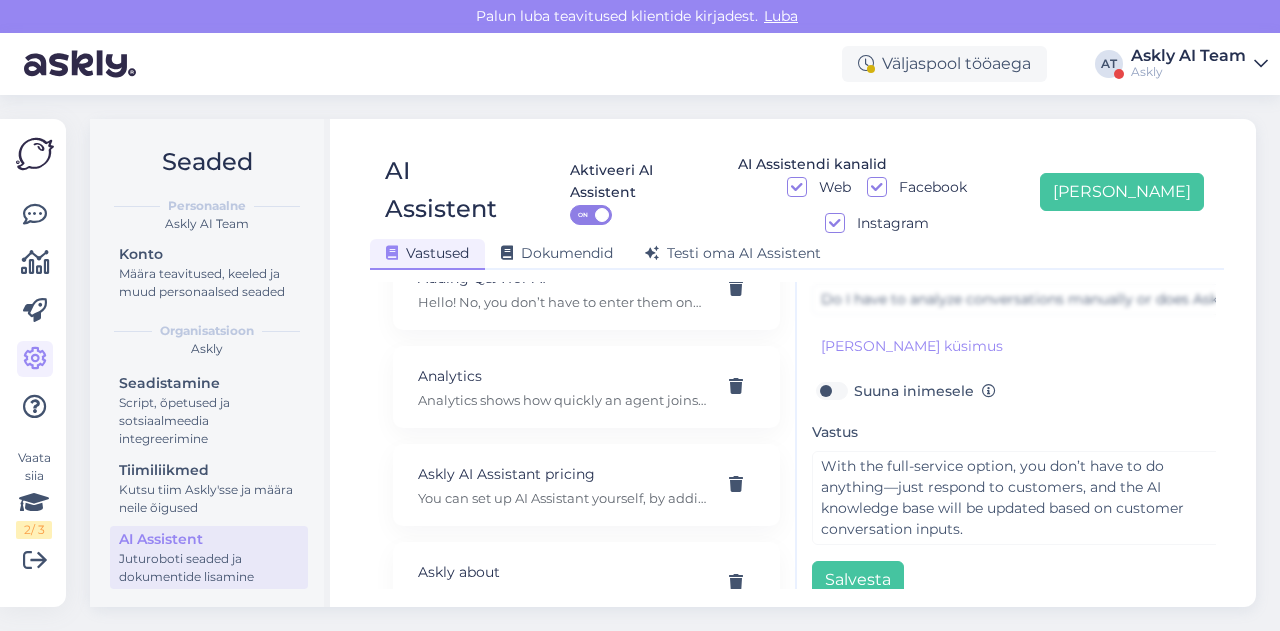 scroll, scrollTop: 0, scrollLeft: 0, axis: both 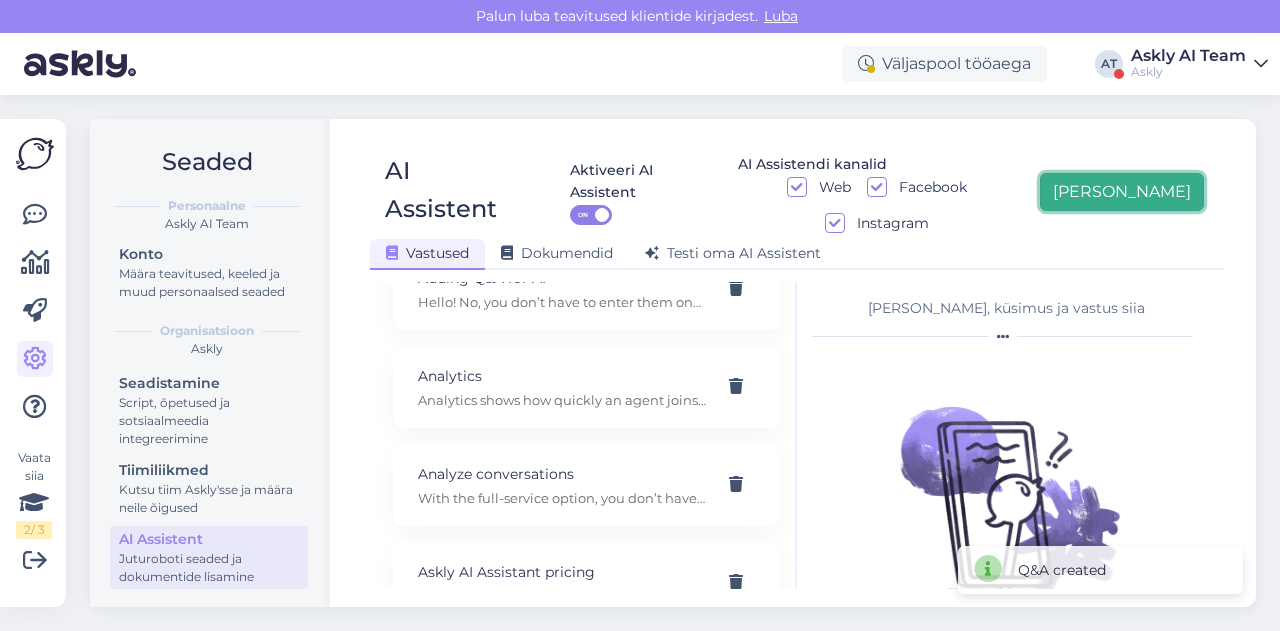 click on "Lisa uus" at bounding box center (1122, 192) 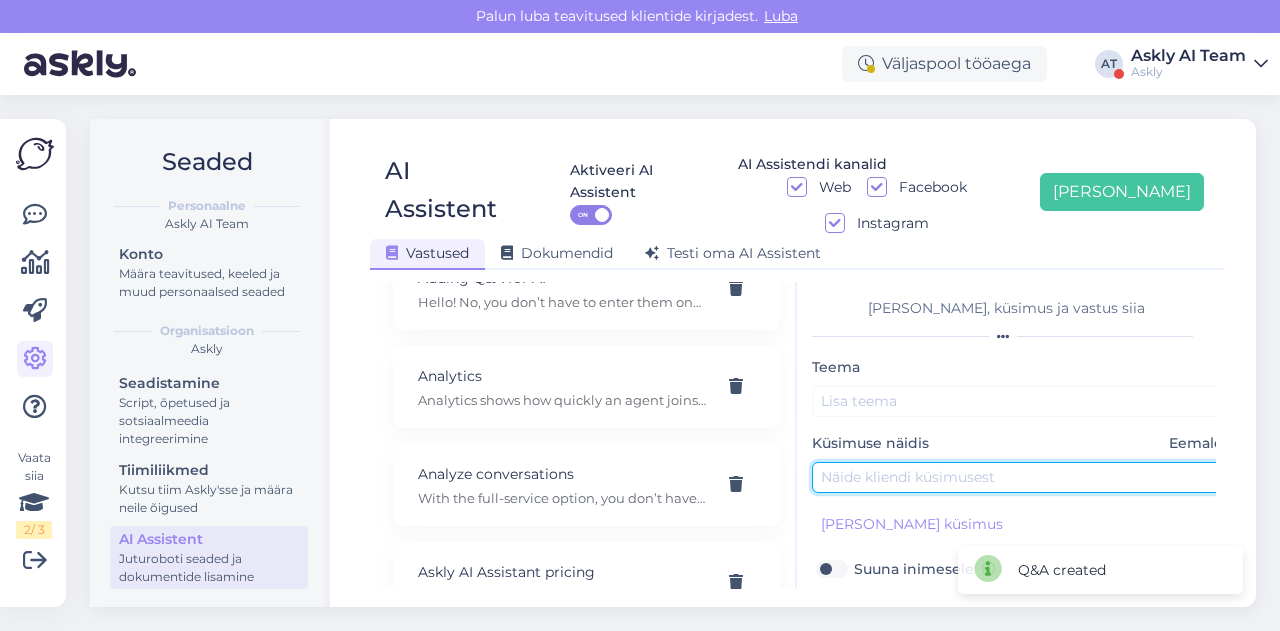 click at bounding box center (1022, 477) 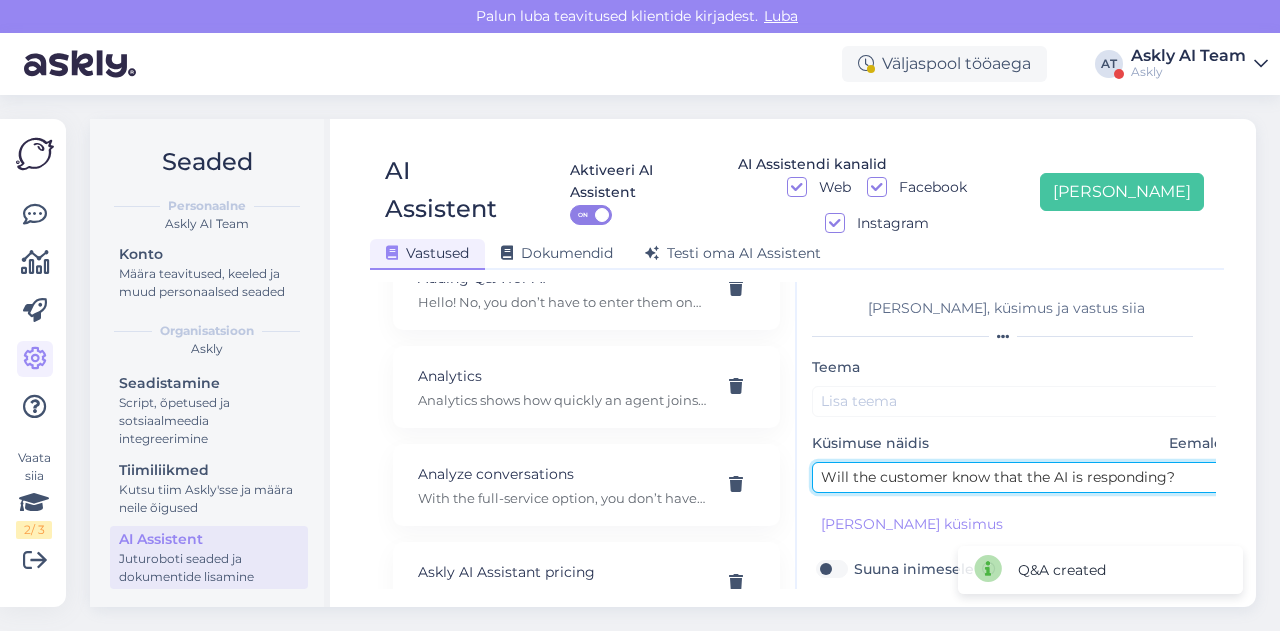 type on "Will the customer know that the AI is responding?" 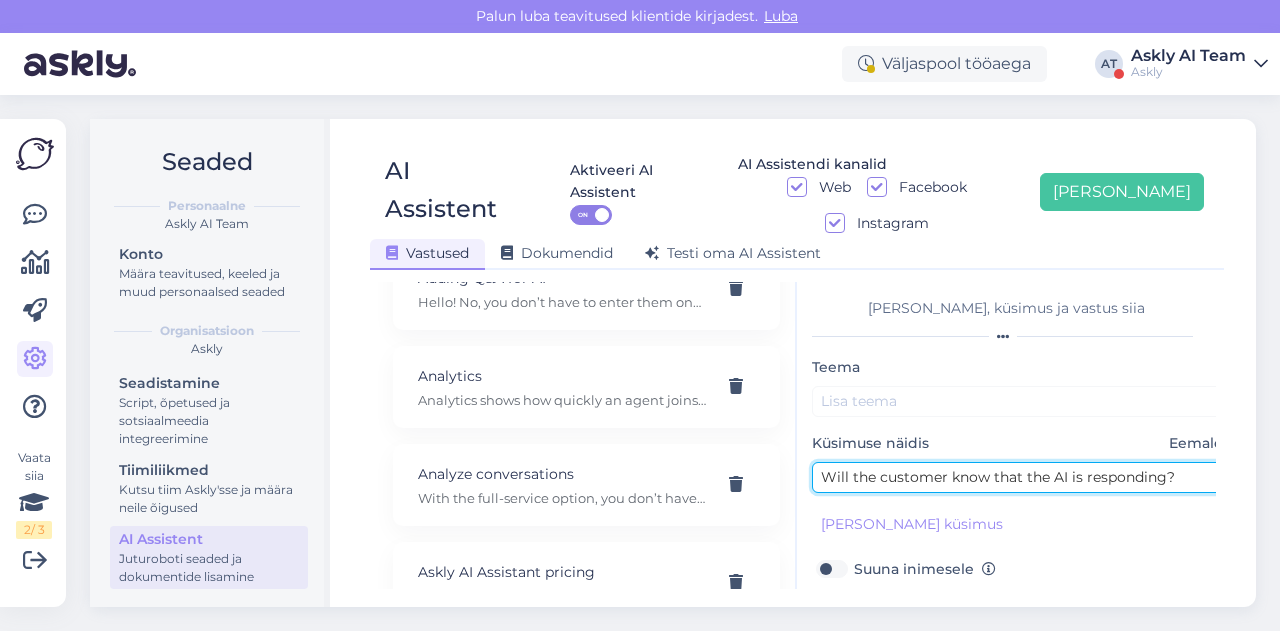 scroll, scrollTop: 179, scrollLeft: 0, axis: vertical 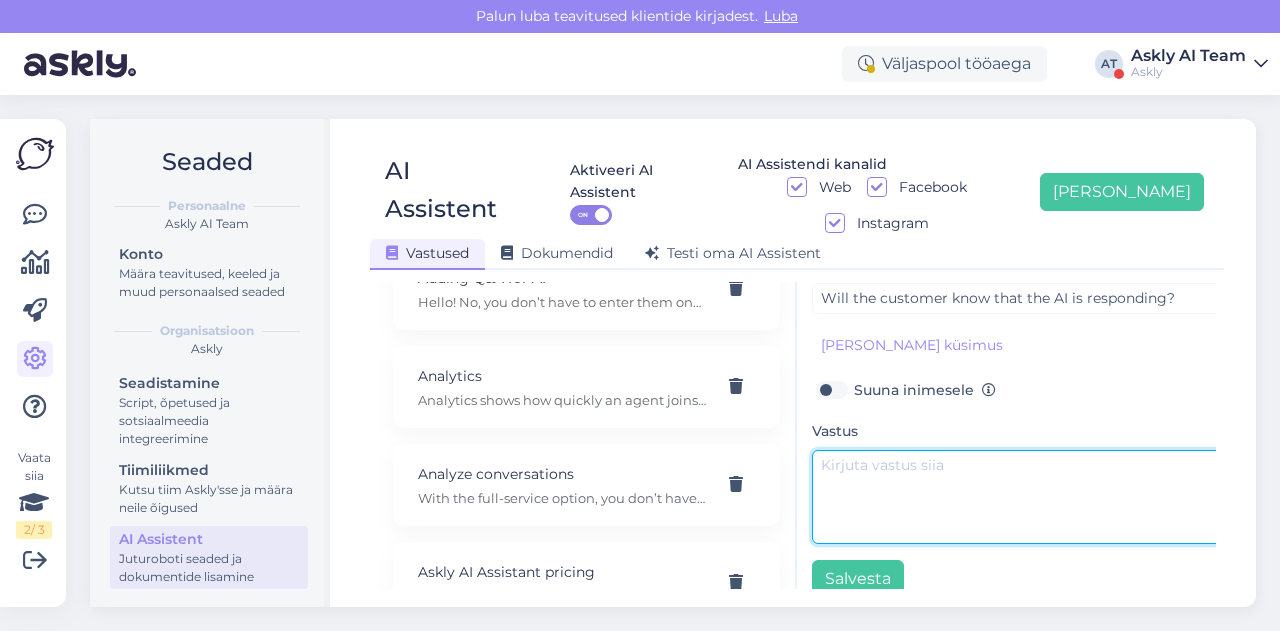click at bounding box center (1022, 497) 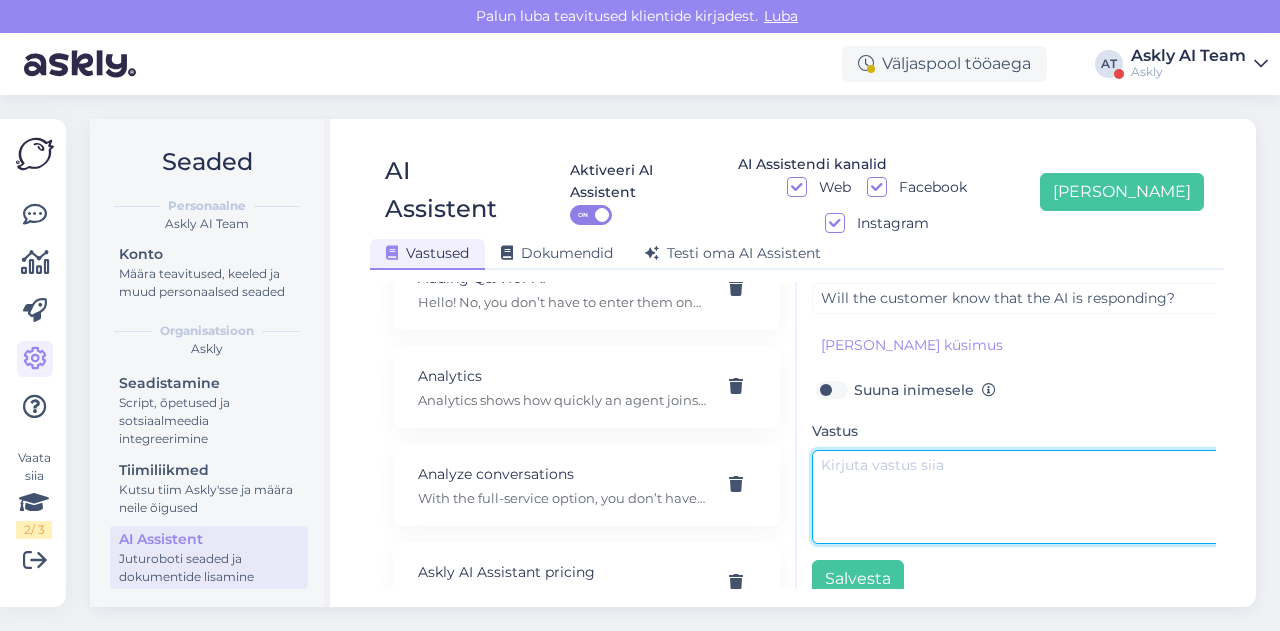 paste on "Most customers won’t notice, but there is a small AI icon next to the reply." 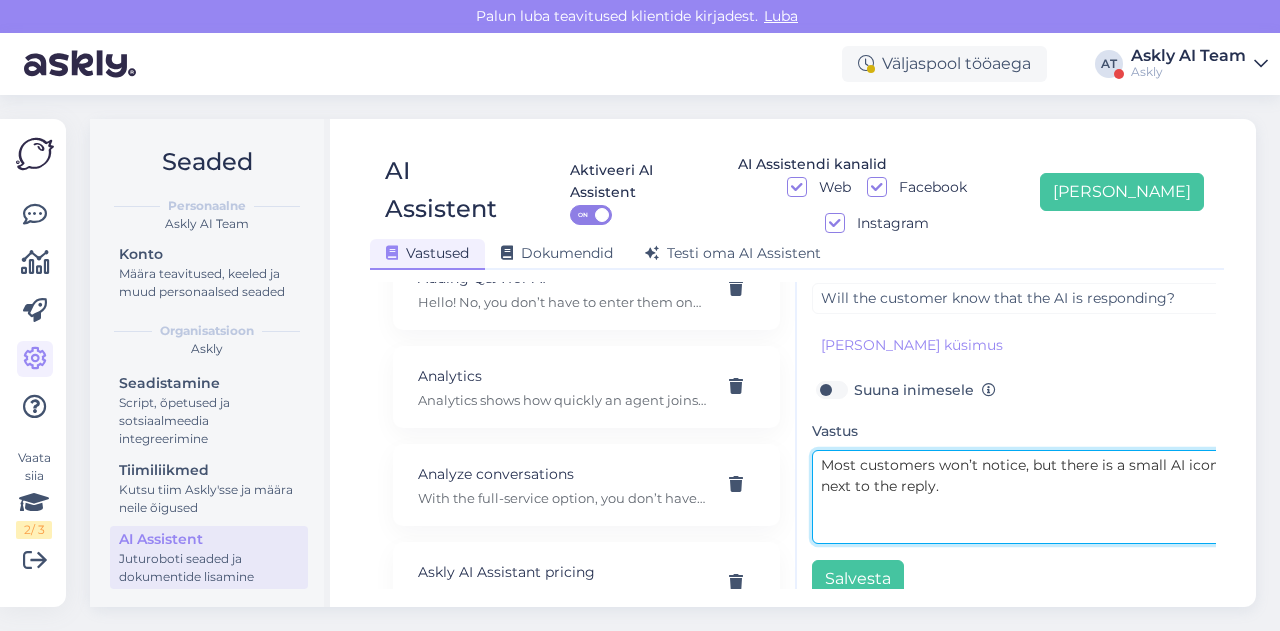 scroll, scrollTop: 0, scrollLeft: 0, axis: both 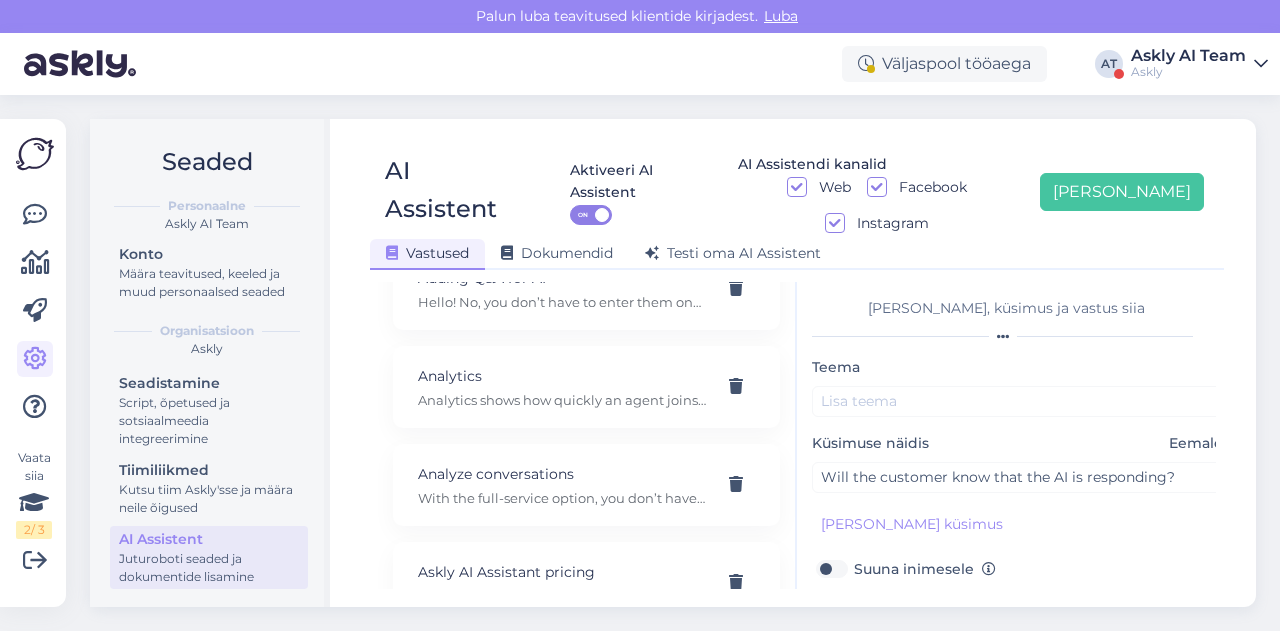 type on "Most customers won’t notice, but there is a small AI icon next to the reply." 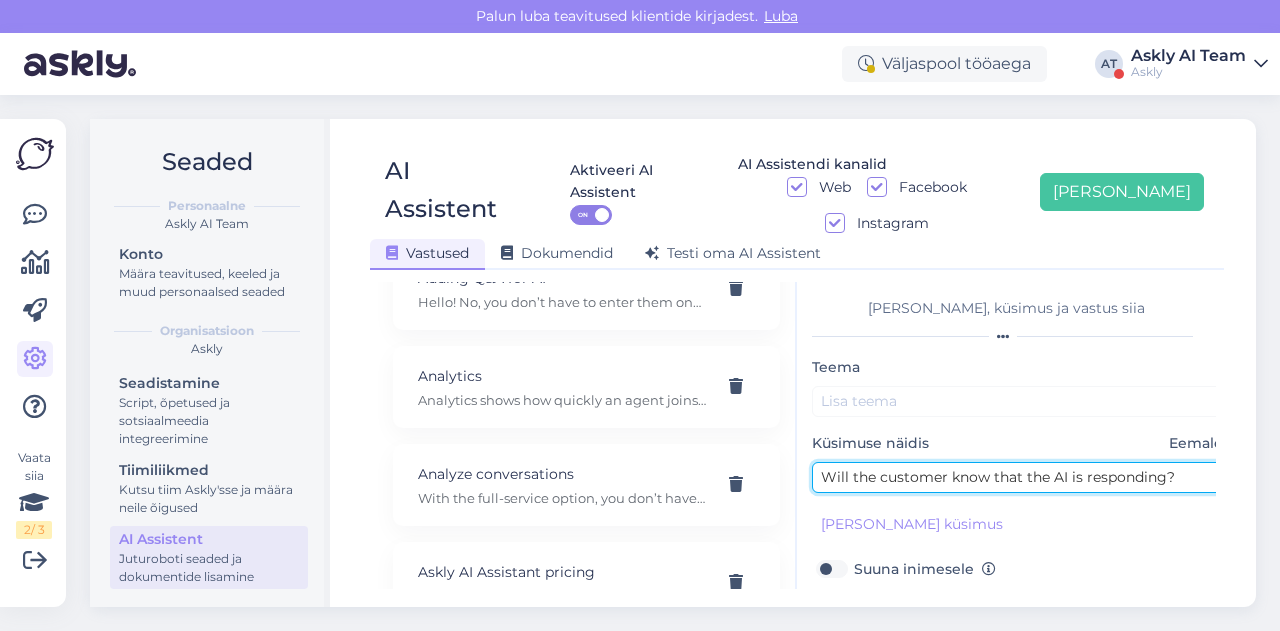 drag, startPoint x: 1050, startPoint y: 438, endPoint x: 1166, endPoint y: 441, distance: 116.03879 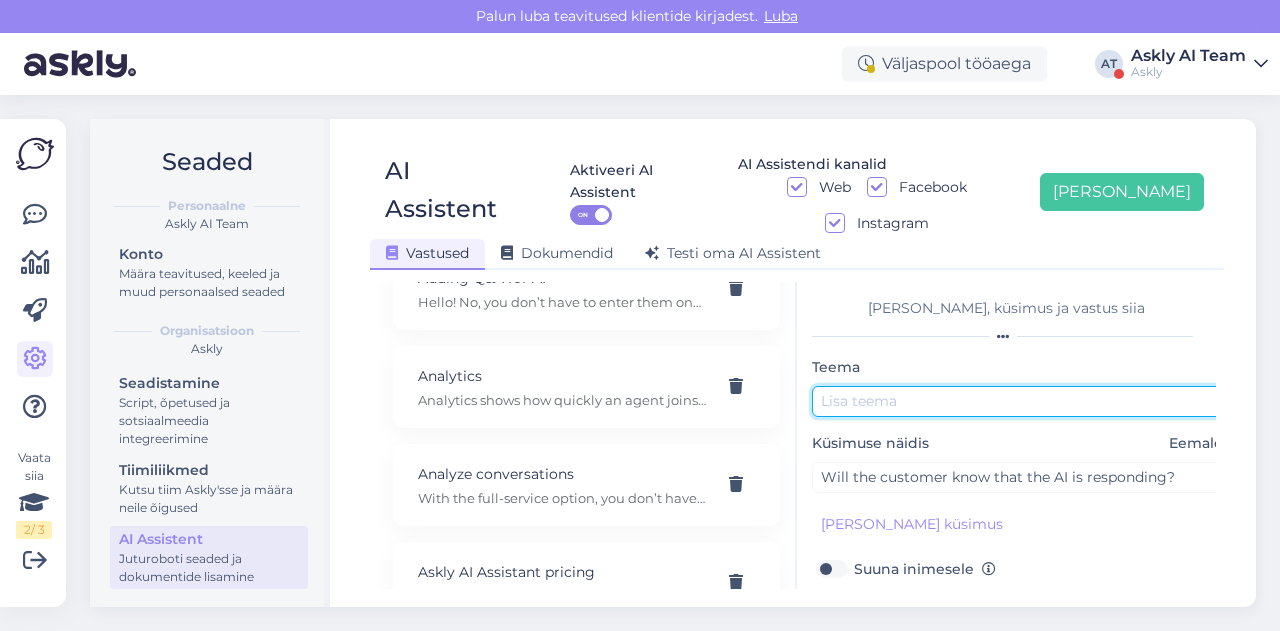 click at bounding box center [1022, 401] 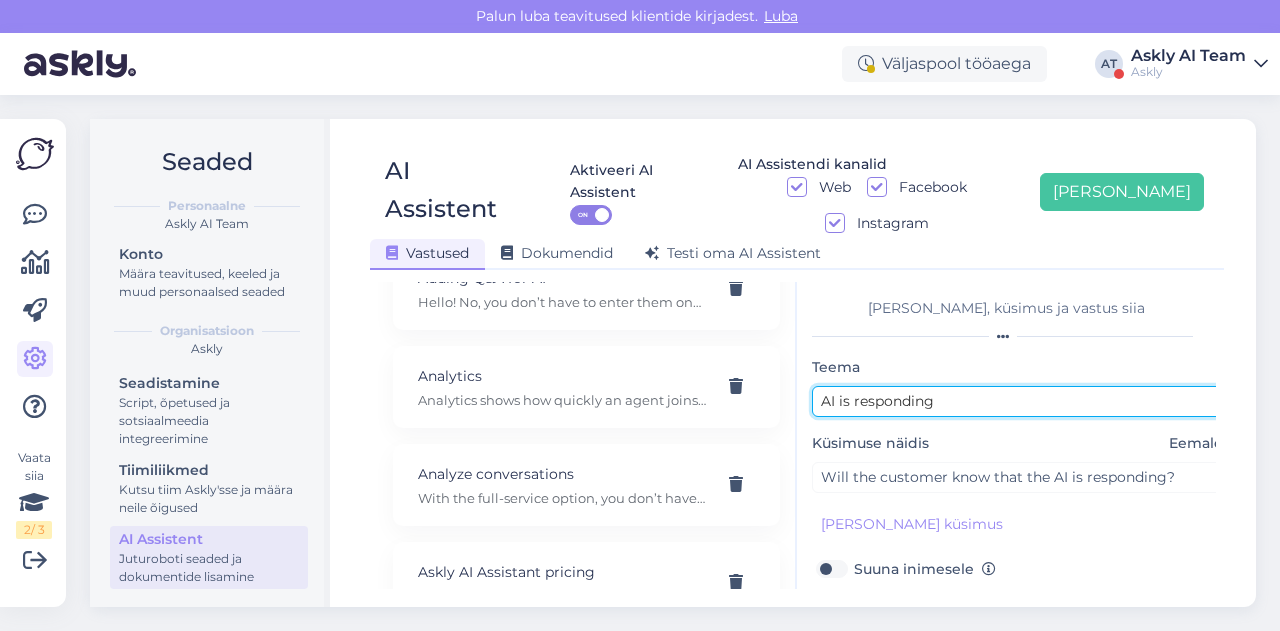 scroll, scrollTop: 179, scrollLeft: 0, axis: vertical 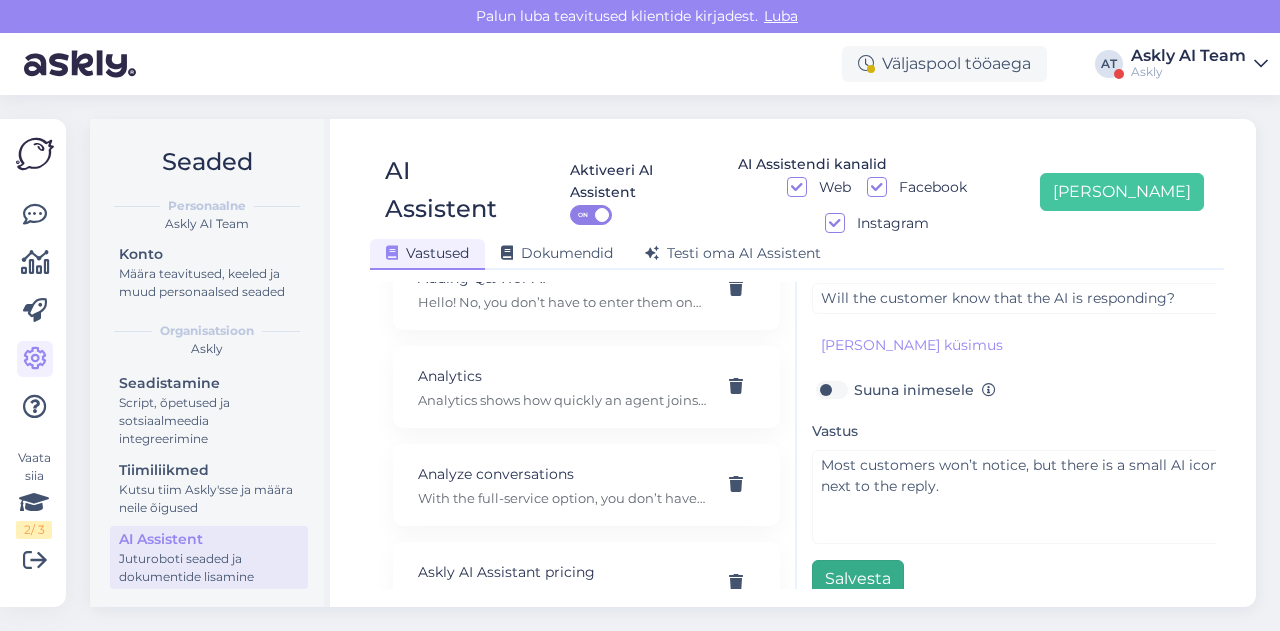 type on "AI is responding" 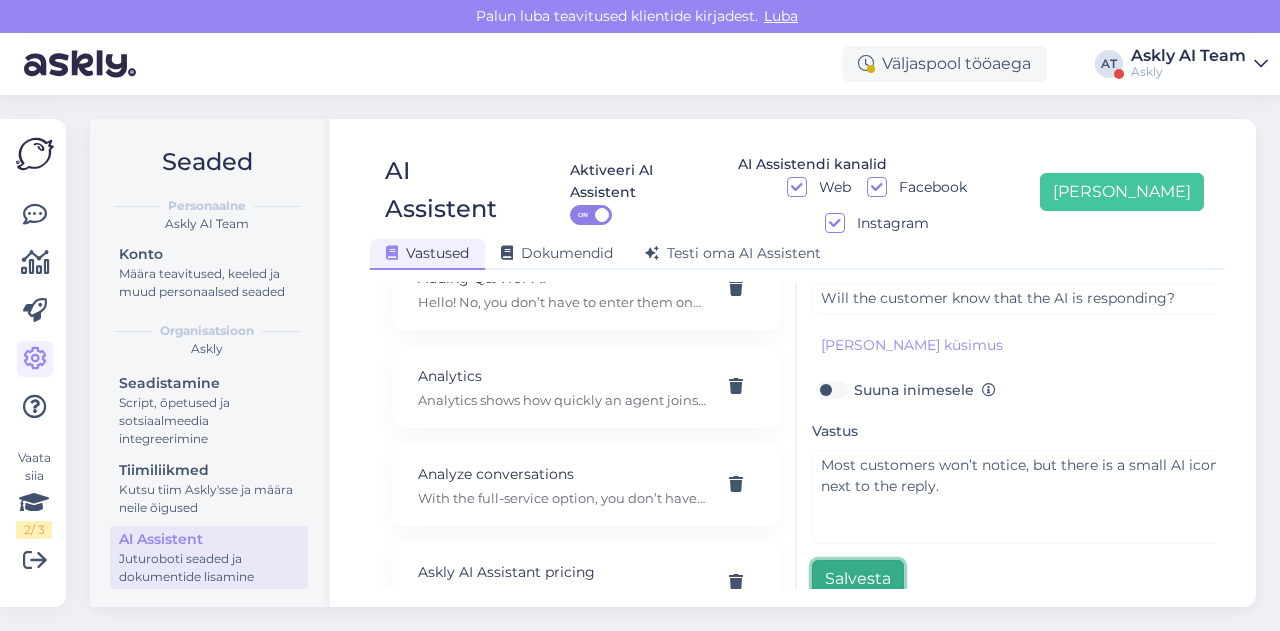 click on "Salvesta" at bounding box center (858, 579) 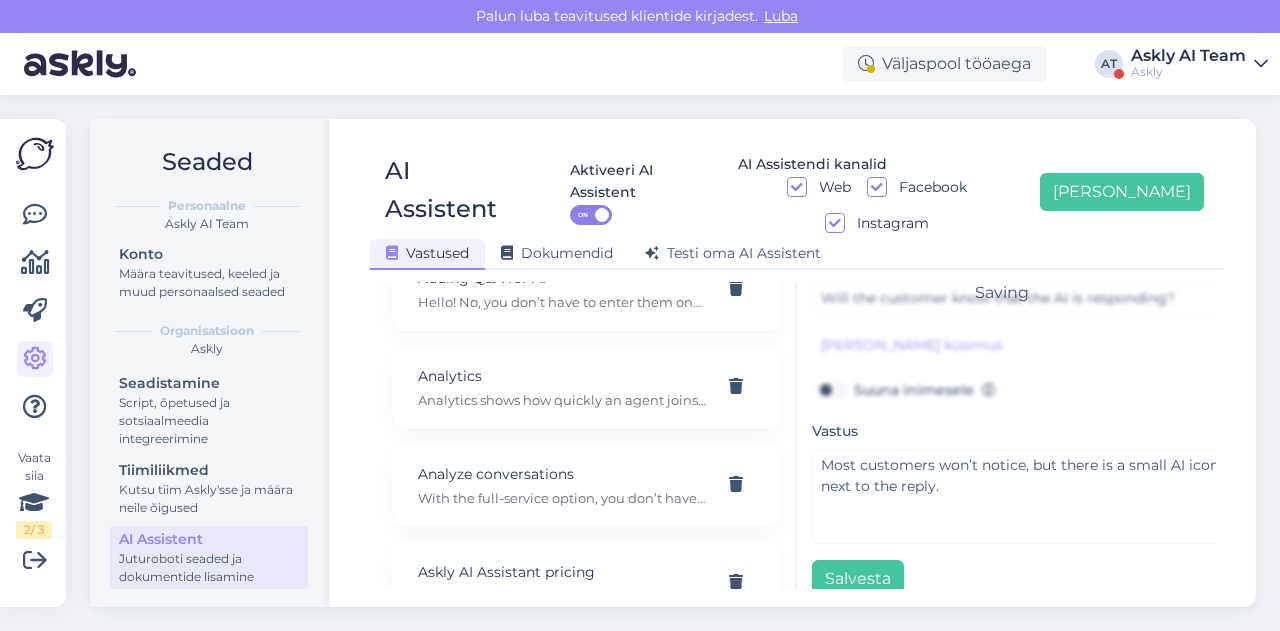 scroll, scrollTop: 42, scrollLeft: 0, axis: vertical 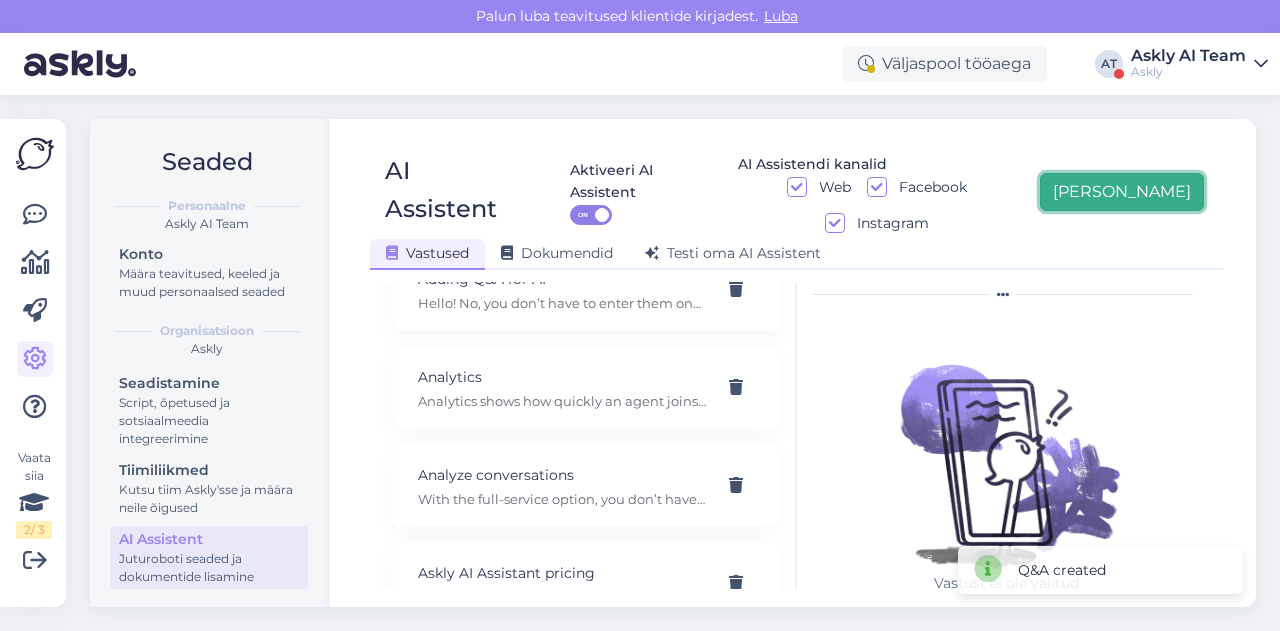 click on "Lisa uus" at bounding box center [1122, 192] 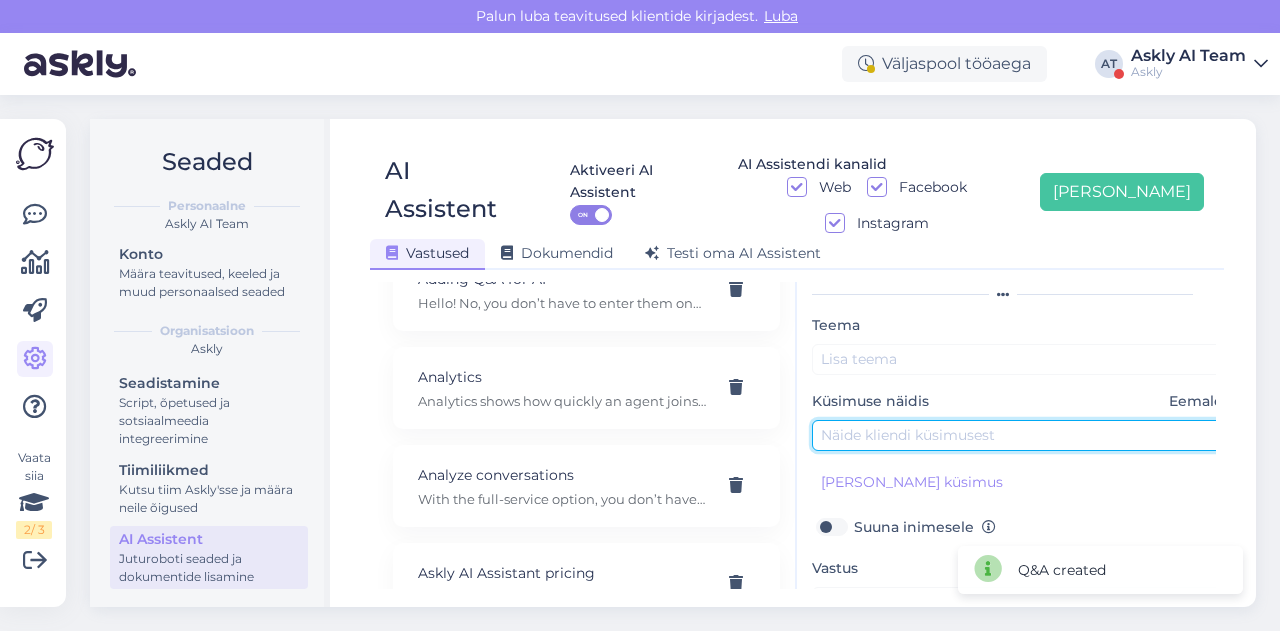 click at bounding box center [1022, 435] 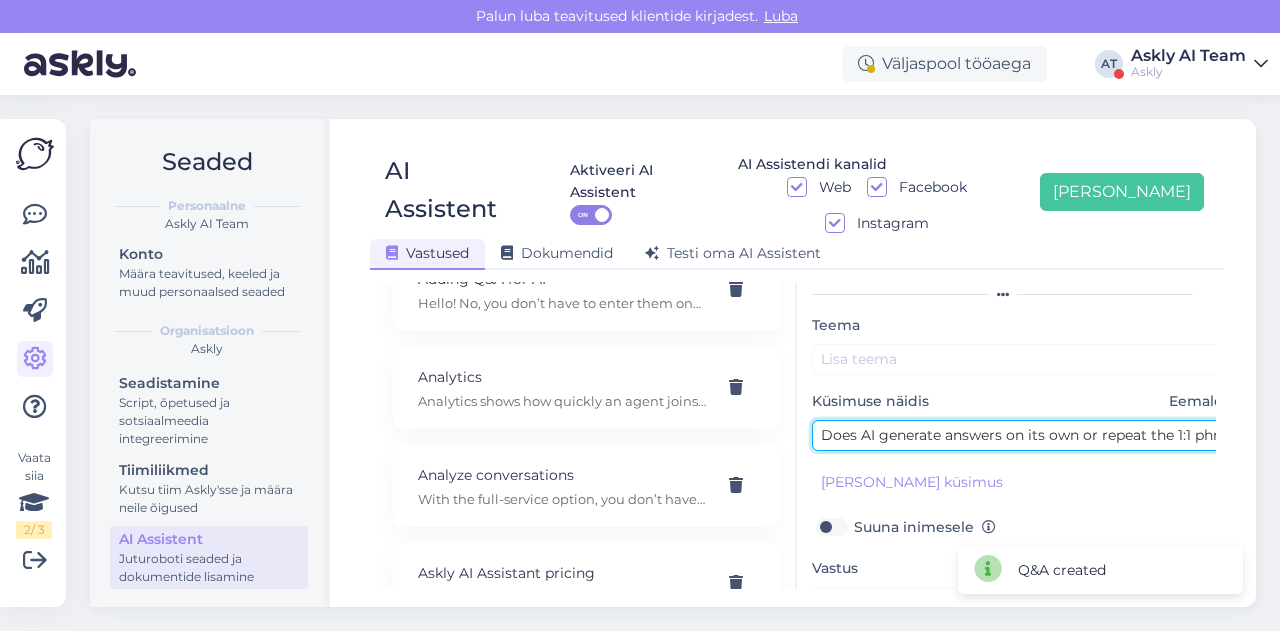 scroll, scrollTop: 0, scrollLeft: 145, axis: horizontal 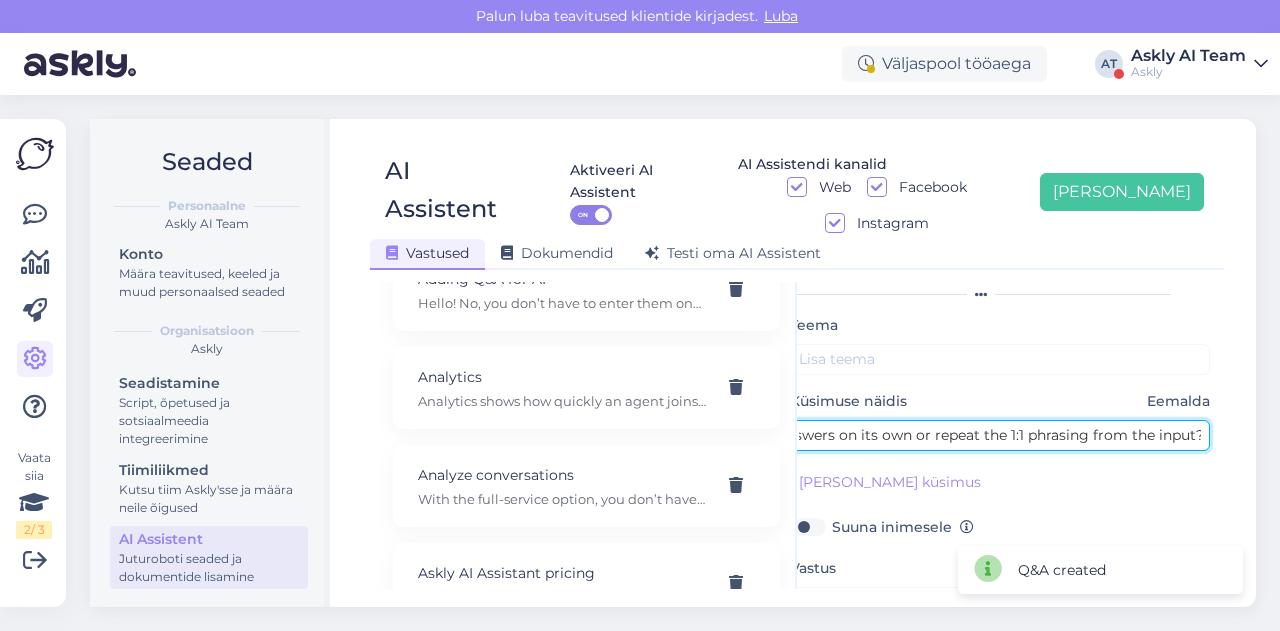 type on "Does AI generate answers on its own or repeat the 1:1 phrasing from the input?" 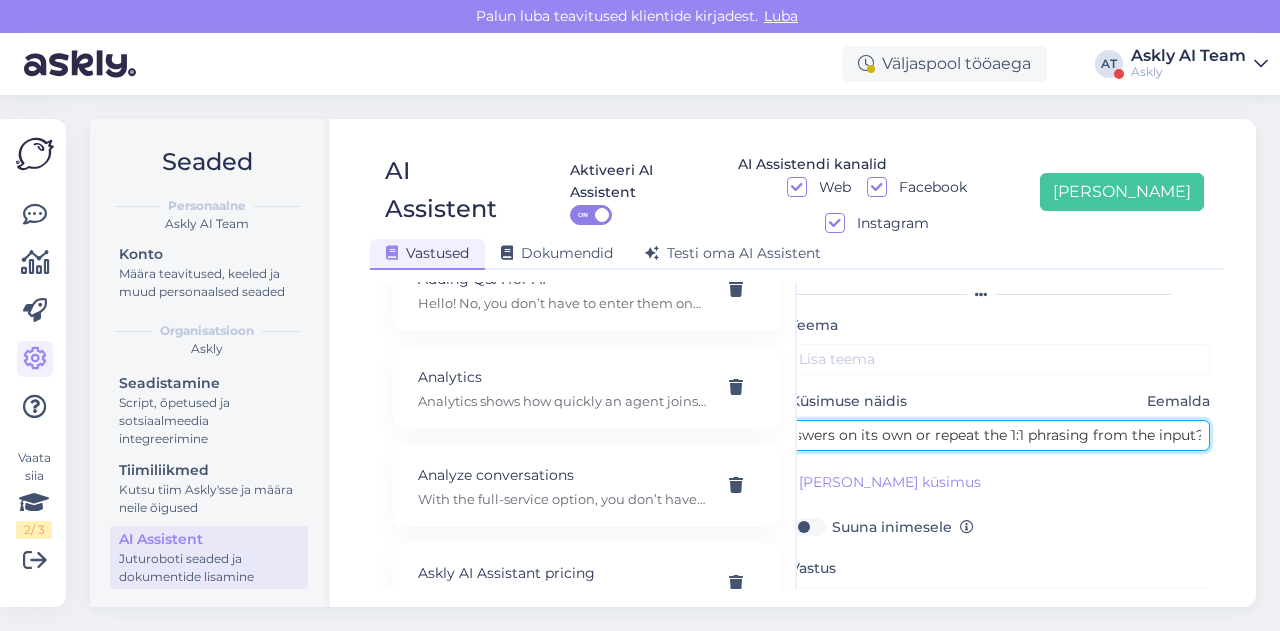 scroll, scrollTop: 0, scrollLeft: 0, axis: both 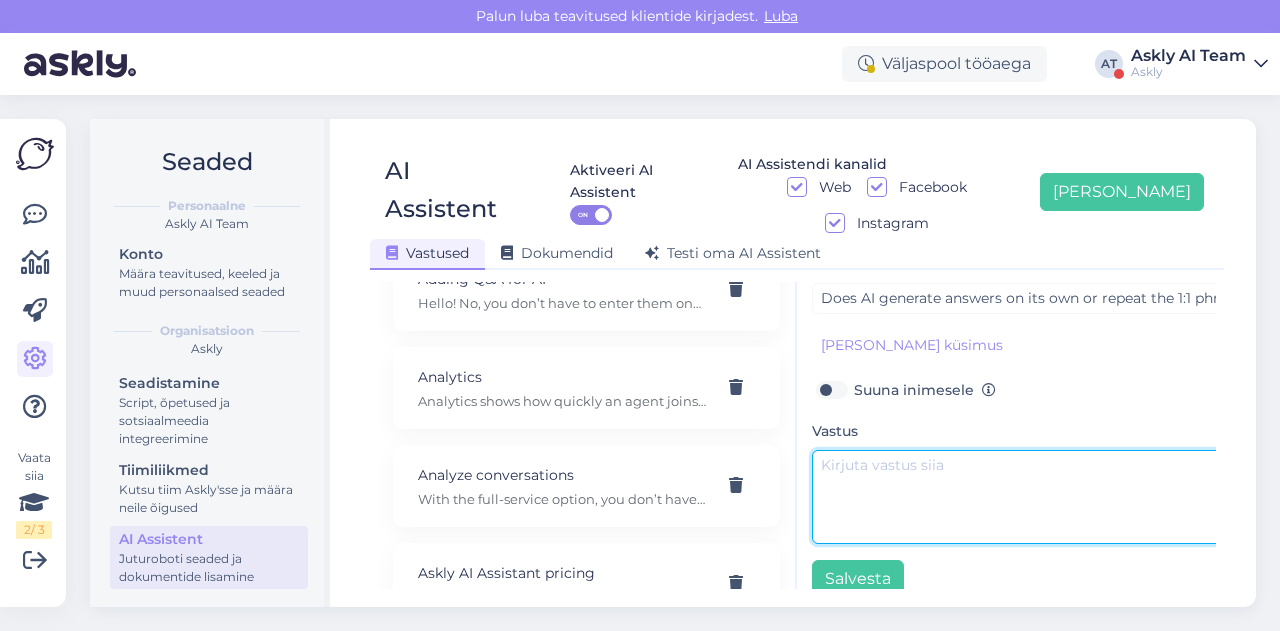 click at bounding box center (1022, 497) 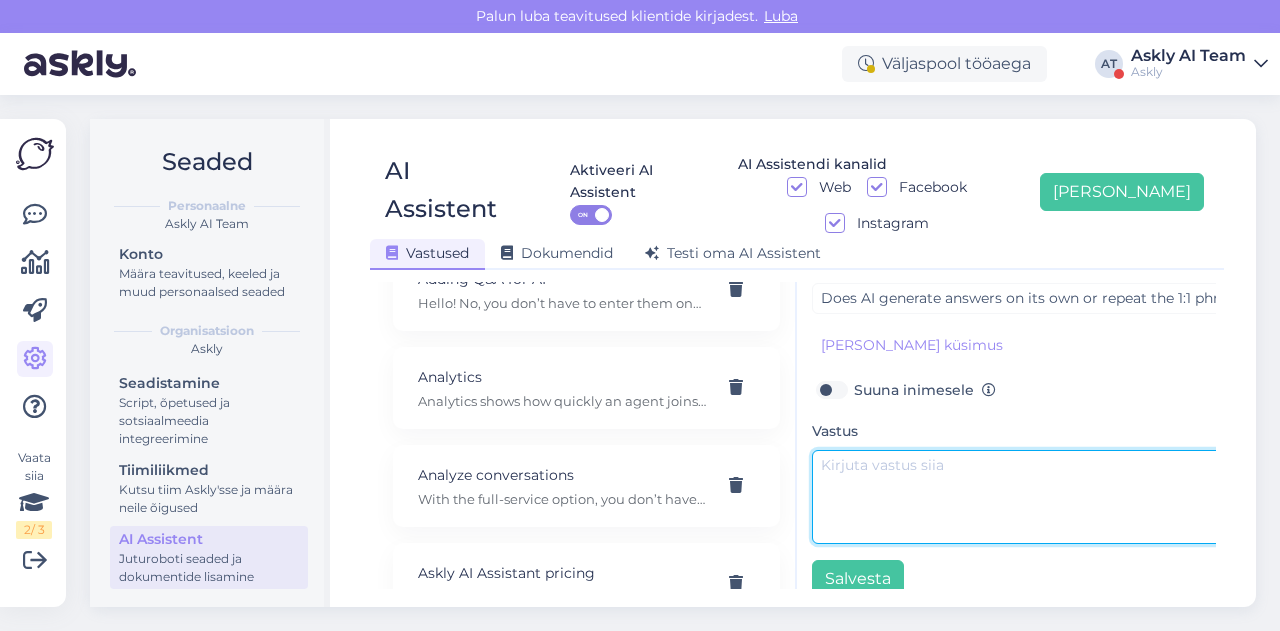 paste on "Depends on how the customer asks. Sometimes it answers exactly, other times it combines responses from multiple topics.
Provide responses in the tone and wording that you would use for your customers." 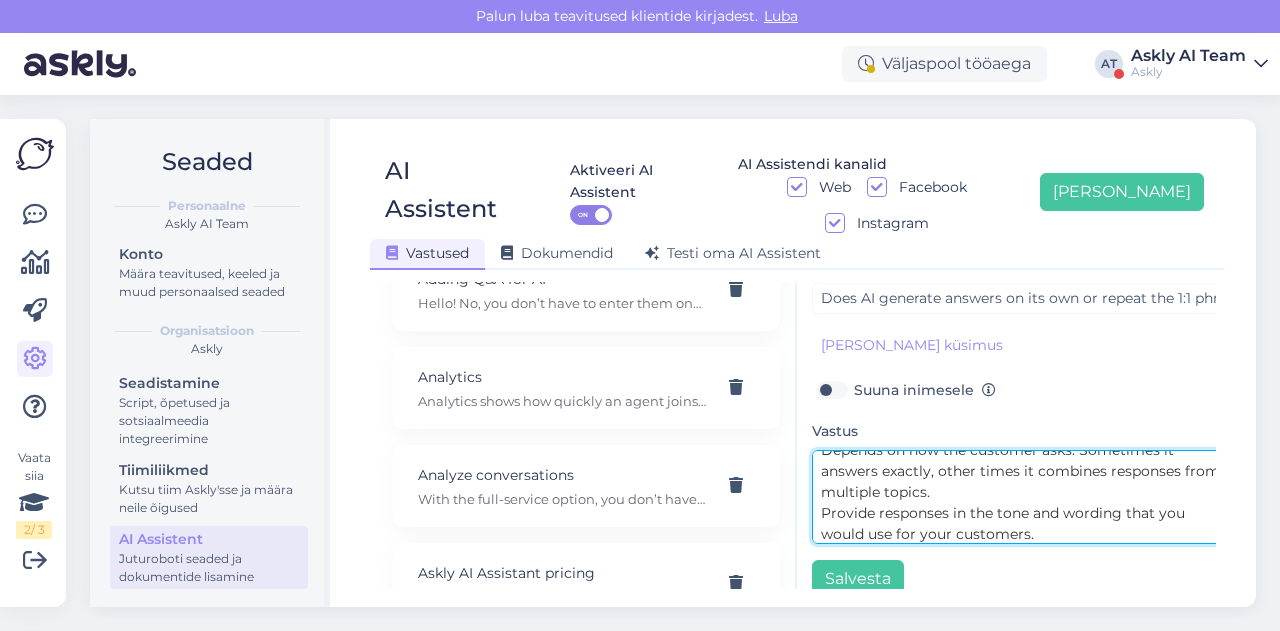 scroll, scrollTop: 0, scrollLeft: 0, axis: both 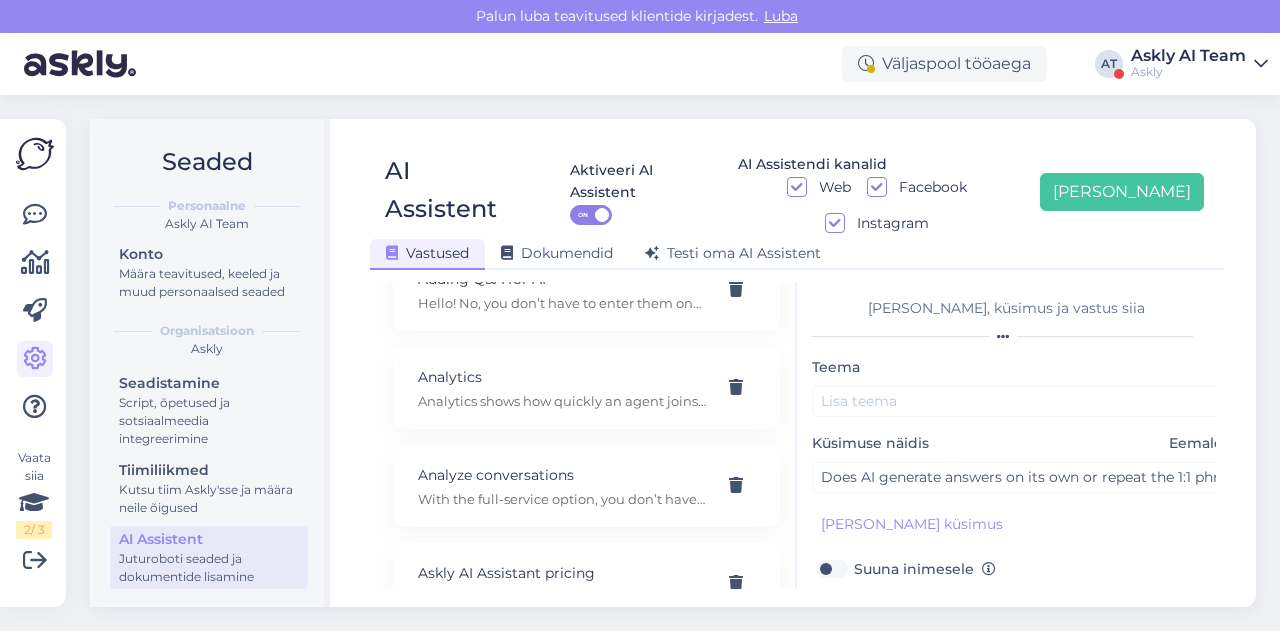 type on "Depends on how the customer asks. Sometimes it answers exactly, other times it combines responses from multiple topics.
Provide responses in the tone and wording that you would use for your customers." 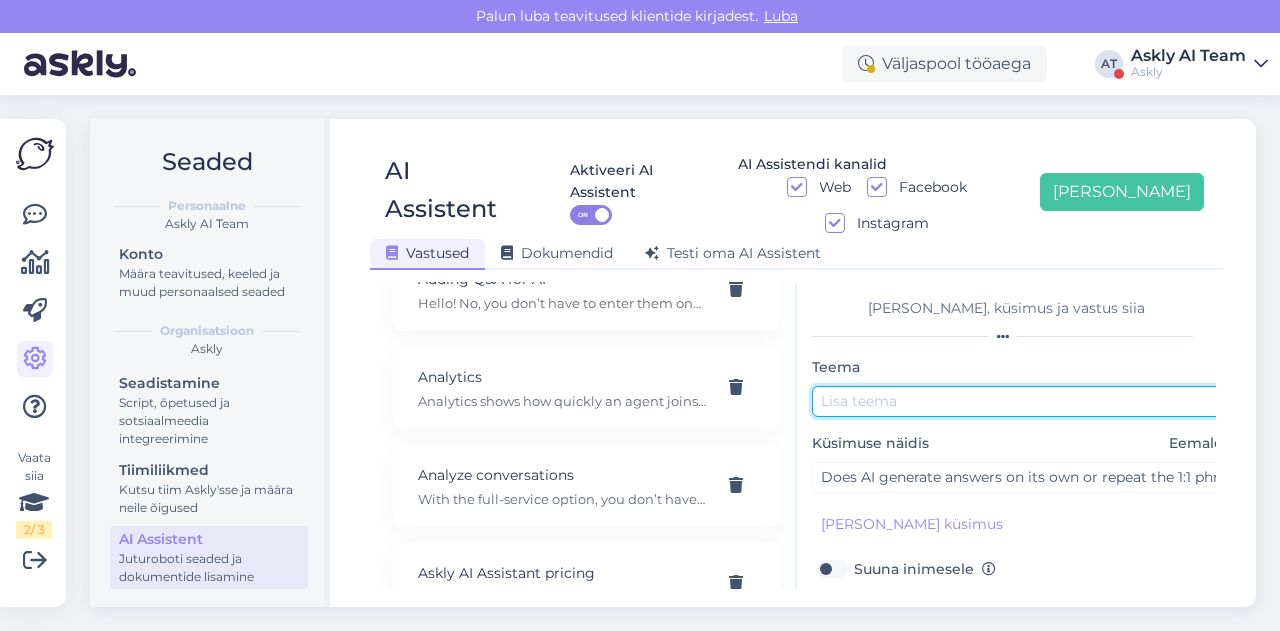 click at bounding box center [1022, 401] 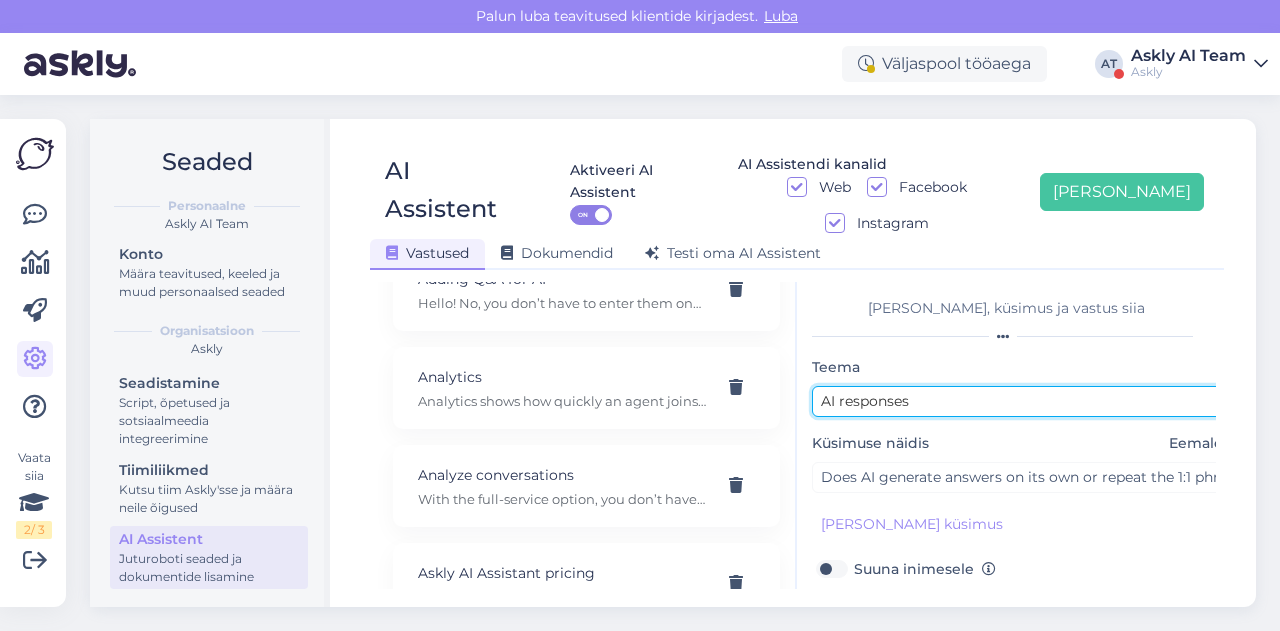 scroll, scrollTop: 179, scrollLeft: 16, axis: both 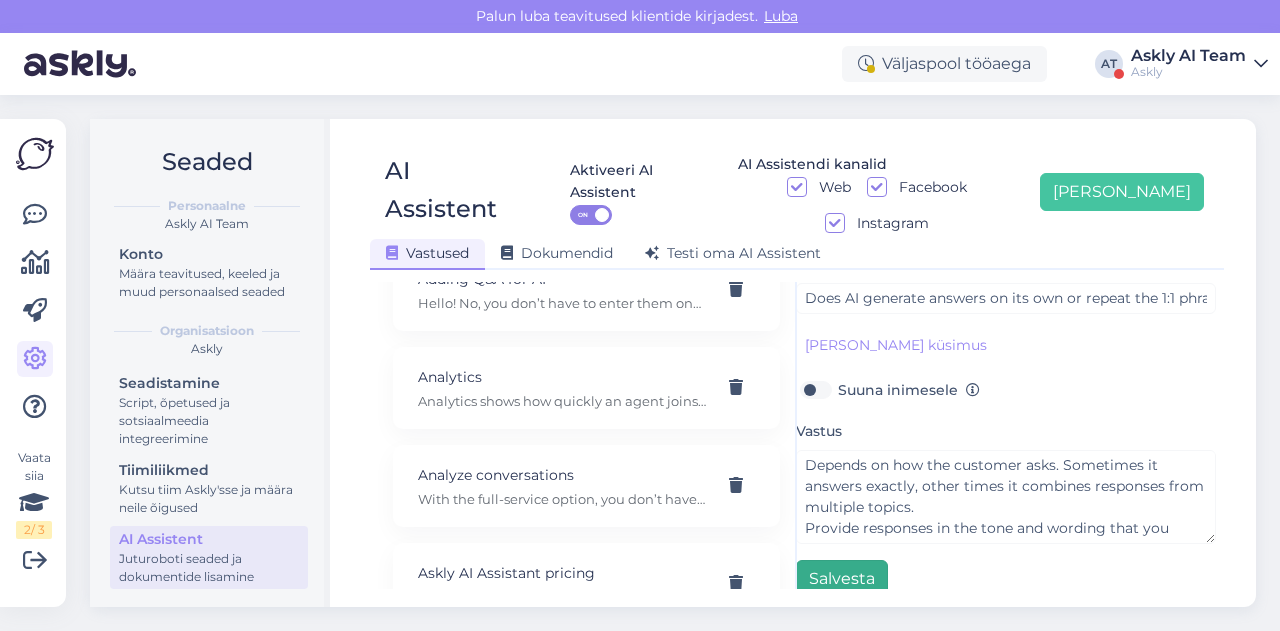 type on "AI responses" 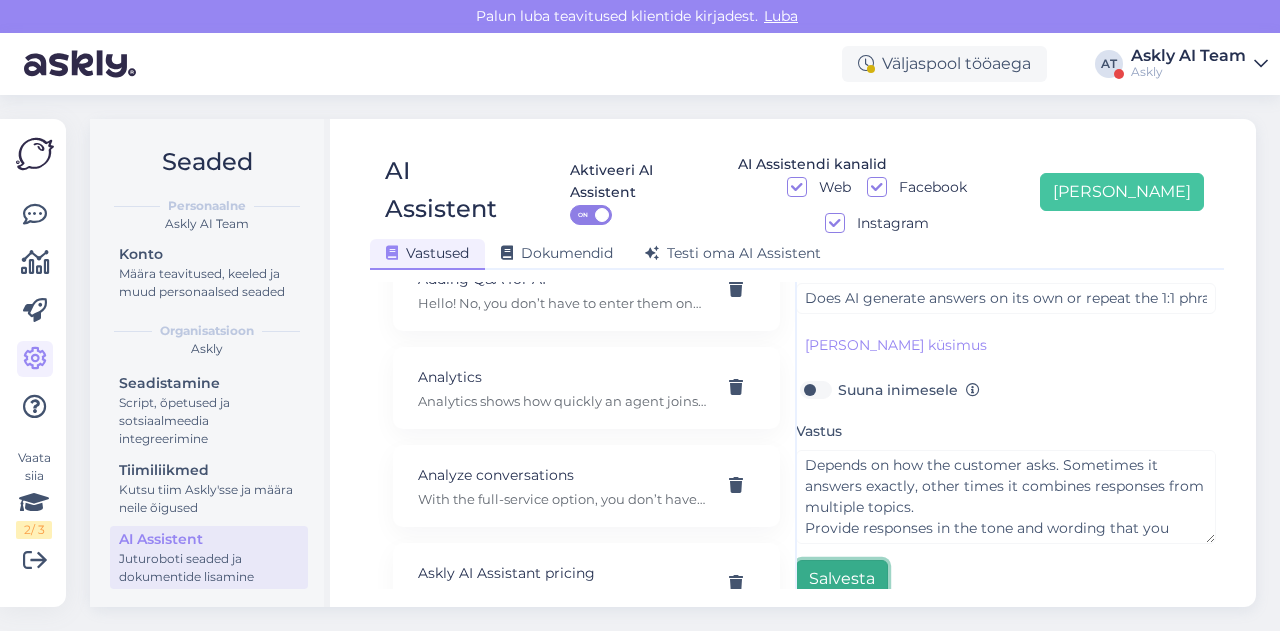 click on "Salvesta" at bounding box center (842, 579) 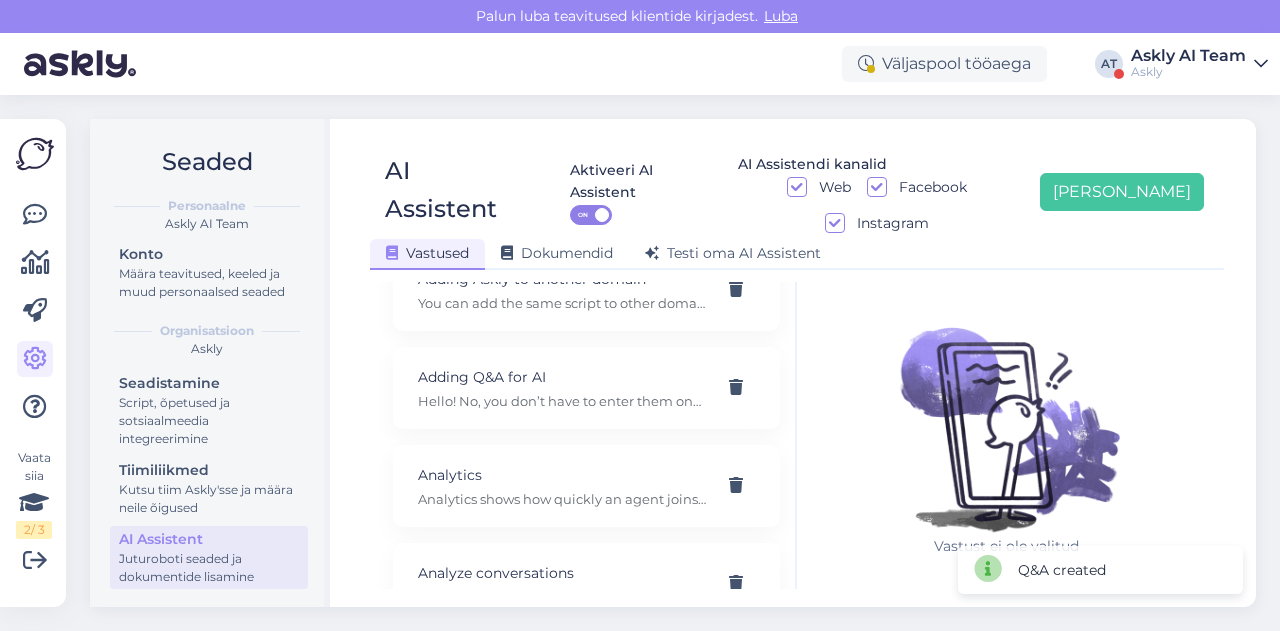scroll, scrollTop: 0, scrollLeft: 0, axis: both 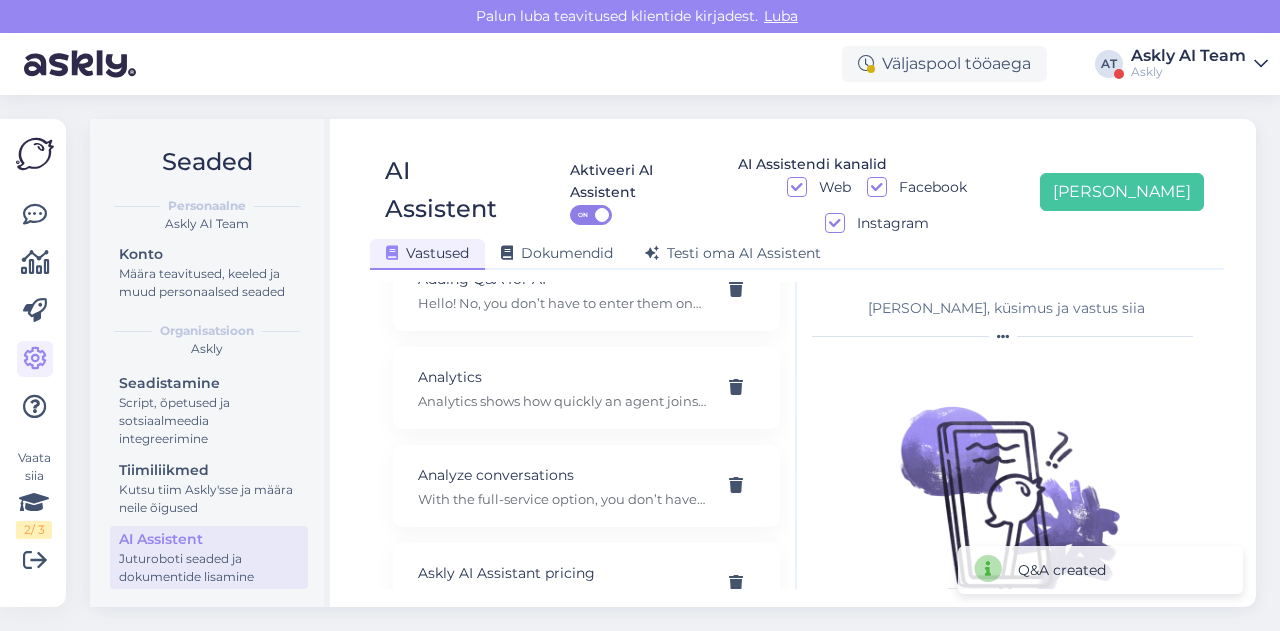 click on "Aktiveeri AI Assistent ON AI Assistendi kanalid Web Facebook Instagram Lisa uus" at bounding box center [863, 192] 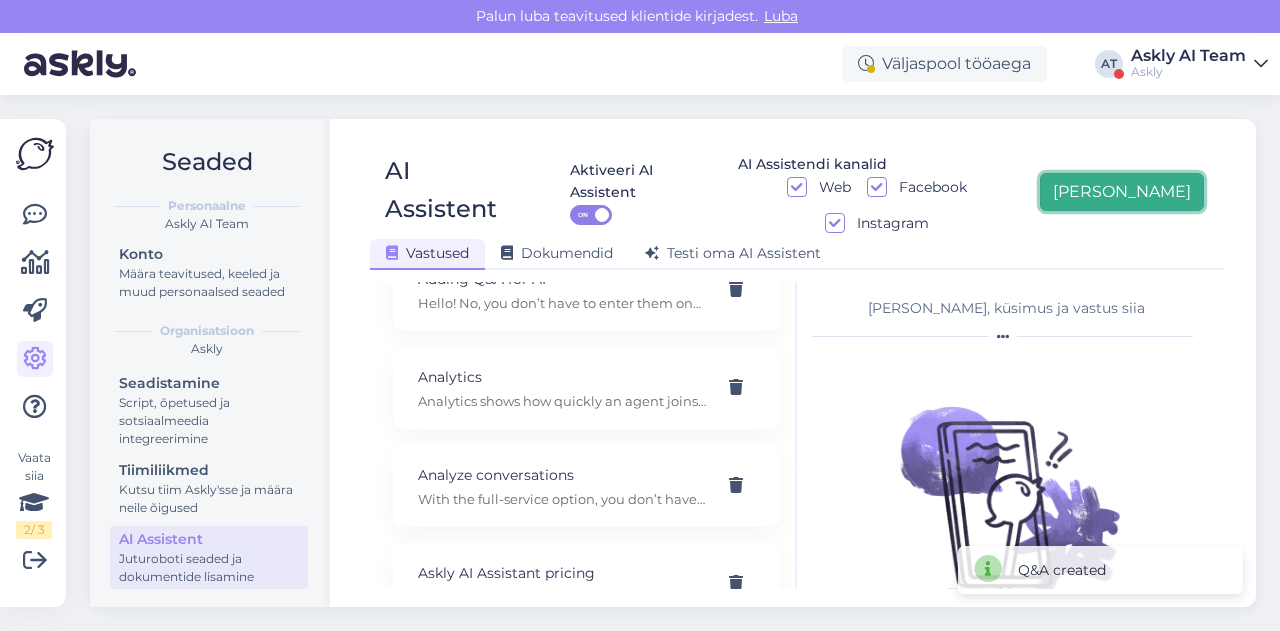 click on "Lisa uus" at bounding box center [1122, 192] 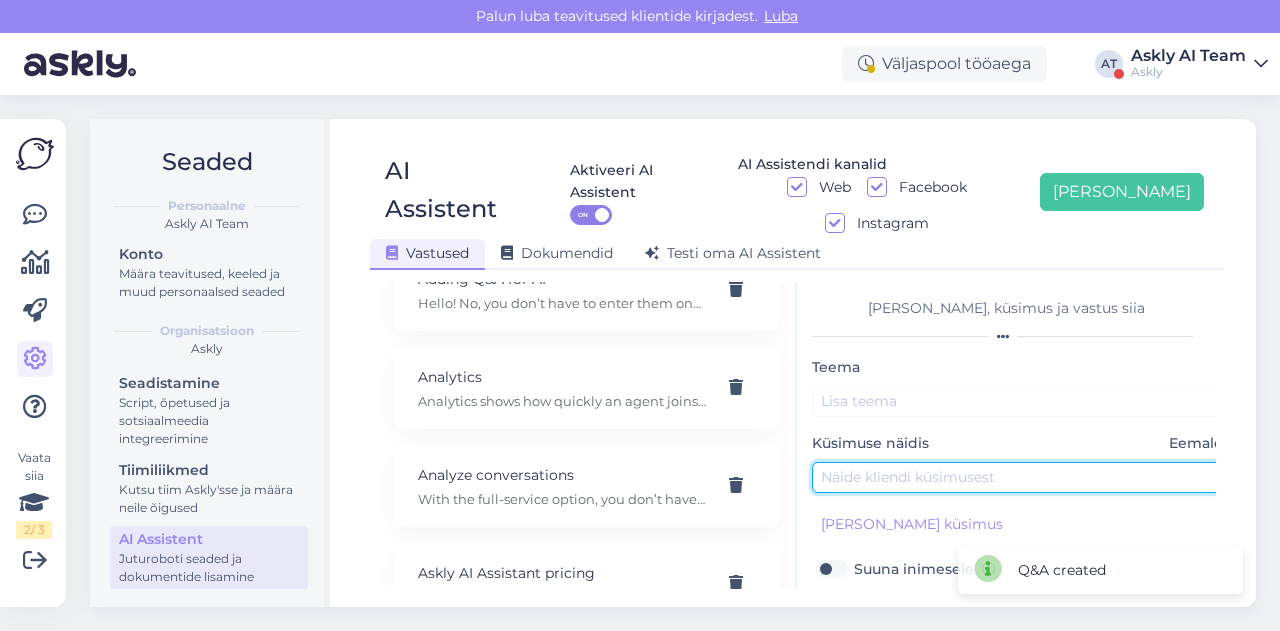 click at bounding box center (1022, 477) 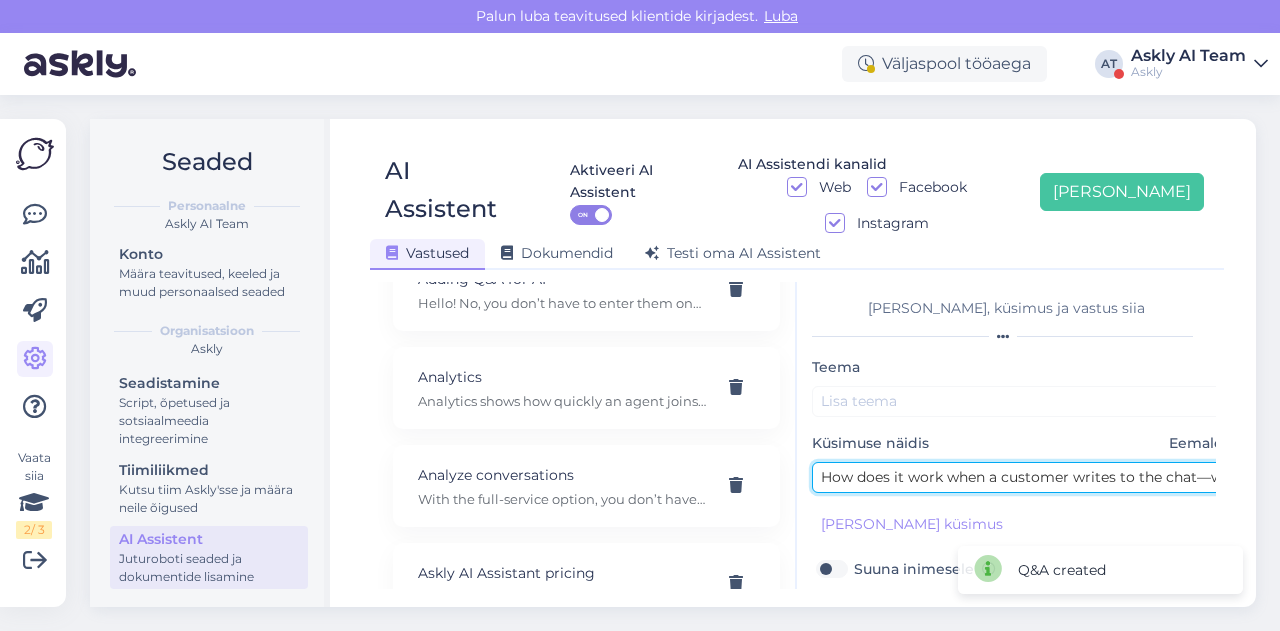 scroll, scrollTop: 0, scrollLeft: 250, axis: horizontal 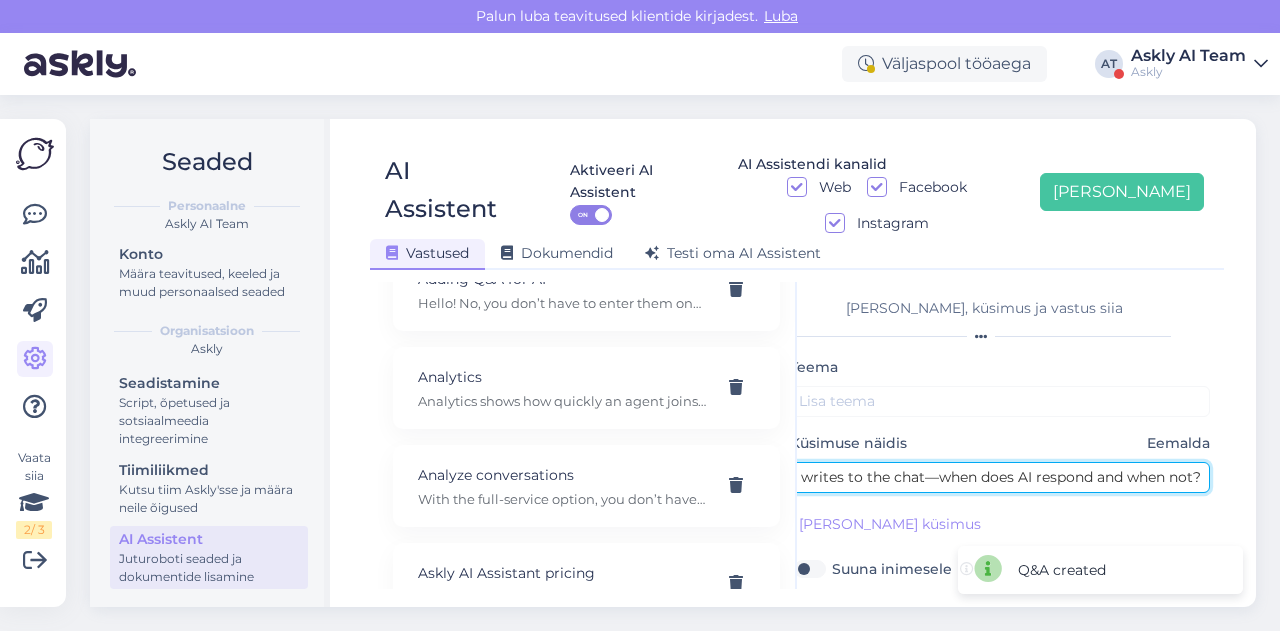 type on "How does it work when a customer writes to the chat—when does AI respond and when not?" 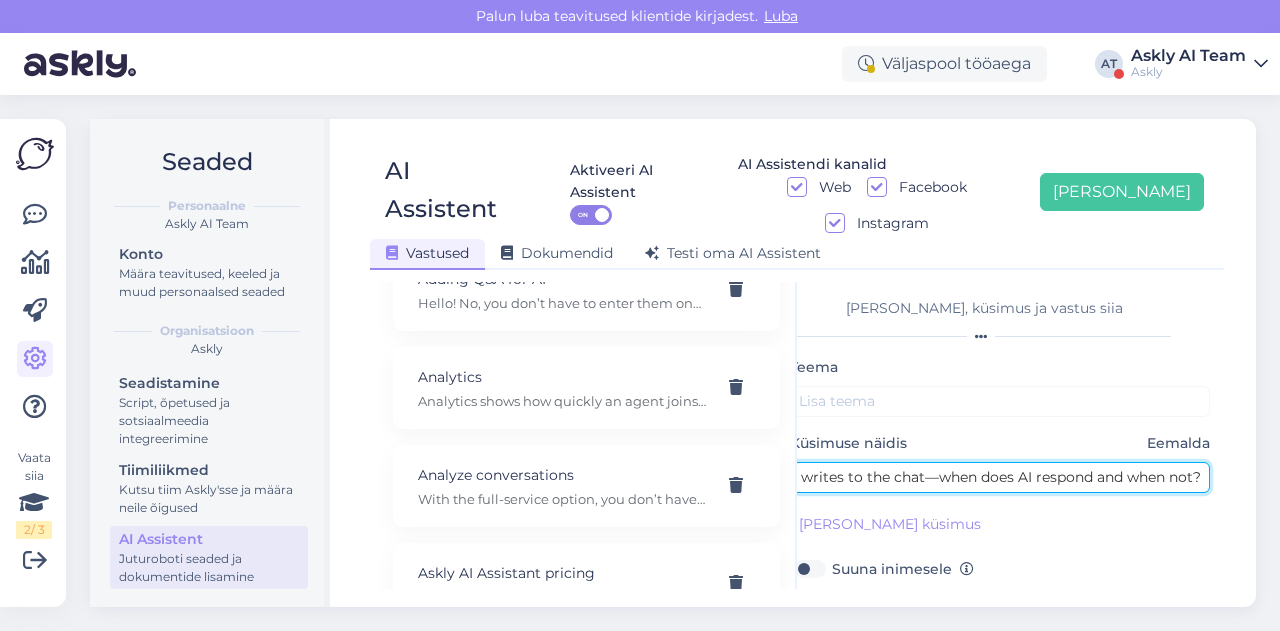 scroll, scrollTop: 0, scrollLeft: 0, axis: both 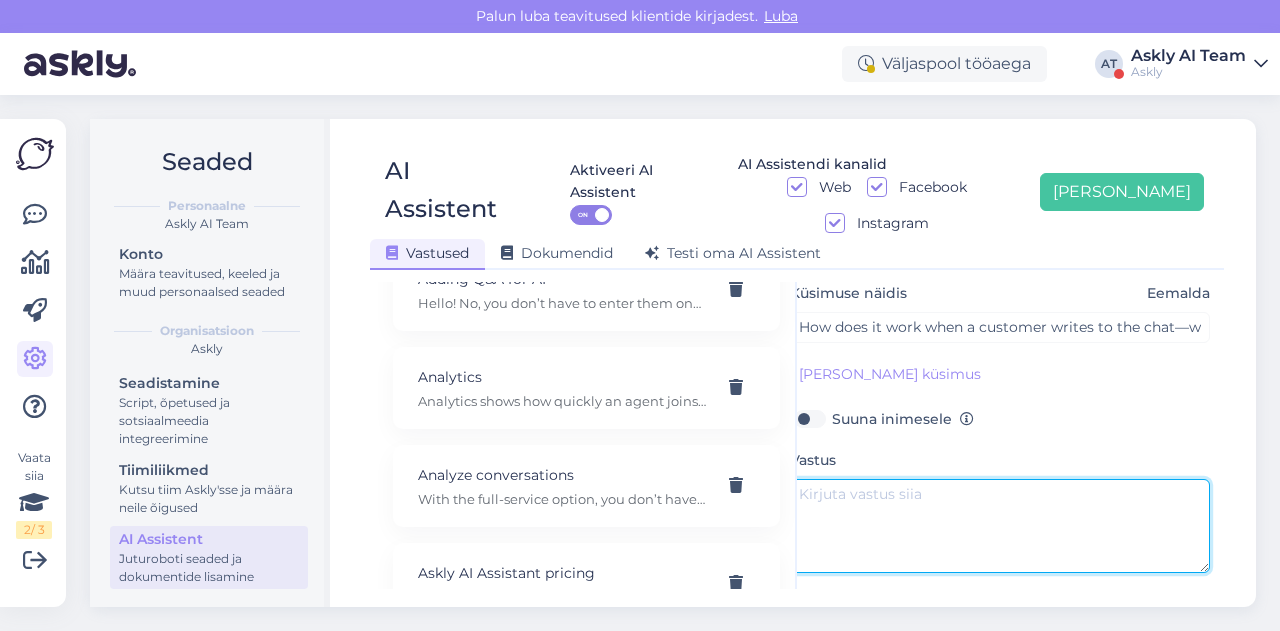 click at bounding box center (1000, 526) 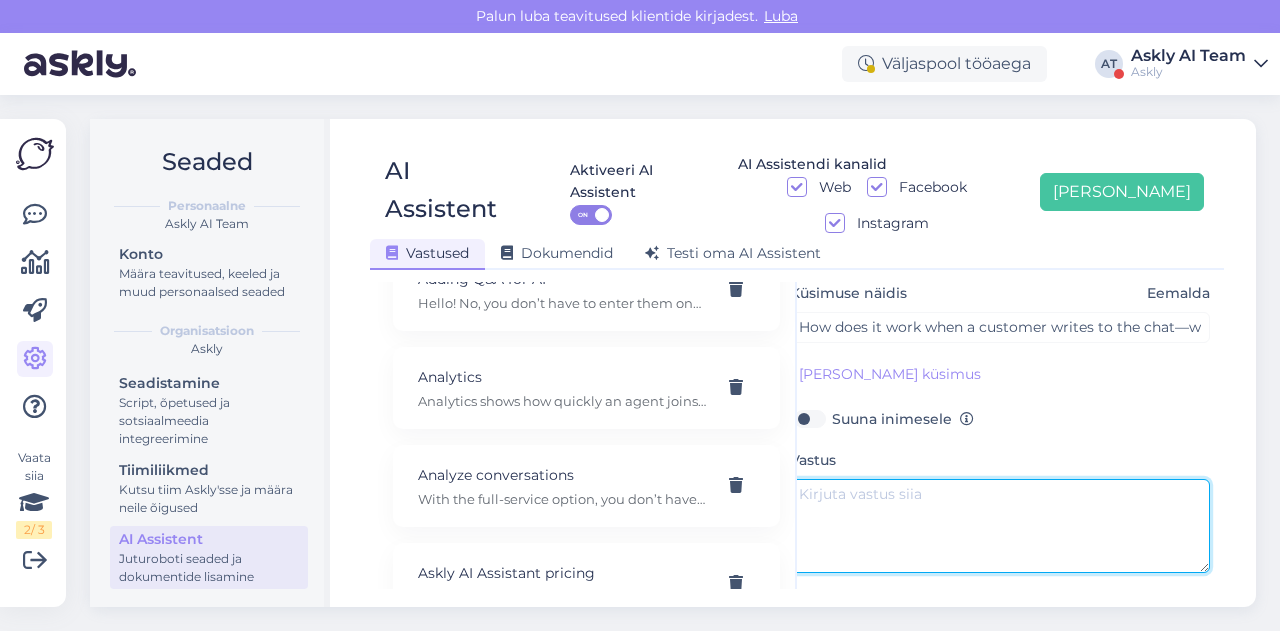 paste on "AI responds 24/7 on your website, as well as to Facebook and Instagram messages (if those channels are connected to Askly).
AI joins every conversation (except those with attachments, which it can’t handle well yet). If it doesn’t know the answer, it politely forwards the question to your colleague. AI behaves like a member of your team." 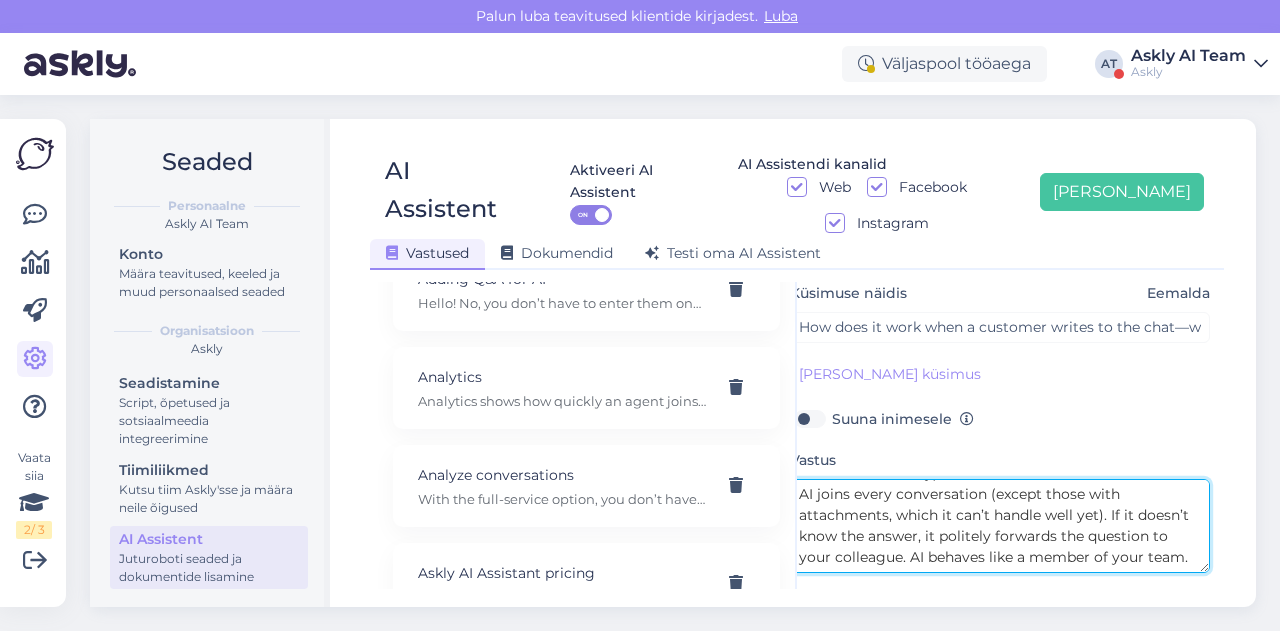 scroll, scrollTop: 0, scrollLeft: 0, axis: both 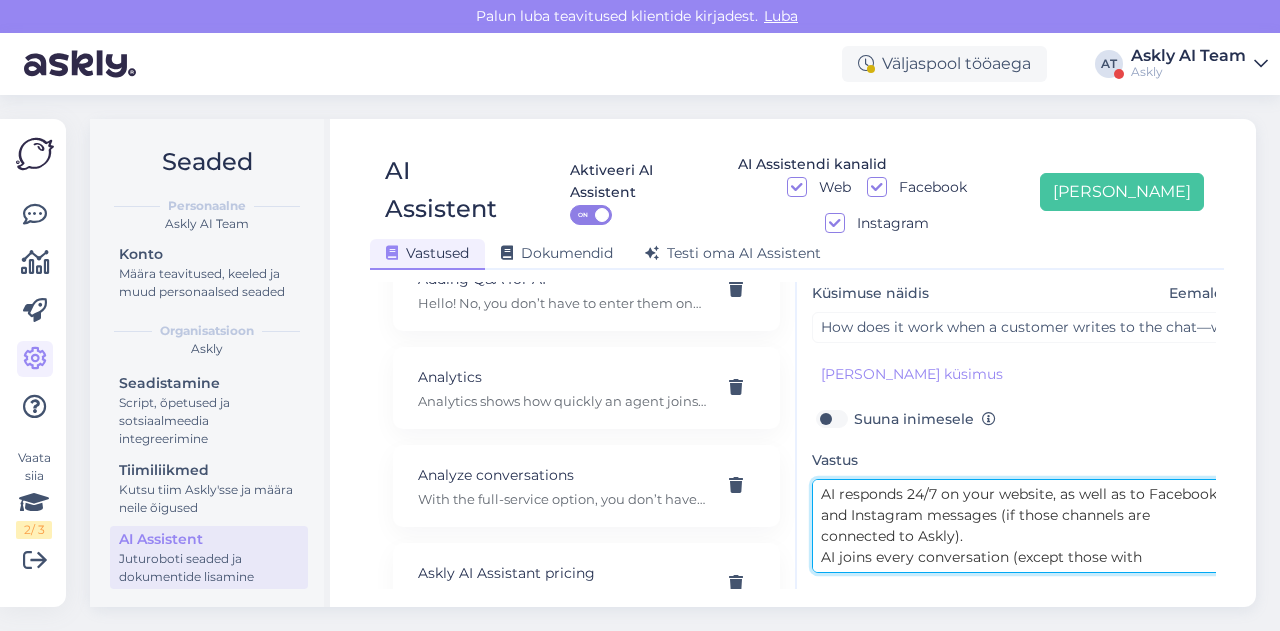 drag, startPoint x: 821, startPoint y: 459, endPoint x: 934, endPoint y: 452, distance: 113.216606 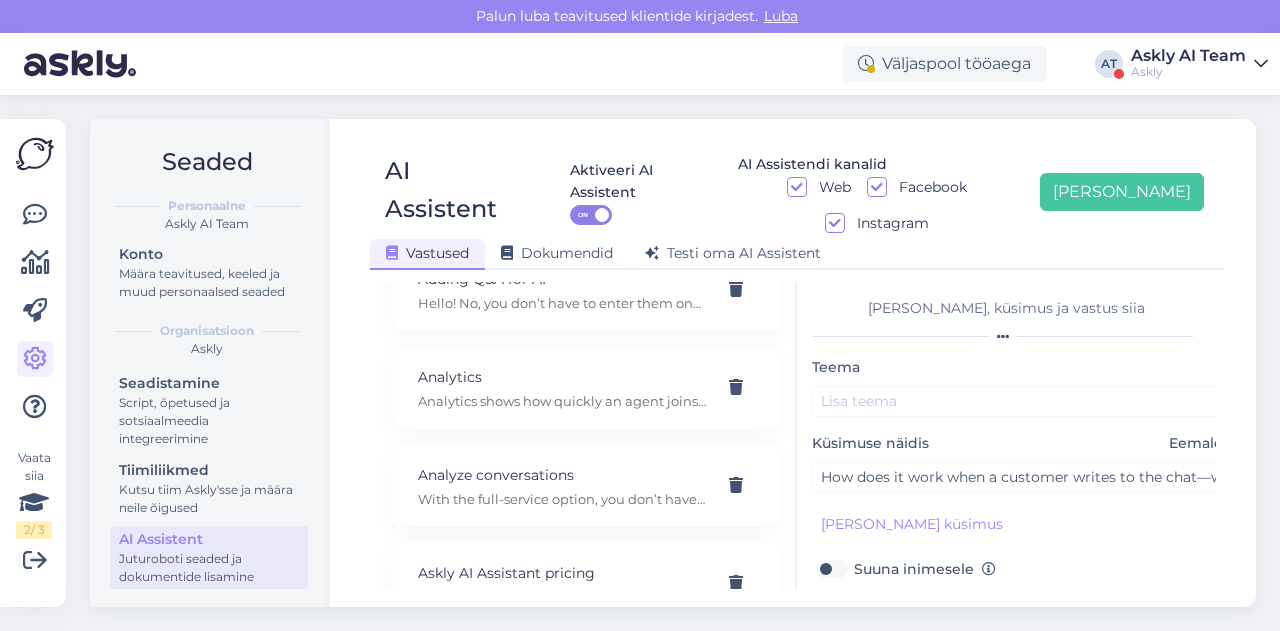 type on "AI responds 24/7 on your website, as well as to Facebook and Instagram messages (if those channels are connected to Askly).
AI joins every conversation (except those with attachments, which it can’t handle well yet). If it doesn’t know the answer, it politely forwards the question to your colleague. AI behaves like a member of your team." 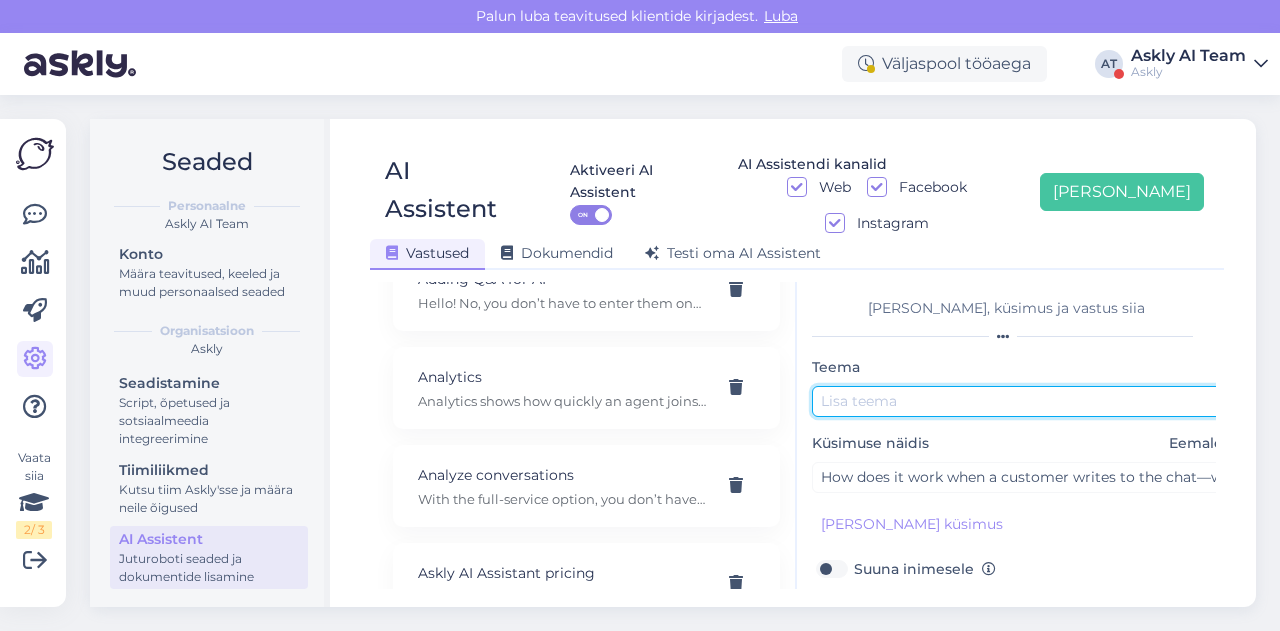 click at bounding box center [1022, 401] 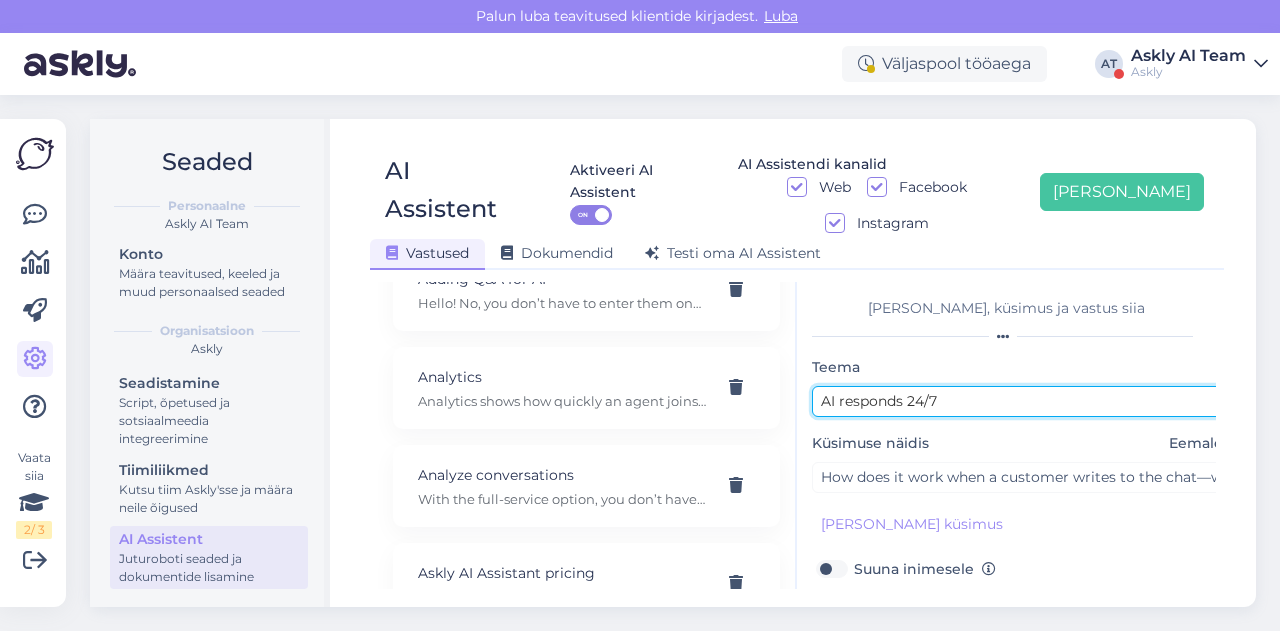 scroll, scrollTop: 179, scrollLeft: 0, axis: vertical 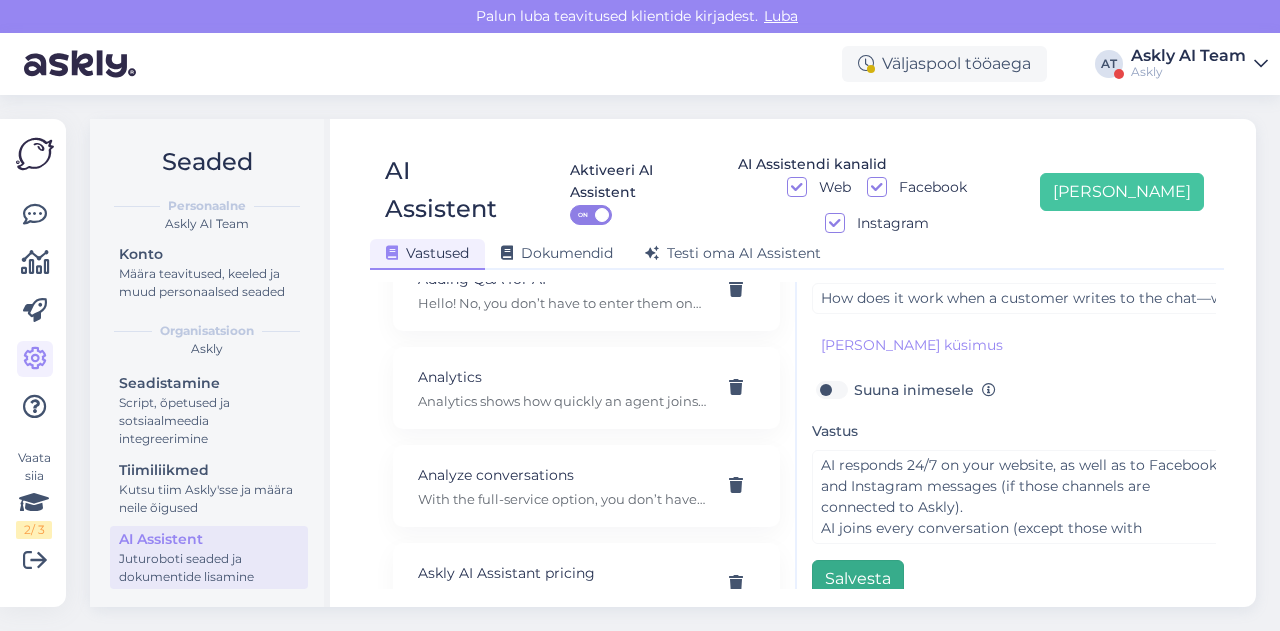 type on "AI responds 24/7" 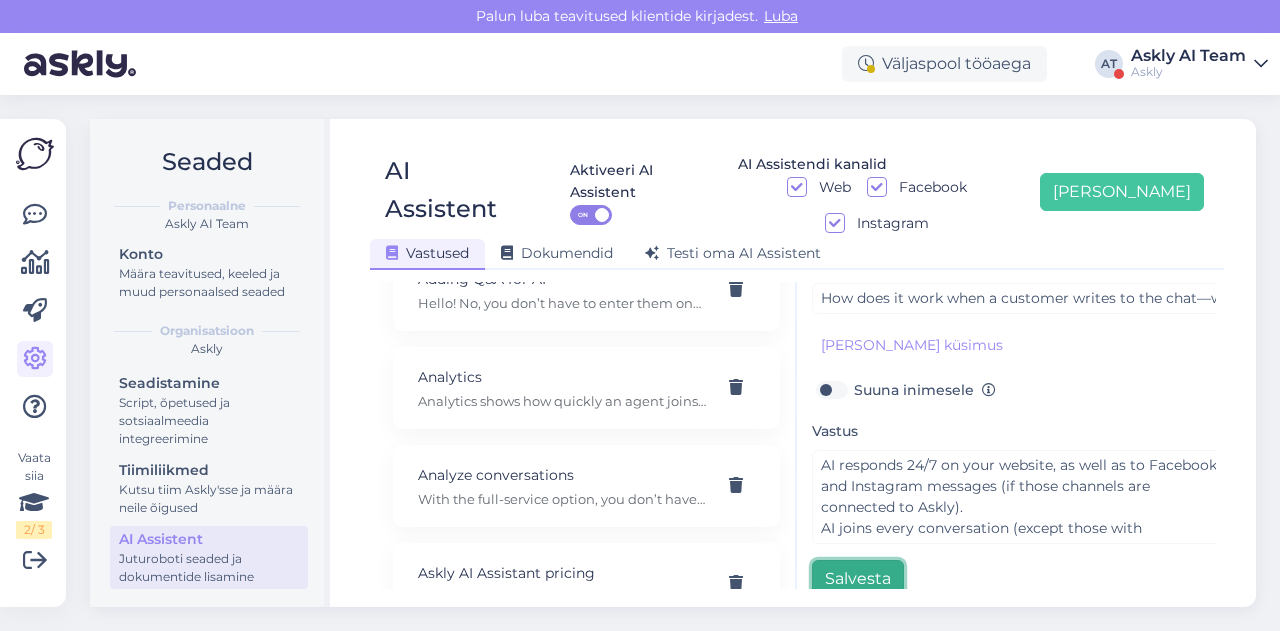 click on "Salvesta" at bounding box center [858, 579] 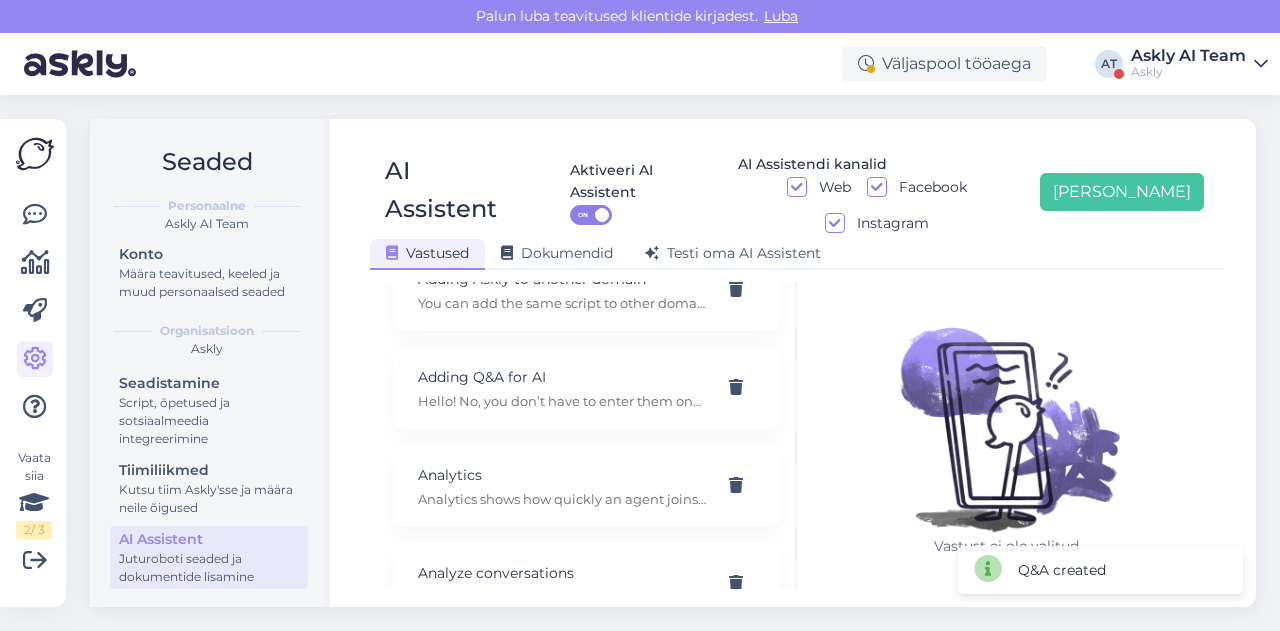 scroll, scrollTop: 0, scrollLeft: 0, axis: both 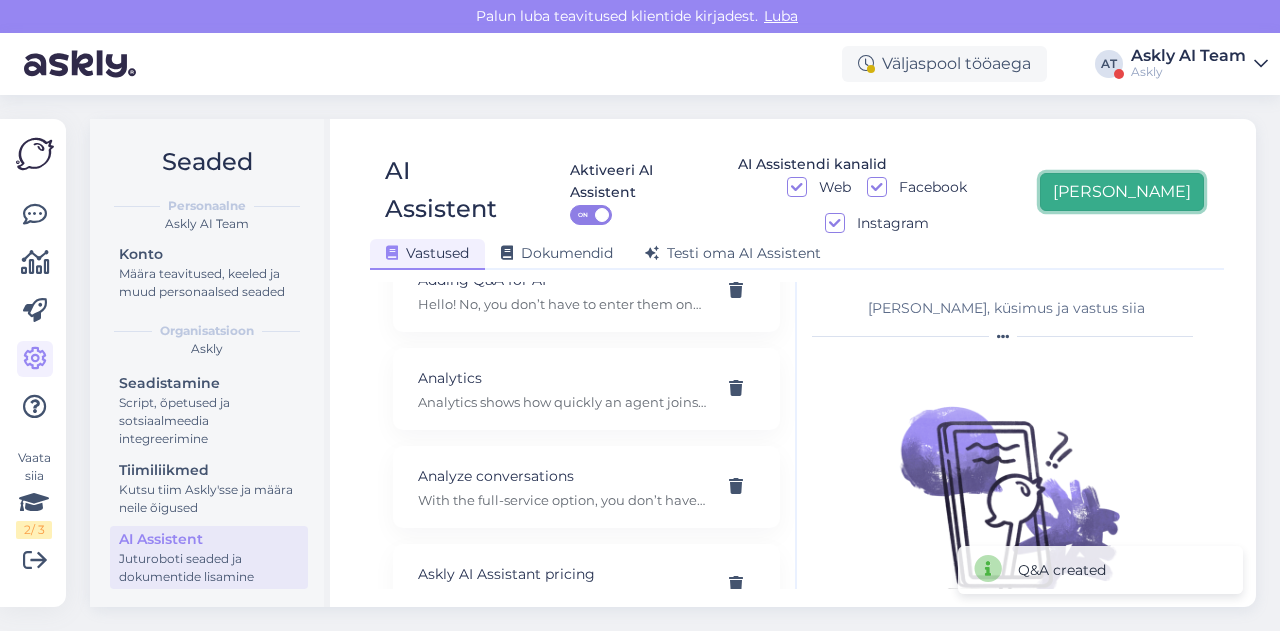 click on "Lisa uus" at bounding box center (1122, 192) 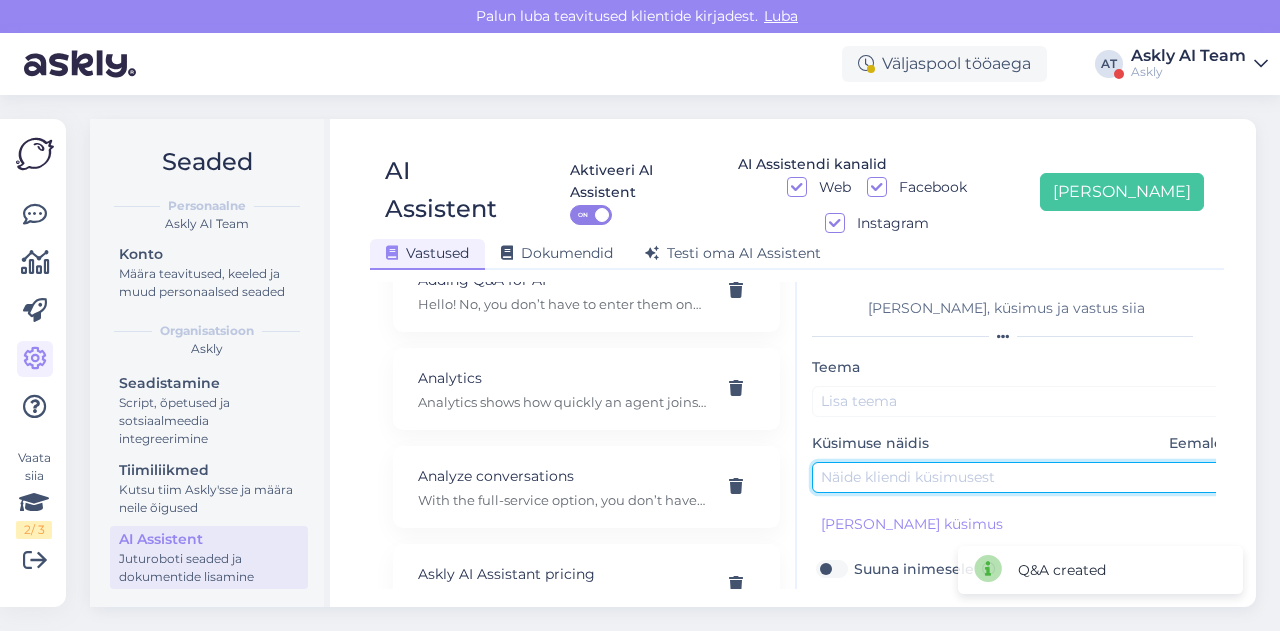 click at bounding box center (1022, 477) 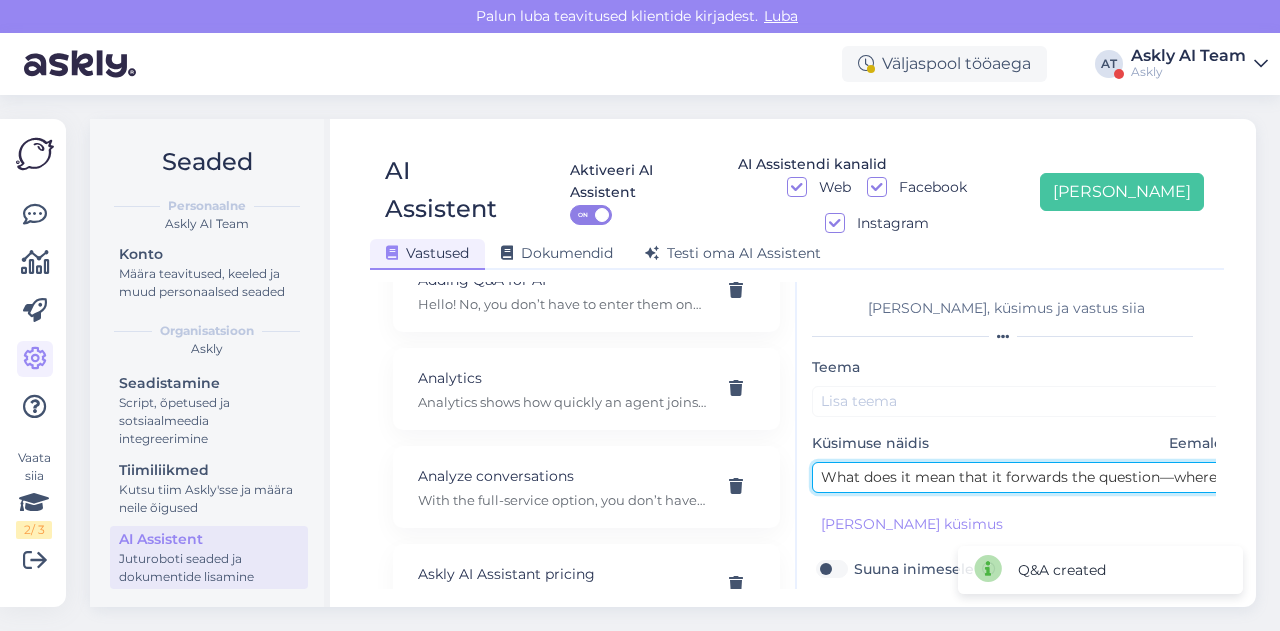 scroll, scrollTop: 0, scrollLeft: 124, axis: horizontal 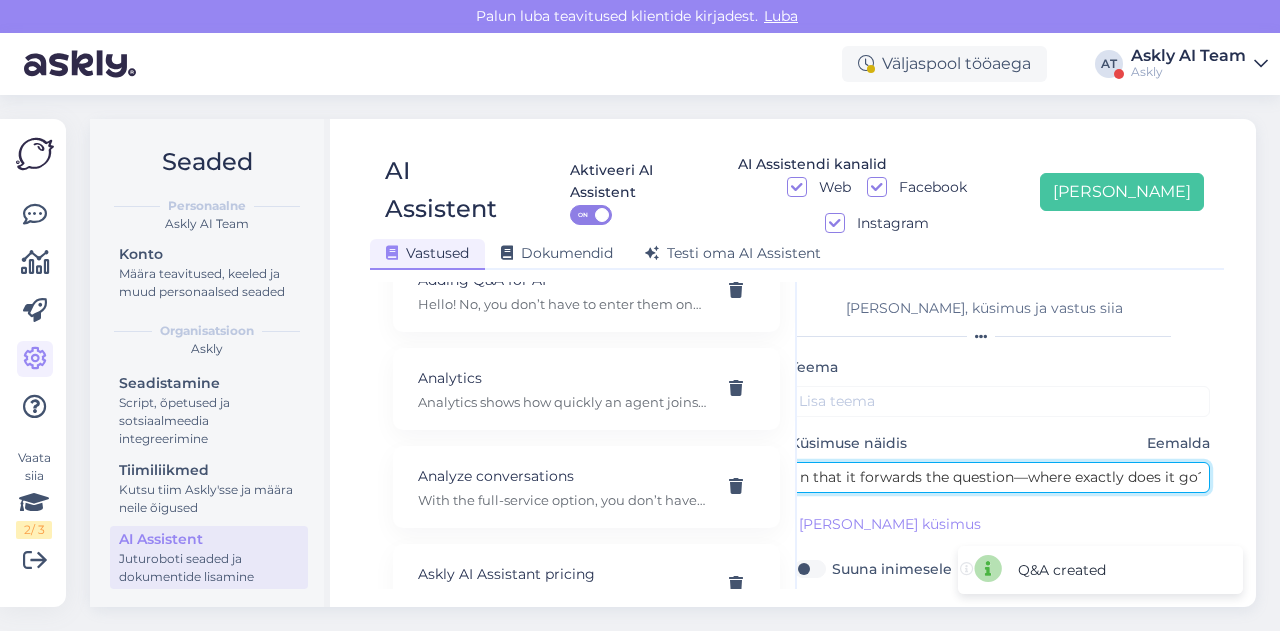 type on "What does it mean that it forwards the question—where exactly does it go?" 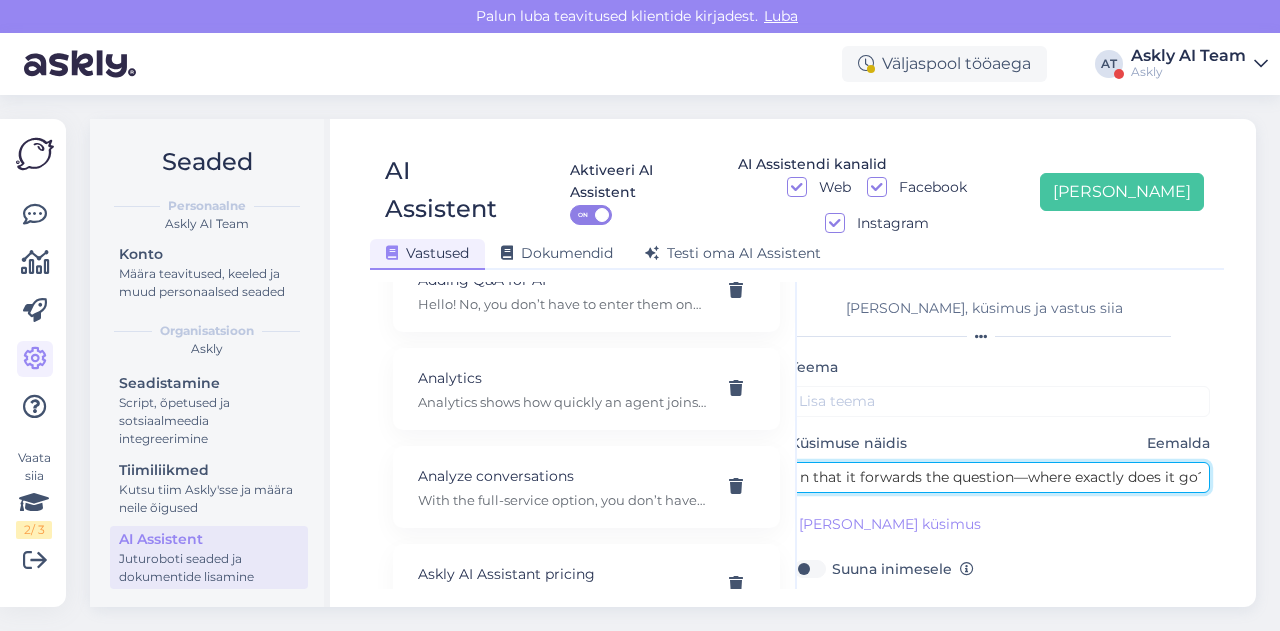scroll, scrollTop: 0, scrollLeft: 0, axis: both 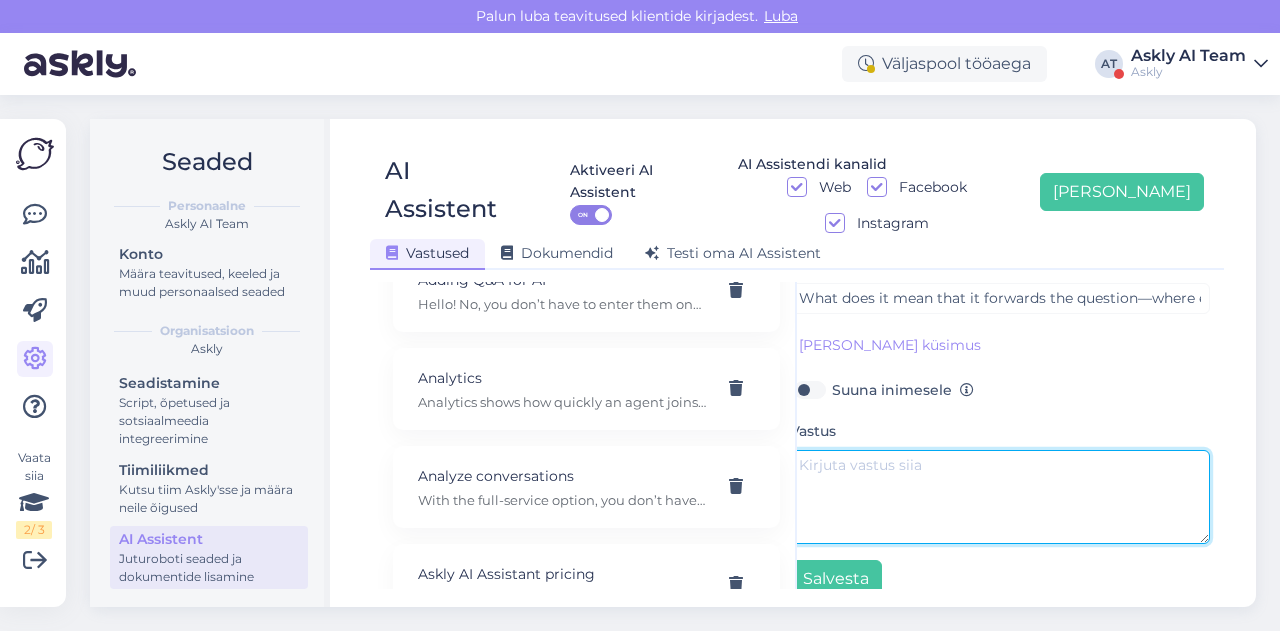 click at bounding box center [1000, 497] 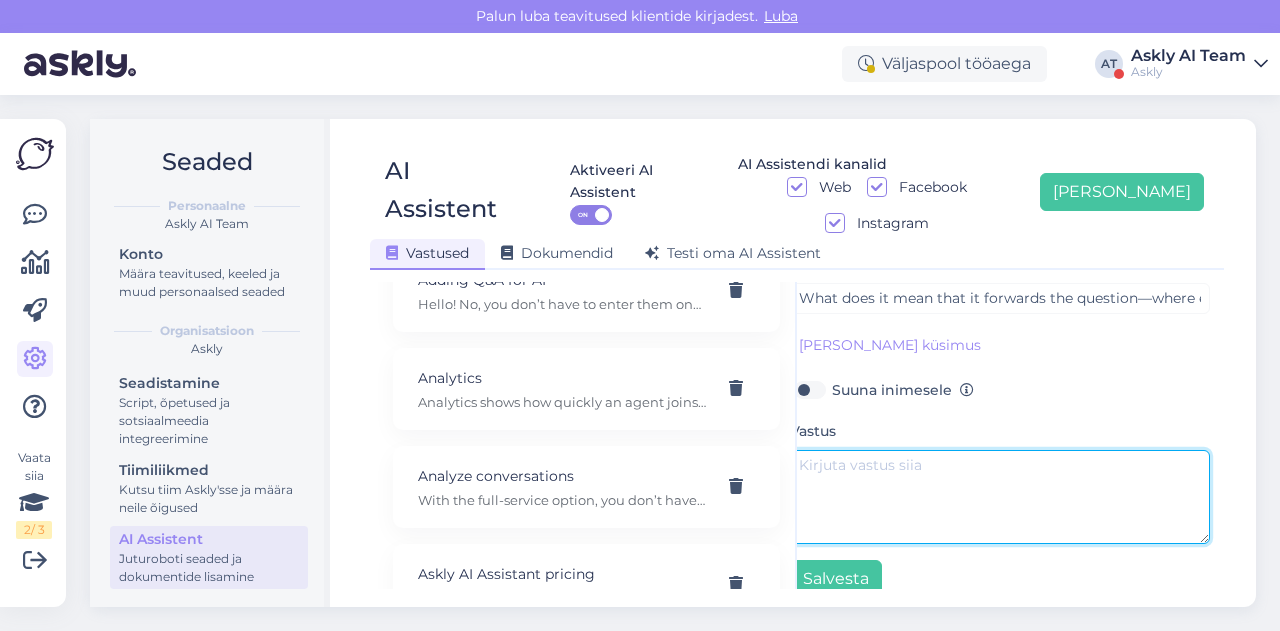 paste on "If AI doesn’t know the answer, it sends it to a team member—either to Askly chat or by email.
Your team will receive a notification on mobile or desktop.
If you’ve activated email notifications, you’ll get the message there too." 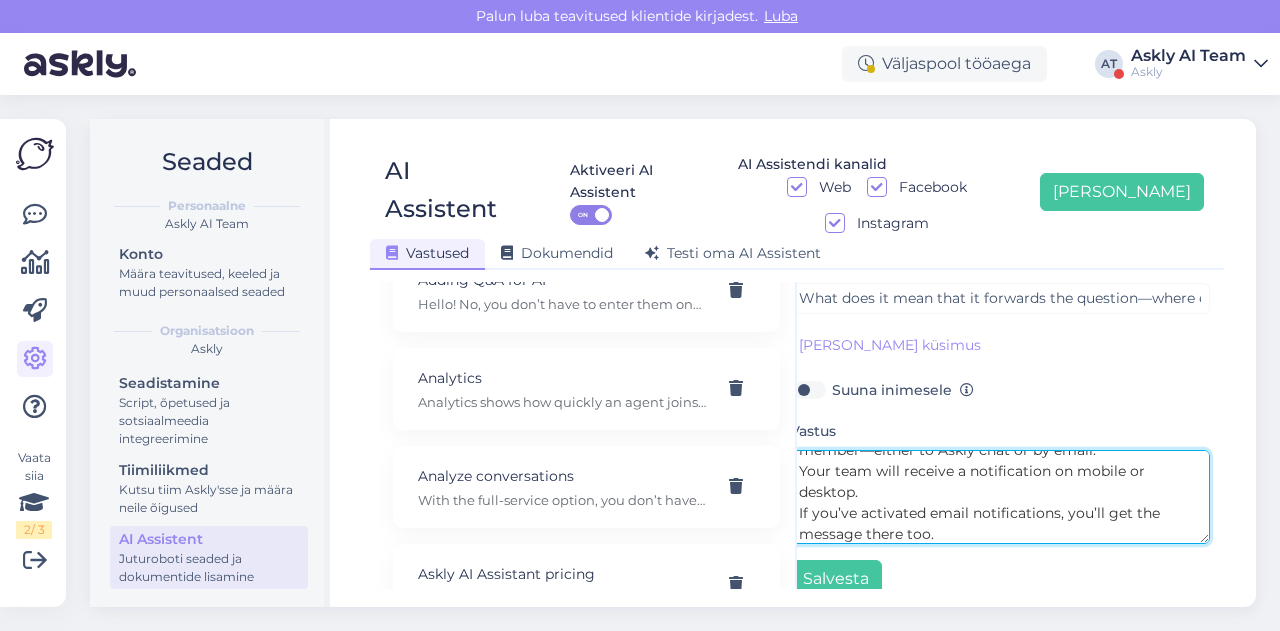 scroll, scrollTop: 0, scrollLeft: 0, axis: both 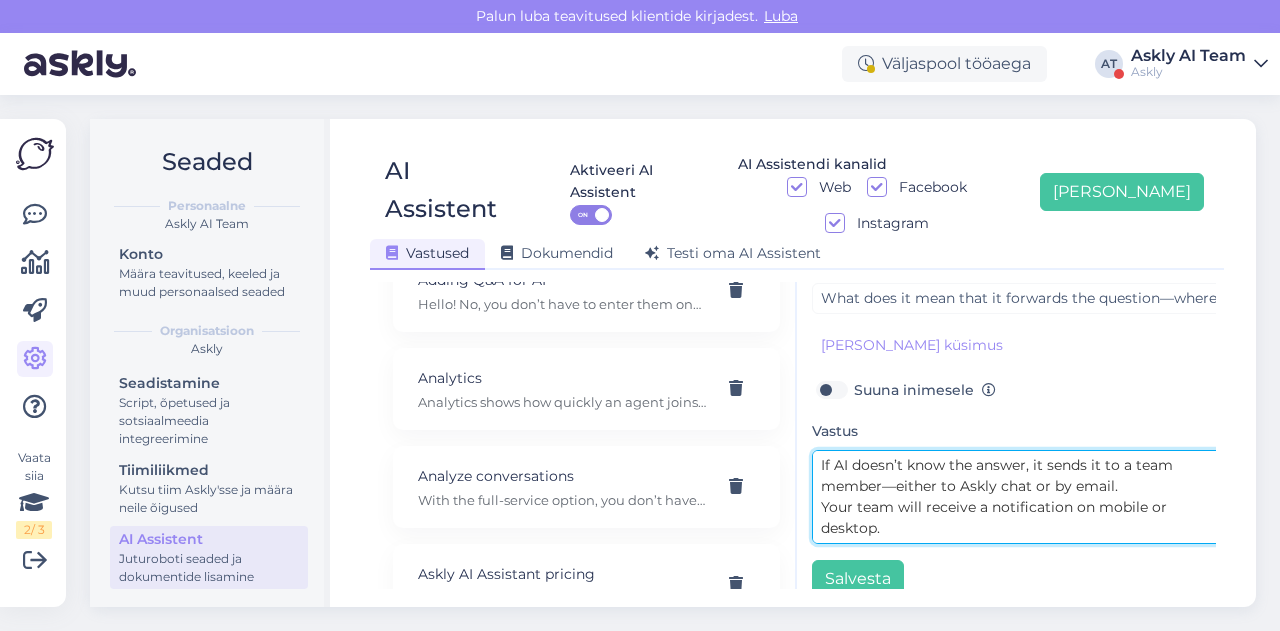 drag, startPoint x: 819, startPoint y: 426, endPoint x: 1024, endPoint y: 426, distance: 205 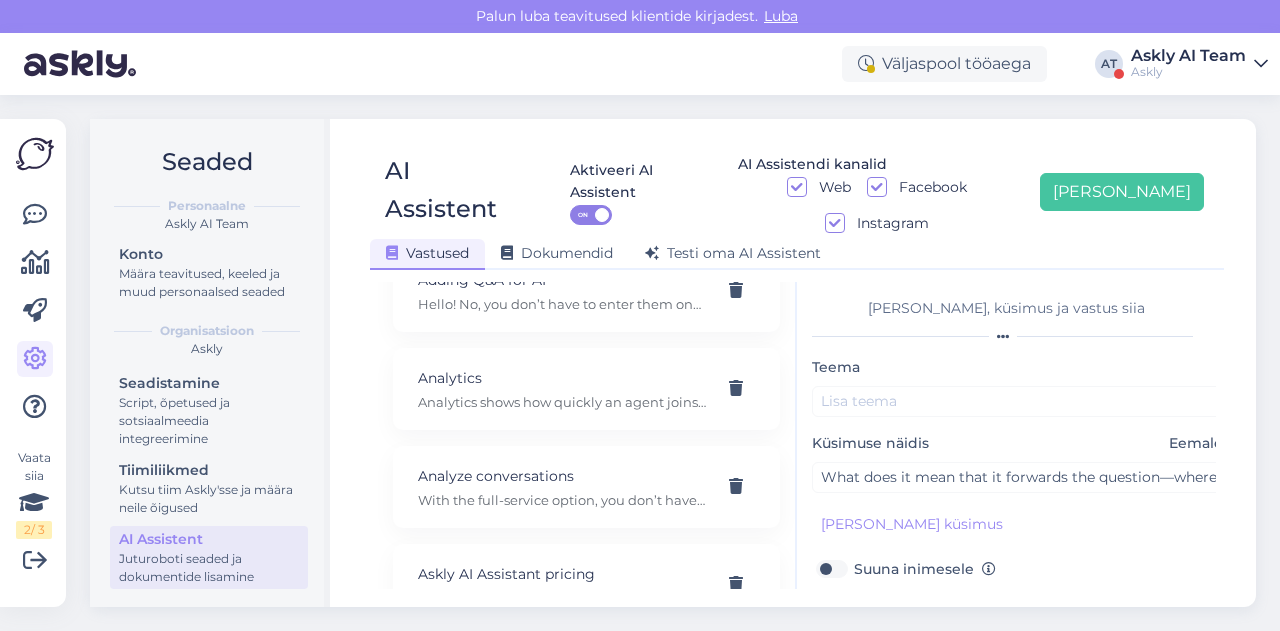 type on "If AI doesn’t know the answer, it sends it to a team member—either to Askly chat or by email.
Your team will receive a notification on mobile or desktop.
If you’ve activated email notifications, you’ll get the message there too." 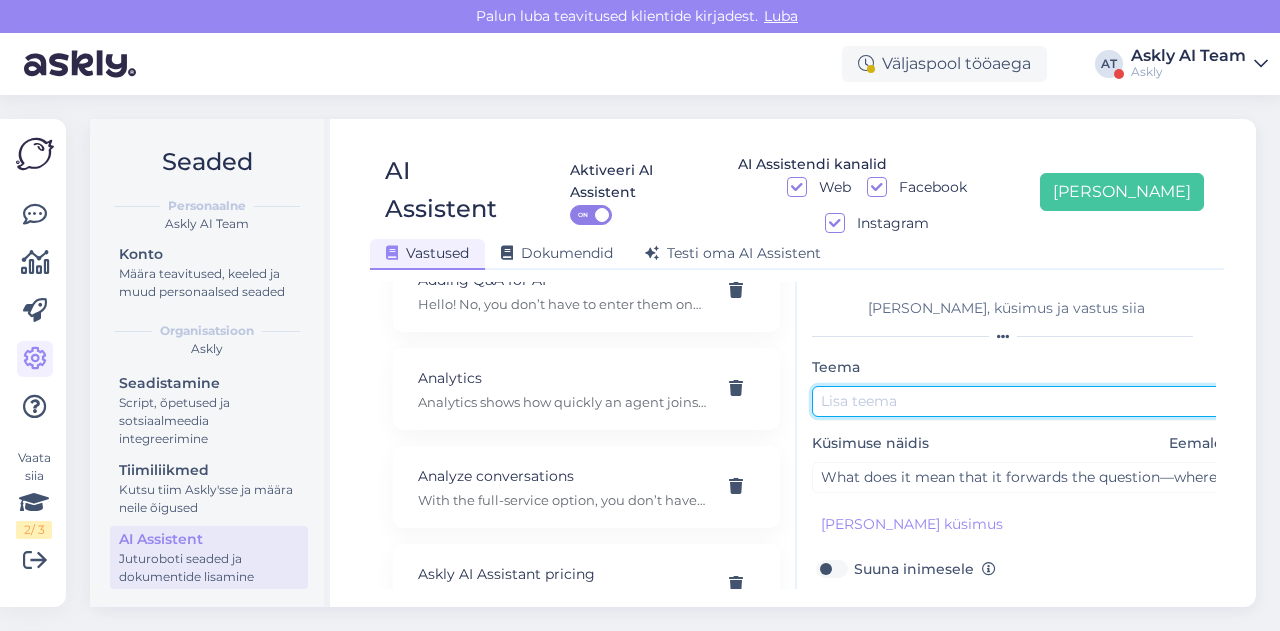 click at bounding box center (1022, 401) 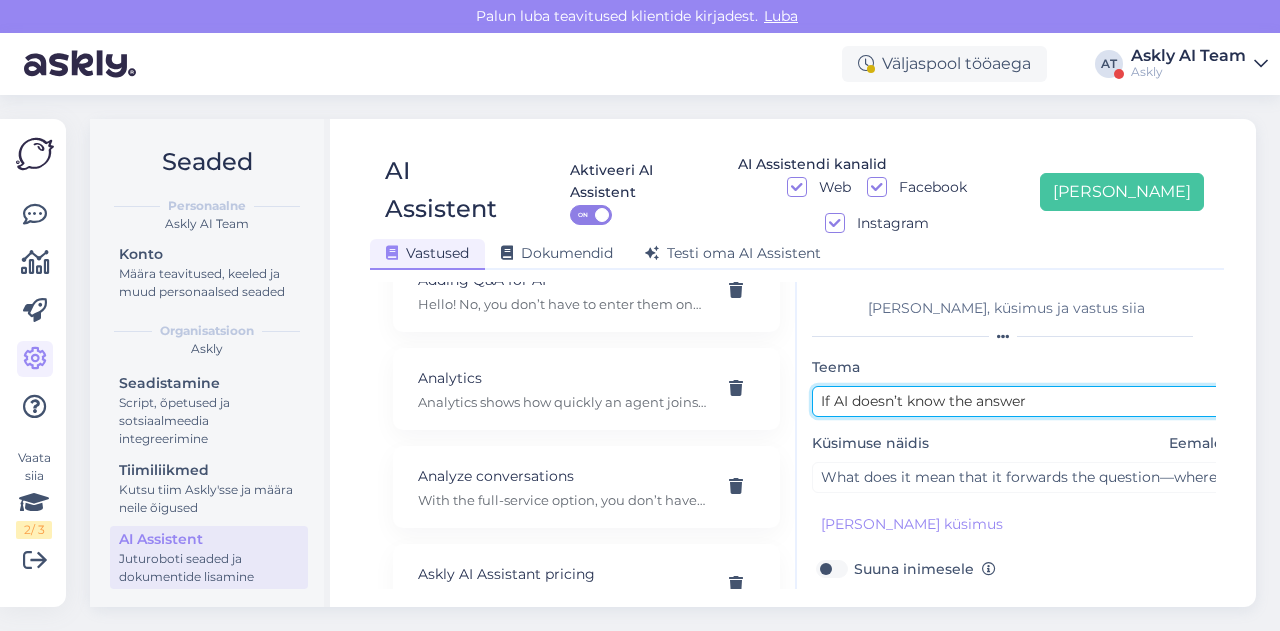 scroll, scrollTop: 179, scrollLeft: 0, axis: vertical 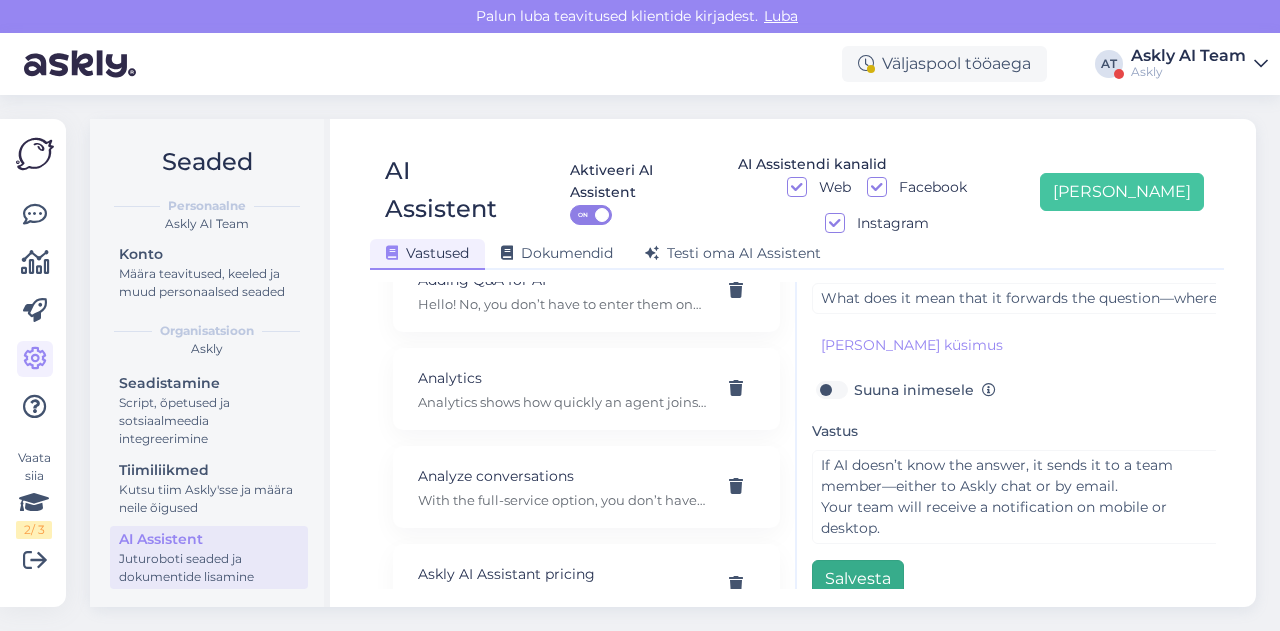 type on "If AI doesn’t know the answer" 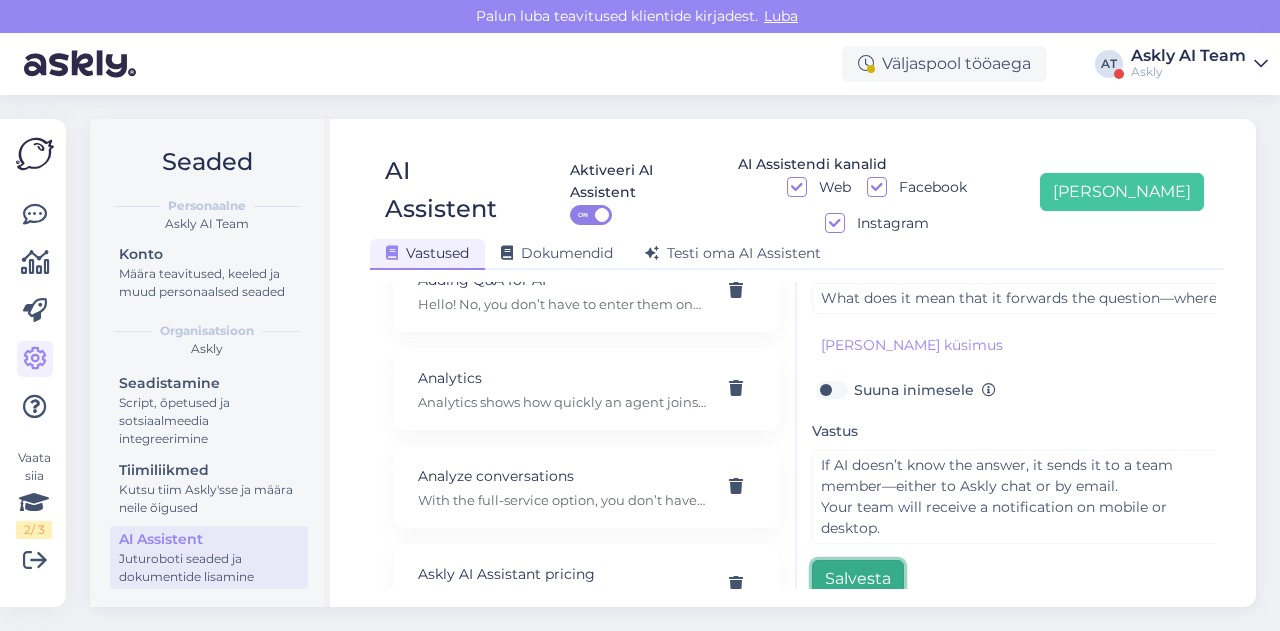 click on "Salvesta" at bounding box center (858, 579) 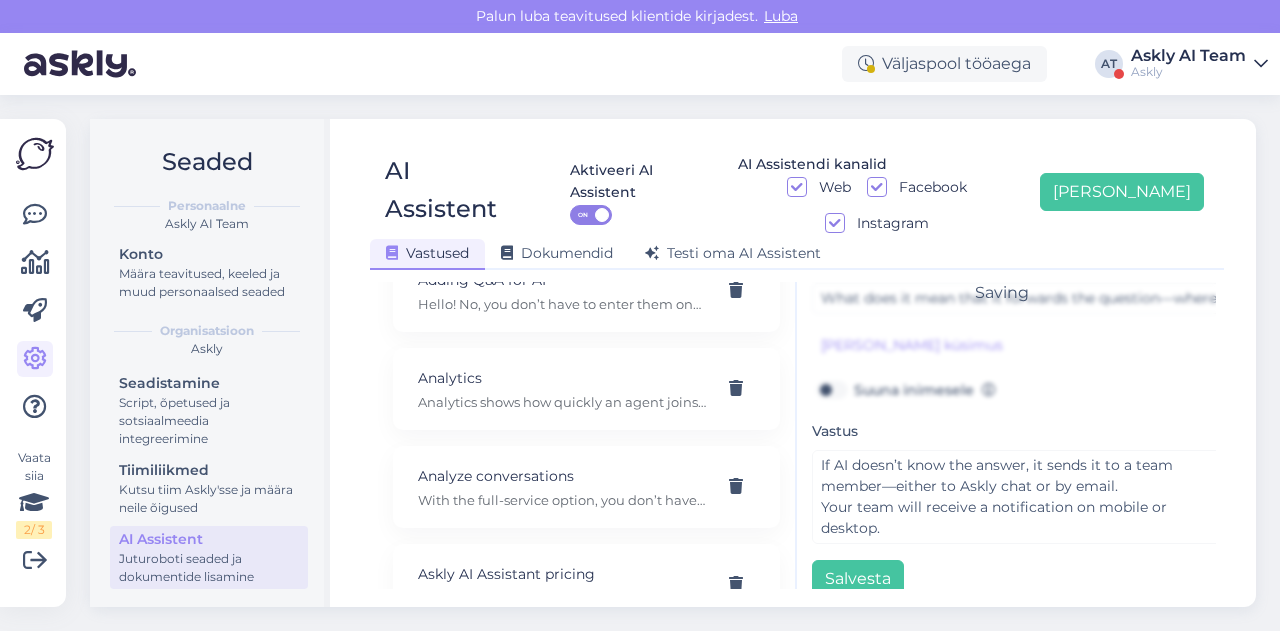 scroll, scrollTop: 0, scrollLeft: 0, axis: both 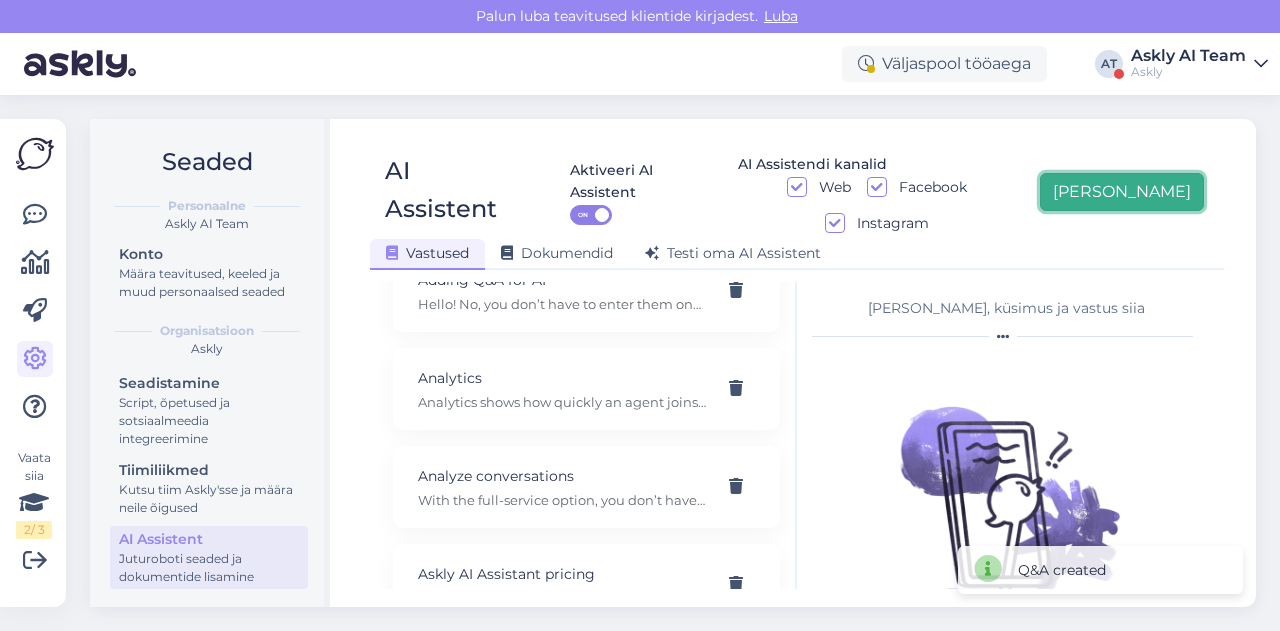 click on "Lisa uus" at bounding box center [1122, 192] 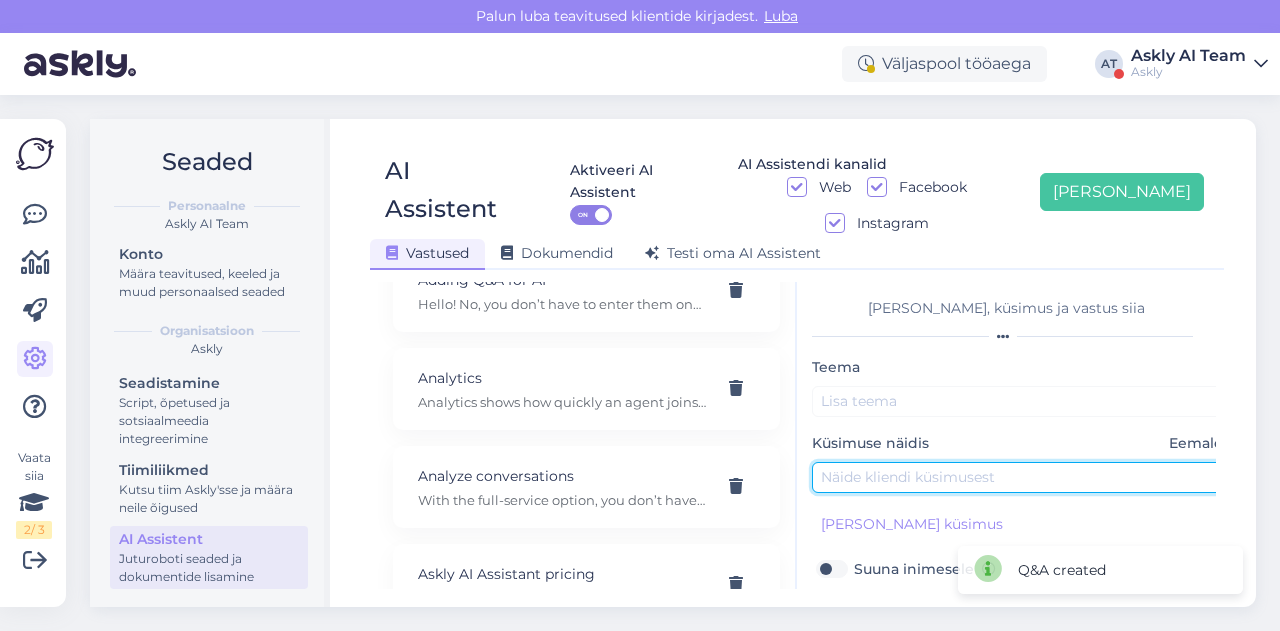click at bounding box center (1022, 477) 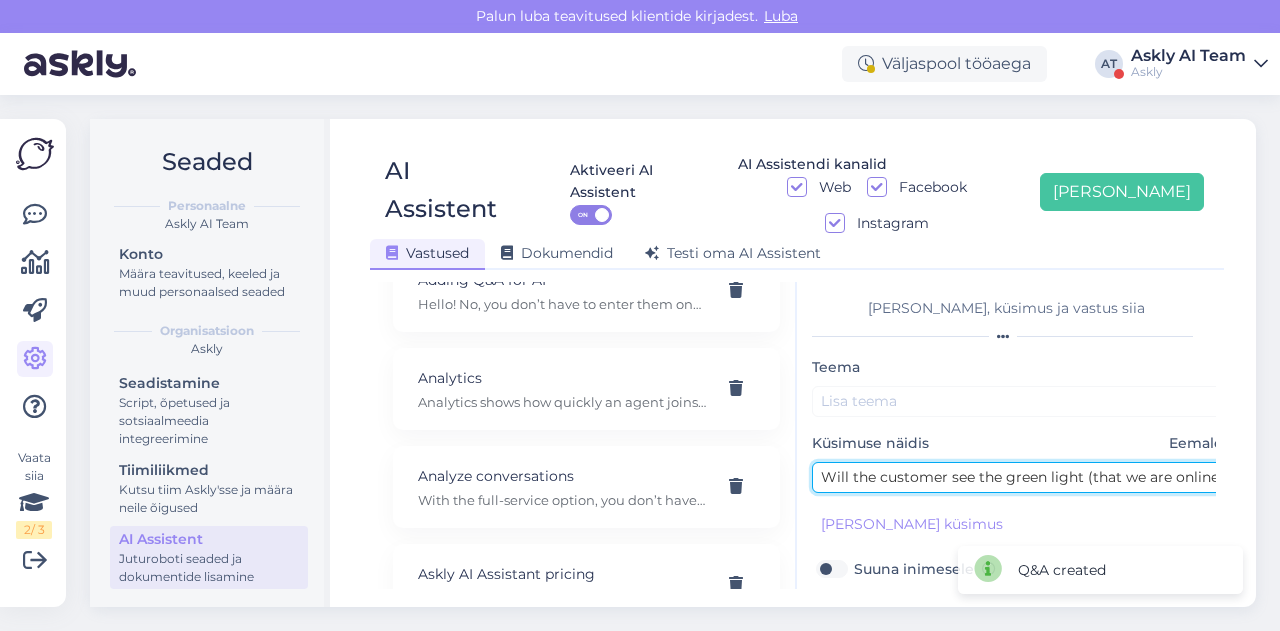 scroll, scrollTop: 0, scrollLeft: 227, axis: horizontal 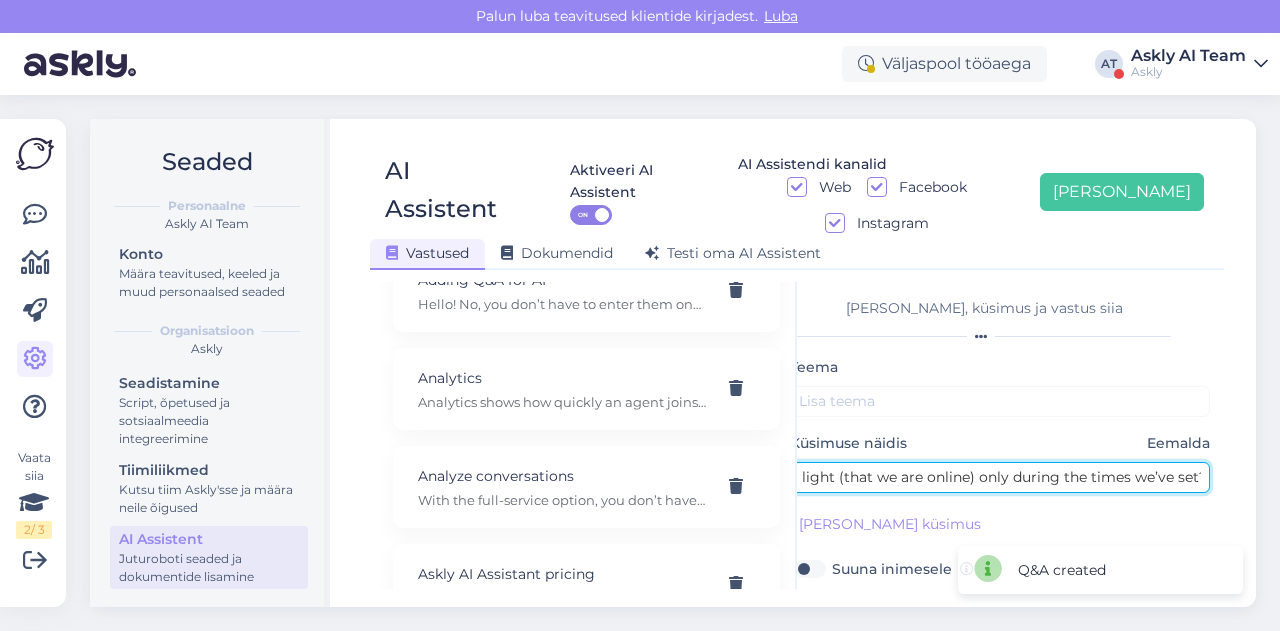 type on "Will the customer see the green light (that we are online) only during the times we’ve set?" 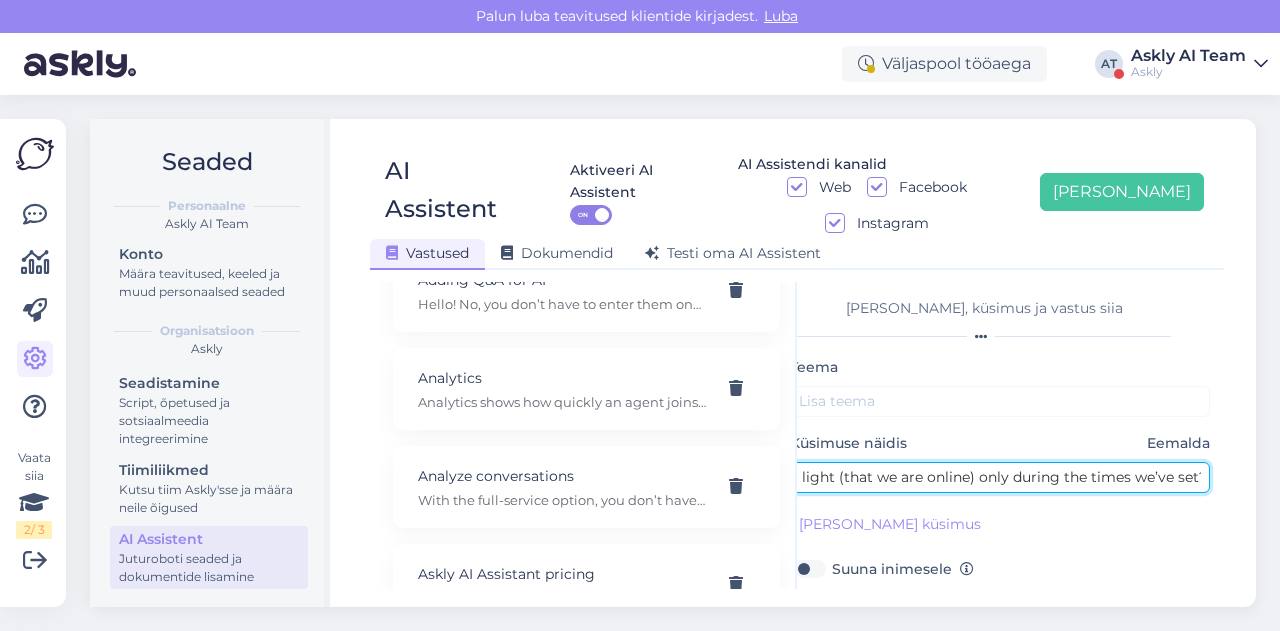 scroll, scrollTop: 0, scrollLeft: 0, axis: both 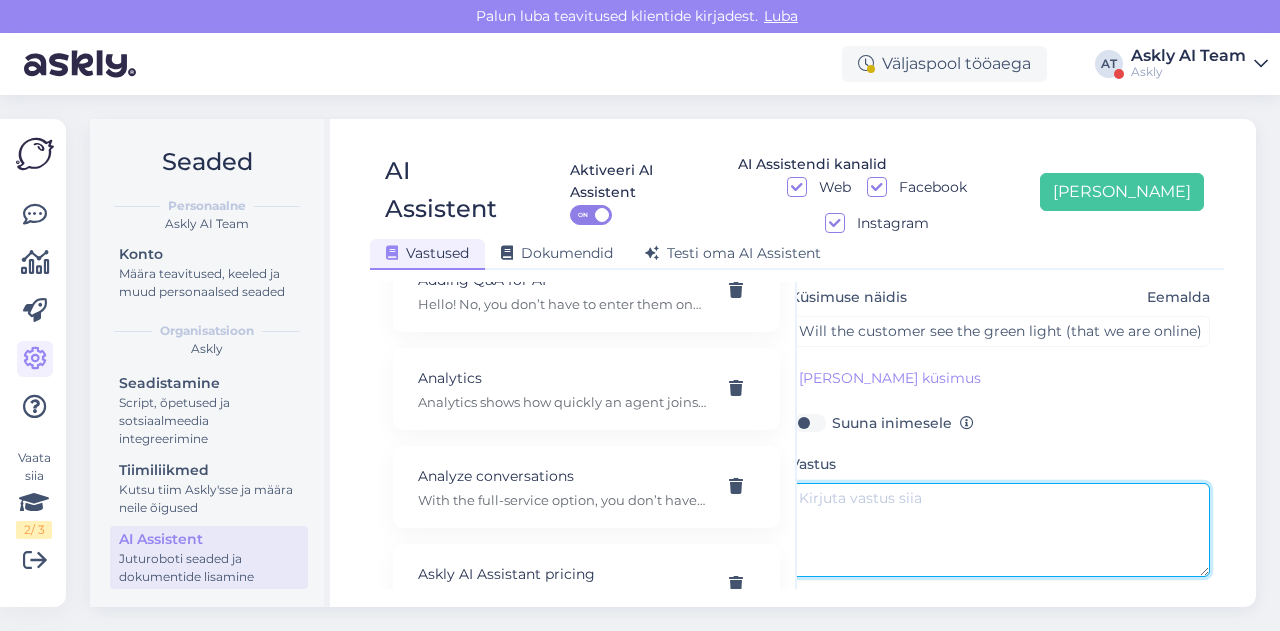 click at bounding box center [1000, 530] 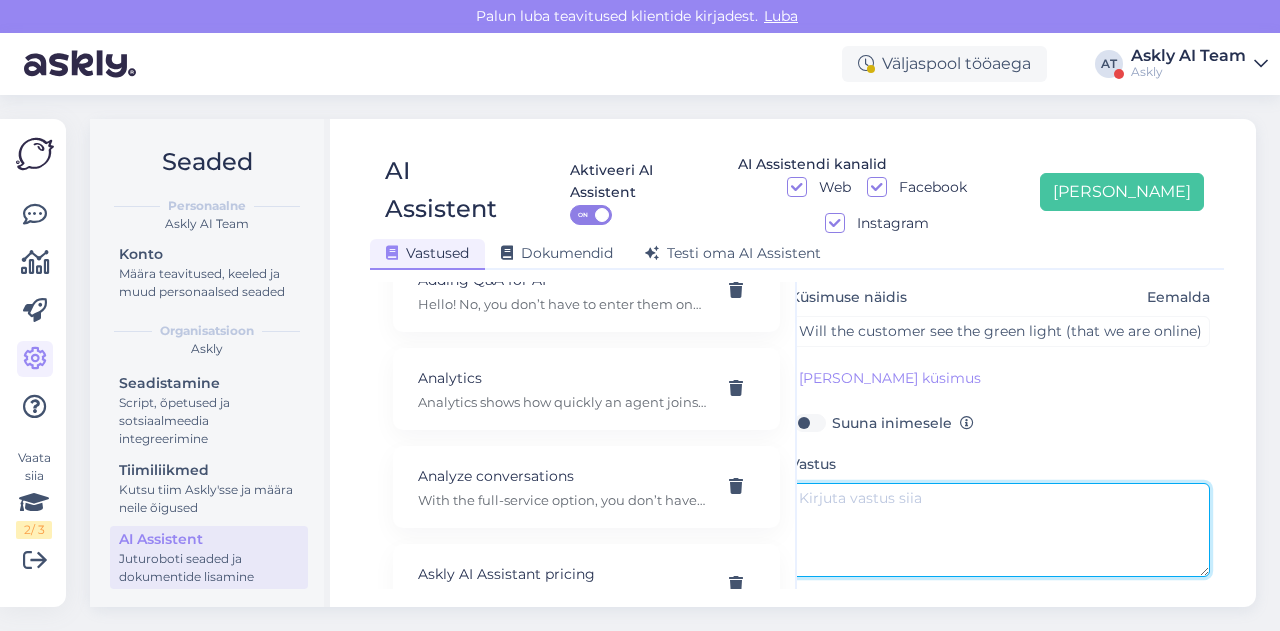 paste on "Correct. But customers can write at any time, and Askly will notify them by email when a reply is waiting and try to bring them back to your site." 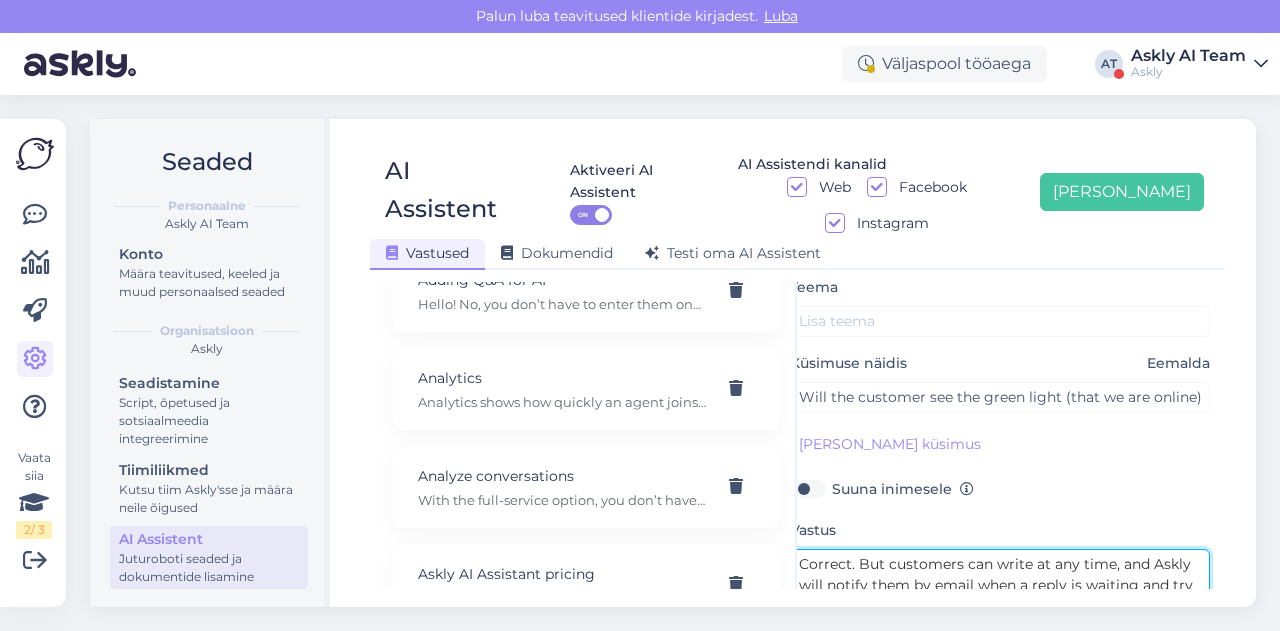scroll, scrollTop: 80, scrollLeft: 0, axis: vertical 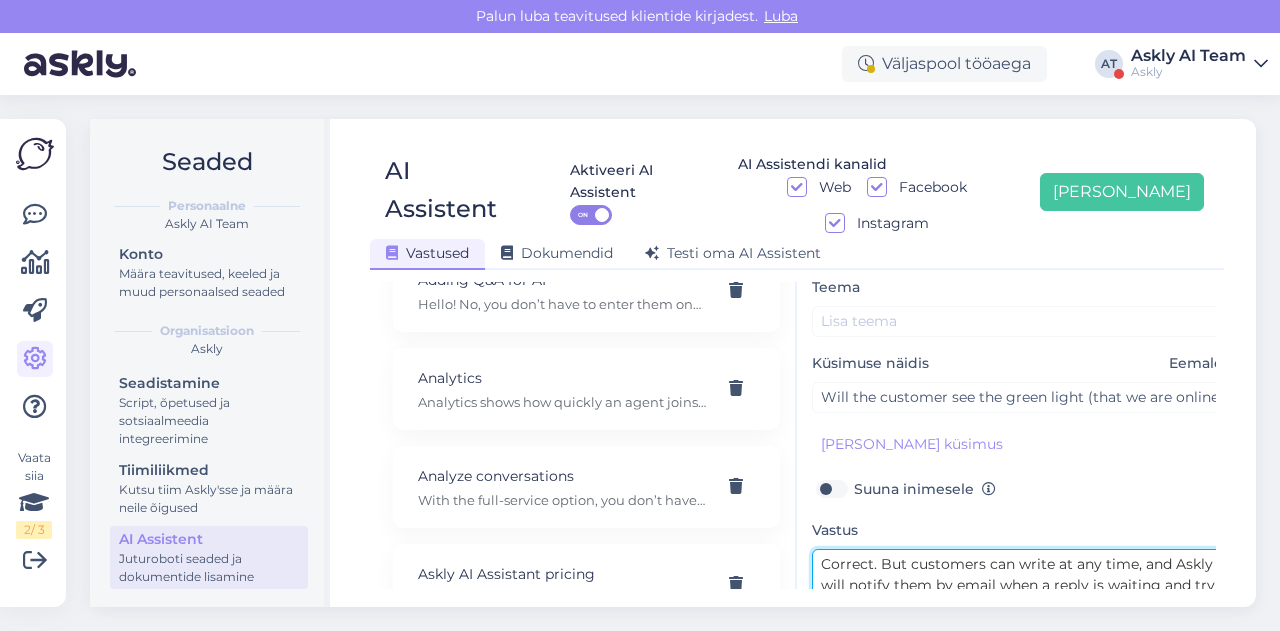 type on "Correct. But customers can write at any time, and Askly will notify them by email when a reply is waiting and try to bring them back to your site." 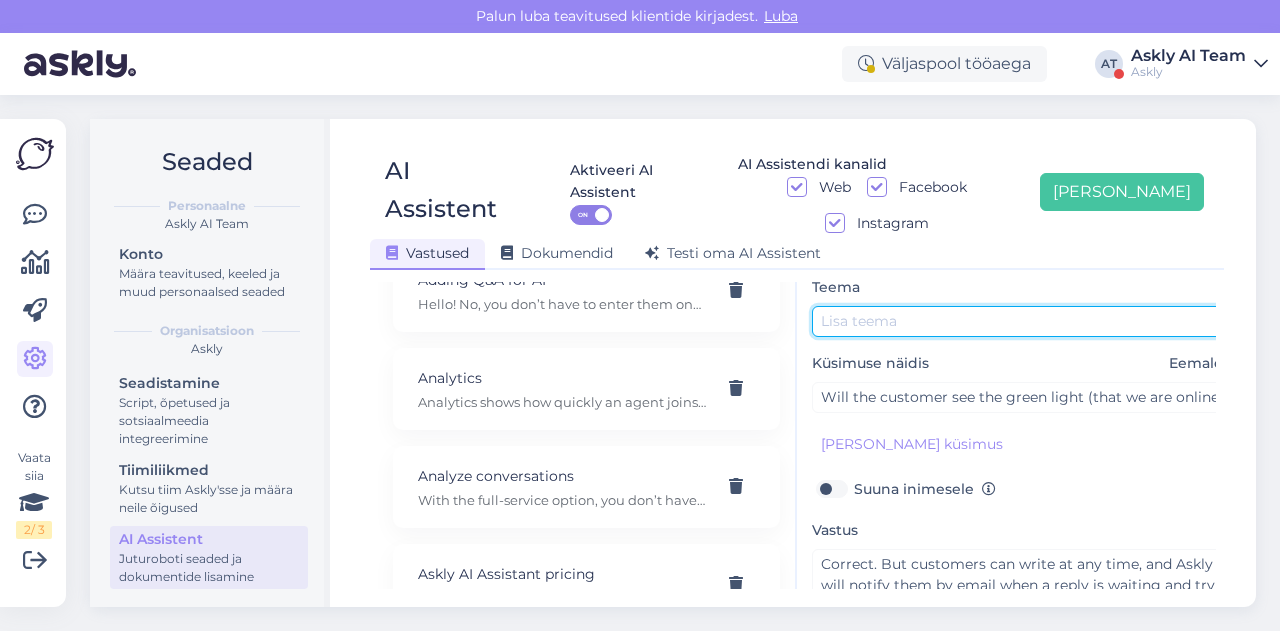 click at bounding box center (1022, 321) 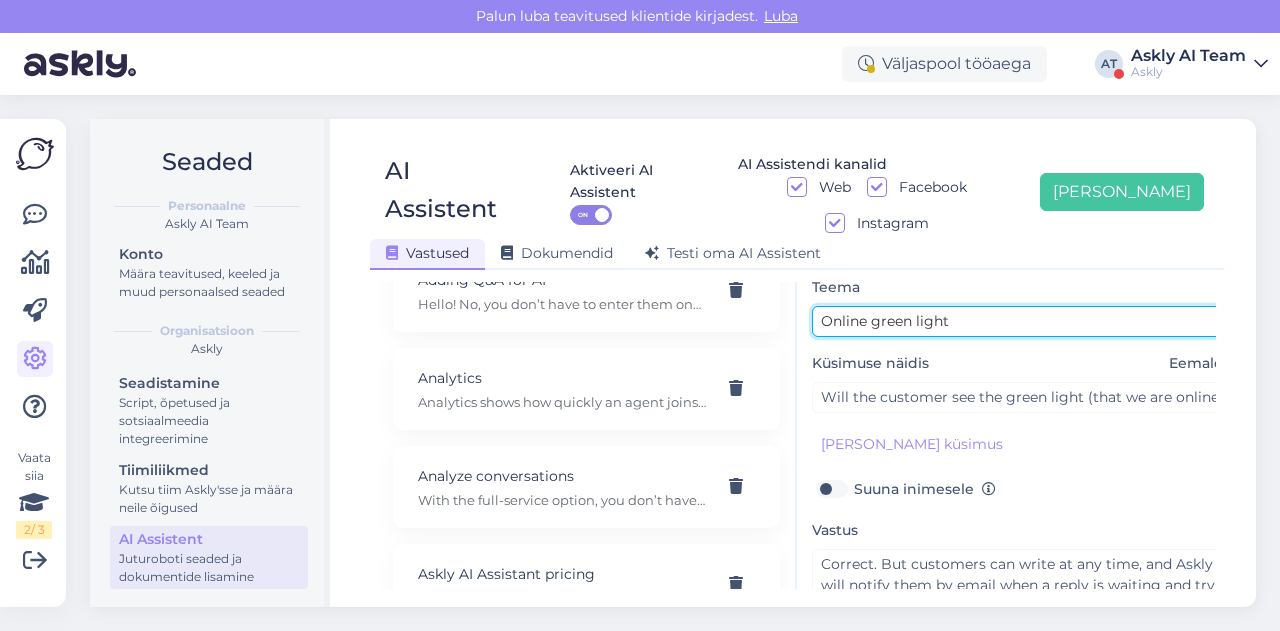 scroll, scrollTop: 179, scrollLeft: 0, axis: vertical 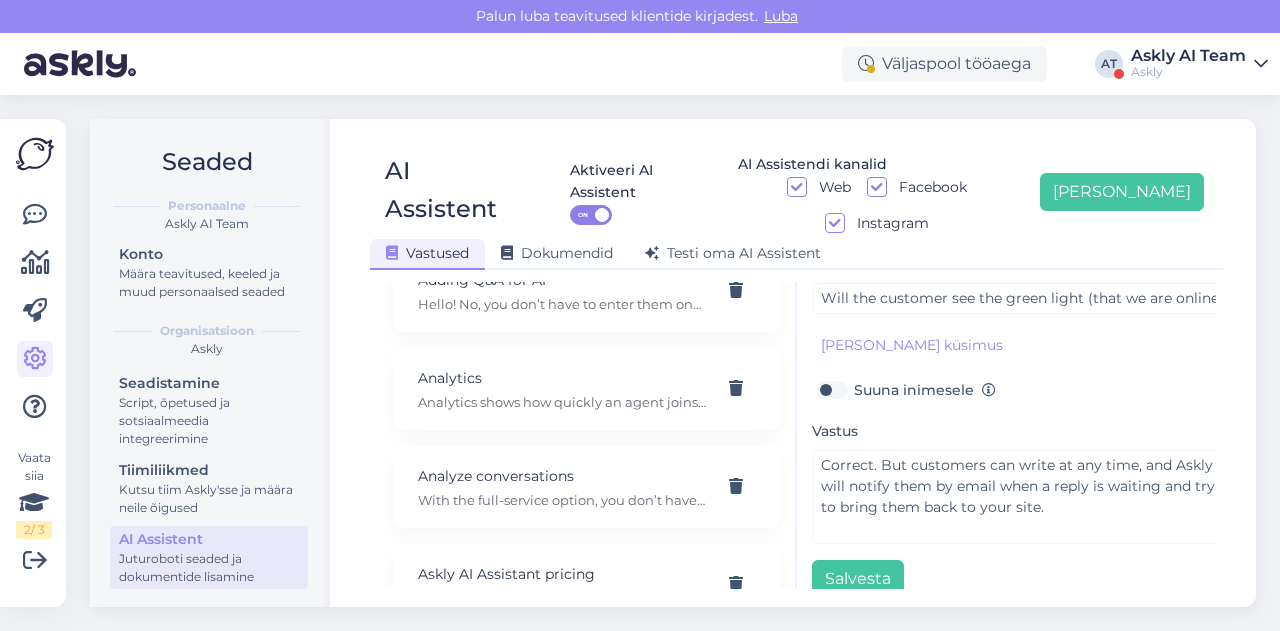 type on "Online green light" 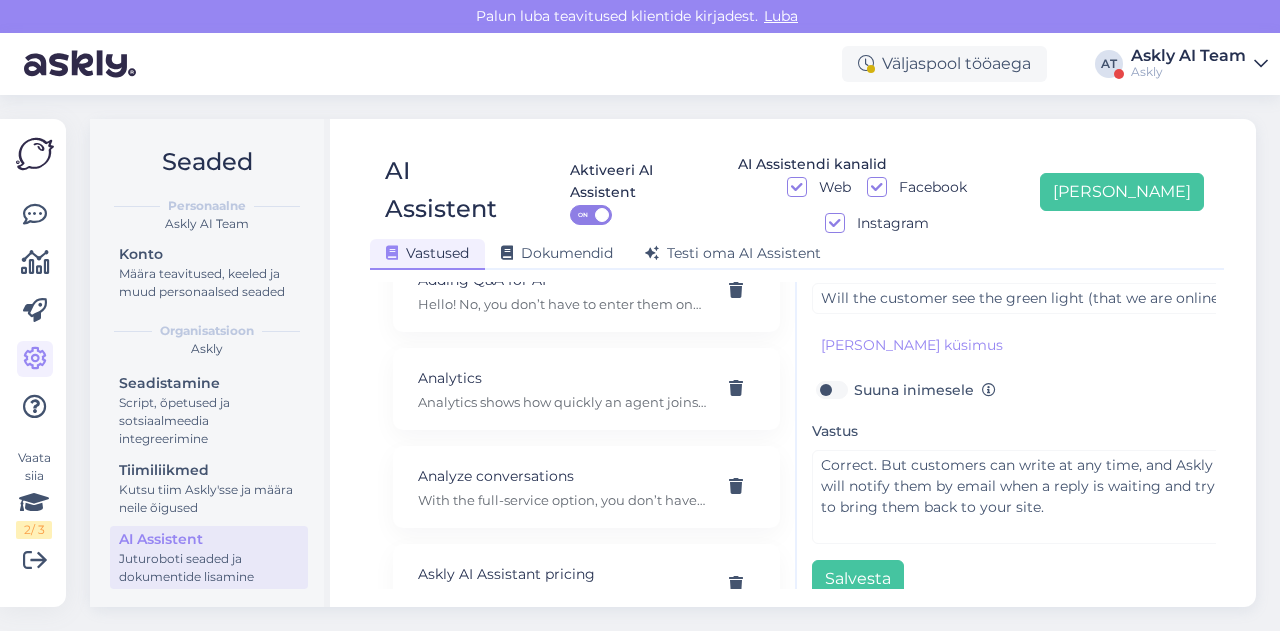 click on "Teema Online green light Küsimuse näidis Eemalda Will the customer see the green light (that we are online) only during the times we’ve set? Lisa kliendi küsimus Suuna inimesele Vastus Correct. But customers can write at any time, and Askly will notify them by email when a reply is waiting and try to bring them back to your site. Salvesta" at bounding box center (1022, 387) 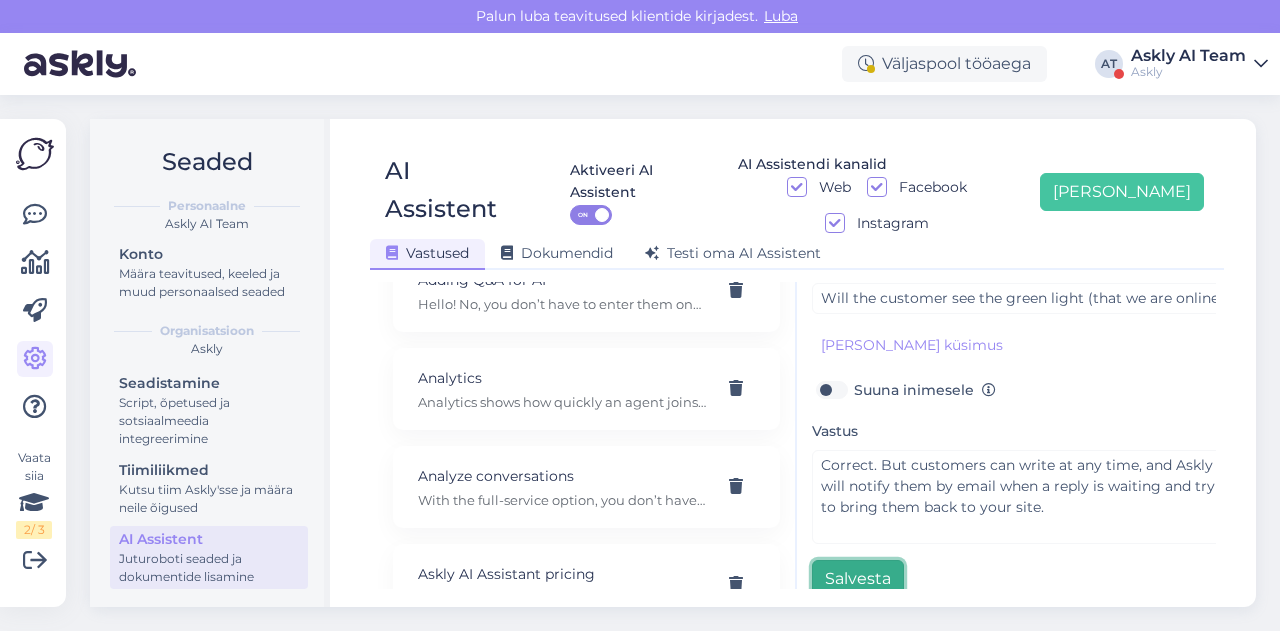 click on "Salvesta" at bounding box center [858, 579] 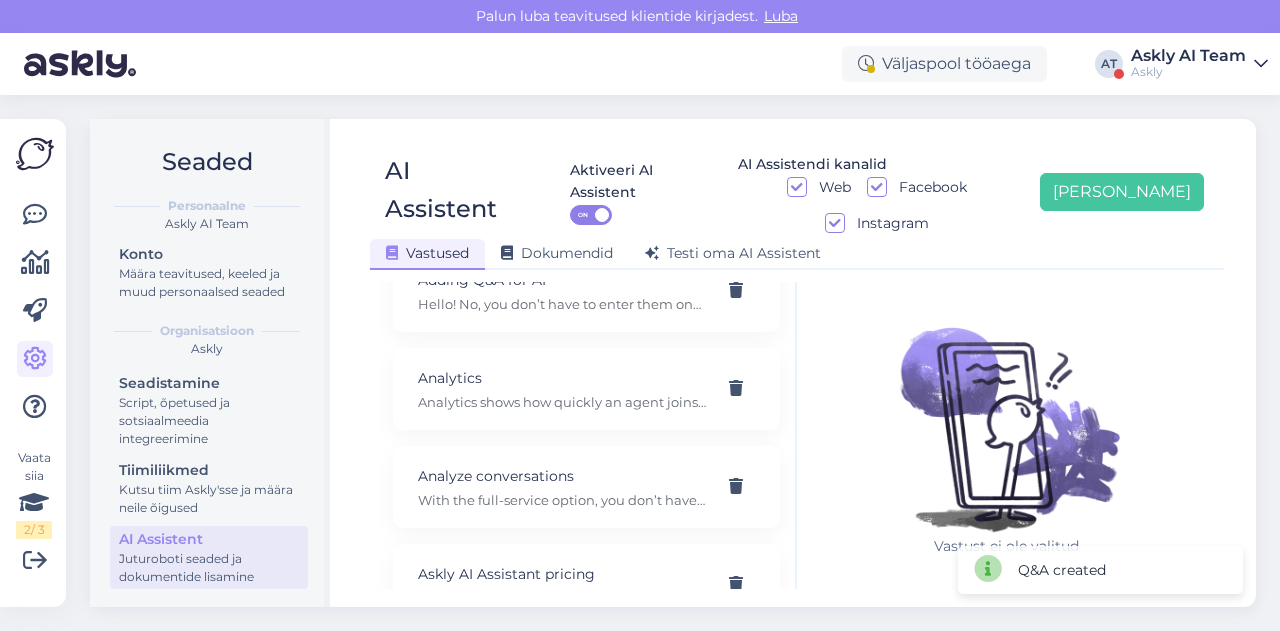 scroll, scrollTop: 0, scrollLeft: 0, axis: both 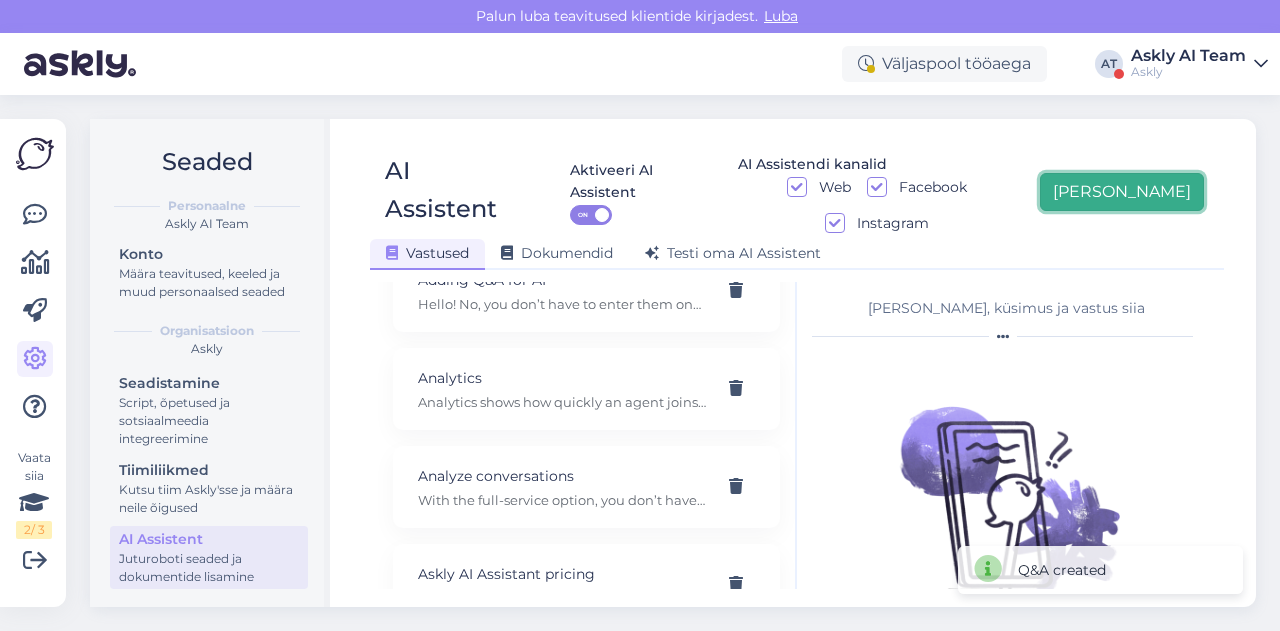 click on "Lisa uus" at bounding box center [1122, 192] 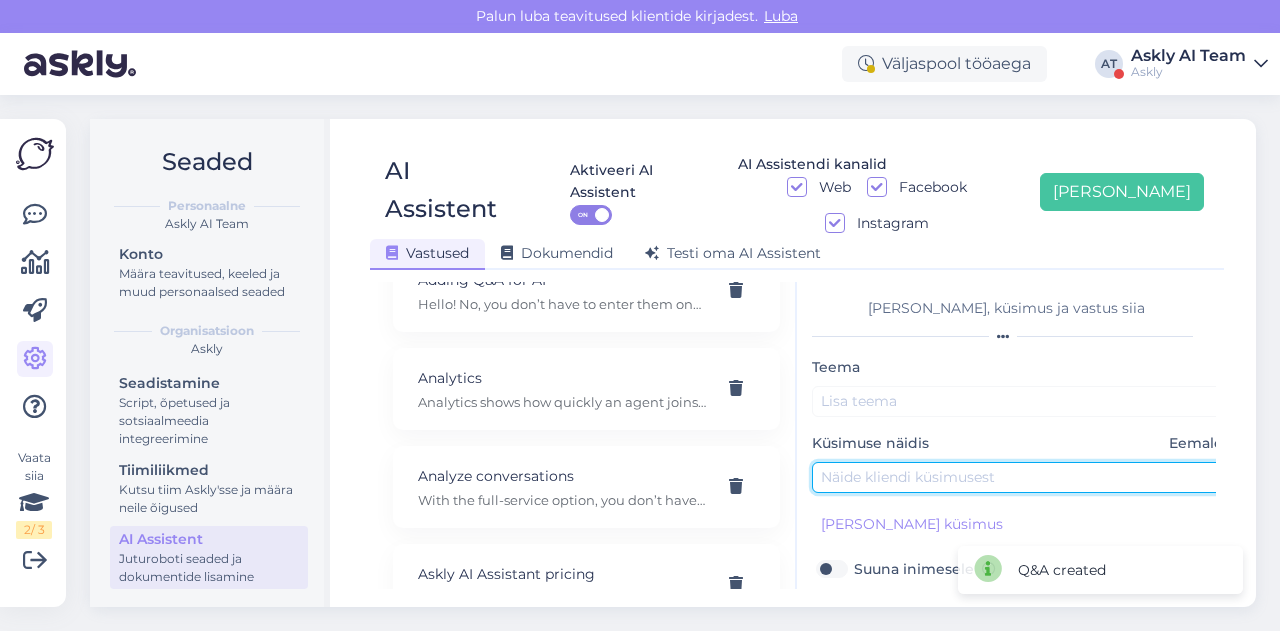click at bounding box center (1022, 477) 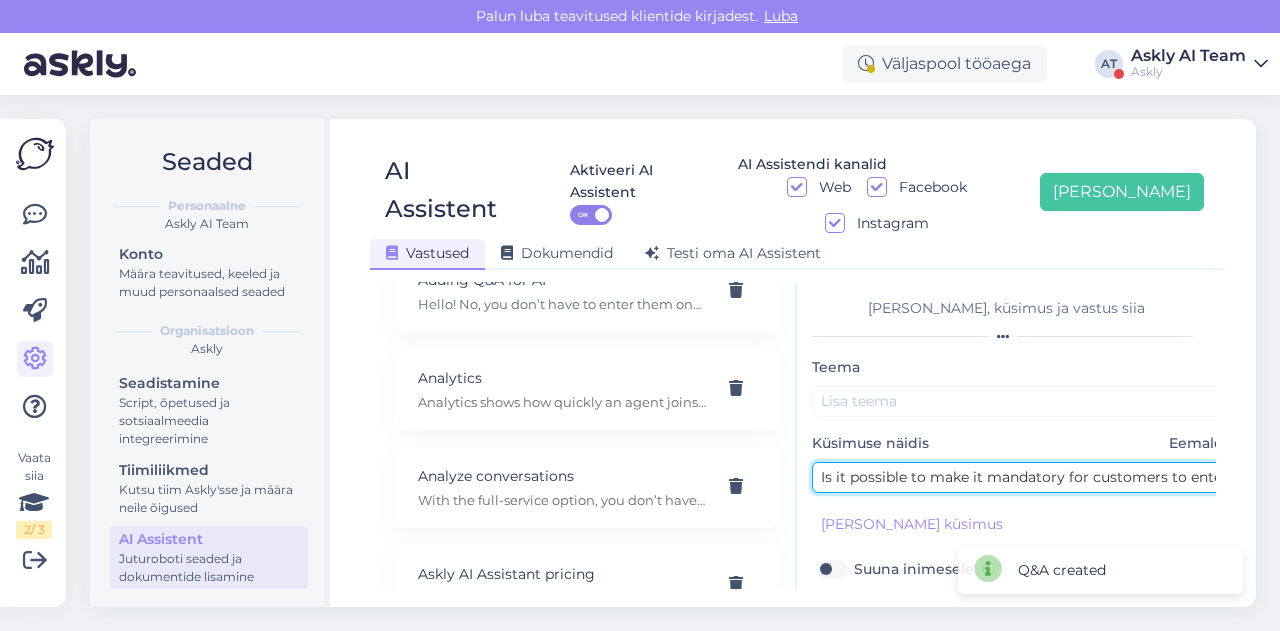 scroll, scrollTop: 0, scrollLeft: 339, axis: horizontal 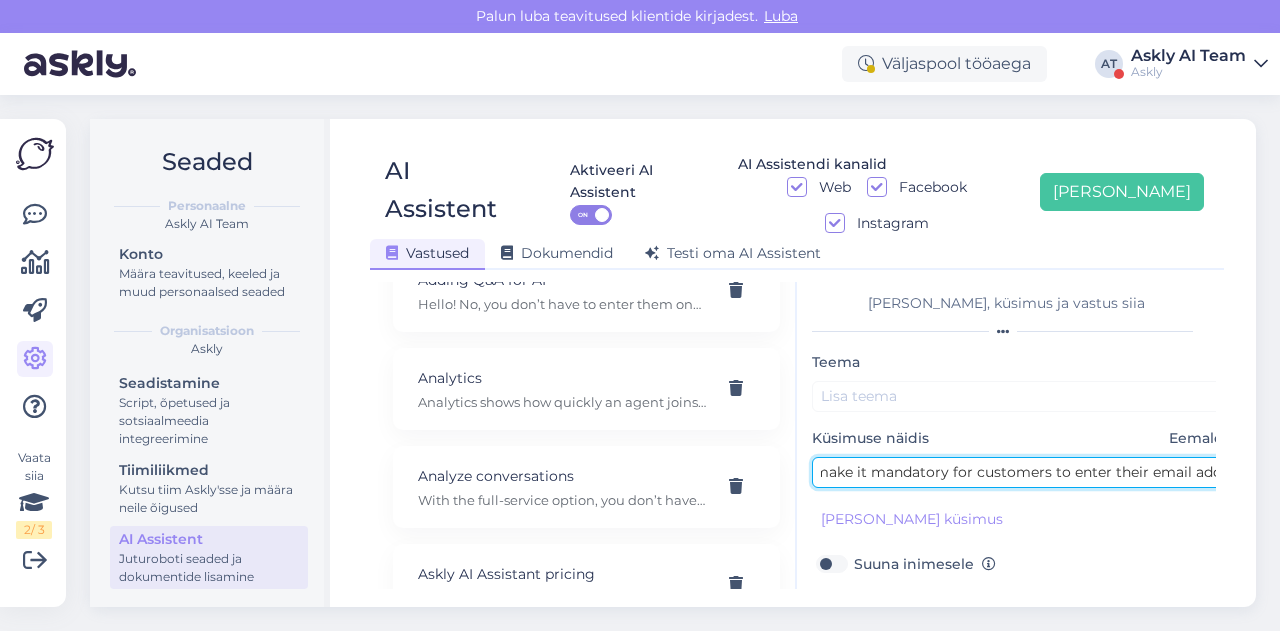 drag, startPoint x: 868, startPoint y: 437, endPoint x: 1183, endPoint y: 426, distance: 315.19202 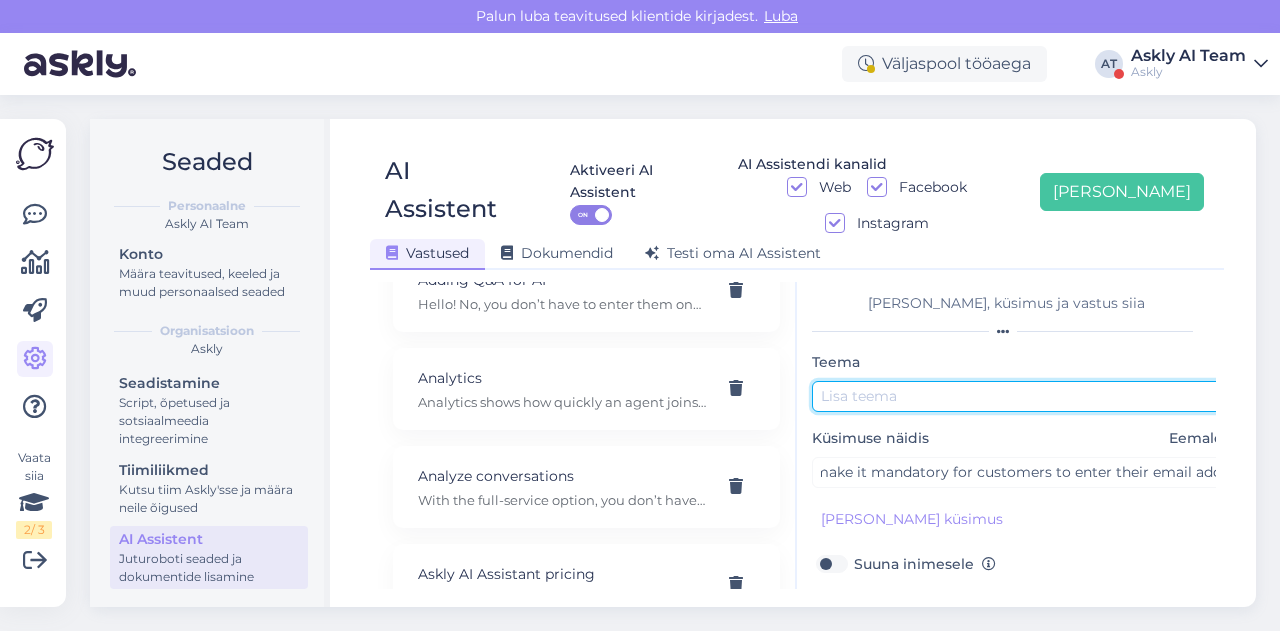 click at bounding box center [1022, 396] 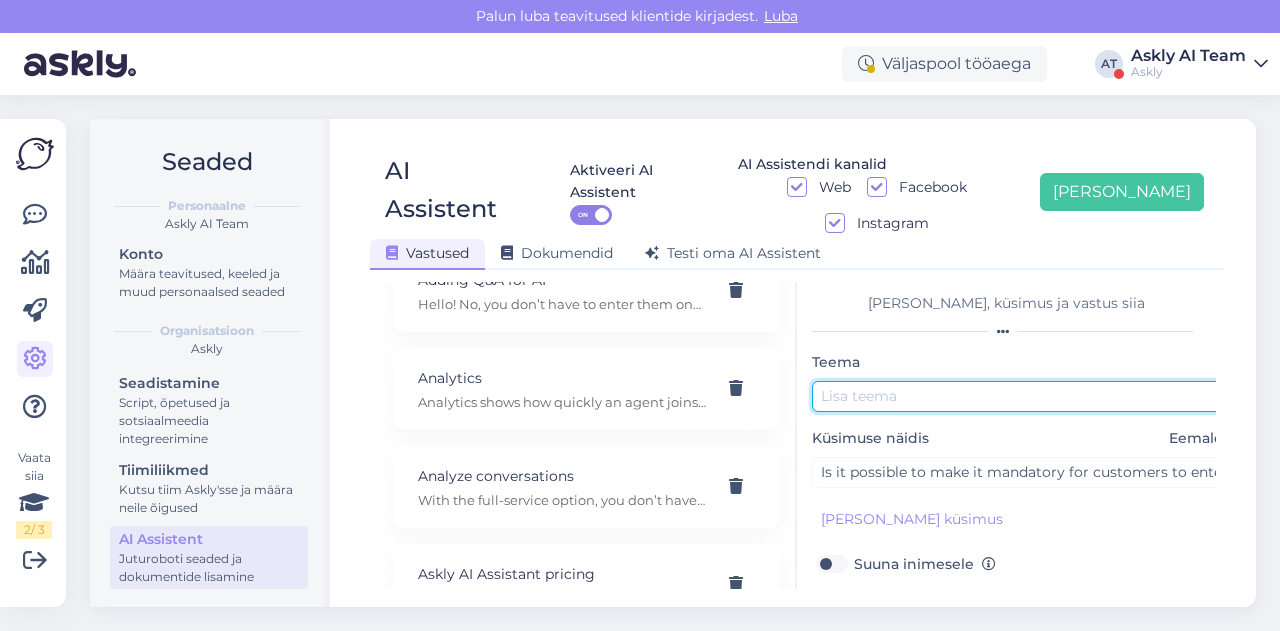 paste on "mandatory for customers to enter their email" 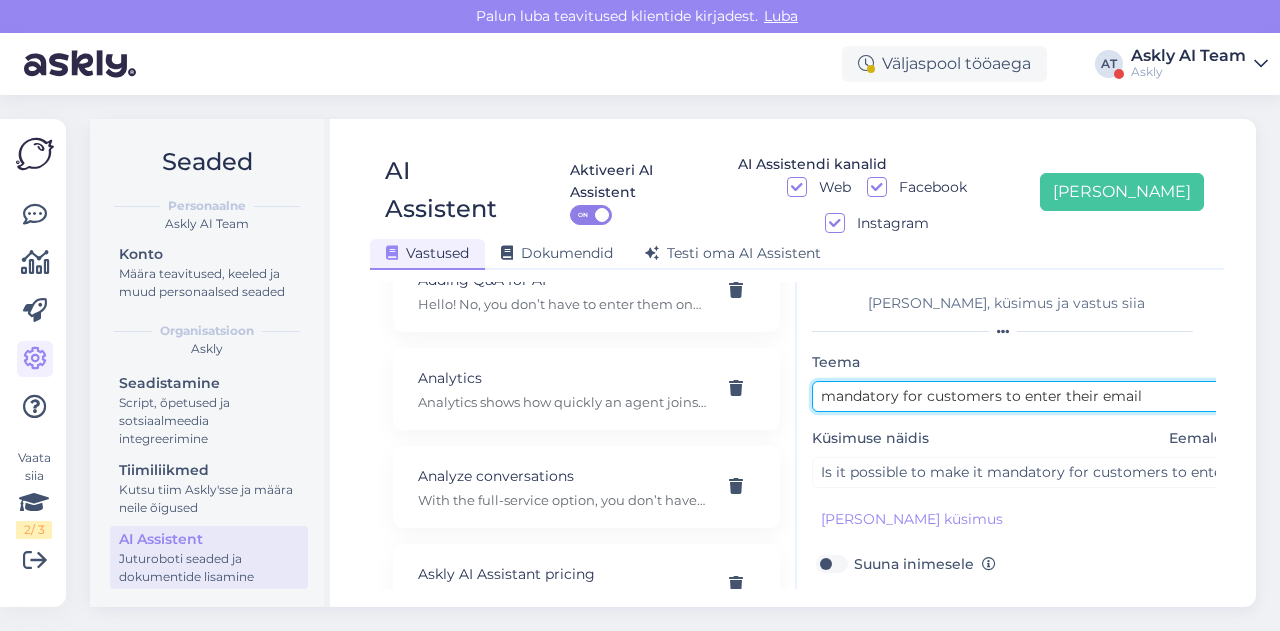 click on "mandatory for customers to enter their email" at bounding box center (1022, 396) 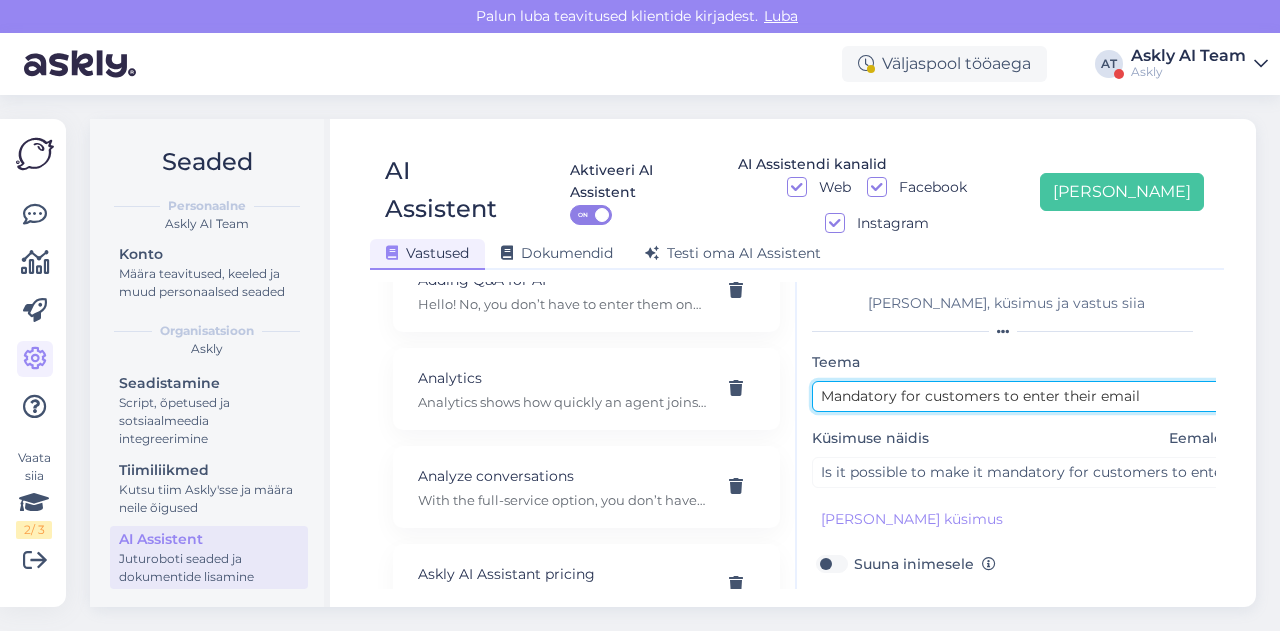 click on "Mandatory for customers to enter their email" at bounding box center (1022, 396) 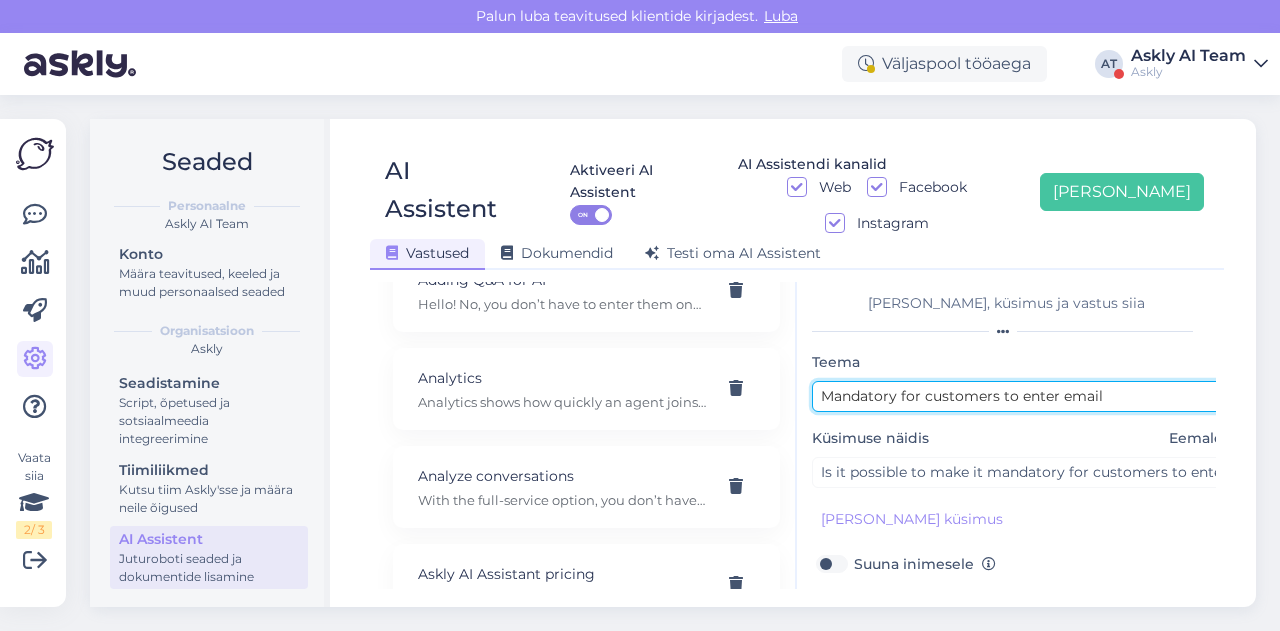 type on "Mandatory for customers to enter email" 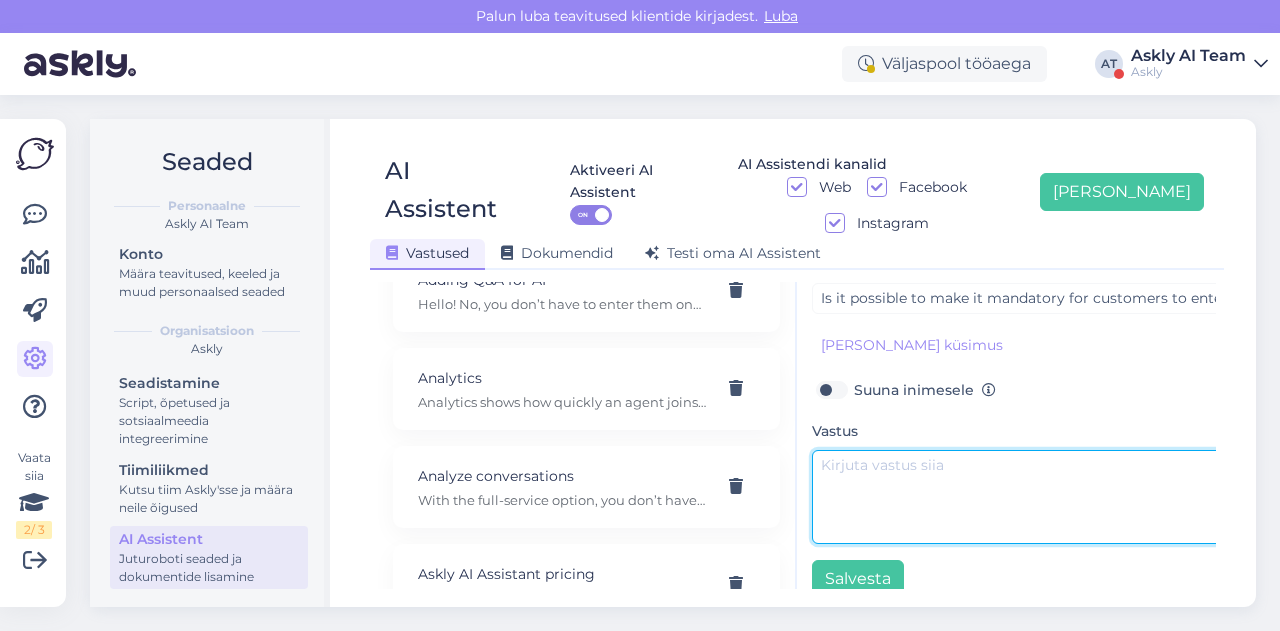 click at bounding box center (1022, 497) 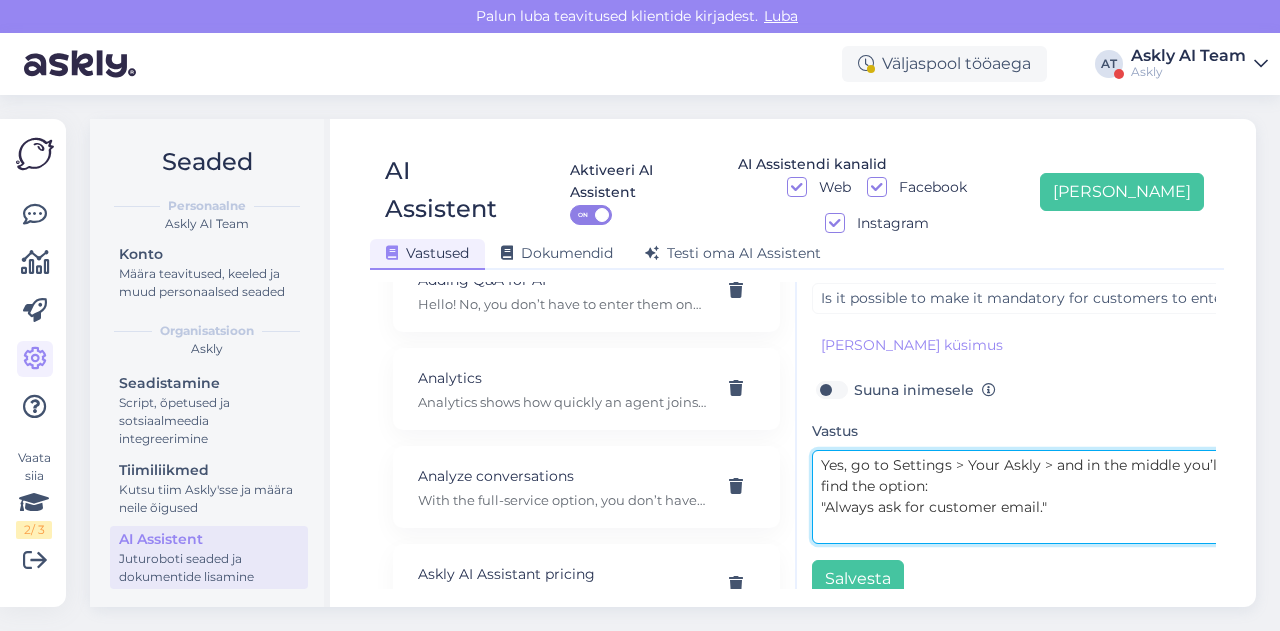 scroll, scrollTop: 15, scrollLeft: 0, axis: vertical 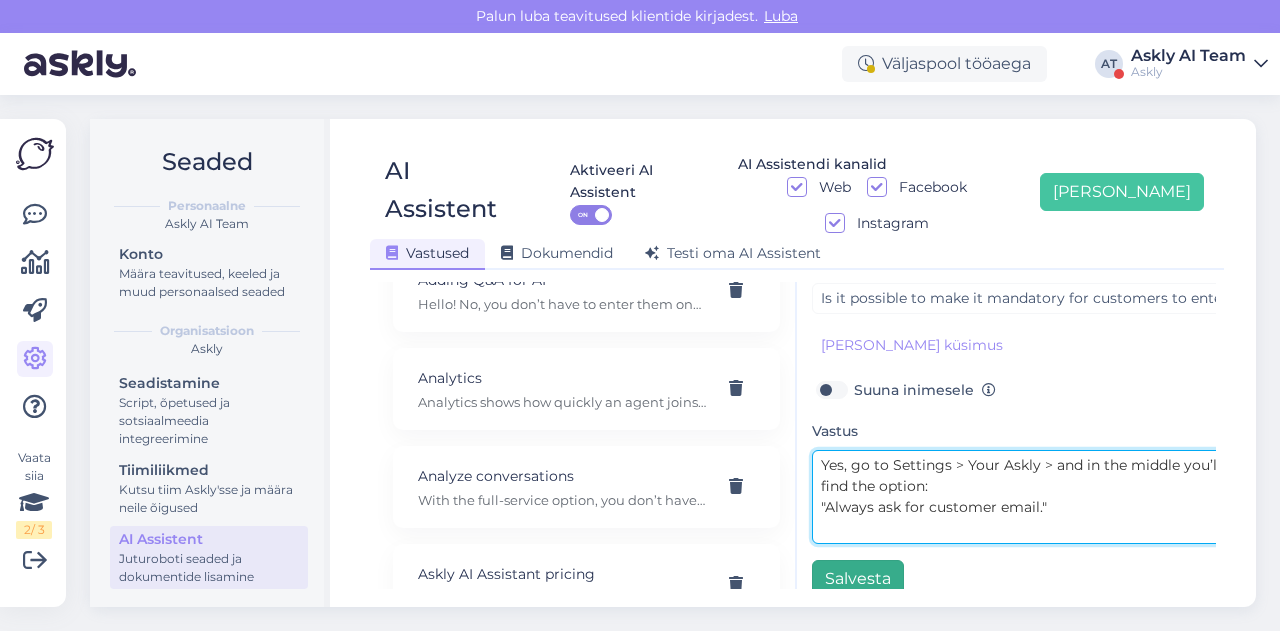 type on "Yes, go to Settings > Your Askly > and in the middle you’ll find the option:
"Always ask for customer email."" 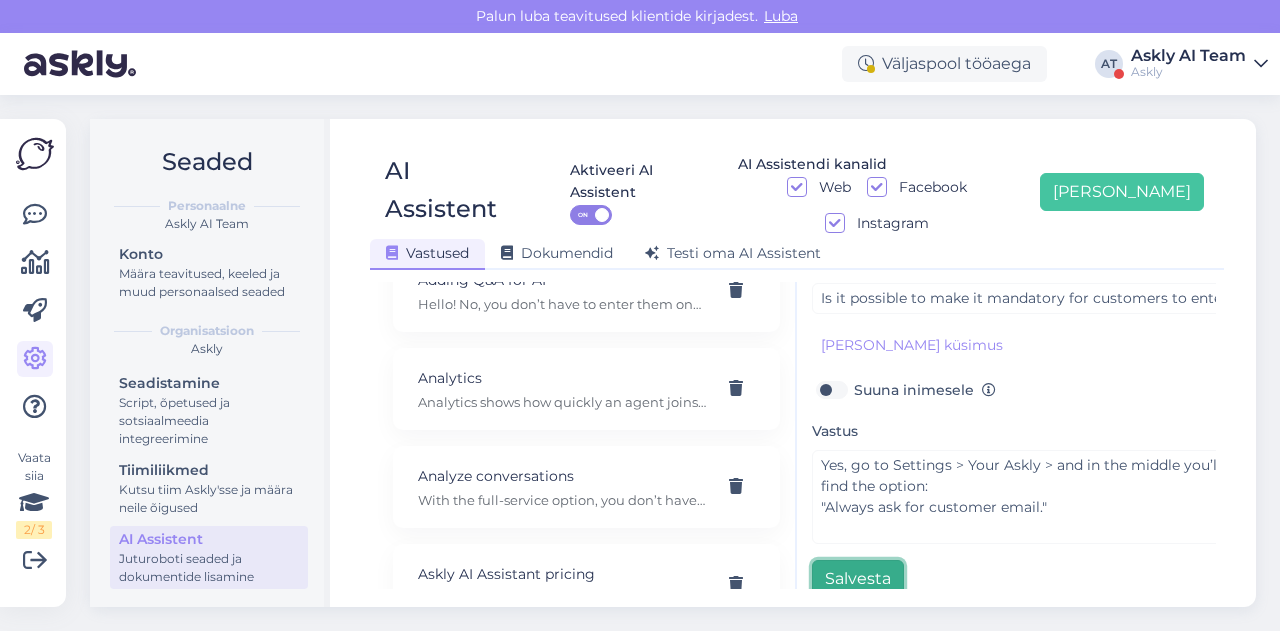 click on "Salvesta" at bounding box center [858, 579] 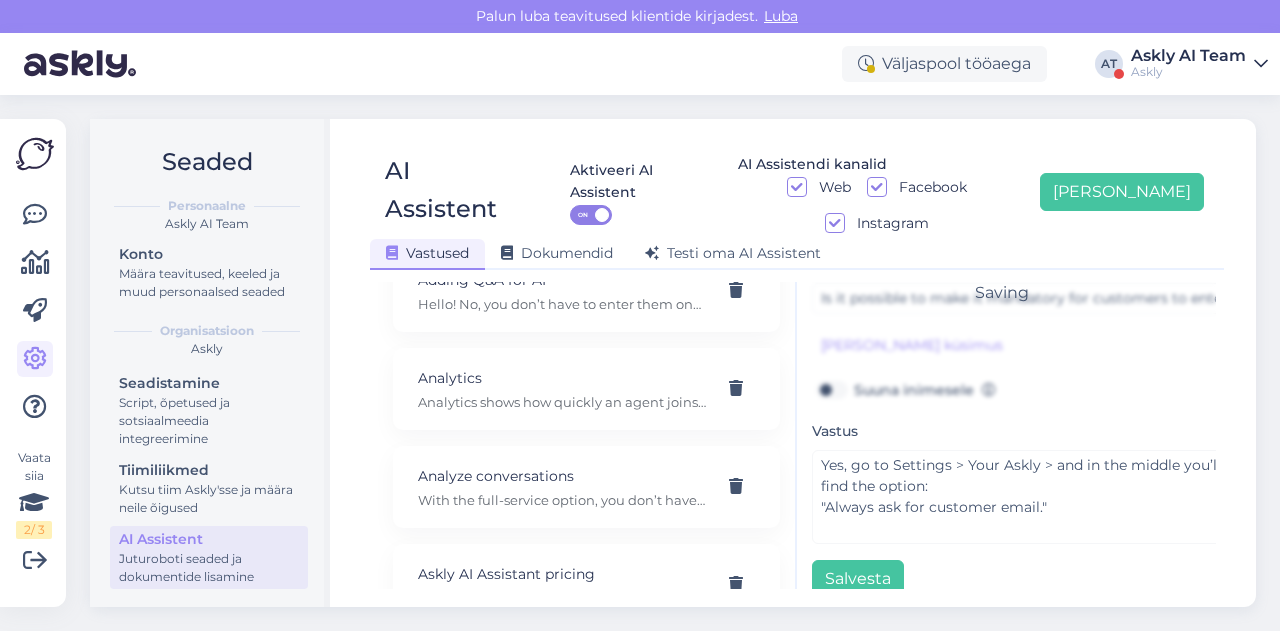 scroll, scrollTop: 0, scrollLeft: 0, axis: both 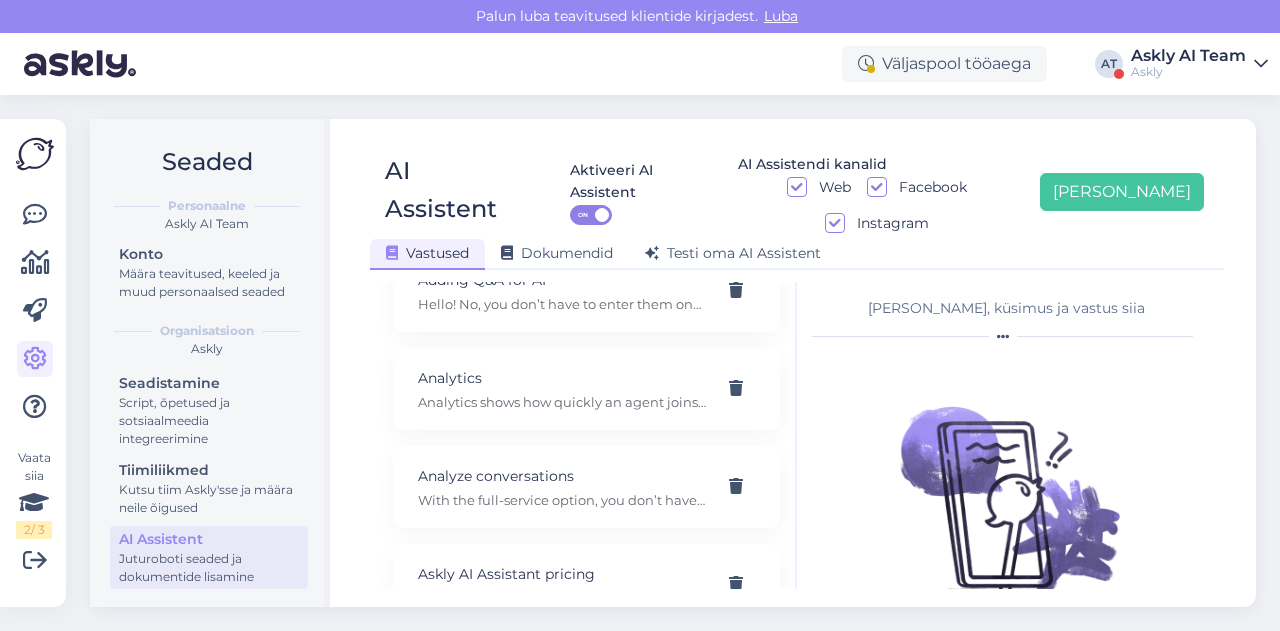 click on "Väljaspool tööaega AT Askly AI Team Askly" at bounding box center (640, 64) 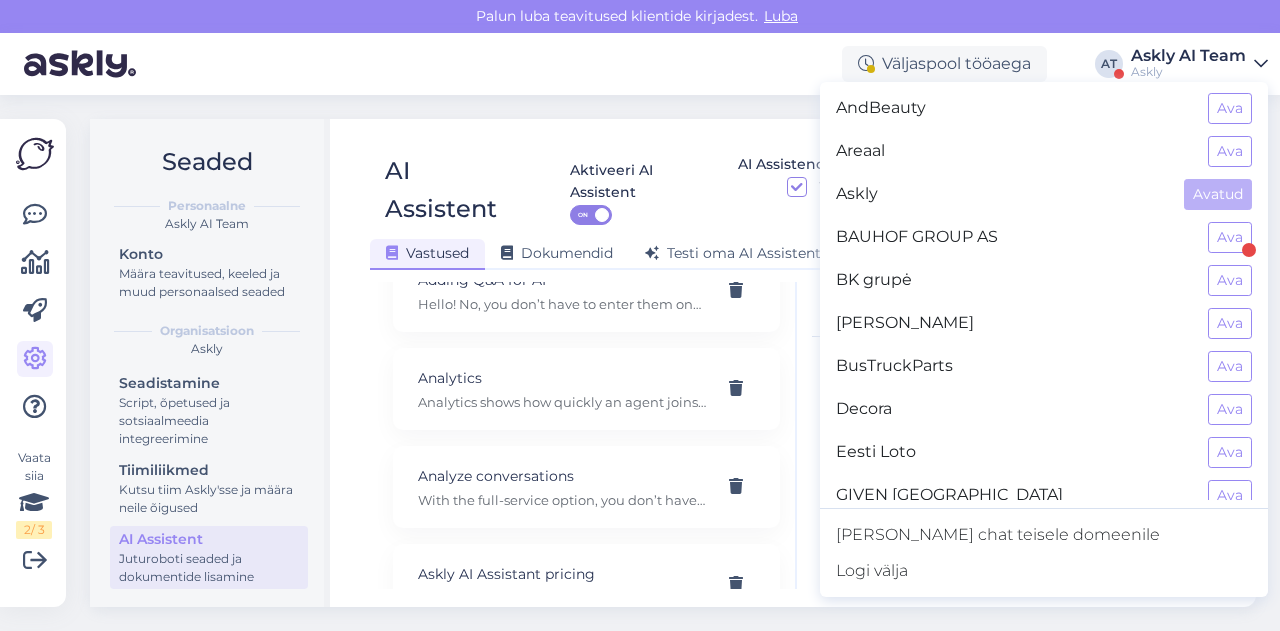 scroll, scrollTop: 241, scrollLeft: 0, axis: vertical 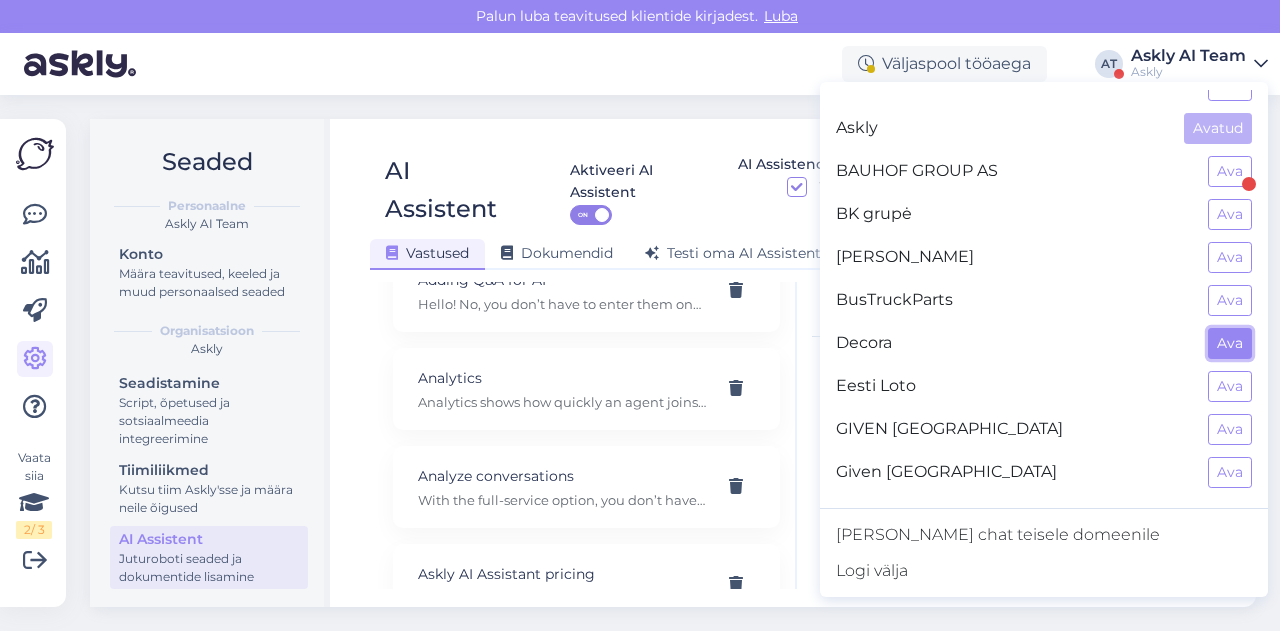 click on "Ava" at bounding box center (1230, 343) 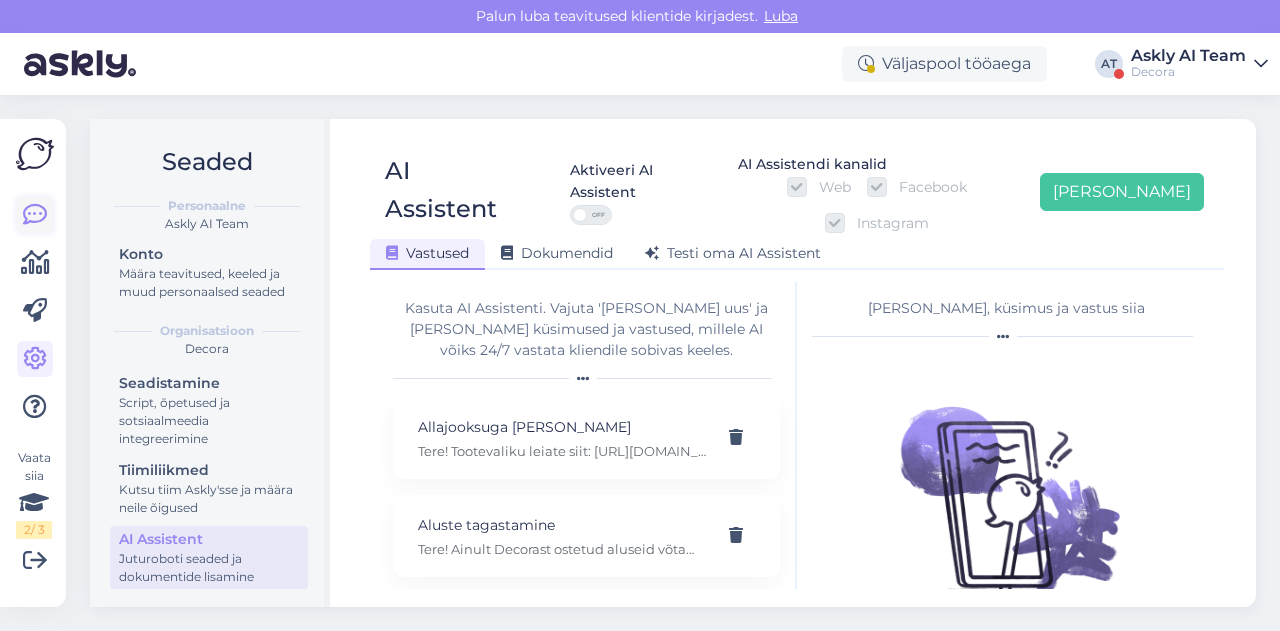 click at bounding box center [35, 215] 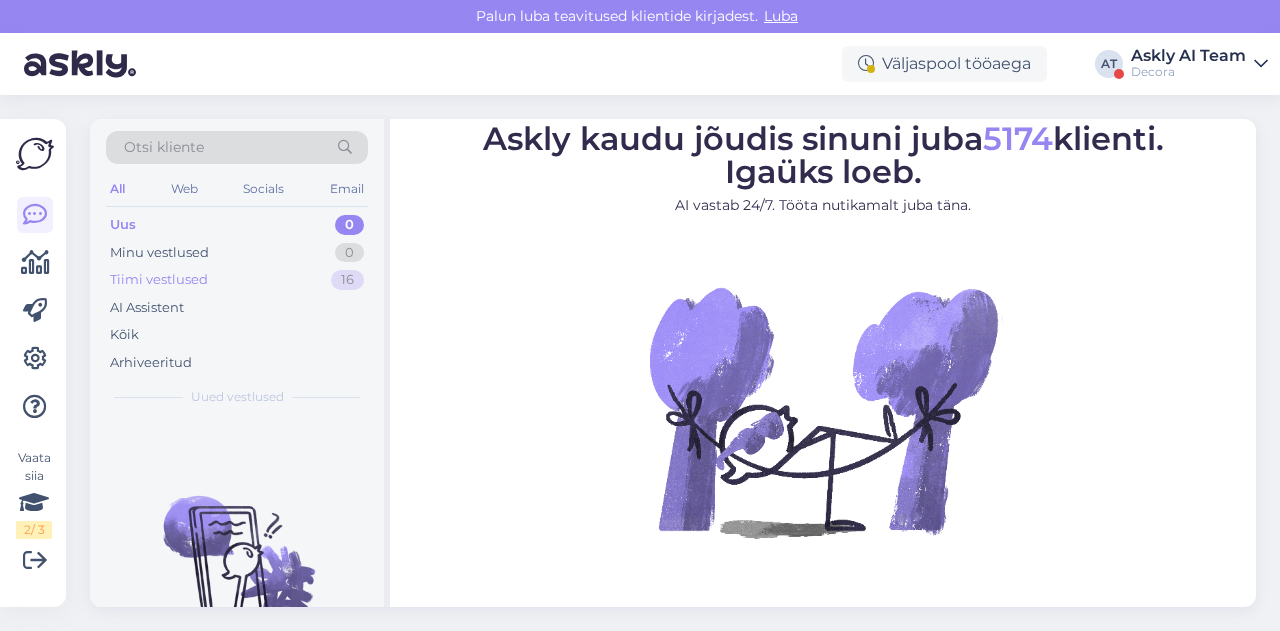 click on "Tiimi vestlused" at bounding box center [159, 280] 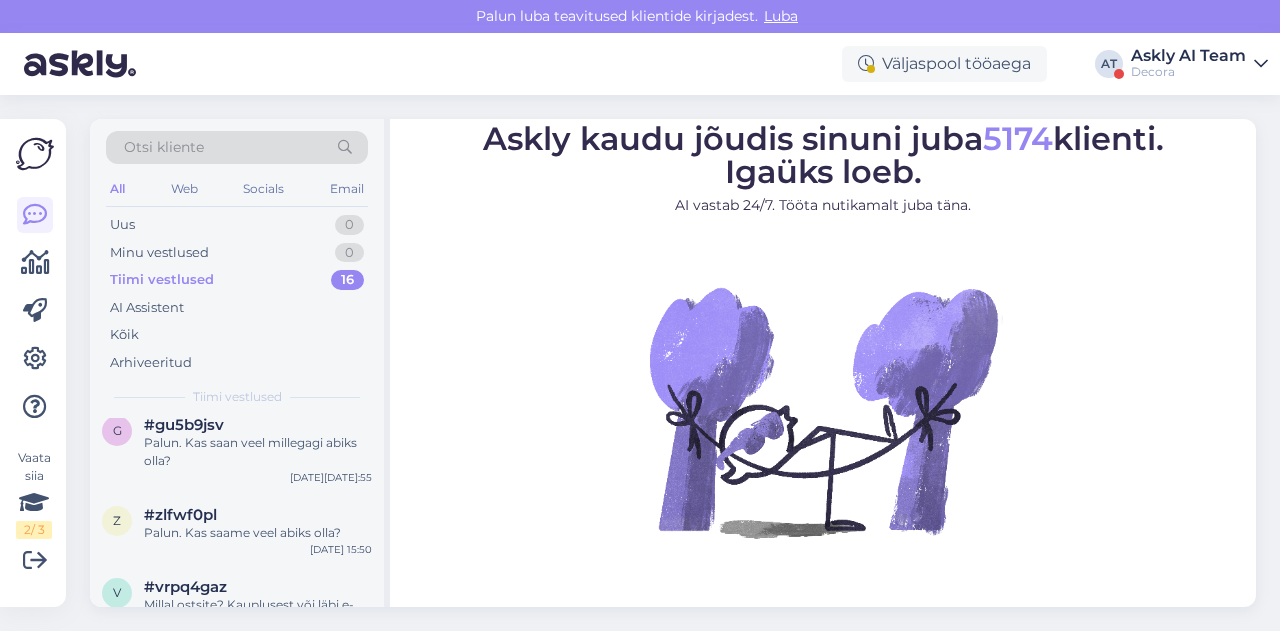 scroll, scrollTop: 323, scrollLeft: 0, axis: vertical 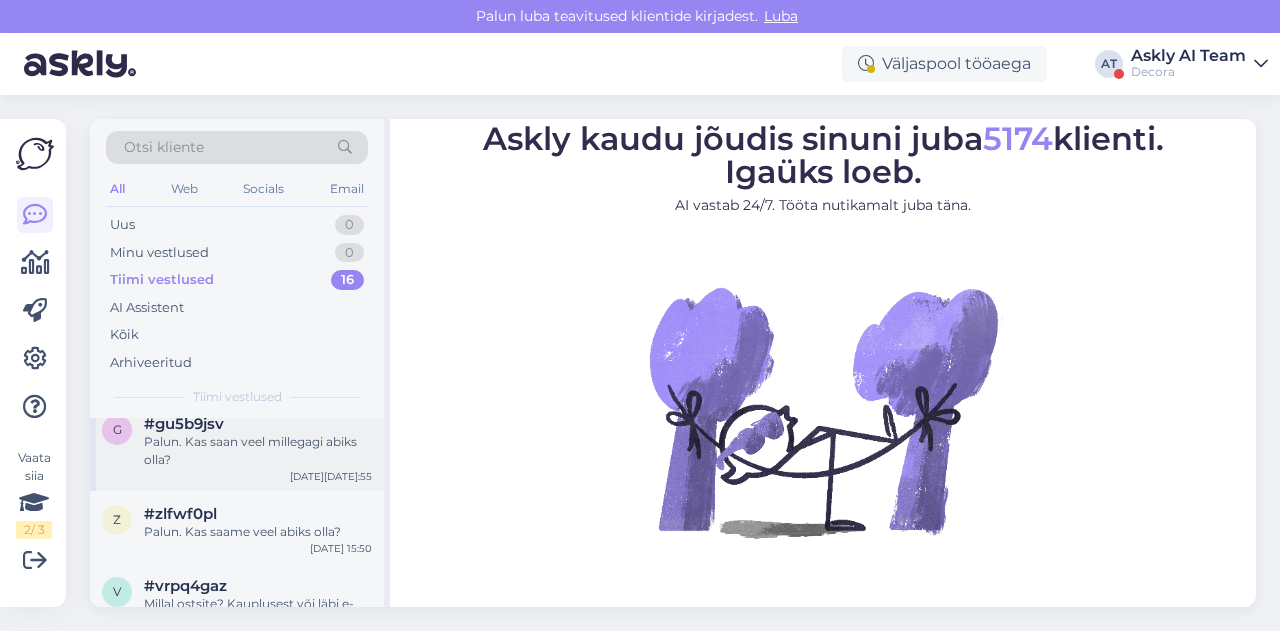 click on "Palun. Kas saan veel millegagi abiks olla?" at bounding box center (258, 451) 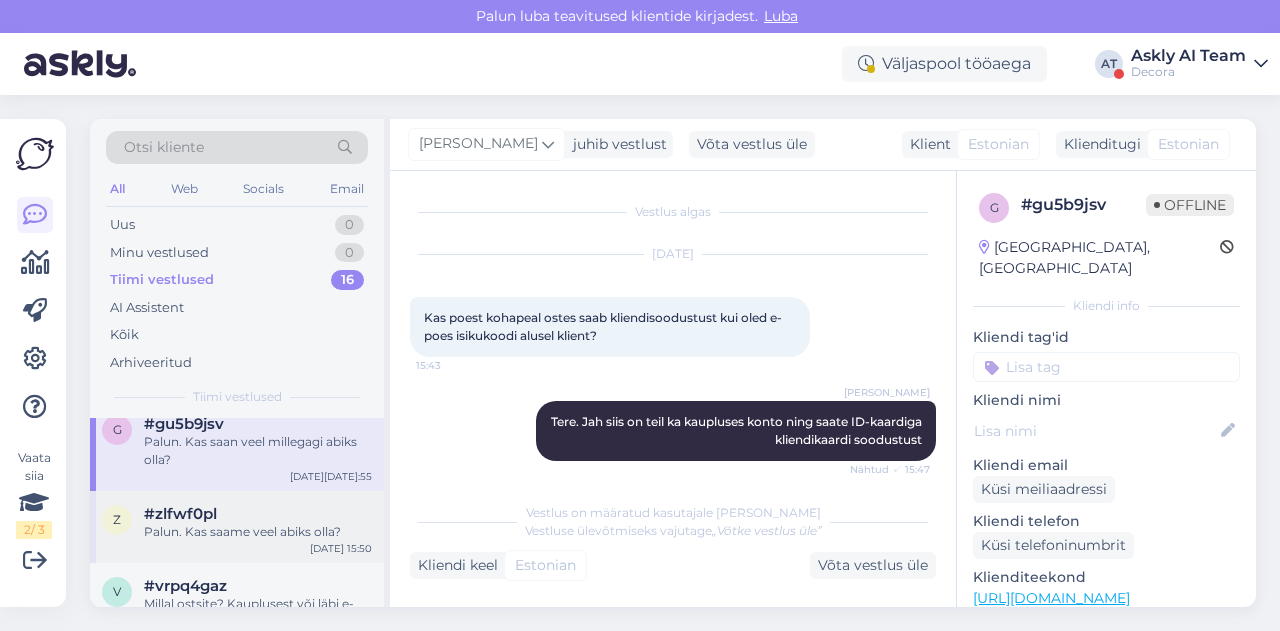 scroll, scrollTop: 998, scrollLeft: 0, axis: vertical 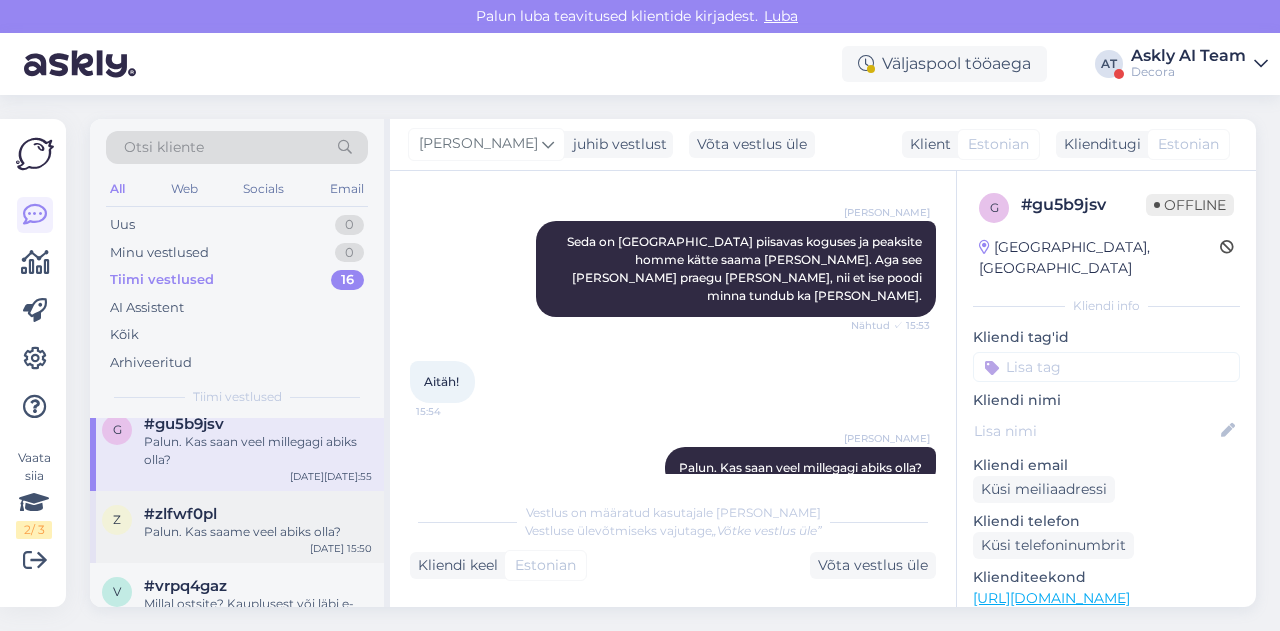 click on "#zlfwf0pl" at bounding box center [258, 514] 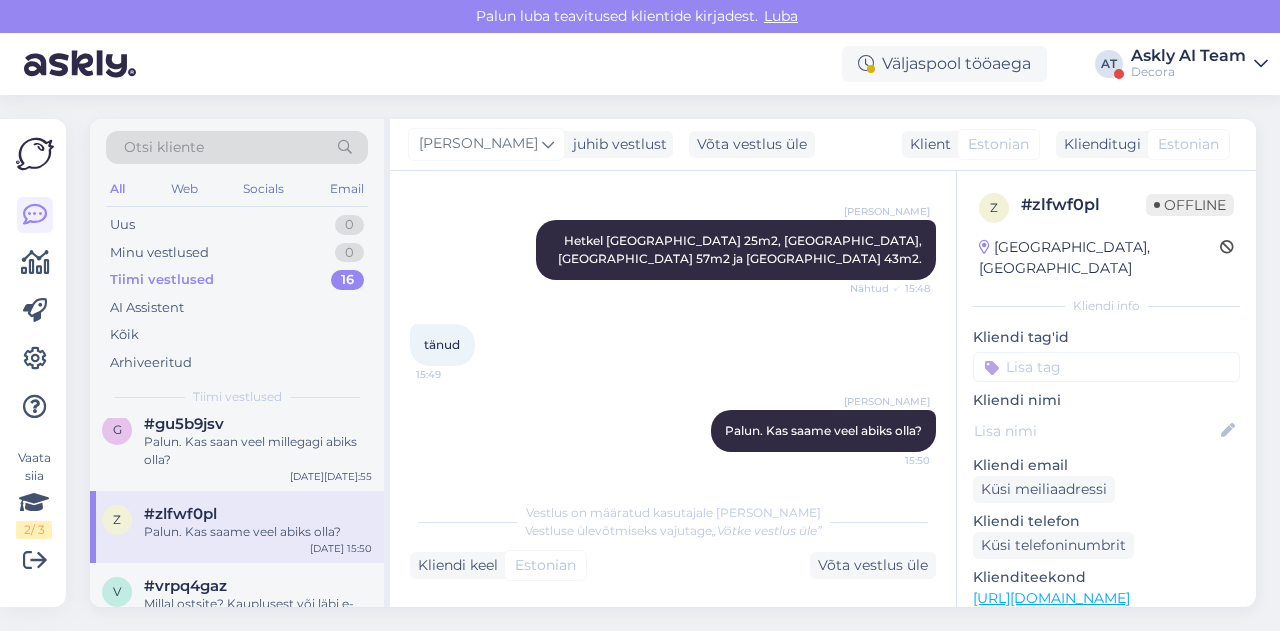 scroll, scrollTop: 628, scrollLeft: 0, axis: vertical 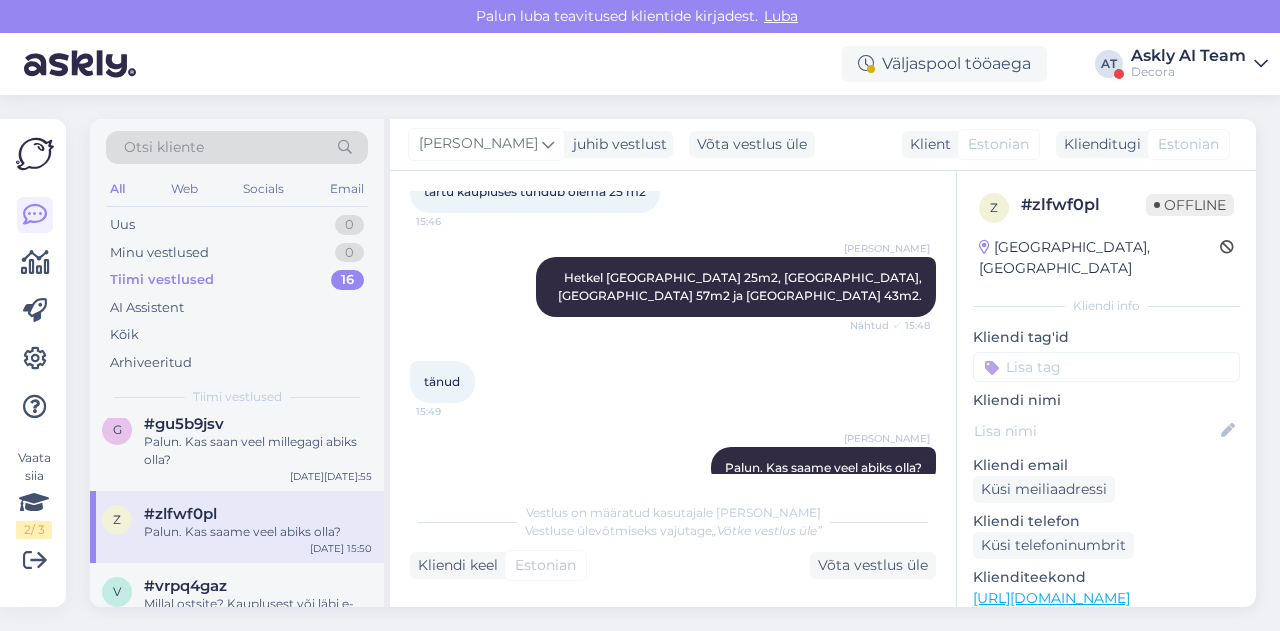 click on "Decora" at bounding box center [1188, 72] 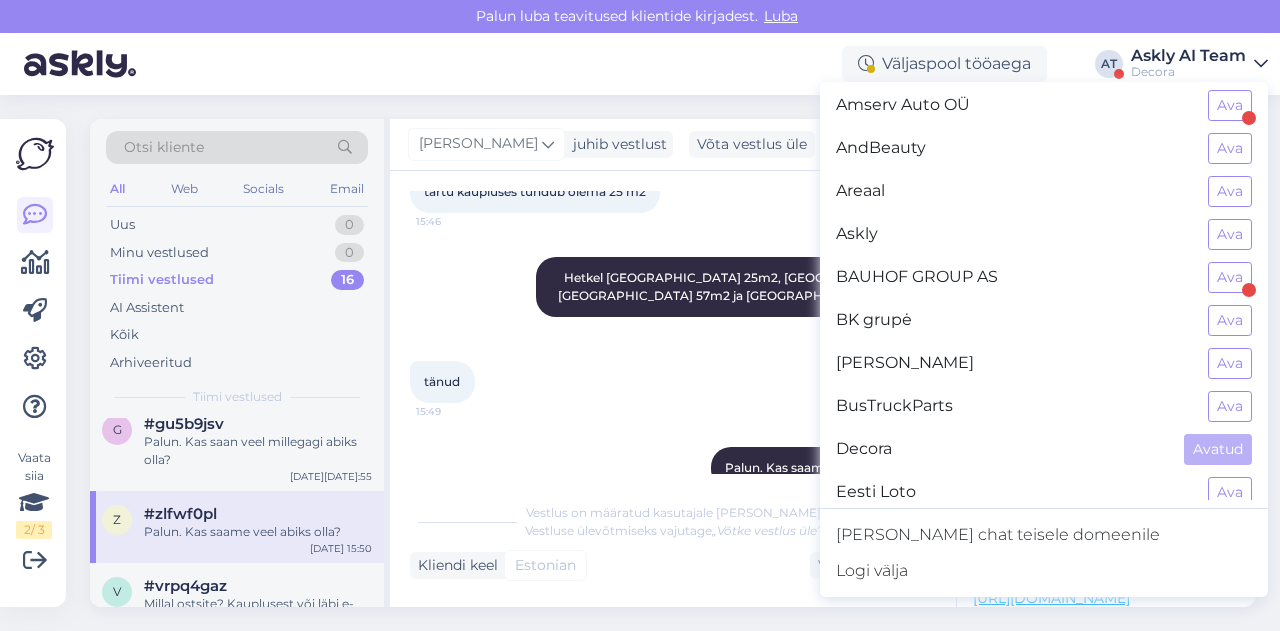 scroll, scrollTop: 181, scrollLeft: 0, axis: vertical 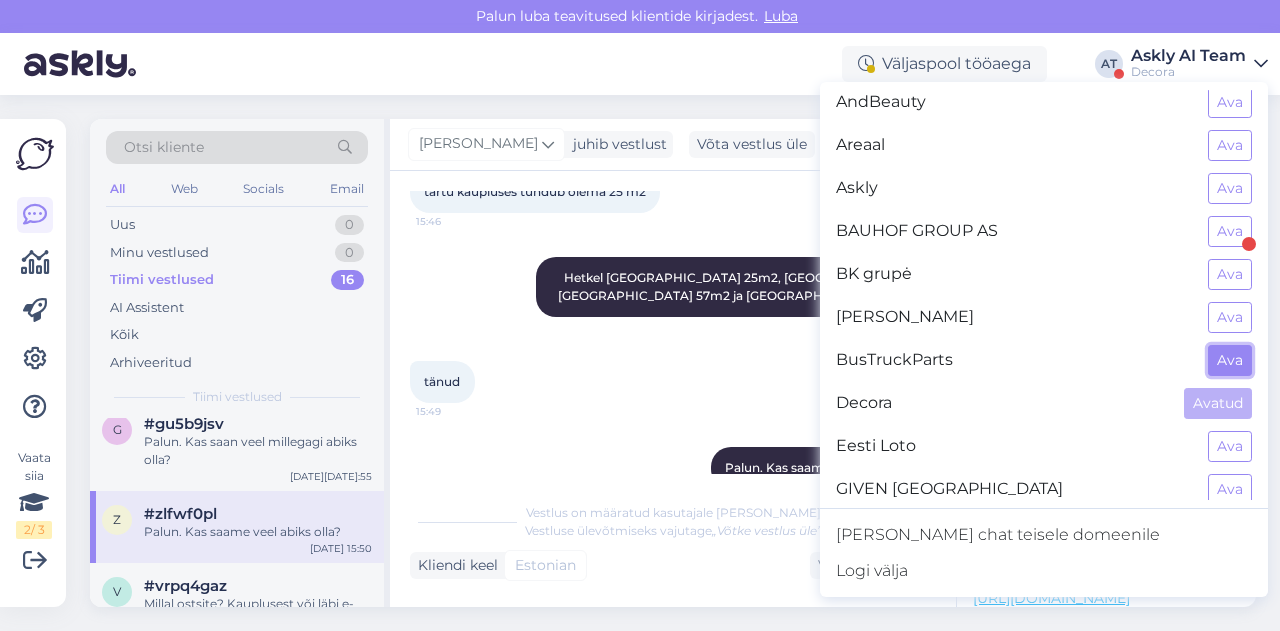click on "Ava" at bounding box center [1230, 360] 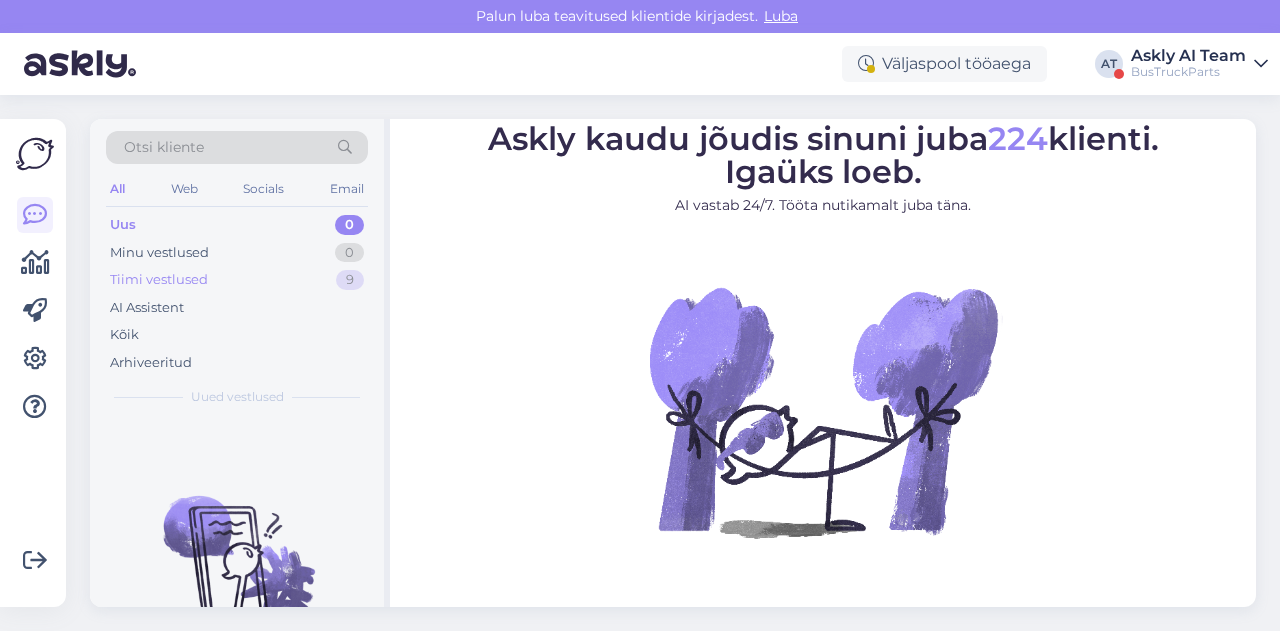 click on "Tiimi vestlused" at bounding box center (159, 280) 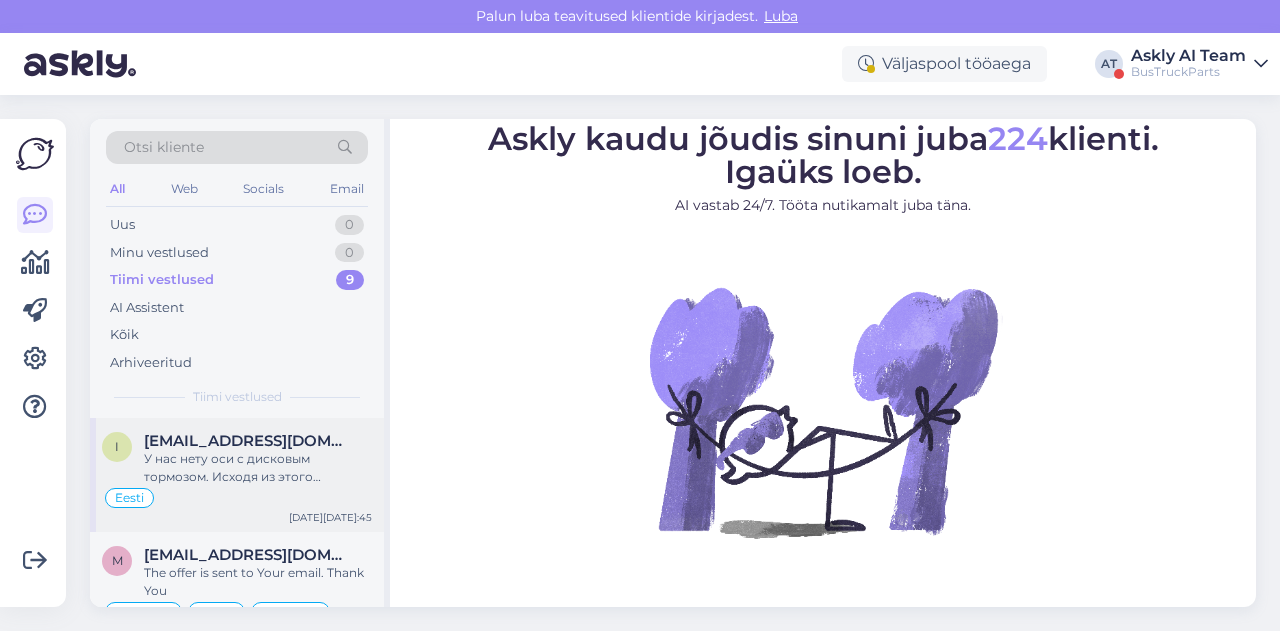 click on "У нас нету оси с дисковым тормозом. Исходя из этого идентификационного номера 147832674810 для вашего прицепа 151DN ." at bounding box center (258, 468) 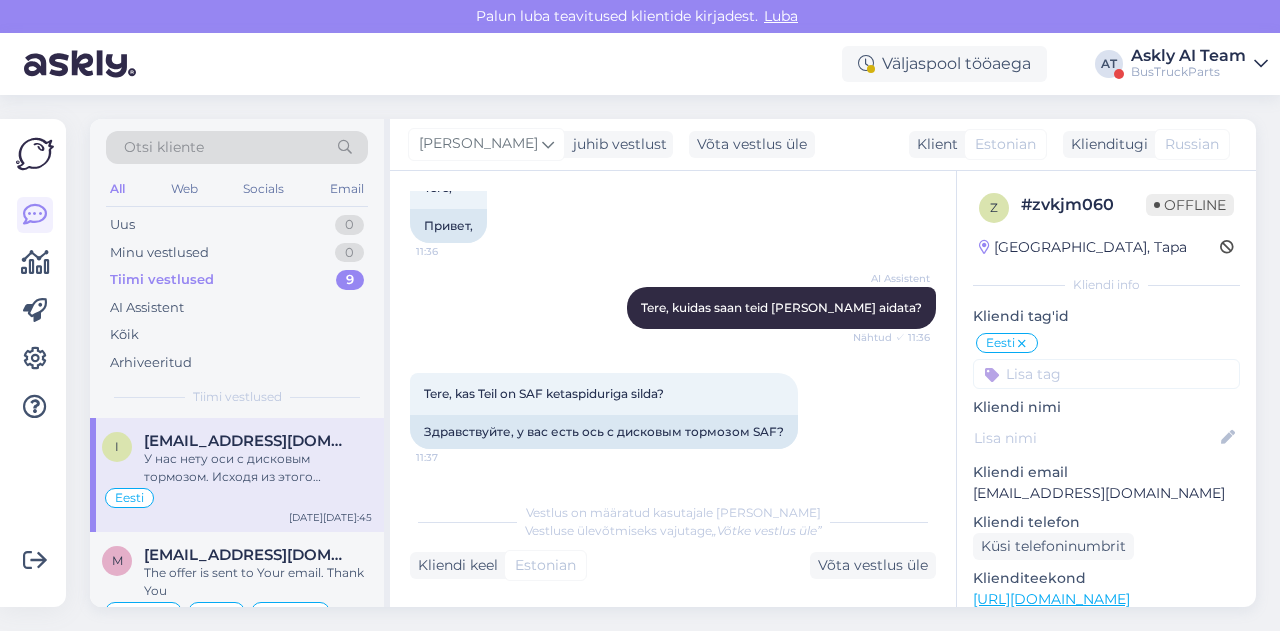 scroll, scrollTop: 126, scrollLeft: 0, axis: vertical 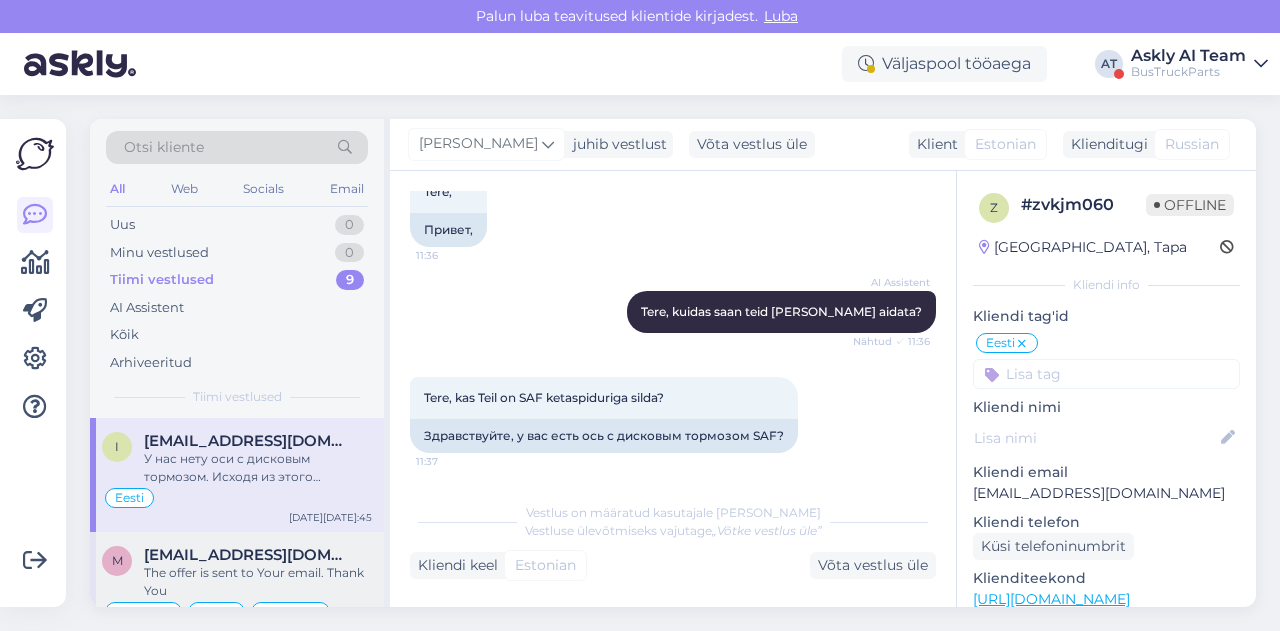 click on "mindaugas@techtransa.lt" at bounding box center [248, 555] 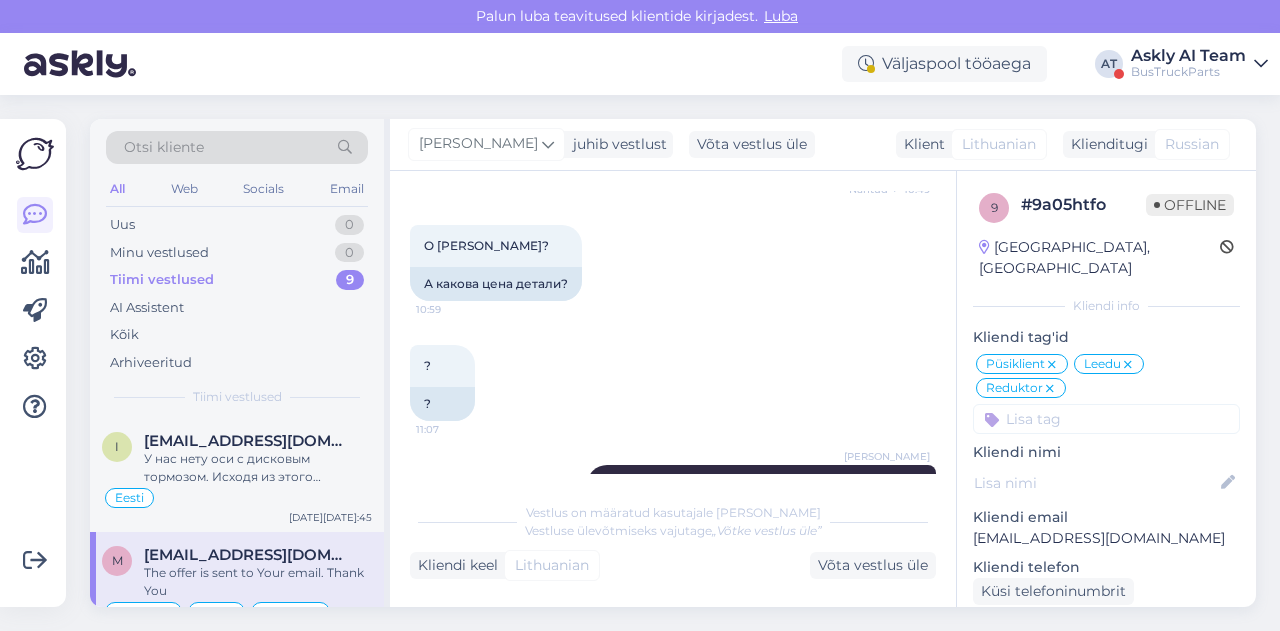 scroll, scrollTop: 1446, scrollLeft: 0, axis: vertical 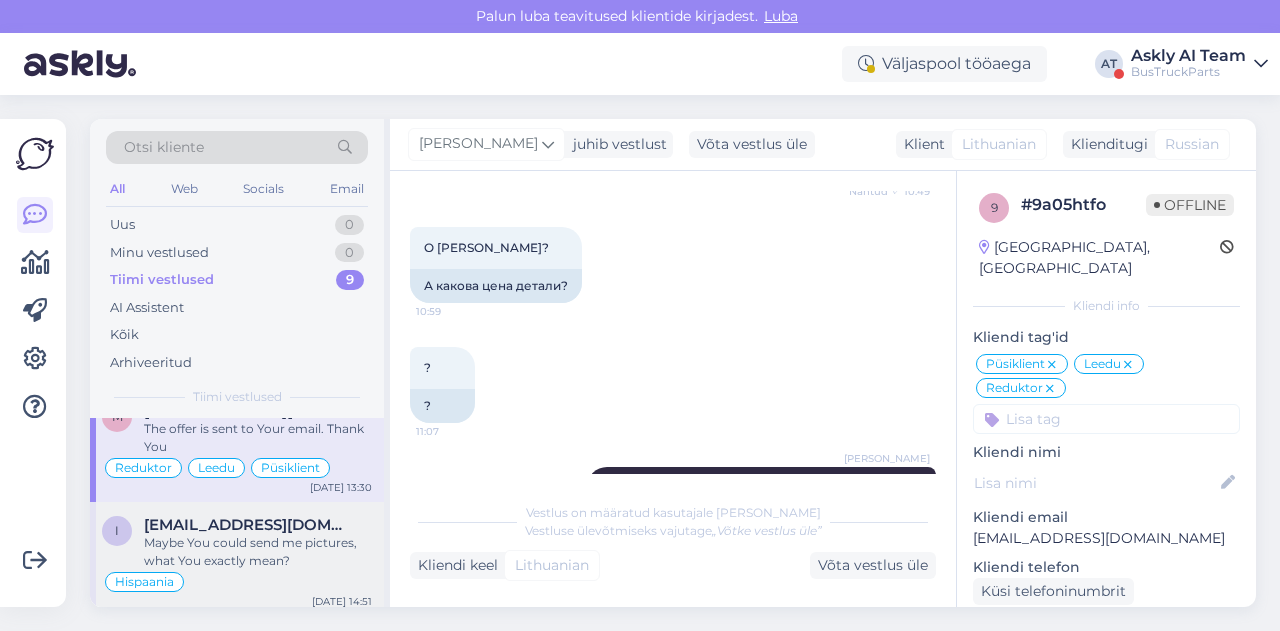 click on "info@sidemar.es" at bounding box center [248, 525] 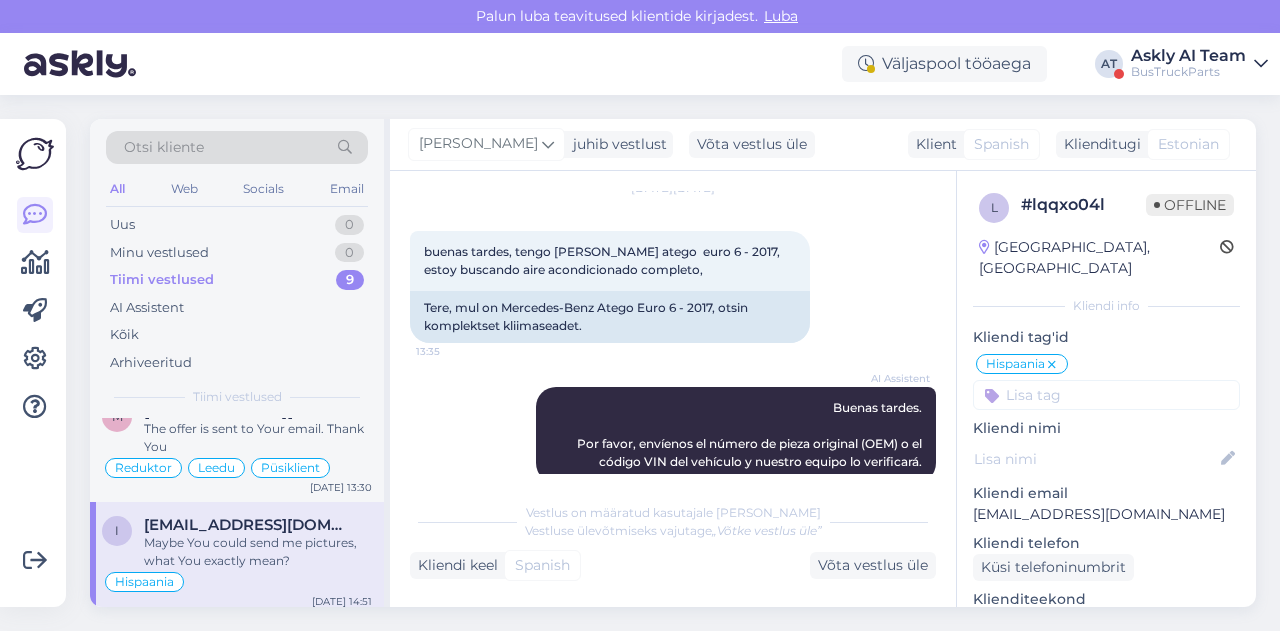 scroll, scrollTop: 68, scrollLeft: 0, axis: vertical 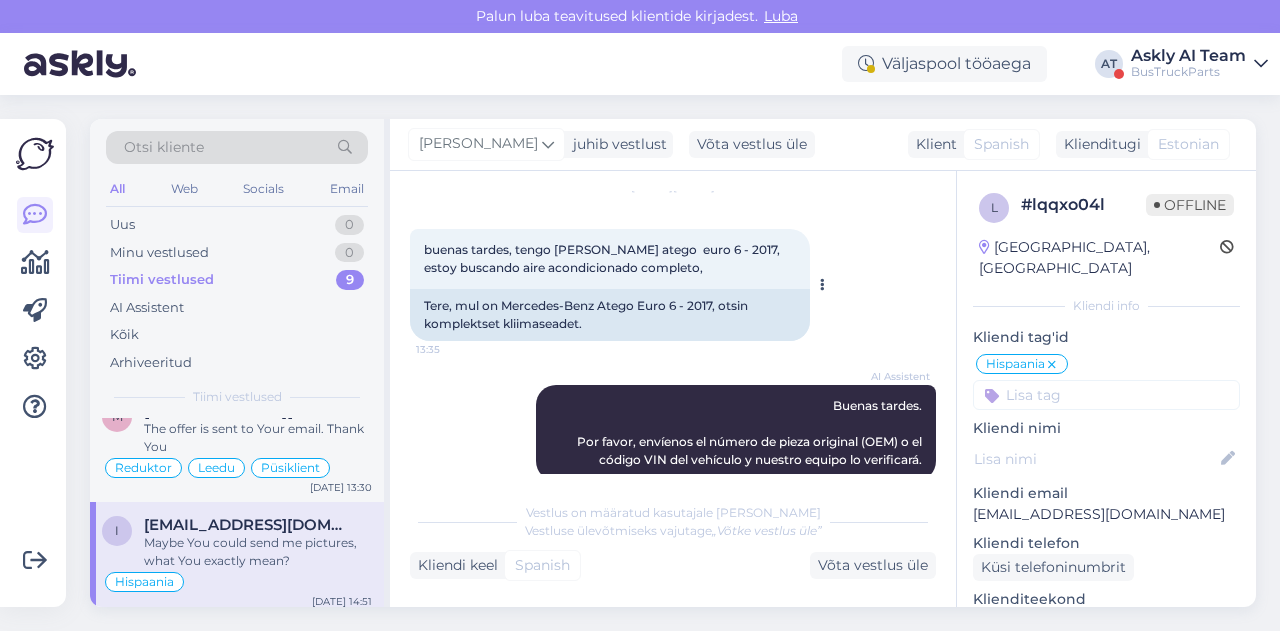 click on "Tere, mul on Mercedes-Benz Atego Euro 6 - 2017, otsin komplektset kliimaseadet." at bounding box center [610, 315] 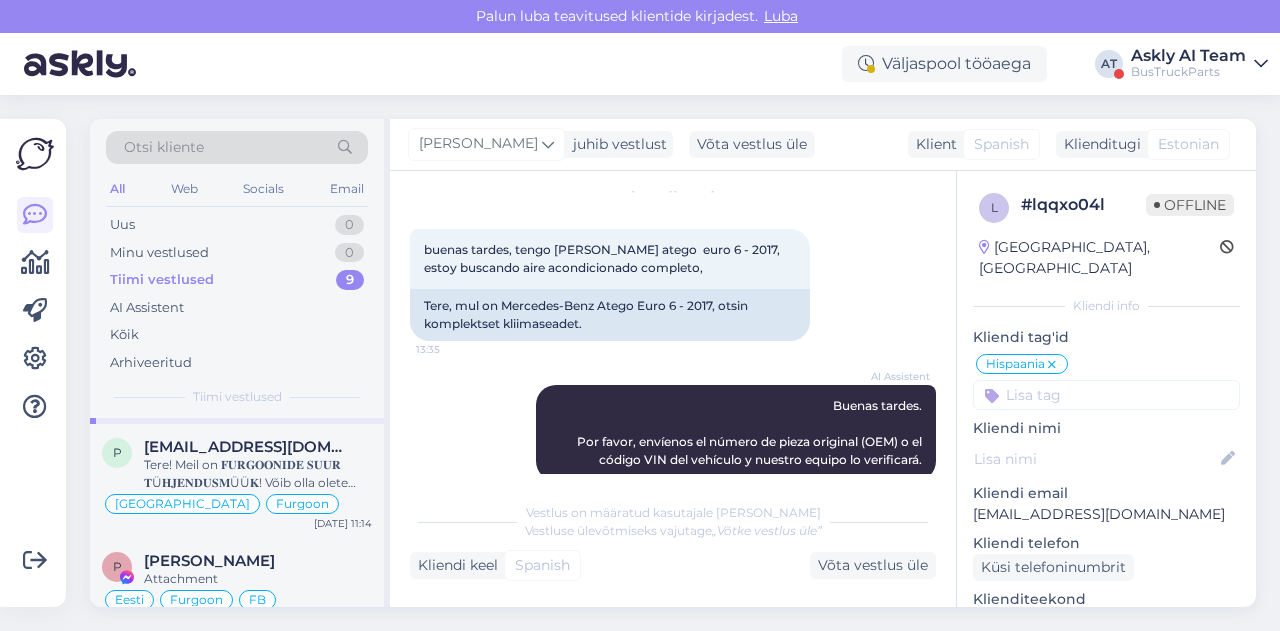 scroll, scrollTop: 337, scrollLeft: 0, axis: vertical 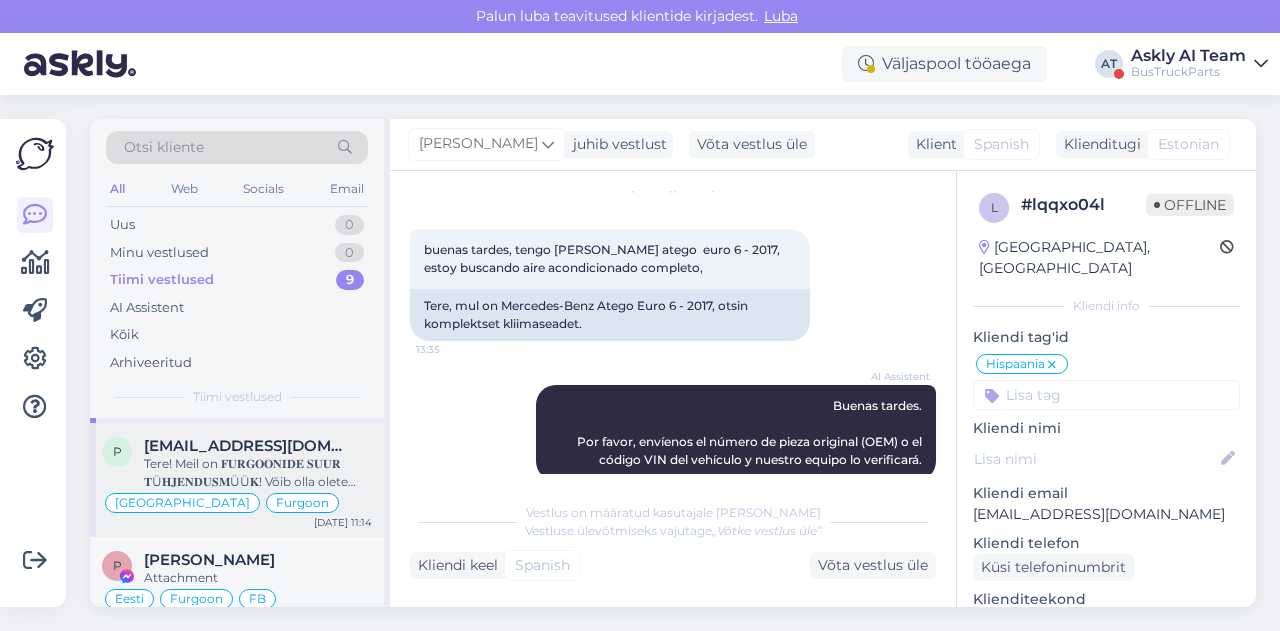 click on "Tere! Meil on 𝐅𝐔𝐑𝐆𝐎𝐎𝐍𝐈𝐃𝐄 𝐒𝐔𝐔𝐑 𝐓Ü𝐇𝐉𝐄𝐍𝐃𝐔𝐒𝐌ÜÜ𝐊!
Võib olla olete huvitatud?
https://www.bustruckparts.com/?lang=en&call=advancedSearch&options=/data:discount=1" at bounding box center (258, 473) 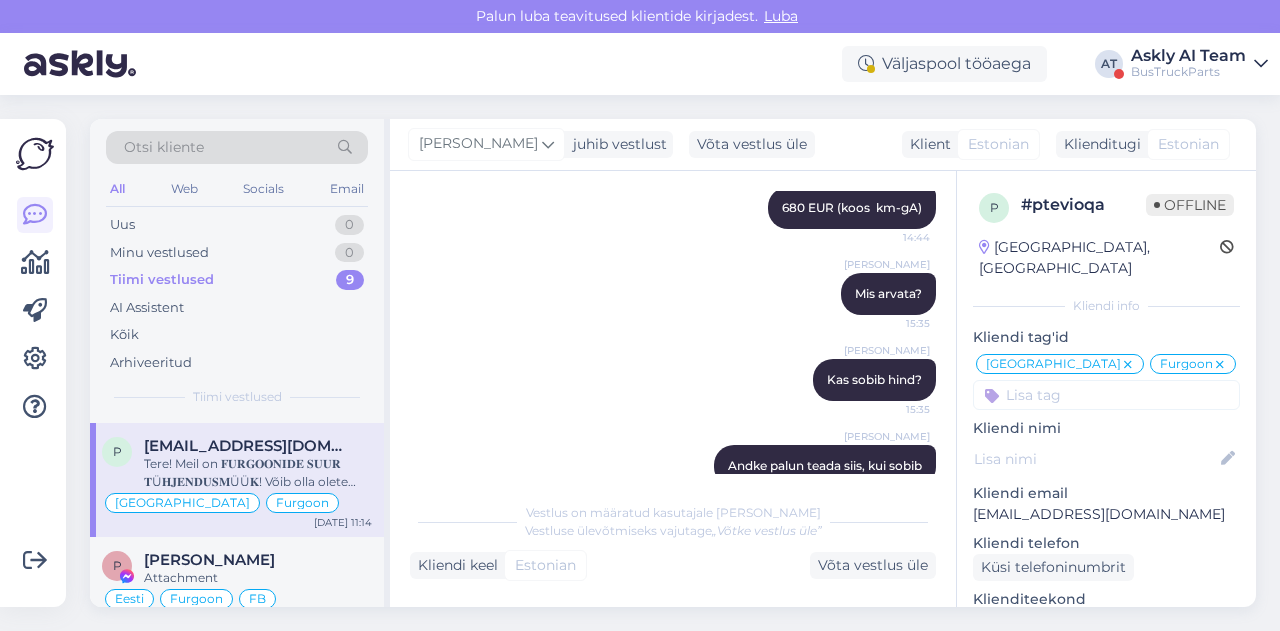 scroll, scrollTop: 1302, scrollLeft: 0, axis: vertical 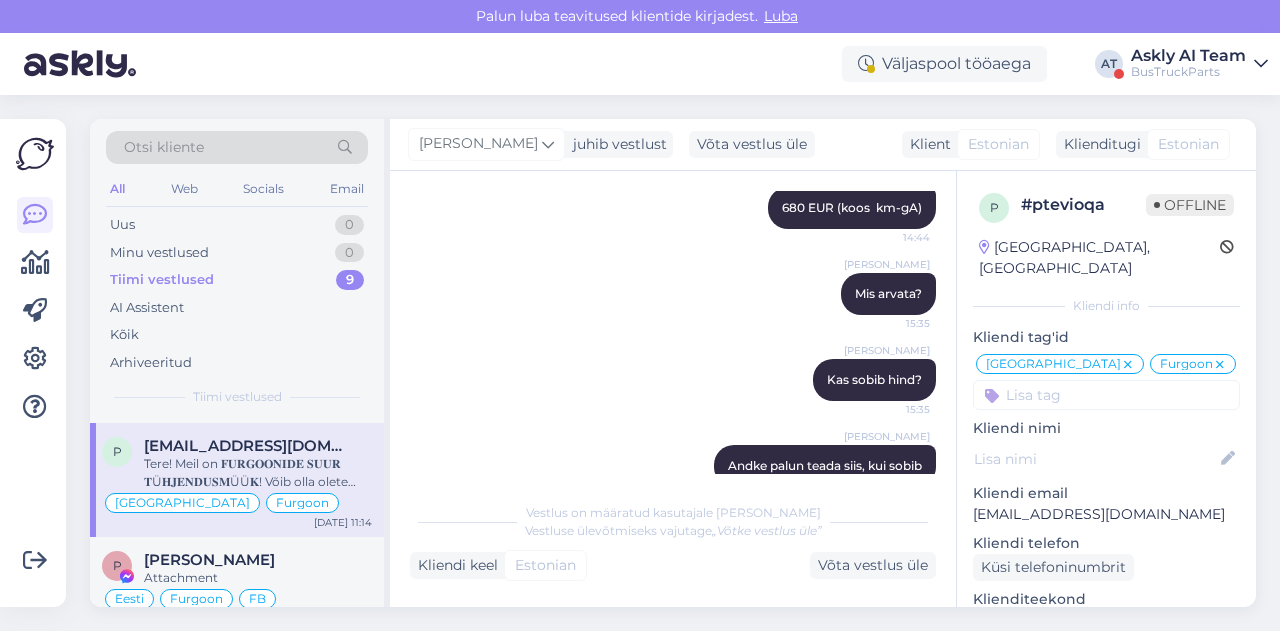 click on "Alina Tihhon 680 EUR (koos  km-gA) 14:44" at bounding box center (673, 208) 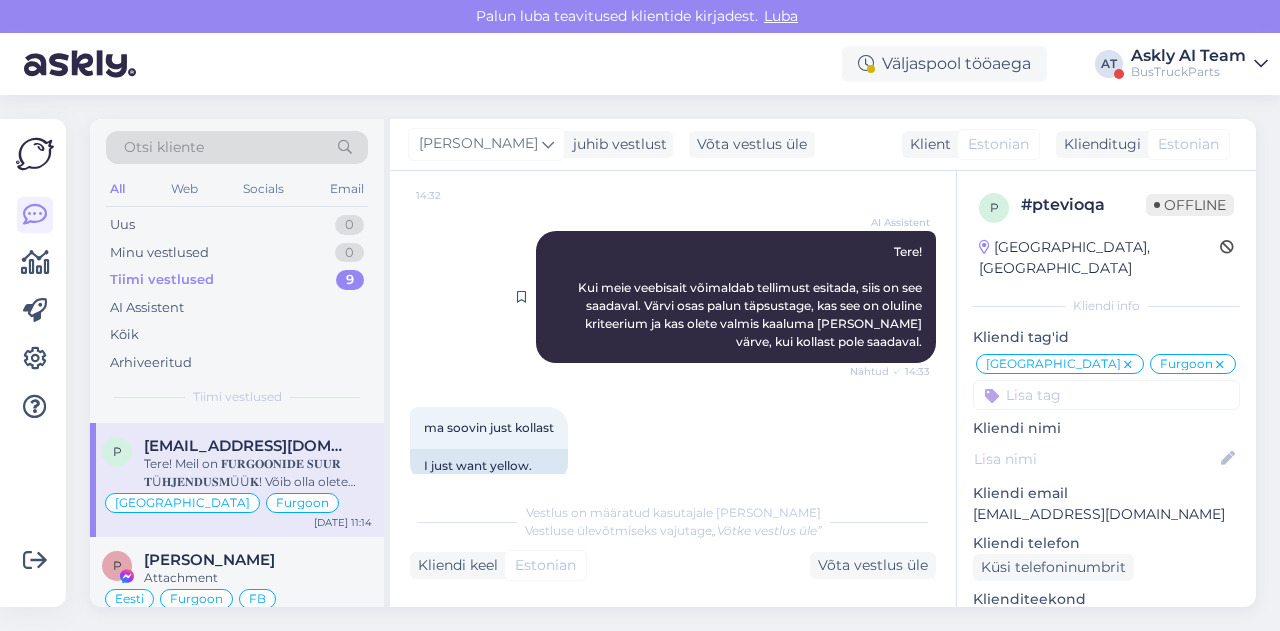 scroll, scrollTop: 204, scrollLeft: 0, axis: vertical 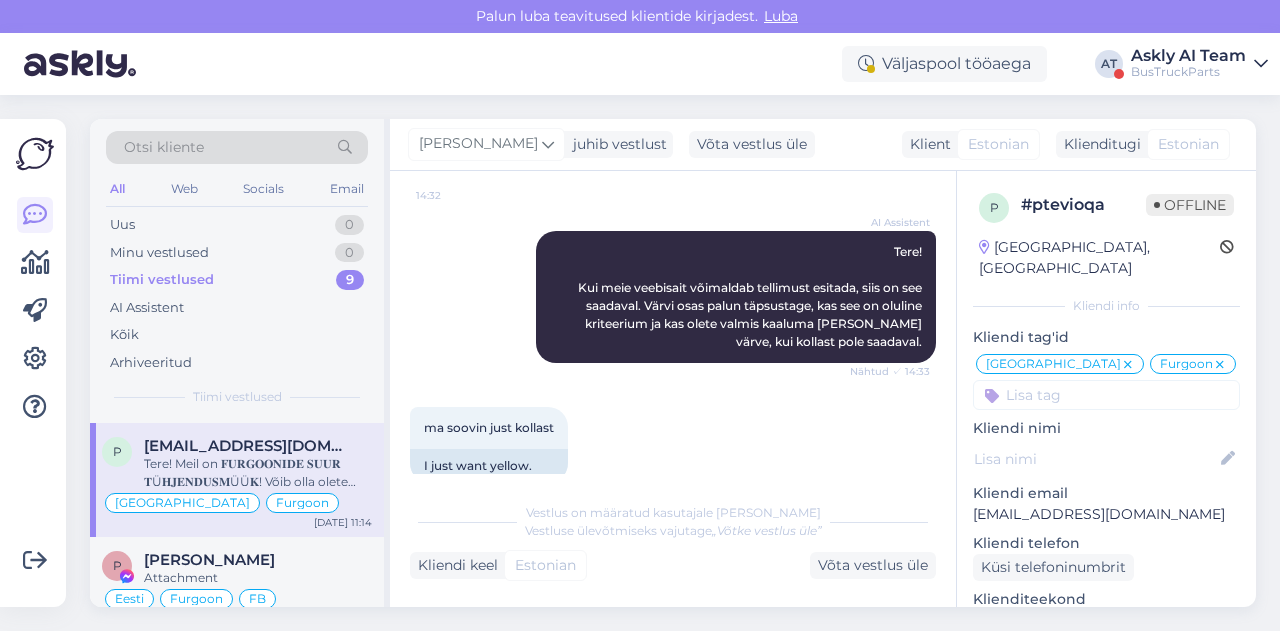 click on "https://www.bustruckparts.com/?lang=et&call=product&part=TP2037724&partInfo=SCANIA-P,G,R,T-series-(2004-2017)-2009-Pealisehitus,%20furgoon-T2HB11L61" at bounding box center (610, 160) 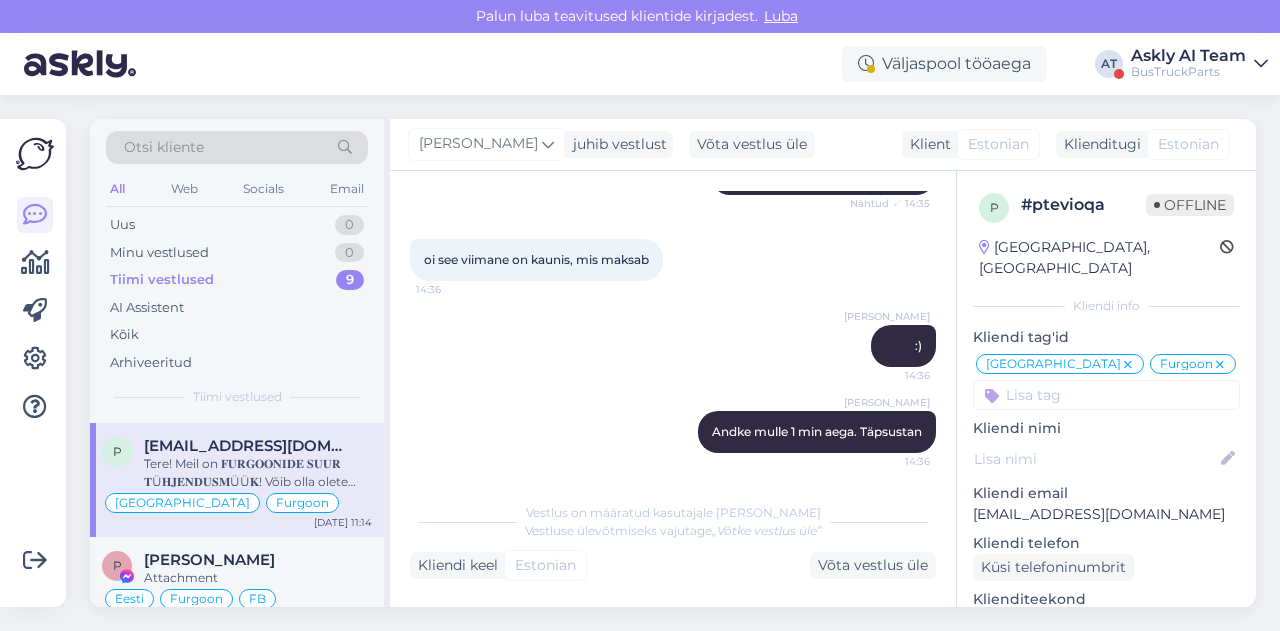 scroll, scrollTop: 1012, scrollLeft: 0, axis: vertical 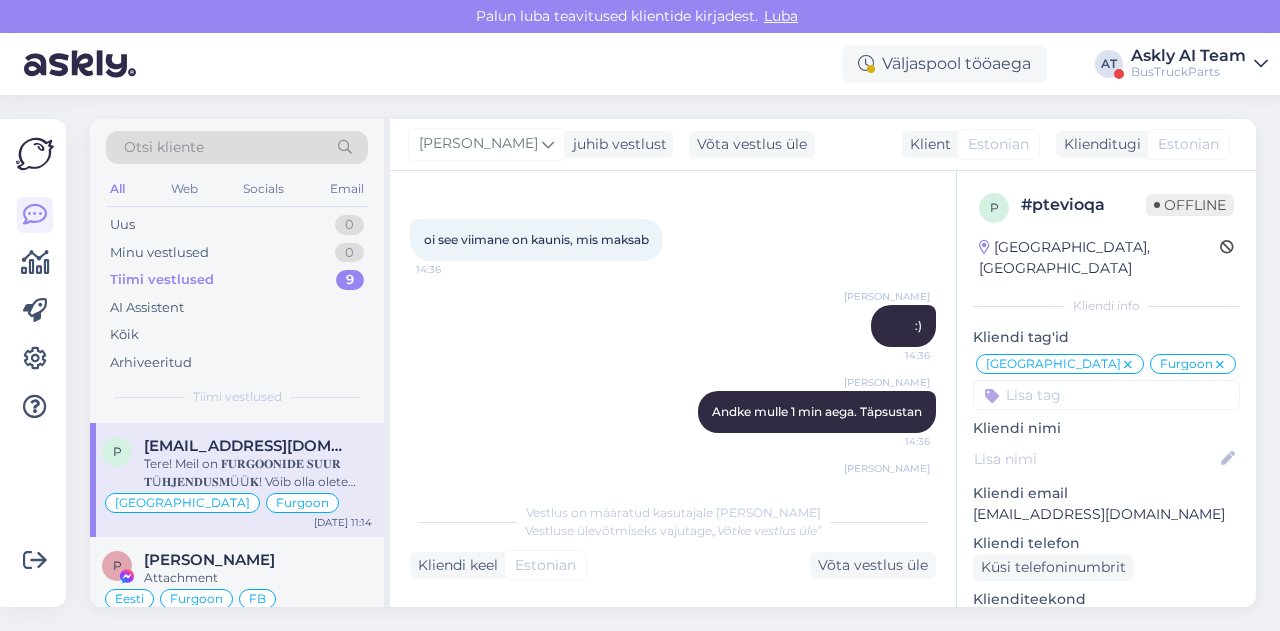 click on "https://www.bustruckparts.com/?lang=et&call=textSearch&options=%2Fsearch%3ATP2044563" at bounding box center (852, 153) 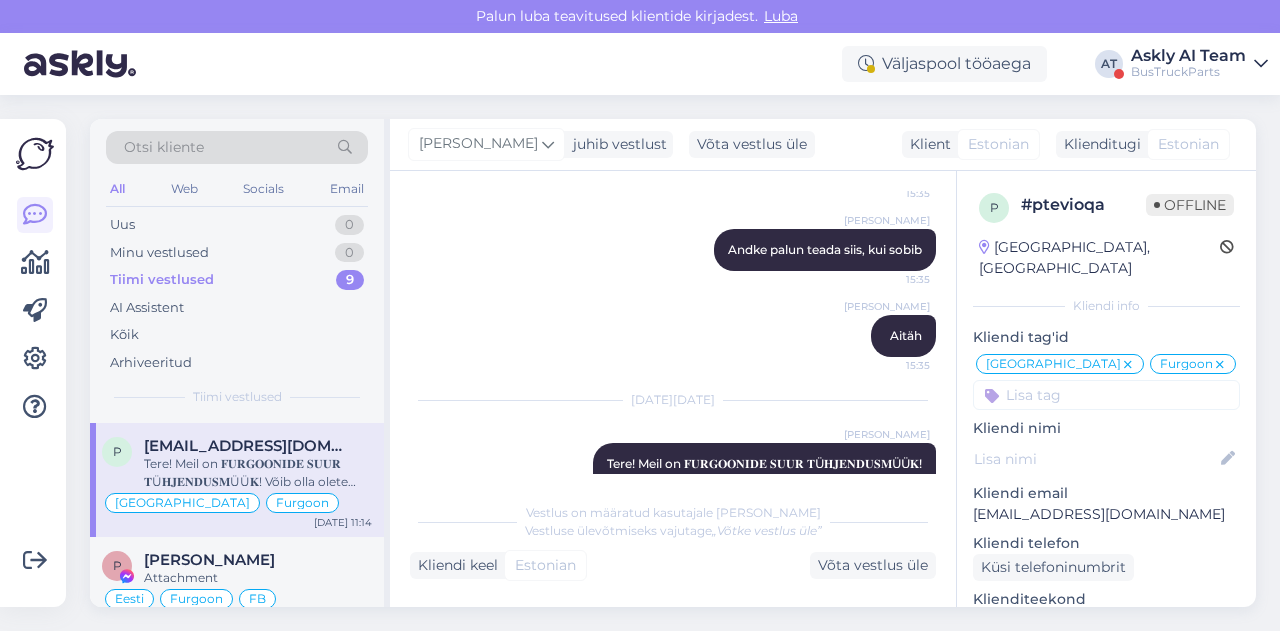 scroll, scrollTop: 1748, scrollLeft: 0, axis: vertical 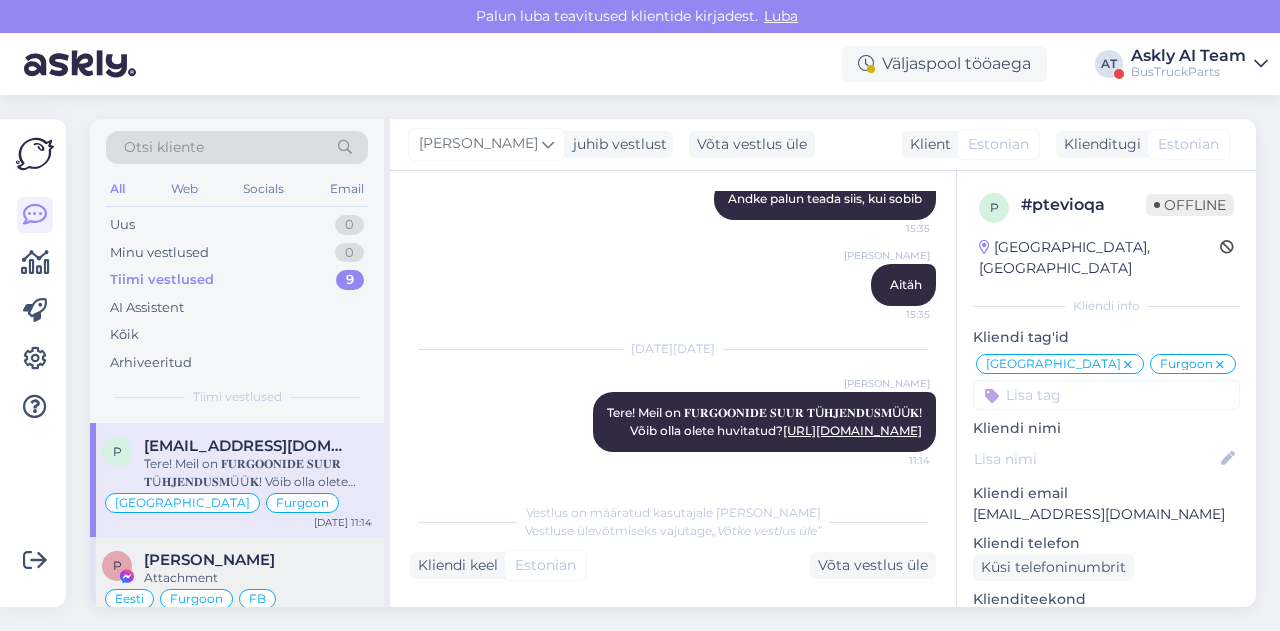 click on "Peeter Viiard" at bounding box center [258, 560] 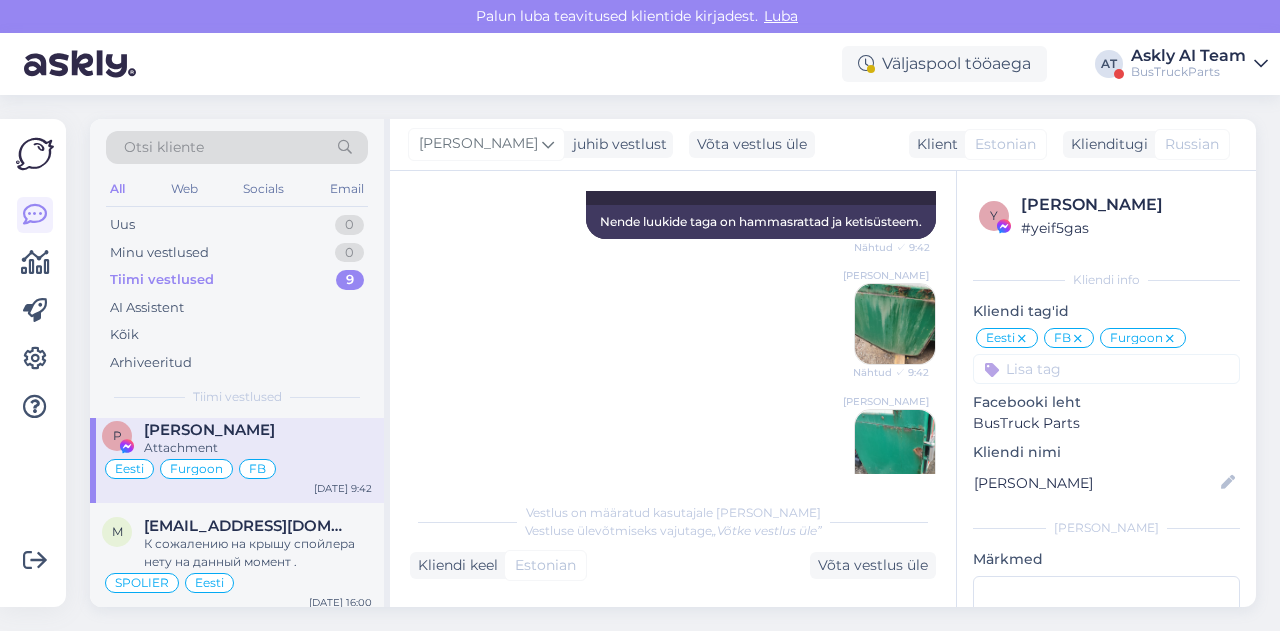scroll, scrollTop: 467, scrollLeft: 0, axis: vertical 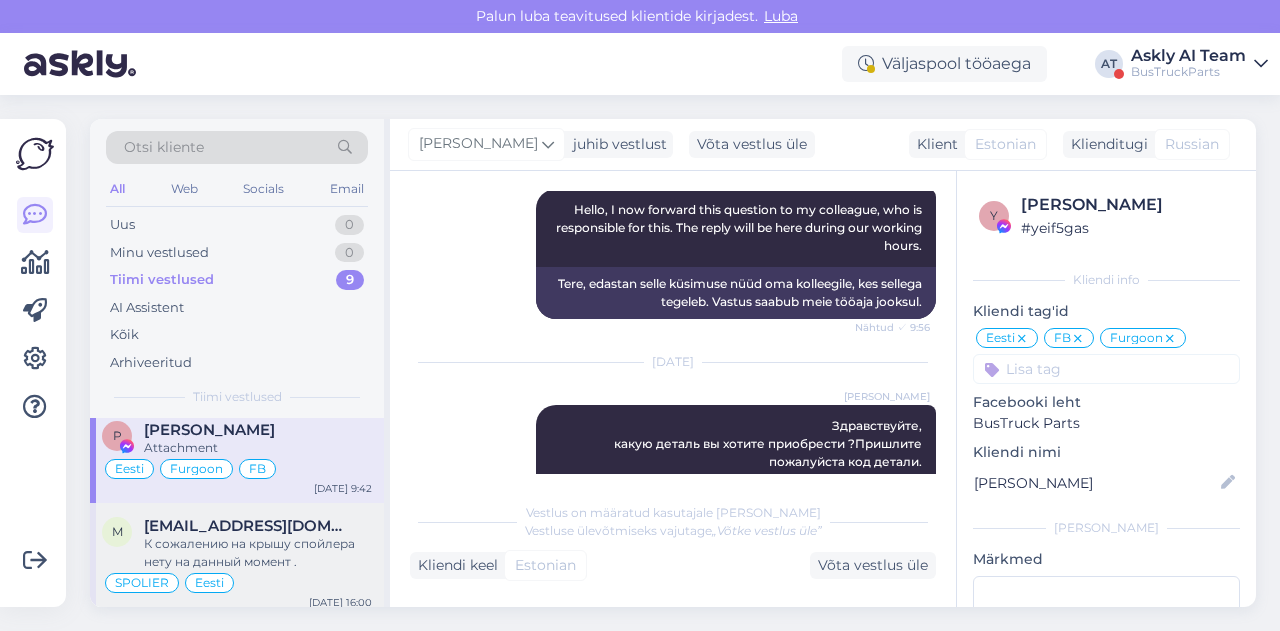 click on "mirkok4s@gmail.com" at bounding box center (248, 526) 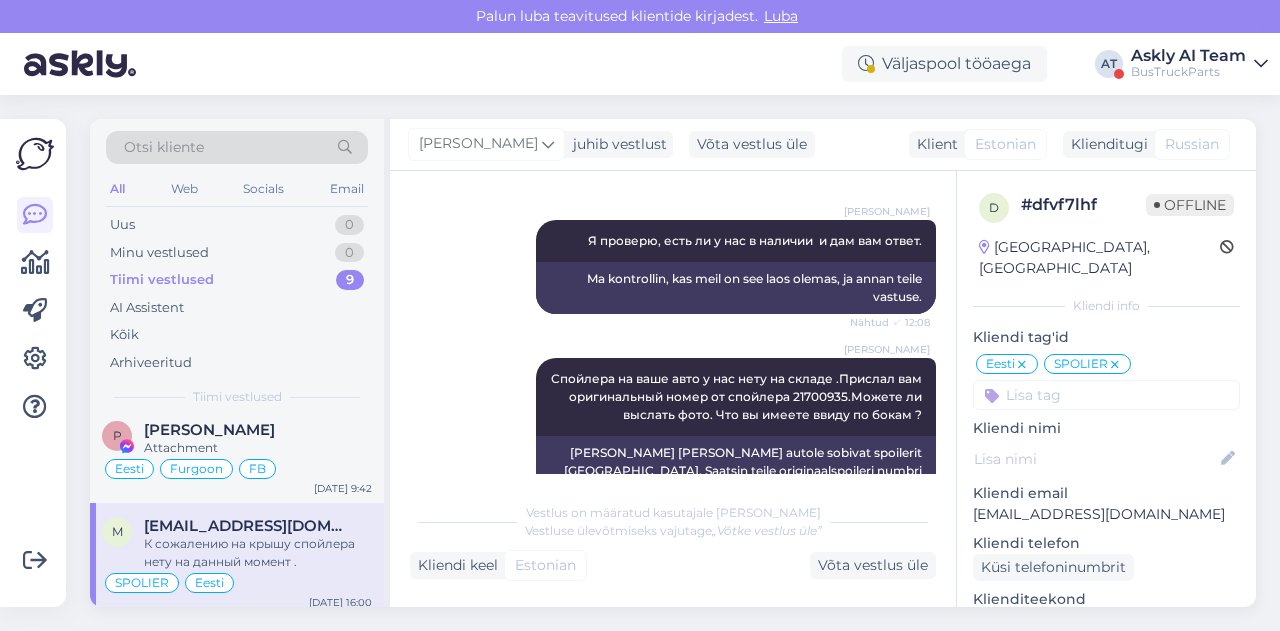 scroll, scrollTop: 632, scrollLeft: 0, axis: vertical 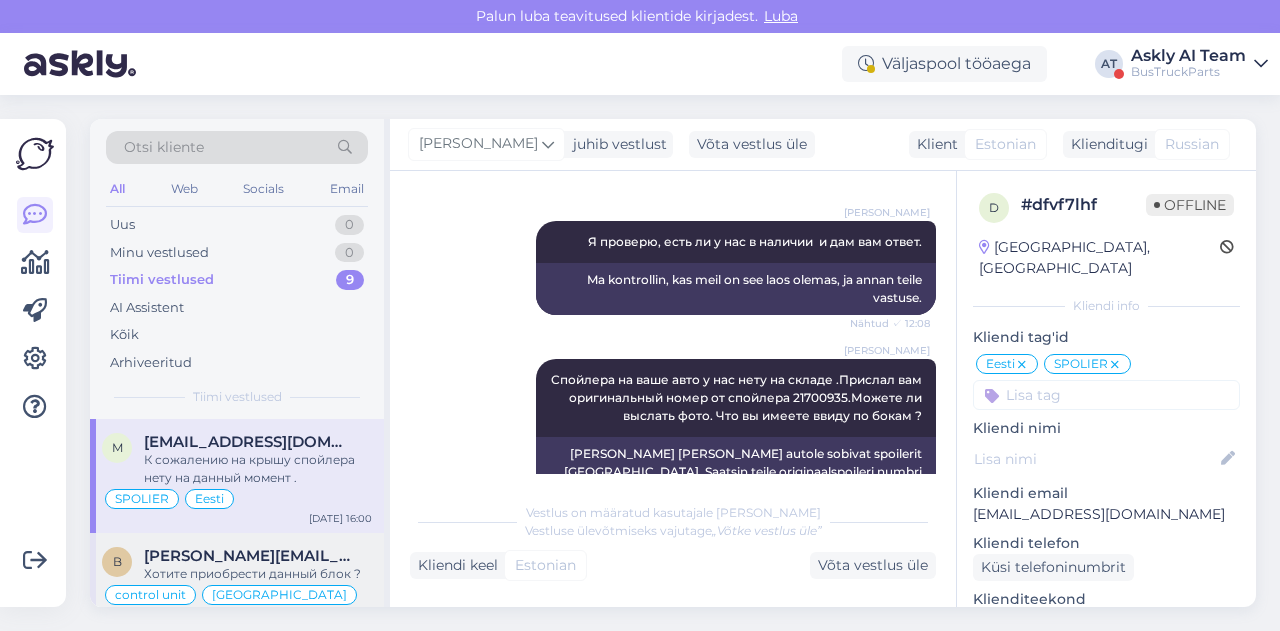click on "bartel@rg-gmbh.de" at bounding box center [258, 556] 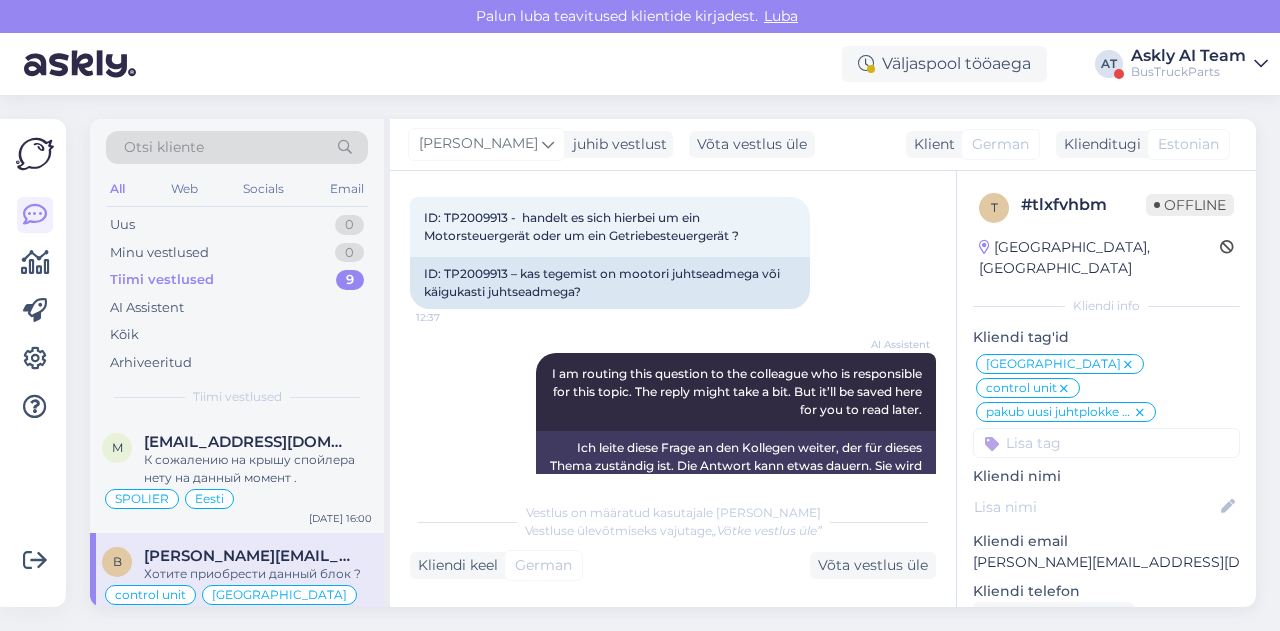 scroll, scrollTop: 988, scrollLeft: 0, axis: vertical 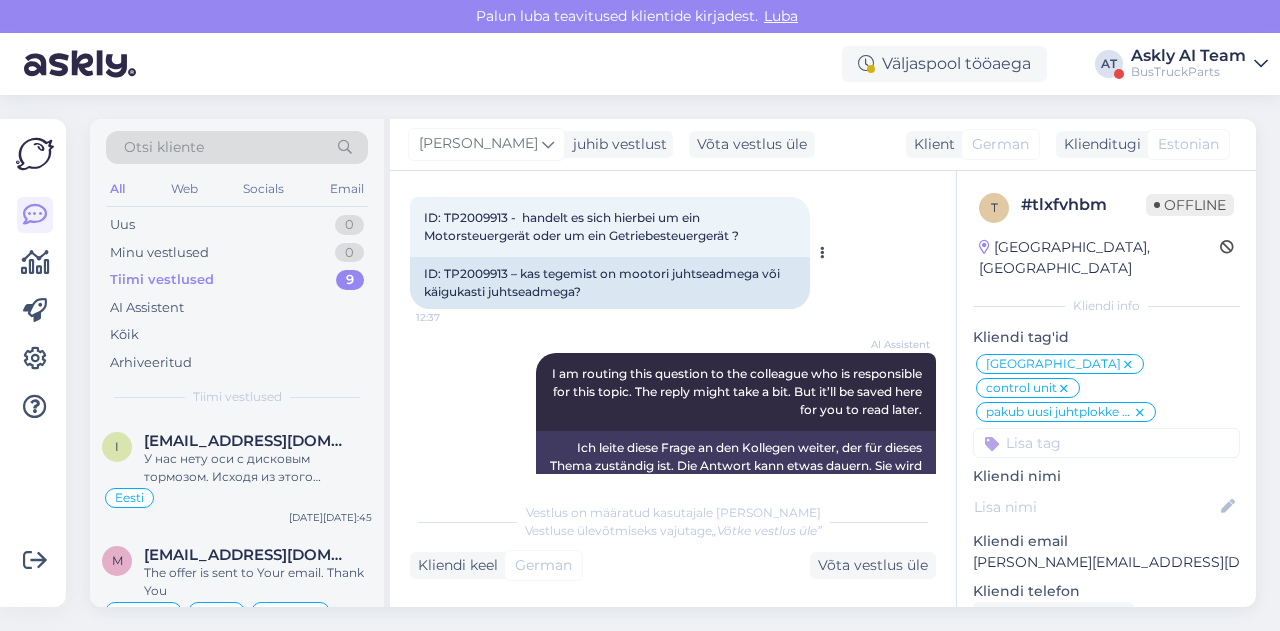 drag, startPoint x: 586, startPoint y: 400, endPoint x: 558, endPoint y: 291, distance: 112.53888 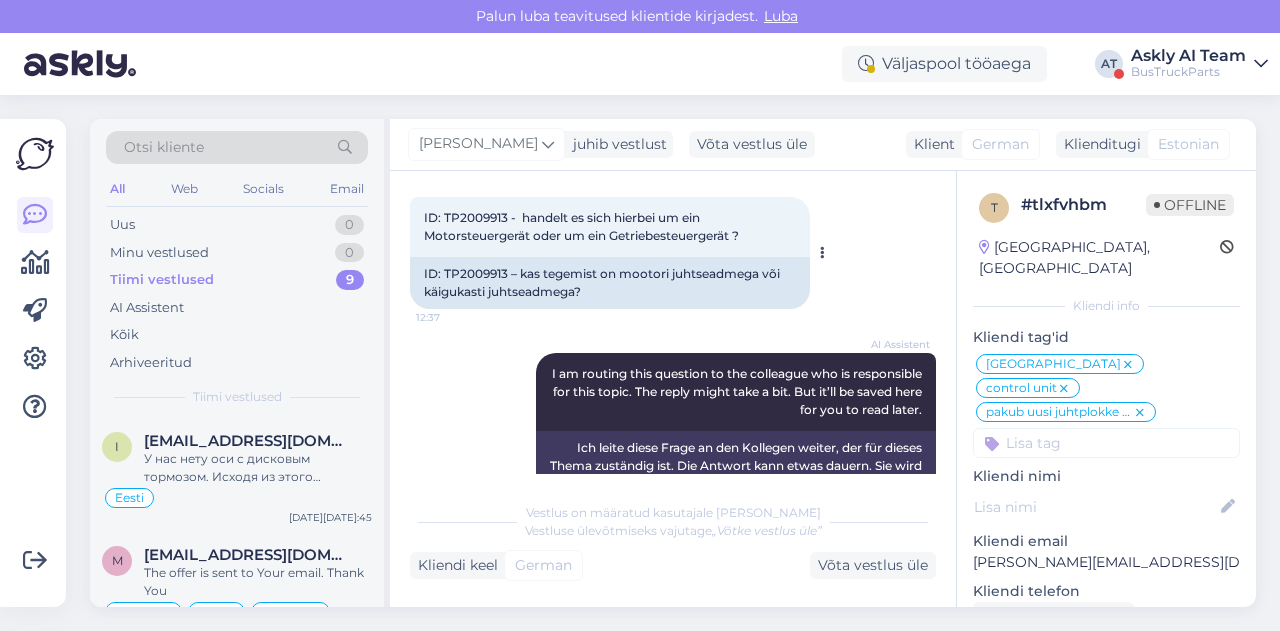 click on "ID: TP2009913 – kas tegemist on mootori juhtseadmega või käigukasti juhtseadmega?" at bounding box center [610, 283] 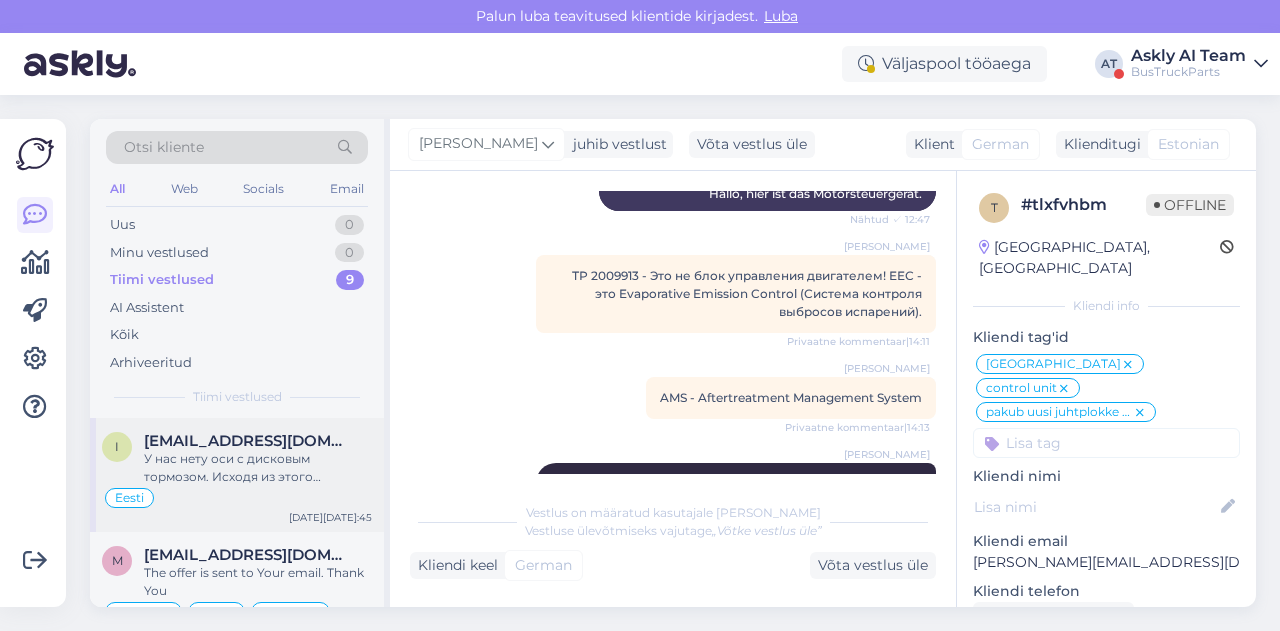 scroll, scrollTop: 1404, scrollLeft: 0, axis: vertical 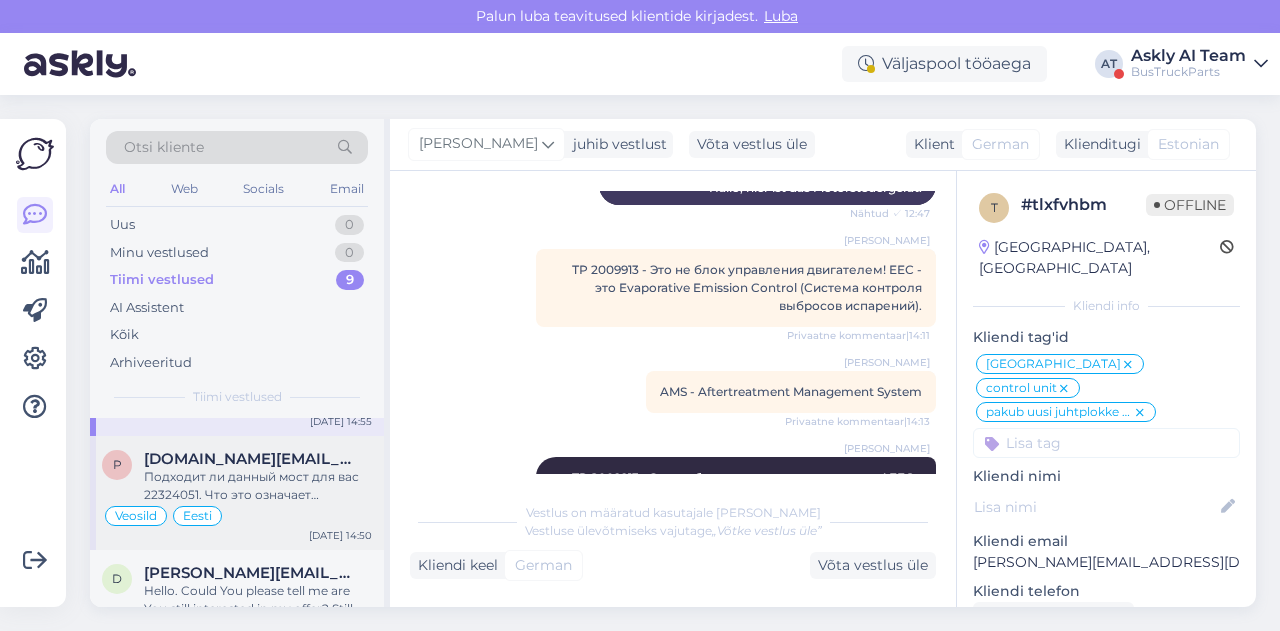 click on "Подходит ли данный мост для вас 22324051. Что это означает 3201x8942  ?" at bounding box center [258, 486] 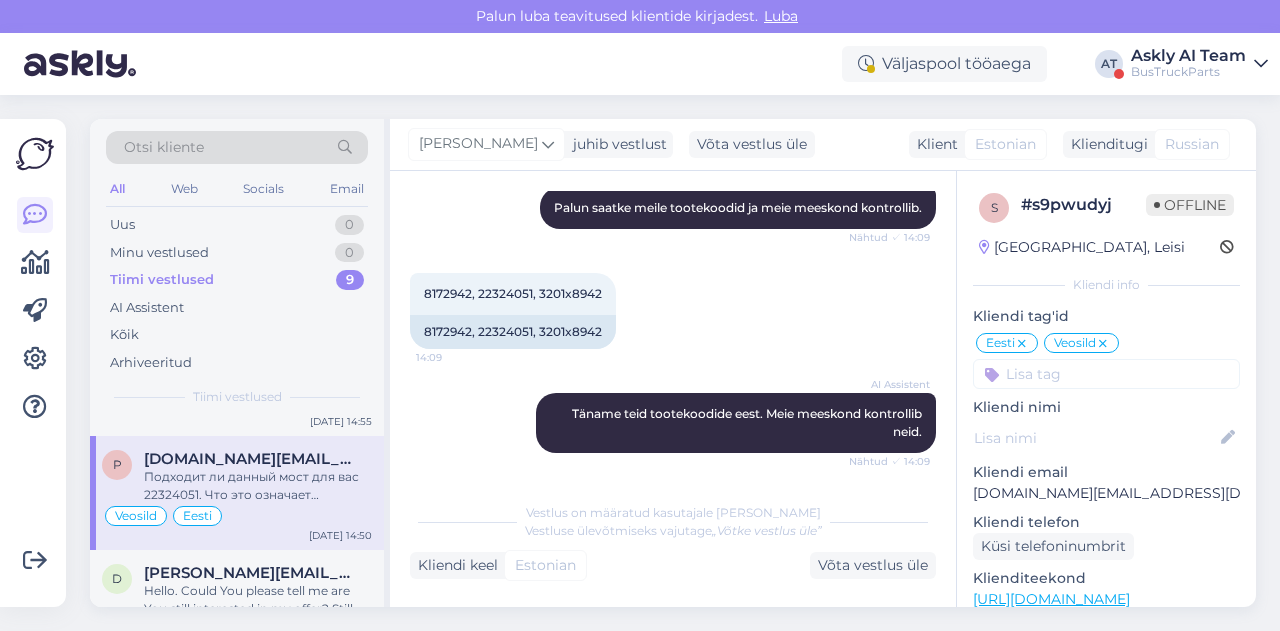 scroll, scrollTop: 694, scrollLeft: 0, axis: vertical 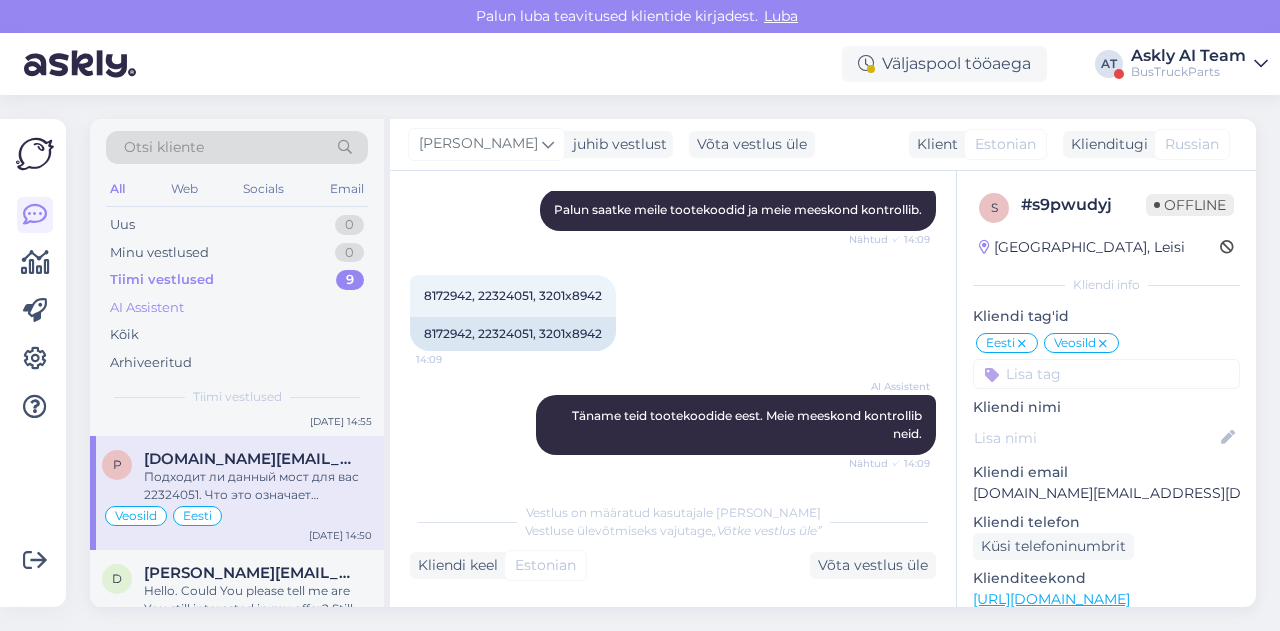 click on "AI Assistent" at bounding box center [147, 308] 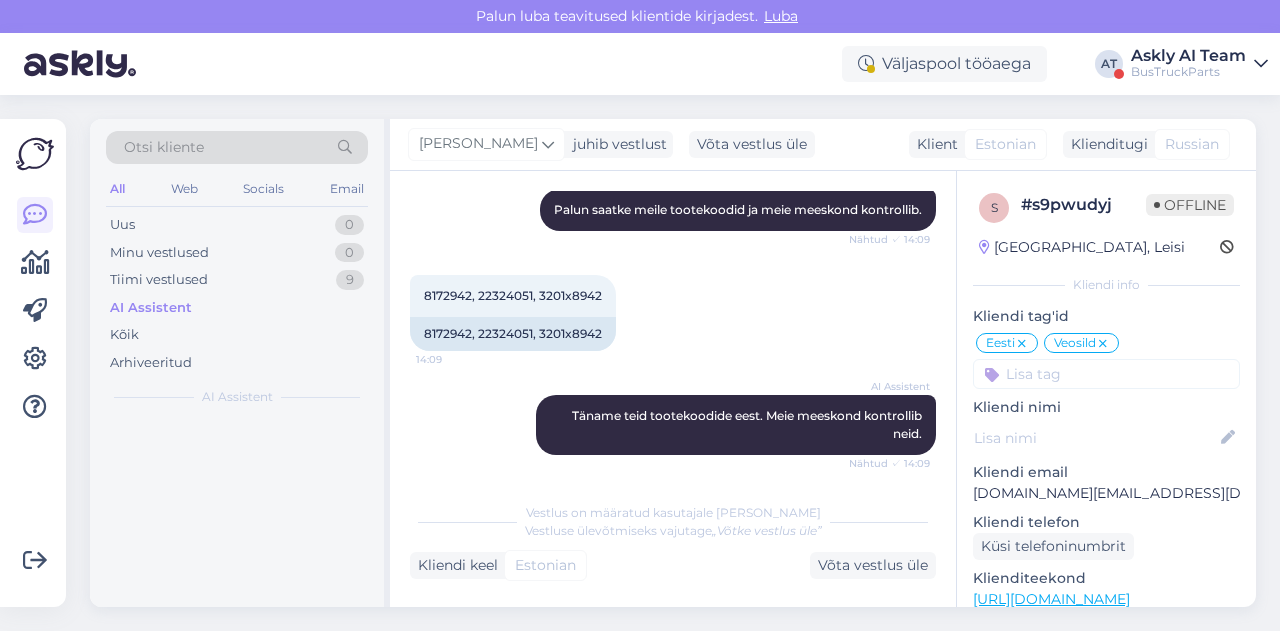 scroll, scrollTop: 0, scrollLeft: 0, axis: both 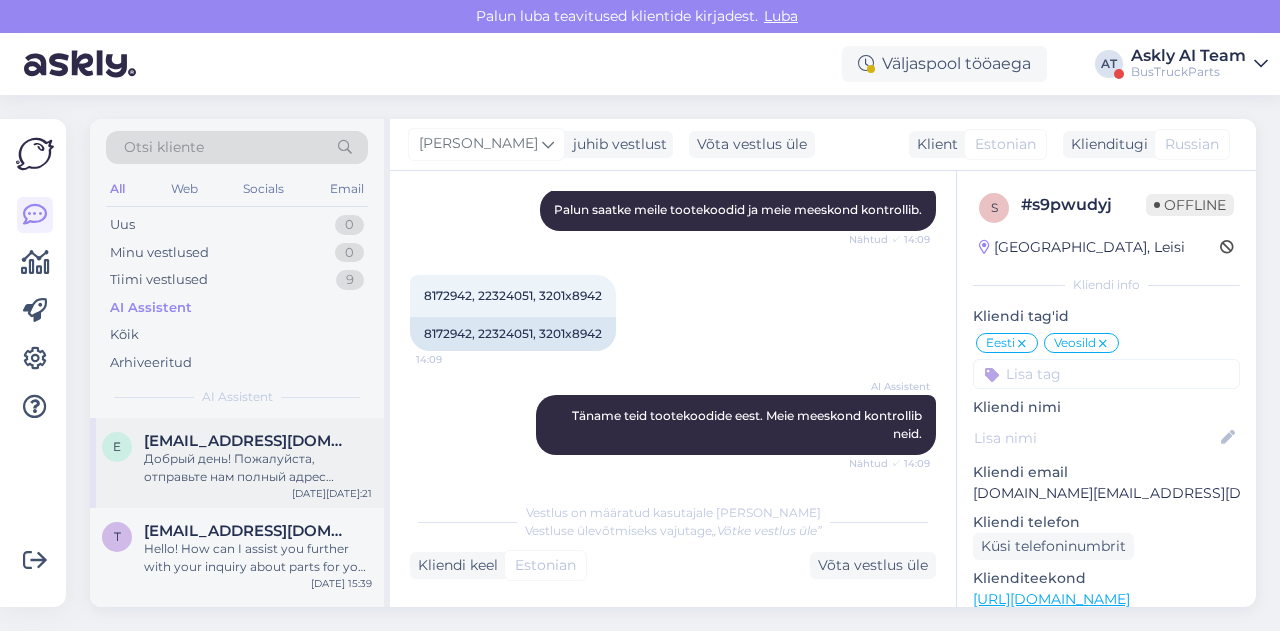 click on "Добрый день!
Пожалуйста, отправьте нам полный адрес доставки, чтобы мы могли проверить стоимость доставки в Беларусь. Наша команда проверит наличие воздушного компрессора с оригинальным номером запчасти 204 78 151." at bounding box center [258, 468] 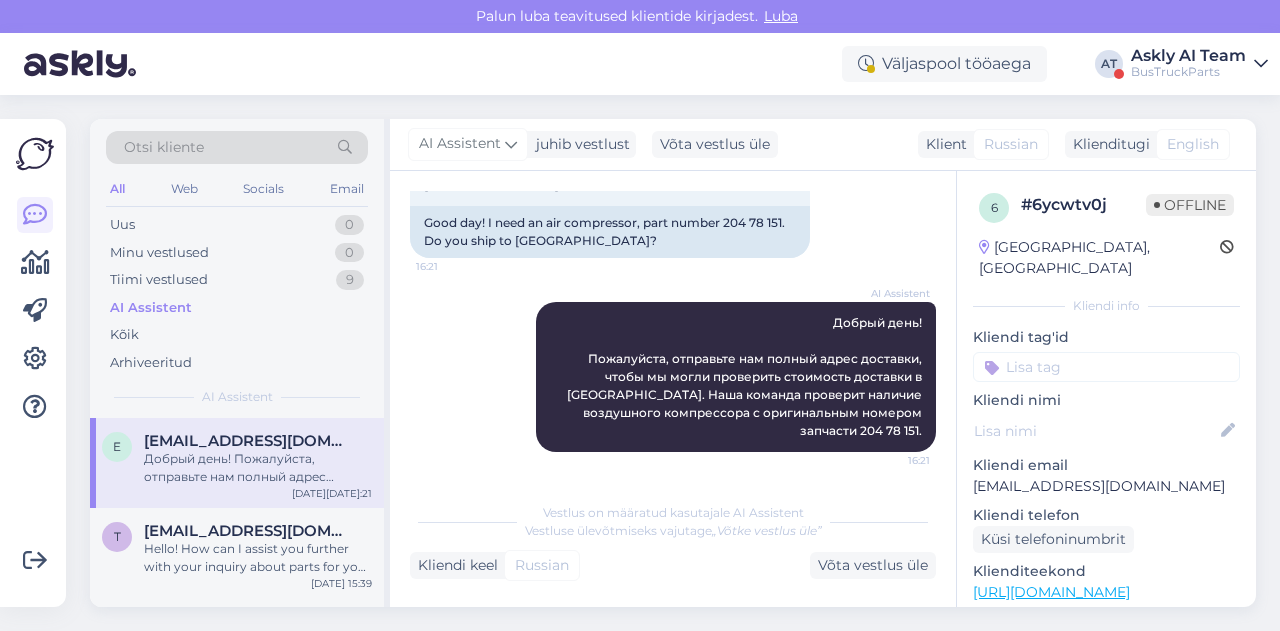 scroll, scrollTop: 168, scrollLeft: 0, axis: vertical 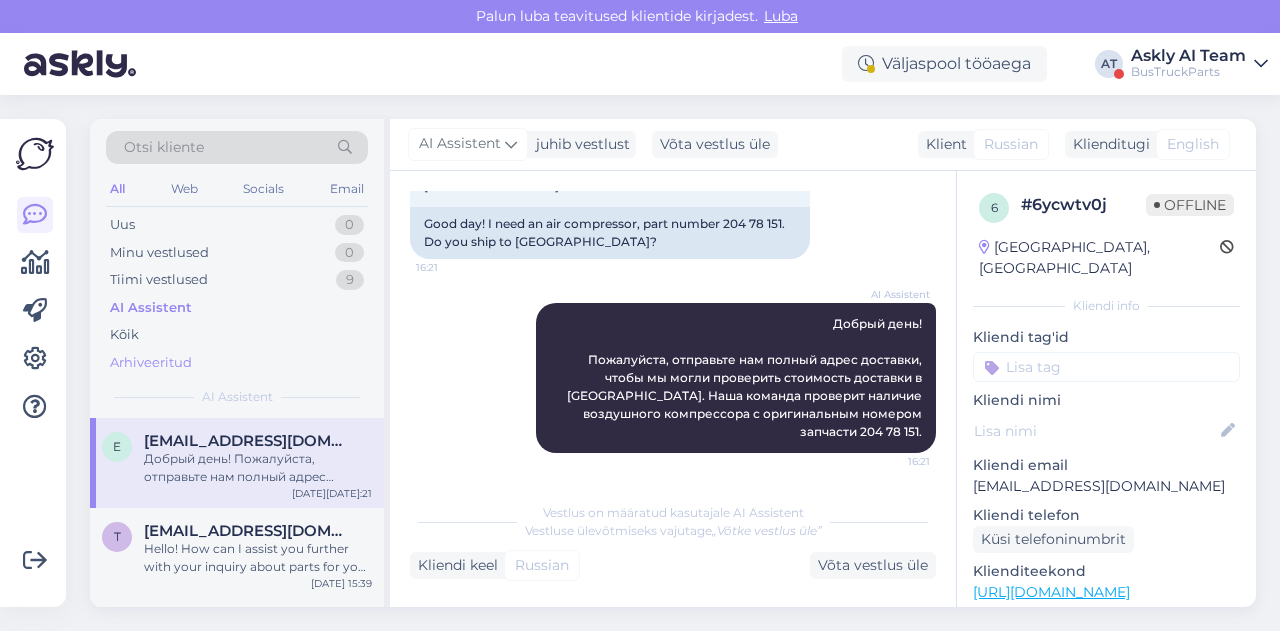 click on "Arhiveeritud" at bounding box center (237, 363) 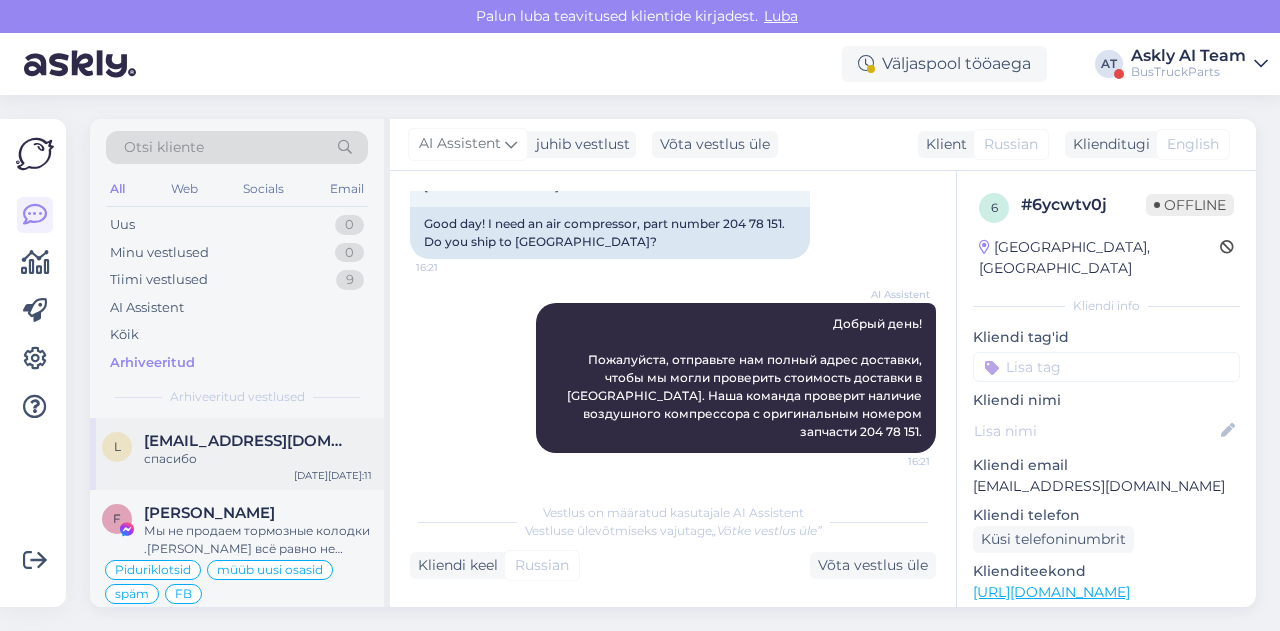 click on "l lusocadete@gmail.com спасибо Jul 16 13:11" at bounding box center (237, 454) 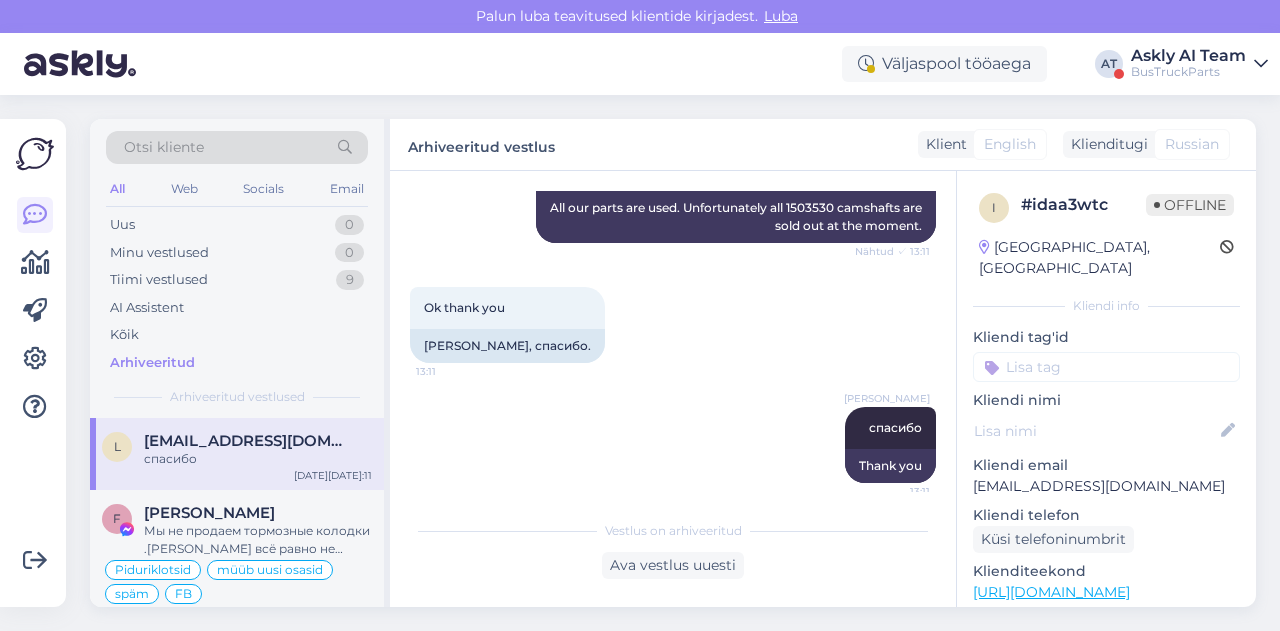 scroll, scrollTop: 852, scrollLeft: 0, axis: vertical 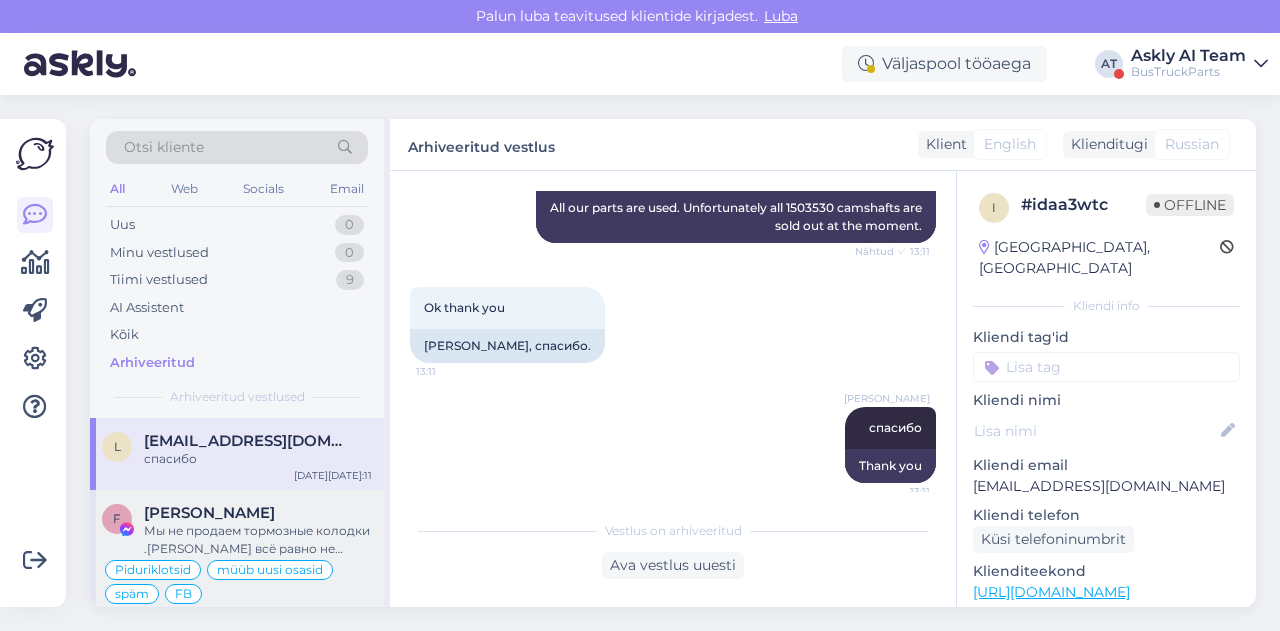 click on "Мы не продаем тормозные колодки .Файл всё равно не открывается.BusTruckParts - один из крупнейших в мире лицензированных производителей качественных б/у запчастей для грузовиков и автобусов. Мы занимаемся разборкой грузовиков и продажей запчастей с 1995 года, а автобусов - с 2010 года." at bounding box center (258, 540) 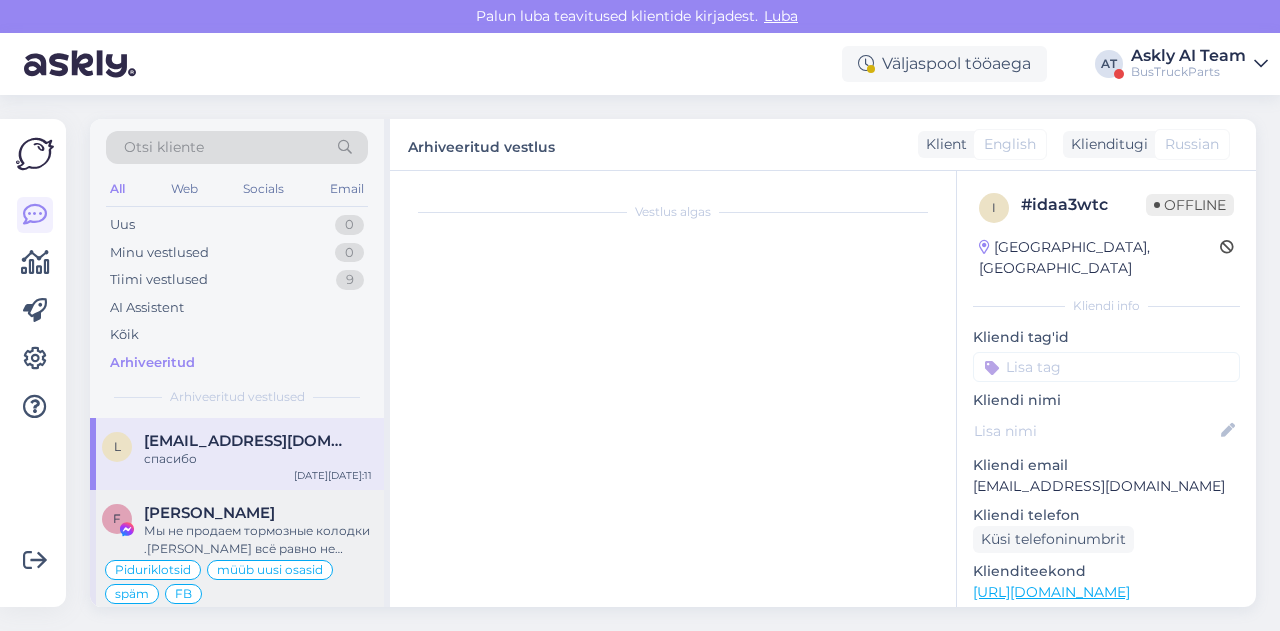 scroll, scrollTop: 717, scrollLeft: 0, axis: vertical 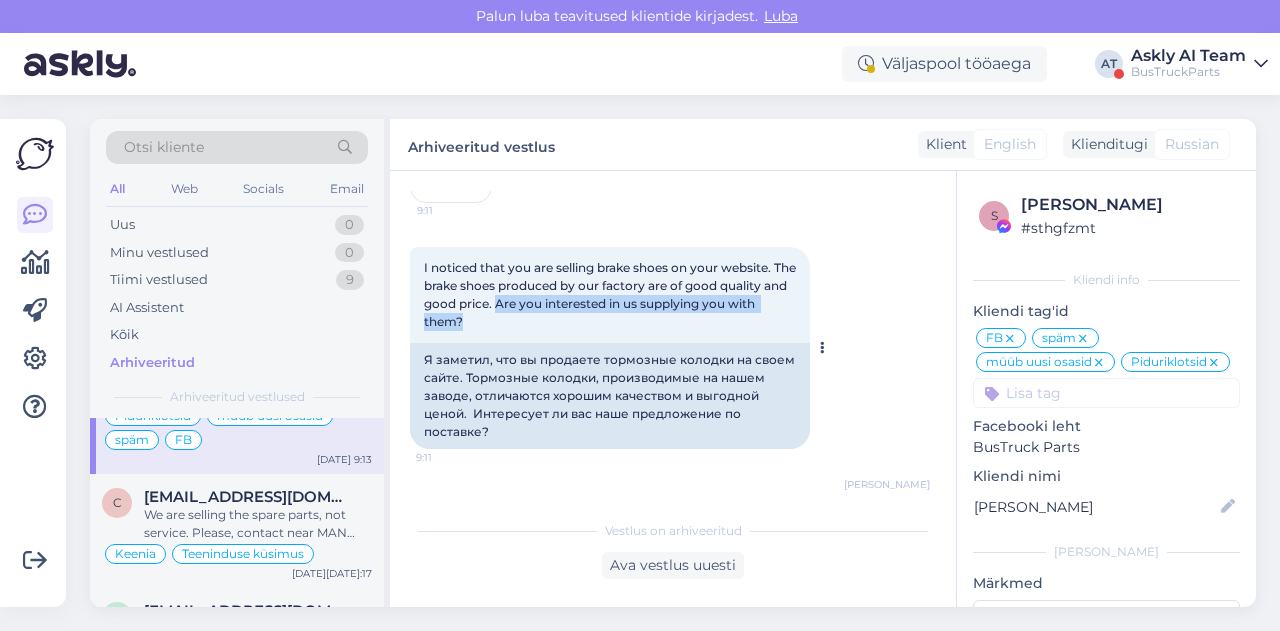 drag, startPoint x: 525, startPoint y: 305, endPoint x: 530, endPoint y: 326, distance: 21.587032 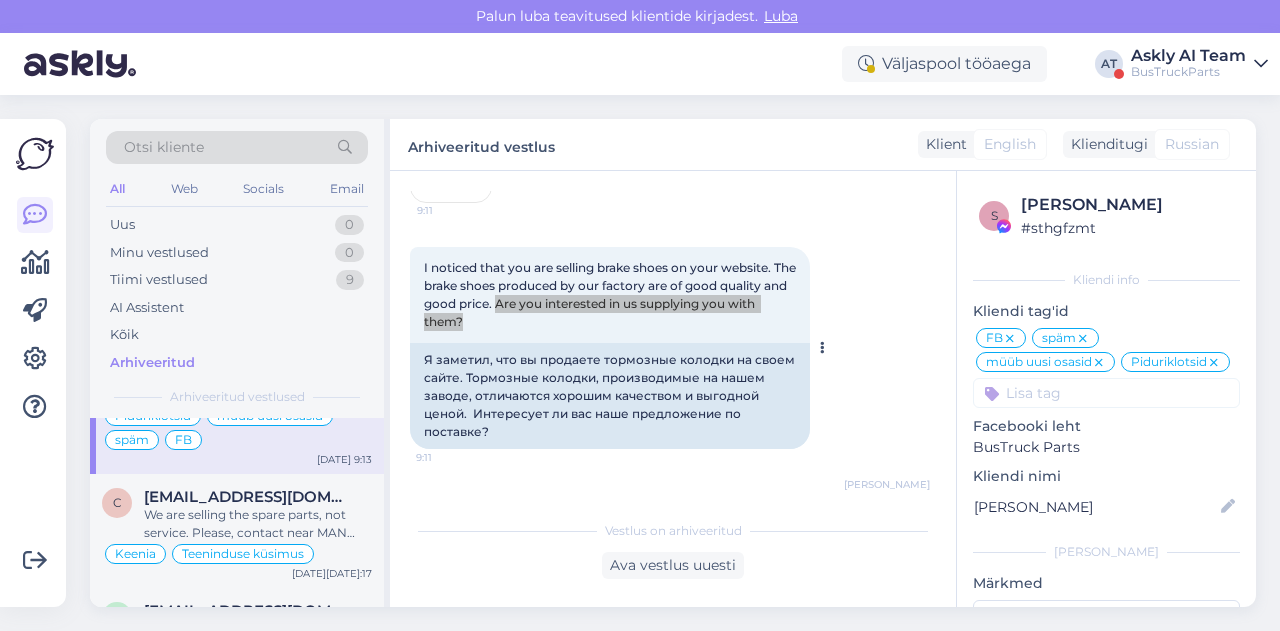scroll, scrollTop: 717, scrollLeft: 0, axis: vertical 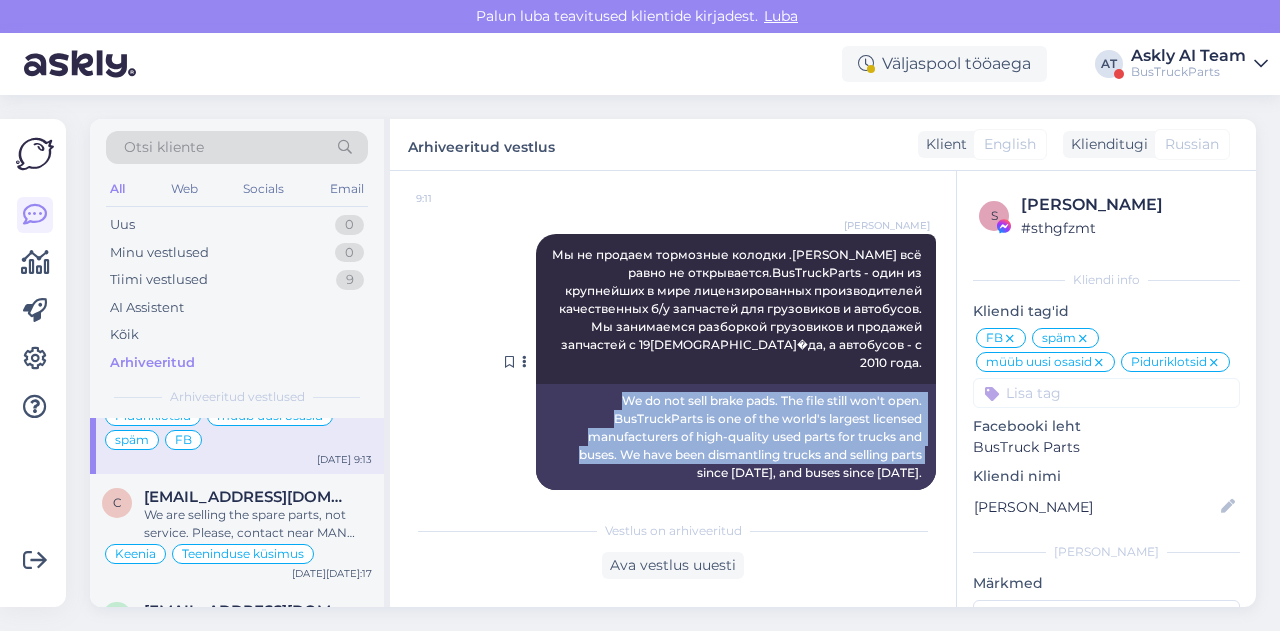 drag, startPoint x: 596, startPoint y: 377, endPoint x: 909, endPoint y: 439, distance: 319.08148 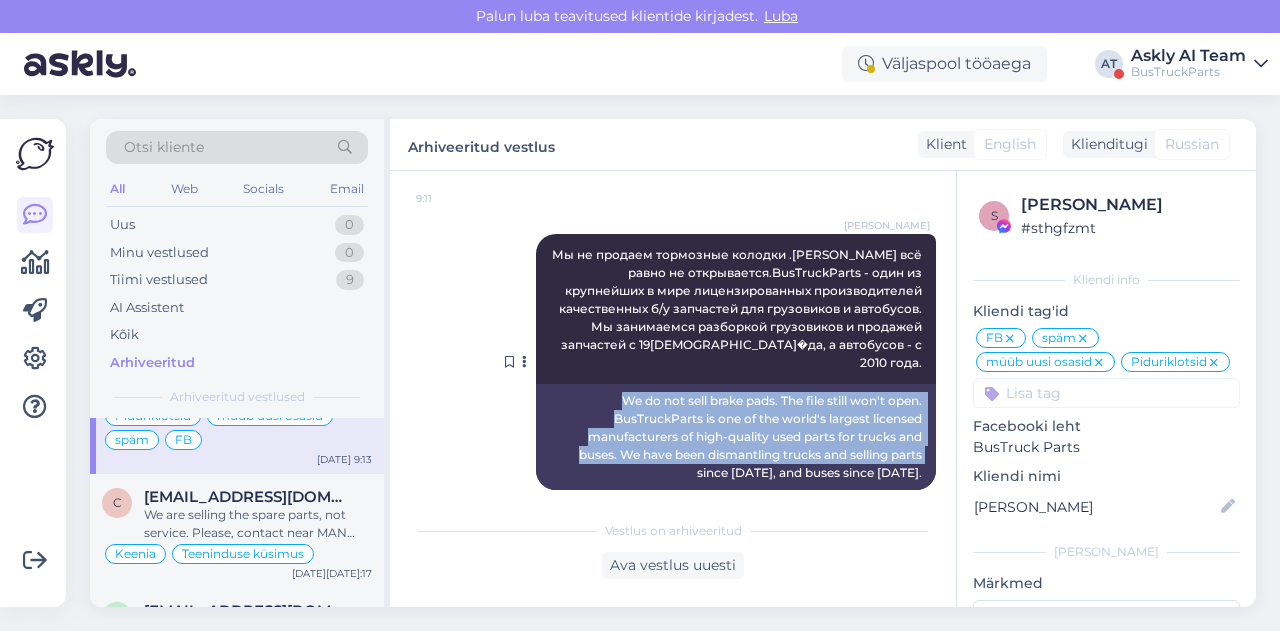 click on "We do not sell brake pads. The file still won't open. BusTruckParts is one of the world's largest licensed manufacturers of high-quality used parts for trucks and buses. We have been dismantling trucks and selling parts since 1995, and buses since 2010." at bounding box center (736, 437) 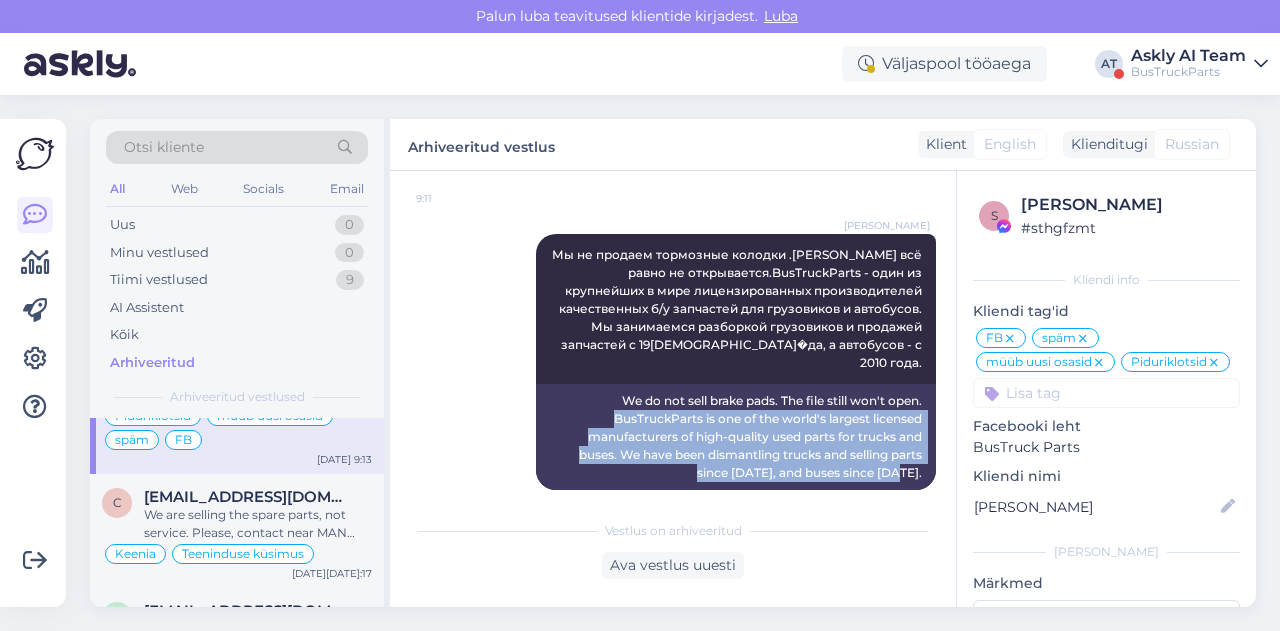 drag, startPoint x: 590, startPoint y: 401, endPoint x: 928, endPoint y: 456, distance: 342.44562 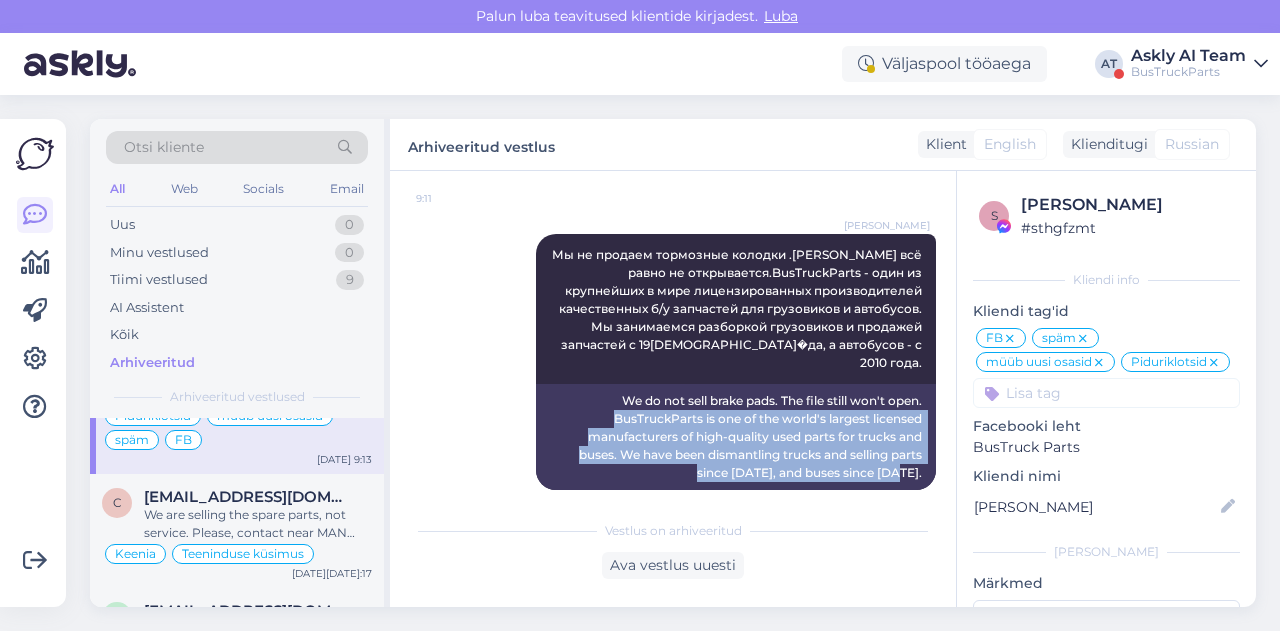 click on "Vestlus algas Jul 16 2025 9:07  Anton Здравствуйте, ваш приложенный файл не открывается. Могли бы вы повторно его загрузить ? Nähtud ✓ 9:10  Hello, the attached file is not opening. Could you please upload it again? 9:11  I noticed that you are selling brake shoes on your website. The brake shoes produced by our factory are of good quality and good price. Are you interested in us supplying you with them? 9:11  Я заметил, что вы продаете тормозные колодки на своем сайте. Тормозные колодки, производимые на нашем заводе, отличаются хорошим качеством и выгодной ценой.  Интересует ли вас наше предложение по поставке? Anton 9:13" at bounding box center (682, 341) 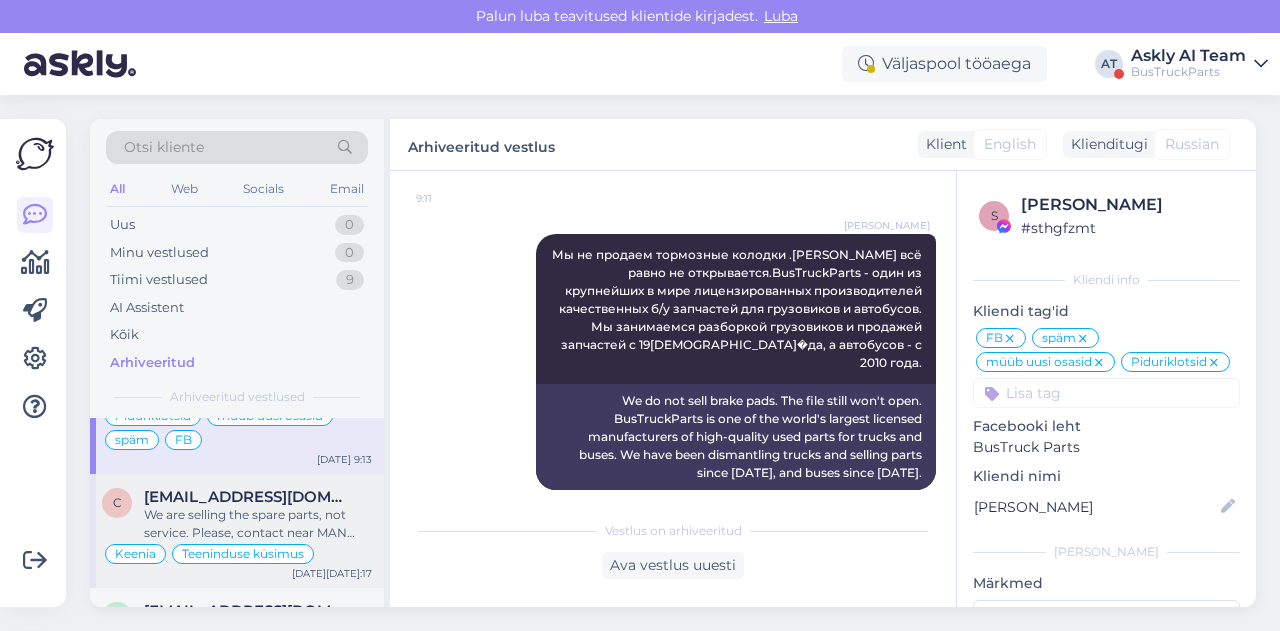 click on "We are selling the spare parts, not service. Please, contact near MAN service and consult there!" at bounding box center (258, 524) 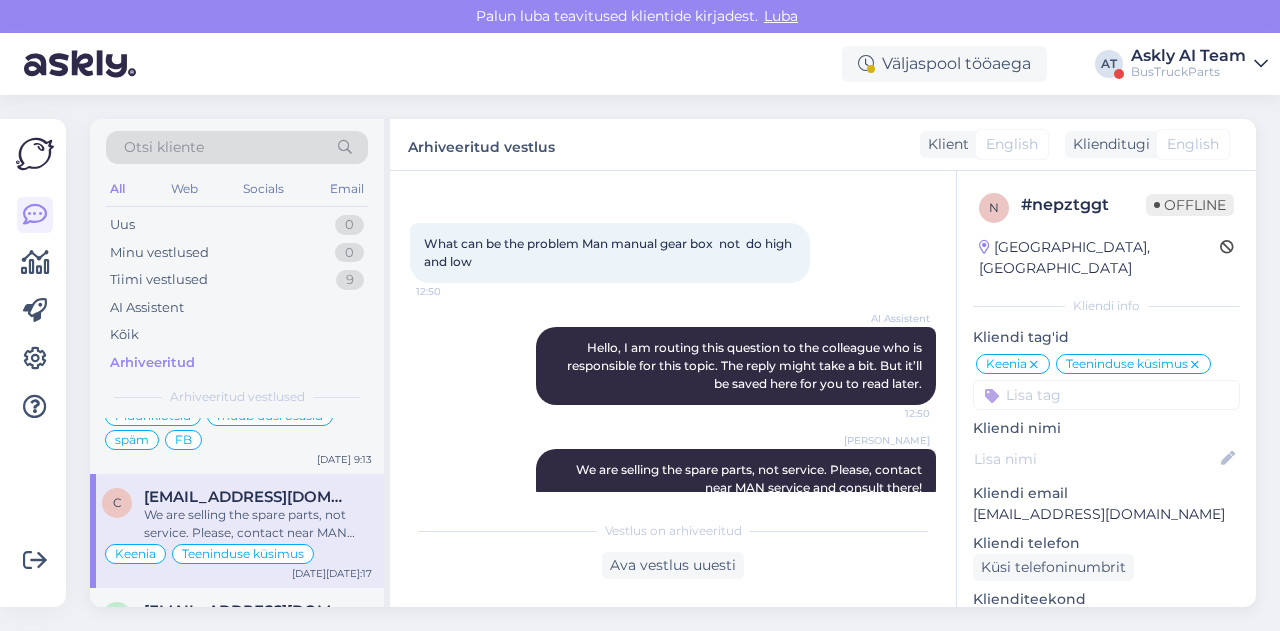 scroll, scrollTop: 72, scrollLeft: 0, axis: vertical 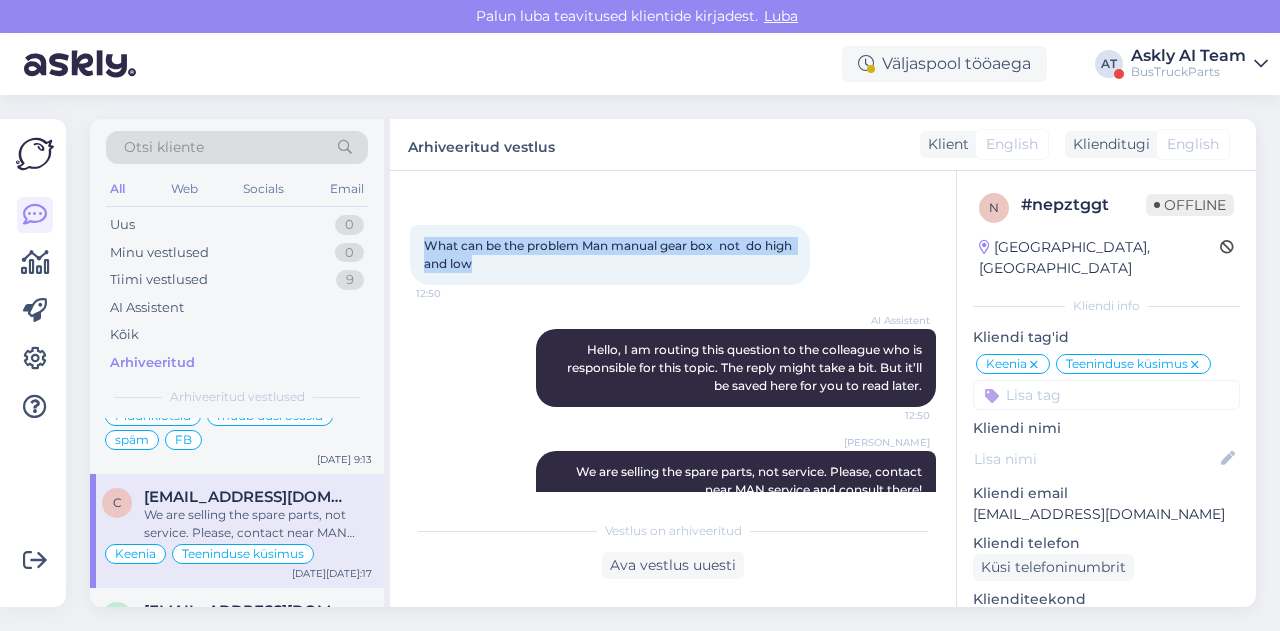 drag, startPoint x: 424, startPoint y: 254, endPoint x: 526, endPoint y: 271, distance: 103.40696 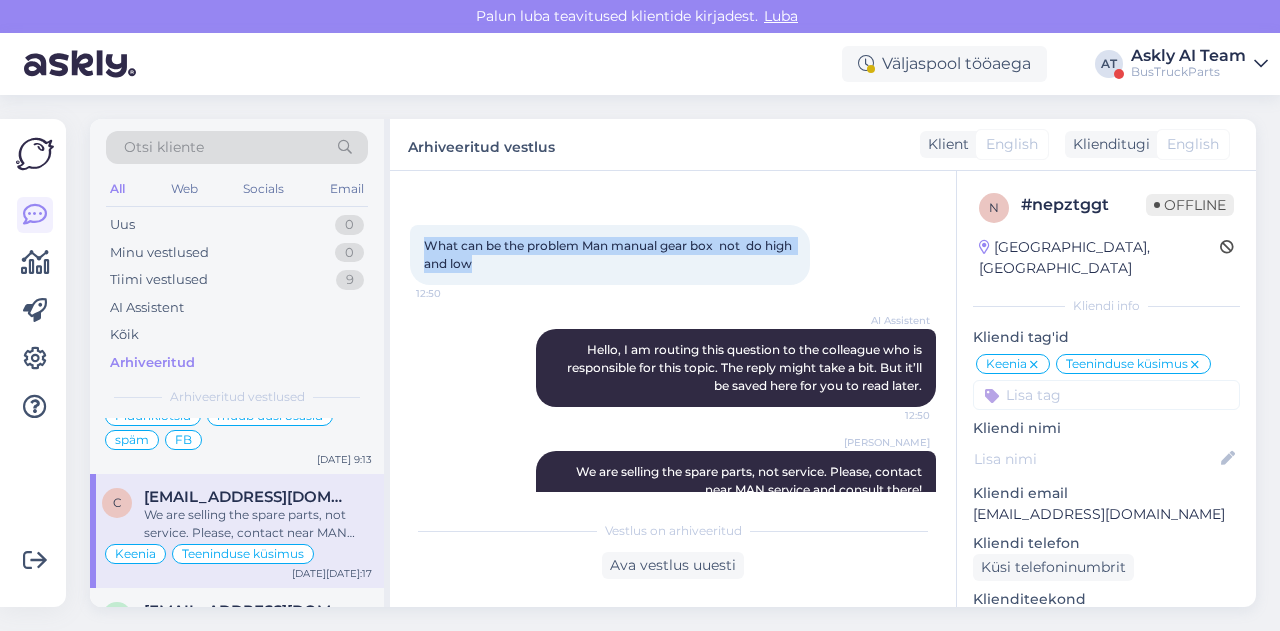 click on "What can be the problem Man manual gear box  not  do high and low 12:50" at bounding box center [610, 255] 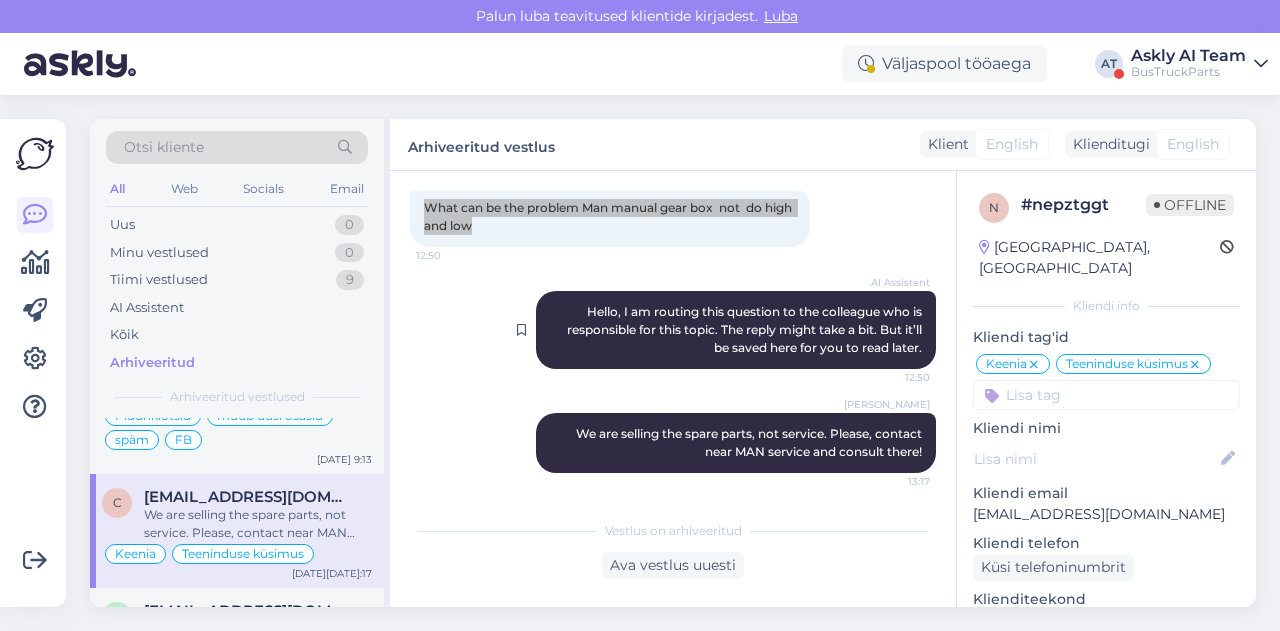 scroll, scrollTop: 112, scrollLeft: 0, axis: vertical 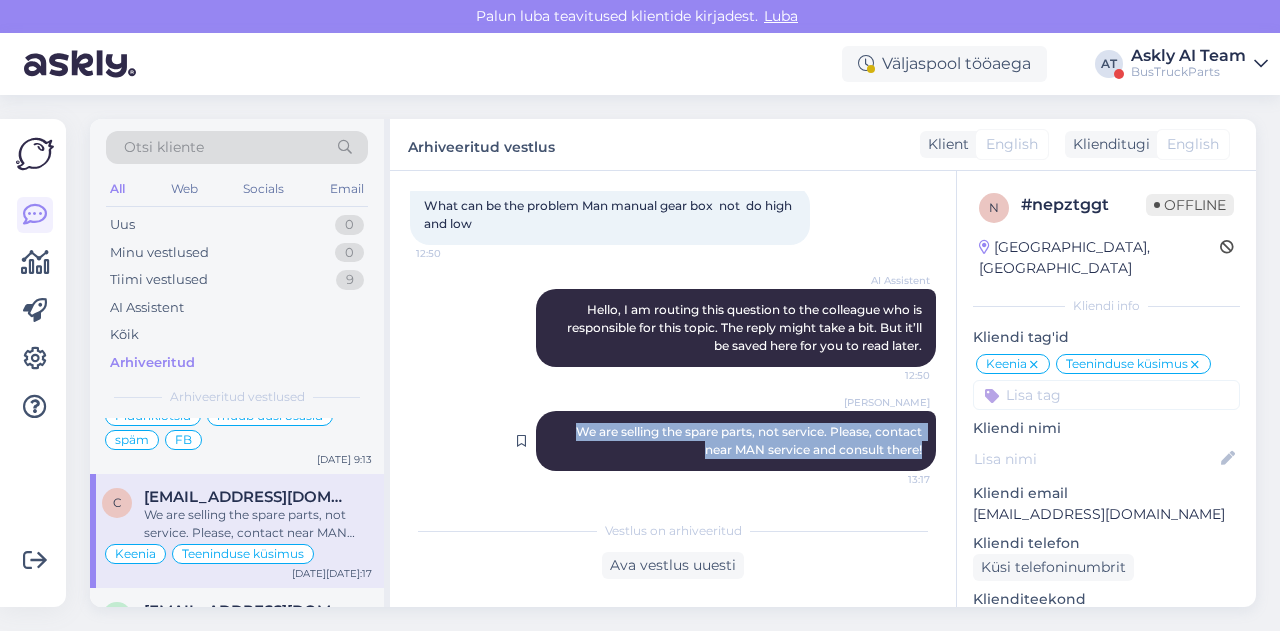 drag, startPoint x: 547, startPoint y: 427, endPoint x: 916, endPoint y: 455, distance: 370.0608 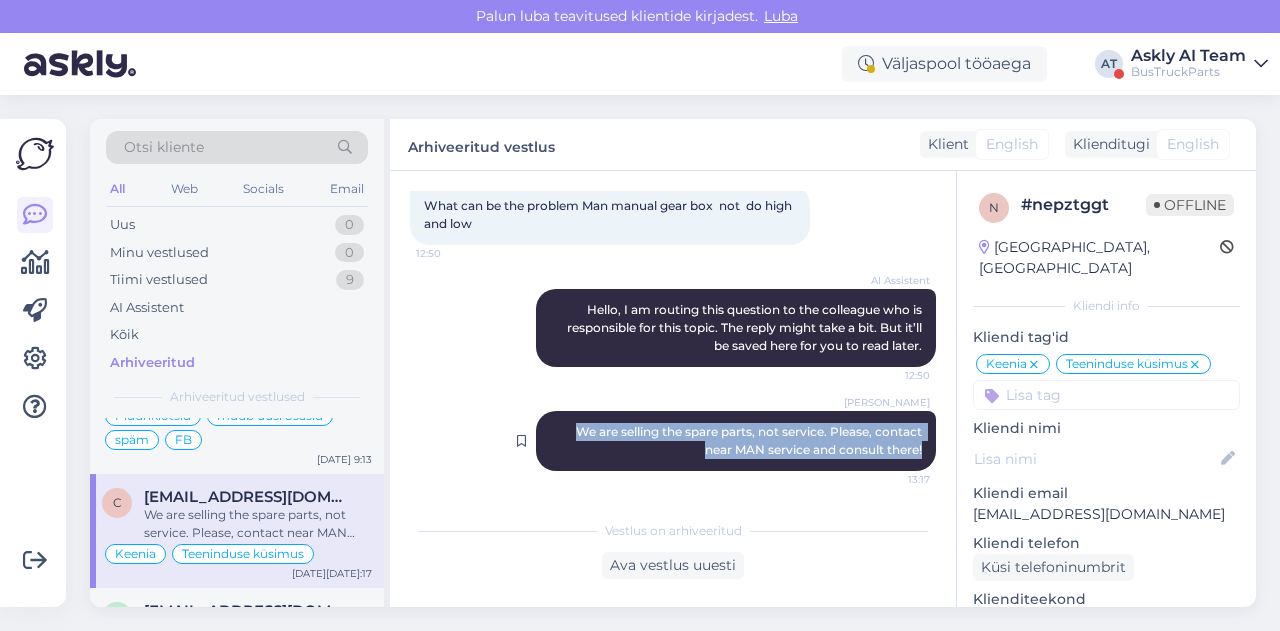 click on "Alina Tihhon We are selling the spare parts, not service. Please, contact near MAN service and consult there! 13:17" at bounding box center [736, 441] 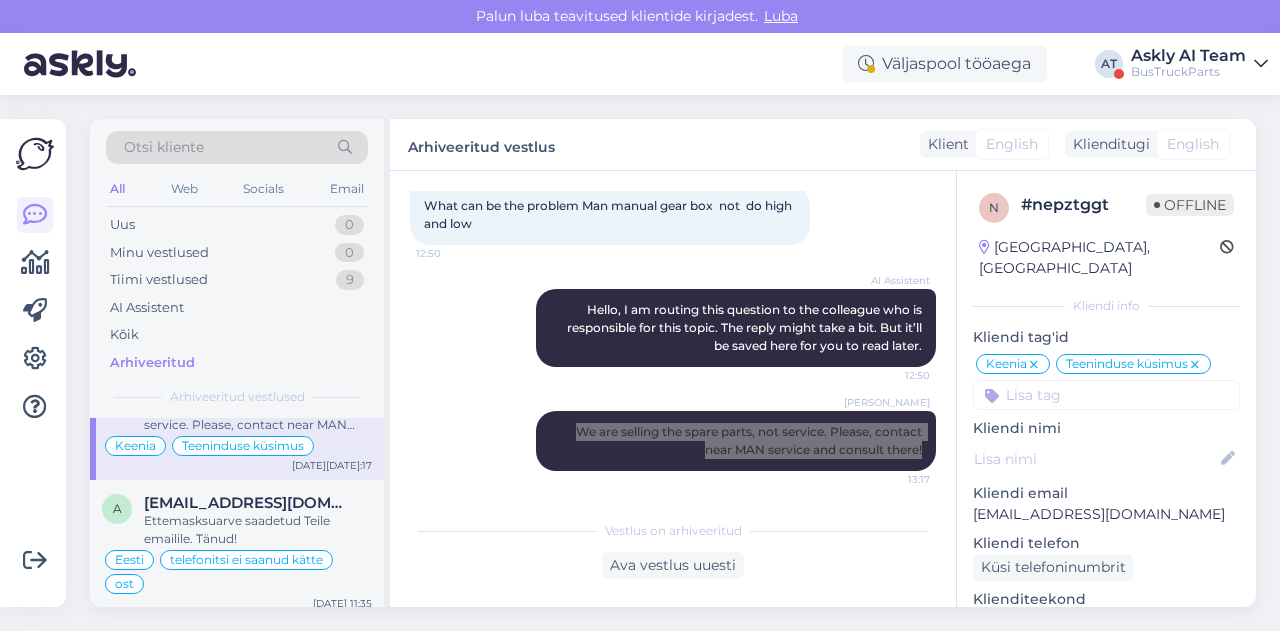 scroll, scrollTop: 267, scrollLeft: 0, axis: vertical 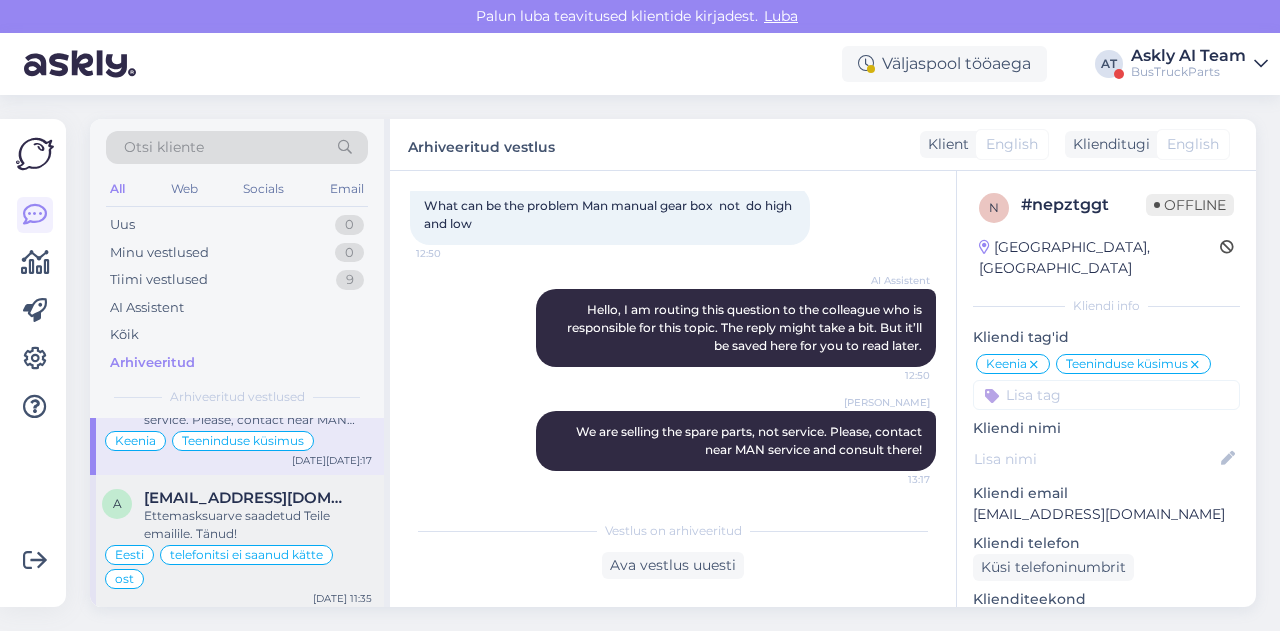 click on "Ettemasksuarve saadetud Teile emailile. Tänud!" at bounding box center [258, 525] 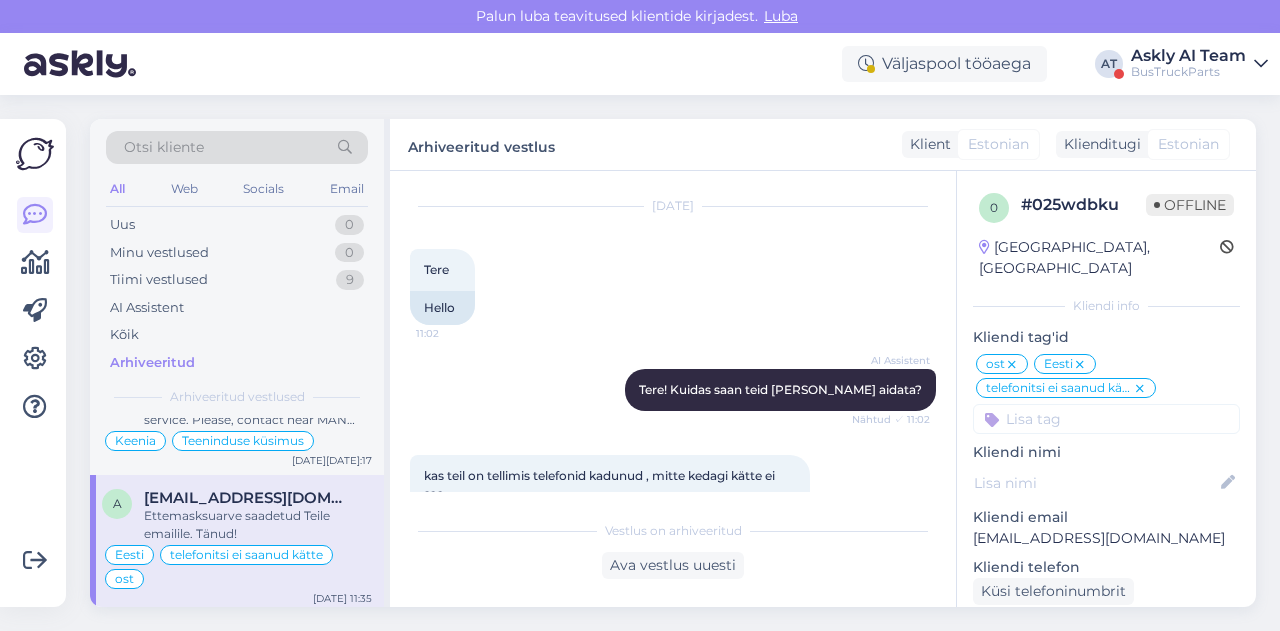 scroll, scrollTop: 48, scrollLeft: 0, axis: vertical 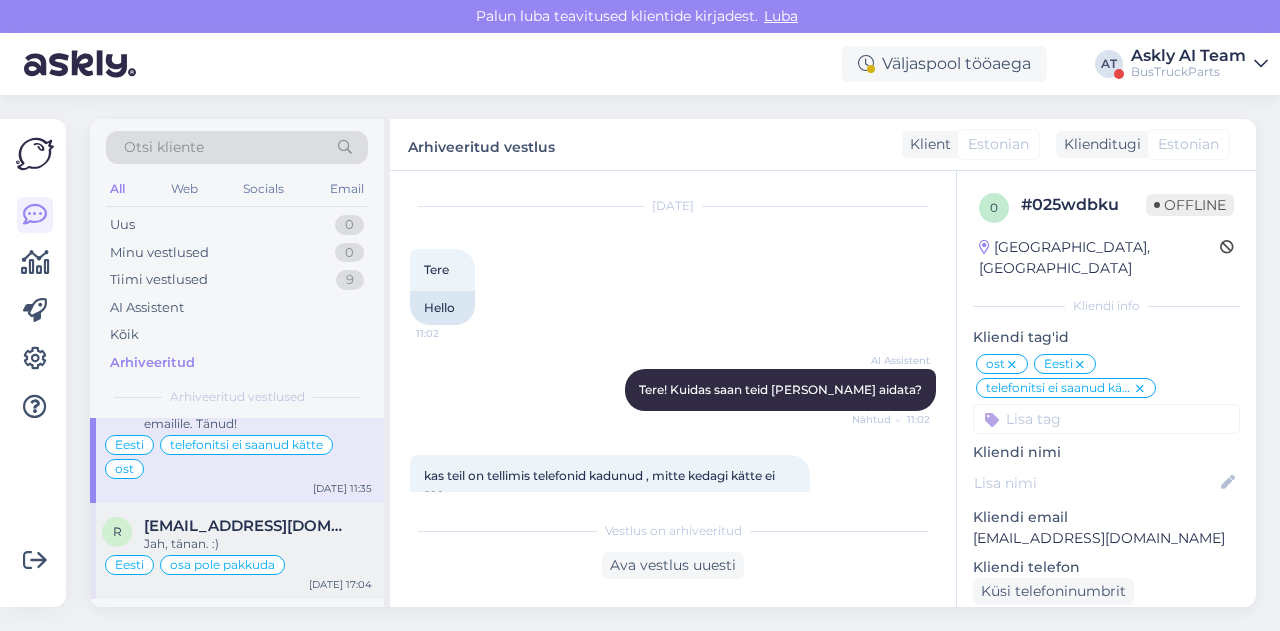 click on "rainrassa@gmail.com" at bounding box center (248, 526) 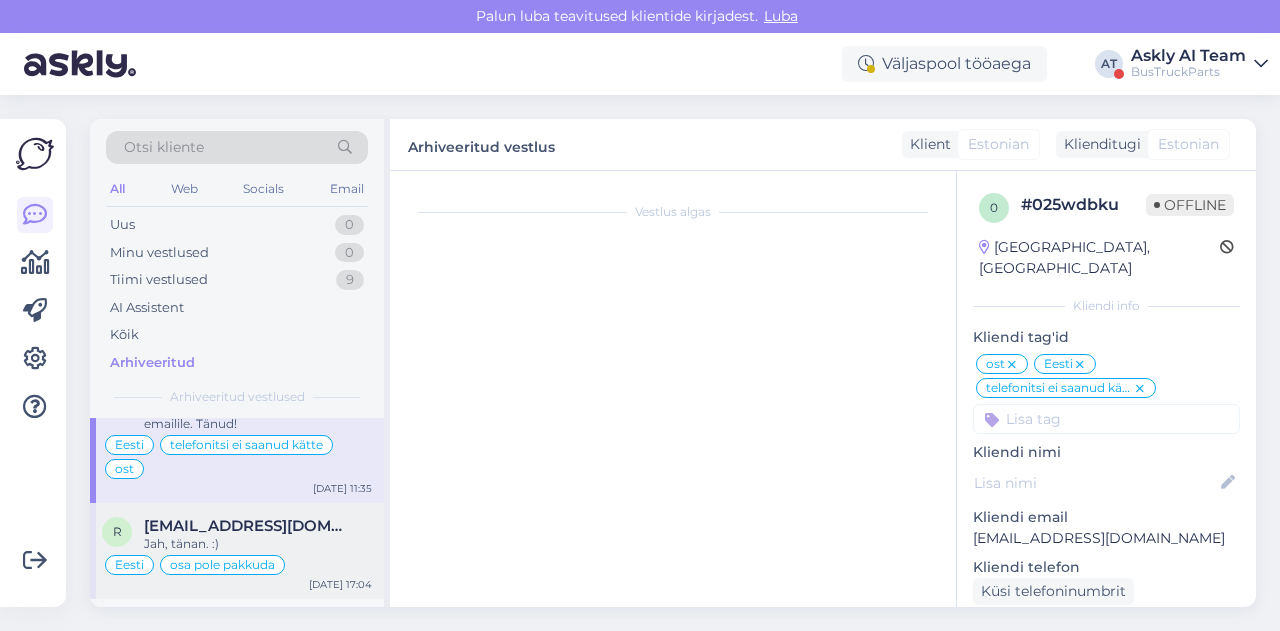 scroll, scrollTop: 828, scrollLeft: 0, axis: vertical 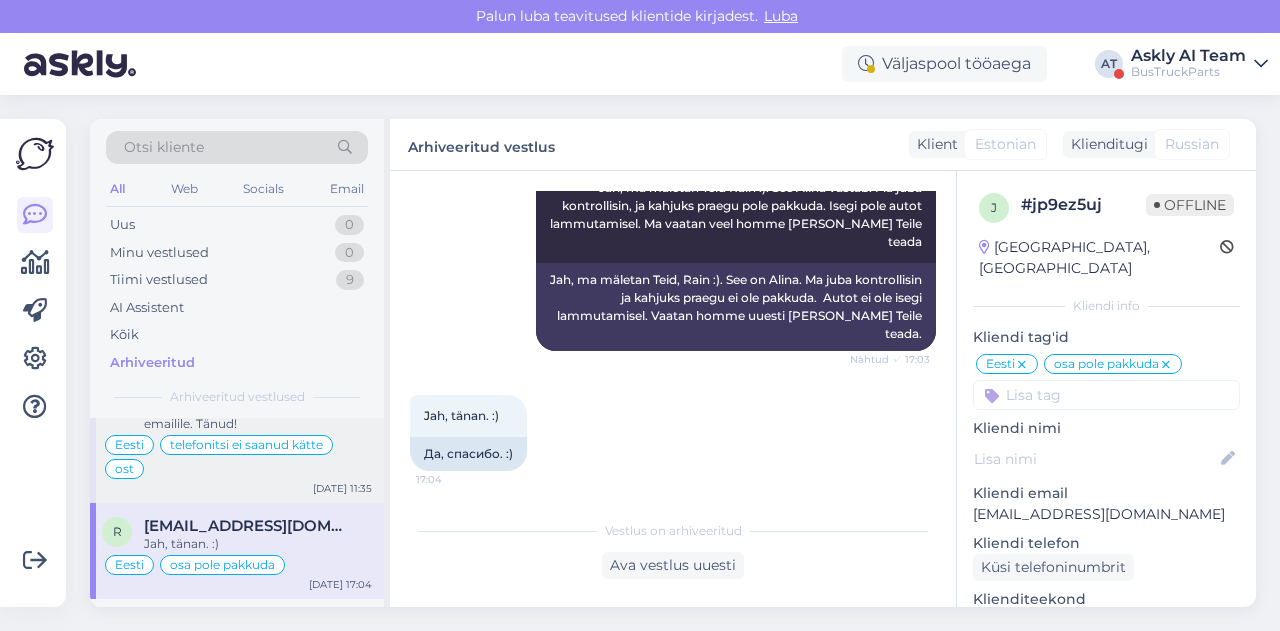 click on "a aivoniinlaup@gmail.com Ettemasksuarve saadetud Teile emailile. Tänud! Eesti telefonitsi ei saanud kätte ost Jul 11 11:35" at bounding box center [237, 434] 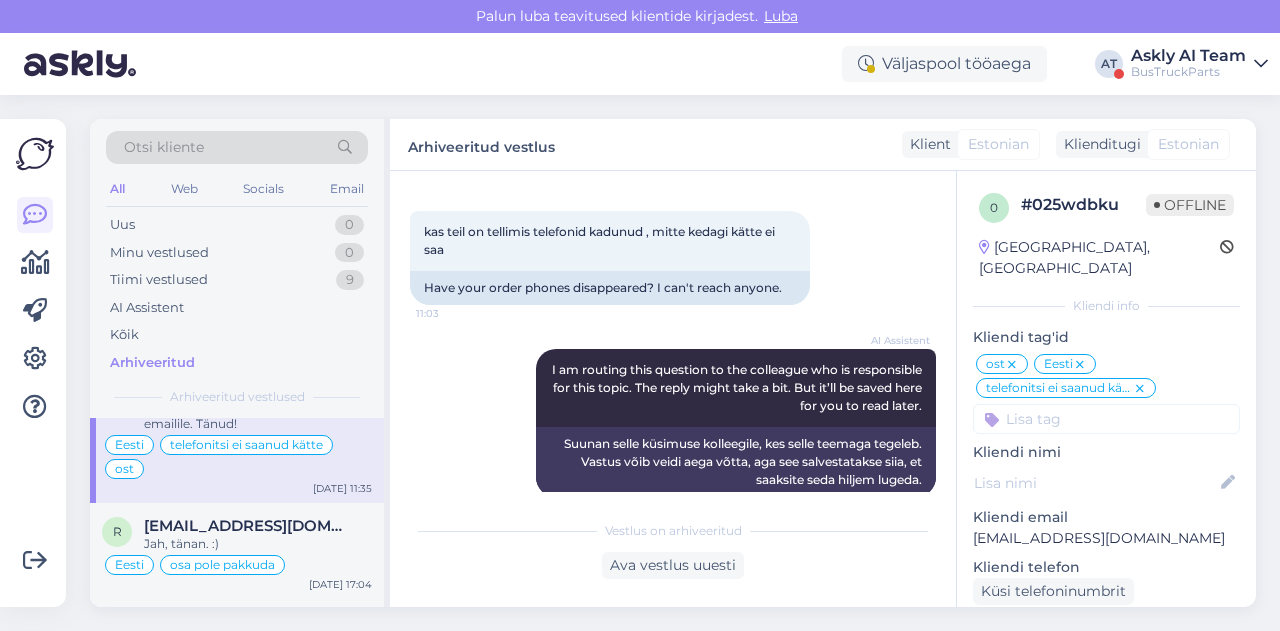 scroll, scrollTop: 290, scrollLeft: 0, axis: vertical 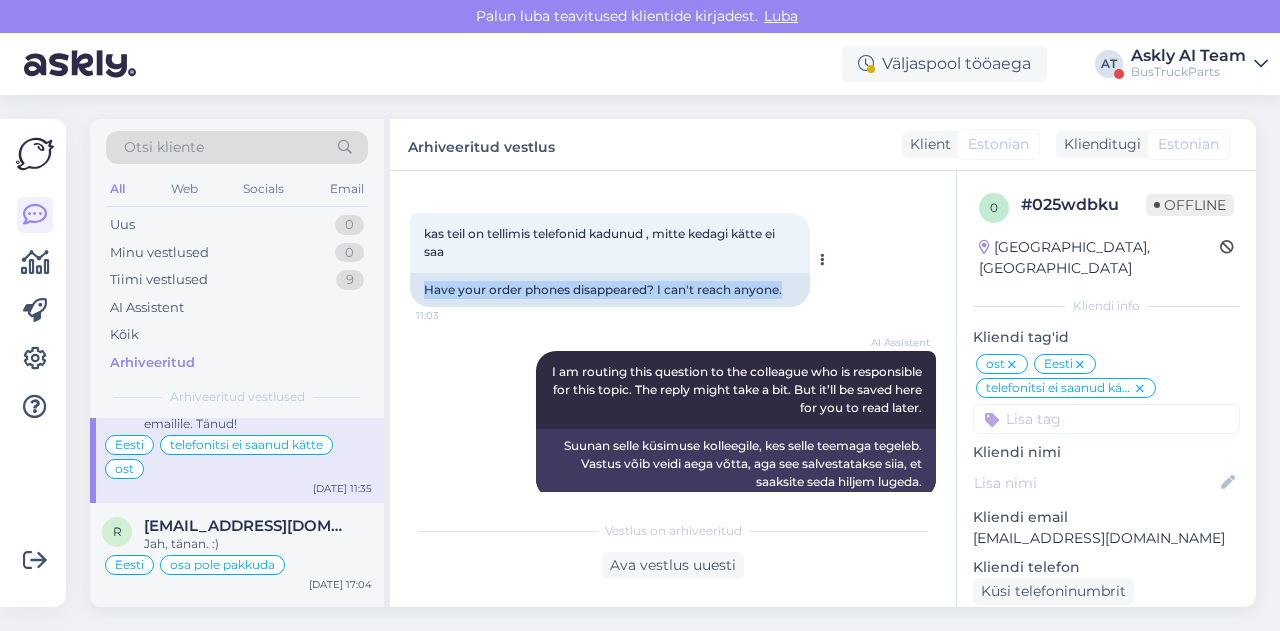 drag, startPoint x: 413, startPoint y: 289, endPoint x: 789, endPoint y: 296, distance: 376.06516 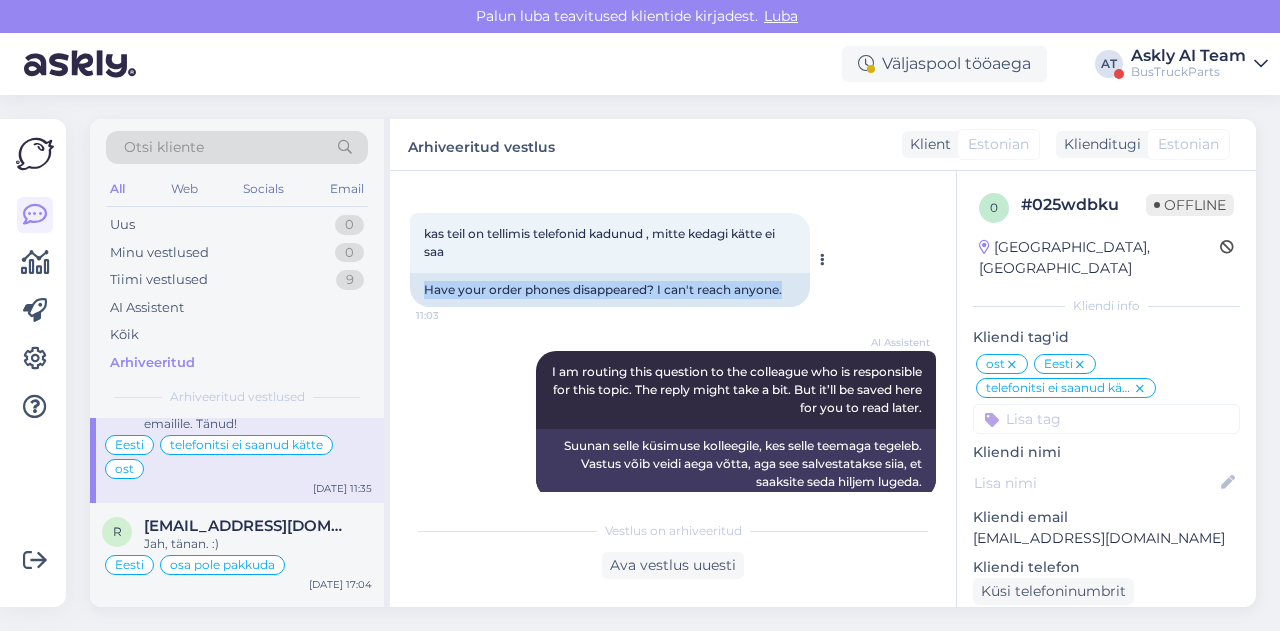 click on "Have your order phones disappeared? I can't reach anyone." at bounding box center [610, 290] 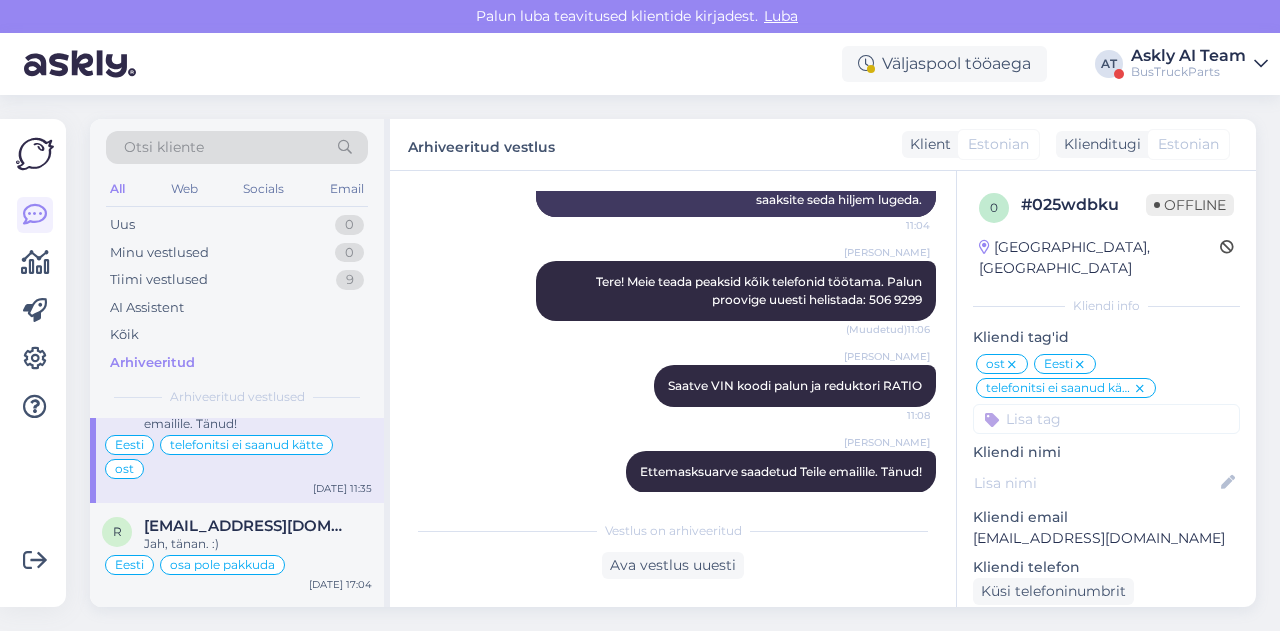 scroll, scrollTop: 572, scrollLeft: 0, axis: vertical 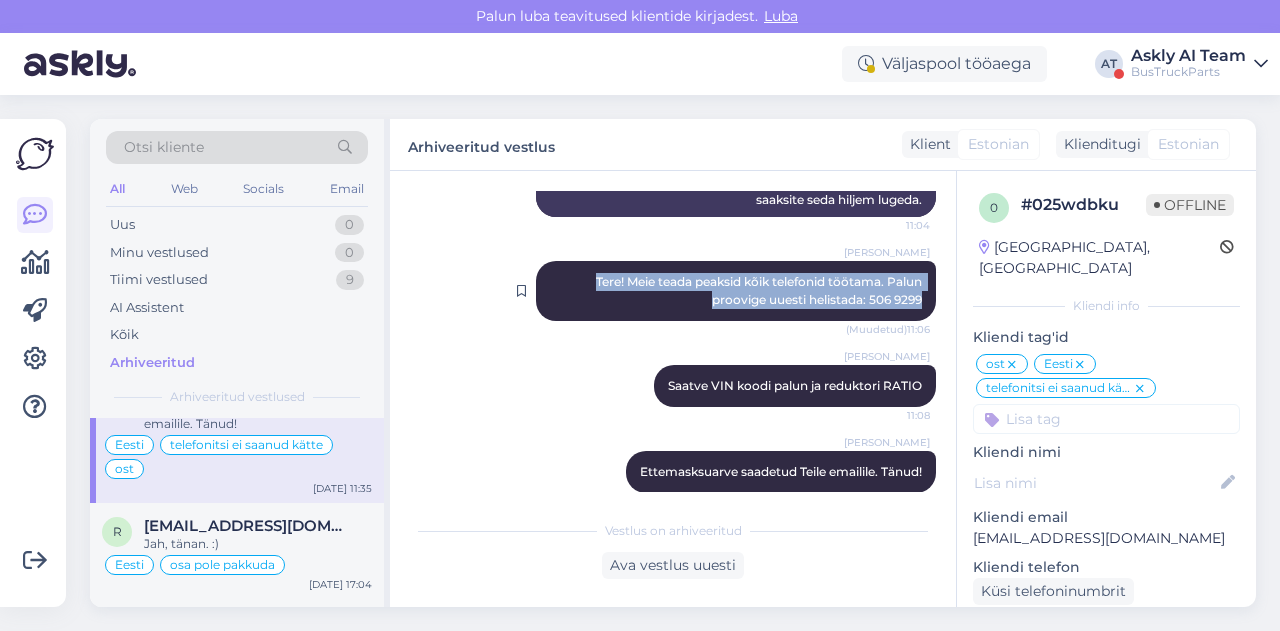 drag, startPoint x: 562, startPoint y: 277, endPoint x: 920, endPoint y: 307, distance: 359.2548 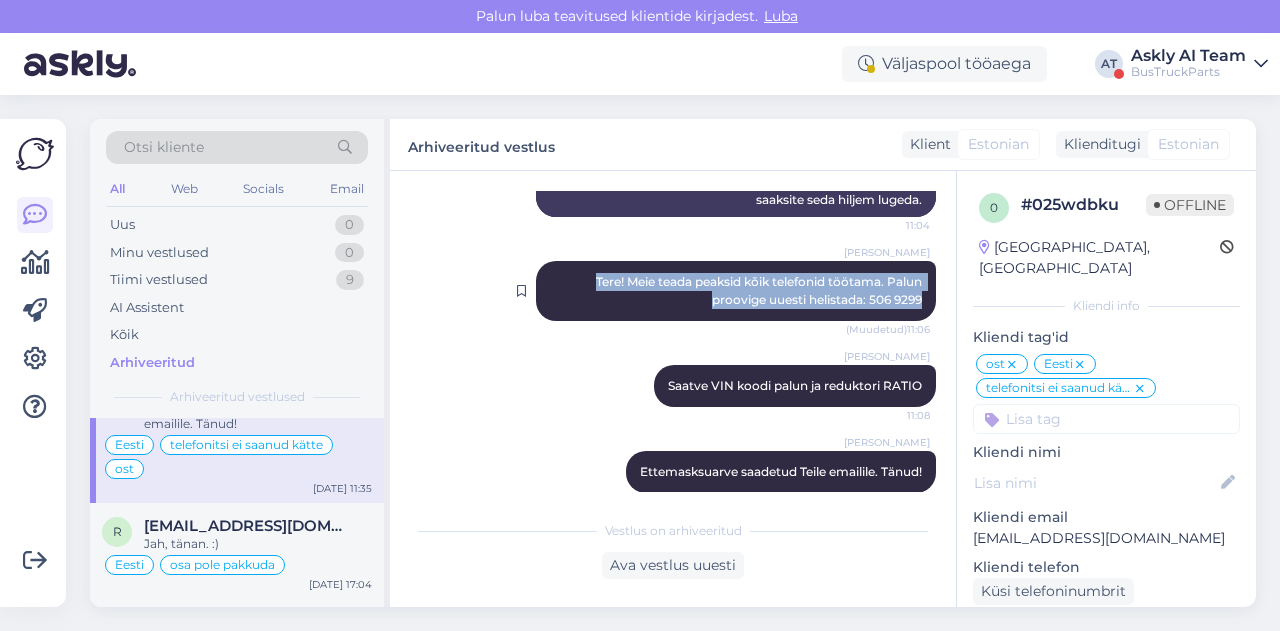 click on "Nelly Vahtramaa Tere! Meie teada peaksid kõik telefonid töötama. Palun proovige uuesti helistada: 506 9299 (Muudetud)  11:06" at bounding box center [736, 291] 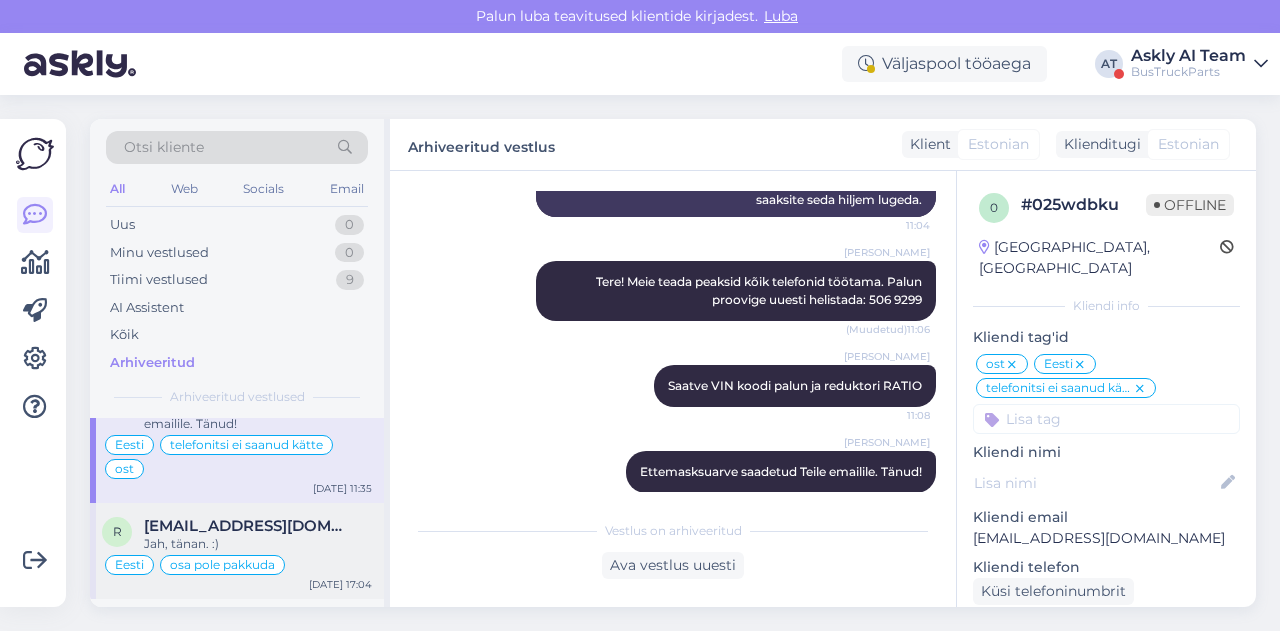 click on "Jah, tänan. :)" at bounding box center (258, 544) 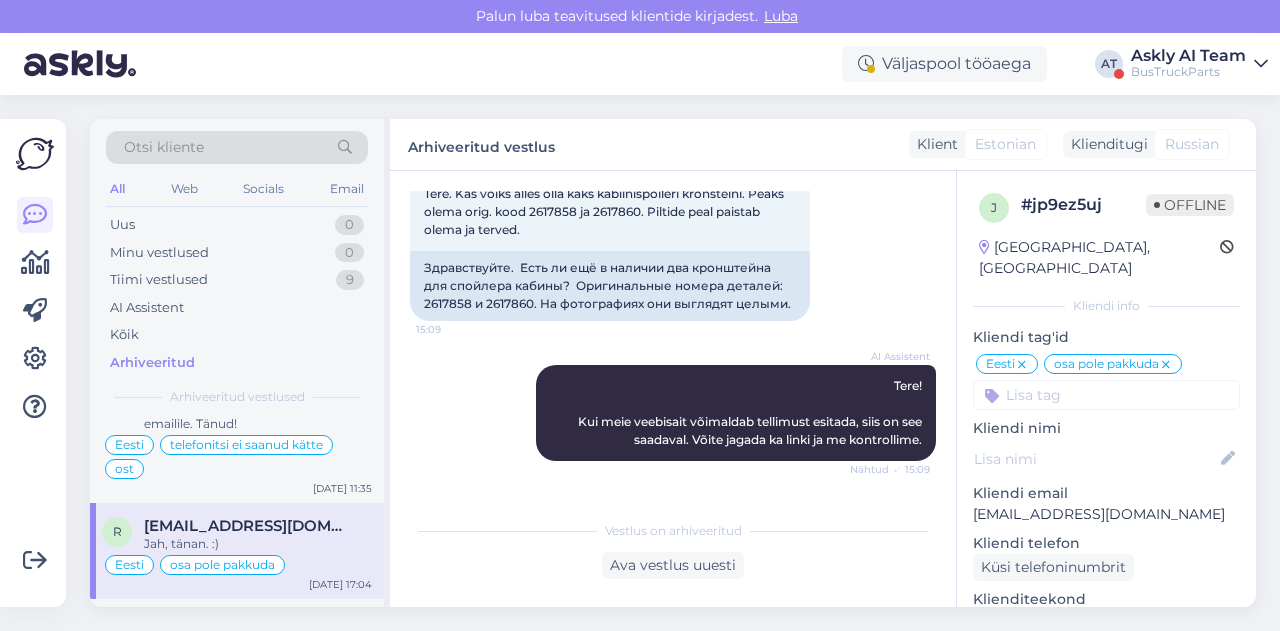 scroll, scrollTop: 124, scrollLeft: 0, axis: vertical 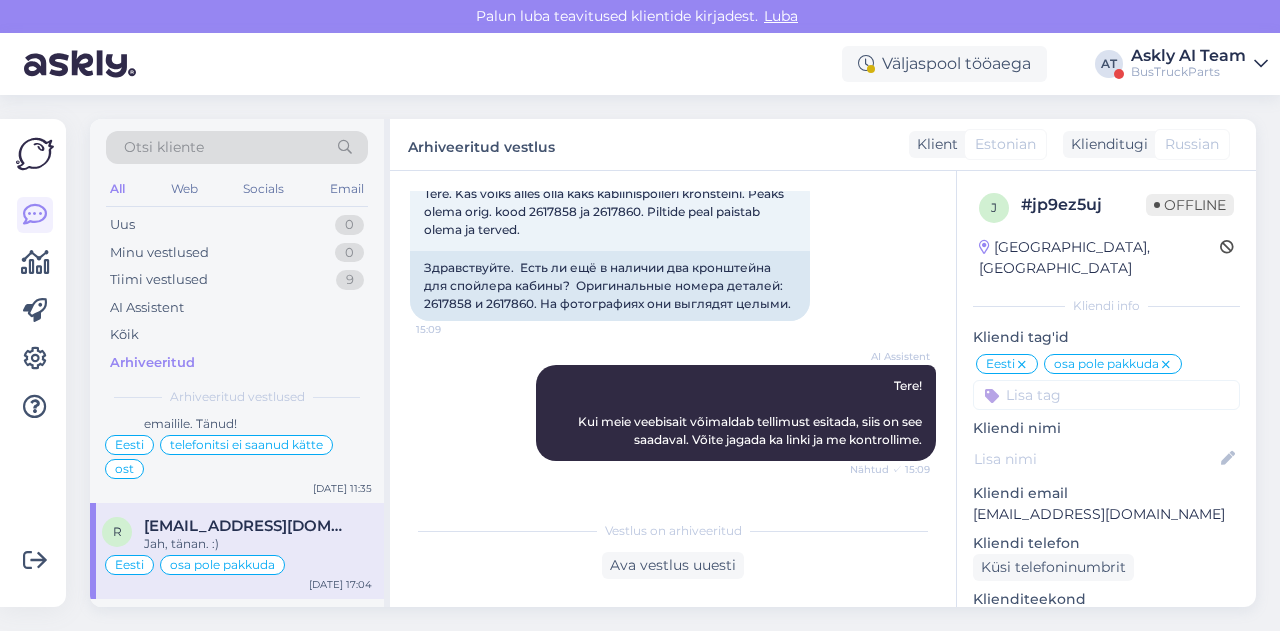 click on "Tere. Kas võiks alles olla kaks kabiinispoileri kronsteini. Peaks olema orig. kood 2617858 ja 2617860. Piltide peal paistab olema ja terved.  15:09" at bounding box center [610, 212] 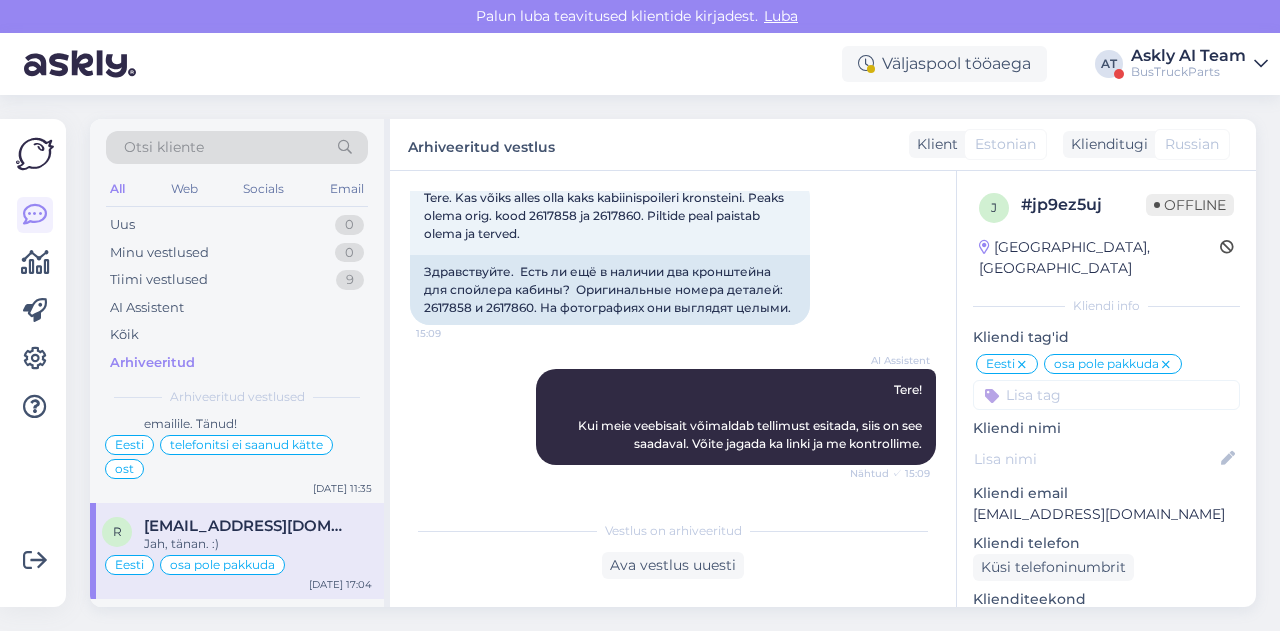 scroll, scrollTop: 122, scrollLeft: 0, axis: vertical 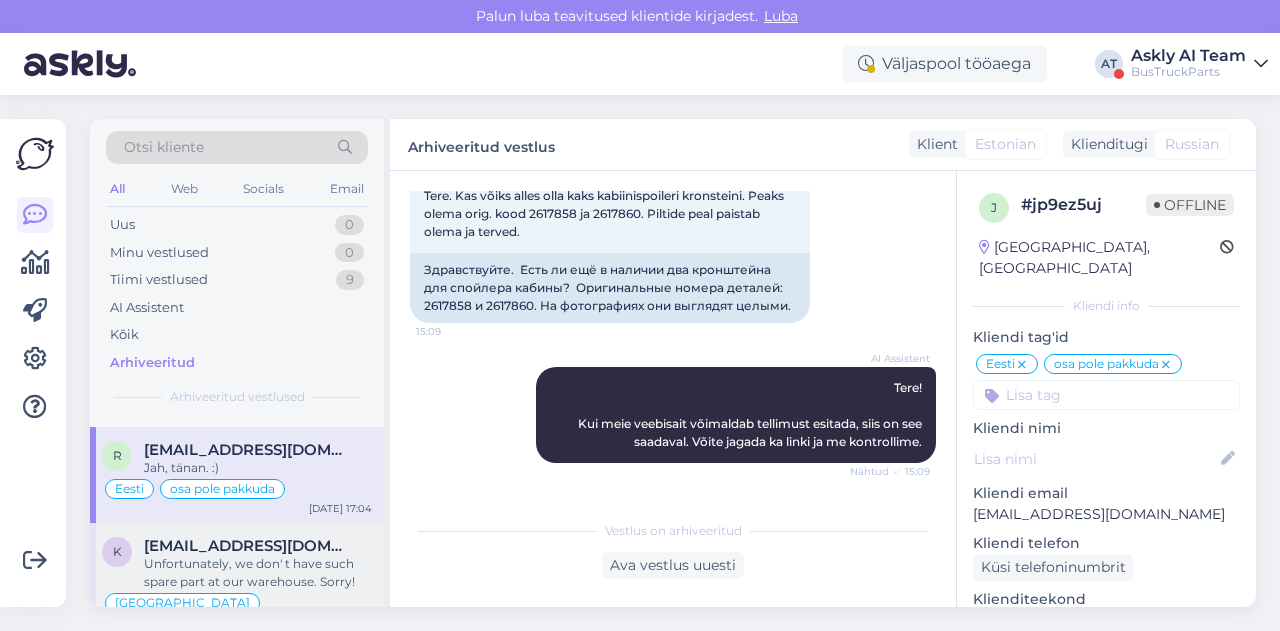 click on "Unfortunately, we don' t have such spare part at our warehouse. Sorry!" at bounding box center (258, 573) 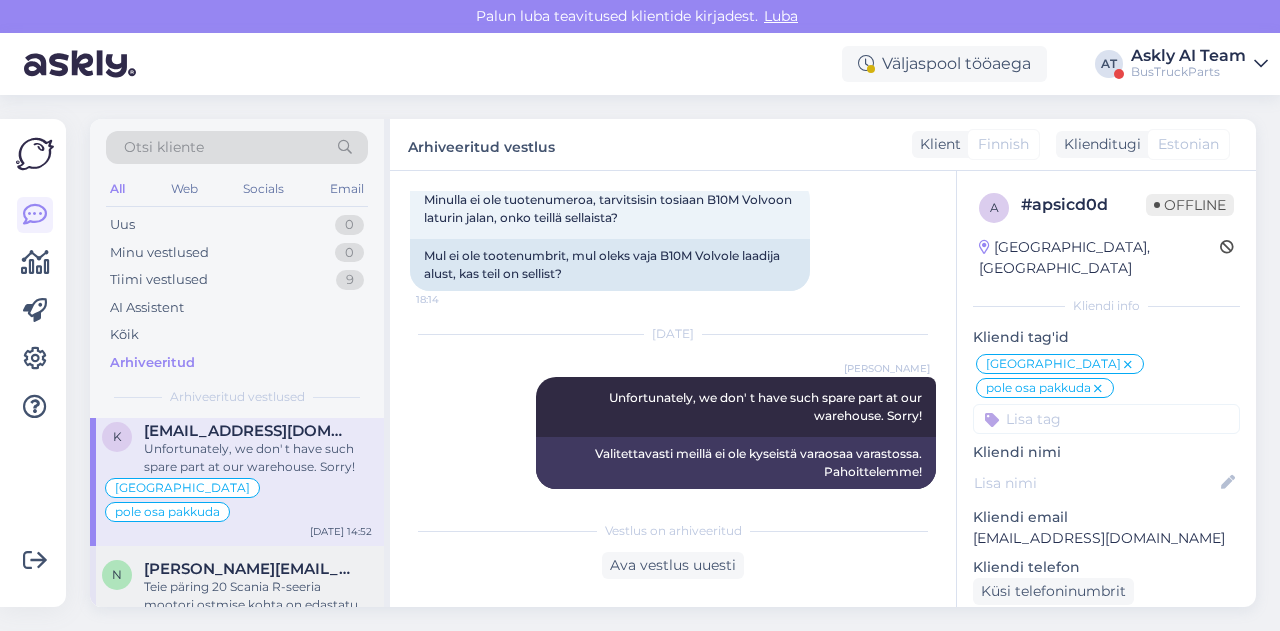 scroll, scrollTop: 569, scrollLeft: 0, axis: vertical 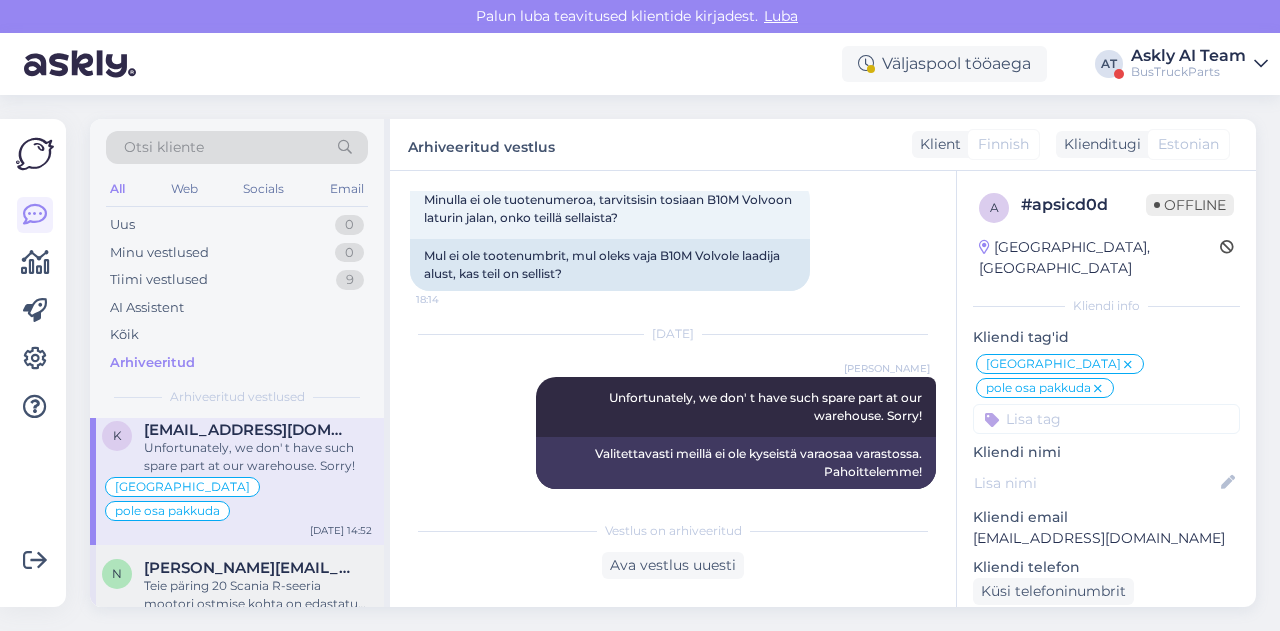 click on "Teie päring 20 Scania R-seeria mootori ostmise kohta on edastatud meie müügiosakonnale. Kolleeg võtab teiega peagi ühendust, et arutada üksikasju ja pakkuda teile parimat lahendust." at bounding box center [258, 595] 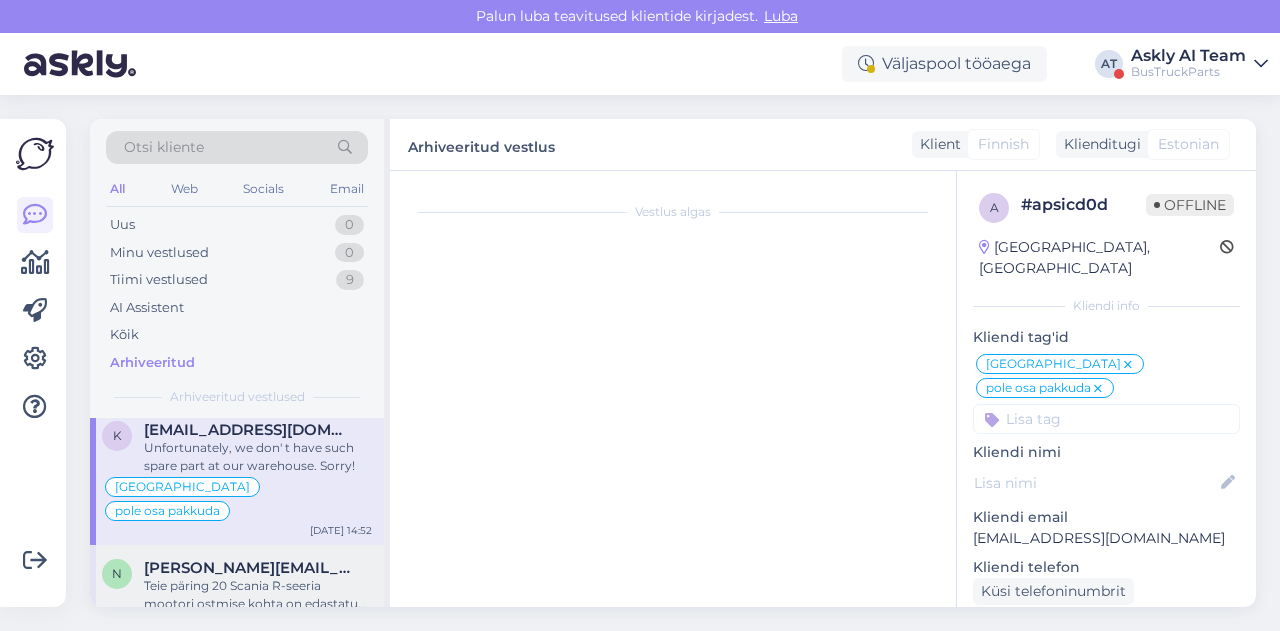 scroll, scrollTop: 1142, scrollLeft: 0, axis: vertical 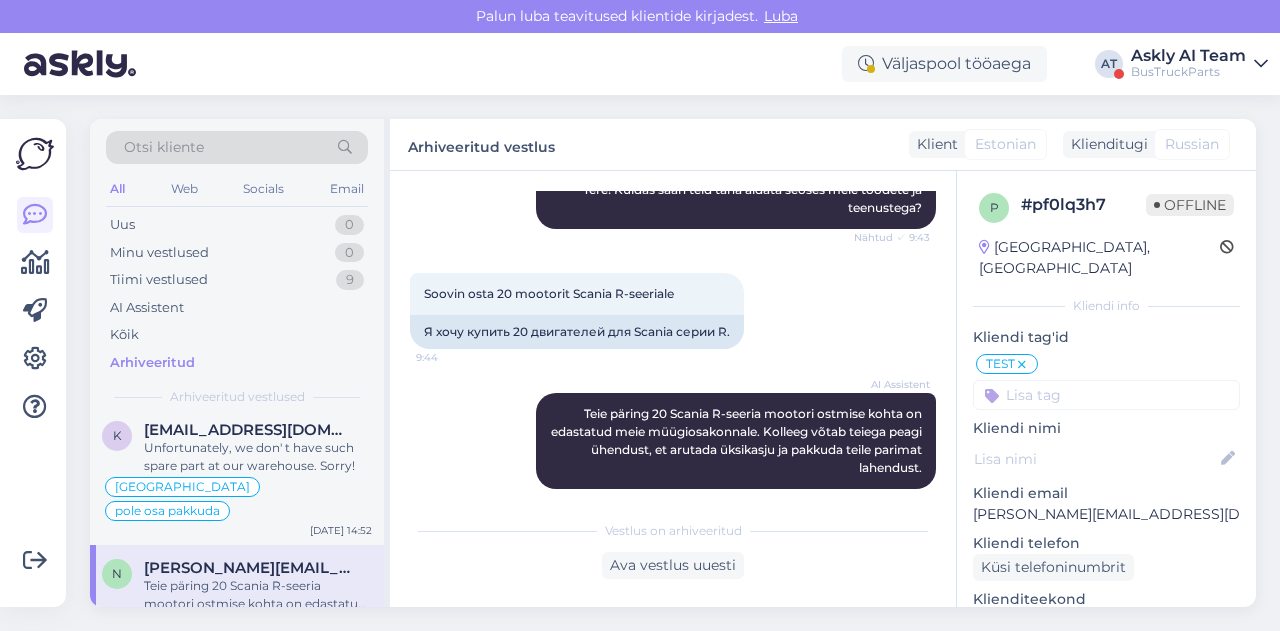 click on "AI Assistent Teie päring 20 Scania R-seeria mootori ostmise kohta on edastatud meie müügiosakonnale. Kolleeg võtab teiega peagi ühendust, et arutada üksikasju ja pakkuda teile parimat lahendust. Nähtud ✓ 9:44" at bounding box center [673, 441] 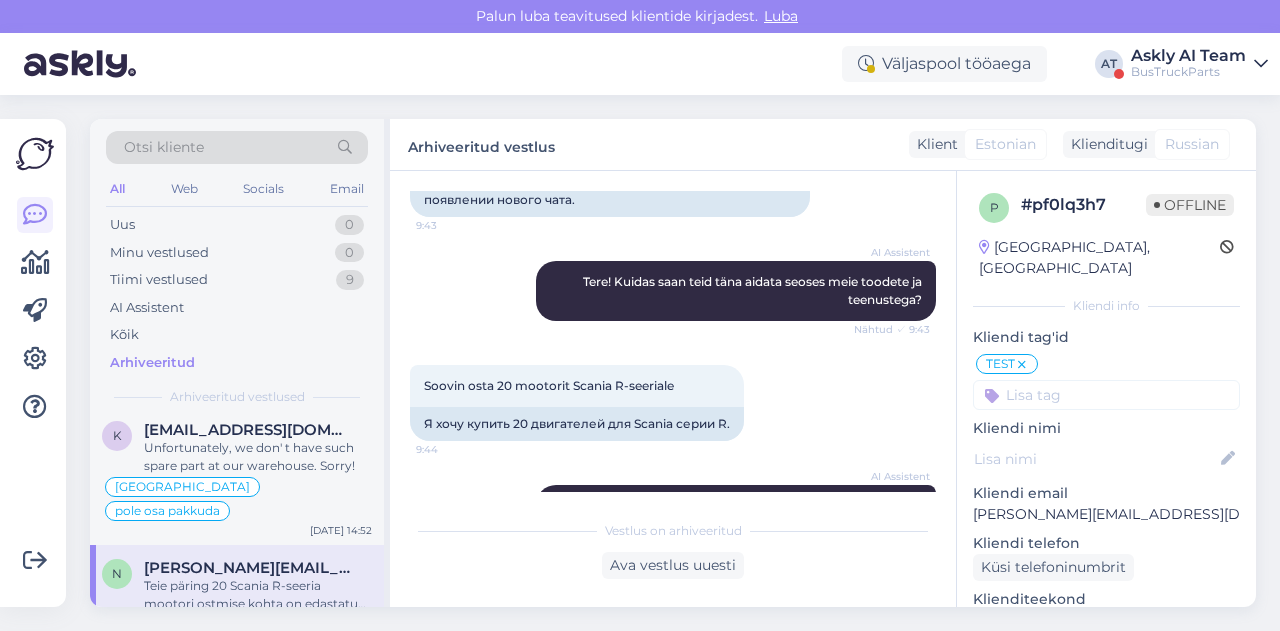 scroll, scrollTop: 1032, scrollLeft: 0, axis: vertical 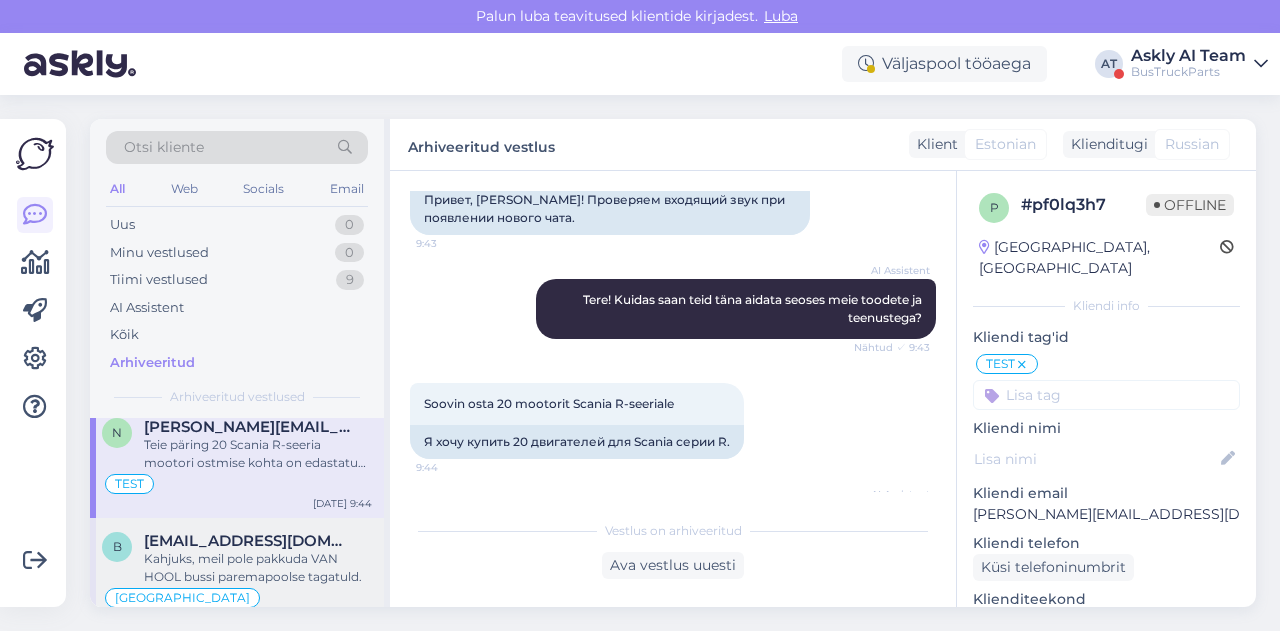 click on "barkautocars@gmail.com" at bounding box center [248, 541] 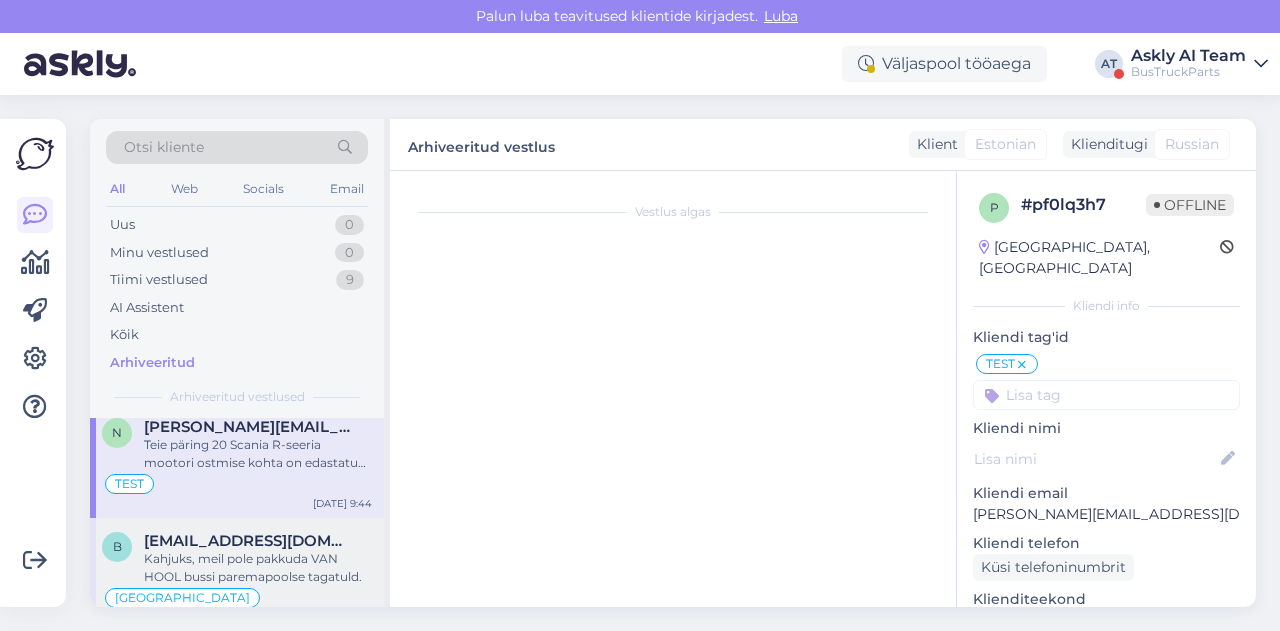 scroll, scrollTop: 594, scrollLeft: 0, axis: vertical 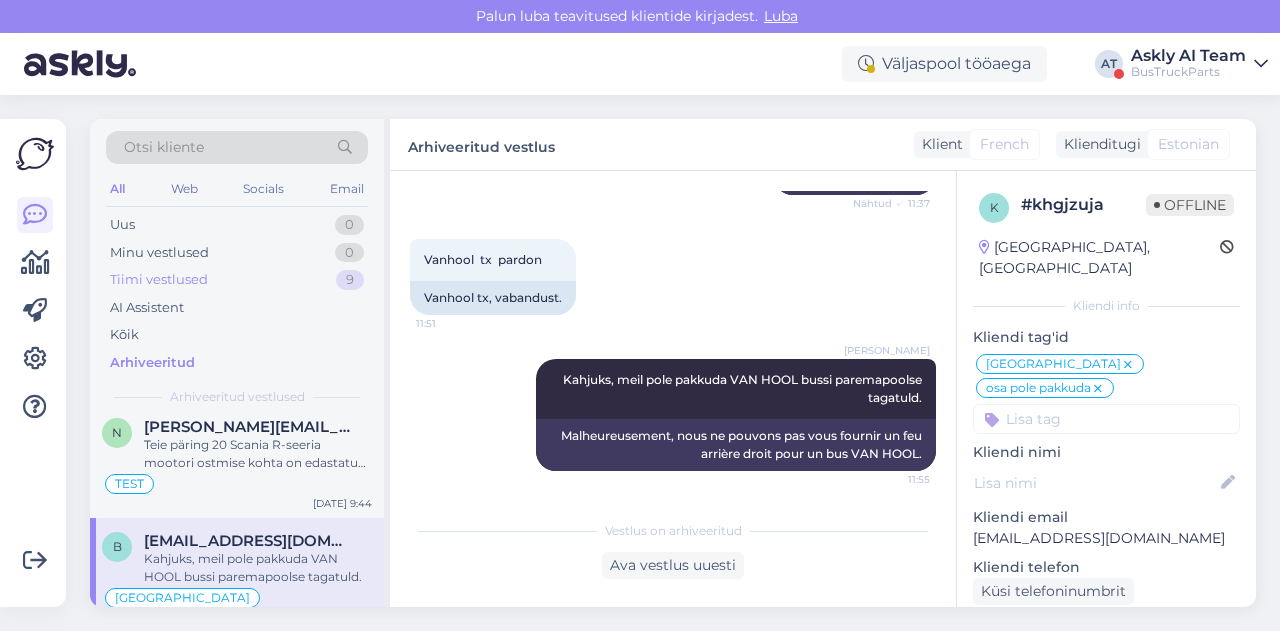 click on "Tiimi vestlused 9" at bounding box center [237, 280] 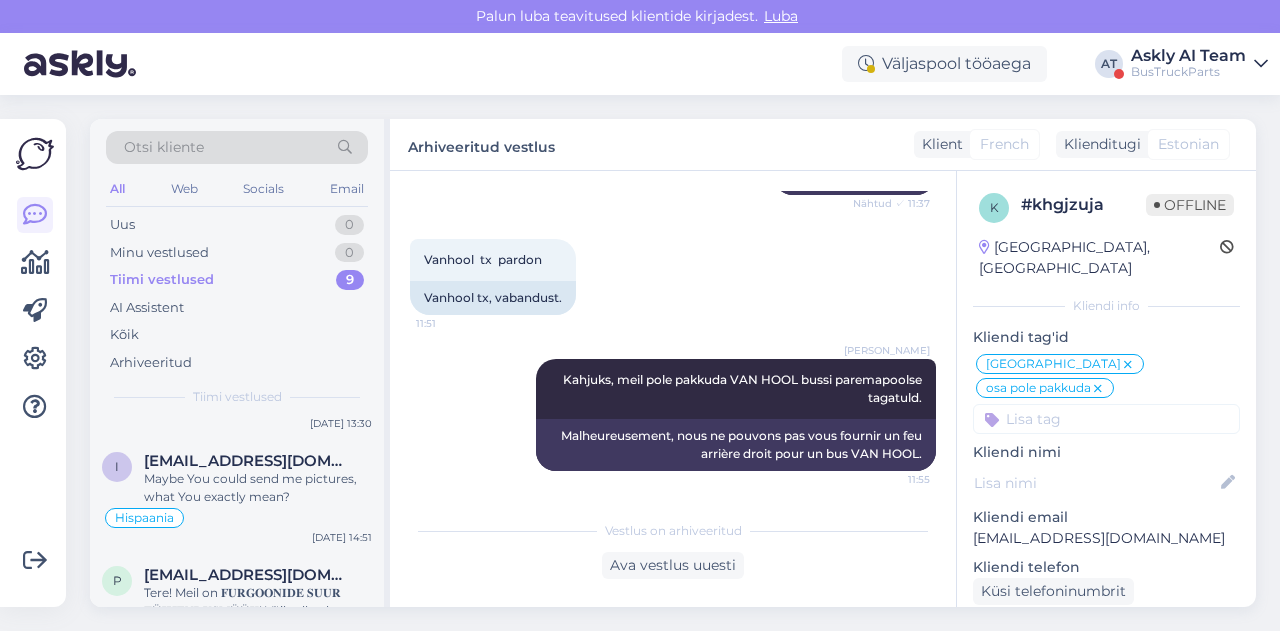 scroll, scrollTop: 212, scrollLeft: 0, axis: vertical 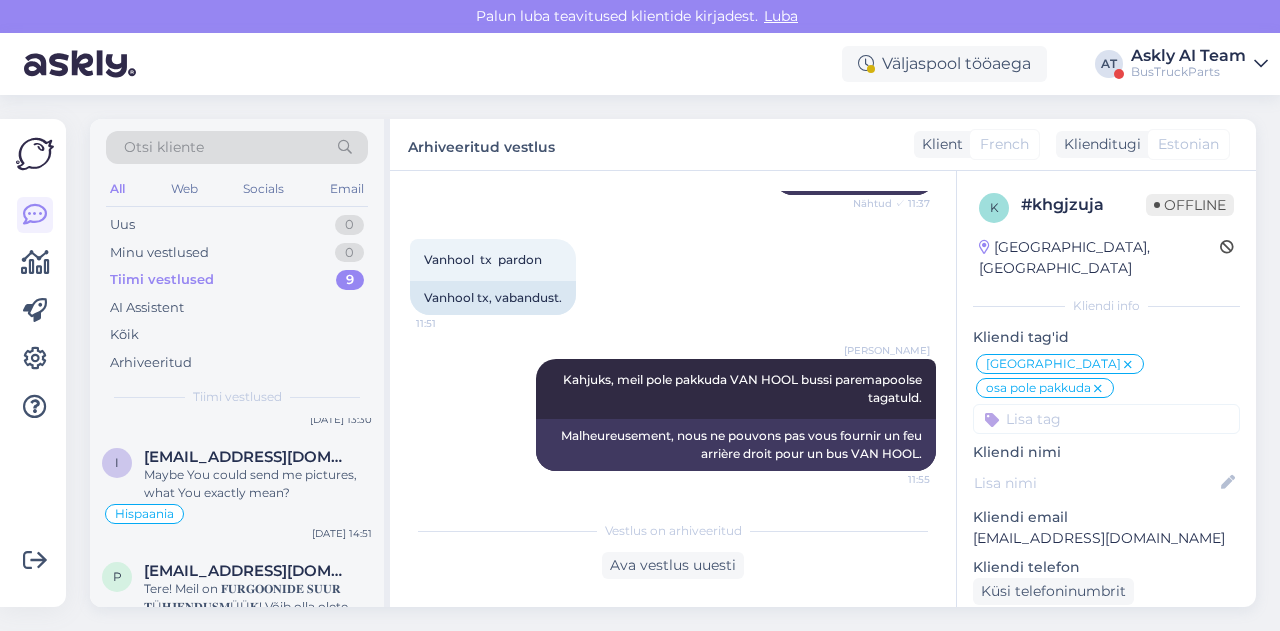 click at bounding box center (35, 311) 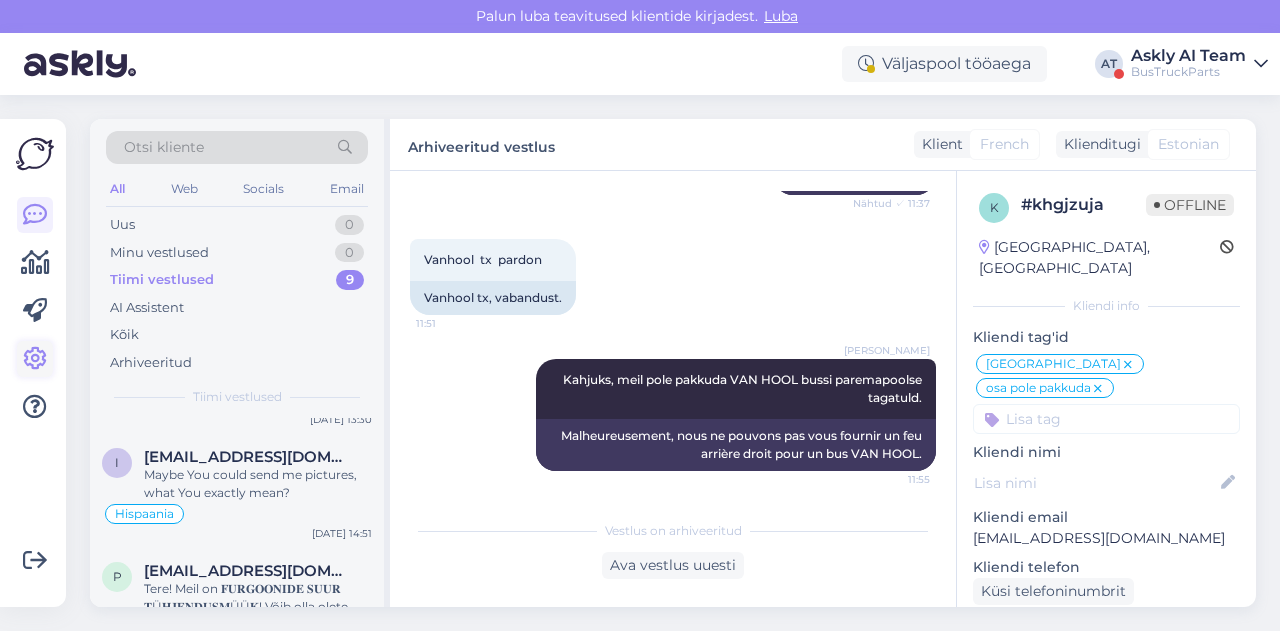 click at bounding box center (35, 359) 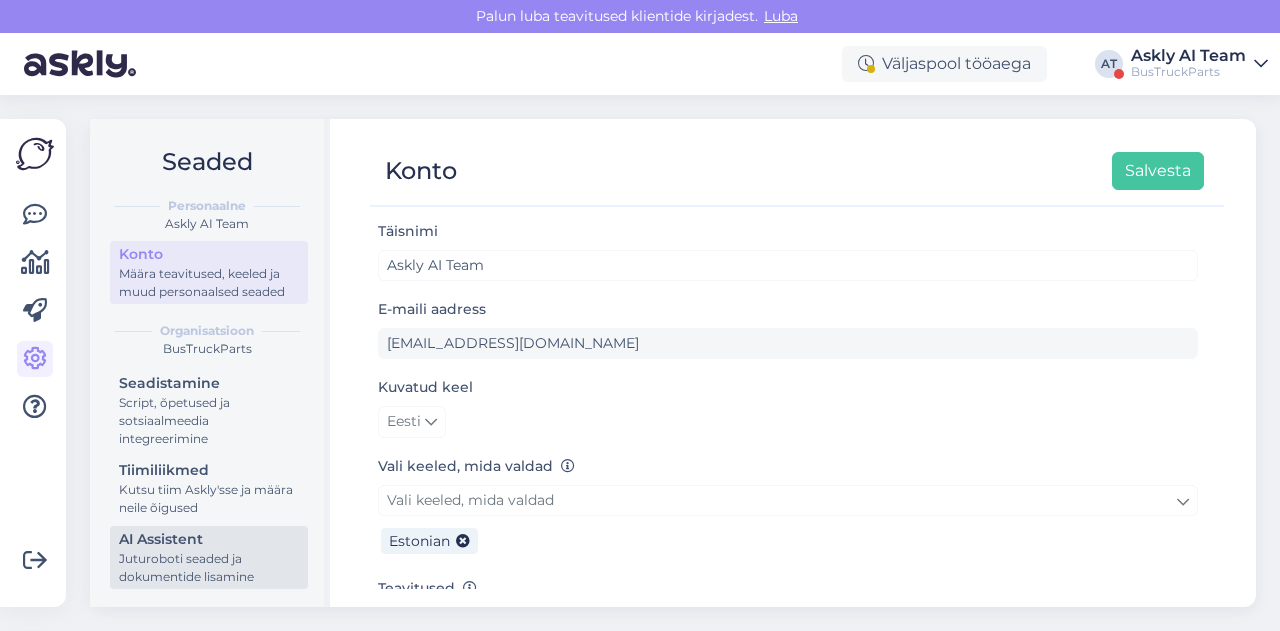 click on "AI Assistent" at bounding box center (209, 539) 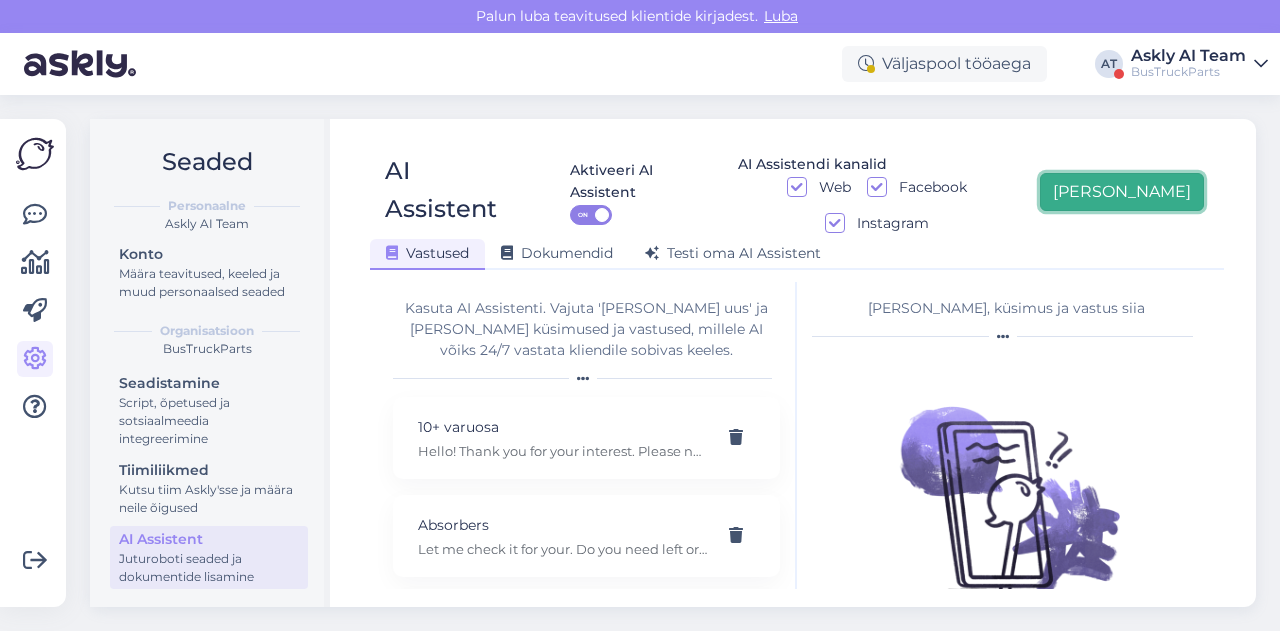 click on "Lisa uus" at bounding box center [1122, 192] 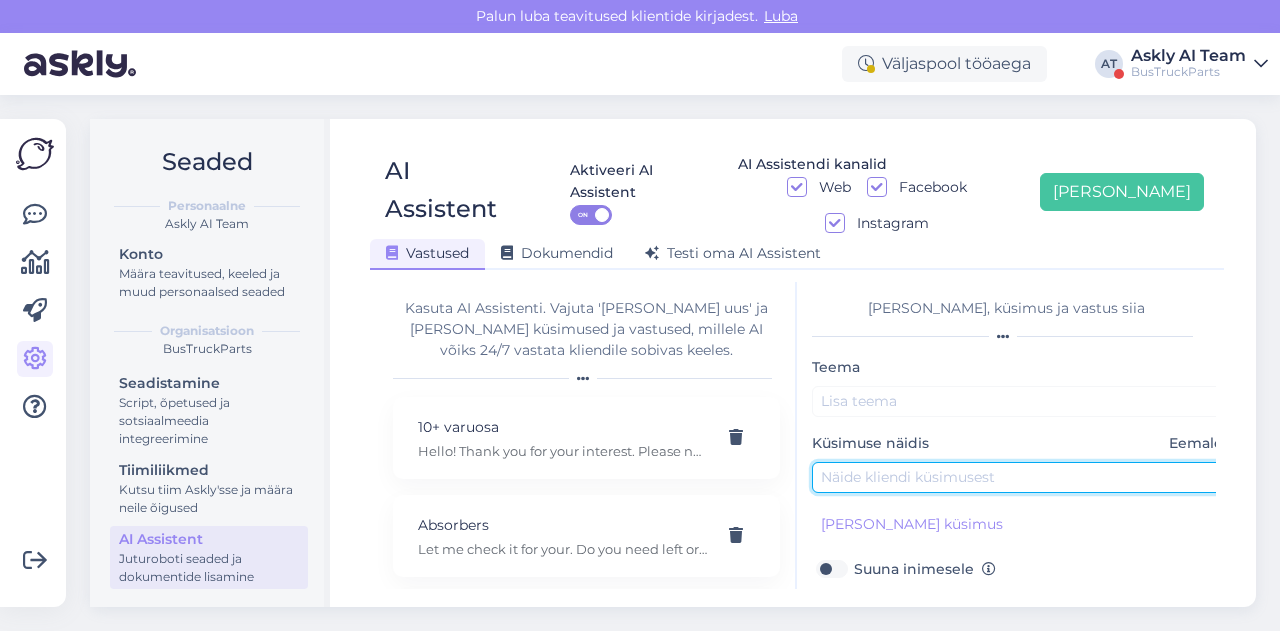 click at bounding box center [1022, 477] 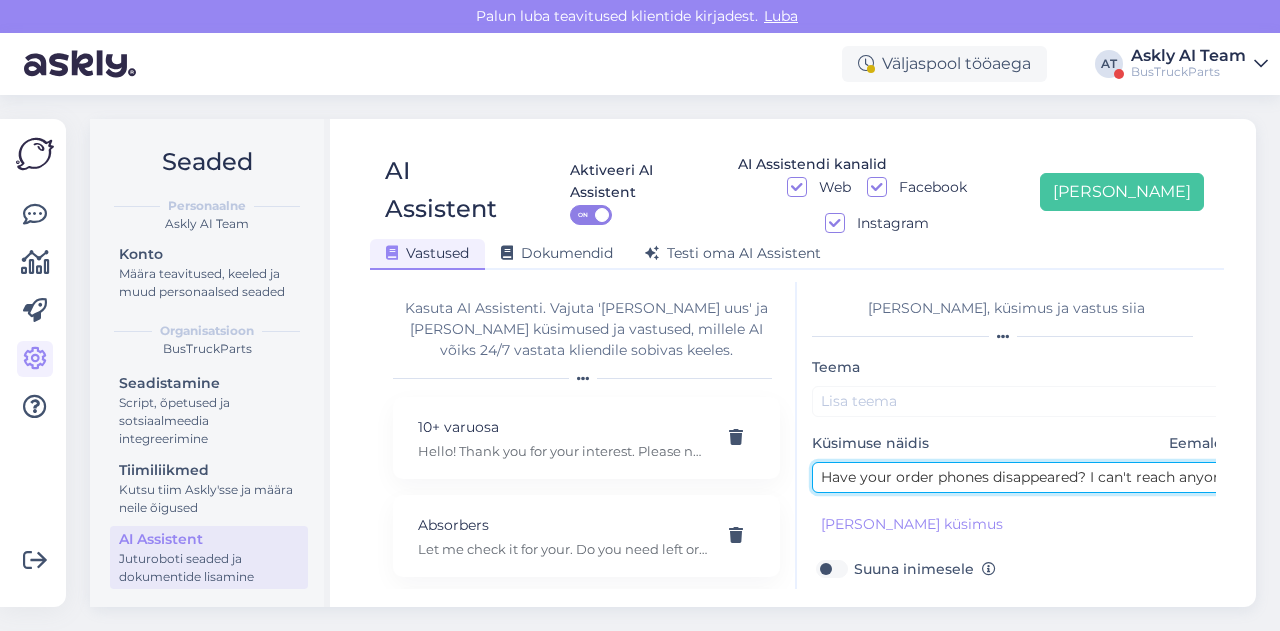 scroll, scrollTop: 0, scrollLeft: 10, axis: horizontal 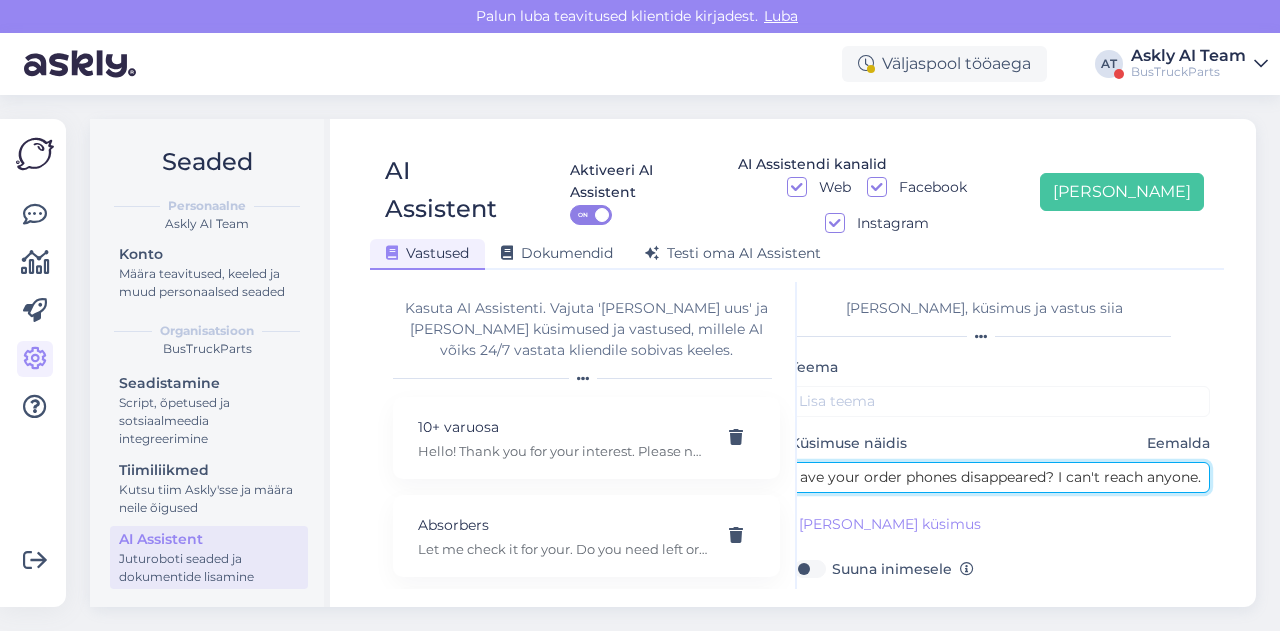 type on "Have your order phones disappeared? I can't reach anyone." 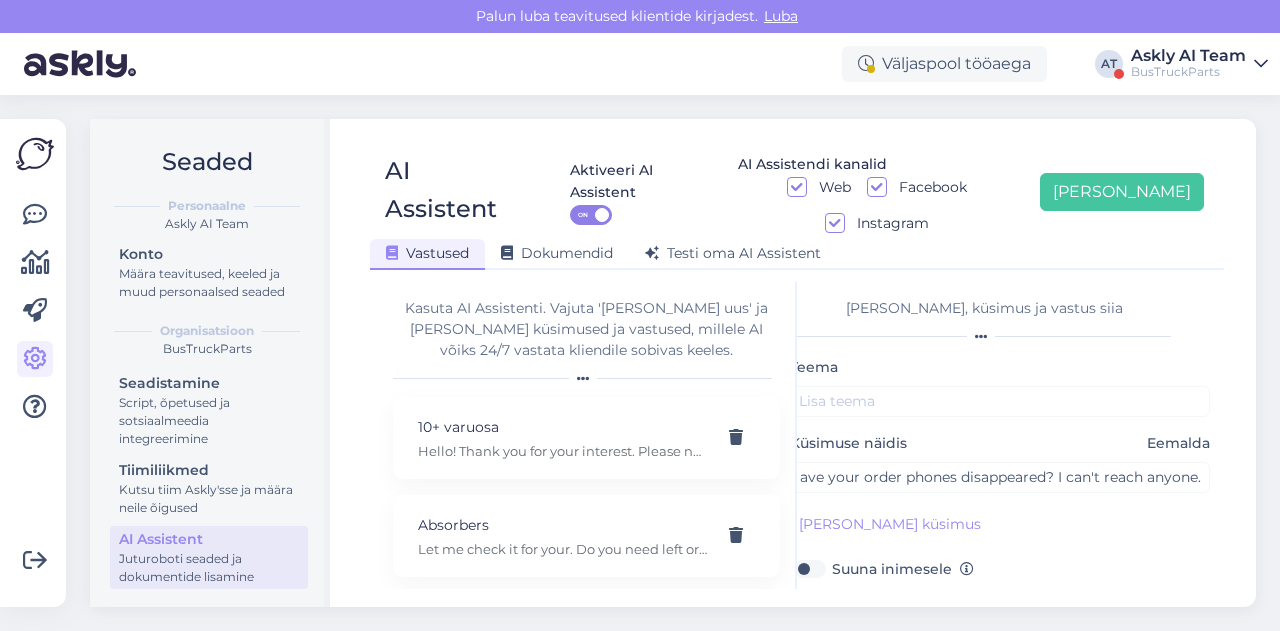 scroll, scrollTop: 0, scrollLeft: 0, axis: both 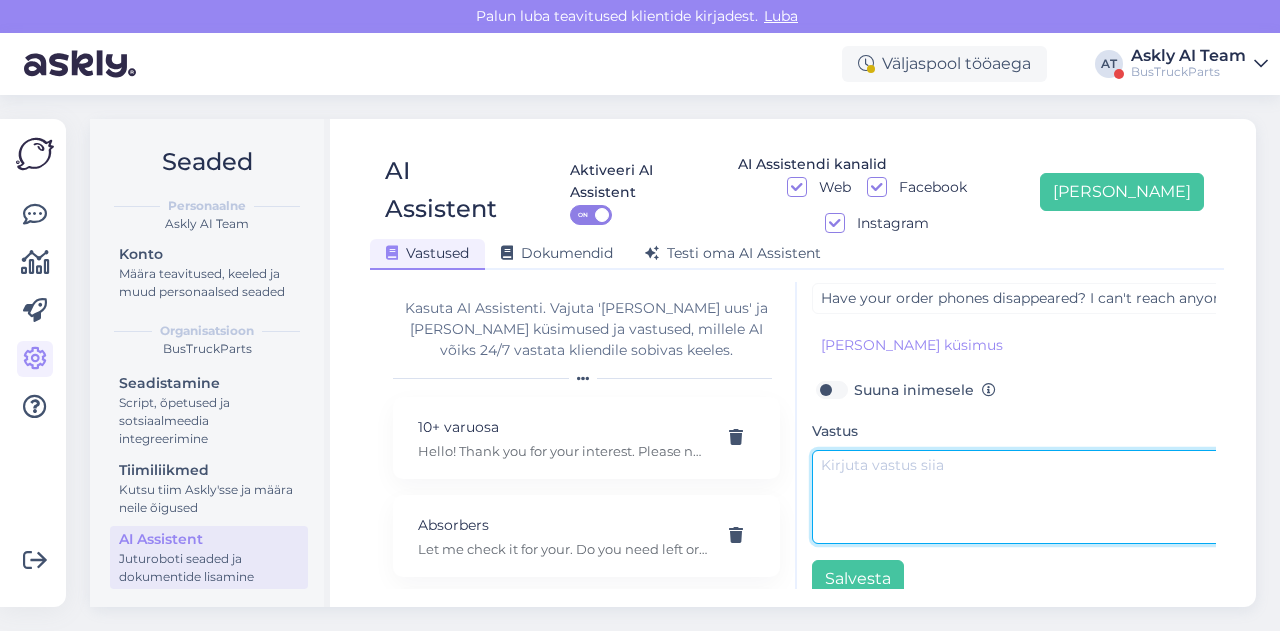 click at bounding box center (1022, 497) 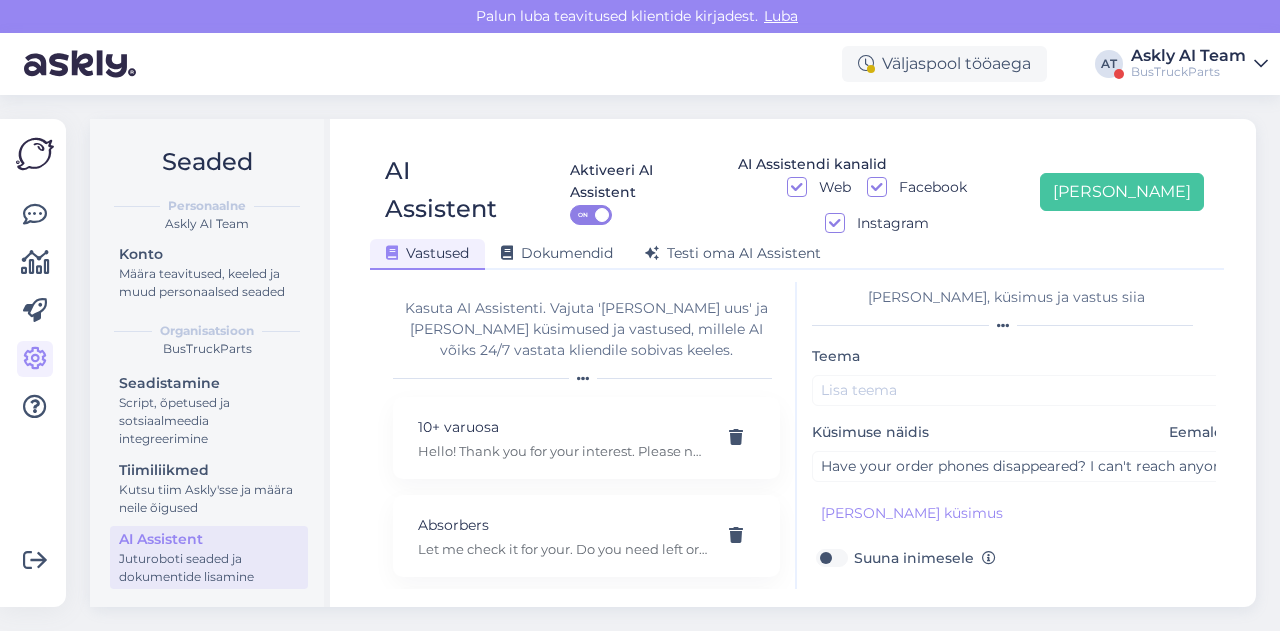 scroll, scrollTop: 1, scrollLeft: 0, axis: vertical 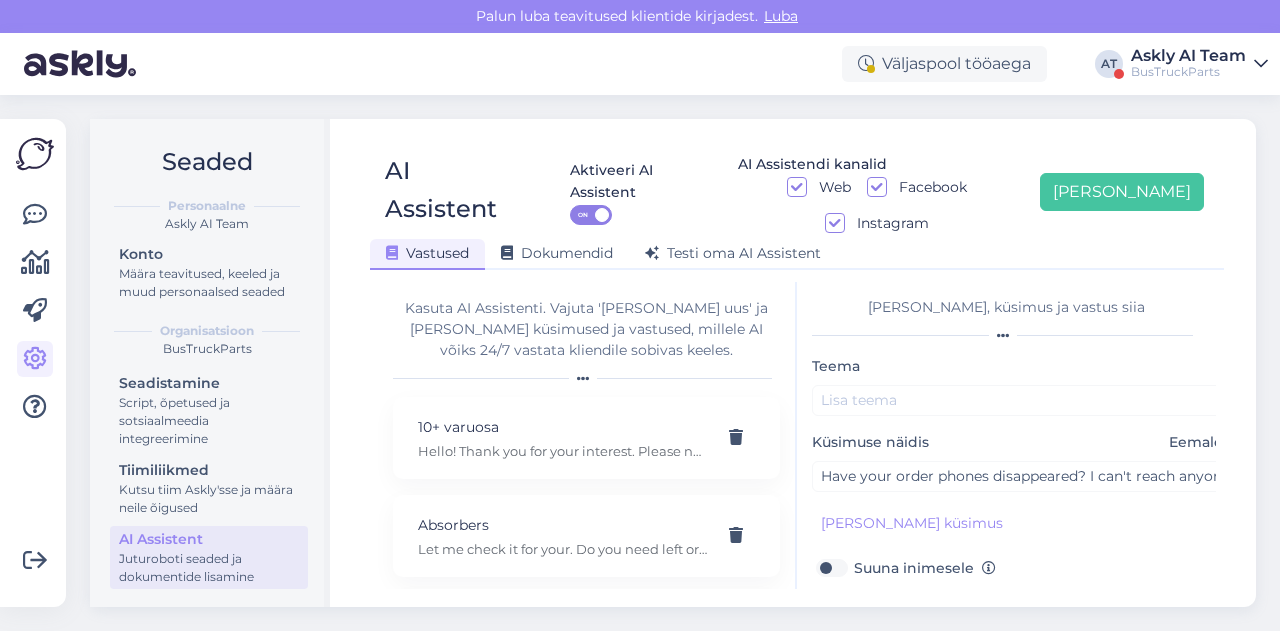type on "Hello! As far as we know, all phones should be working. Please try calling again: 506 9299." 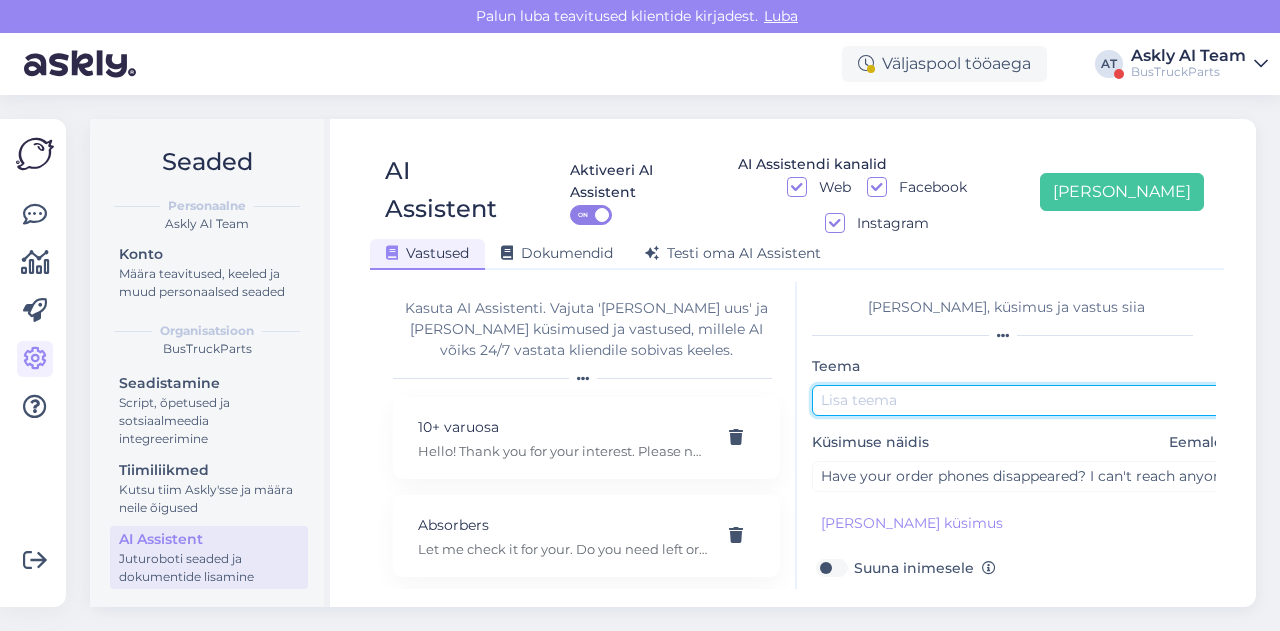click at bounding box center (1022, 400) 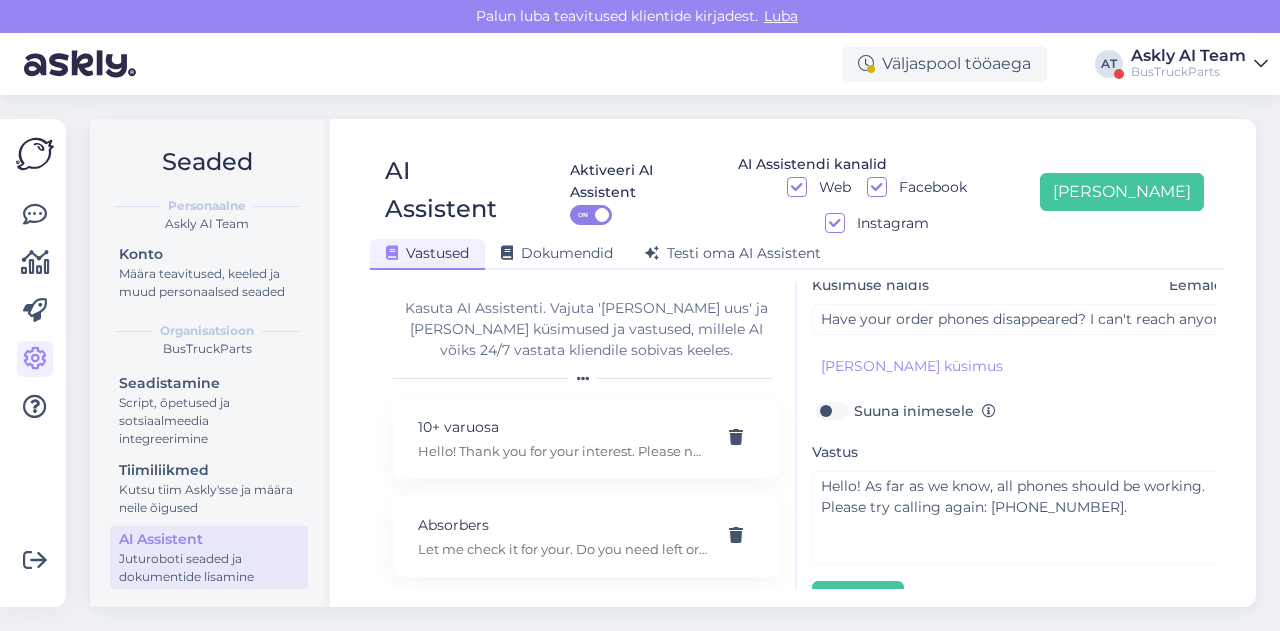 scroll, scrollTop: 179, scrollLeft: 0, axis: vertical 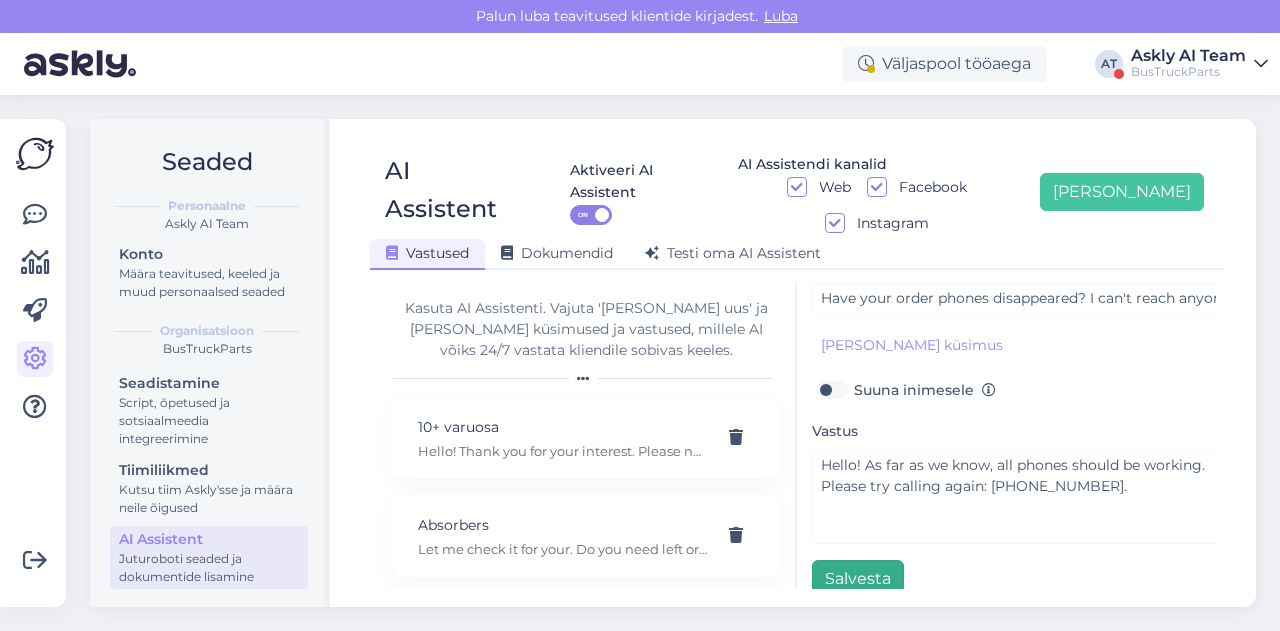 type on "Phone nr" 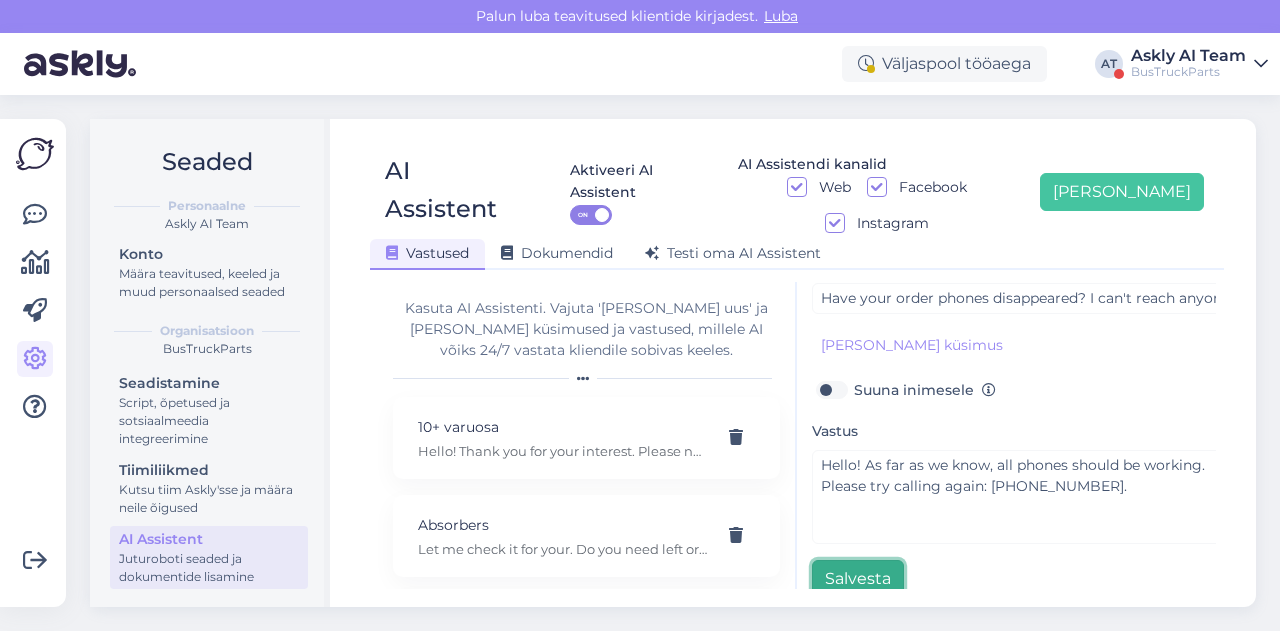 click on "Salvesta" at bounding box center (858, 579) 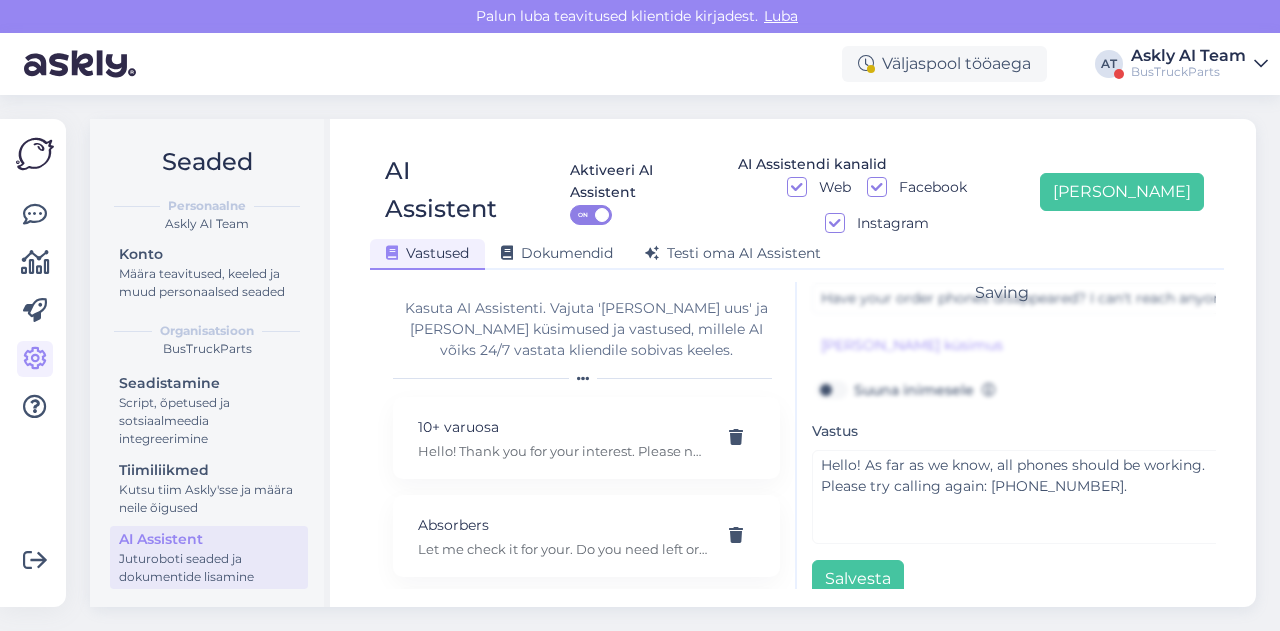 scroll, scrollTop: 42, scrollLeft: 0, axis: vertical 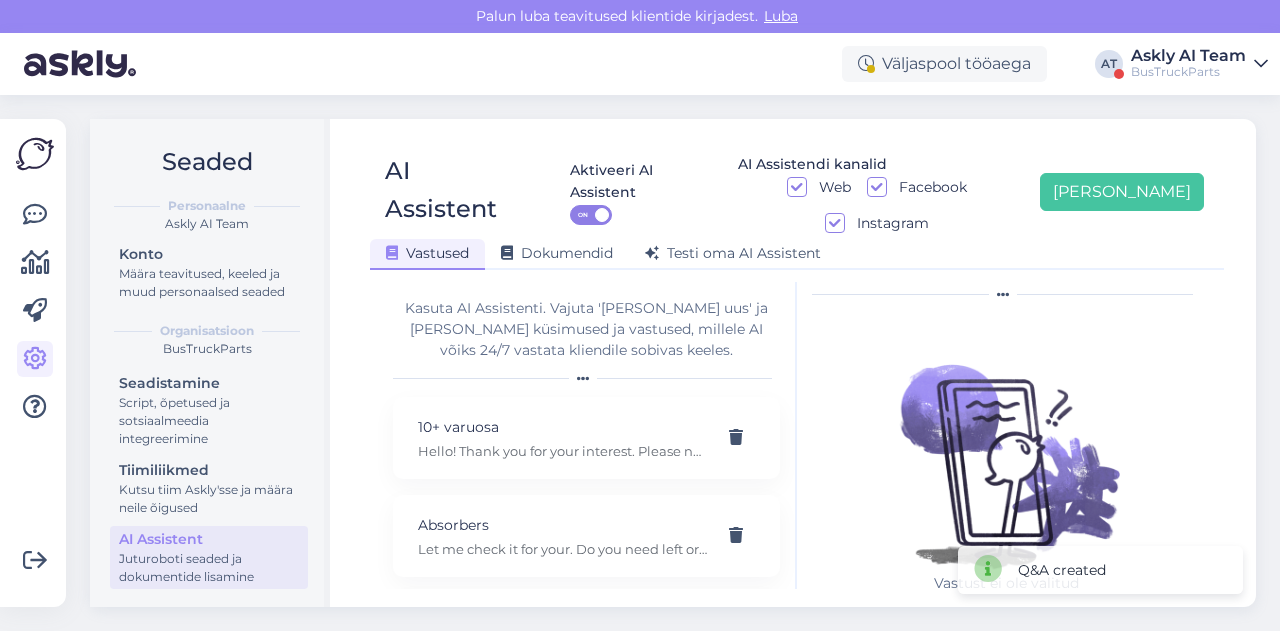 click on "AI Assistent Aktiveeri AI Assistent ON AI Assistendi kanalid Web Facebook Instagram Lisa uus Vastused Dokumendid Testi oma AI Assistent Kasuta AI Assistenti. Vajuta 'Lisa uus' ja lisa küsimused ja vastused, millele AI võiks 24/7 vastata kliendile sobivas keeles.  10+ varuosa Hello!
Thank you for your interest. Please note that we only sell used spare parts. If you are looking for a specific part in larger quantities, please keep in mind that such quantities may not always be immediately available when it comes to used parts.
Please provide the exact product code or a description of the part, and we will check our stock and availability. Absorbers Let me check it for your. Do you need left or right one?  AdBlue Heating Coolant Valve AdBlue Heating Coolant Valve 841516350 - You can see and choose by the link:
https://www.bustruckparts.com/?lang=en&call=advancedSearch&options=/data:classic%3D1%26part_code%255B%255D%3D841516350%26recom%3D1%26sort_order%3Dtimestamp
Additional fees for payments Alternators" at bounding box center (797, 363) 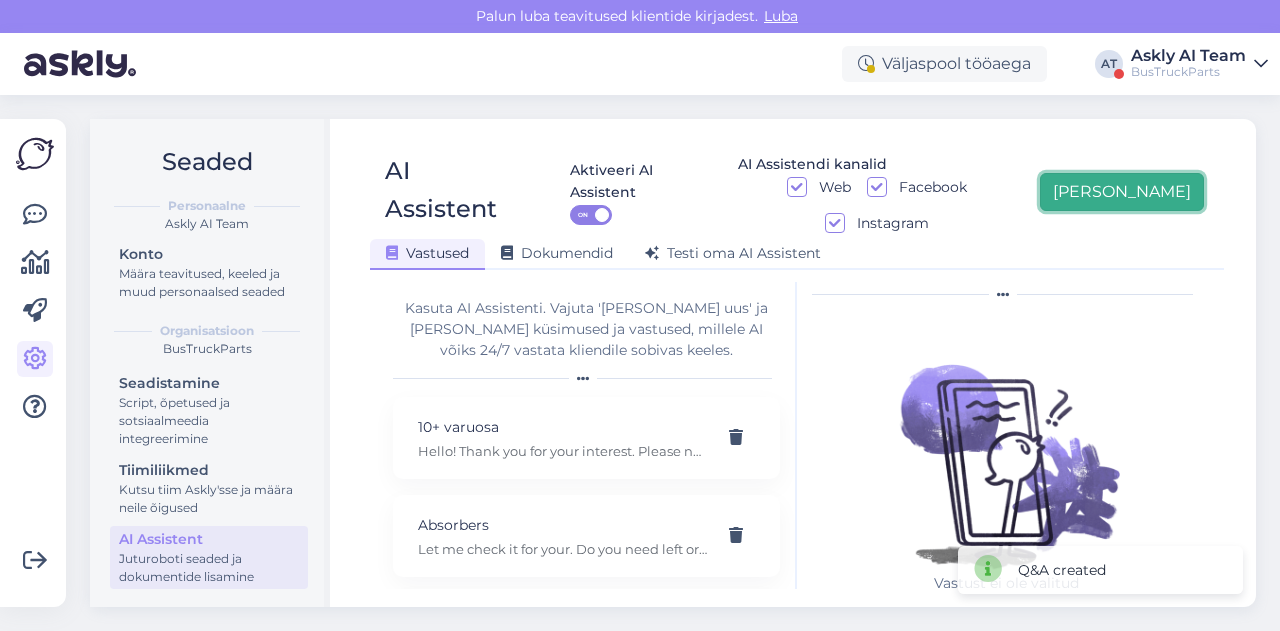 click on "Lisa uus" at bounding box center [1122, 192] 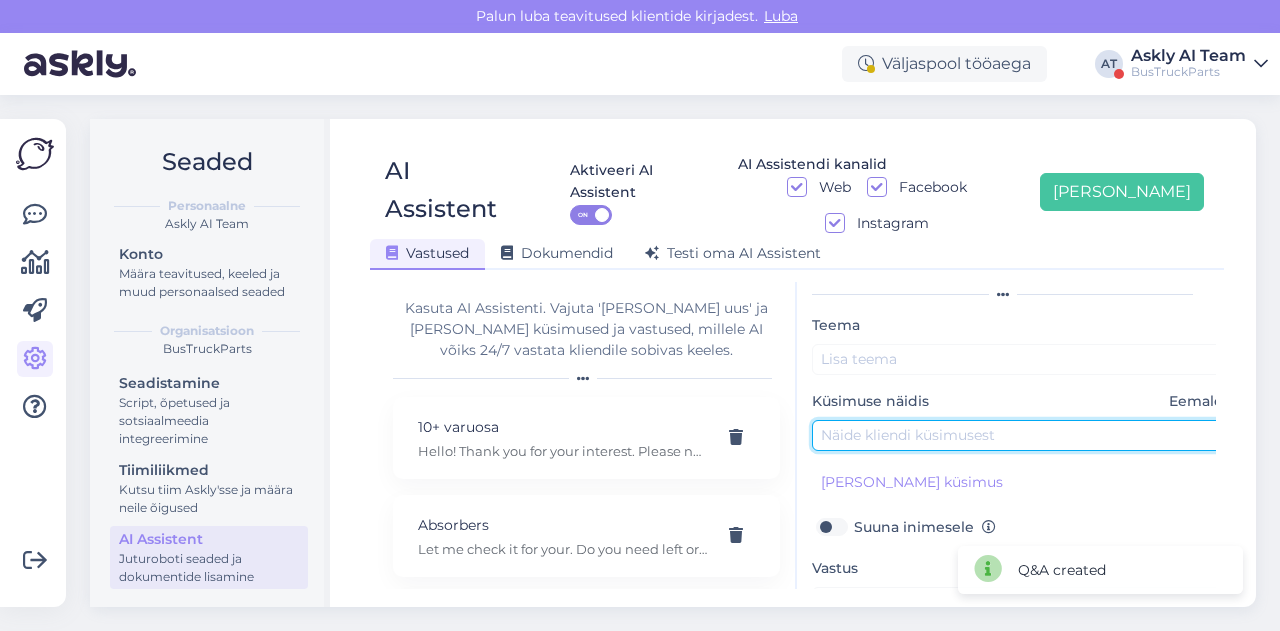 click at bounding box center (1022, 435) 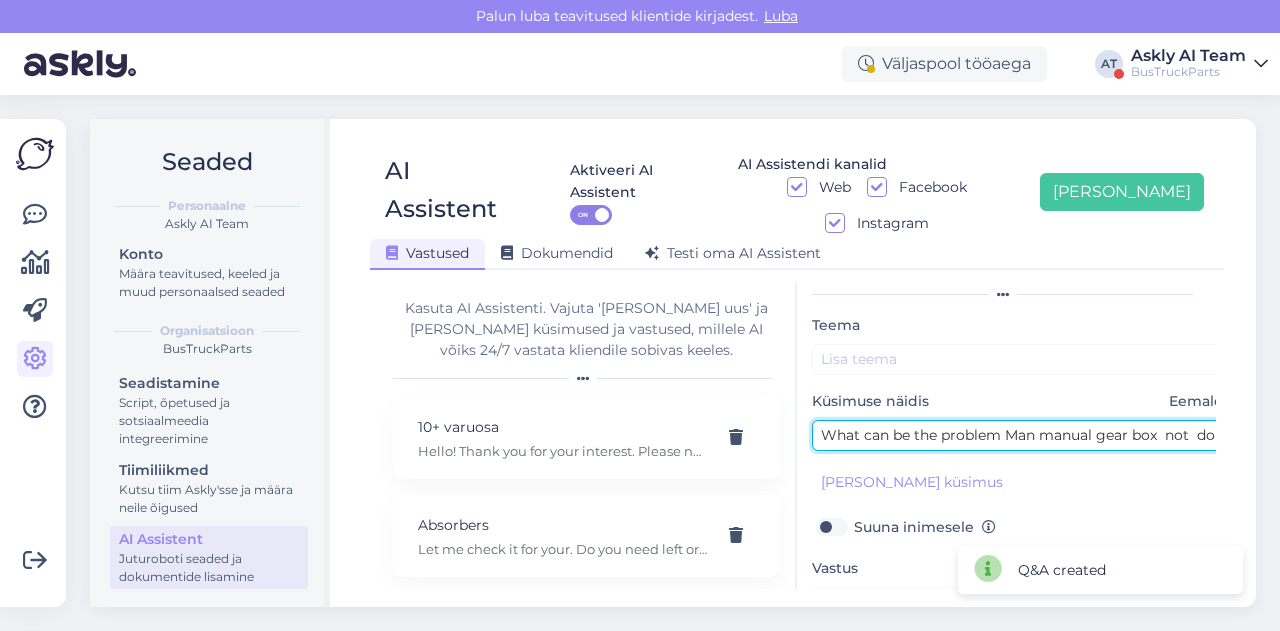 scroll, scrollTop: 0, scrollLeft: 87, axis: horizontal 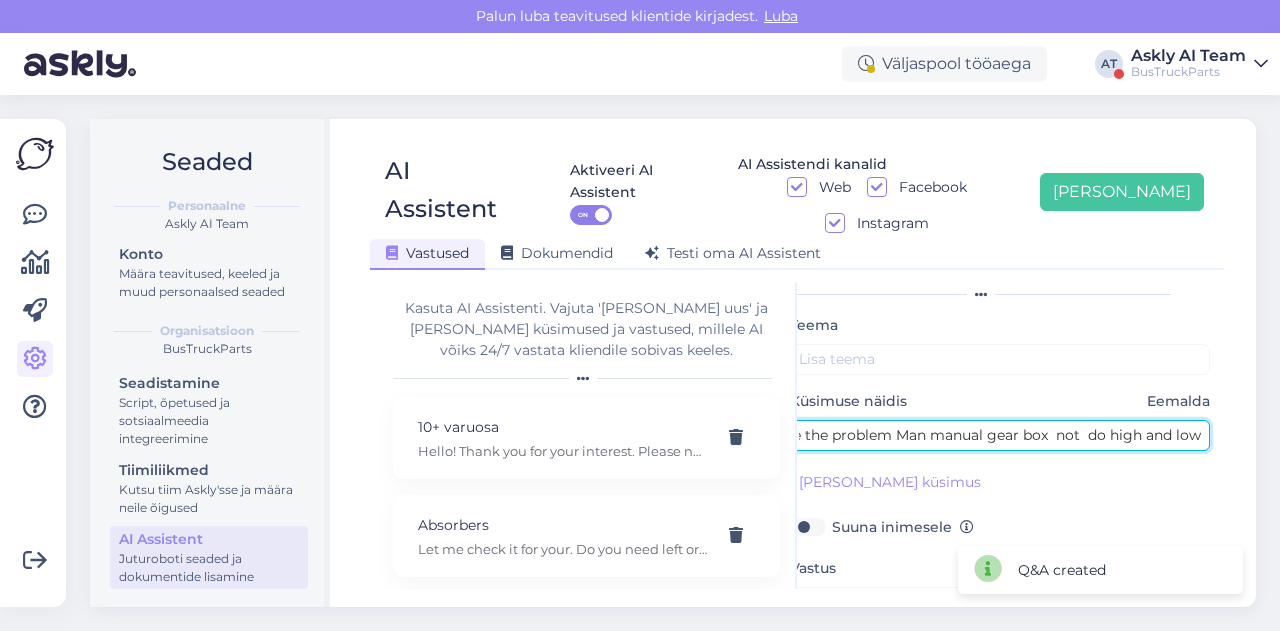type on "What can be the problem Man manual gear box  not  do high and low" 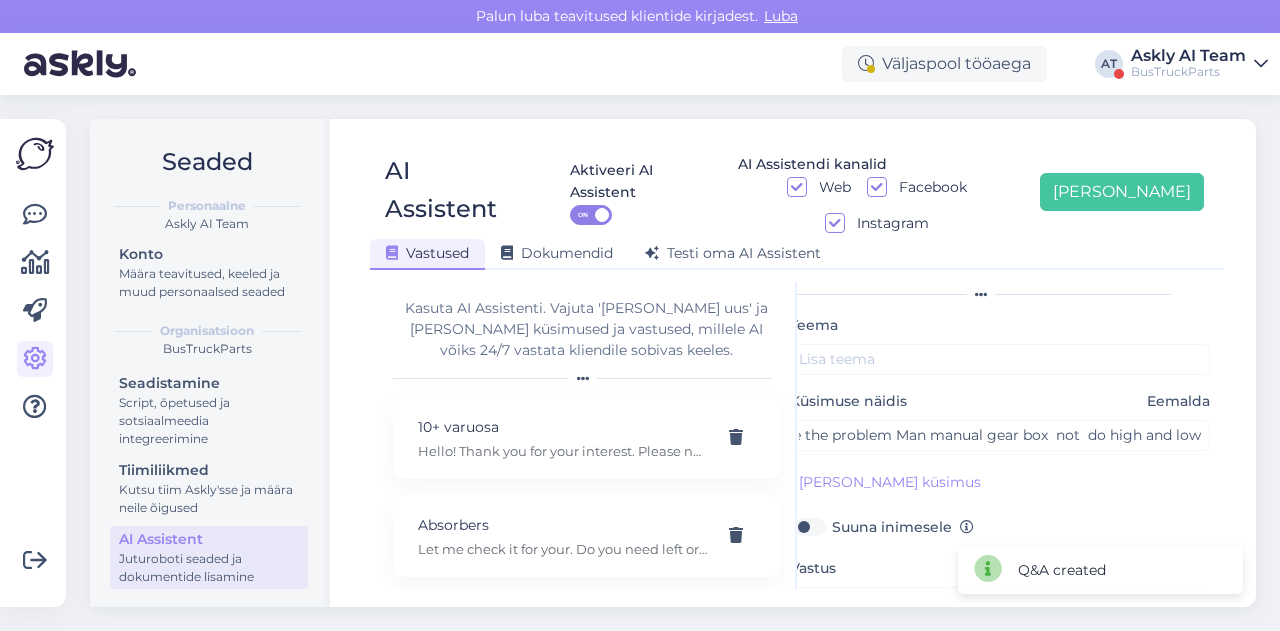 scroll, scrollTop: 0, scrollLeft: 0, axis: both 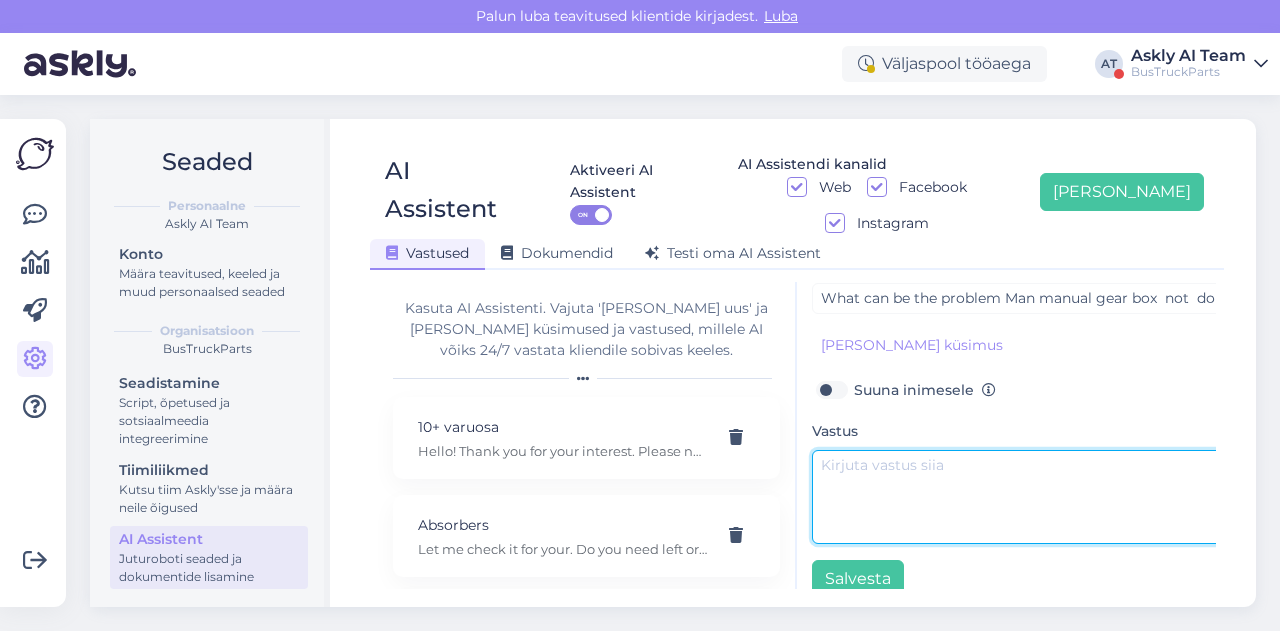 click at bounding box center [1022, 497] 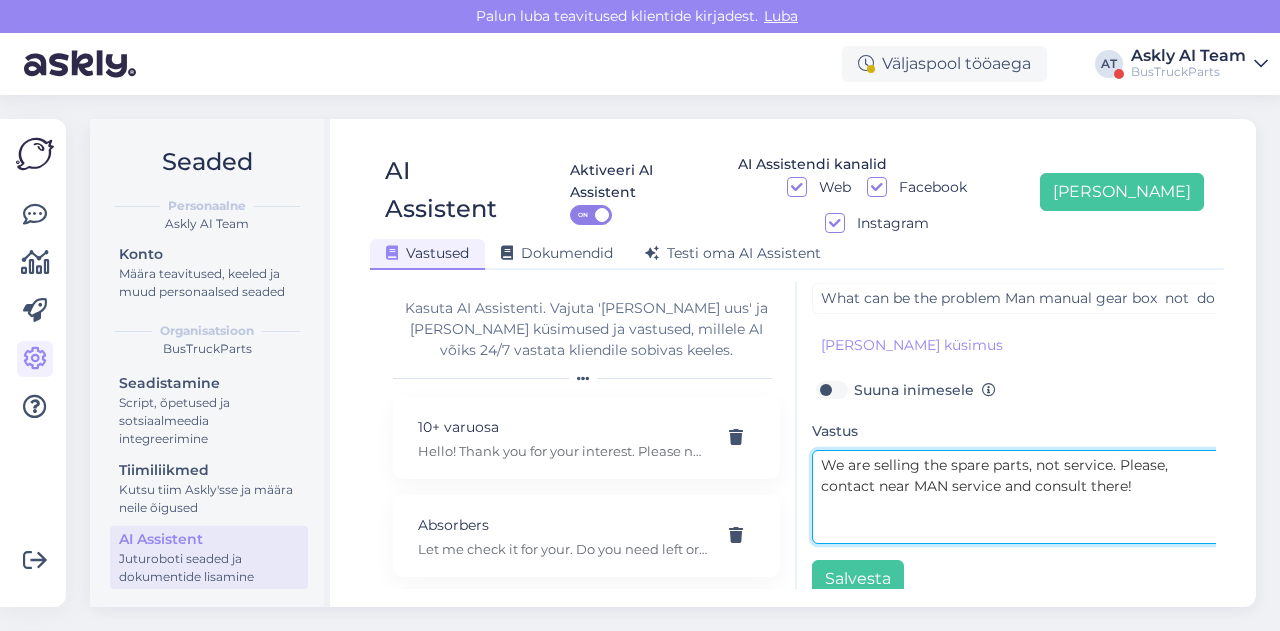 drag, startPoint x: 874, startPoint y: 429, endPoint x: 1116, endPoint y: 431, distance: 242.00827 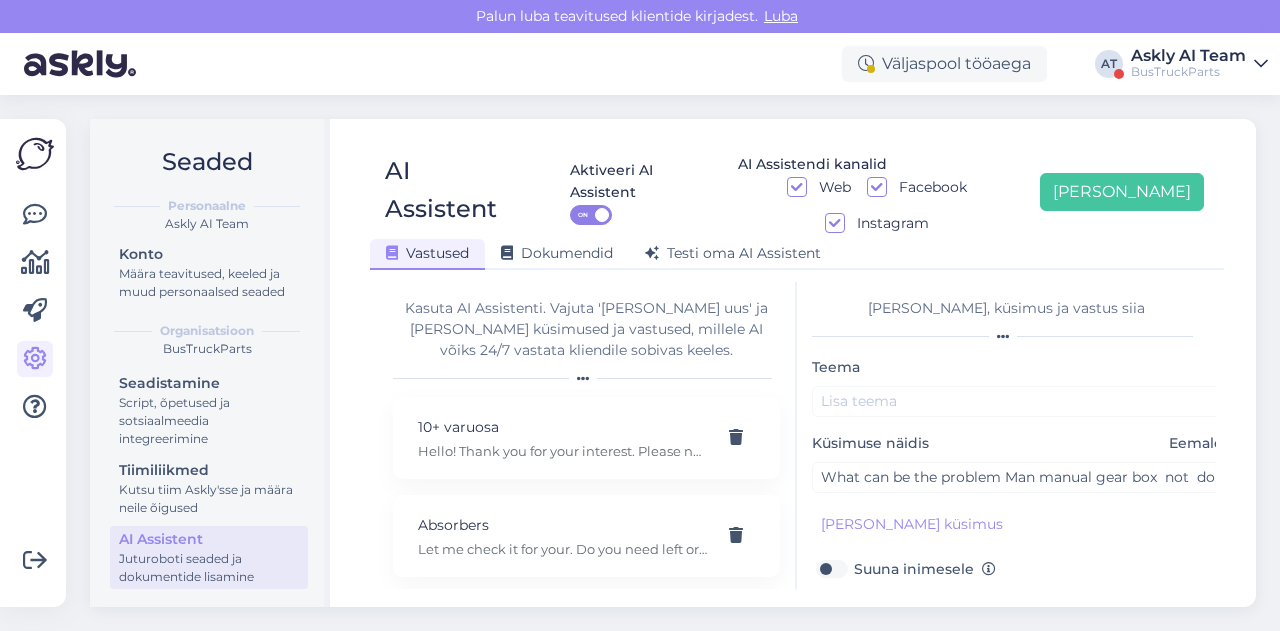 type on "We are selling the spare parts, not service. Please, contact near MAN service and consult there!" 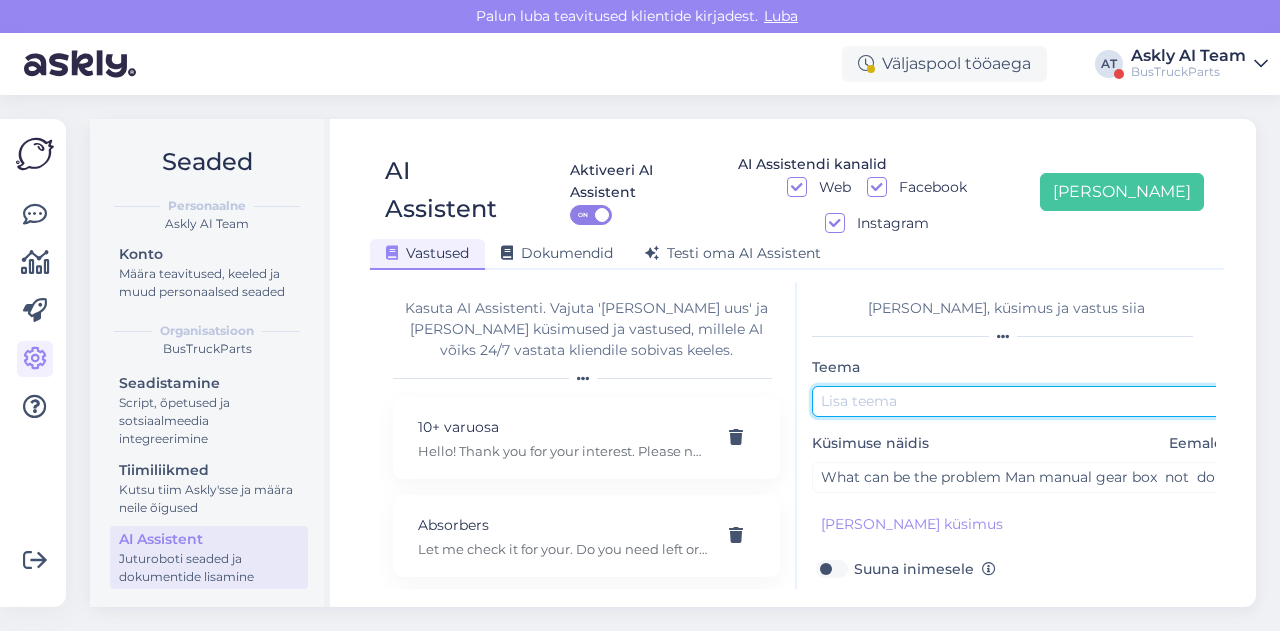 click at bounding box center (1022, 401) 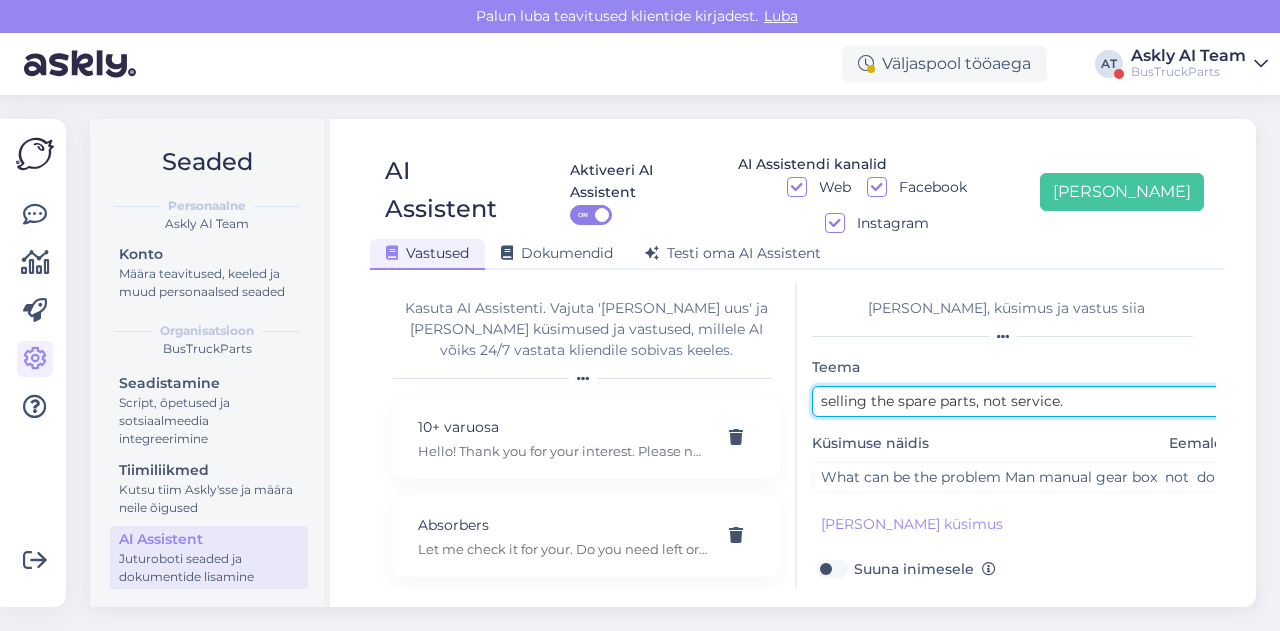 click on "selling the spare parts, not service." at bounding box center (1022, 401) 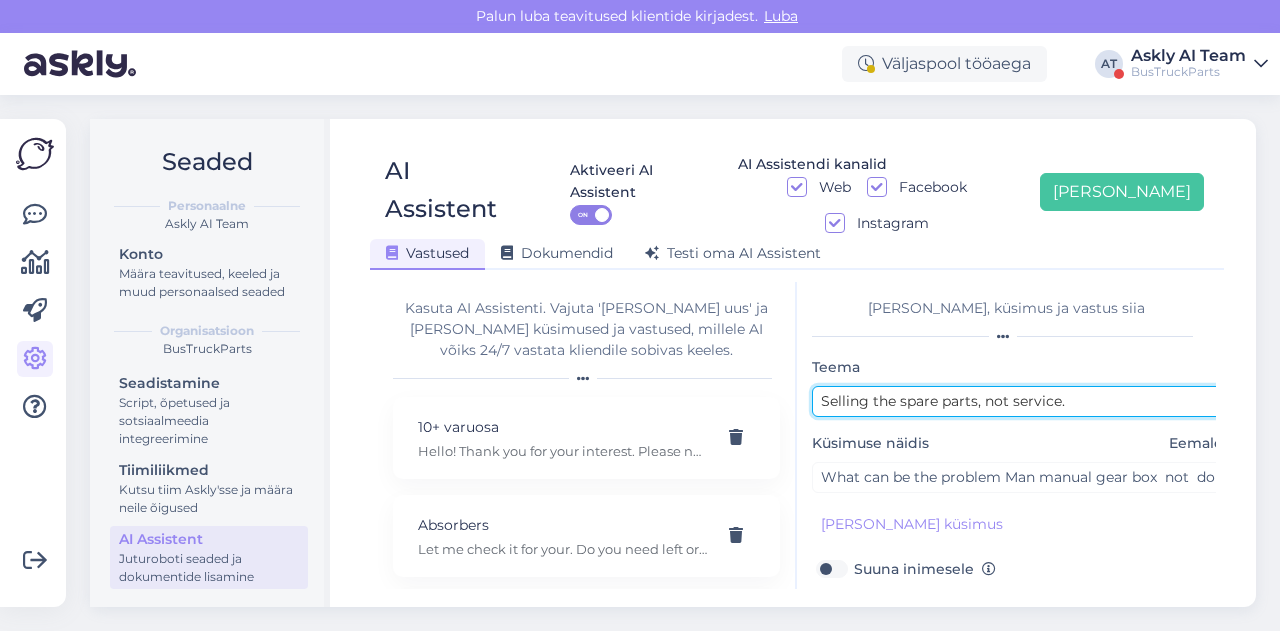 click on "Selling the spare parts, not service." at bounding box center [1022, 401] 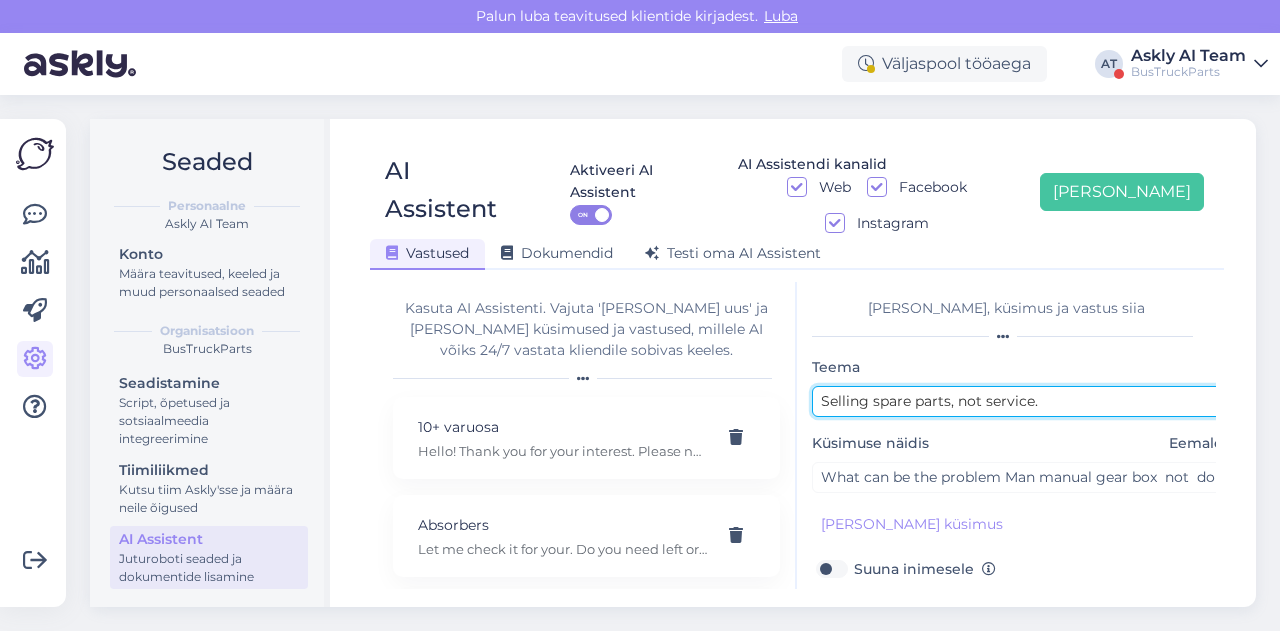 scroll, scrollTop: 179, scrollLeft: 0, axis: vertical 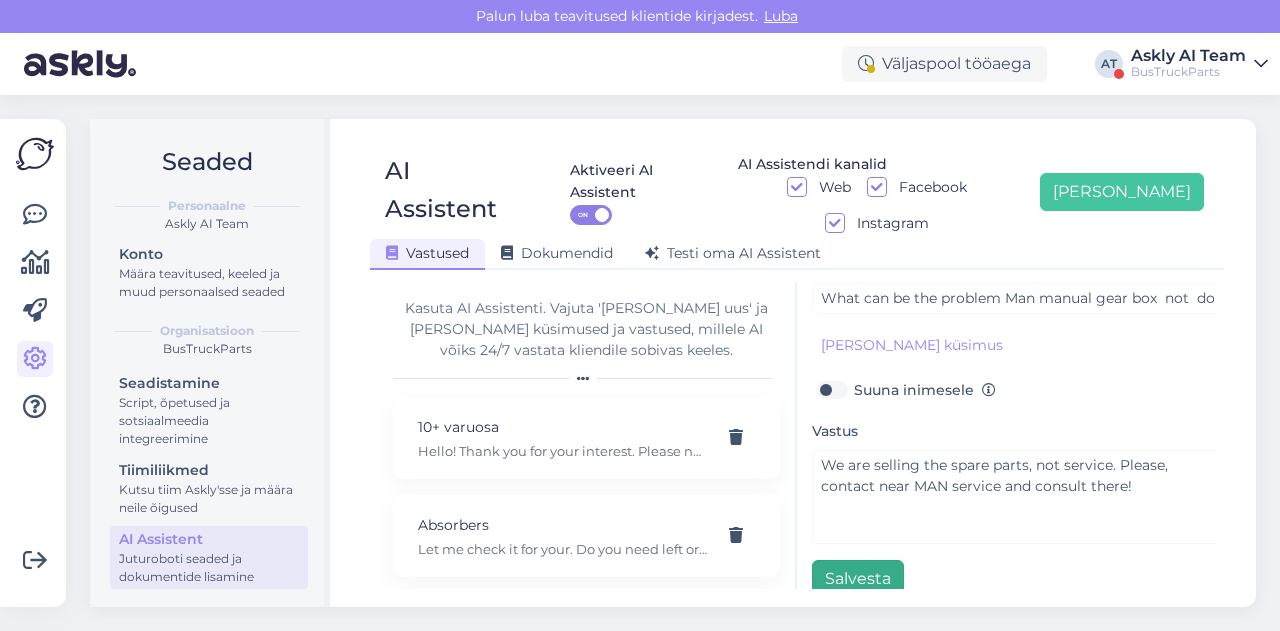 type on "Selling spare parts, not service." 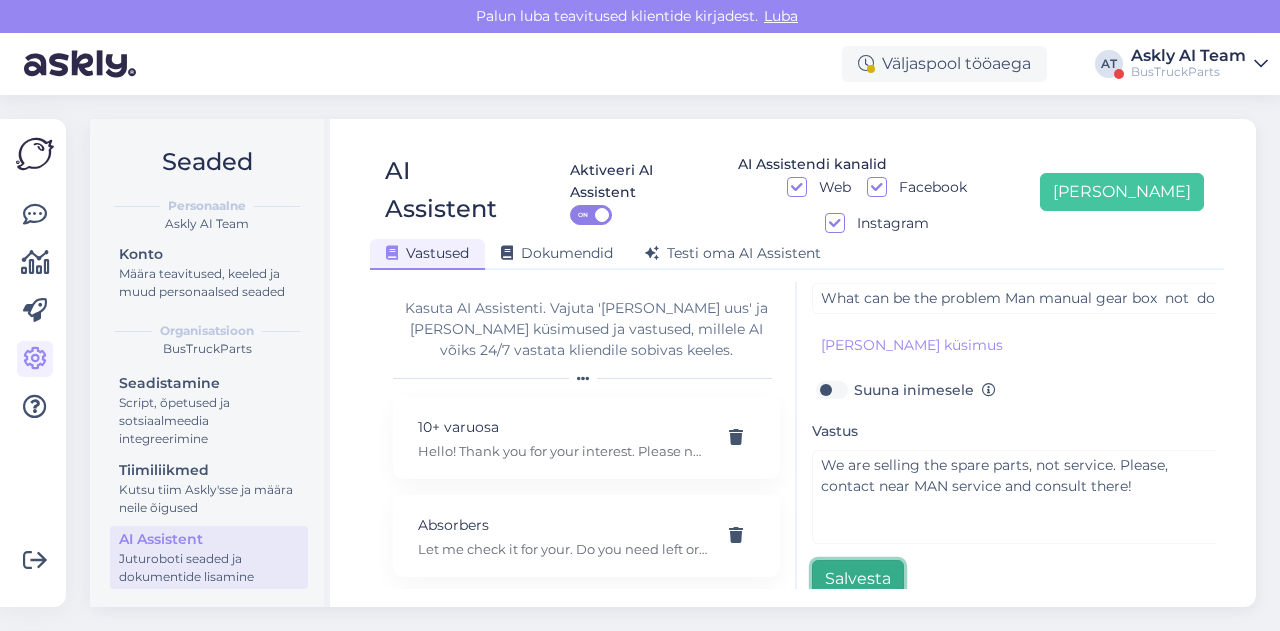 click on "Salvesta" at bounding box center (858, 579) 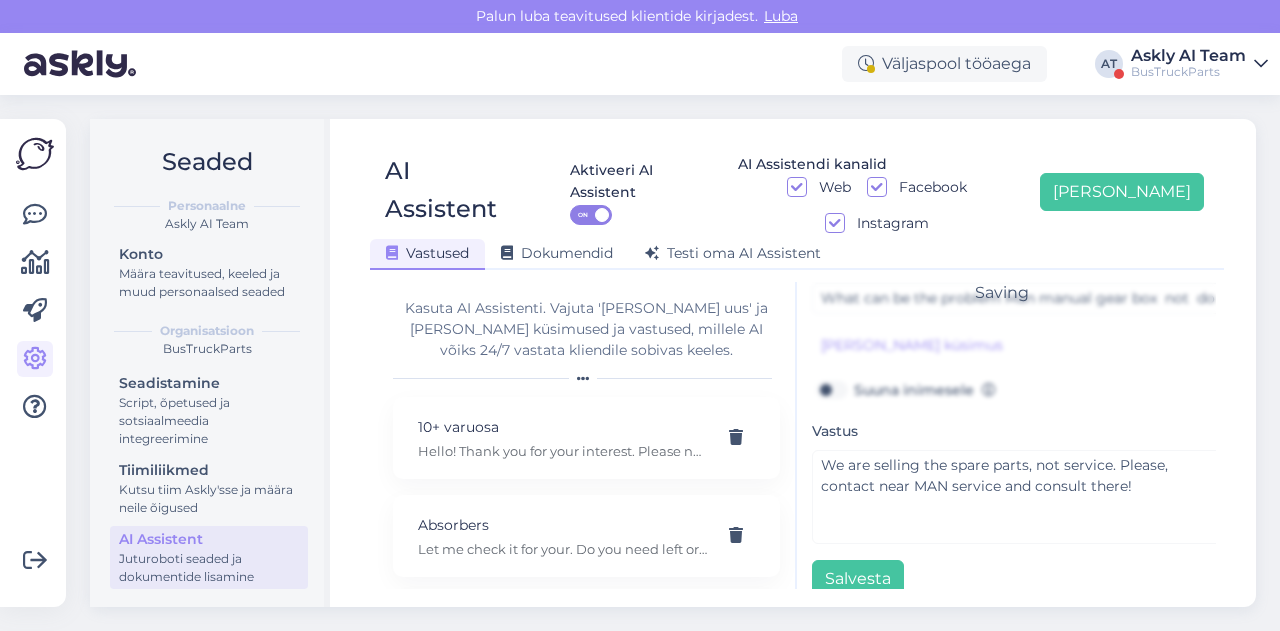 scroll, scrollTop: 42, scrollLeft: 0, axis: vertical 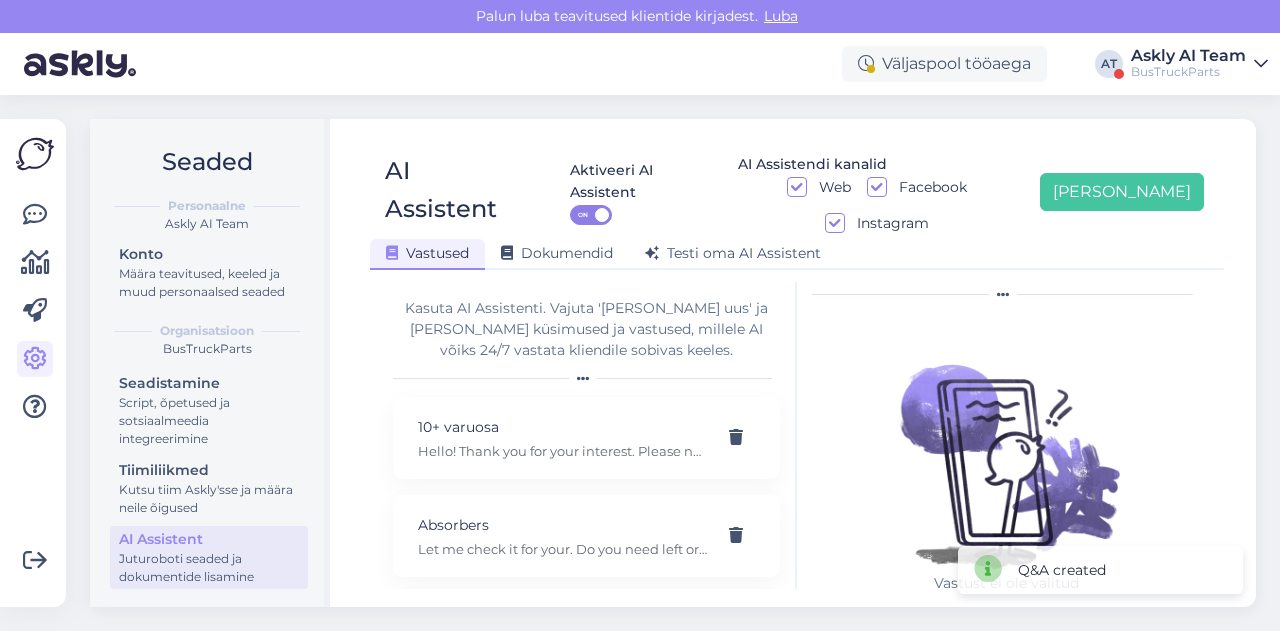 click on "AI Assistent Aktiveeri AI Assistent ON AI Assistendi kanalid Web Facebook Instagram Lisa uus Vastused Dokumendid Testi oma AI Assistent Kasuta AI Assistenti. Vajuta 'Lisa uus' ja lisa küsimused ja vastused, millele AI võiks 24/7 vastata kliendile sobivas keeles.  10+ varuosa Hello!
Thank you for your interest. Please note that we only sell used spare parts. If you are looking for a specific part in larger quantities, please keep in mind that such quantities may not always be immediately available when it comes to used parts.
Please provide the exact product code or a description of the part, and we will check our stock and availability. Absorbers Let me check it for your. Do you need left or right one?  AdBlue Heating Coolant Valve AdBlue Heating Coolant Valve 841516350 - You can see and choose by the link:
https://www.bustruckparts.com/?lang=en&call=advancedSearch&options=/data:classic%3D1%26part_code%255B%255D%3D841516350%26recom%3D1%26sort_order%3Dtimestamp
Additional fees for payments Alternators" at bounding box center [797, 363] 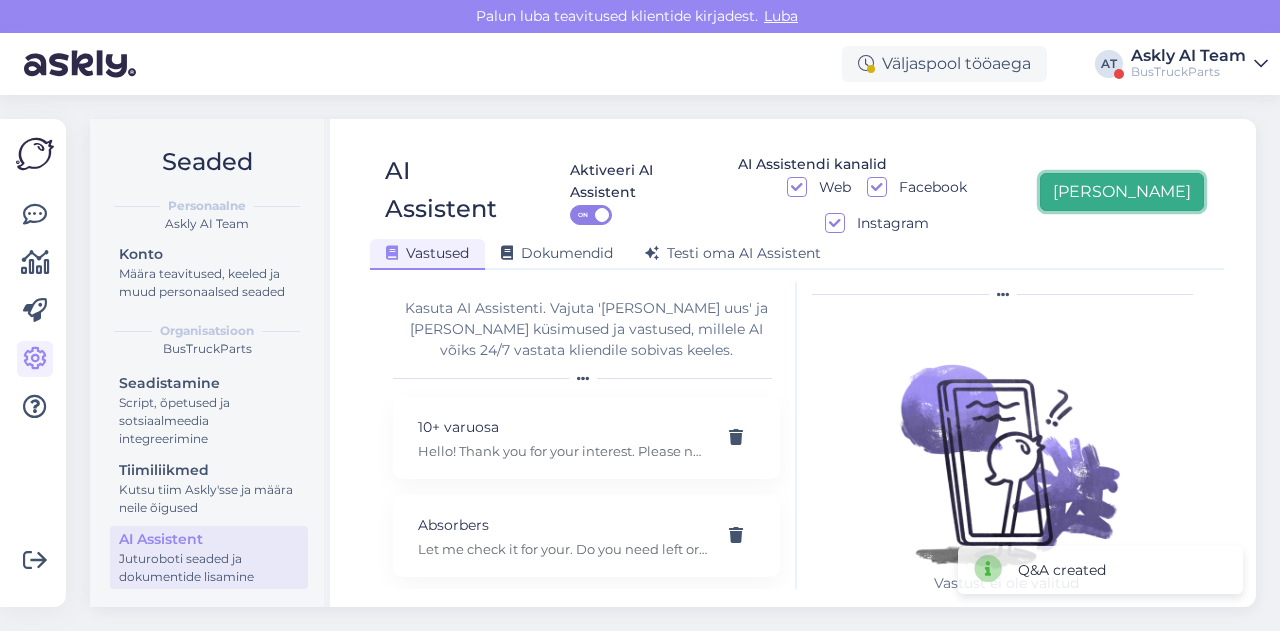 click on "Lisa uus" at bounding box center [1122, 192] 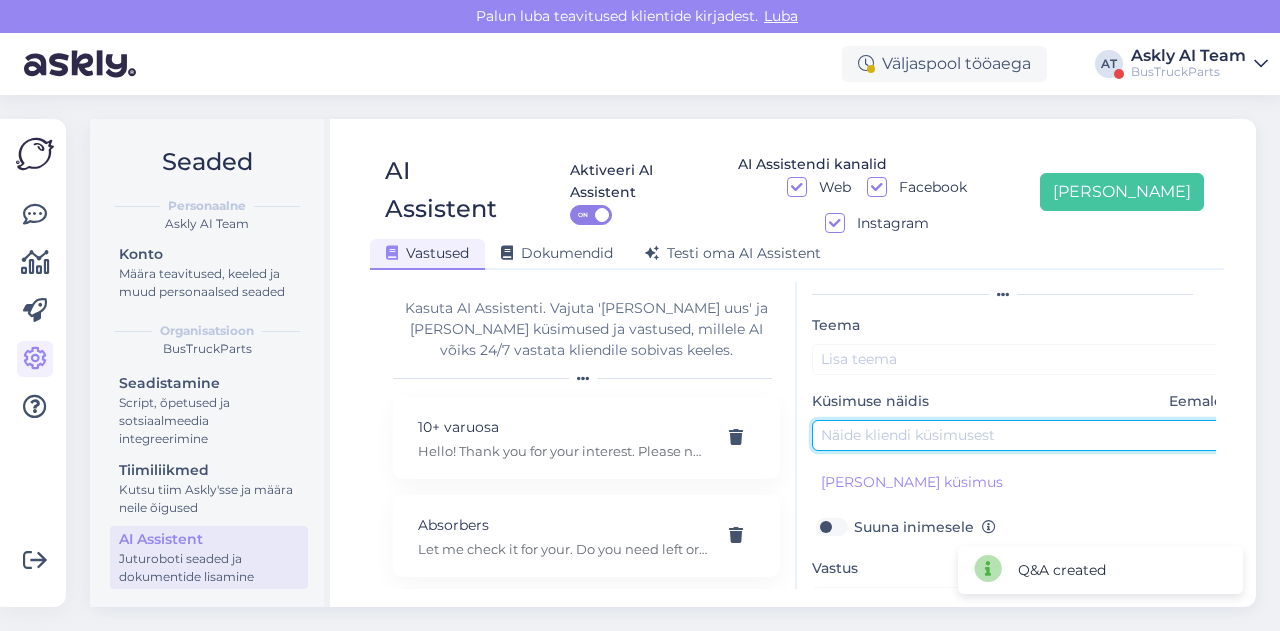 click at bounding box center [1022, 435] 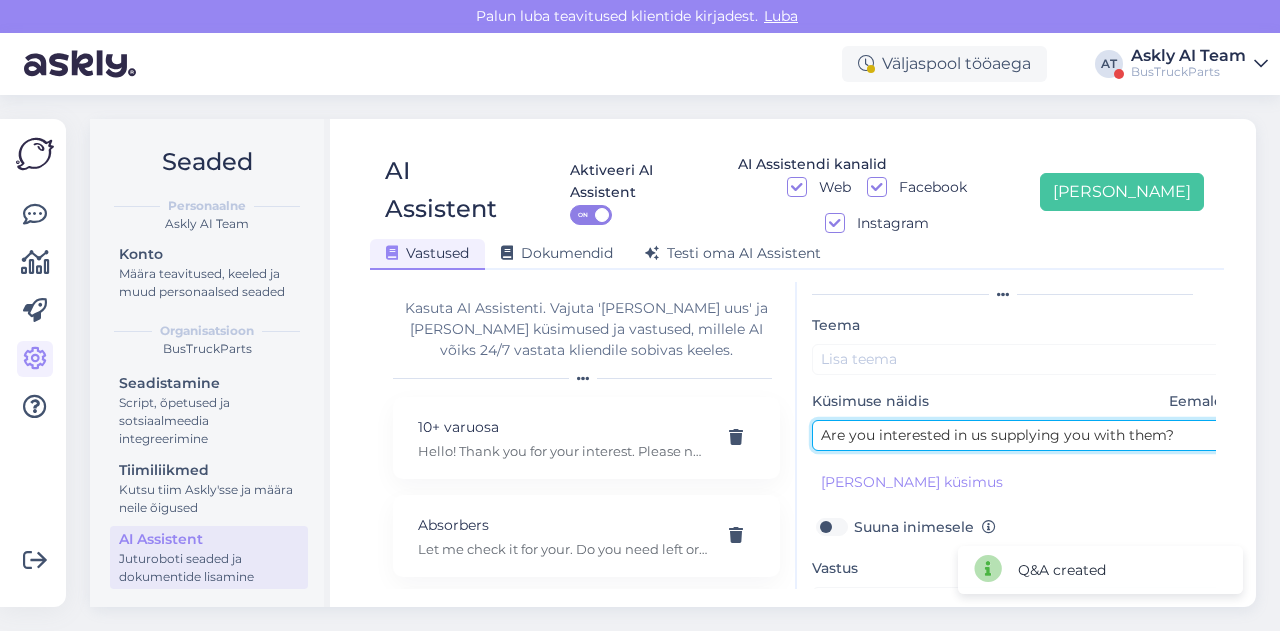 type on "Are you interested in us supplying you with them?" 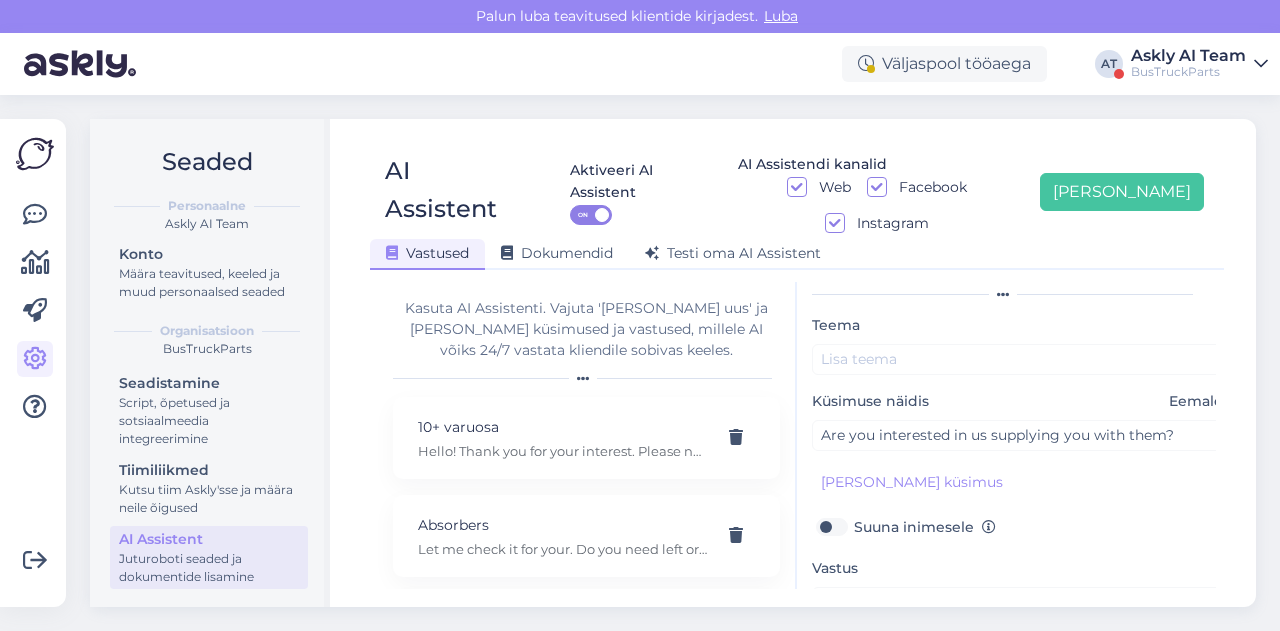 scroll, scrollTop: 154, scrollLeft: 0, axis: vertical 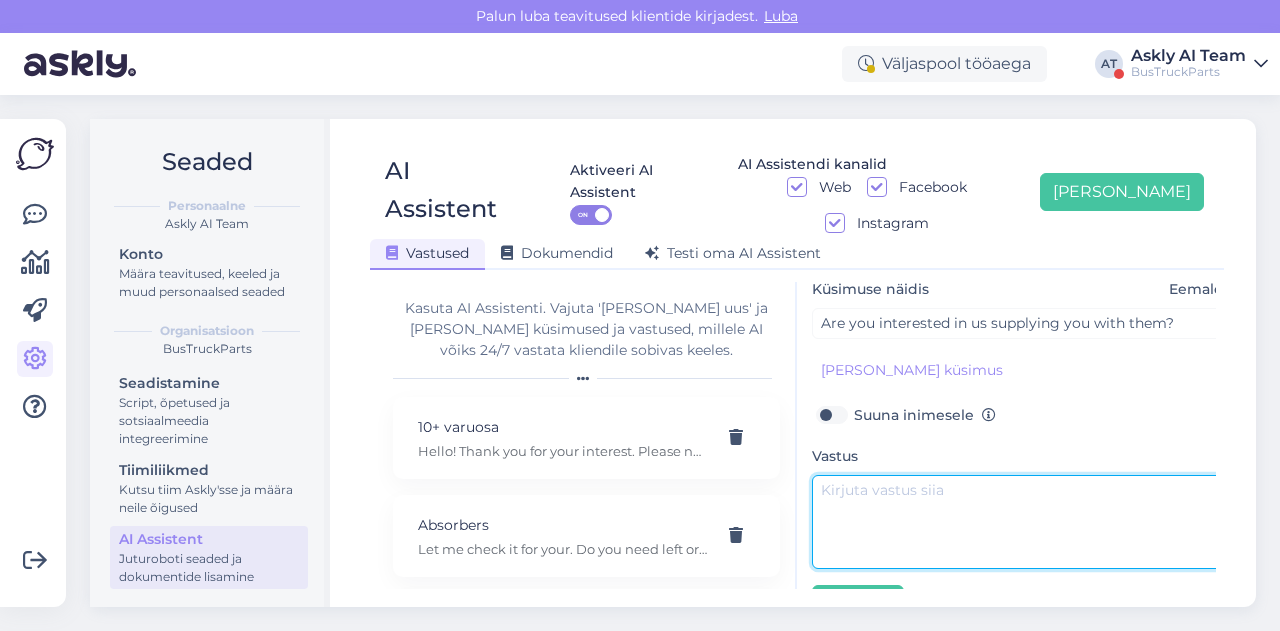 click at bounding box center (1022, 522) 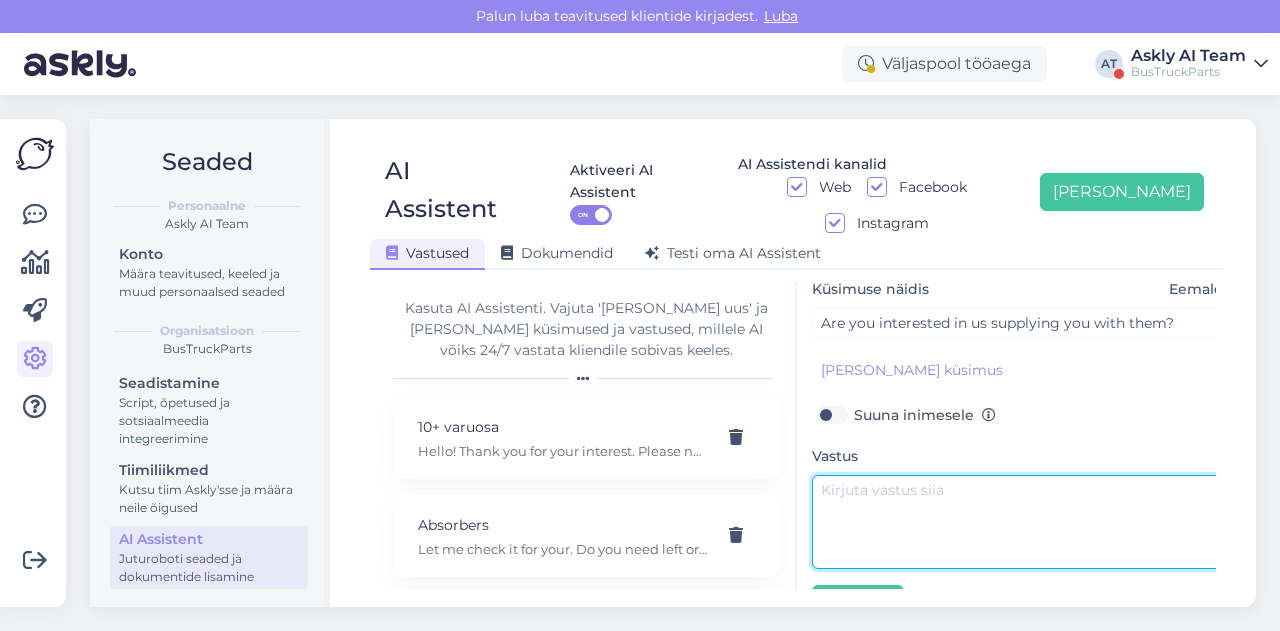 paste on "BusTruckParts is one of the world's largest licensed manufacturers of high-quality used parts for trucks and buses. We have been dismantling trucks and selling parts since 1995, and buses since 2010." 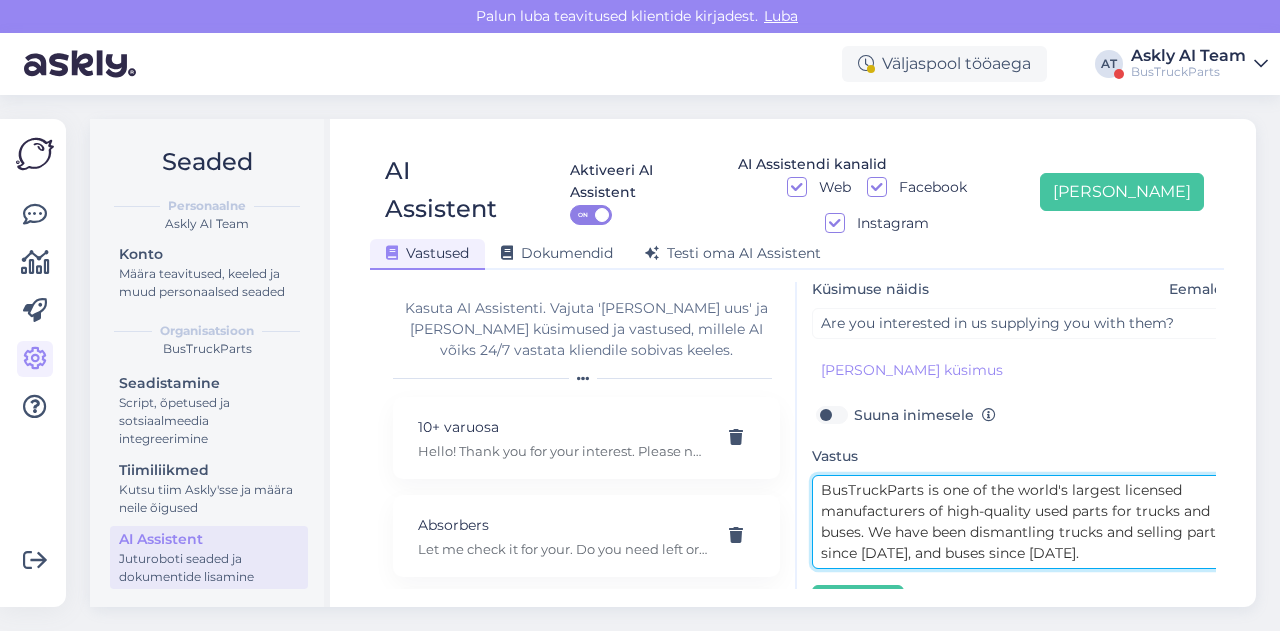 scroll, scrollTop: 0, scrollLeft: 0, axis: both 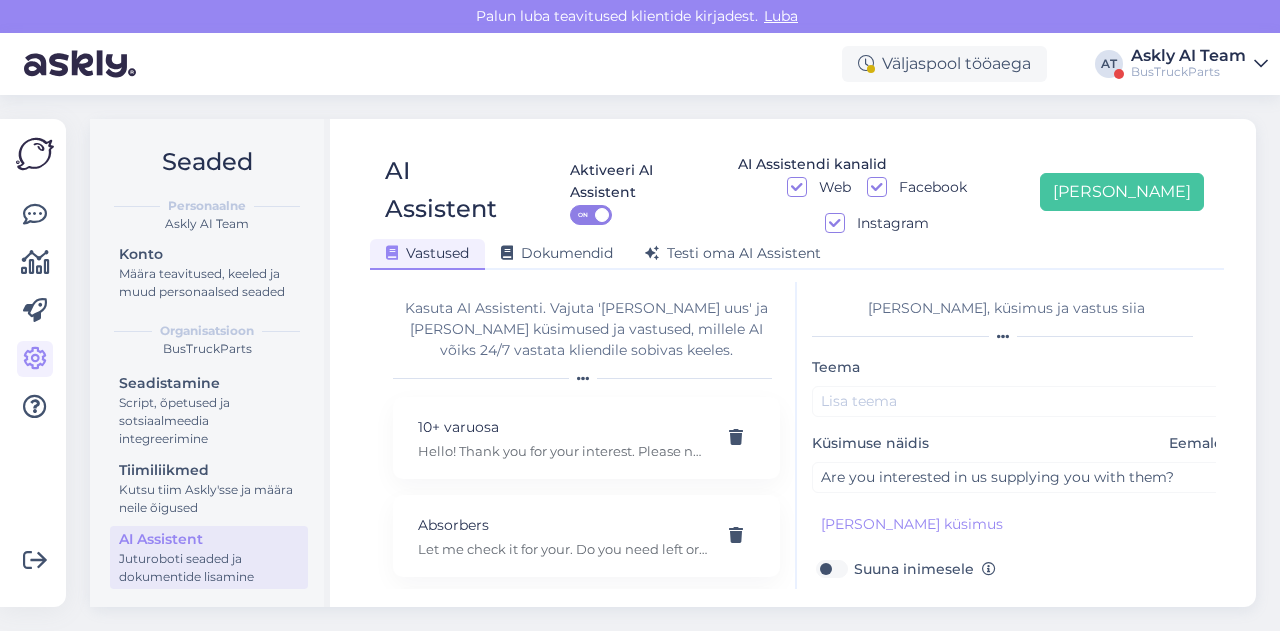 type on "BusTruckParts is one of the world's largest licensed manufacturers of high-quality used parts for trucks and buses. We have been dismantling trucks and selling parts since 1995, and buses since 2010." 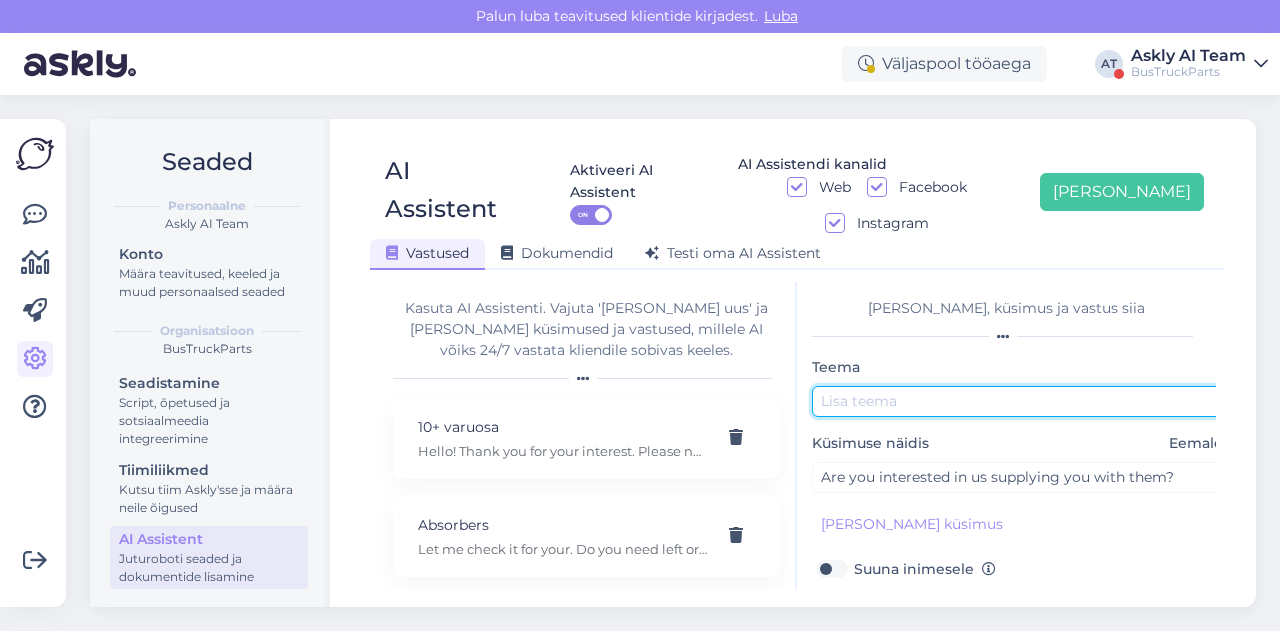 click at bounding box center (1022, 401) 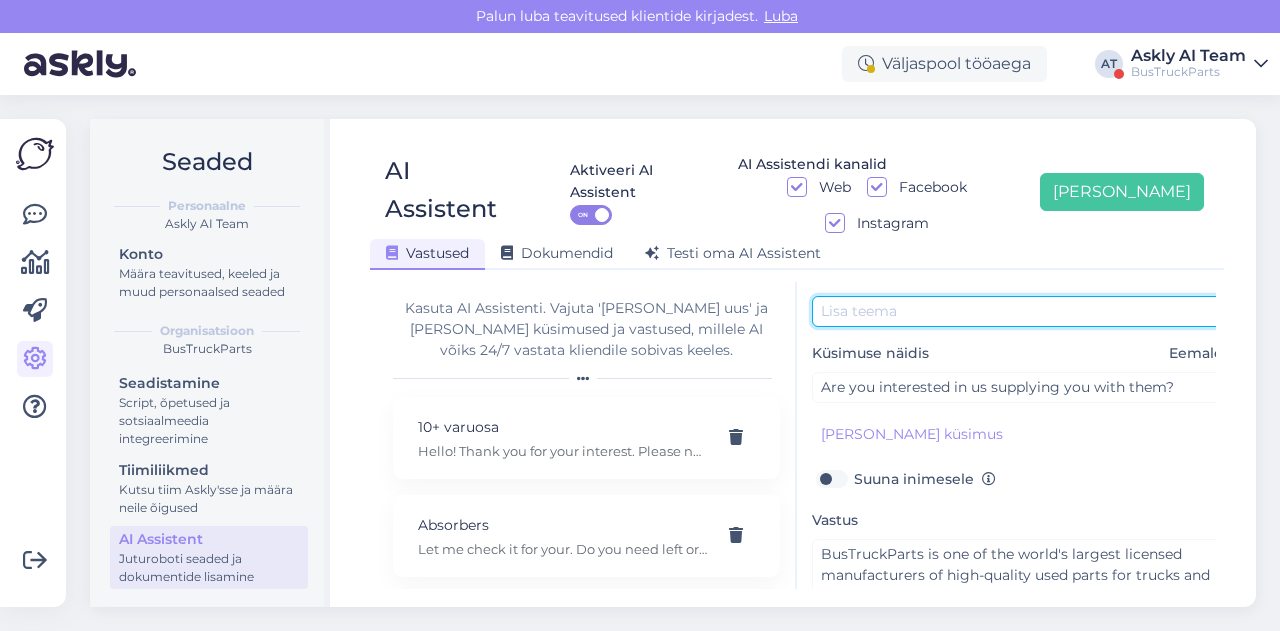 scroll, scrollTop: 90, scrollLeft: 0, axis: vertical 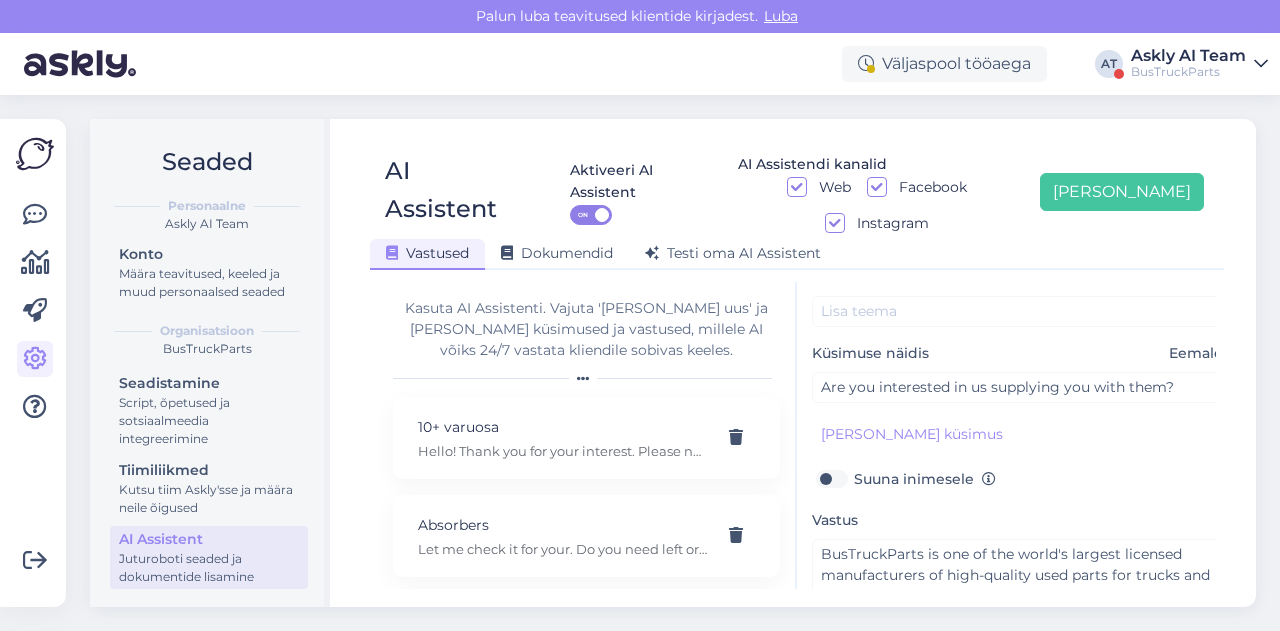 click on "Suuna inimesele" at bounding box center (925, 479) 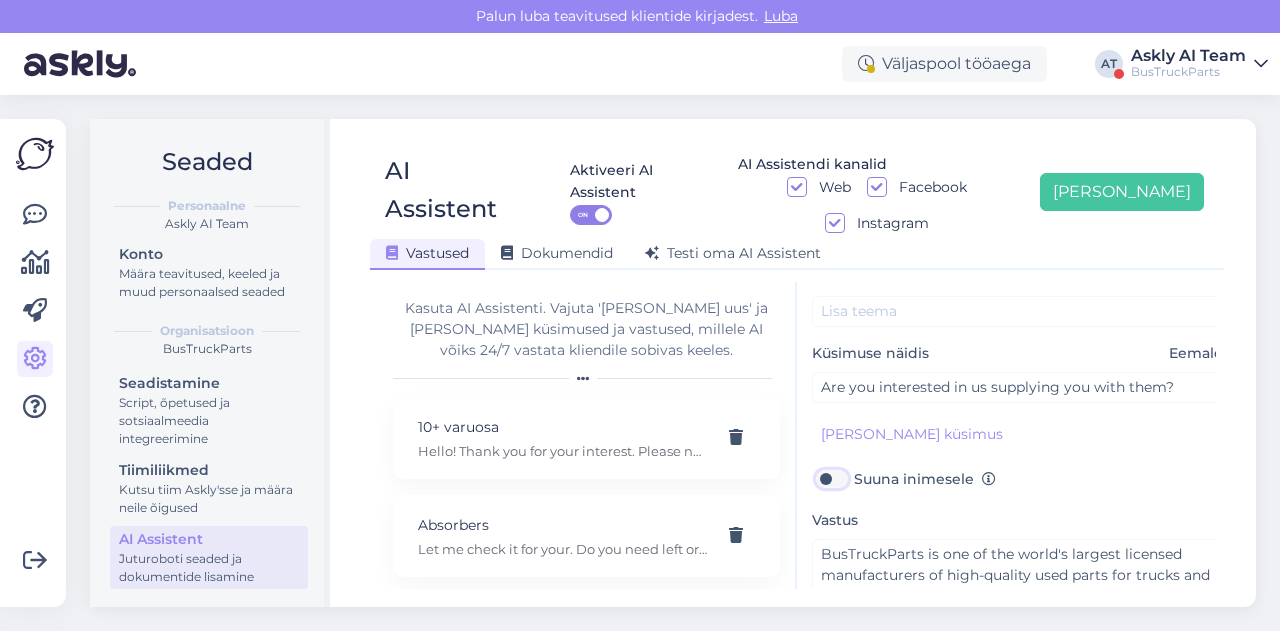 click on "Suuna inimesele" at bounding box center (831, 479) 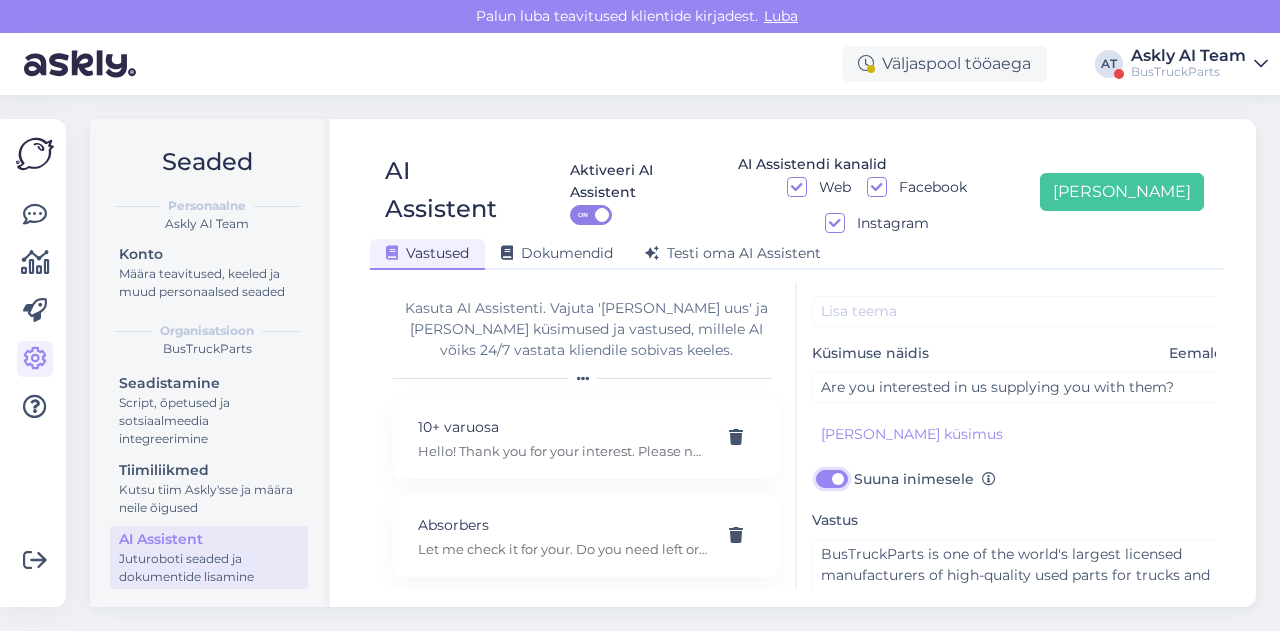 checkbox on "true" 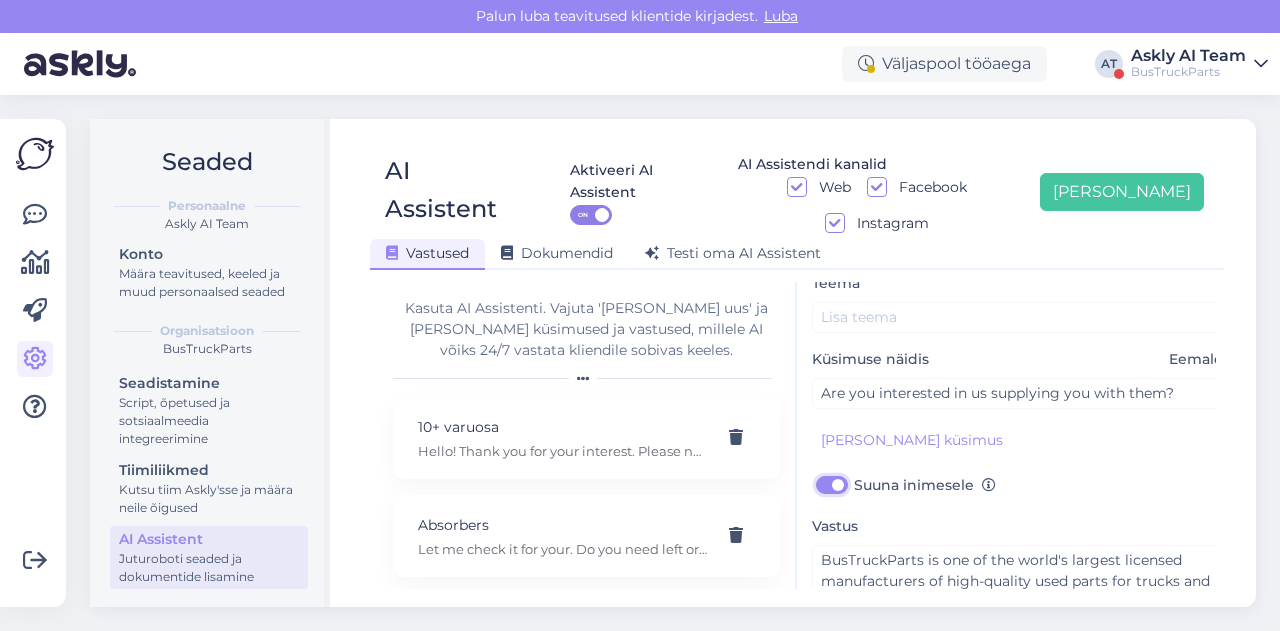 scroll, scrollTop: 20, scrollLeft: 0, axis: vertical 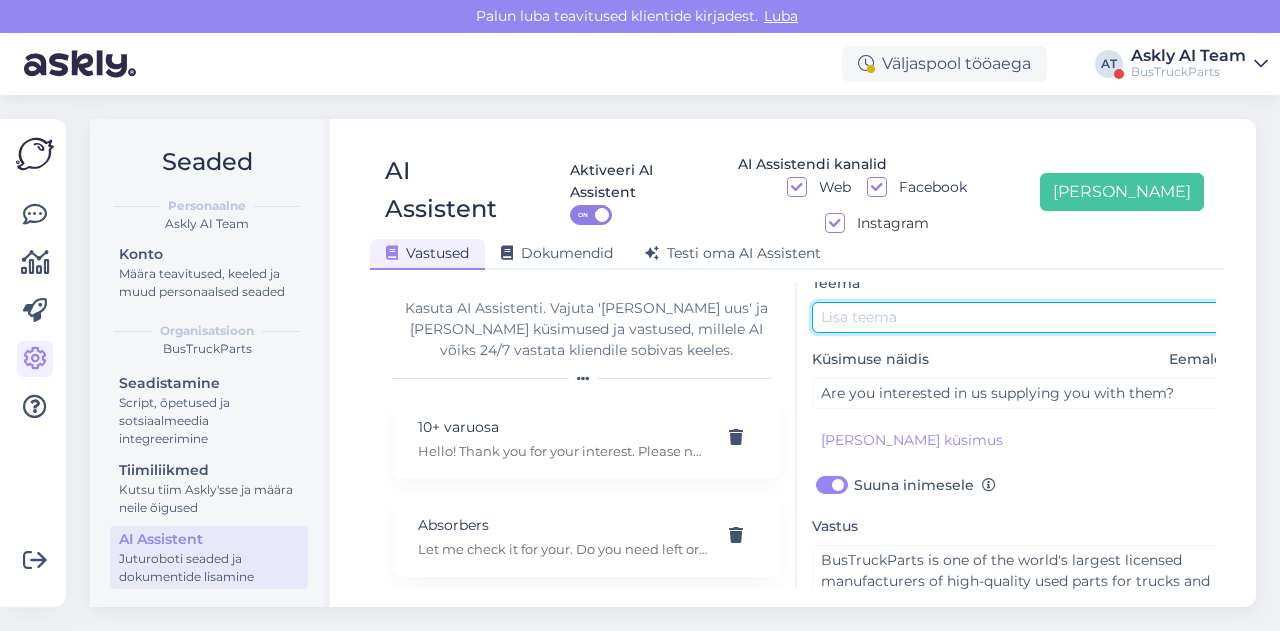 click at bounding box center (1022, 317) 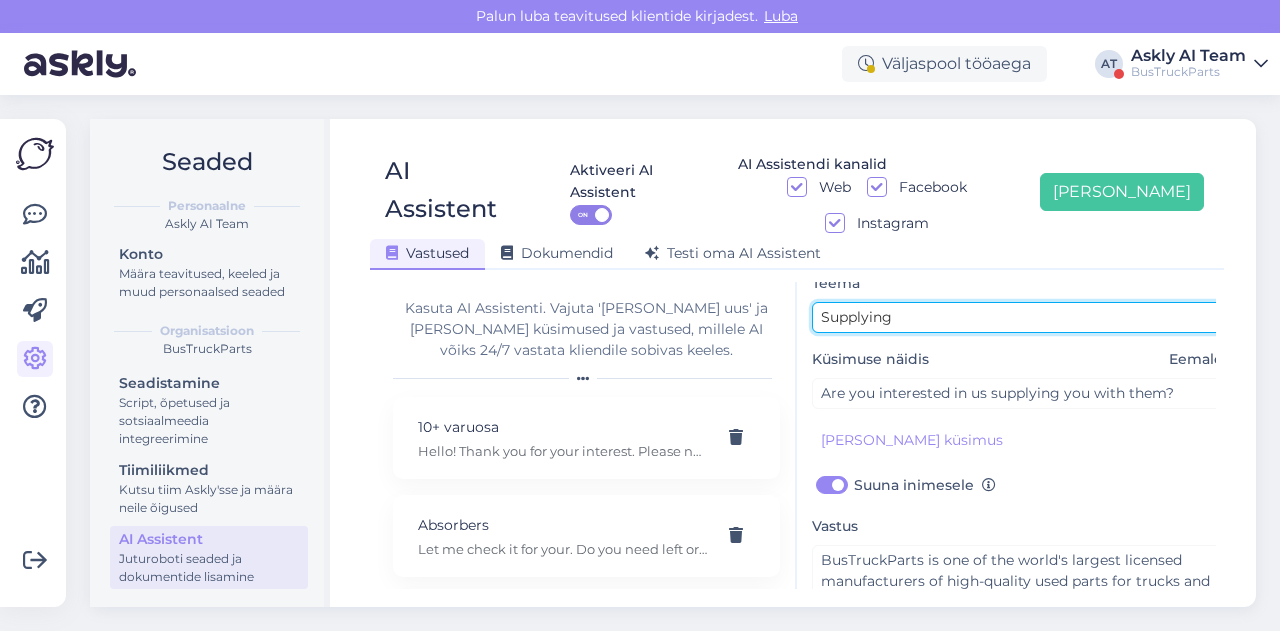 scroll, scrollTop: 179, scrollLeft: 0, axis: vertical 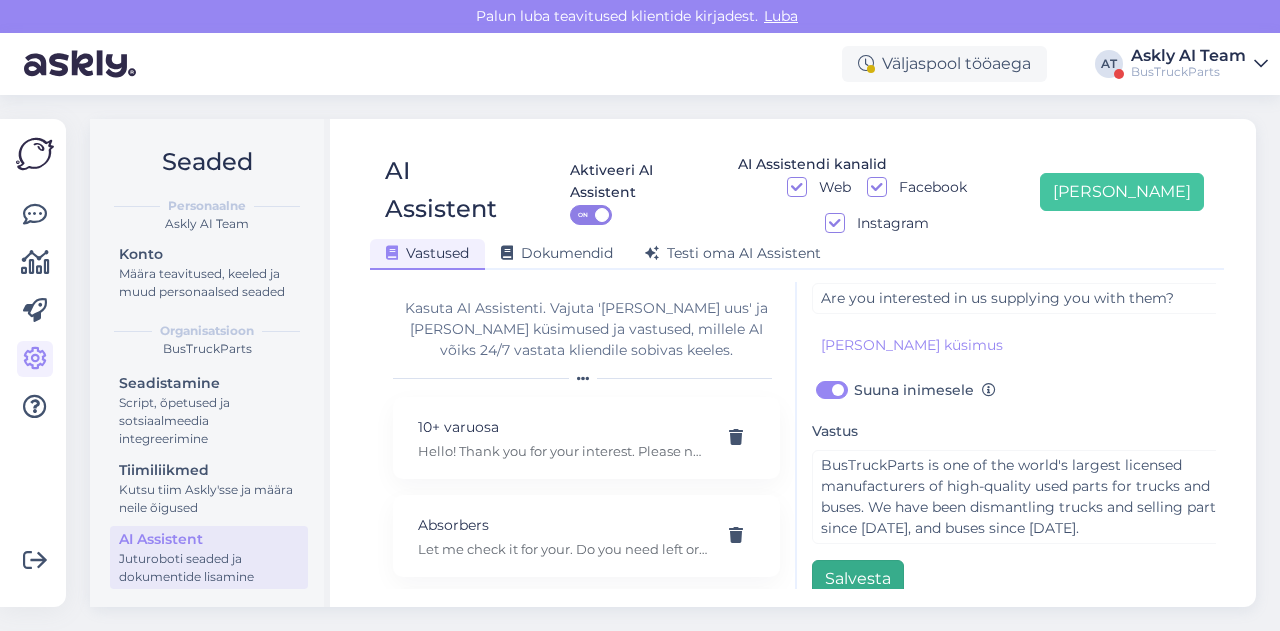 type on "Supplying" 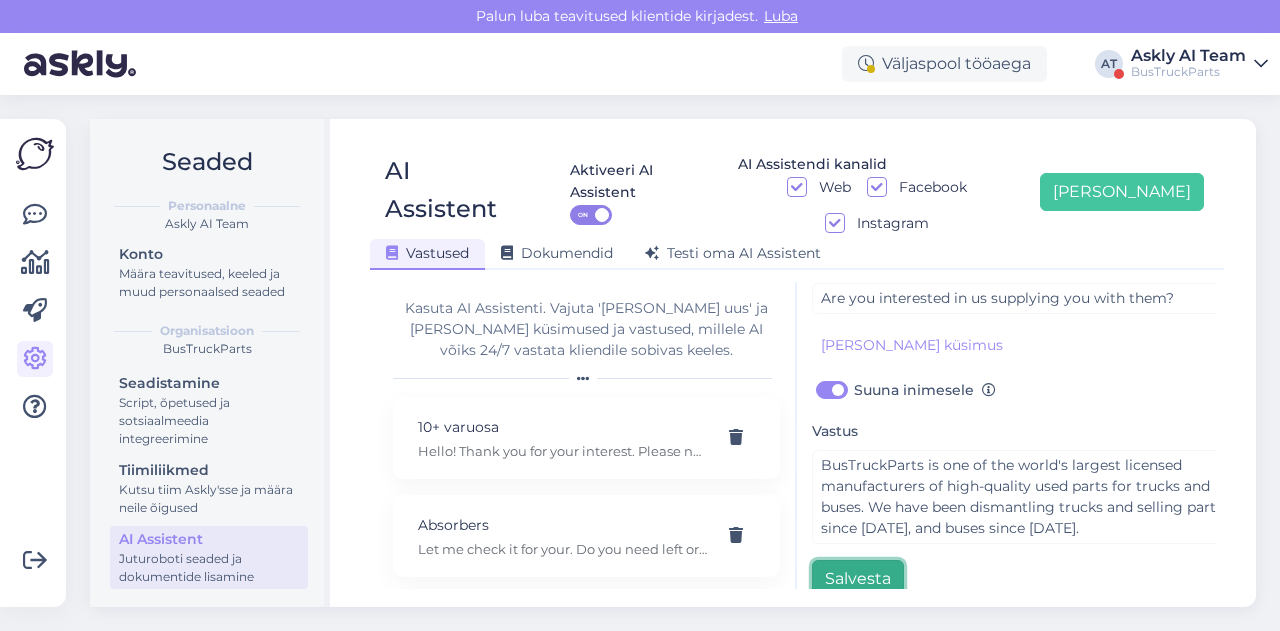 click on "Salvesta" at bounding box center [858, 579] 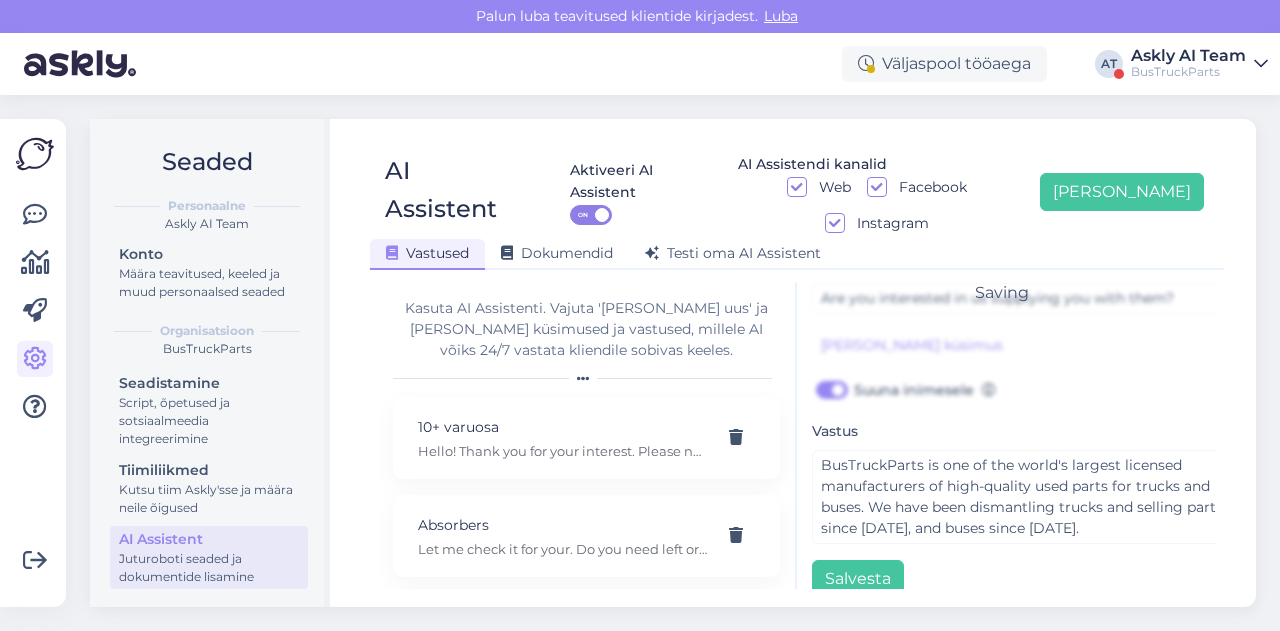scroll, scrollTop: 42, scrollLeft: 0, axis: vertical 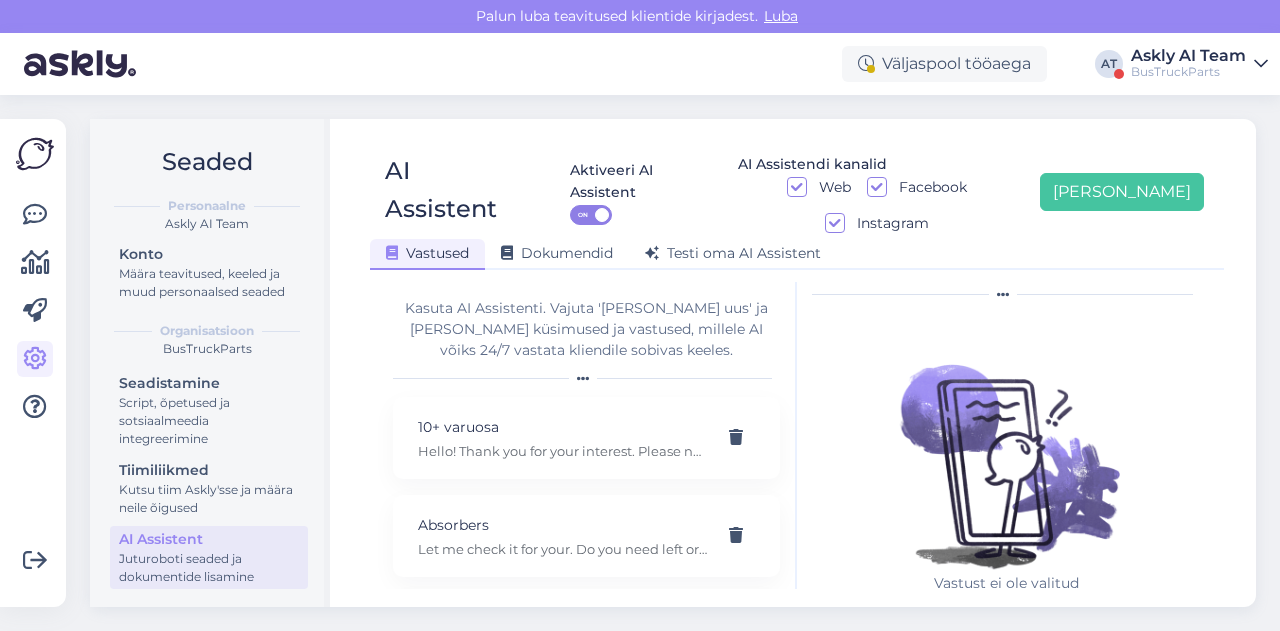 click on "Askly AI Team" at bounding box center (1188, 56) 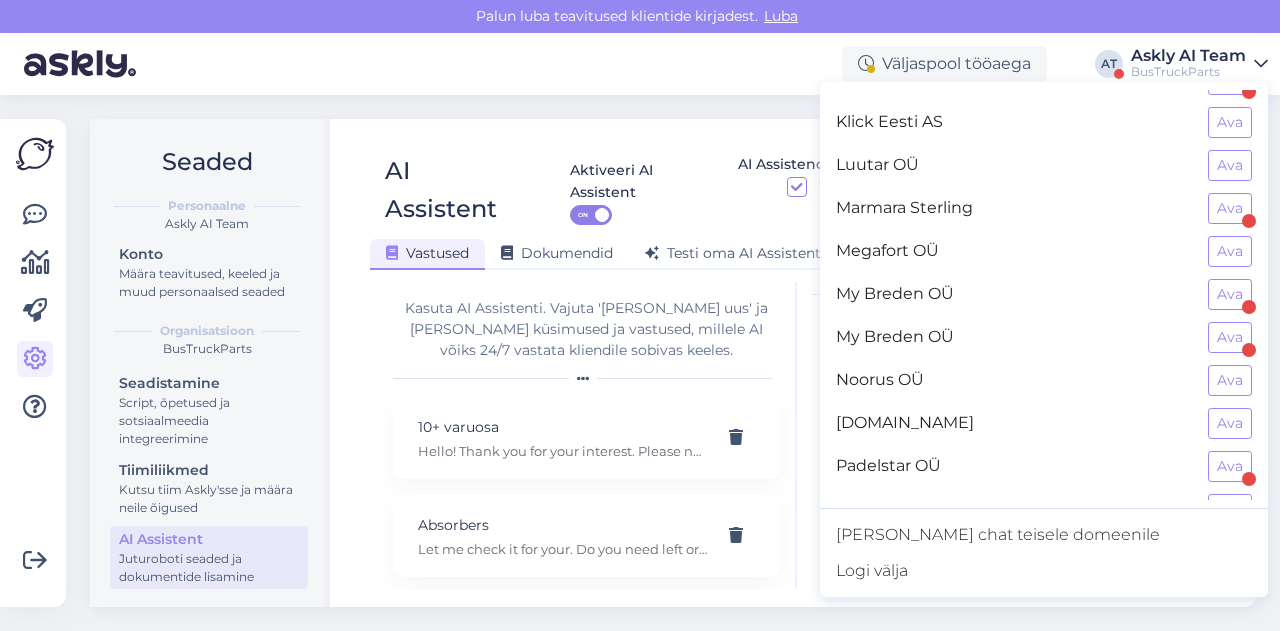 scroll, scrollTop: 940, scrollLeft: 0, axis: vertical 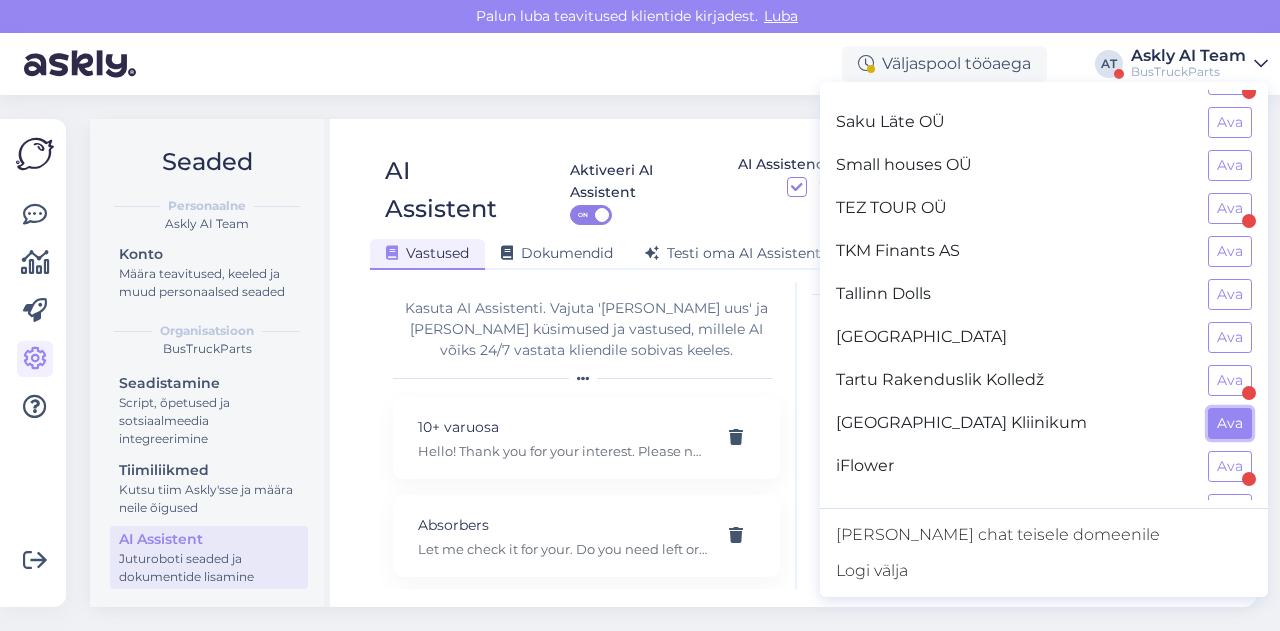 click on "Ava" at bounding box center (1230, 423) 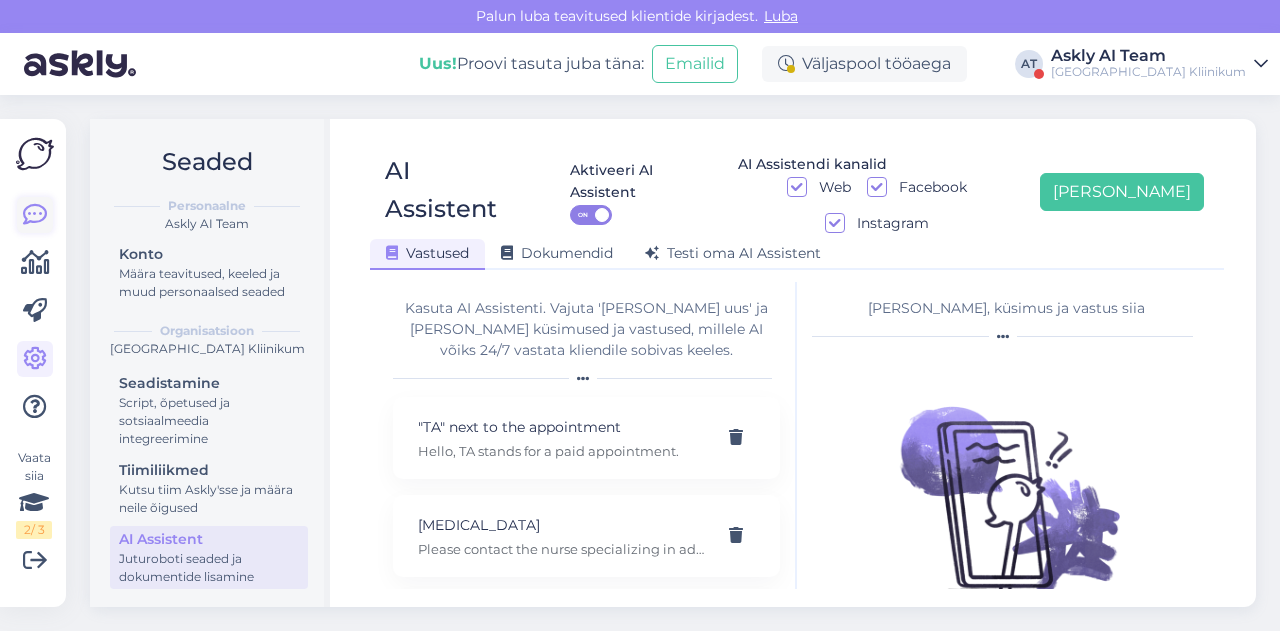 click at bounding box center [35, 215] 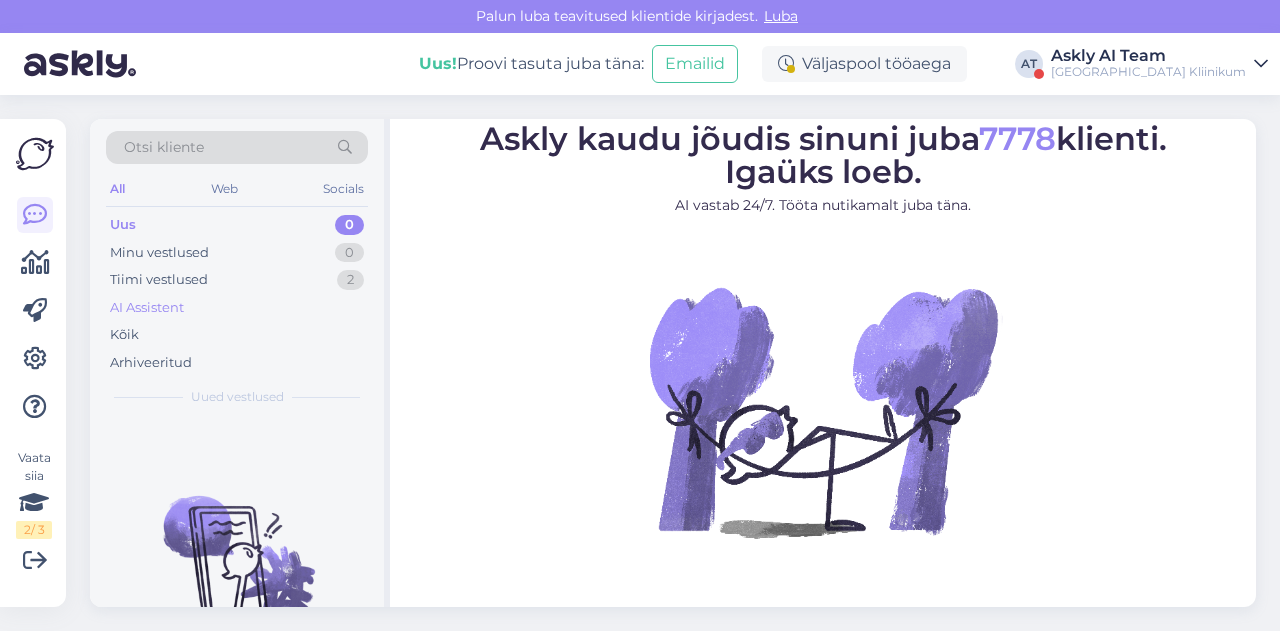 click on "AI Assistent" at bounding box center (237, 308) 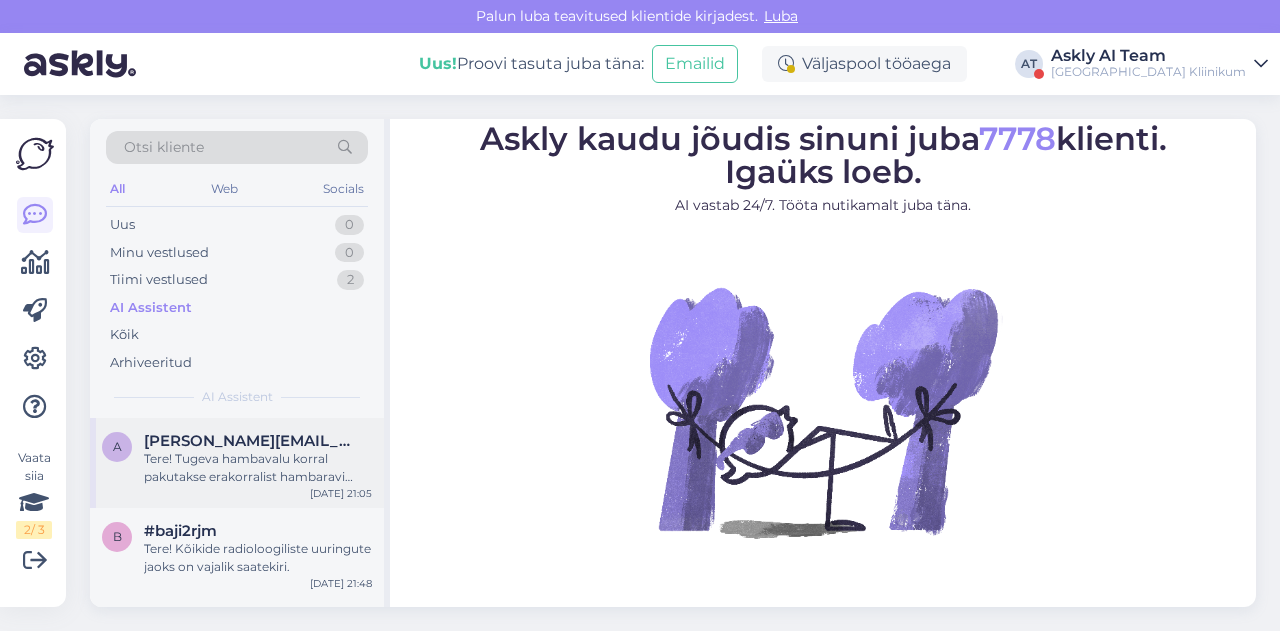 click on "Tere!
Tugeva hambavalu korral pakutakse erakorralist hambaravi tööpäevadel eelregistreeritud patsientidele. Aja saab broneerida samaks päevaks helistades numbril 731 9282 või 731 9889 alates kella 7:30st, kuni ajad on täitunud. Nädalavahetustel ja riigipühadel pakutakse erakorralist hambaravi kell 9:00-13:00 elavas järjekorras. Palun pöörduge vastuvõttu L. Puusepa tänava poolt (hiljemalt 30 minutit enne vastuvõtuaja lõppu). L. Puusepa 8, C-korpus, ruum 31." at bounding box center (258, 468) 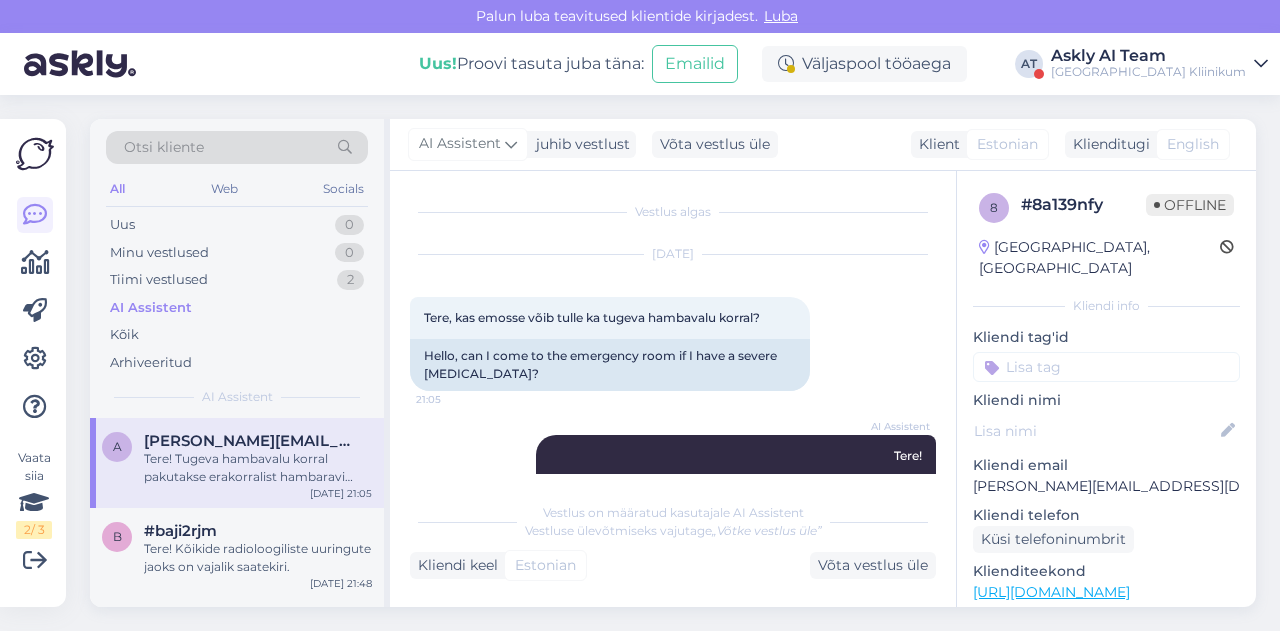scroll, scrollTop: 186, scrollLeft: 0, axis: vertical 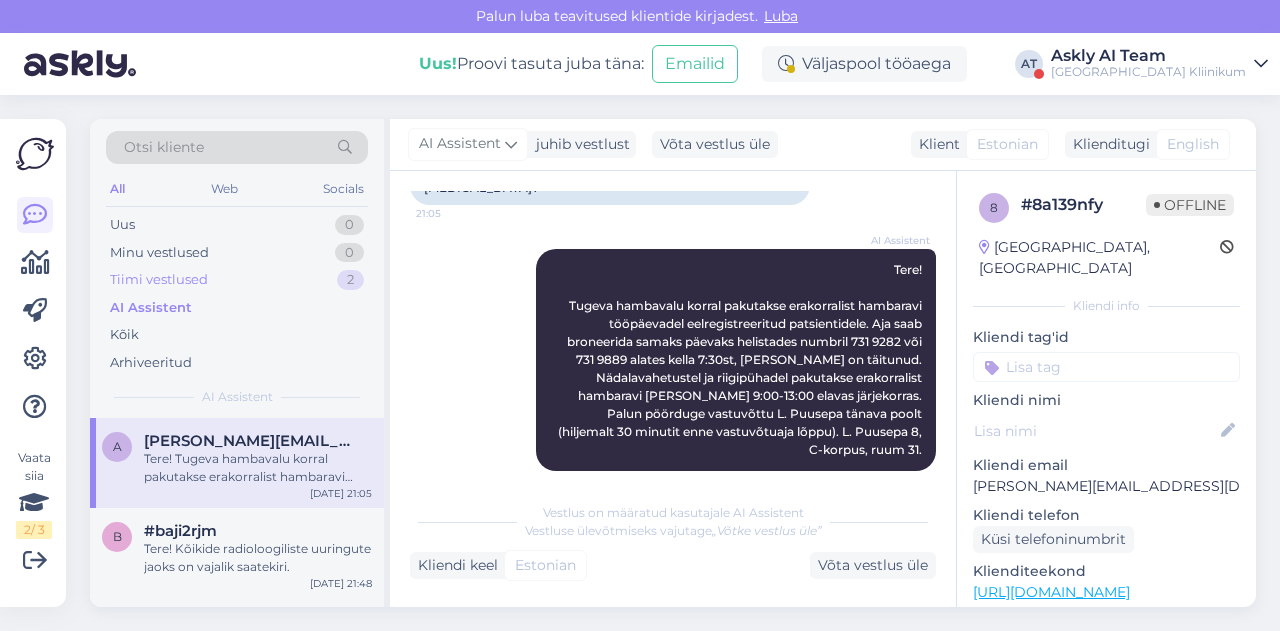 click on "Tiimi vestlused" at bounding box center (159, 280) 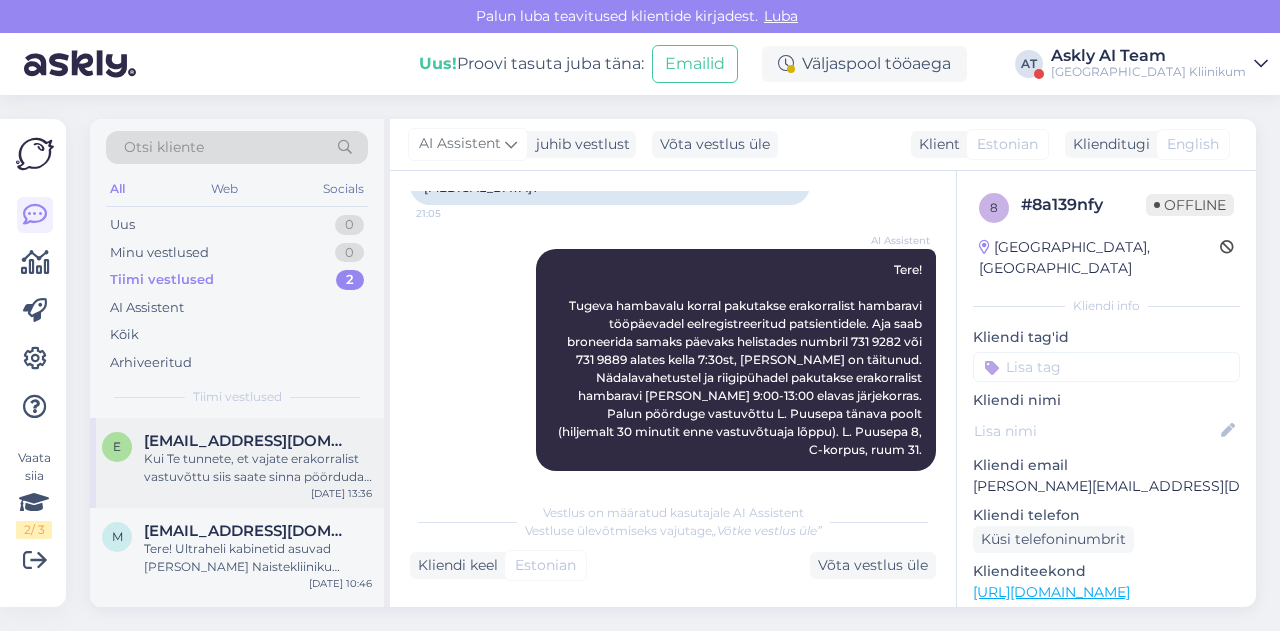 click on "Kui Te tunnete, et vajate erakorralist vastuvõttu siis saate sinna pöörduda. Muudel juhtudel võiksite alustada oma perearstist või pöörduda vaimse tervise õe vastuvõtule." at bounding box center (258, 468) 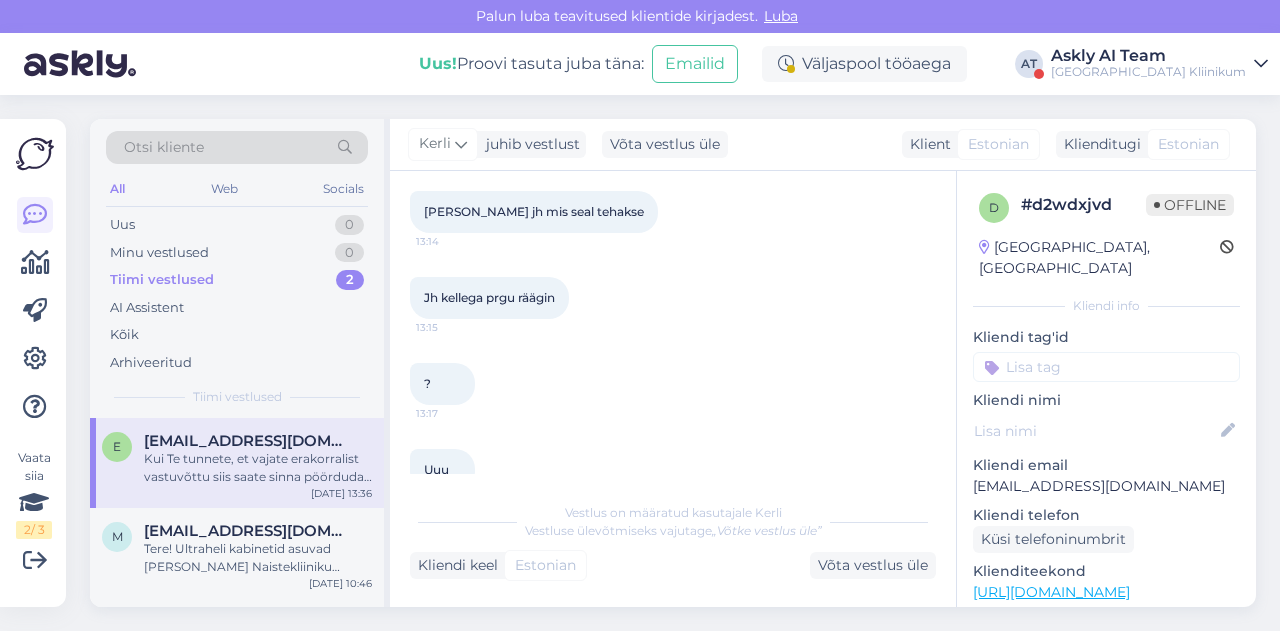 scroll, scrollTop: 11346, scrollLeft: 0, axis: vertical 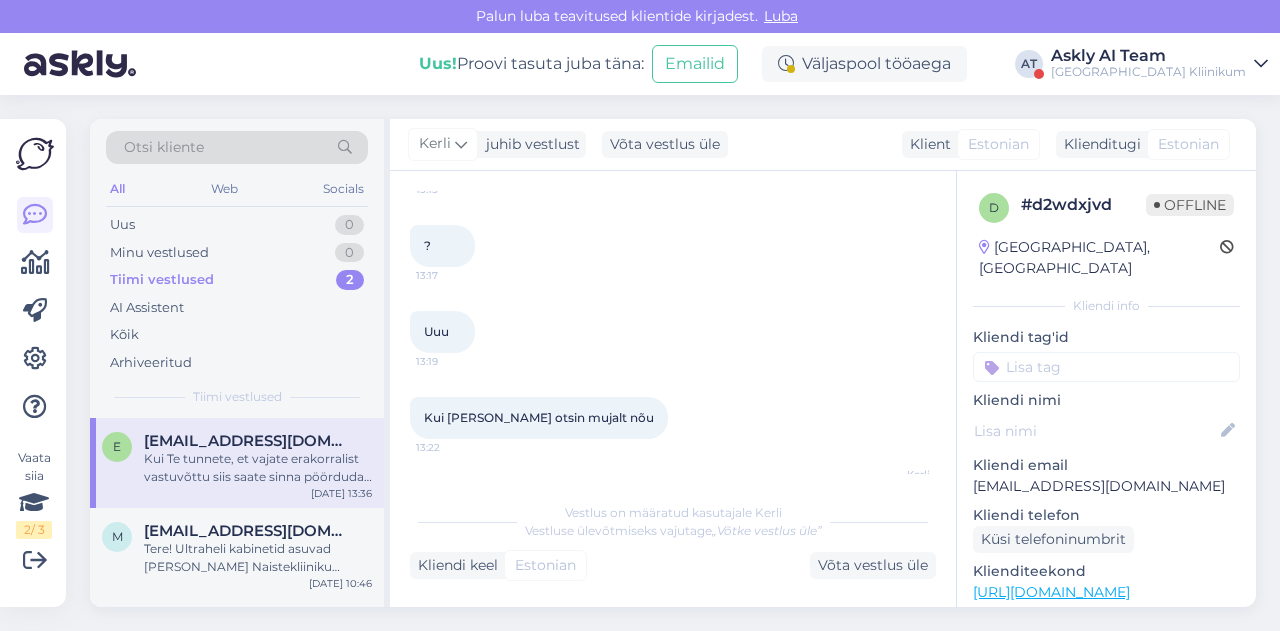 drag, startPoint x: 558, startPoint y: 394, endPoint x: 914, endPoint y: 441, distance: 359.0891 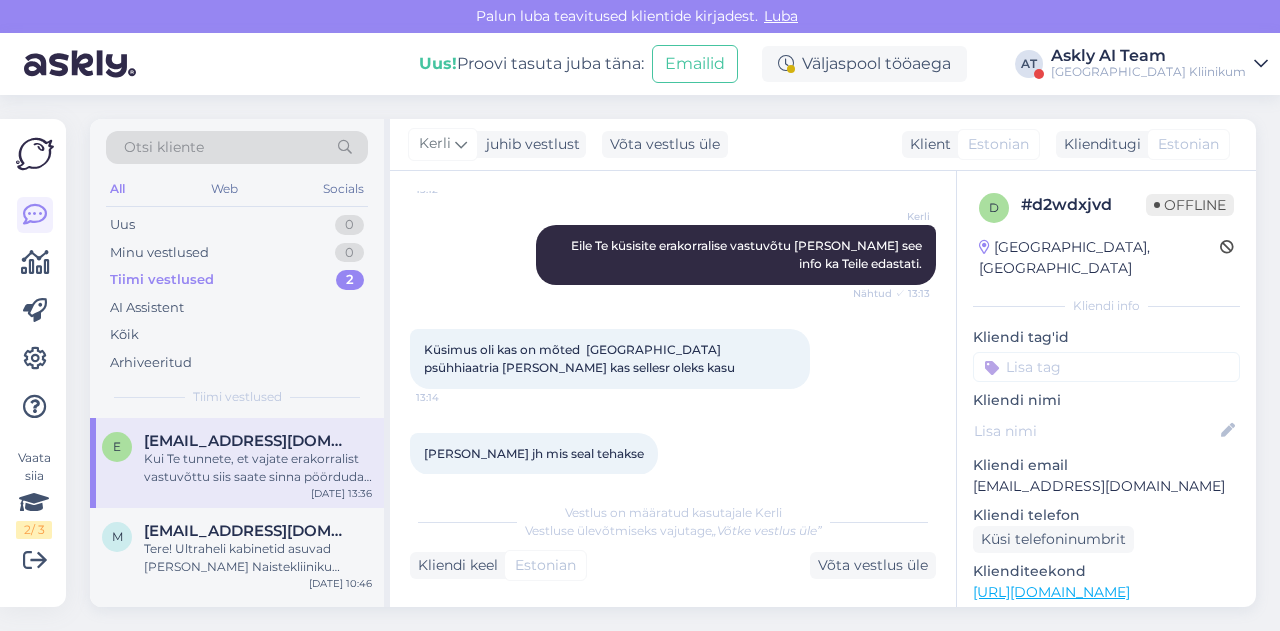 scroll, scrollTop: 10950, scrollLeft: 0, axis: vertical 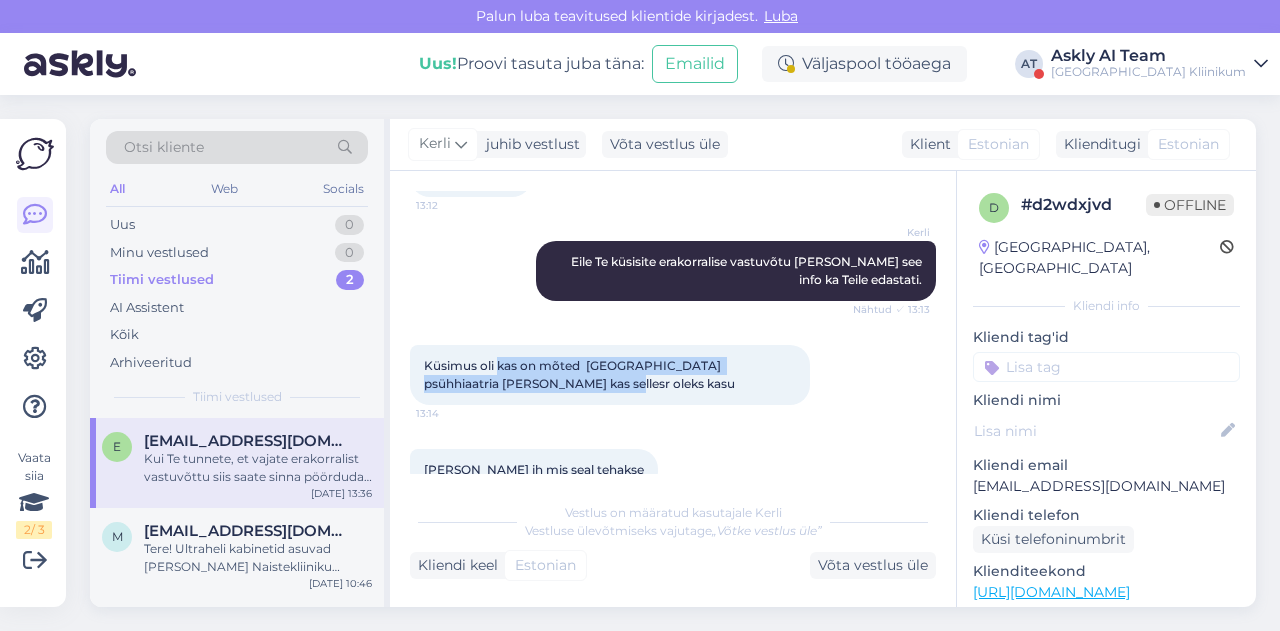 drag, startPoint x: 498, startPoint y: 254, endPoint x: 574, endPoint y: 289, distance: 83.67198 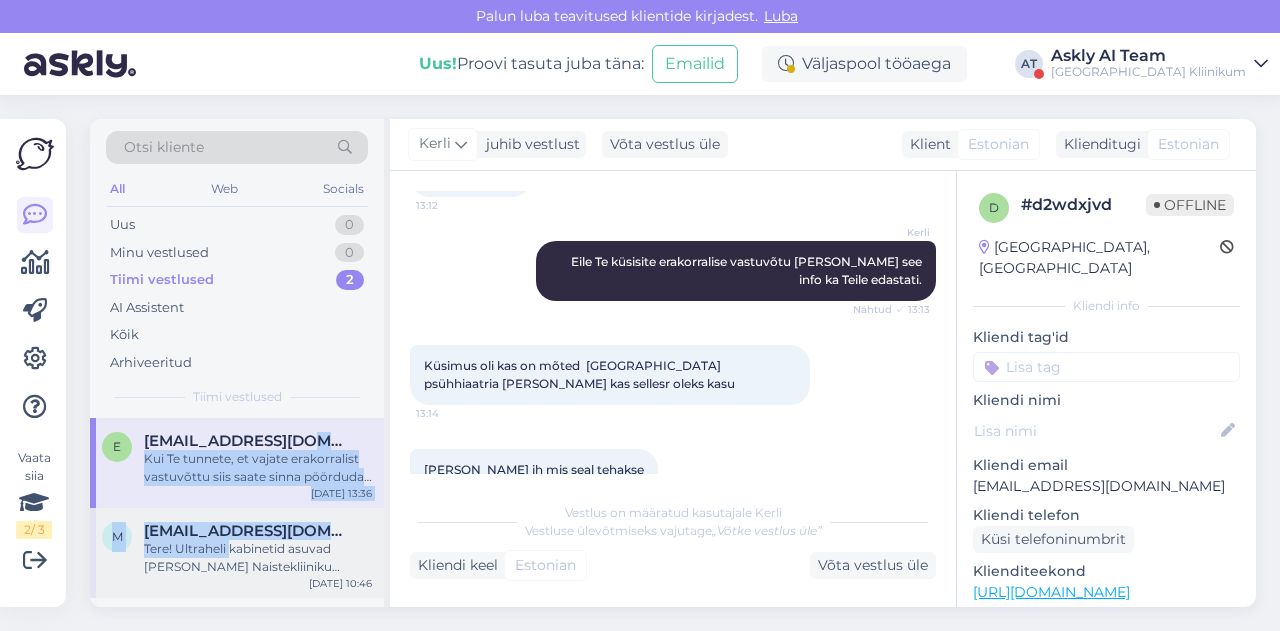 drag, startPoint x: 346, startPoint y: 421, endPoint x: 232, endPoint y: 555, distance: 175.93181 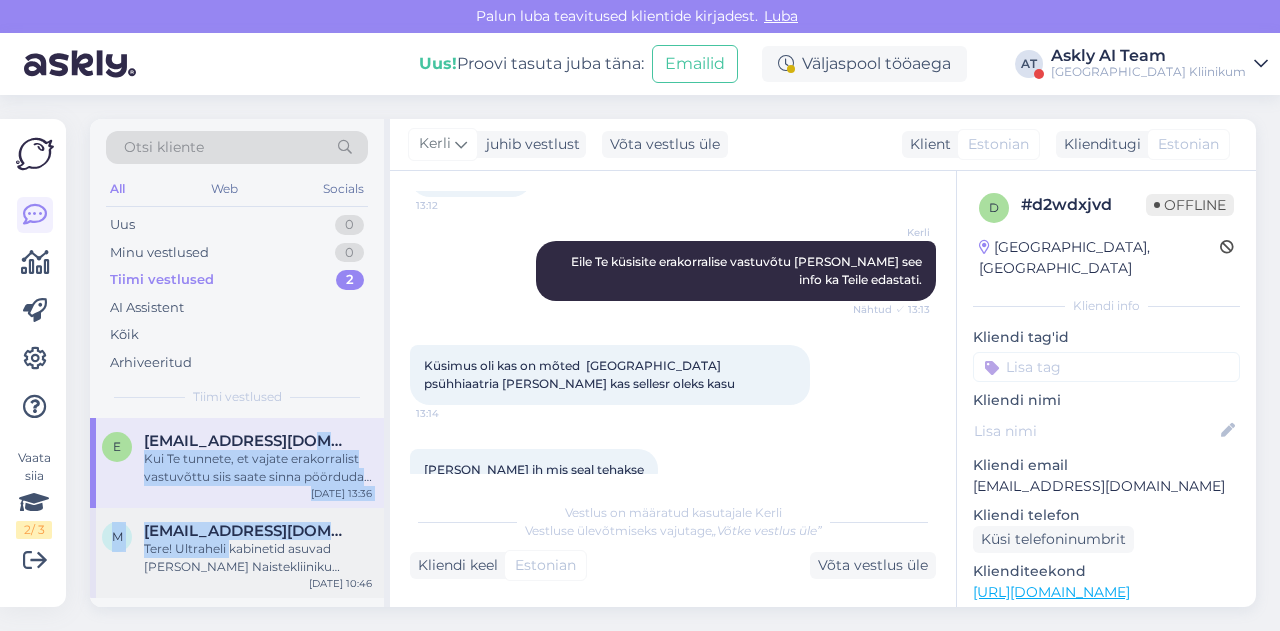 click on "e elfard21@gmail.com Kui Te tunnete, et vajate erakorralist vastuvõttu siis saate sinna pöörduda. Muudel juhtudel võiksite alustada oma perearstist või pöörduda vaimse tervise õe vastuvõtule.  Jul 16 13:36  m mariliis.siilbaum@hotmail.com Tere! Ultraheli kabinetid asuvad küll Naistekliiniku territooriumil, kuid tegemist on eraldiseisva radioloogia kliinikuga. Kõige mõistlikum on helistada ultraheli kabinetti ning uurida nendelt infot. UH kabineti nr: 7319970 Jul 14 10:46" at bounding box center [237, 508] 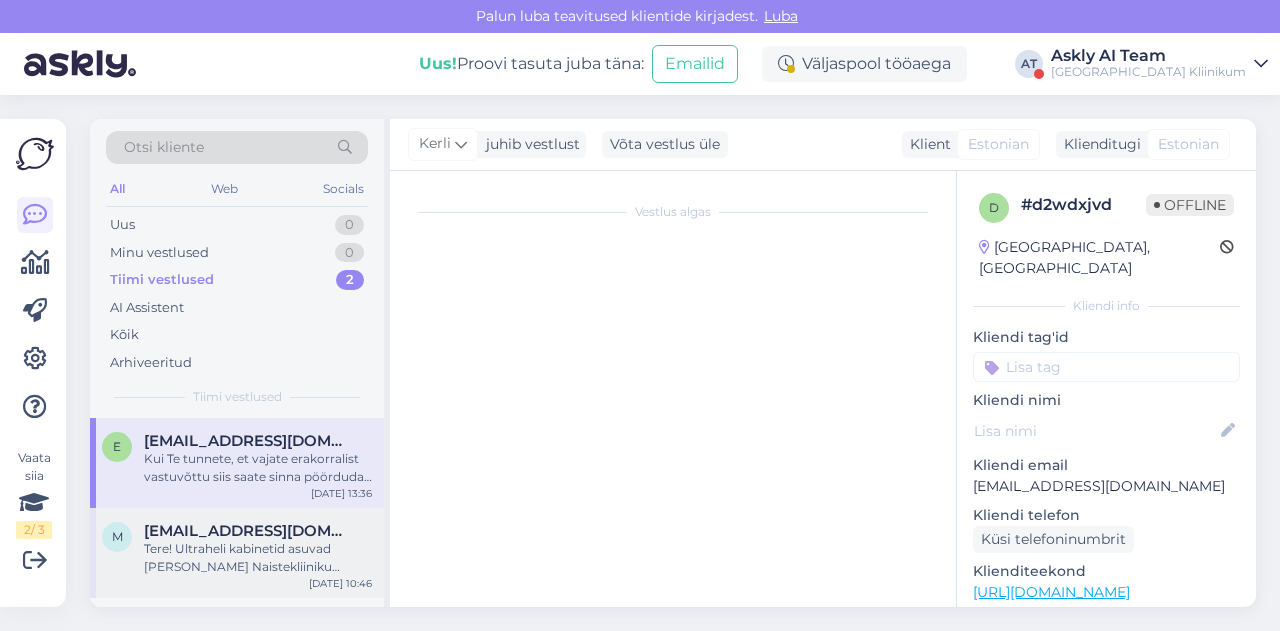 scroll, scrollTop: 2878, scrollLeft: 0, axis: vertical 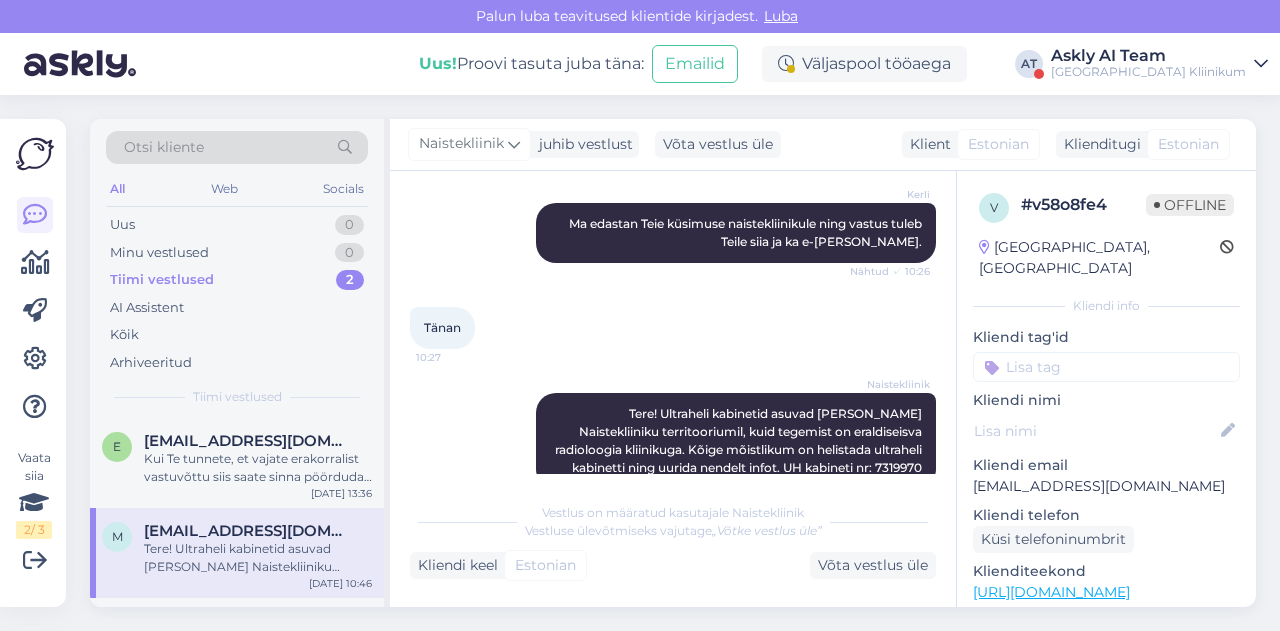 click on "Tänan 10:27" at bounding box center [673, 328] 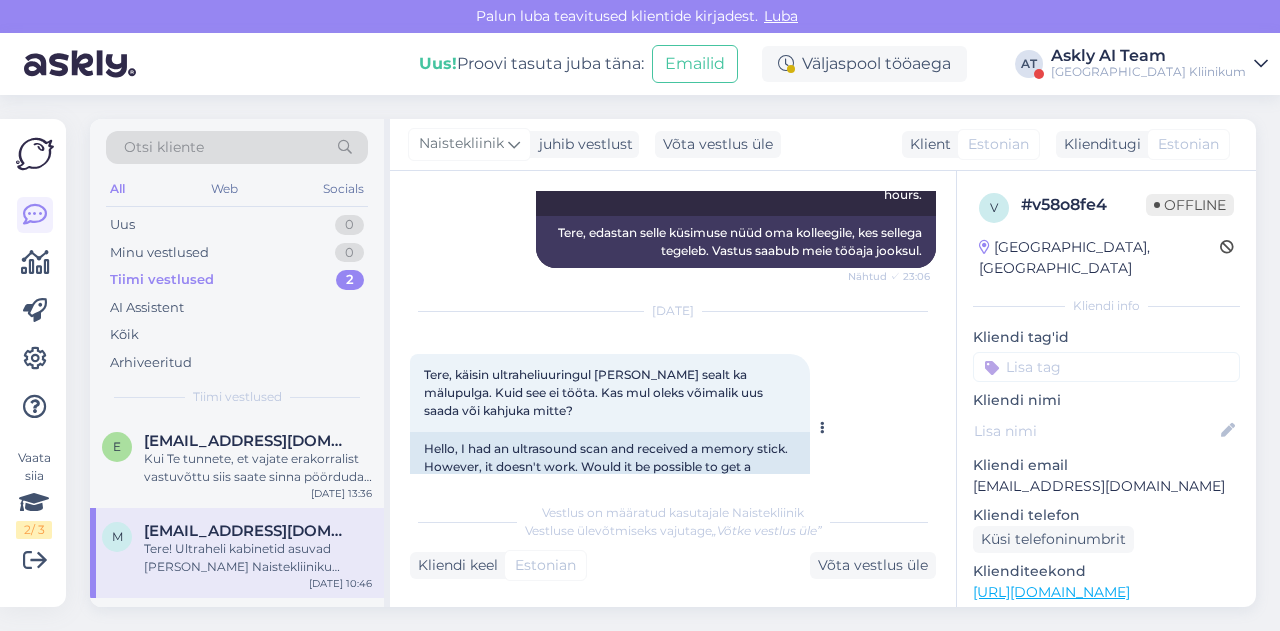 scroll, scrollTop: 2275, scrollLeft: 0, axis: vertical 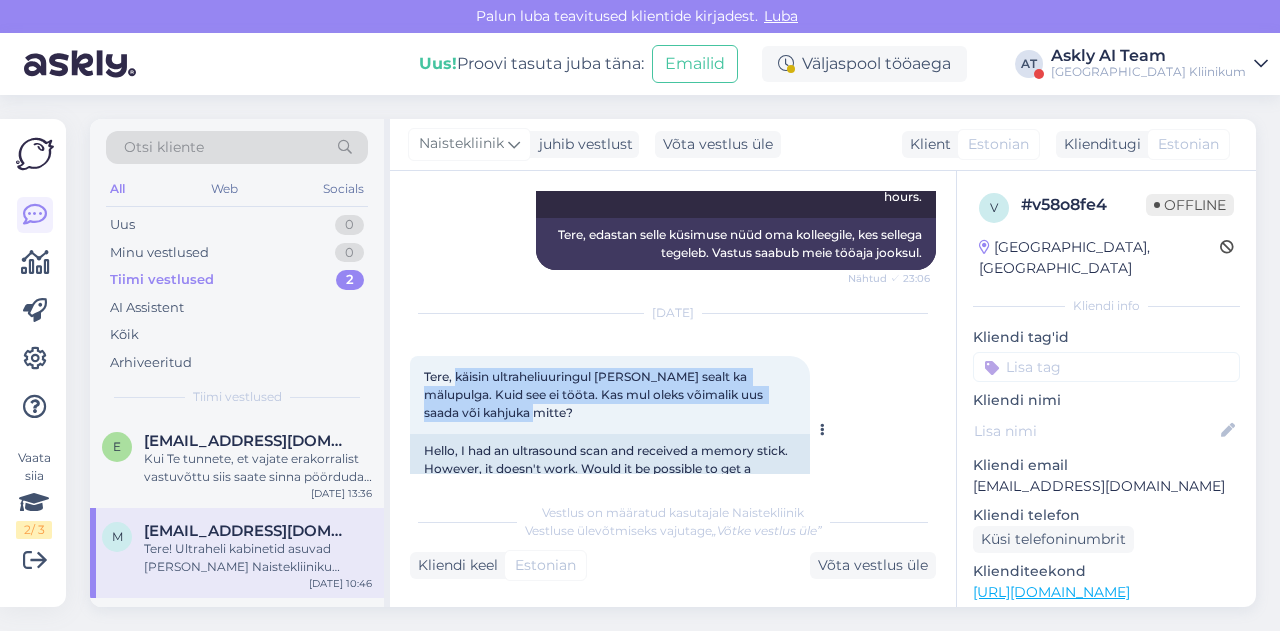 drag, startPoint x: 456, startPoint y: 337, endPoint x: 489, endPoint y: 381, distance: 55 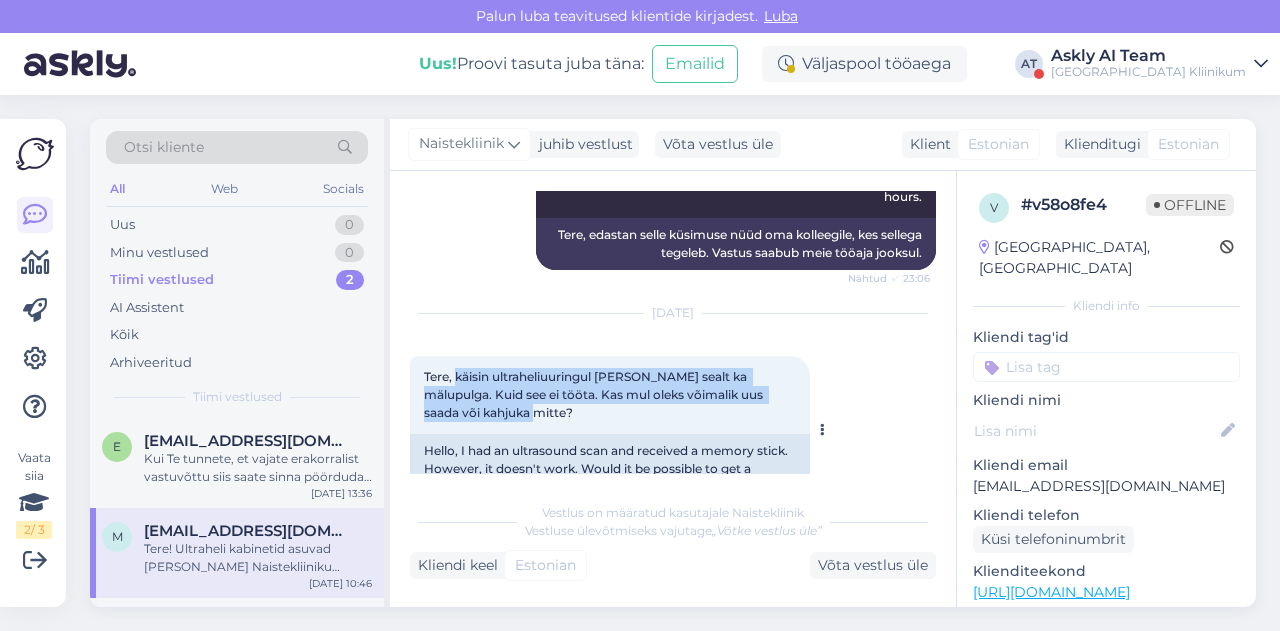 click on "Tere, käisin ultraheliuuringul ja sain sealt ka mälupulga. Kuid see ei tööta. Kas mul oleks võimalik uus saada või kahjuka mitte? 10:16" at bounding box center (610, 395) 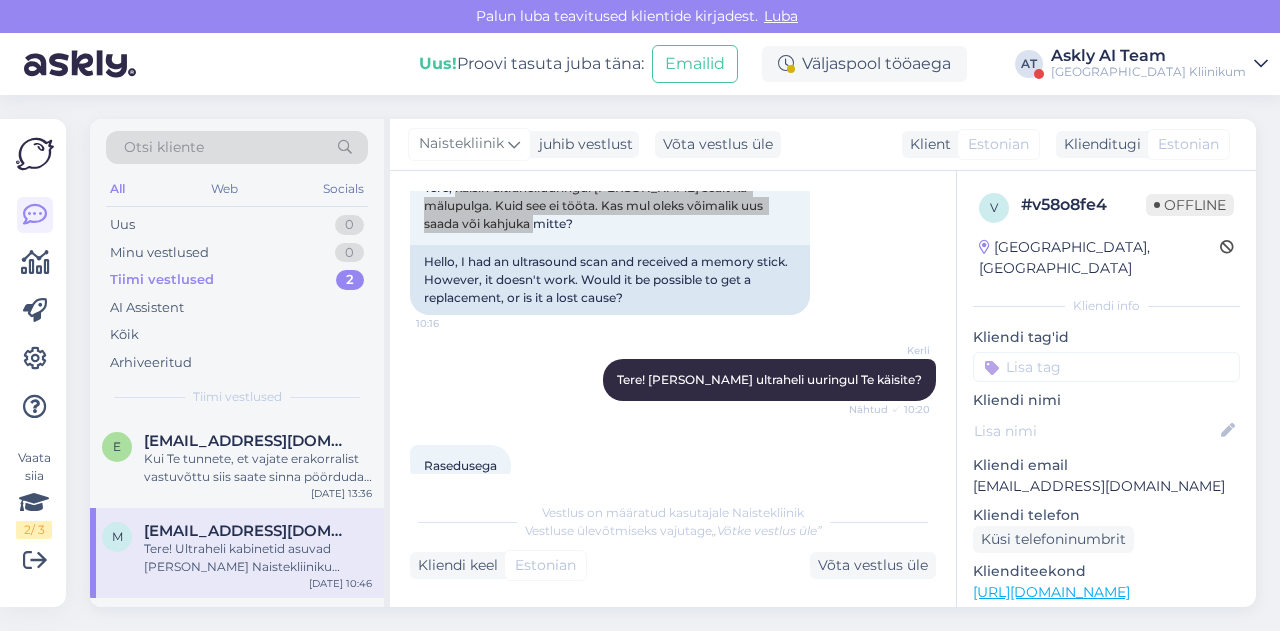 scroll, scrollTop: 2489, scrollLeft: 0, axis: vertical 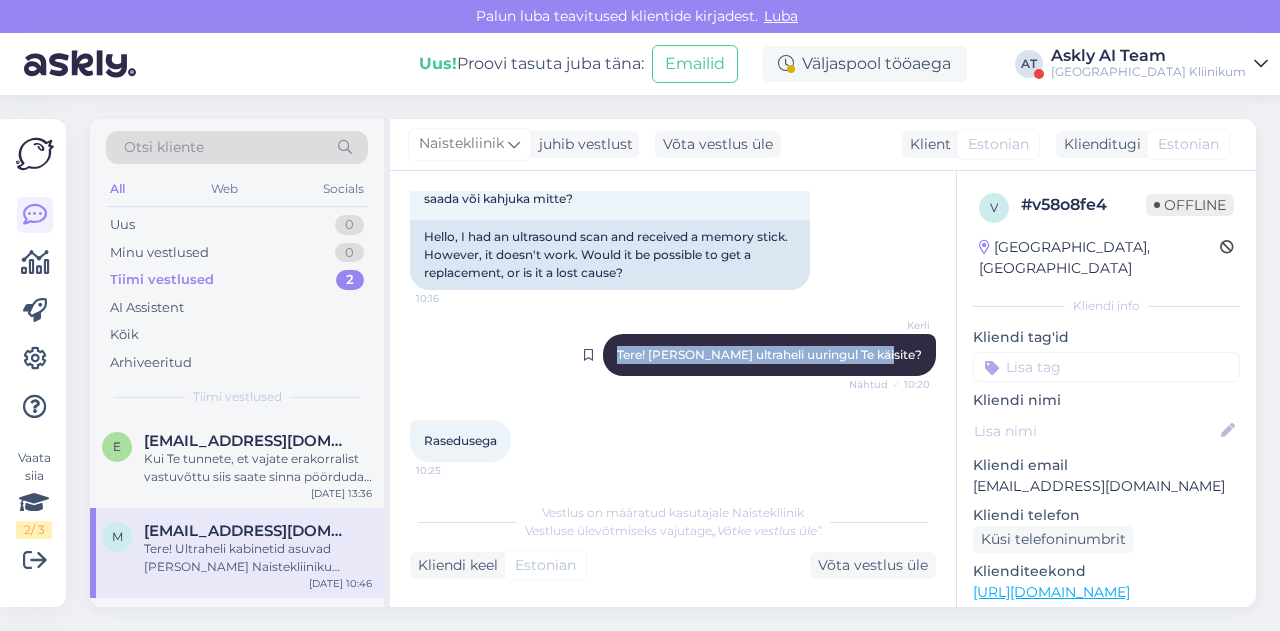 drag, startPoint x: 654, startPoint y: 317, endPoint x: 908, endPoint y: 316, distance: 254.00197 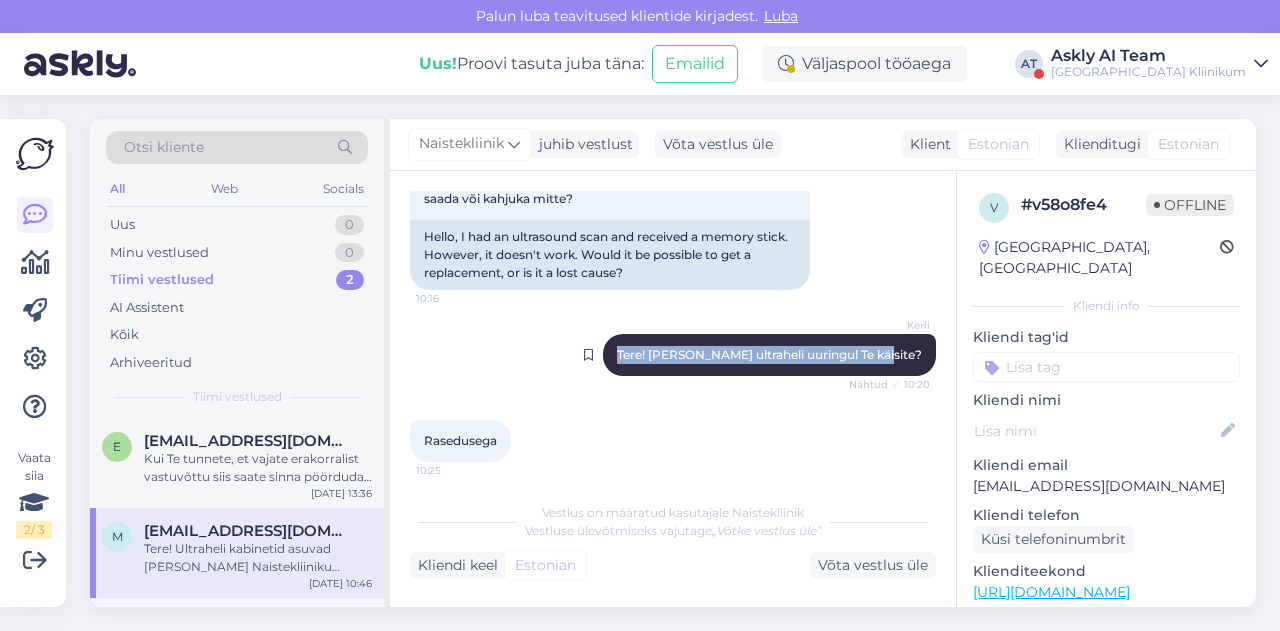 click on "Kerli  Tere! Millisel ultraheli uuringul Te käisite? Nähtud ✓ 10:20" at bounding box center [769, 355] 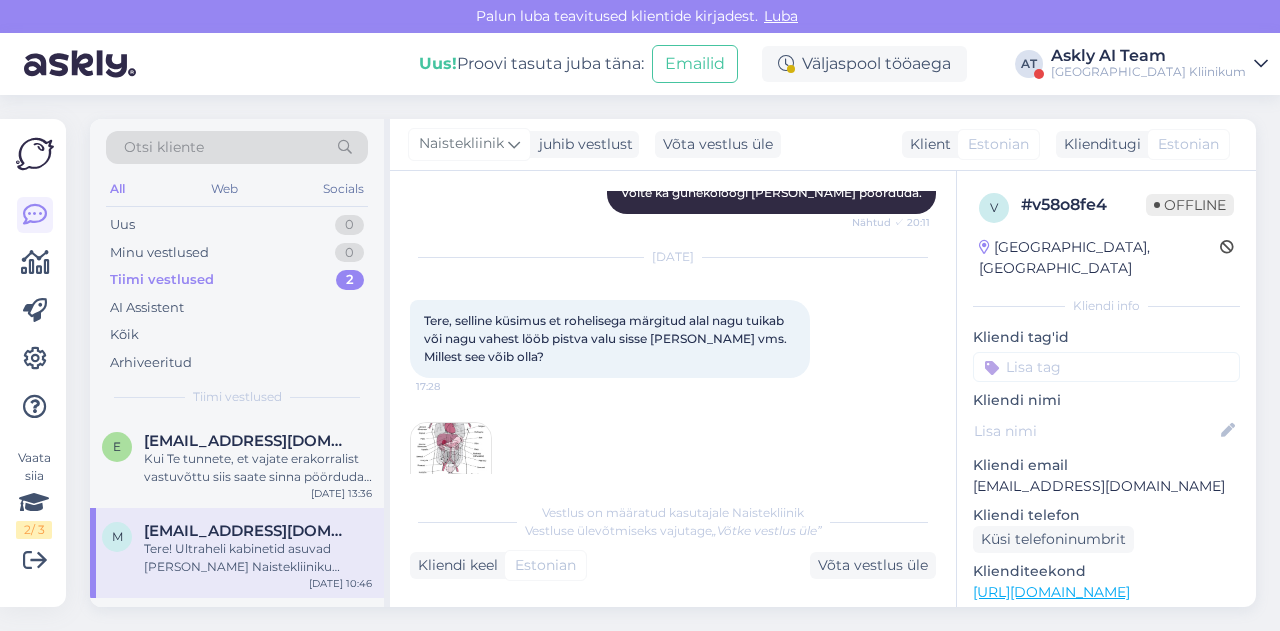 scroll, scrollTop: 1529, scrollLeft: 0, axis: vertical 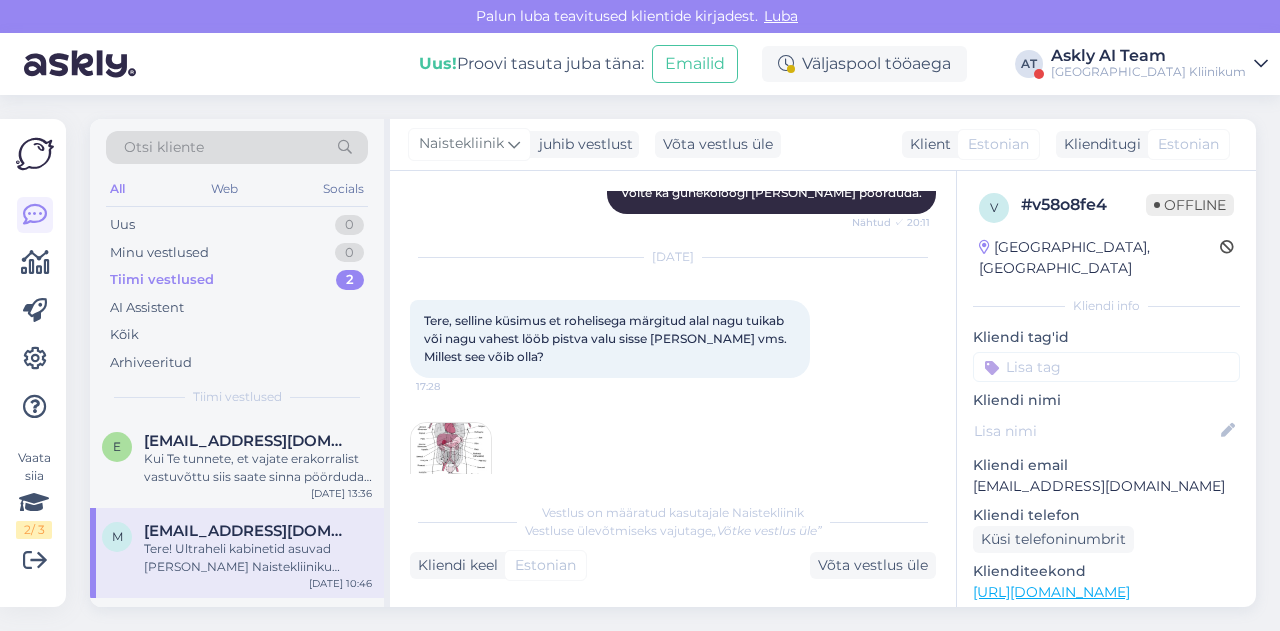 click at bounding box center (451, 463) 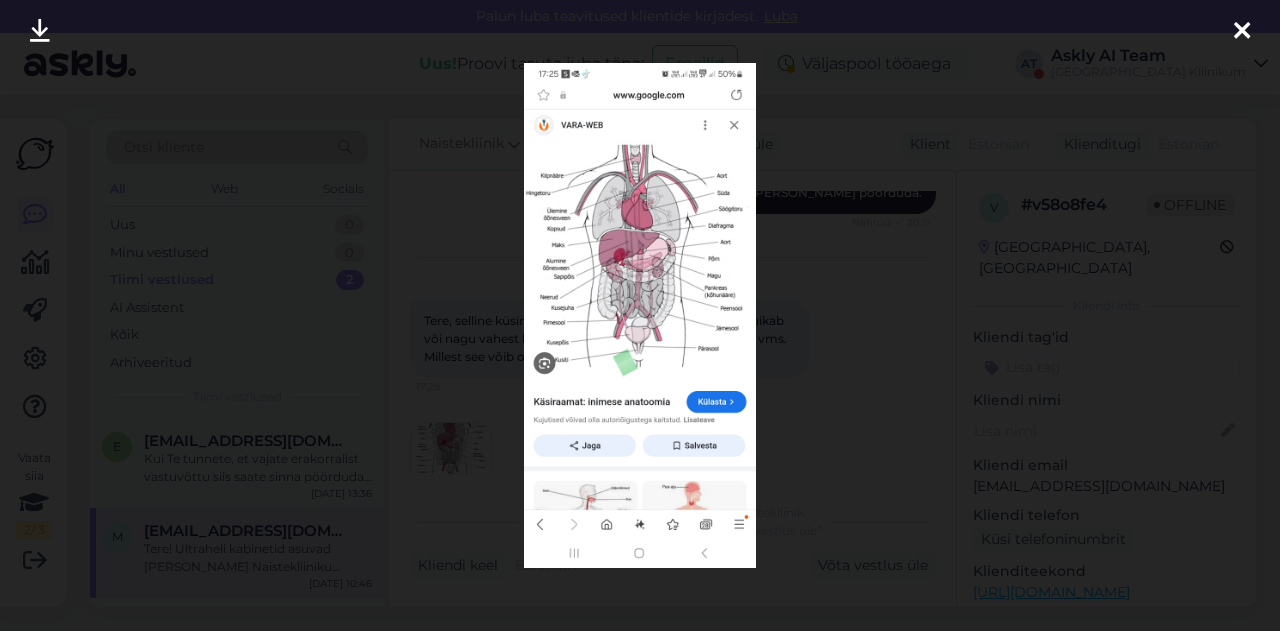 click at bounding box center (640, 315) 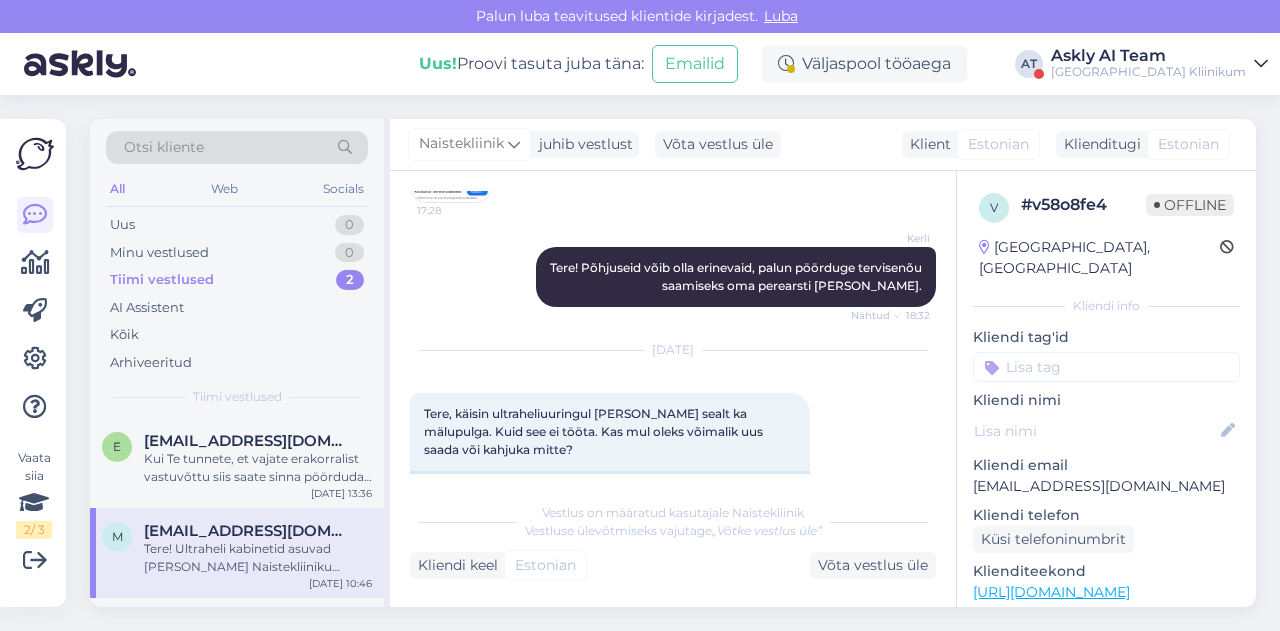 scroll, scrollTop: 1831, scrollLeft: 0, axis: vertical 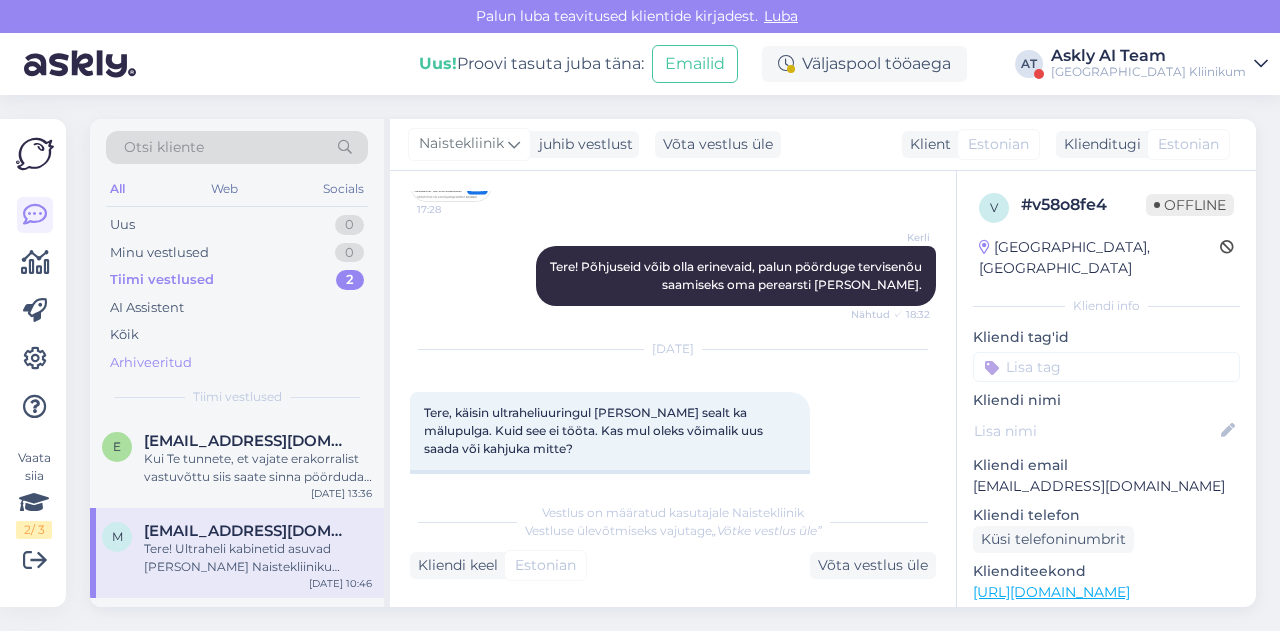 click on "Arhiveeritud" at bounding box center (151, 363) 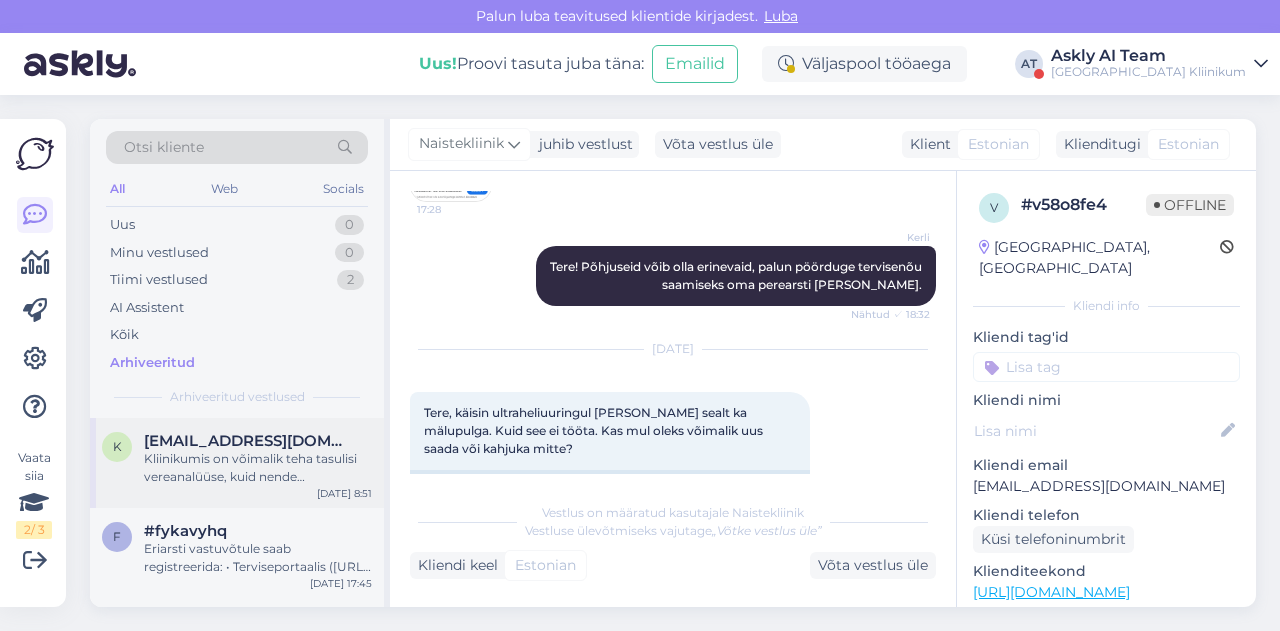 click on "Kliinikumis on võimalik teha tasulisi vereanalüüse, kuid nende tõlgendamiseks on Teil vaja pöörduda perearsti poole." at bounding box center [258, 468] 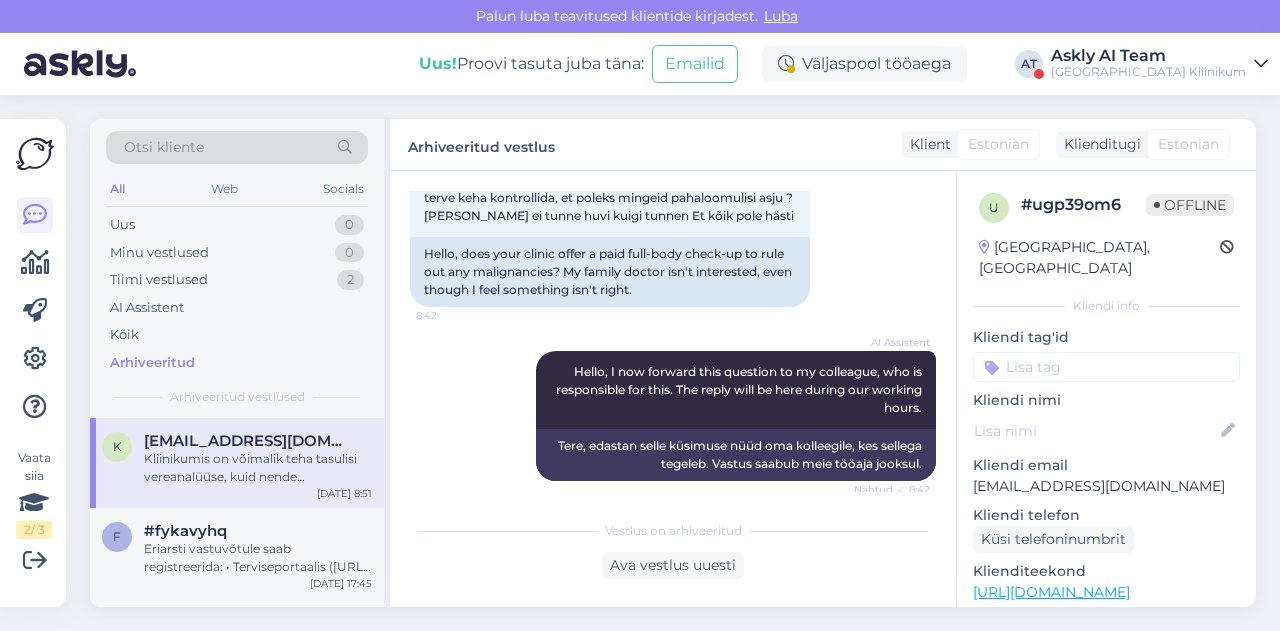 scroll, scrollTop: 72, scrollLeft: 0, axis: vertical 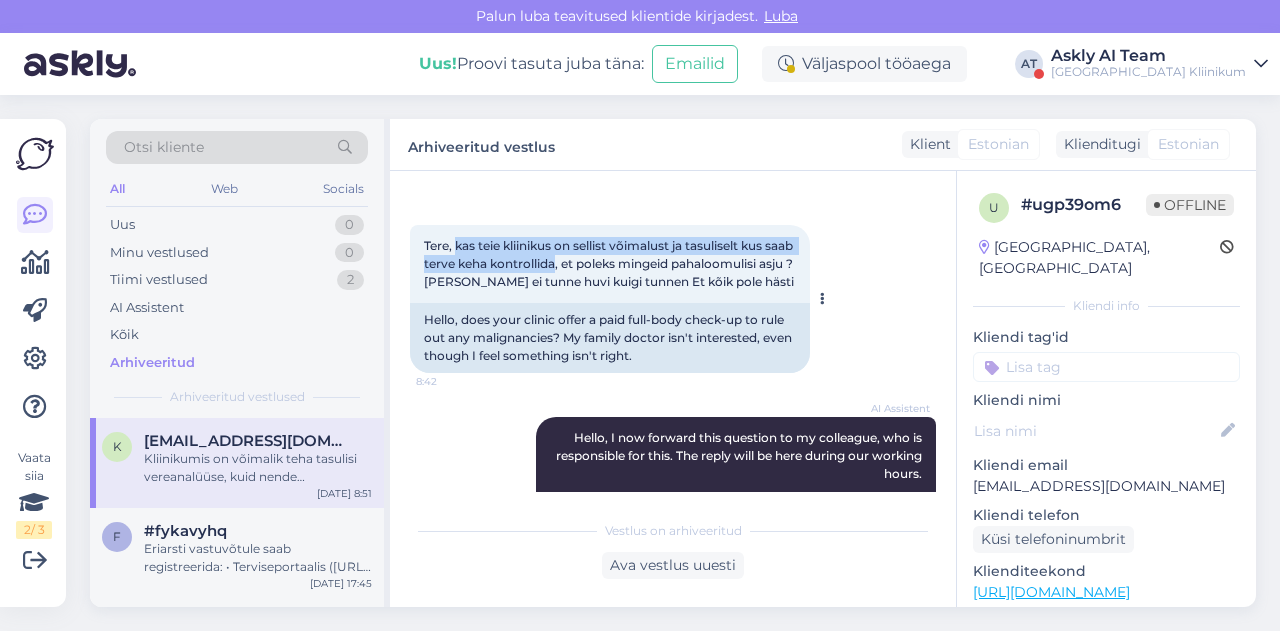drag, startPoint x: 456, startPoint y: 241, endPoint x: 588, endPoint y: 264, distance: 133.9888 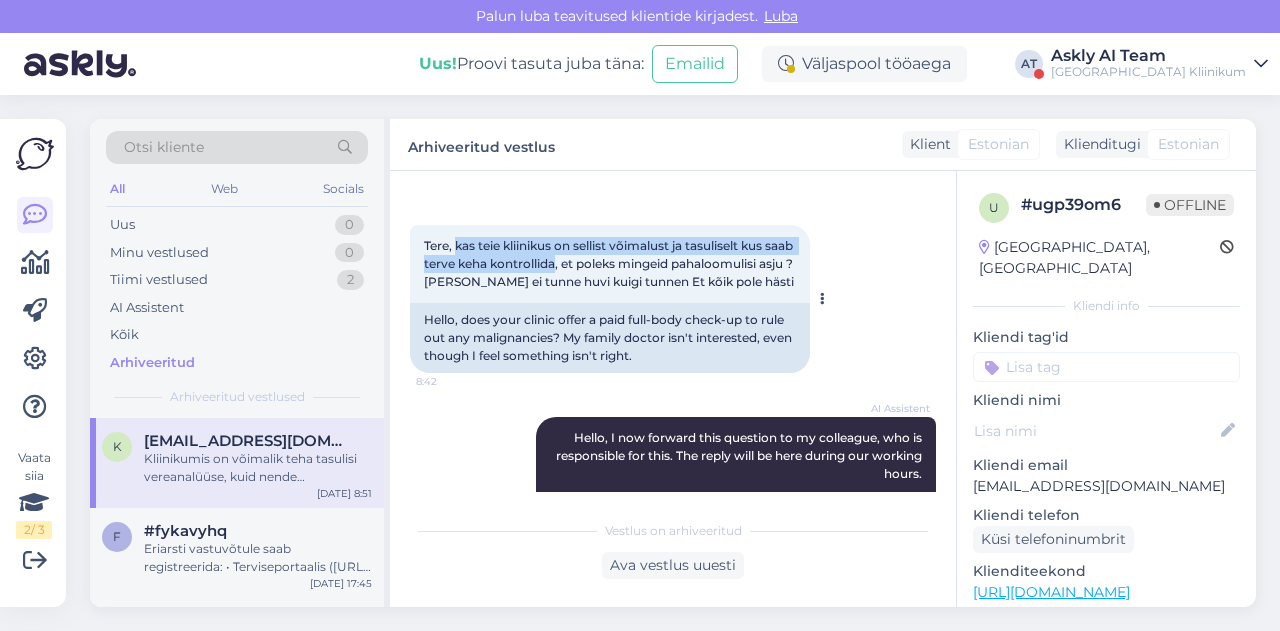 click on "Tere, kas teie kliinikus on sellist võimalust ja tasuliselt kus saab terve keha kontrollida, et poleks mingeid pahaloomulisi asju ? Perearst ei tunne huvi kuigi tunnen Et kõik pole hästi" at bounding box center [610, 263] 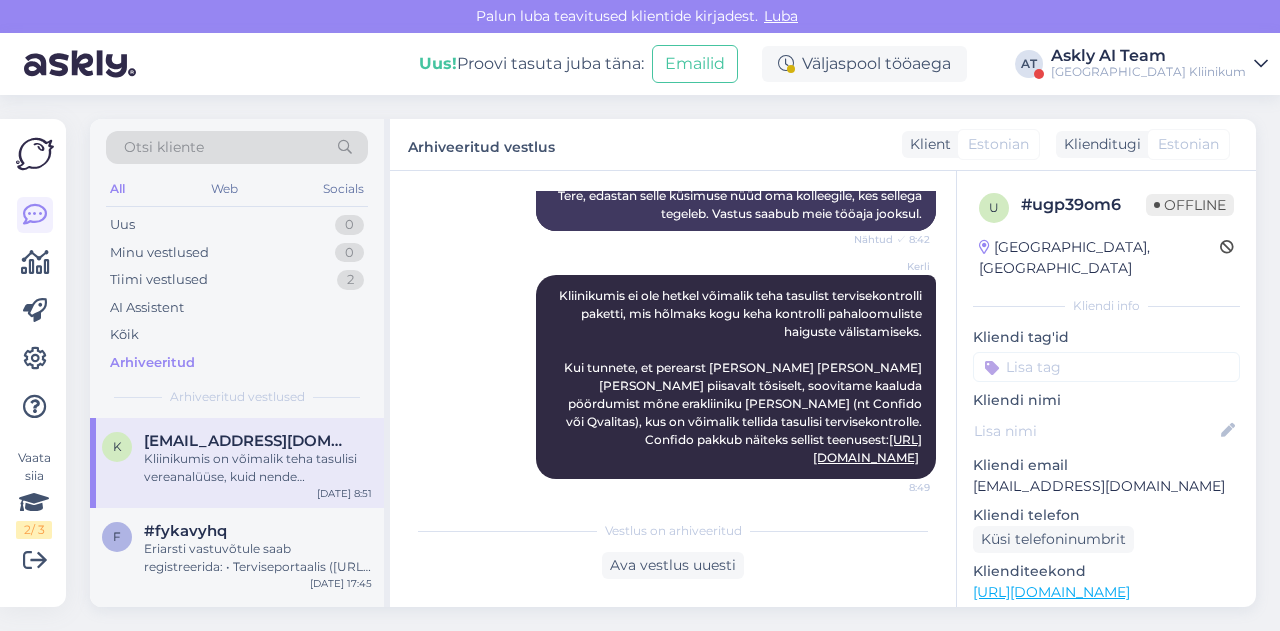 scroll, scrollTop: 392, scrollLeft: 0, axis: vertical 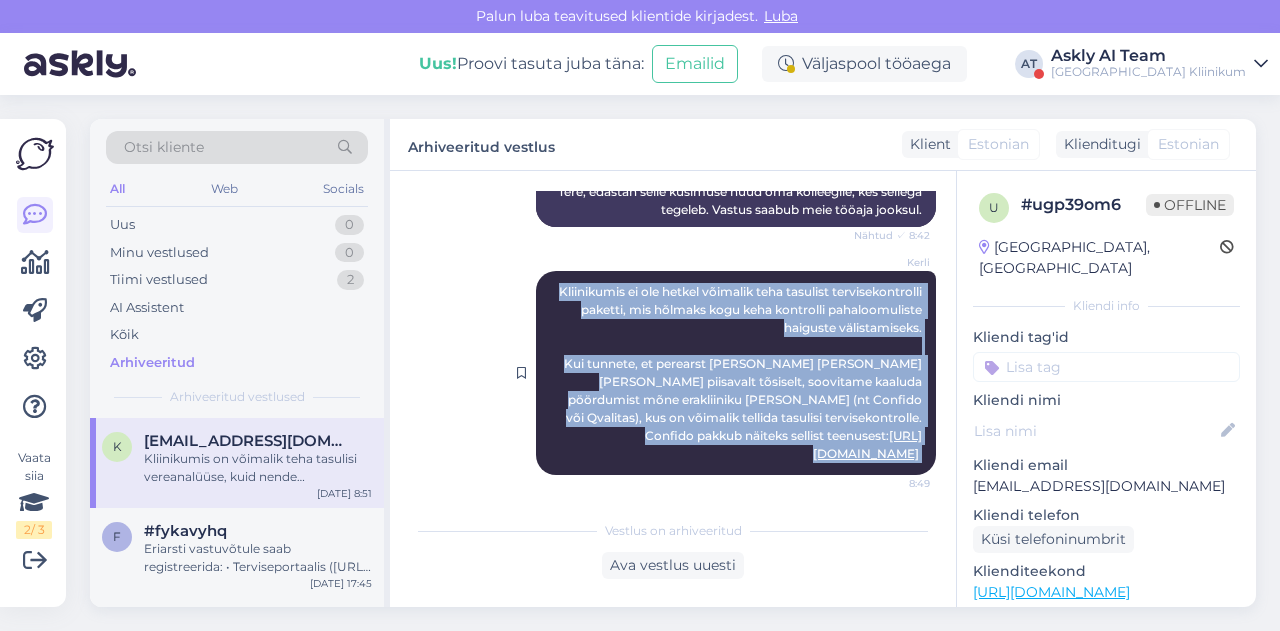 drag, startPoint x: 535, startPoint y: 288, endPoint x: 918, endPoint y: 443, distance: 413.1755 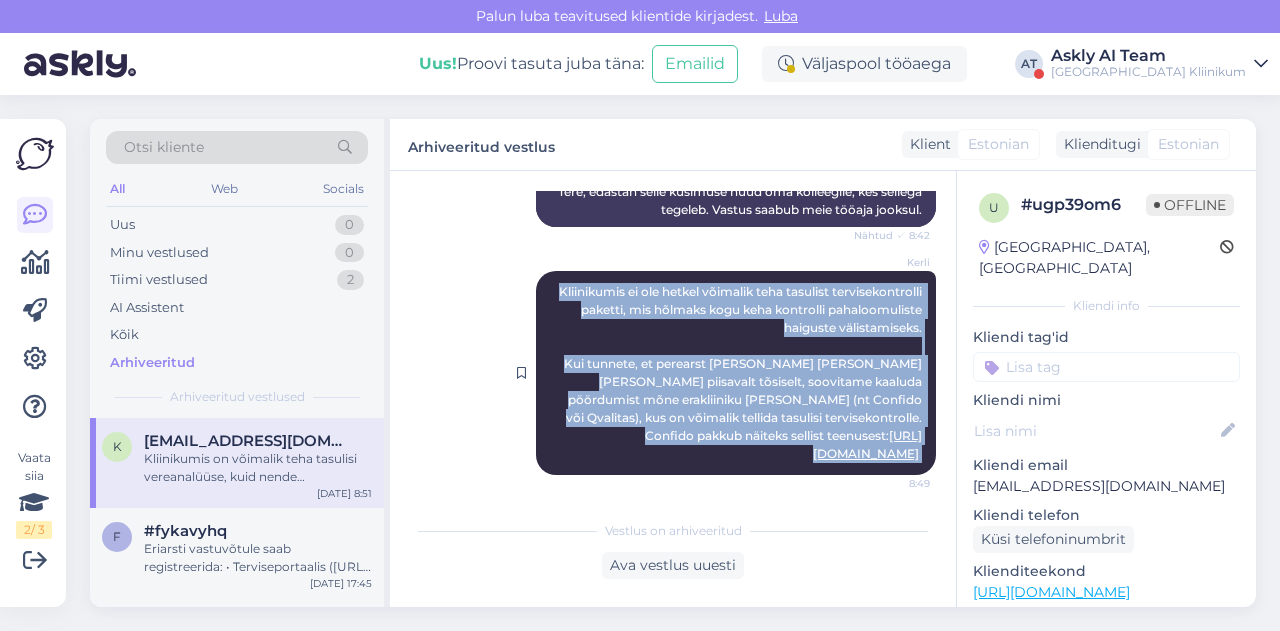 click on "Kerli  Kliinikumis ei ole hetkel võimalik teha tasulist tervisekontrolli paketti, mis hõlmaks kogu keha kontrolli pahaloomuliste haiguste välistamiseks.
Kui tunnete, et perearst ei võta Teie muret piisavalt tõsiselt, soovitame kaaluda pöördumist mõne erakliiniku poole (nt Confido või Qvalitas), kus on võimalik tellida tasulisi tervisekontrolle. Confido pakkub näiteks sellist teenusest:  https://www.confido.ee/tervisepaketid/confido-terviseaudit/   8:49" at bounding box center [736, 373] 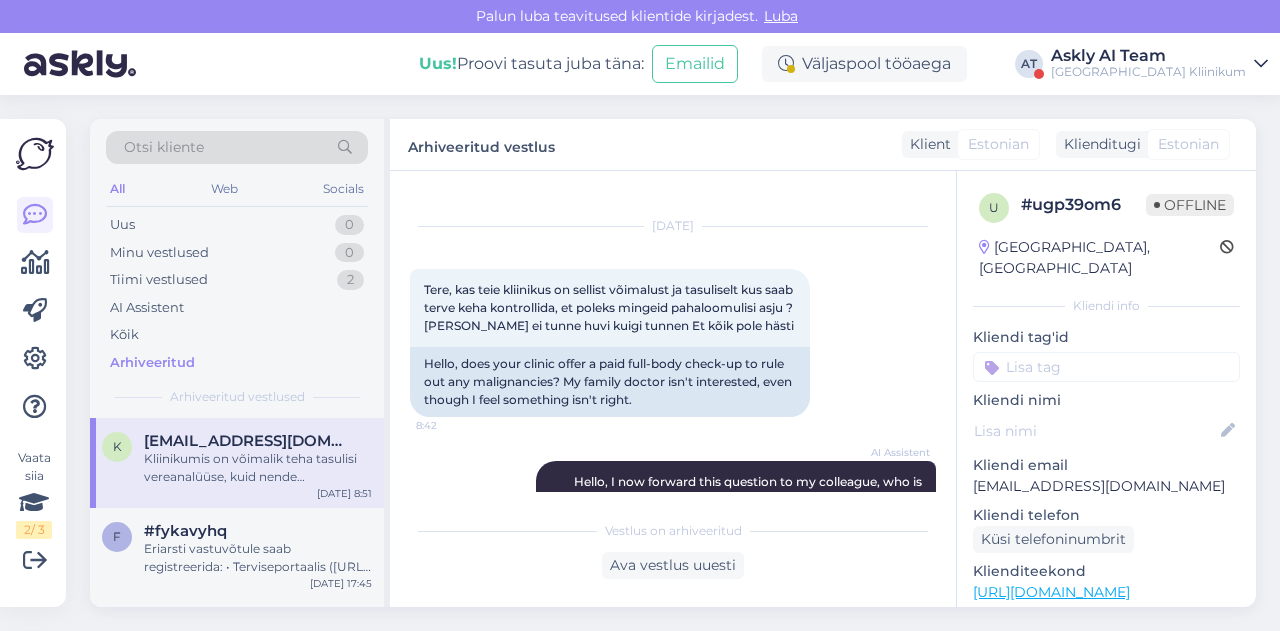 scroll, scrollTop: 30, scrollLeft: 0, axis: vertical 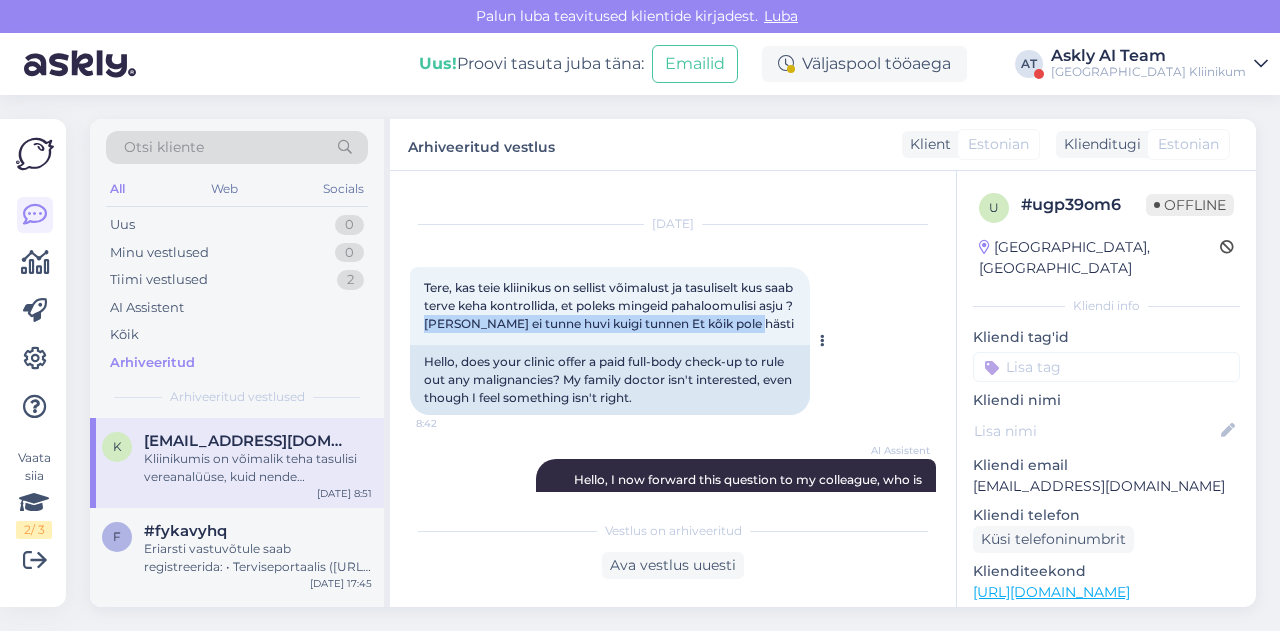 drag, startPoint x: 462, startPoint y: 321, endPoint x: 794, endPoint y: 325, distance: 332.0241 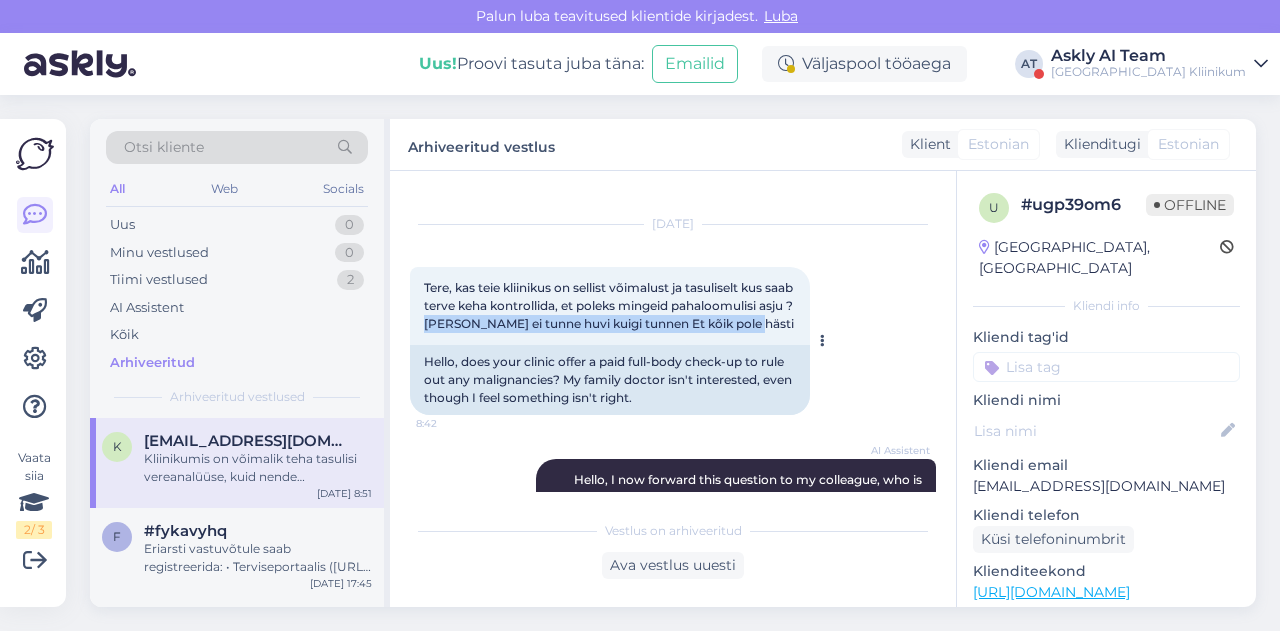 click on "Tere, kas teie kliinikus on sellist võimalust ja tasuliselt kus saab terve keha kontrollida, et poleks mingeid pahaloomulisi asju ? Perearst ei tunne huvi kuigi tunnen Et kõik pole hästi 8:42" at bounding box center (610, 306) 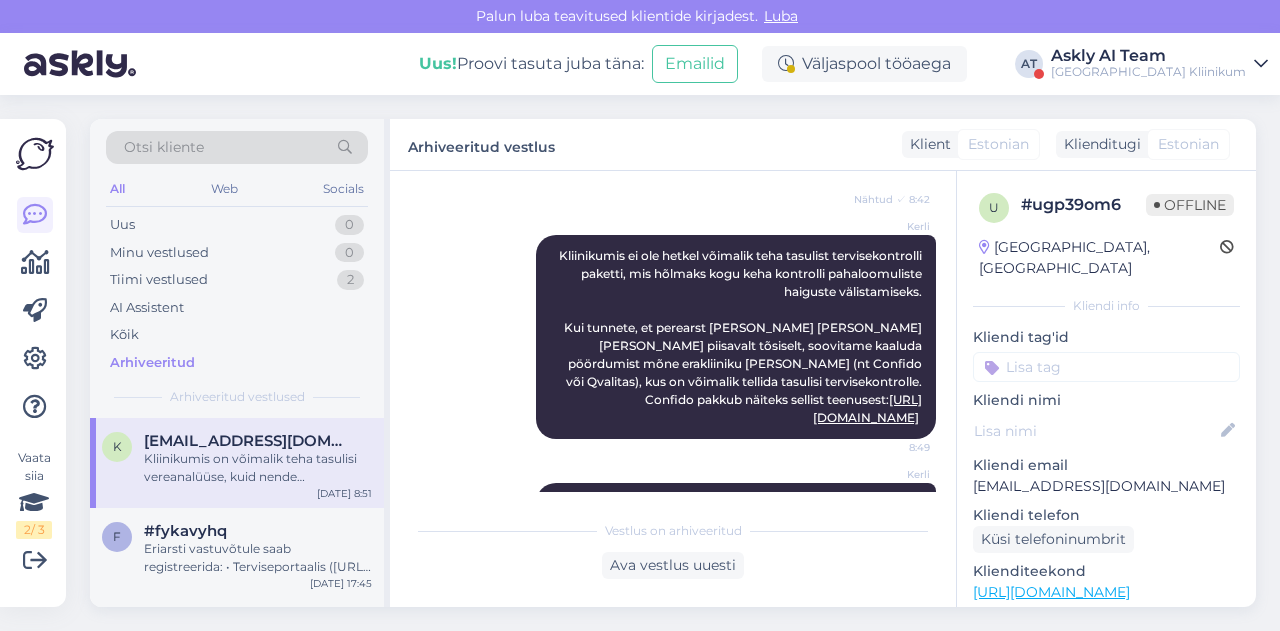 scroll, scrollTop: 482, scrollLeft: 0, axis: vertical 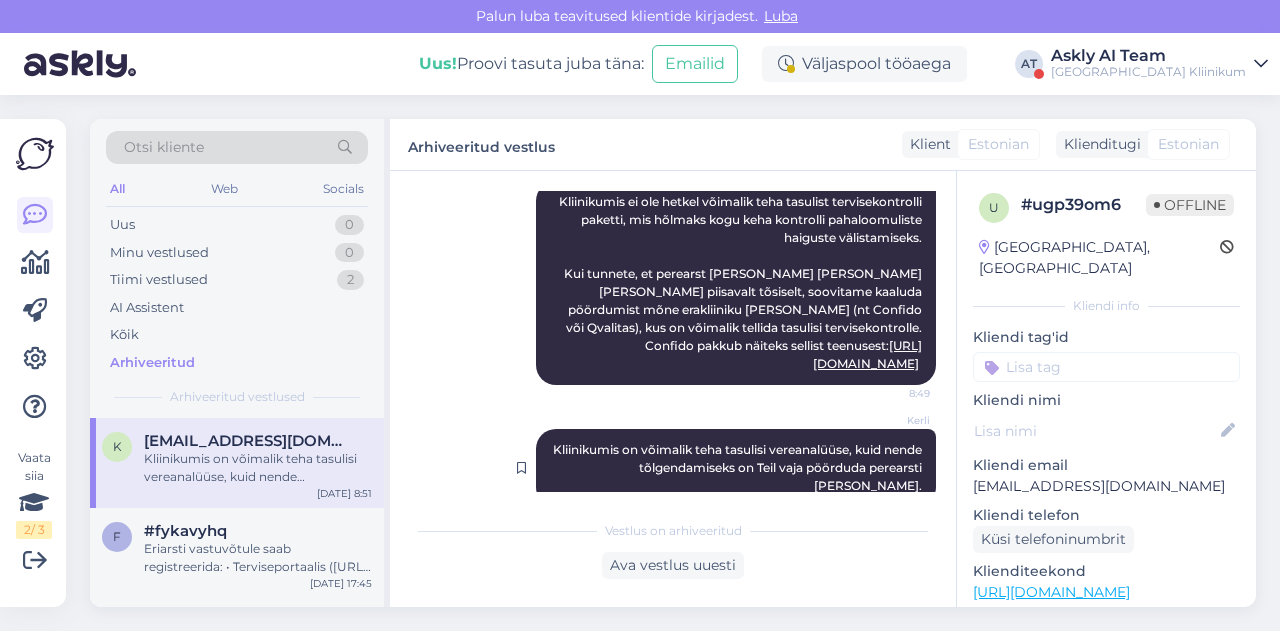 click on "Kerli  Kliinikumis on võimalik teha tasulisi vereanalüüse, kuid nende tõlgendamiseks on Teil vaja pöörduda perearsti poole.  8:51" at bounding box center (736, 468) 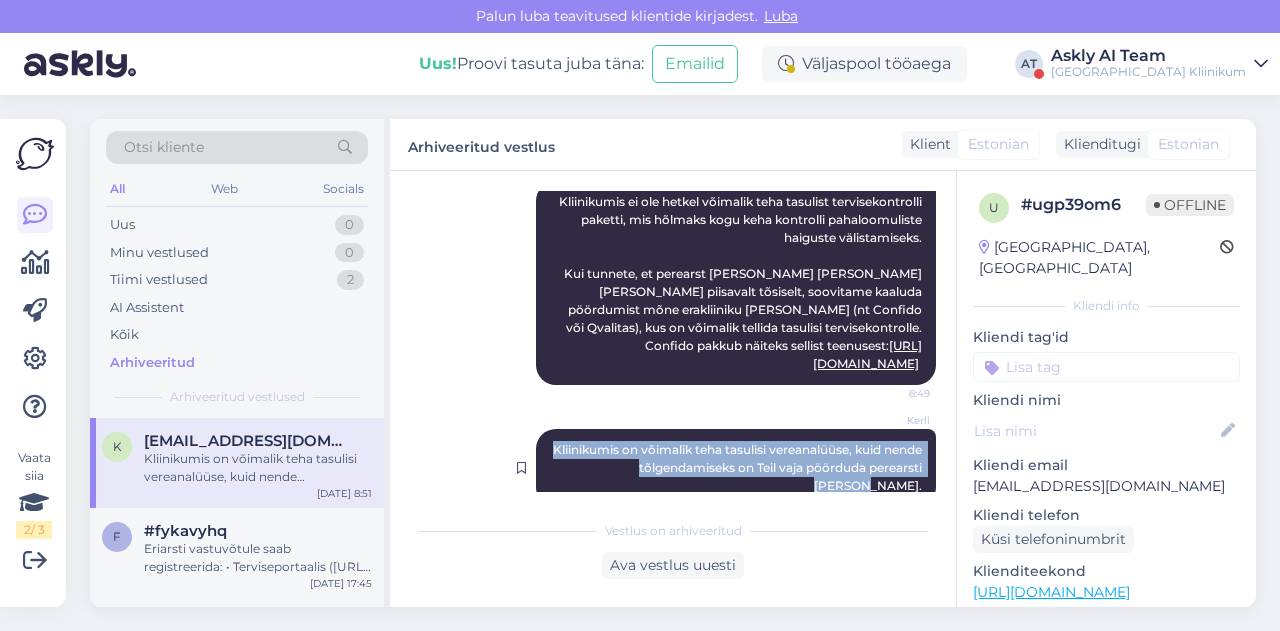 drag, startPoint x: 564, startPoint y: 427, endPoint x: 917, endPoint y: 455, distance: 354.10873 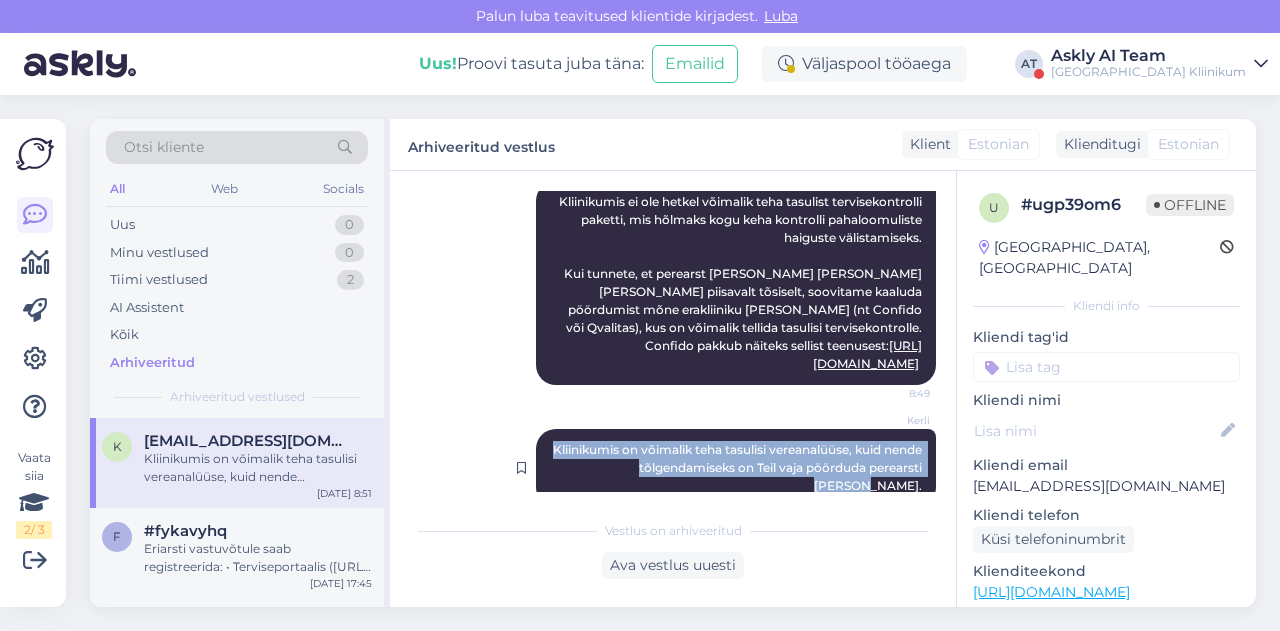 click on "Kerli  Kliinikumis on võimalik teha tasulisi vereanalüüse, kuid nende tõlgendamiseks on Teil vaja pöörduda perearsti poole.  8:51" at bounding box center (736, 468) 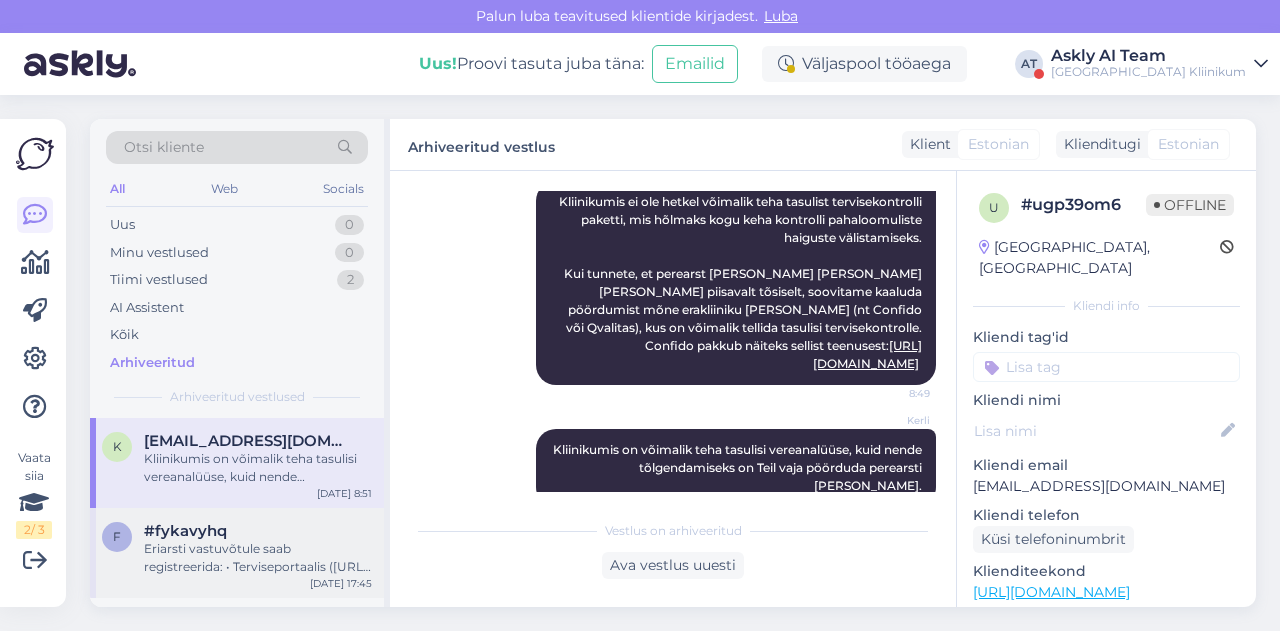 click on "Eriarsti vastuvõtule saab registreerida:
•	Terviseportaalis (https://www.terviseportaal.ee/)
•	Patsiendiportaalis (epatsient.kliinikum.ee)
•	Kodulehe vormi kaudu: https://www.kliinikum.ee/patsiendile/eriarsti-vastuvott/aja-broneerimine/
•	Telefoni teel 731 9100 (E-R 07.30-18.00)
•	Registratuuris kohapeal" at bounding box center (258, 558) 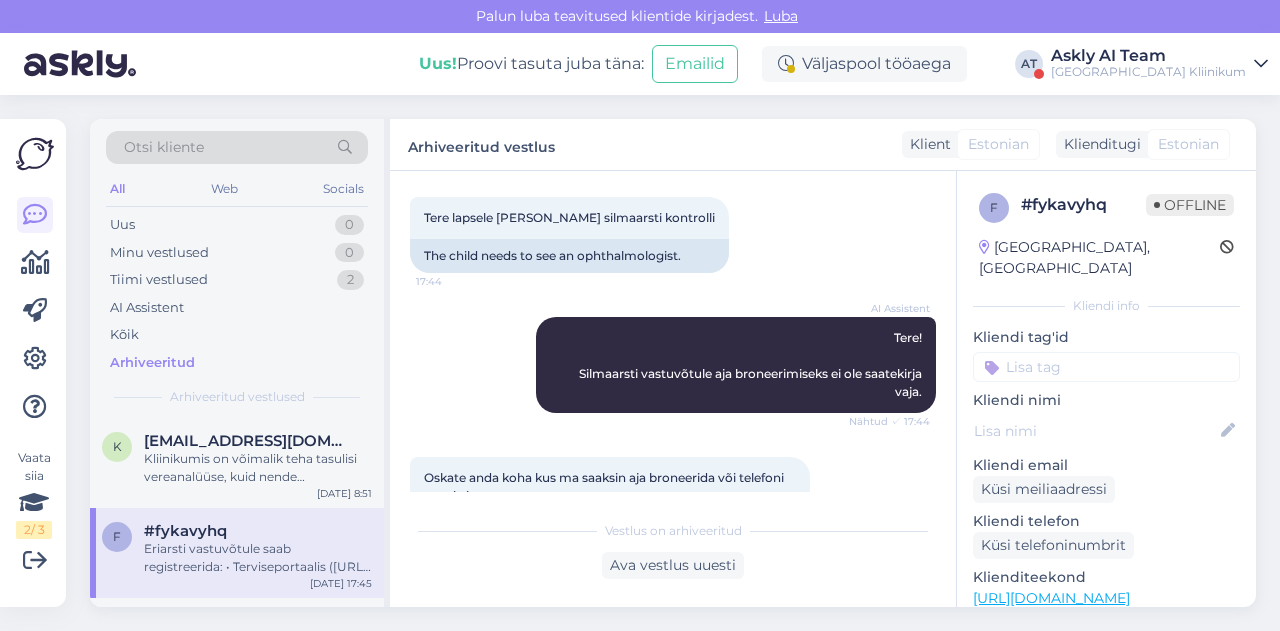 scroll, scrollTop: 1902, scrollLeft: 0, axis: vertical 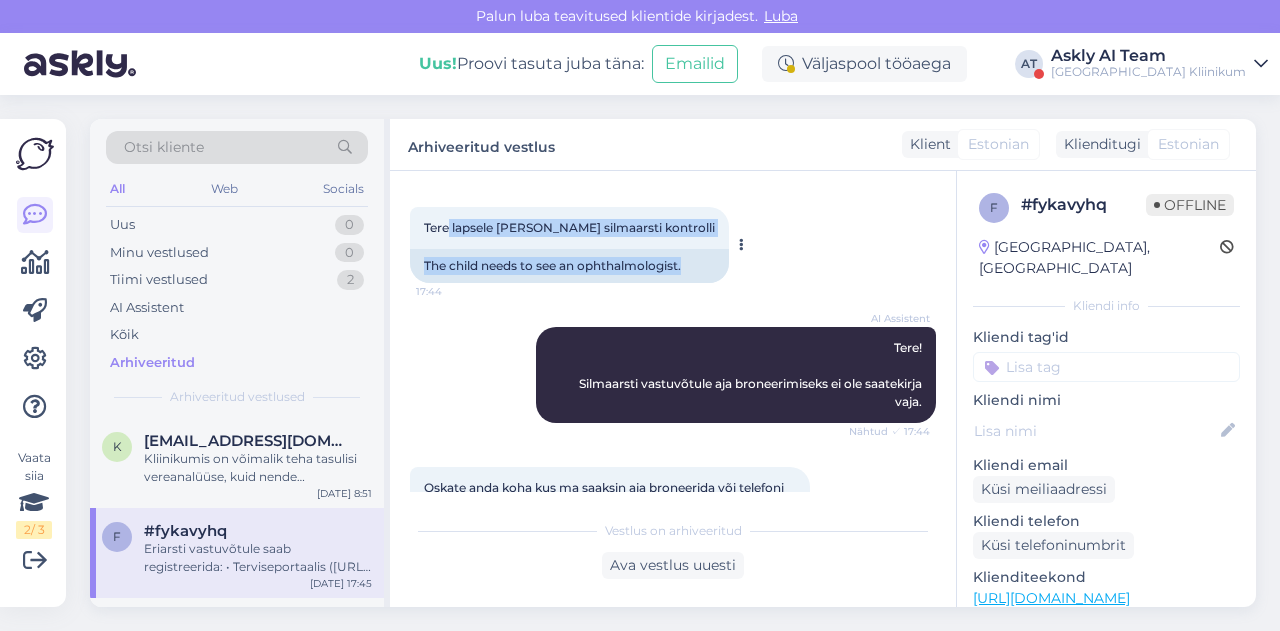 drag, startPoint x: 450, startPoint y: 227, endPoint x: 714, endPoint y: 220, distance: 264.09277 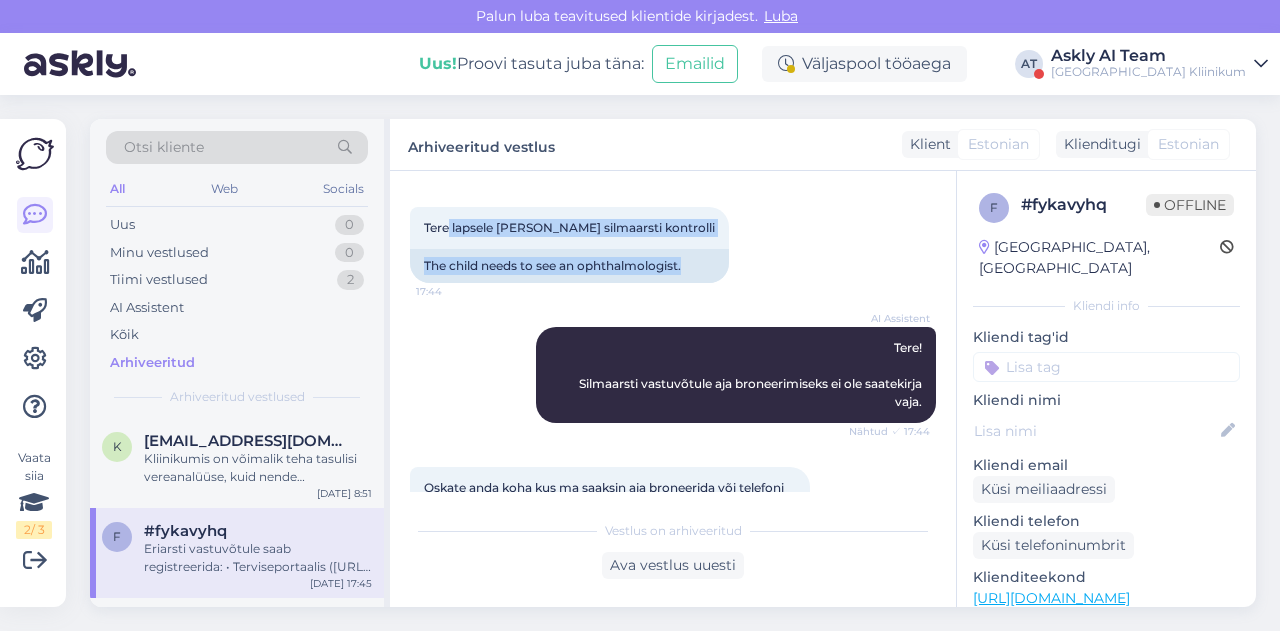 click on "Jul 14 2025 Tere lapsele oleks vaja silmaarsti kontrolli  17:44  The child needs to see an ophthalmologist." at bounding box center (673, 224) 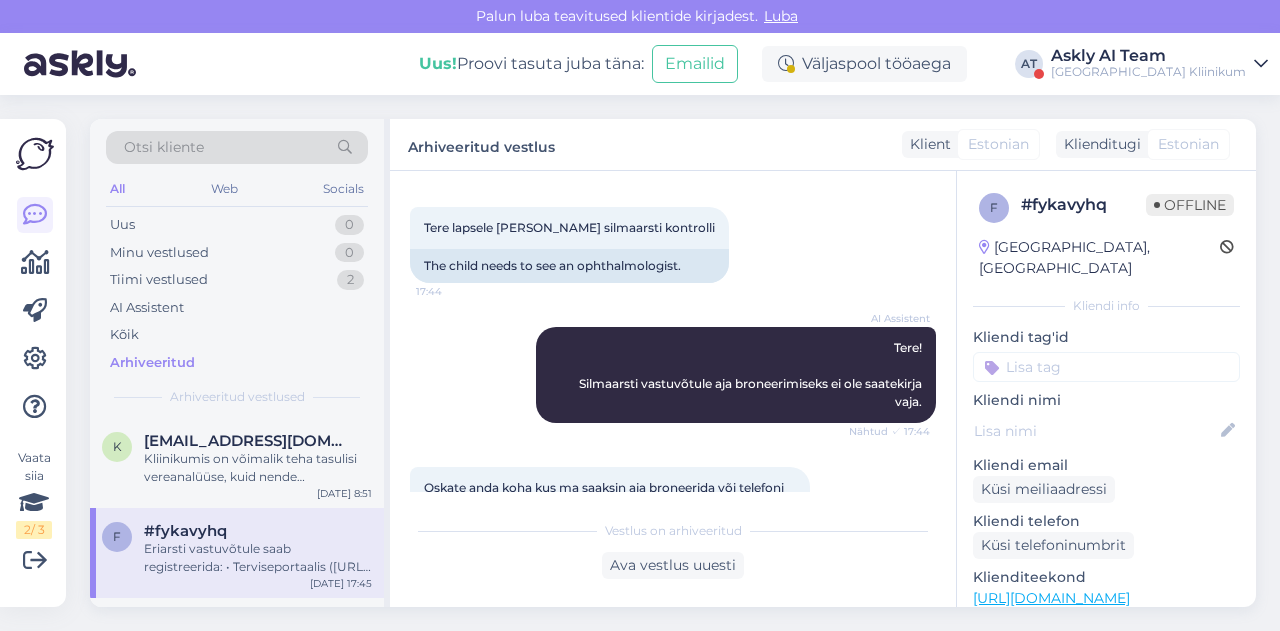 click on "Jul 14 2025 Tere lapsele oleks vaja silmaarsti kontrolli  17:44  The child needs to see an ophthalmologist." at bounding box center [673, 224] 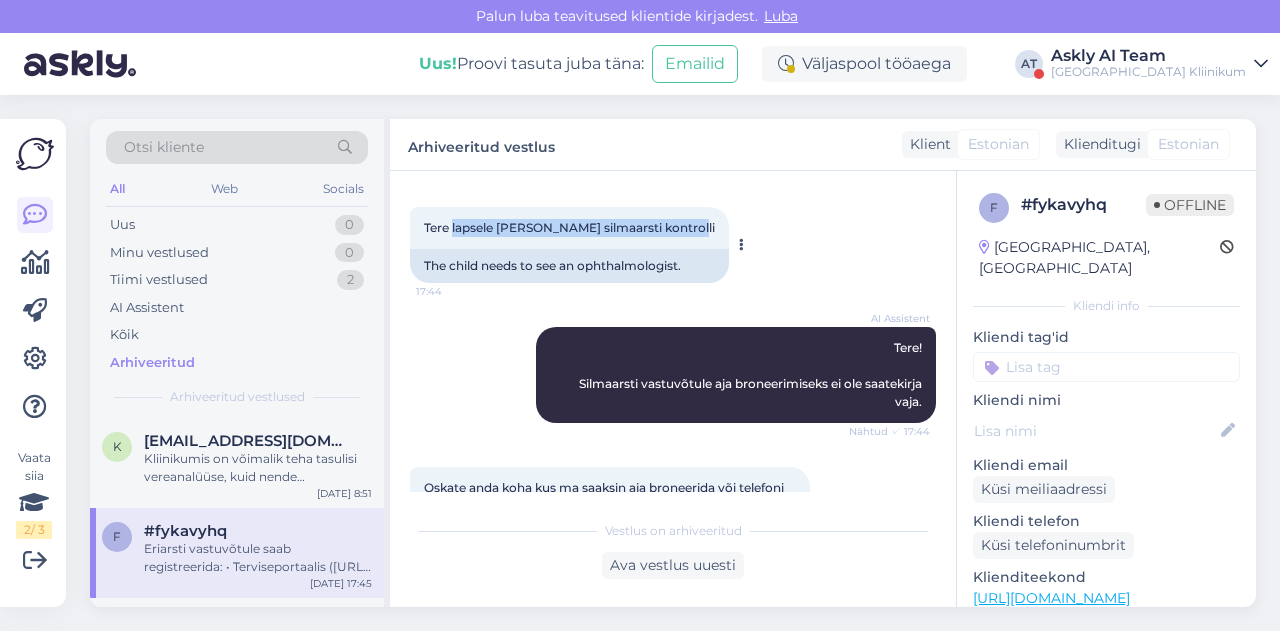 drag, startPoint x: 452, startPoint y: 227, endPoint x: 677, endPoint y: 233, distance: 225.07999 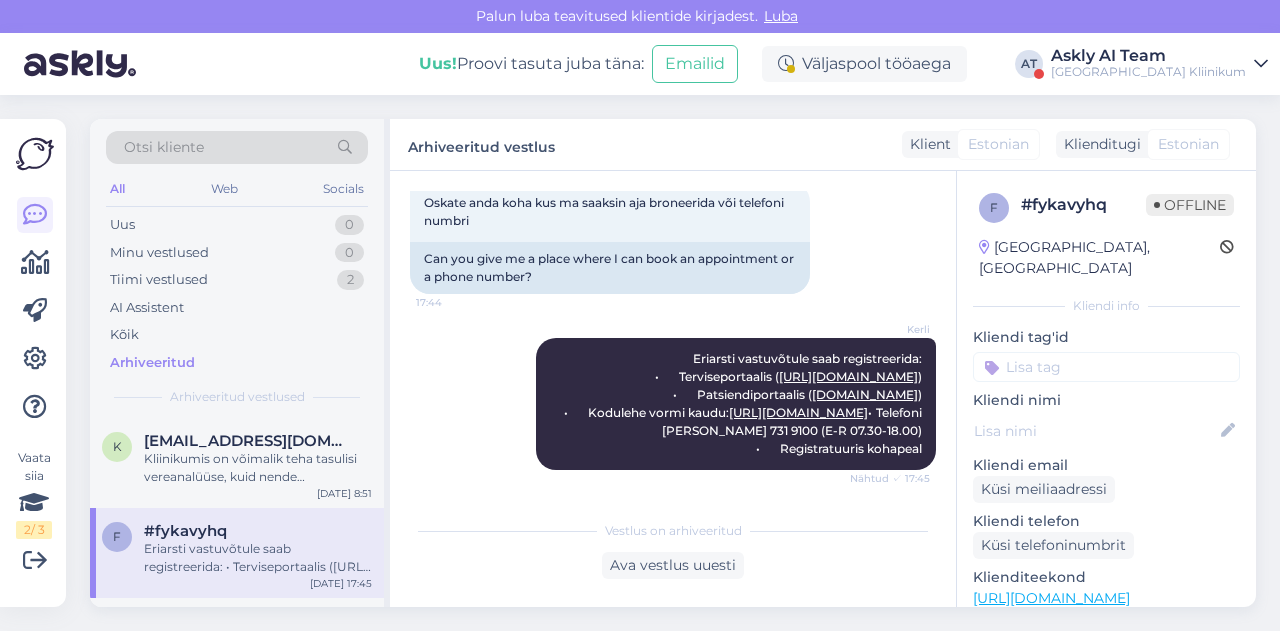scroll, scrollTop: 2240, scrollLeft: 0, axis: vertical 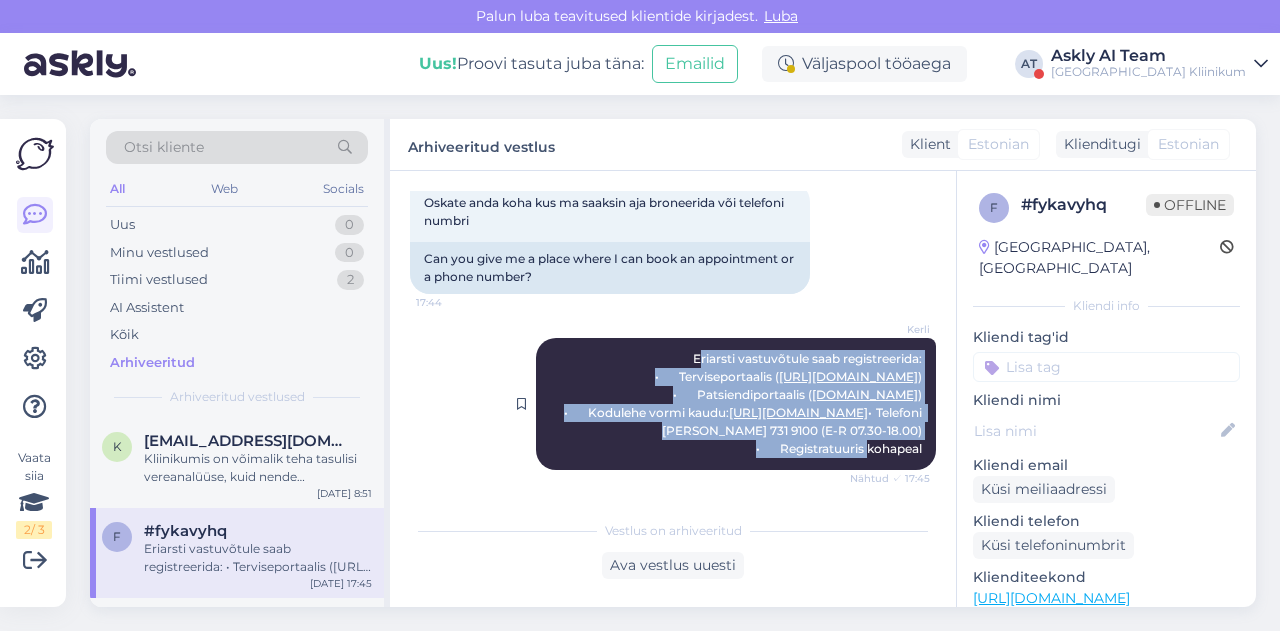 drag, startPoint x: 659, startPoint y: 315, endPoint x: 914, endPoint y: 455, distance: 290.90378 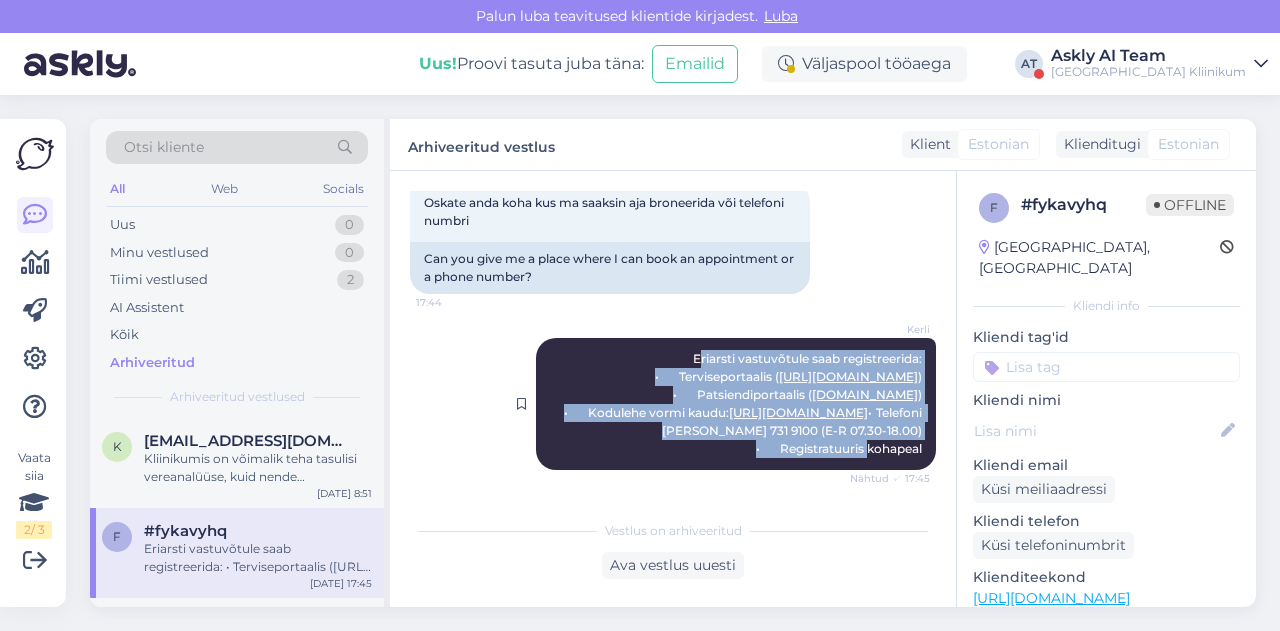 click on "Kerli
Eriarsti vastuvõtule saab registreerida:
•	Terviseportaalis ( https://www.terviseportaal.ee/ )
•	Patsiendiportaalis ( epatsient.kliinikum.ee )
•	Kodulehe vormi kaudu:  https://www.kliinikum.ee/patsiendile/eriarsti-vastuvott/aja-broneerimine/
•	Telefoni teel 731 9100 (E-R 07.30-18.00)
•	Registratuuris kohapeal Nähtud ✓ 17:45" at bounding box center [736, 404] 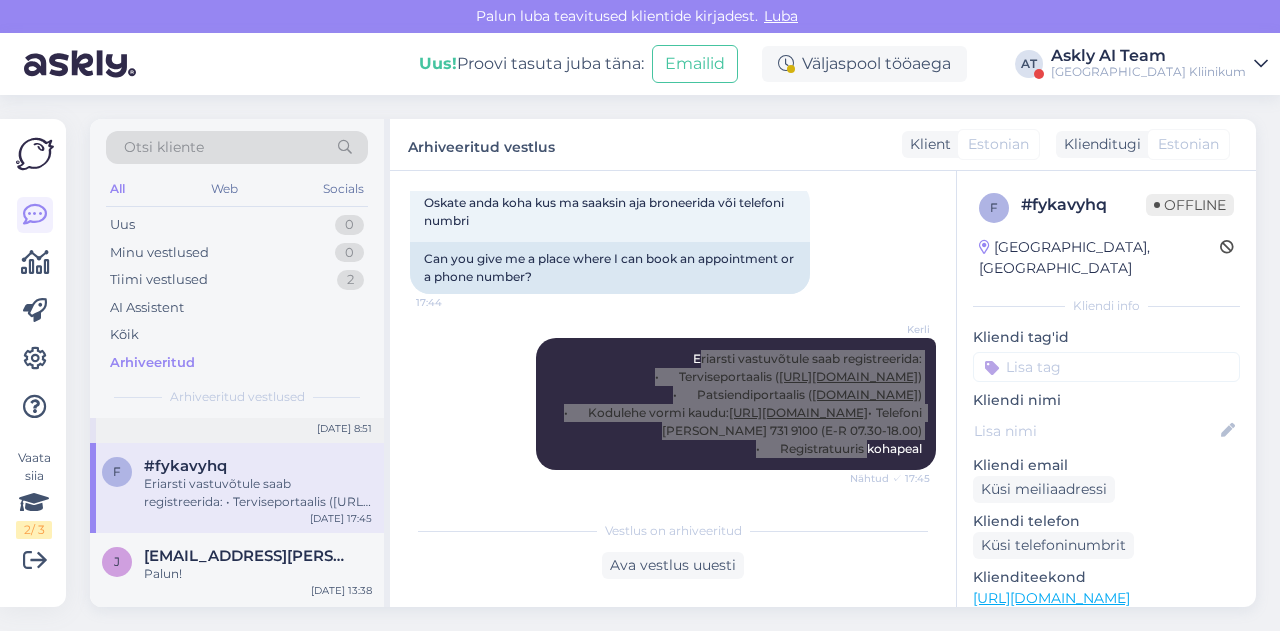 scroll, scrollTop: 71, scrollLeft: 0, axis: vertical 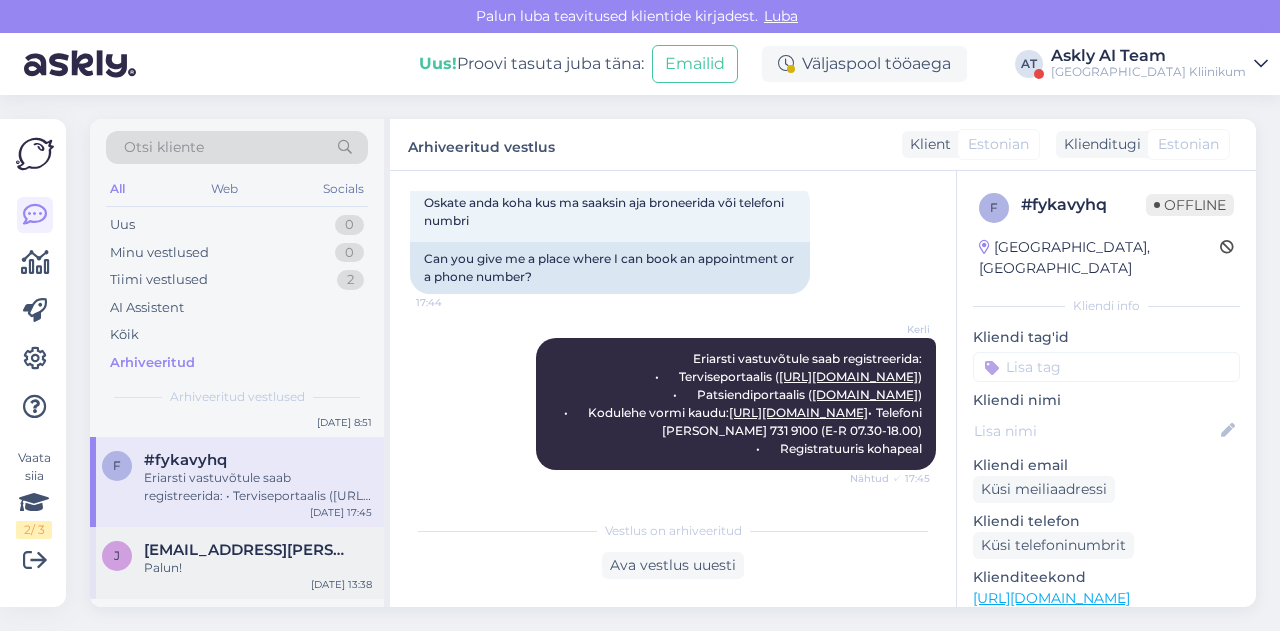 click on "Palun!" at bounding box center [258, 568] 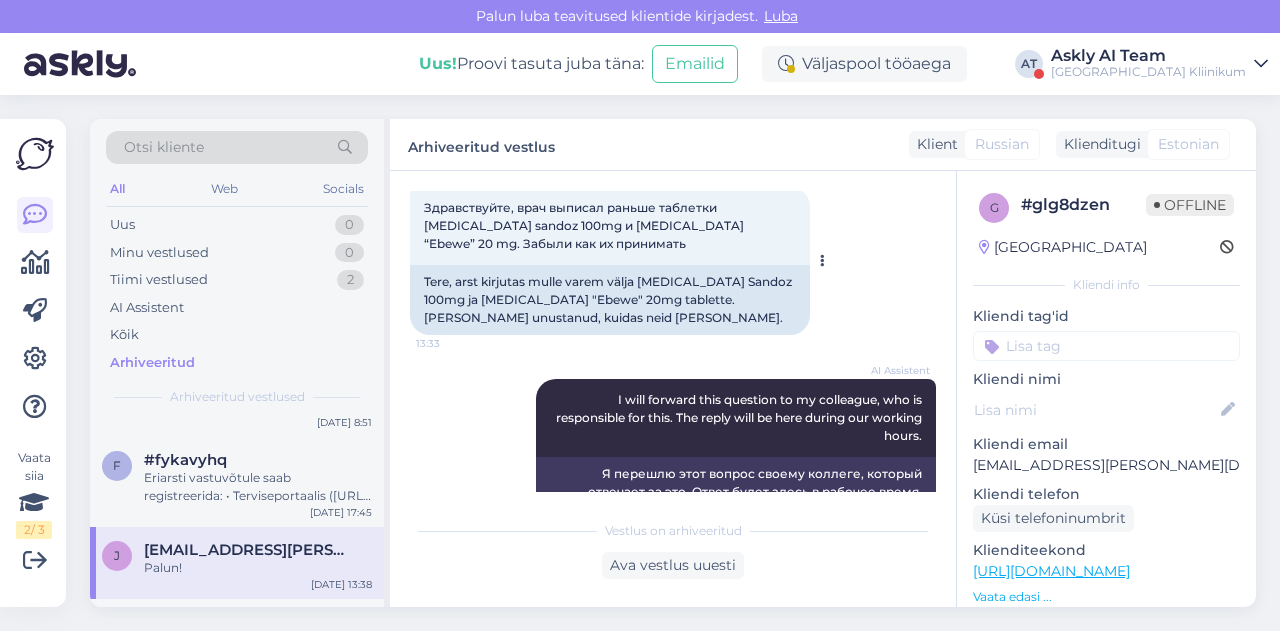 scroll, scrollTop: 328, scrollLeft: 0, axis: vertical 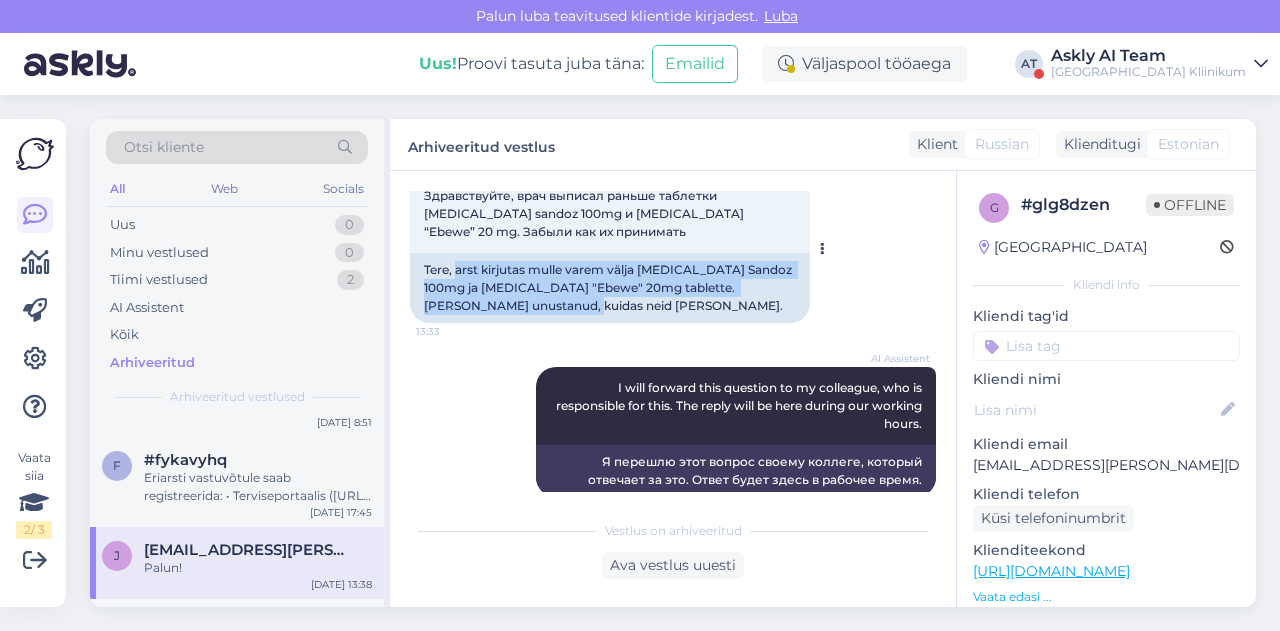 drag, startPoint x: 457, startPoint y: 274, endPoint x: 564, endPoint y: 305, distance: 111.40018 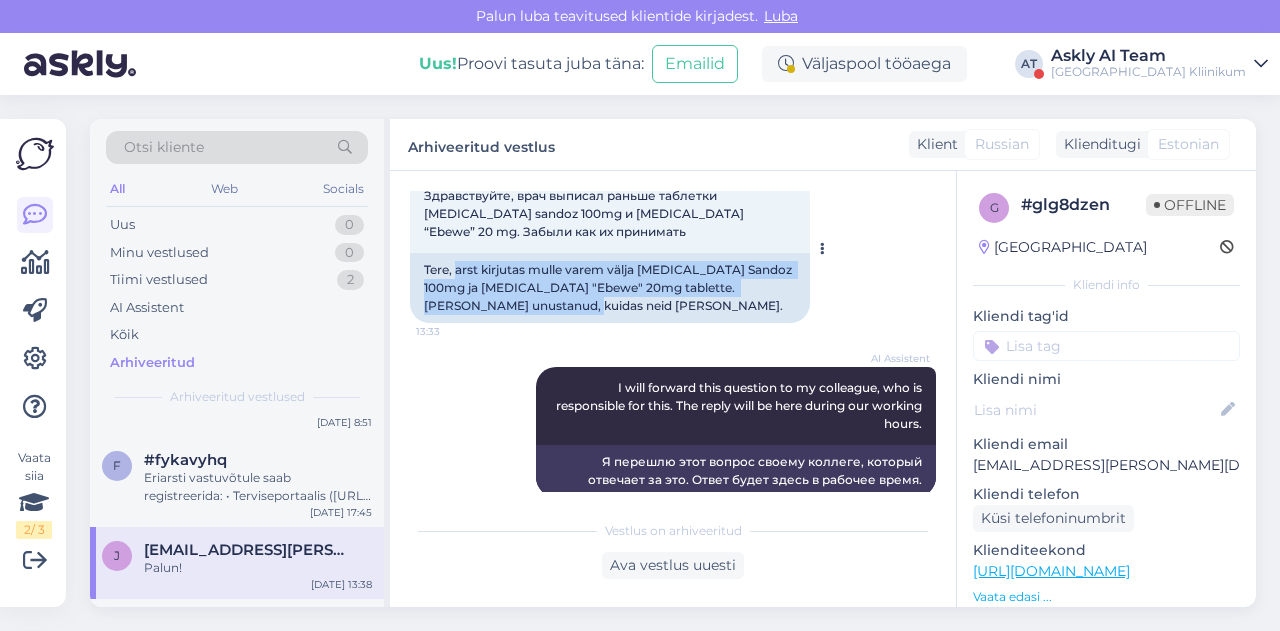 click on "Tere, arst kirjutas mulle varem välja Sildenafil Sandoz 100mg ja Tamoxifen "Ebewe" 20mg tablette. Olen unustanud, kuidas neid võtta." at bounding box center [610, 288] 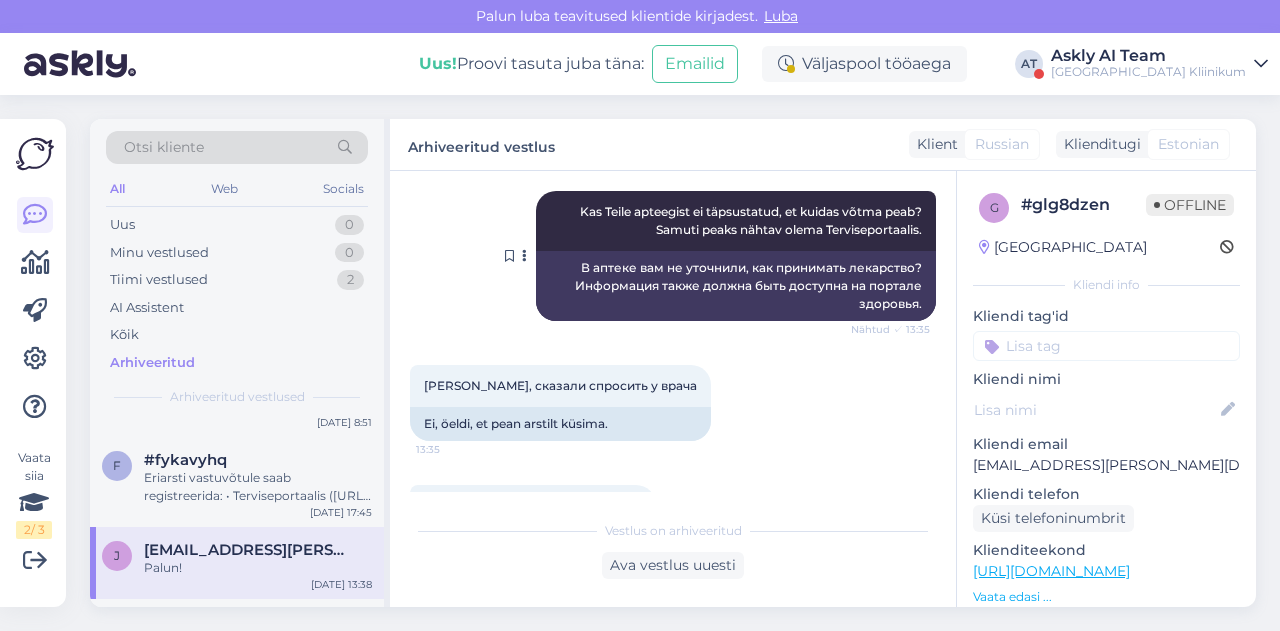 scroll, scrollTop: 1040, scrollLeft: 0, axis: vertical 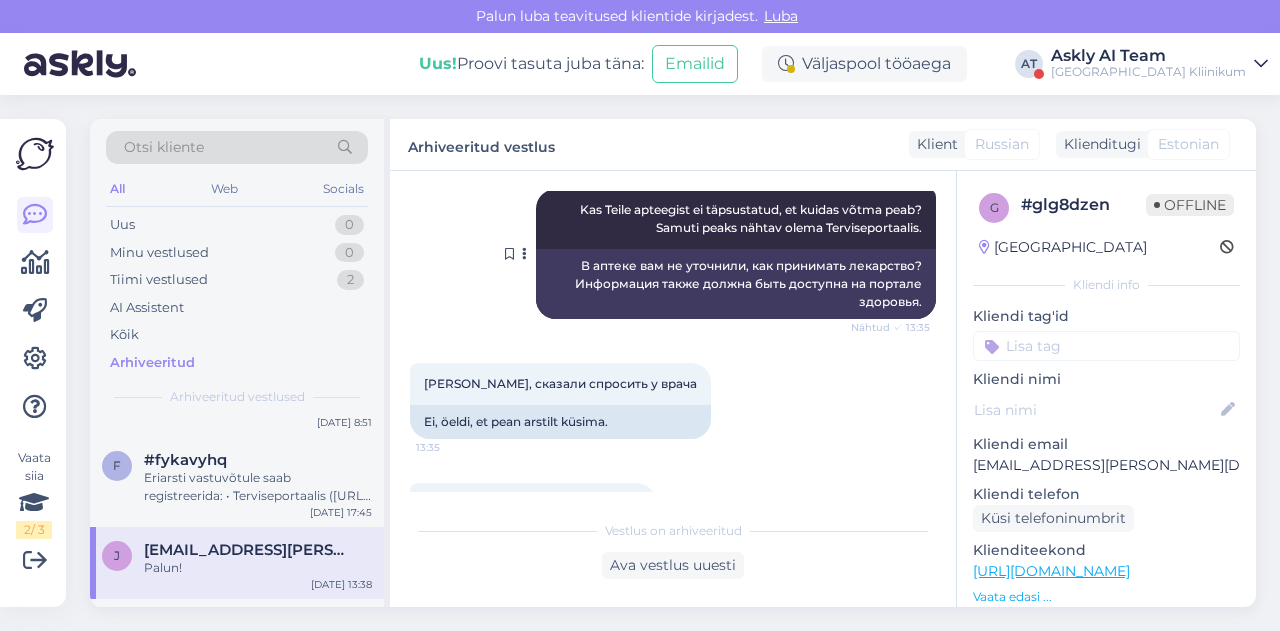 drag, startPoint x: 553, startPoint y: 217, endPoint x: 914, endPoint y: 236, distance: 361.49966 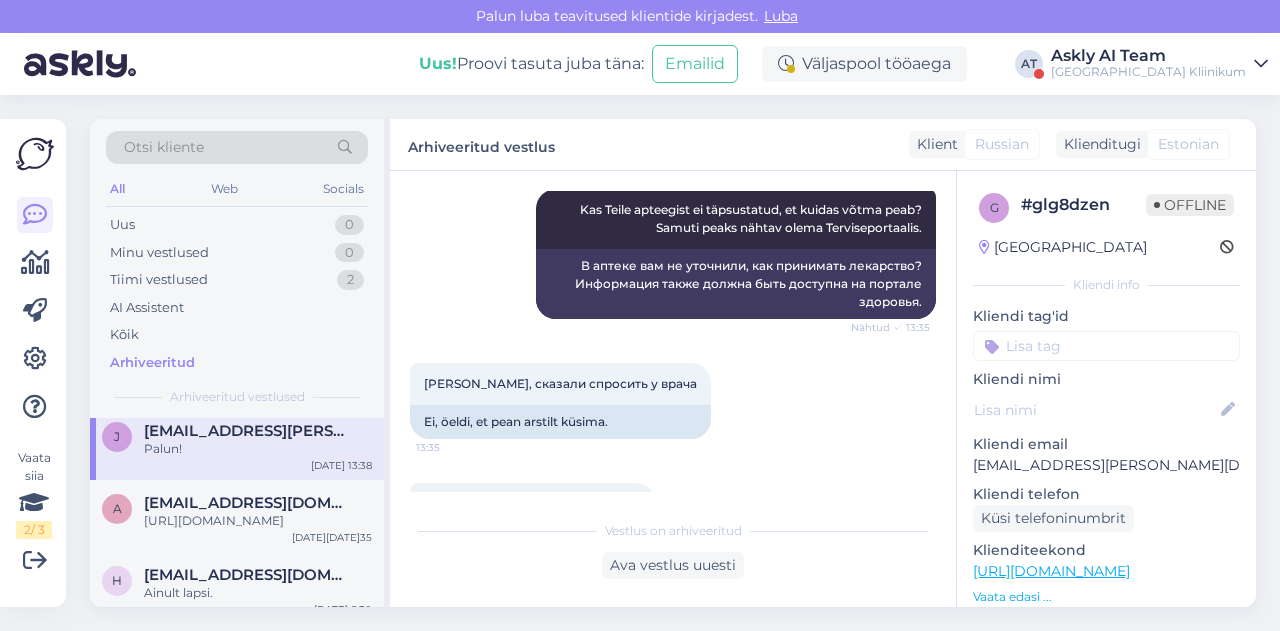 scroll, scrollTop: 191, scrollLeft: 0, axis: vertical 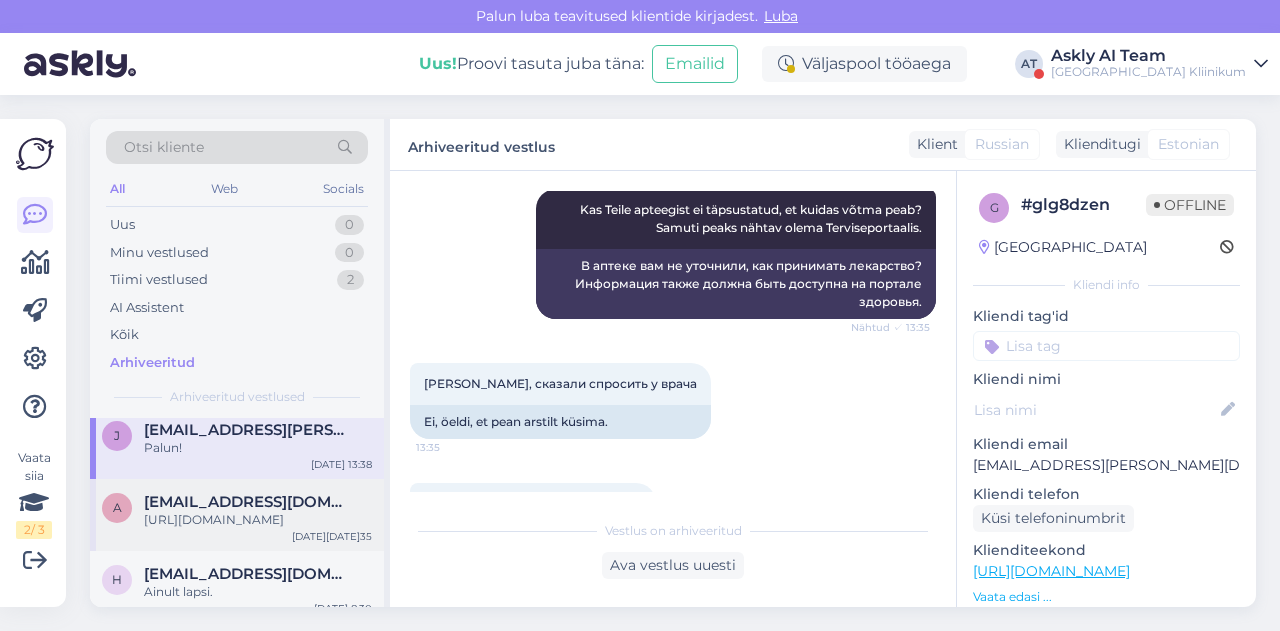 click on "https://www.kliinikum.ee/patsiendile/eriarsti-vastuvott/" at bounding box center [258, 520] 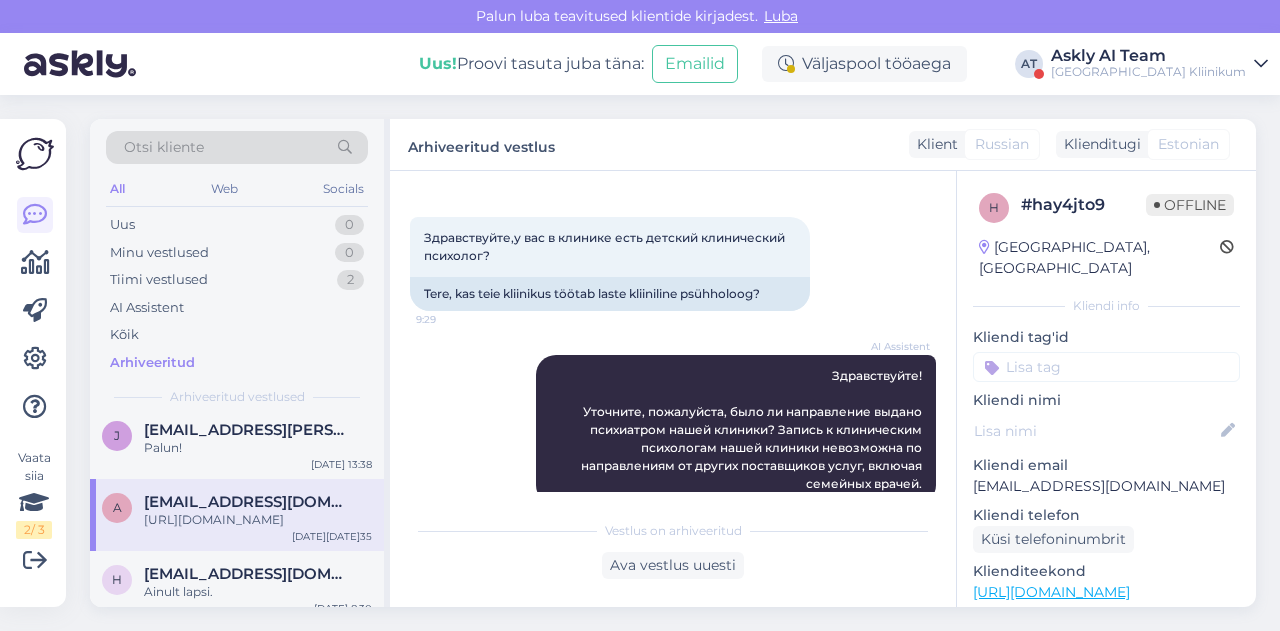 scroll, scrollTop: 1634, scrollLeft: 0, axis: vertical 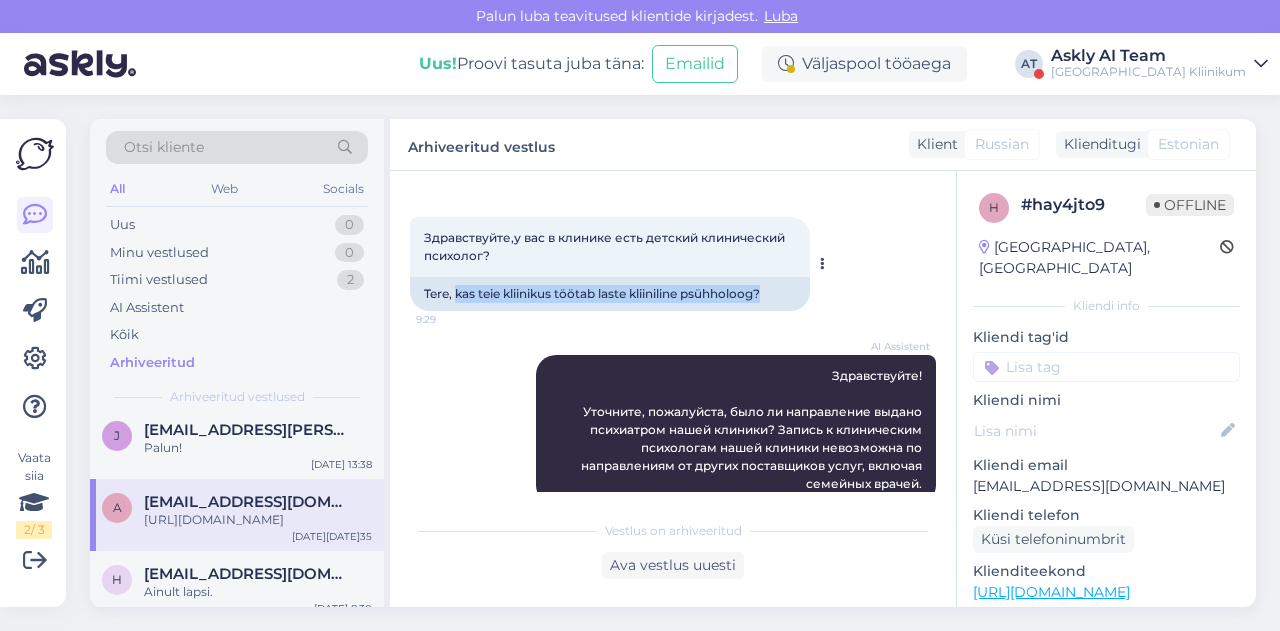 drag, startPoint x: 457, startPoint y: 291, endPoint x: 779, endPoint y: 285, distance: 322.0559 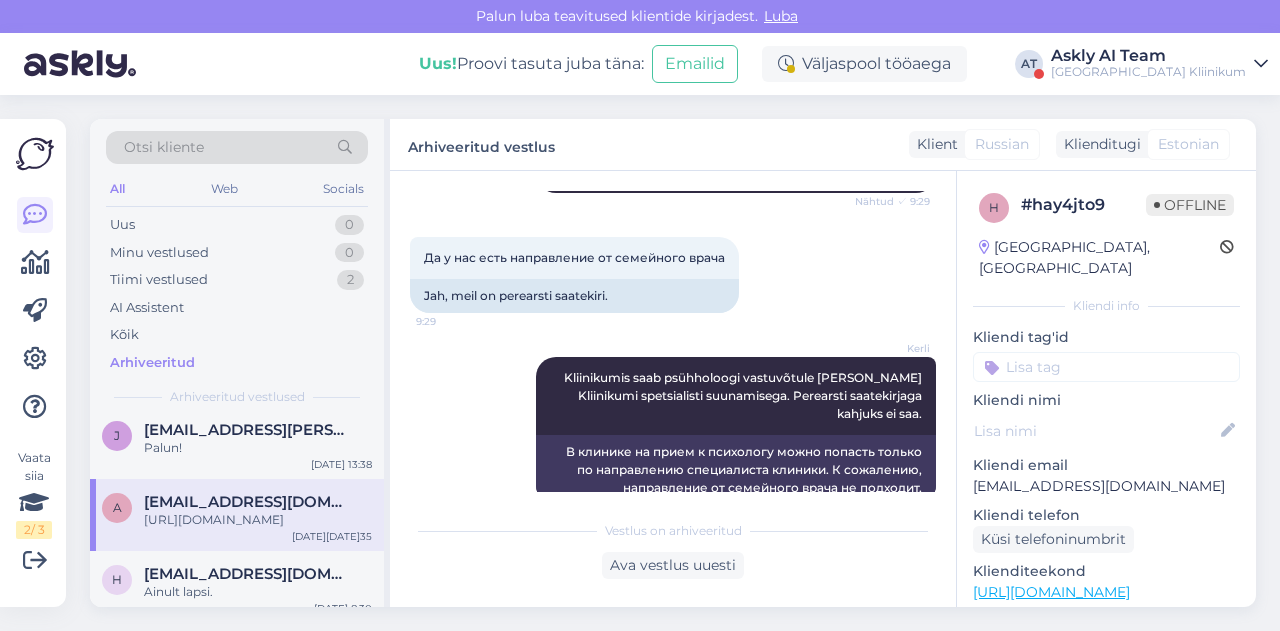 scroll, scrollTop: 1944, scrollLeft: 0, axis: vertical 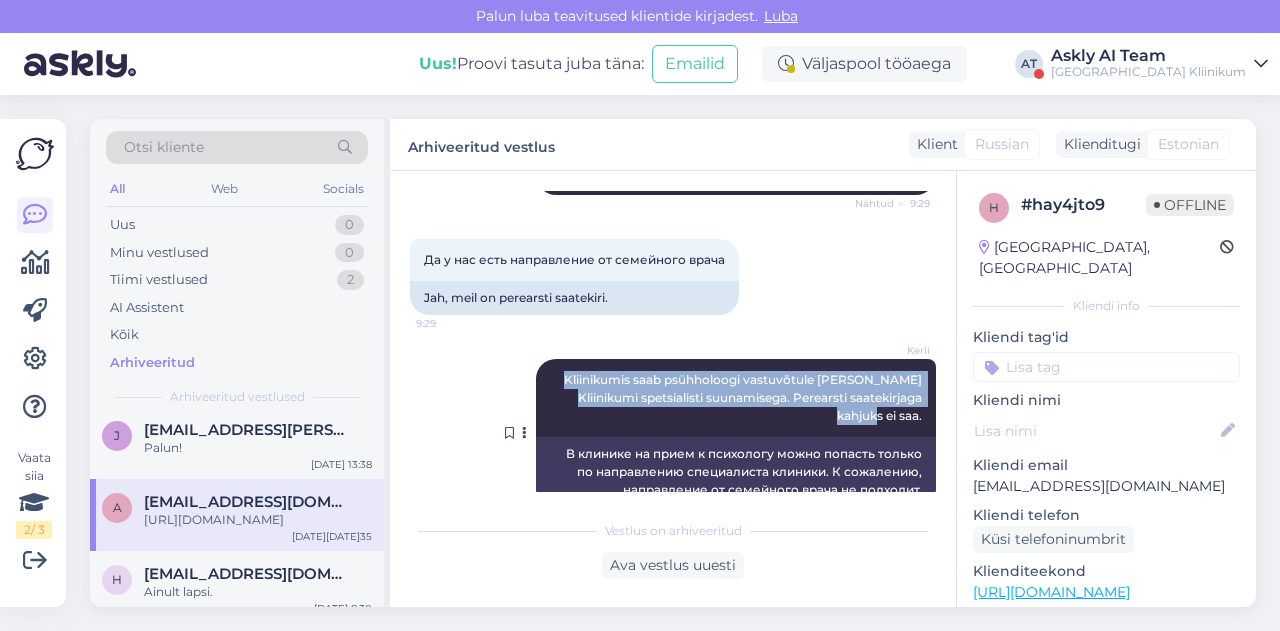 drag, startPoint x: 550, startPoint y: 375, endPoint x: 912, endPoint y: 418, distance: 364.54492 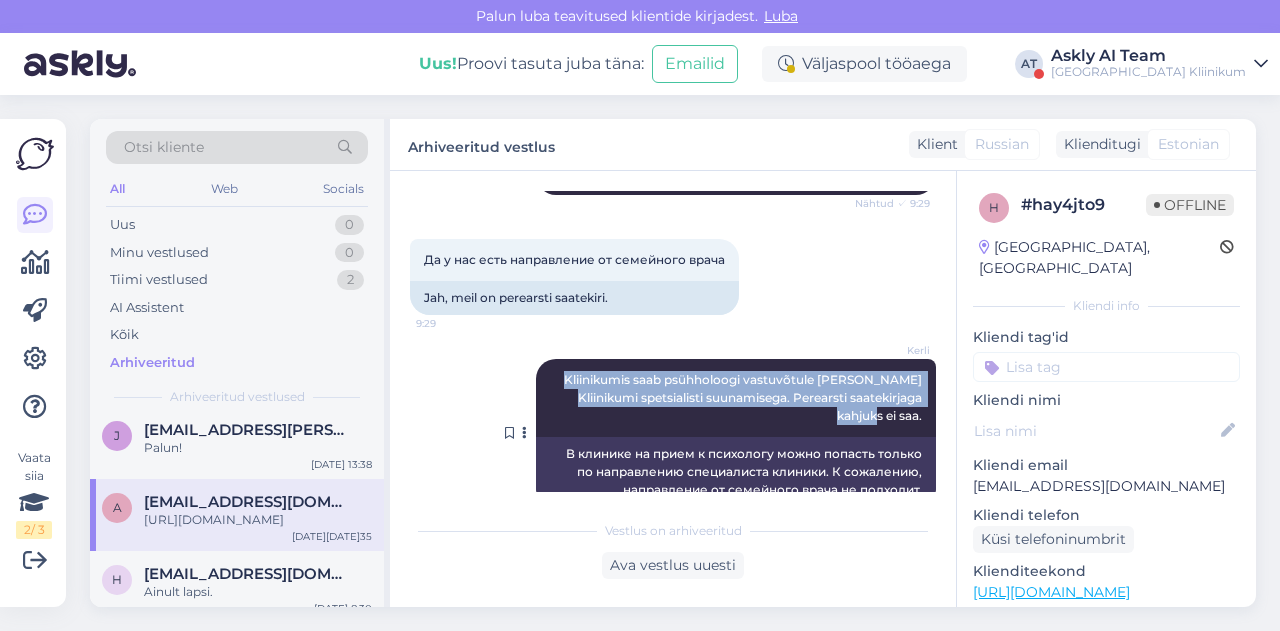 click on "Kerli  Kliinikumis saab psühholoogi vastuvõtule vaid Kliinikumi spetsialisti suunamisega. Perearsti saatekirjaga kahjuks ei saa. Nähtud ✓ 9:30" at bounding box center (736, 398) 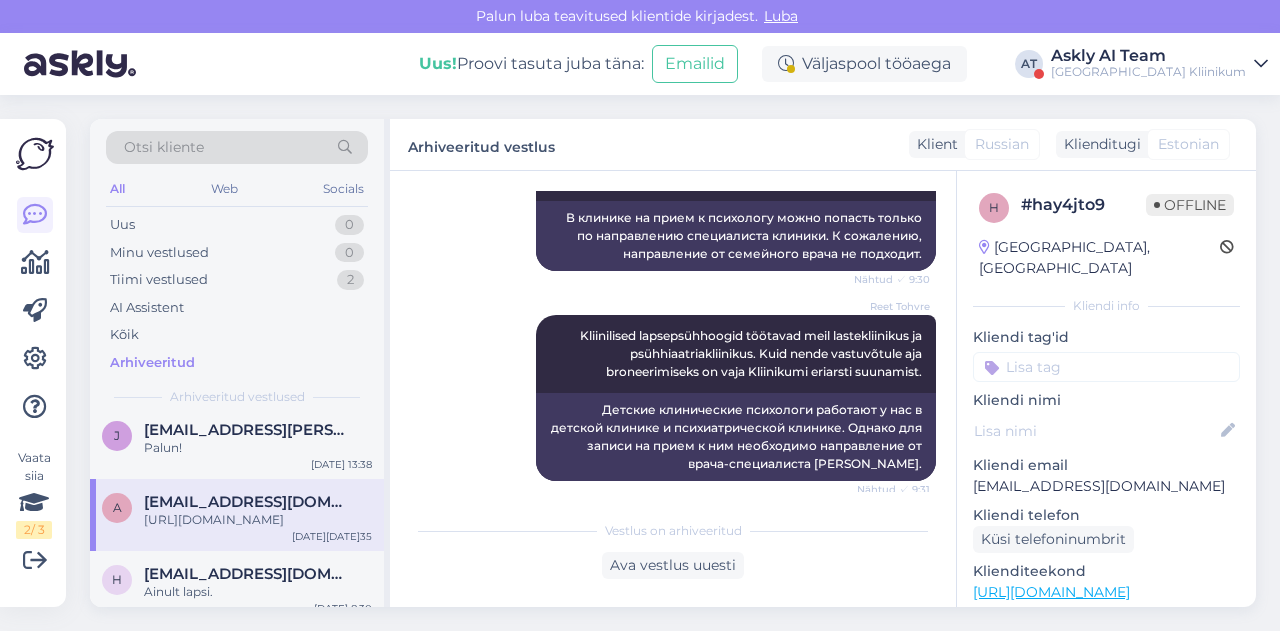 scroll, scrollTop: 2194, scrollLeft: 0, axis: vertical 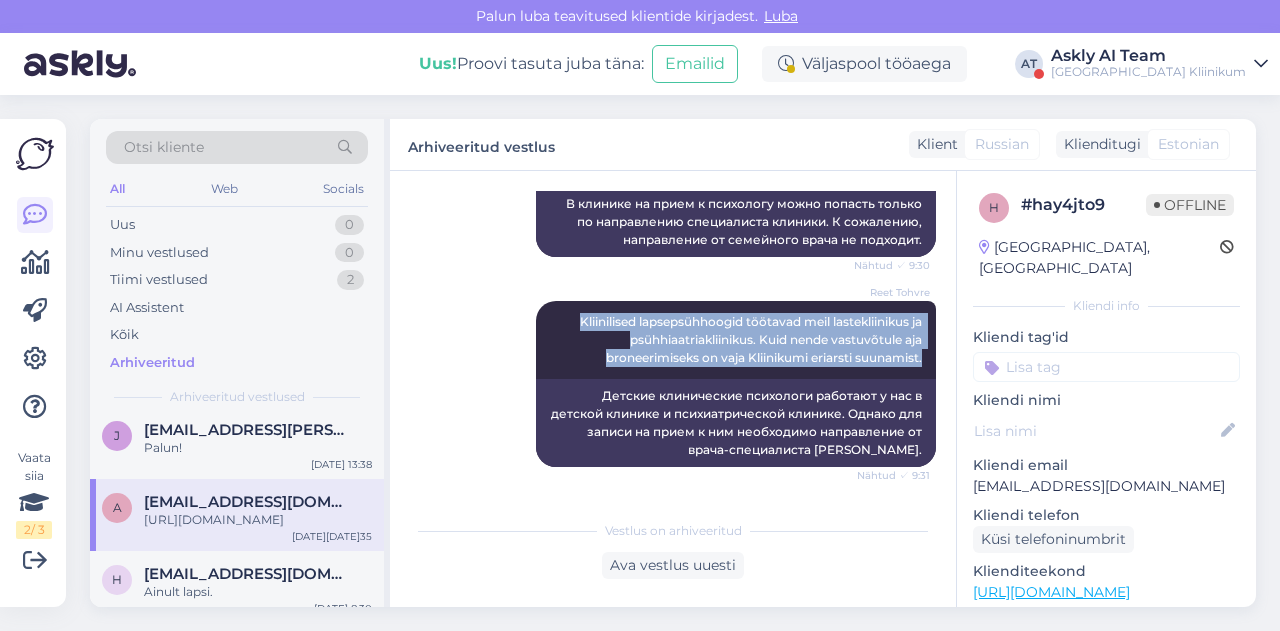 drag, startPoint x: 551, startPoint y: 320, endPoint x: 926, endPoint y: 365, distance: 377.69034 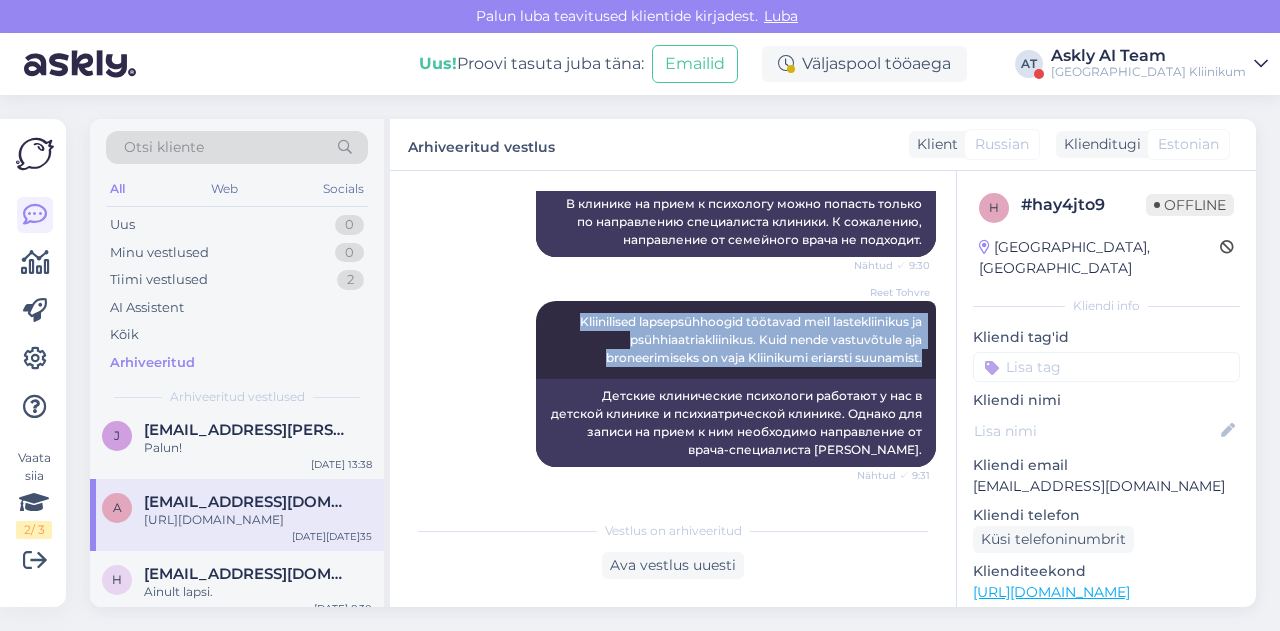 click on "Vestlus algas Jun 18 2025 Здравствуйте,мне нужен детский психиатр для ребенка 2,5 года 12:26  Tere, vajan lastepsühhiaatrit 2,5-aastasele lapsele. AI Assistent Hello, I now forward this question to my colleague, who is responsible for this. The reply will be here during our working hours. Nähtud ✓ 12:26  Здравствуйте, я сейчас перешлю этот вопрос своему коллеге, который за это отвечает. Ответ будет здесь в рабочее время. Reet Tohvre Soovitame kõigepealt pöörduda oma perearsti poole. Üldjuhul 2,5 aastased lapsed peaks kõigepealt saama neuroloogi poolt hinnatud.  Nähtud ✓ 12:28  Мы рекомендуем вам сначала проконсультироваться с вашим семейным врачом. Как правило, дети в возрасте 2,5 лет должны быть сначала осмотрены неврологом. 9:29" at bounding box center (682, 341) 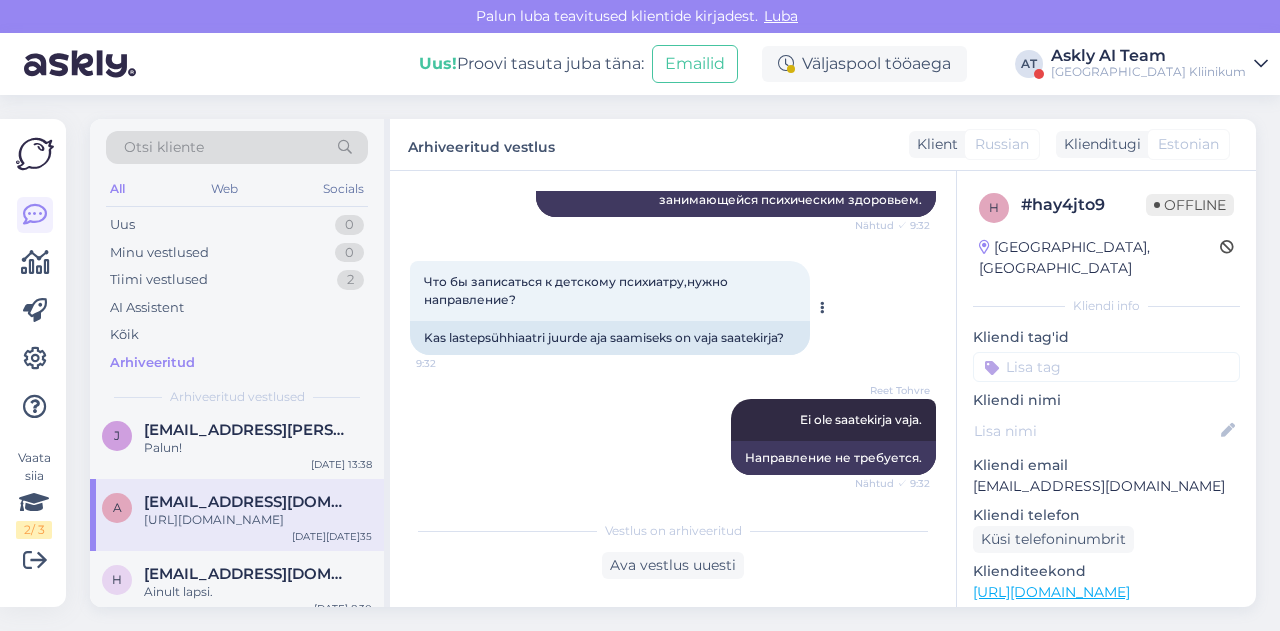 scroll, scrollTop: 2828, scrollLeft: 0, axis: vertical 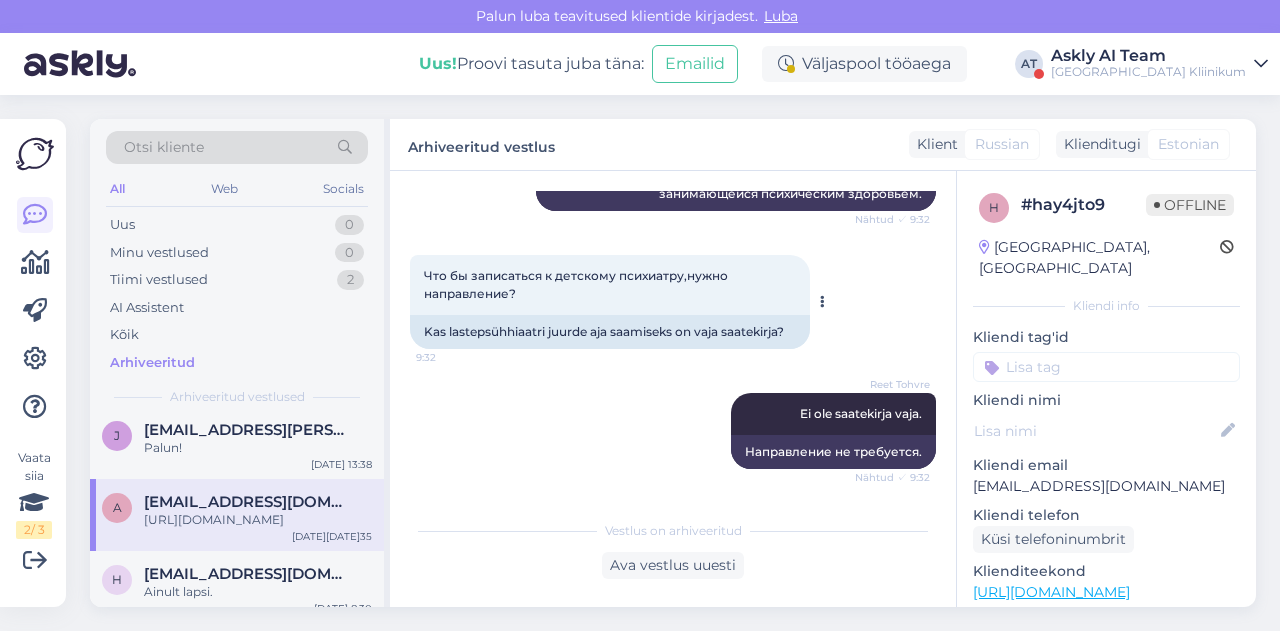 drag, startPoint x: 421, startPoint y: 329, endPoint x: 800, endPoint y: 314, distance: 379.29672 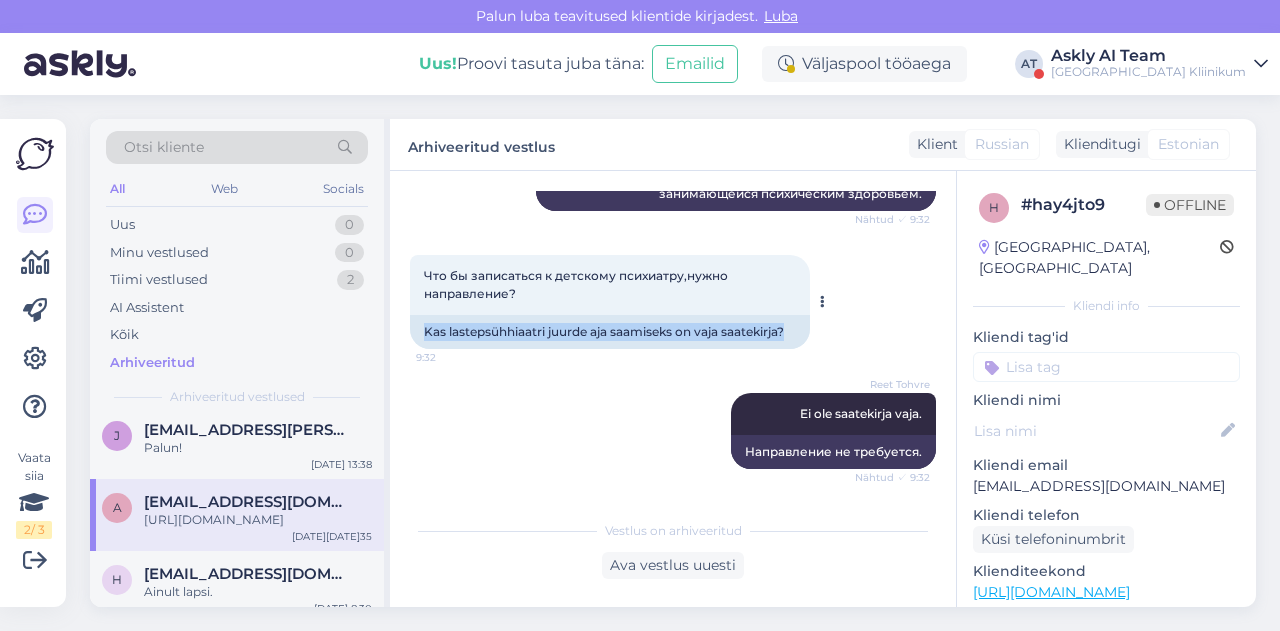 drag, startPoint x: 425, startPoint y: 329, endPoint x: 806, endPoint y: 321, distance: 381.08398 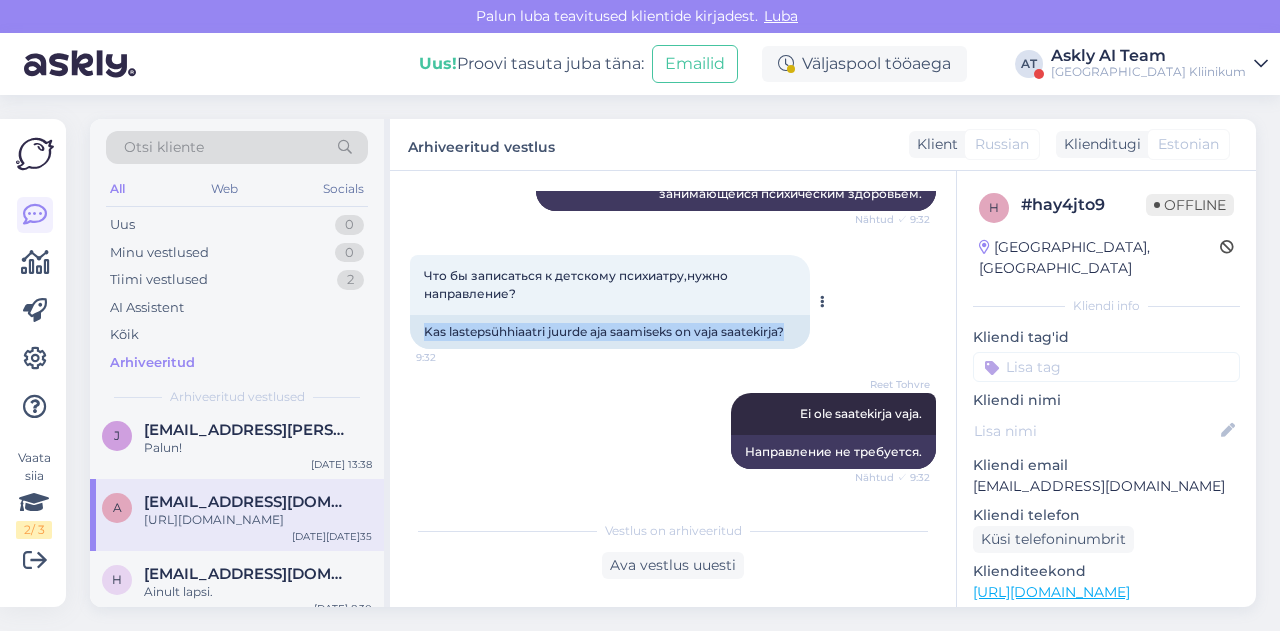click on "Kas lastepsühhiaatri juurde aja saamiseks on vaja saatekirja?" at bounding box center (610, 332) 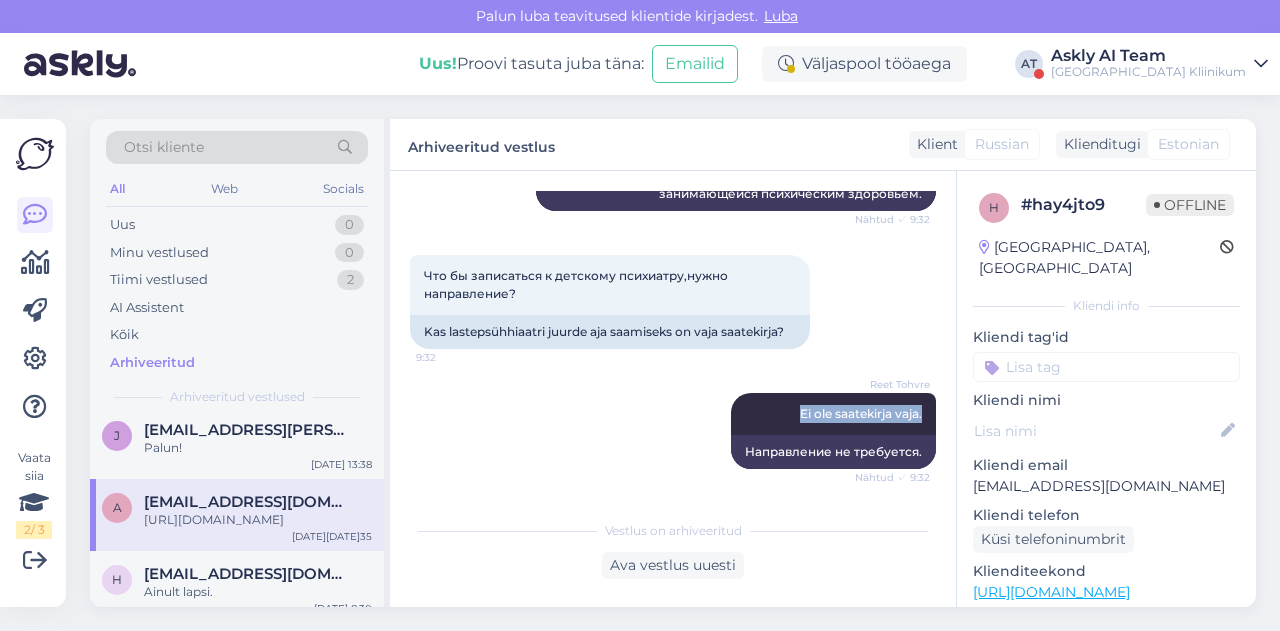 drag, startPoint x: 772, startPoint y: 419, endPoint x: 921, endPoint y: 413, distance: 149.12076 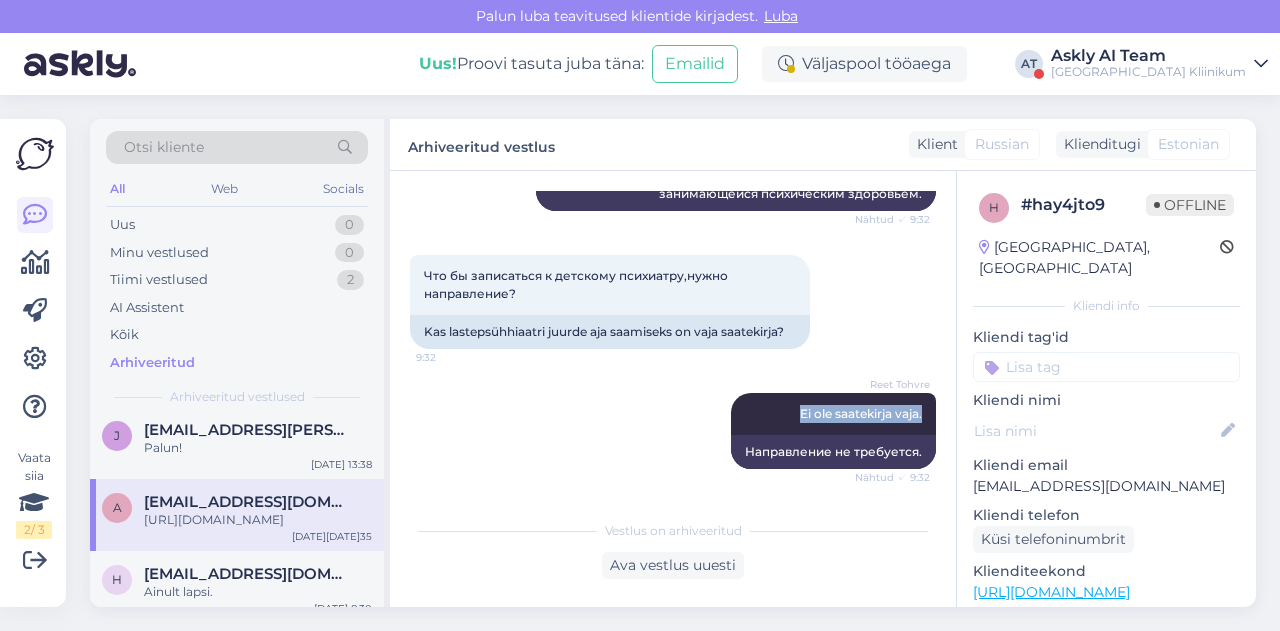 click on "Vestlus algas Jun 18 2025 Здравствуйте,мне нужен детский психиатр для ребенка 2,5 года 12:26  Tere, vajan lastepsühhiaatrit 2,5-aastasele lapsele. AI Assistent Hello, I now forward this question to my colleague, who is responsible for this. The reply will be here during our working hours. Nähtud ✓ 12:26  Здравствуйте, я сейчас перешлю этот вопрос своему коллеге, который за это отвечает. Ответ будет здесь в рабочее время. Reet Tohvre Soovitame kõigepealt pöörduda oma perearsti poole. Üldjuhul 2,5 aastased lapsed peaks kõigepealt saama neuroloogi poolt hinnatud.  Nähtud ✓ 12:28  Мы рекомендуем вам сначала проконсультироваться с вашим семейным врачом. Как правило, дети в возрасте 2,5 лет должны быть сначала осмотрены неврологом. 9:29" at bounding box center [682, 341] 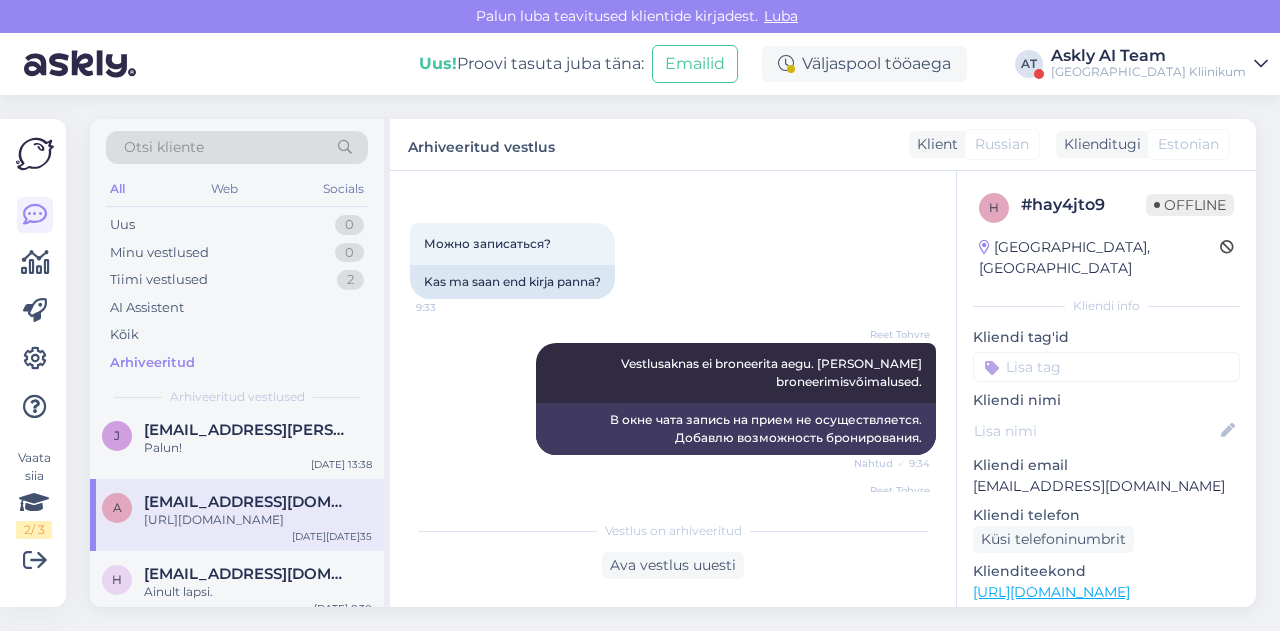 scroll, scrollTop: 3120, scrollLeft: 0, axis: vertical 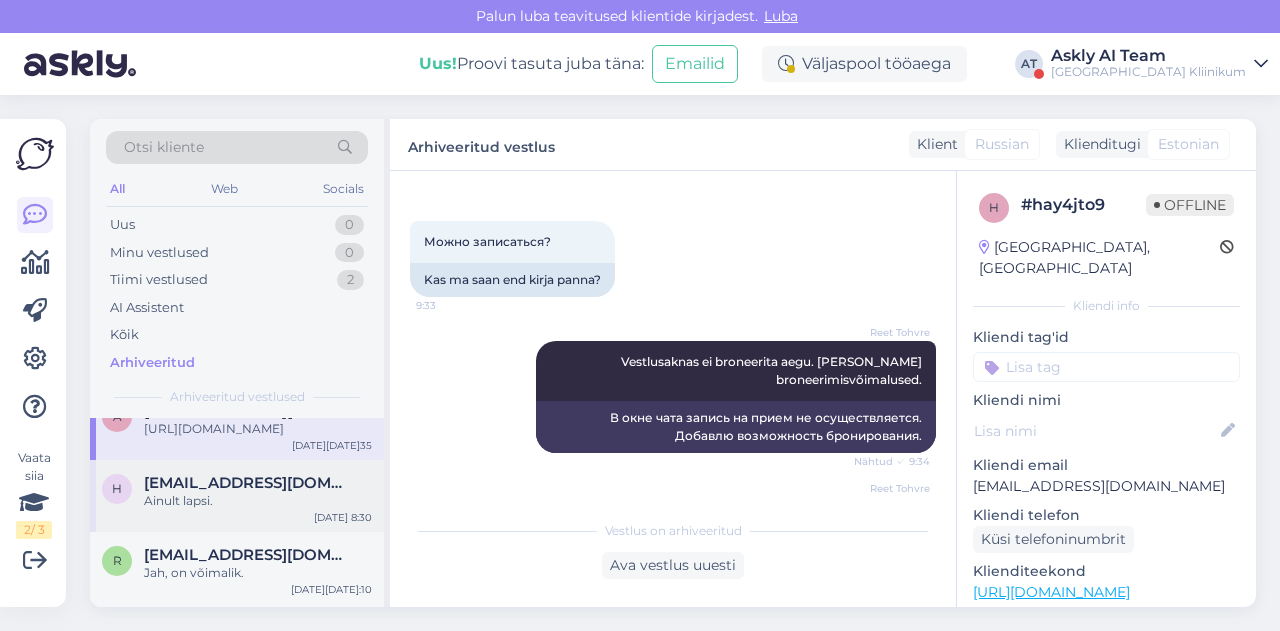 click on "Ainult lapsi." at bounding box center (258, 501) 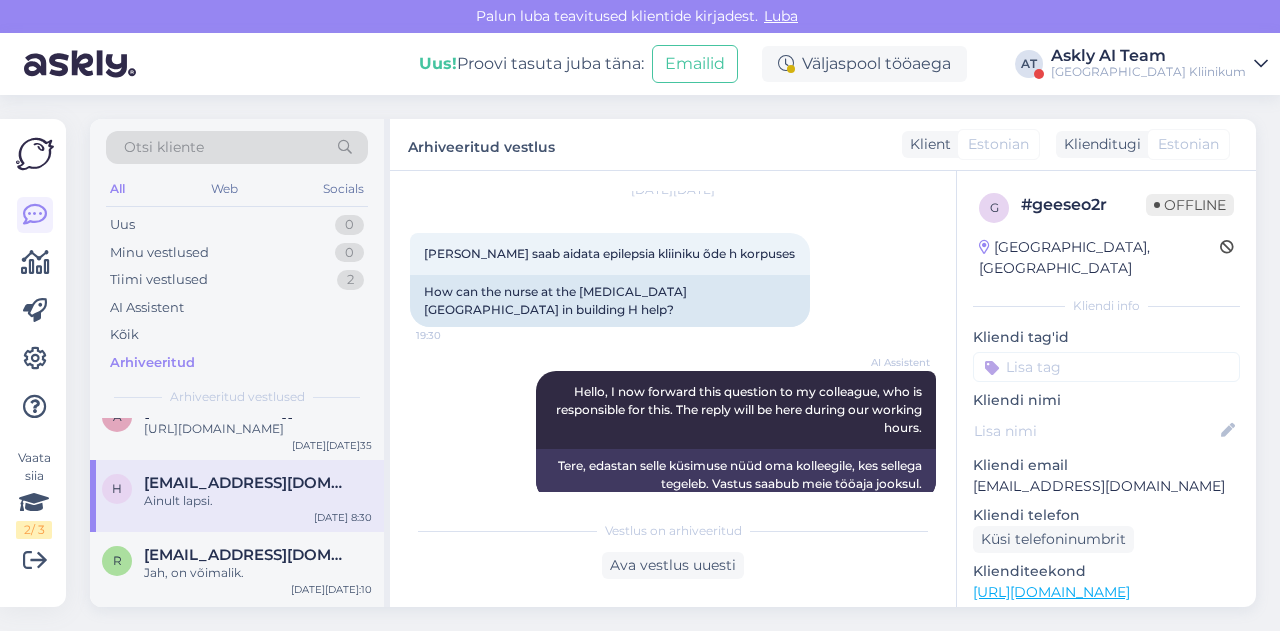 scroll, scrollTop: 64, scrollLeft: 0, axis: vertical 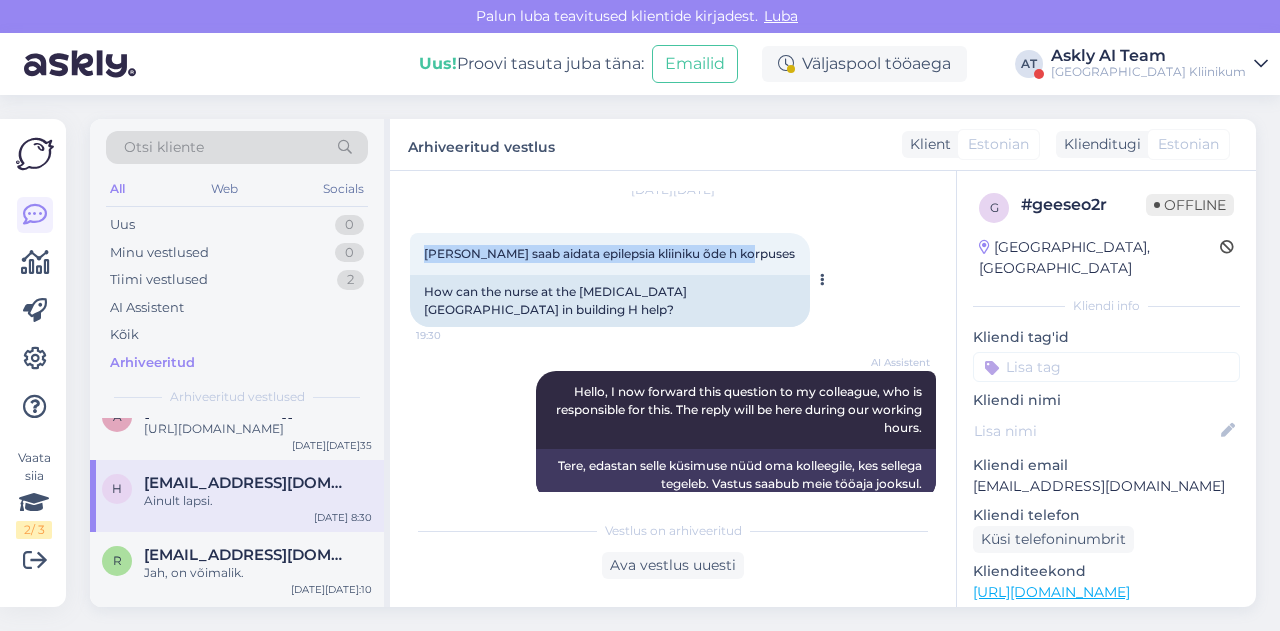 drag, startPoint x: 427, startPoint y: 253, endPoint x: 760, endPoint y: 249, distance: 333.02402 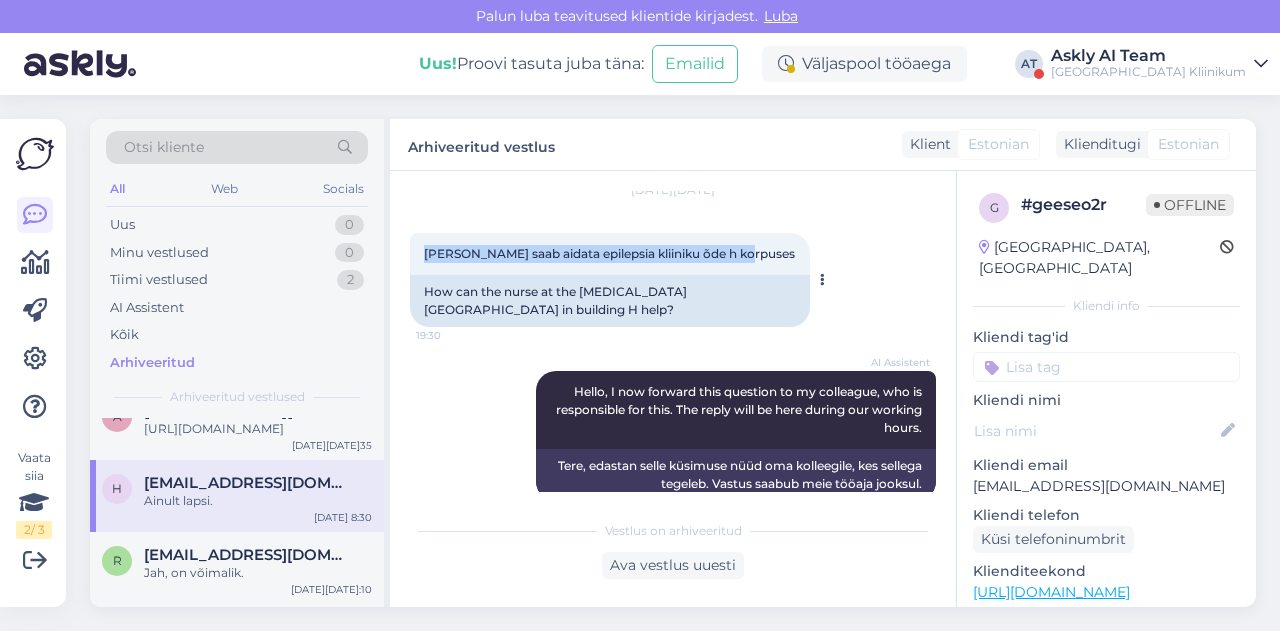 click on "Millega saab aidata epilepsia kliiniku õde h korpuses 19:30" at bounding box center (610, 254) 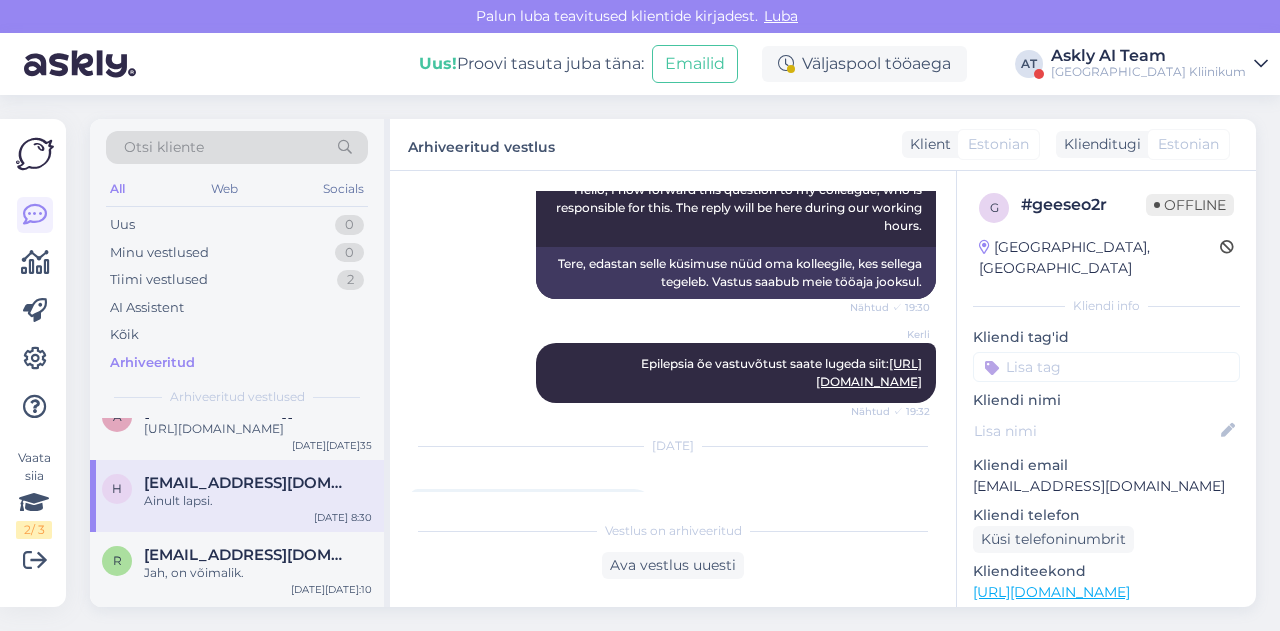 scroll, scrollTop: 270, scrollLeft: 0, axis: vertical 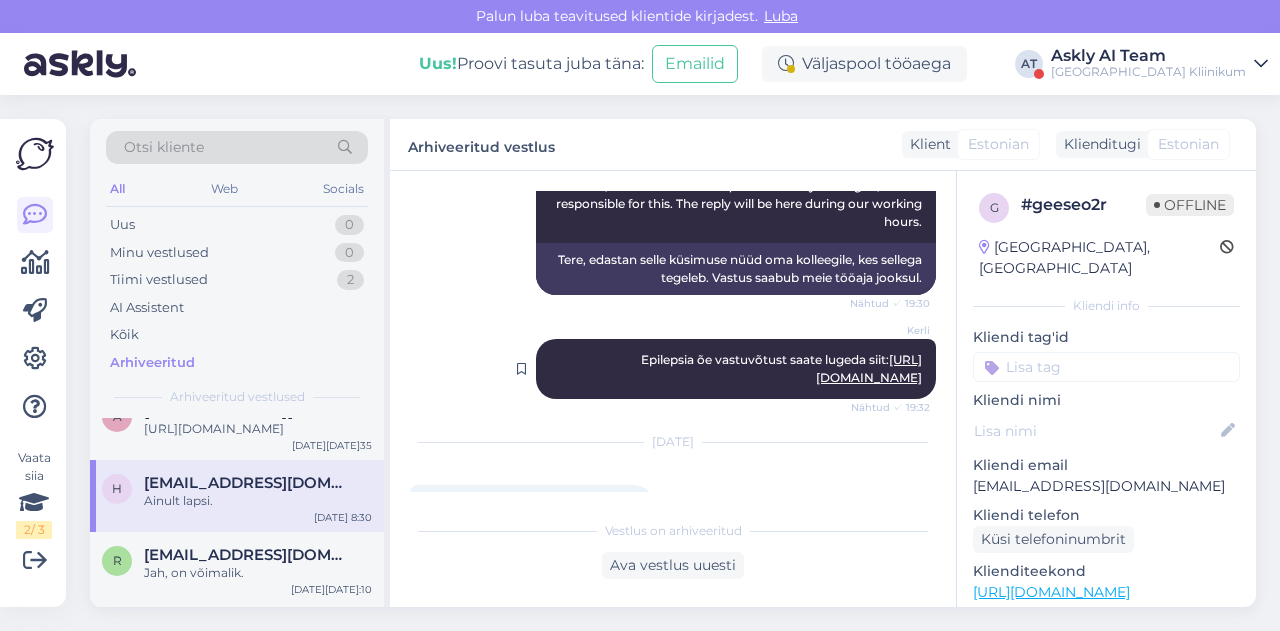 drag, startPoint x: 631, startPoint y: 344, endPoint x: 917, endPoint y: 387, distance: 289.21445 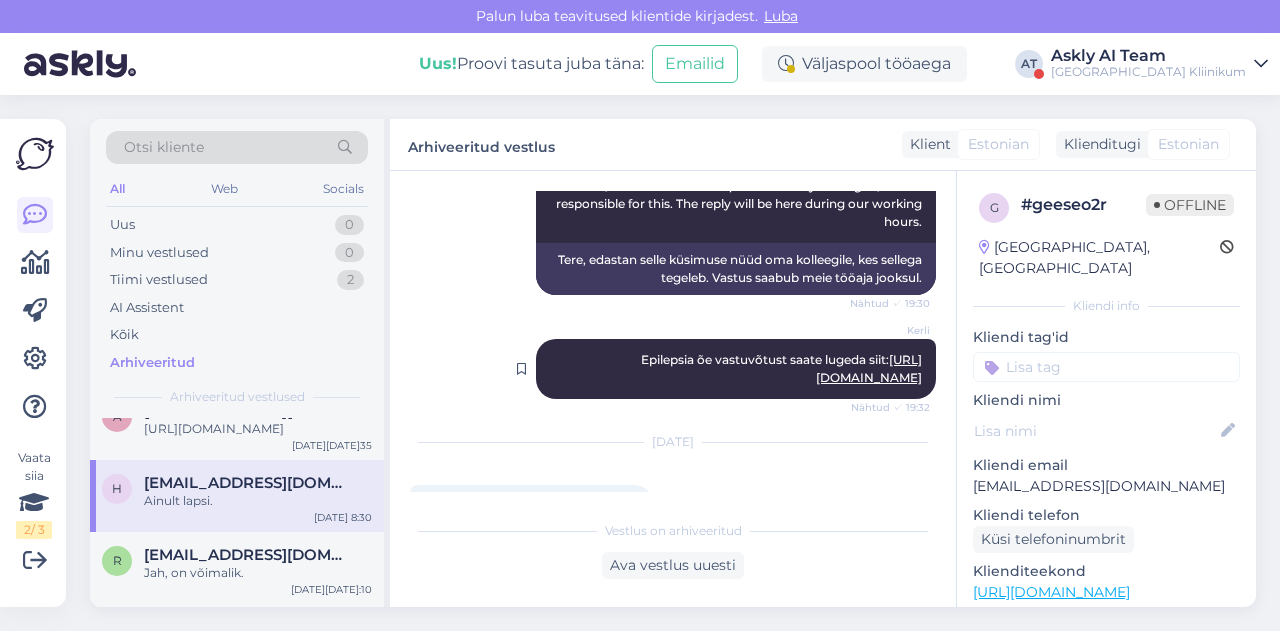 click on "Kerli  Epilepsia õe vastuvõtust saate lugeda siit:  https://www.kliinikum.ee/patsiendile/oe-vastuvott/oe-vastuvott-laste-neuroloogia-erialal-epilepsia/ Nähtud ✓ 19:32" at bounding box center (736, 369) 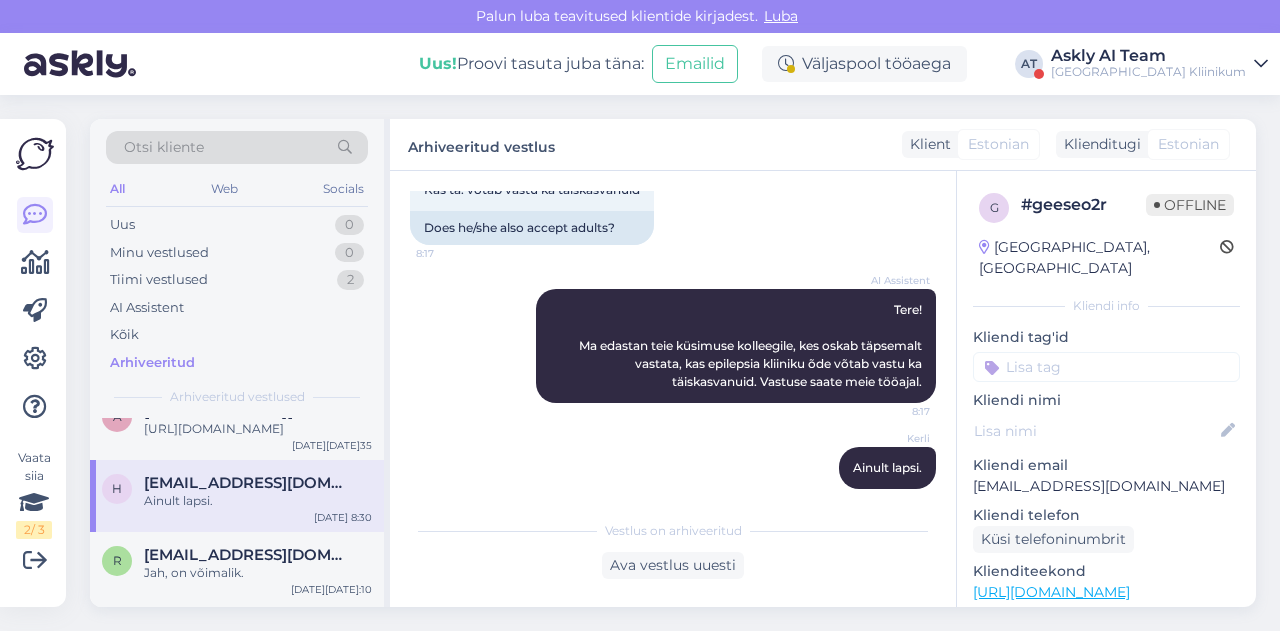 scroll, scrollTop: 604, scrollLeft: 0, axis: vertical 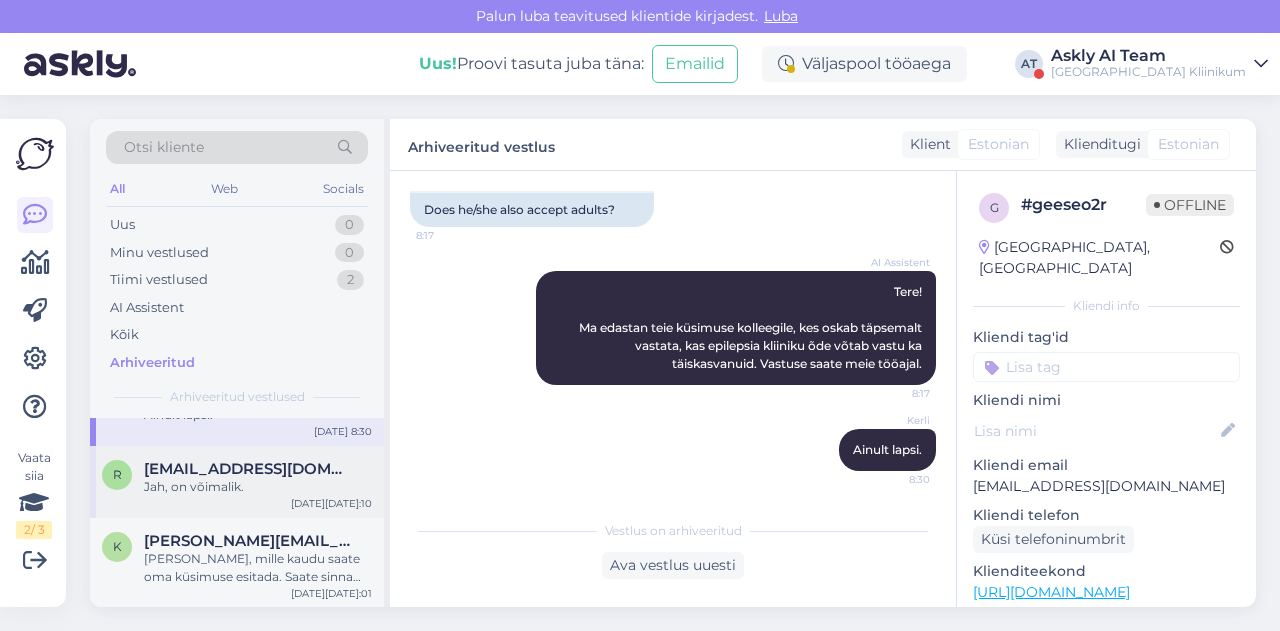 click on "Jah, on võimalik." at bounding box center (258, 487) 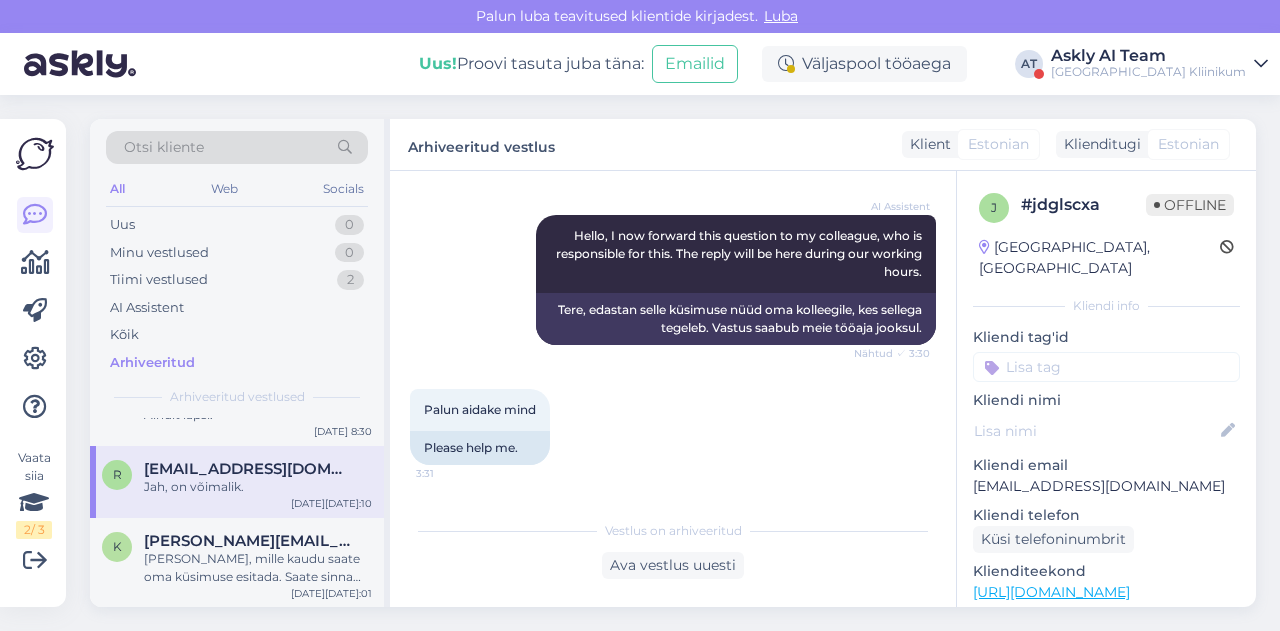 scroll, scrollTop: 282, scrollLeft: 0, axis: vertical 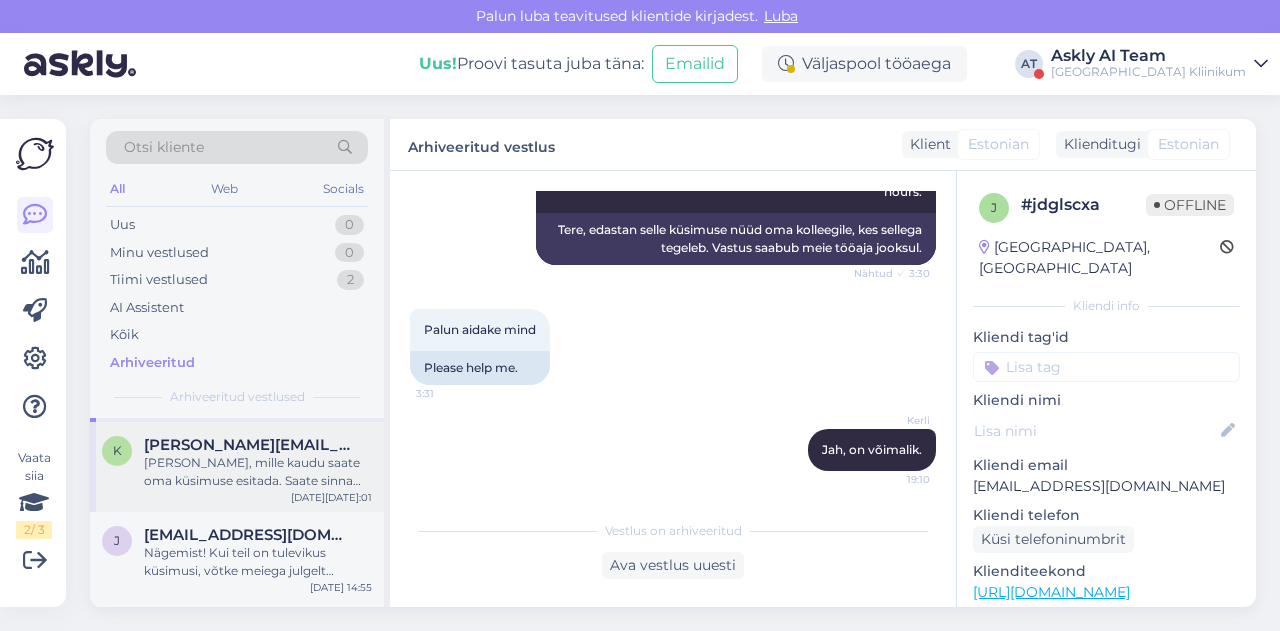click on "Lisasin lingi, mille kaudu saate oma küsimuse esitada. Saate sinna kirjutada, kelle juures Te ravil käite ning Teile kindlasti vastatakse." at bounding box center [258, 472] 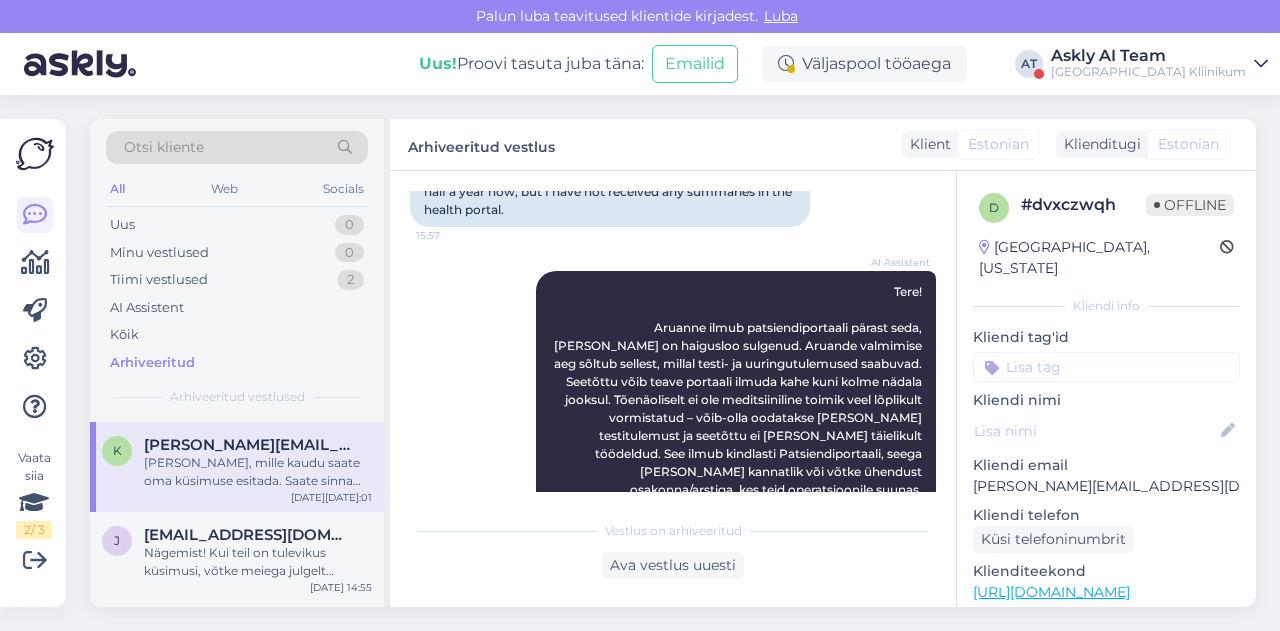 scroll, scrollTop: 220, scrollLeft: 0, axis: vertical 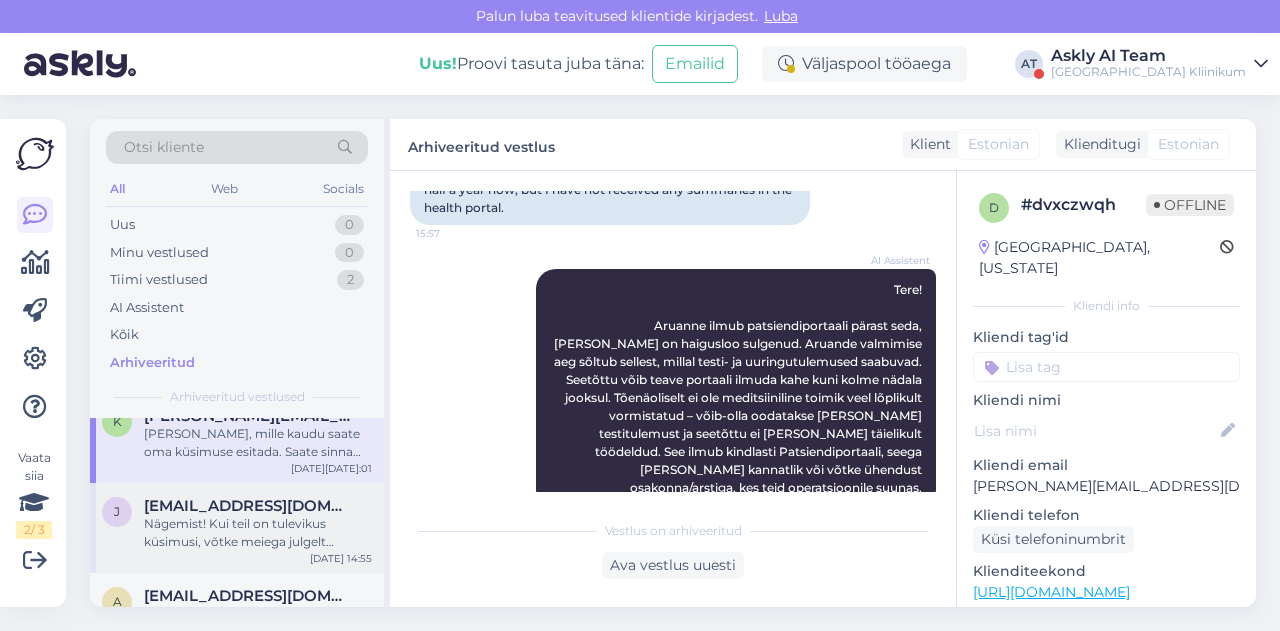 click on "Nägemist! Kui teil on tulevikus küsimusi, võtke meiega julgelt ühendust." at bounding box center [258, 533] 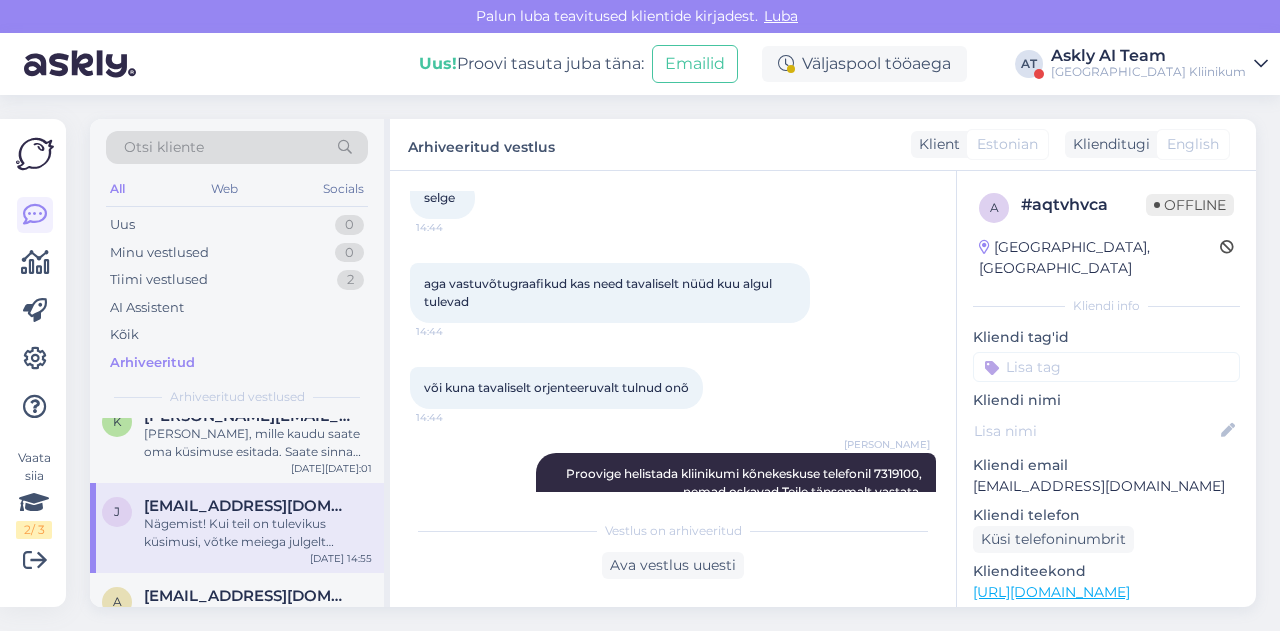 scroll, scrollTop: 1224, scrollLeft: 0, axis: vertical 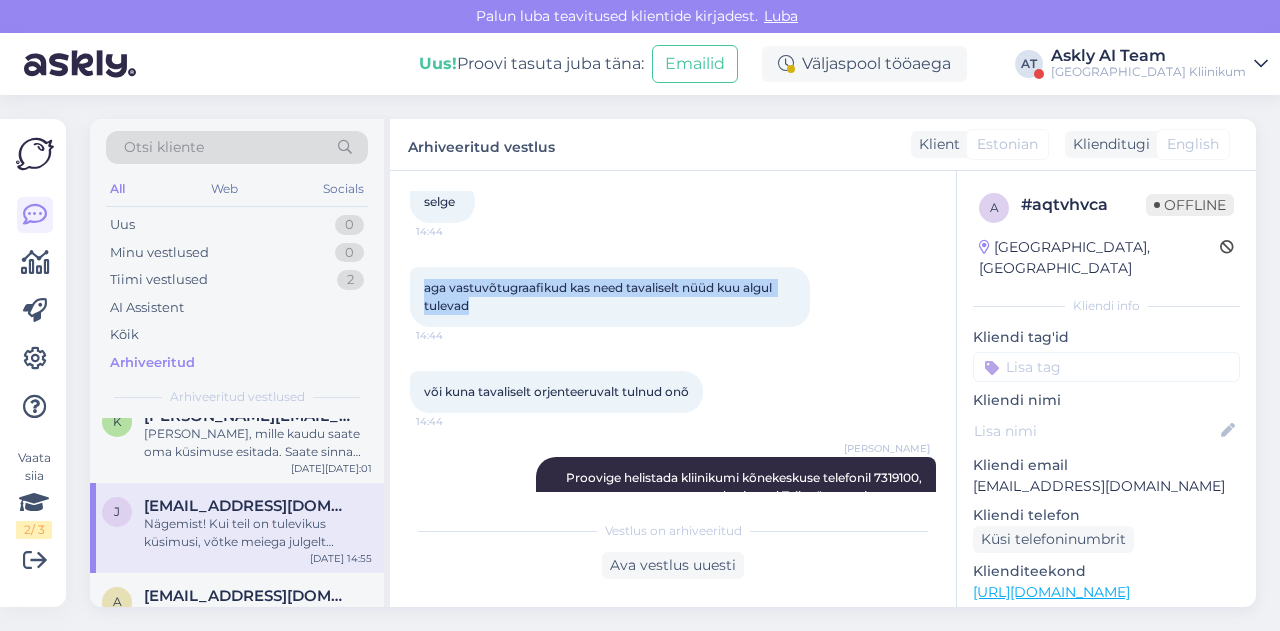 drag, startPoint x: 423, startPoint y: 285, endPoint x: 529, endPoint y: 311, distance: 109.14211 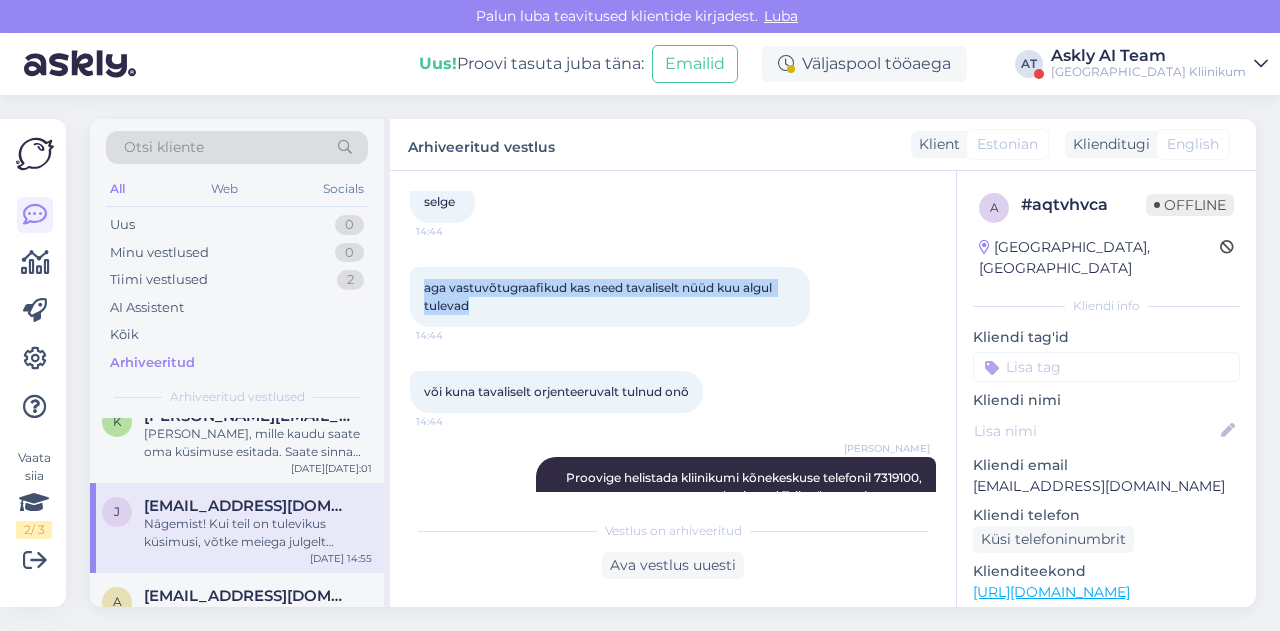 click on "aga vastuvõtugraafikud kas need tavaliselt nüüd kuu algul tulevad 14:44" at bounding box center [610, 297] 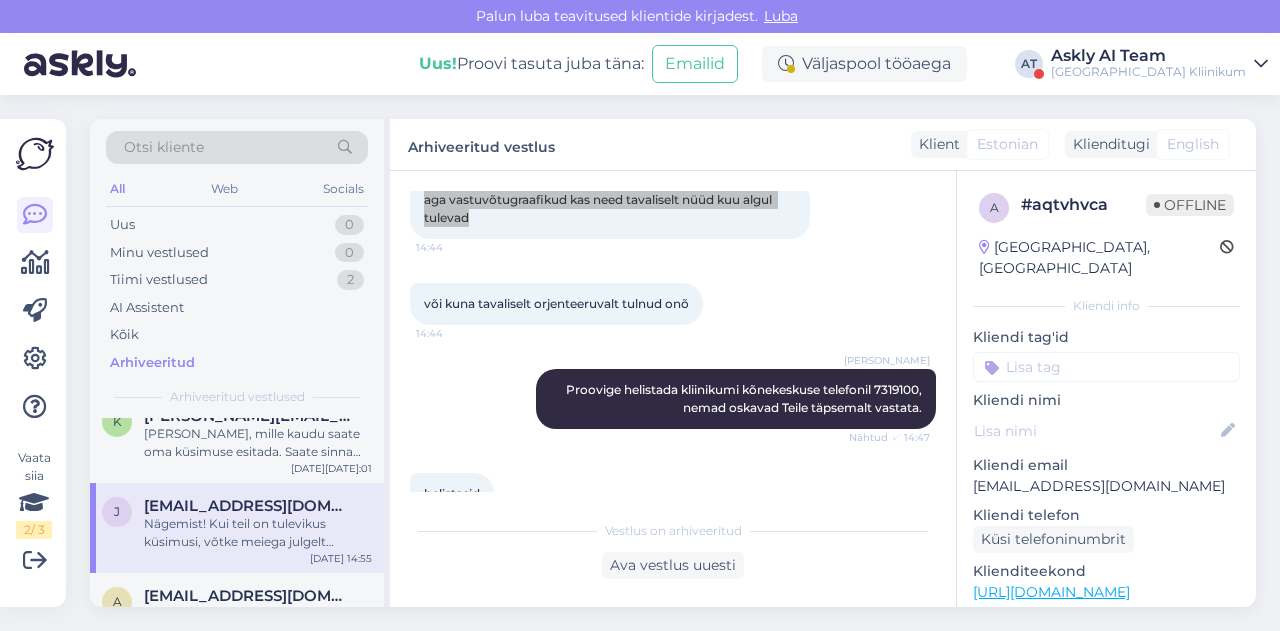 scroll, scrollTop: 1312, scrollLeft: 0, axis: vertical 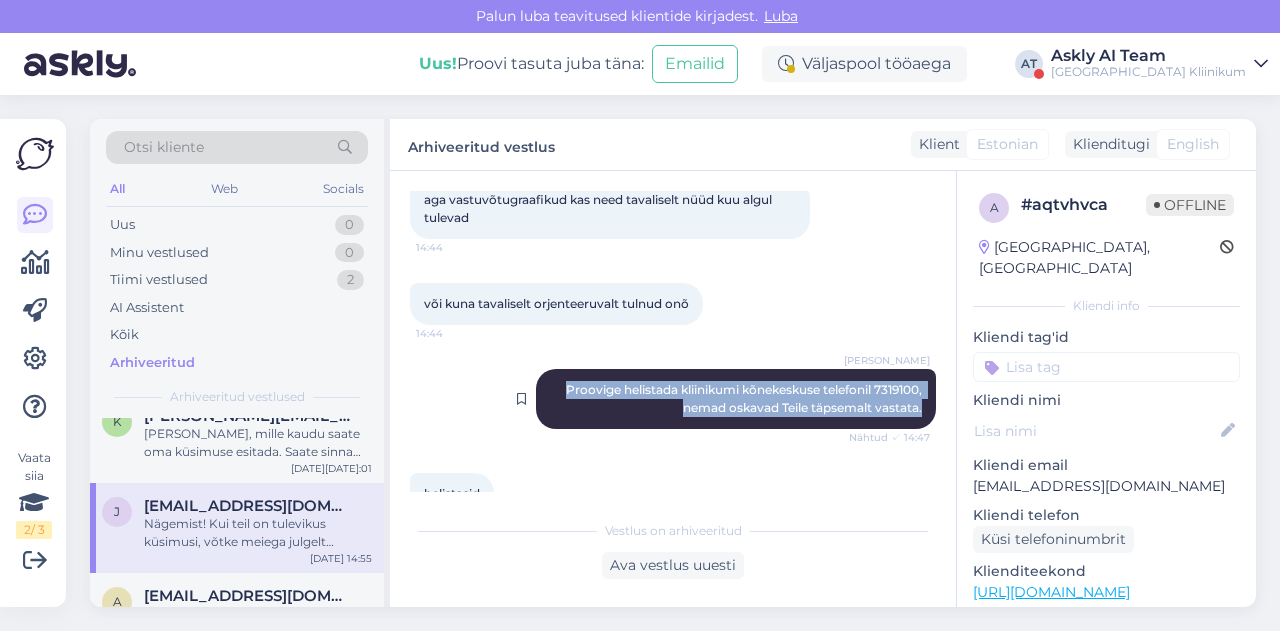 drag, startPoint x: 544, startPoint y: 387, endPoint x: 917, endPoint y: 414, distance: 373.97592 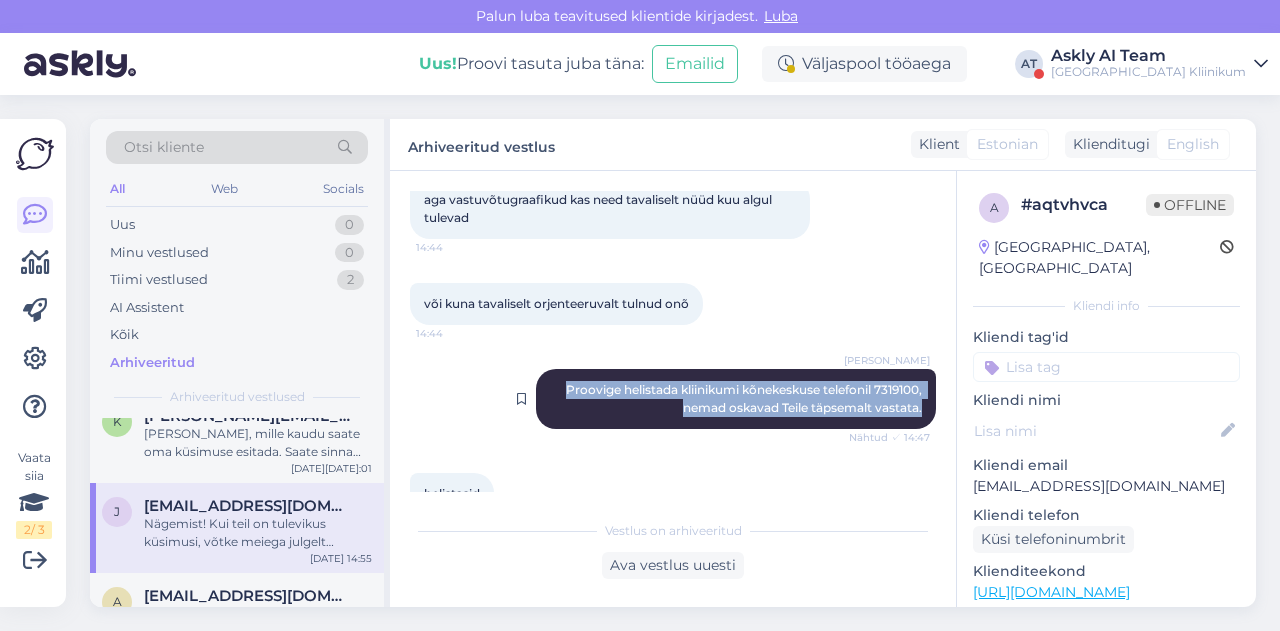 click on "Margarita Milihhina Proovige helistada kliinikumi kõnekeskuse telefonil 7319100, nemad oskavad Teile täpsemalt vastata. Nähtud ✓ 14:47" at bounding box center (736, 399) 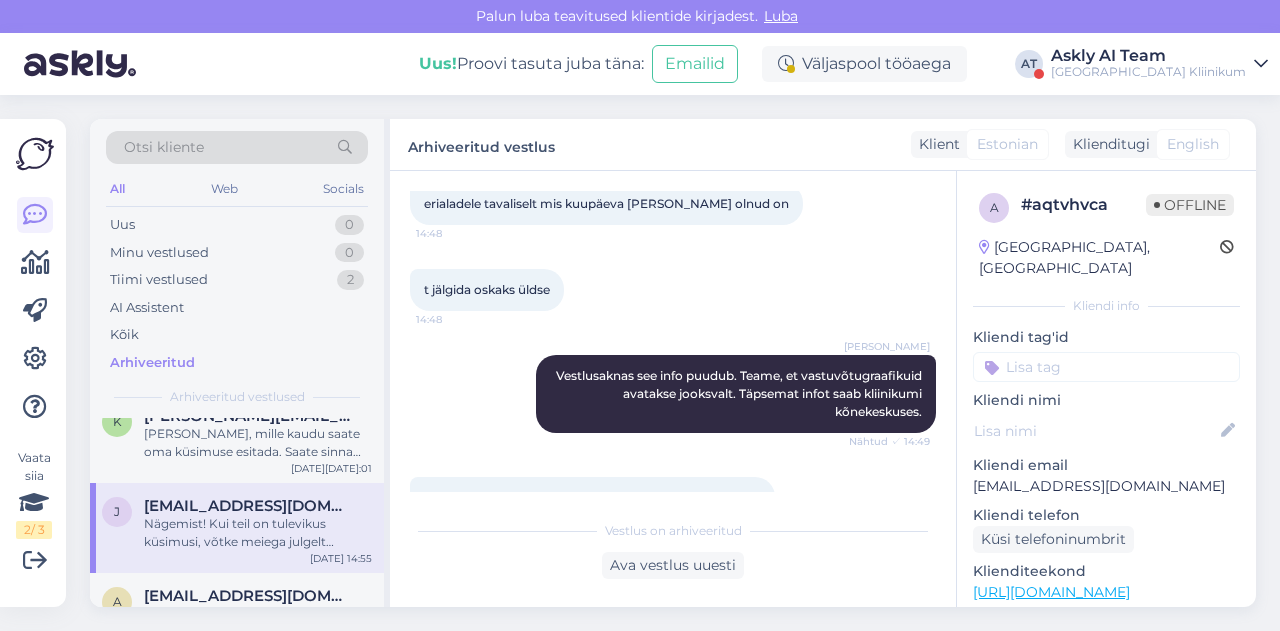 scroll, scrollTop: 1784, scrollLeft: 0, axis: vertical 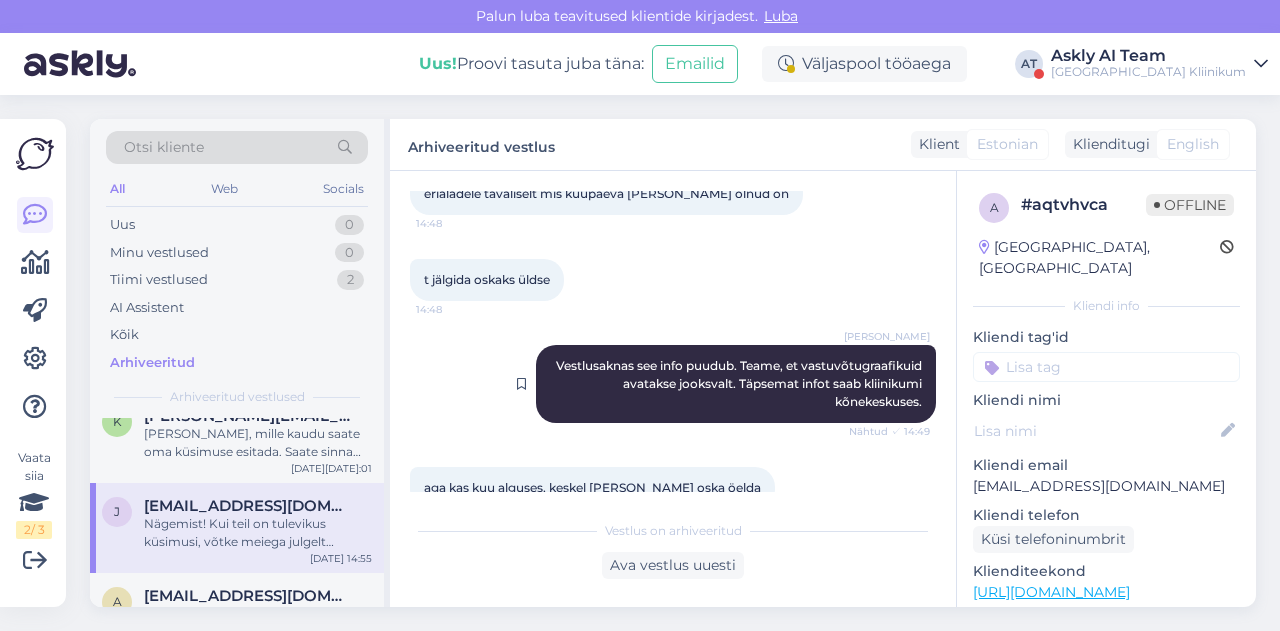 drag, startPoint x: 534, startPoint y: 357, endPoint x: 914, endPoint y: 408, distance: 383.4071 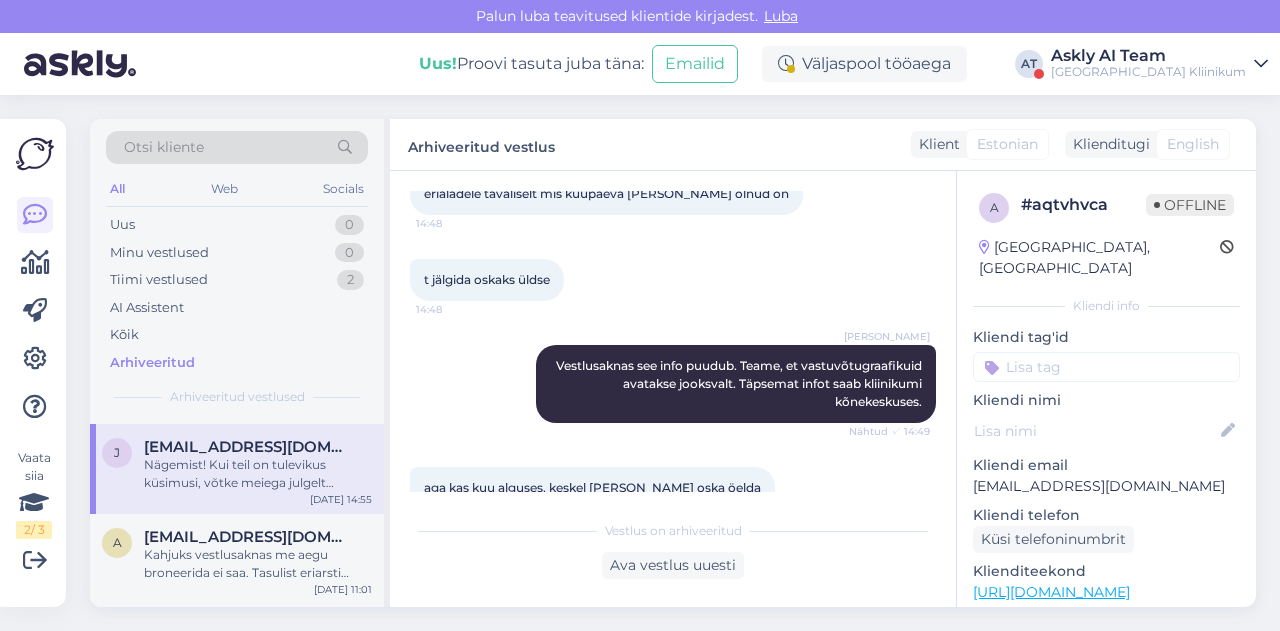 scroll, scrollTop: 597, scrollLeft: 0, axis: vertical 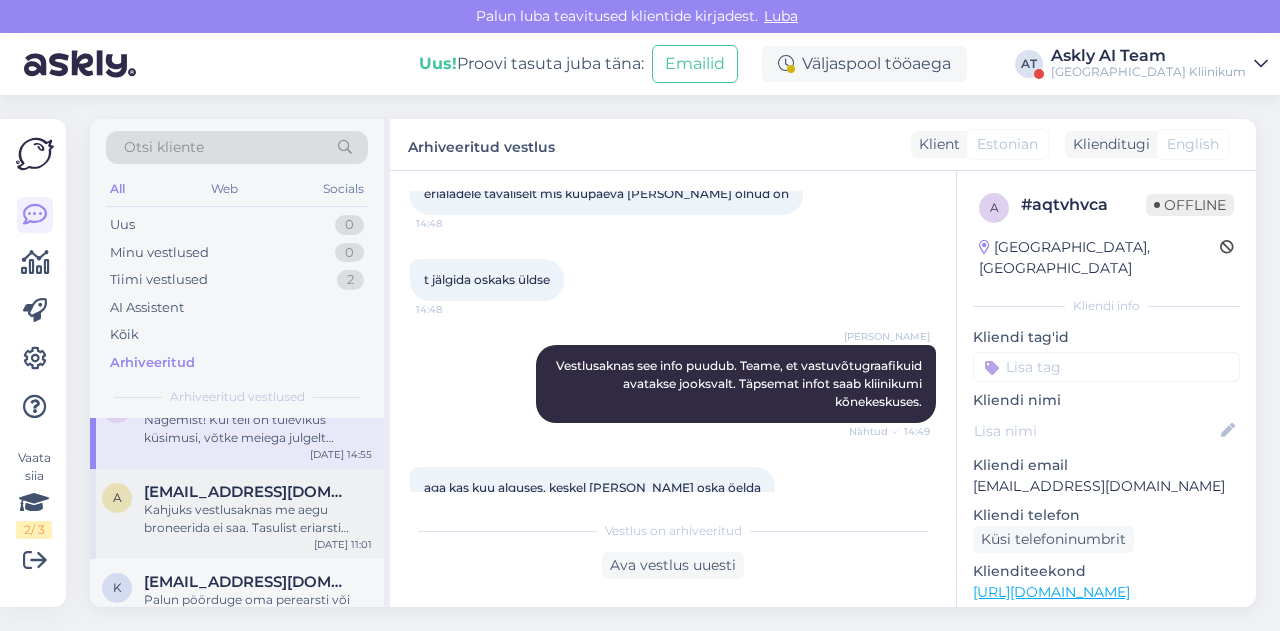 click on "Kahjuks vestlusaknas me aegu broneerida ei saa. Tasulist eriarsti aega saate helistades kliinikumi kõnekeskuse telefonil 731 9100 (E-R 07:30–18:00)." at bounding box center (258, 519) 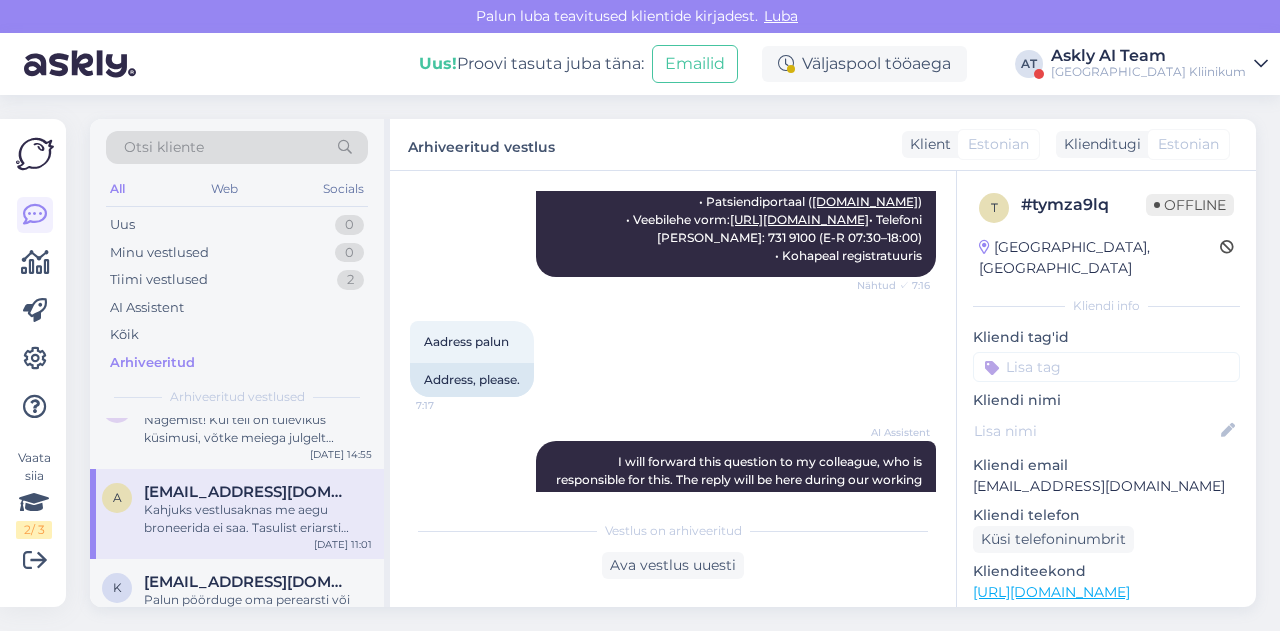 scroll, scrollTop: 794, scrollLeft: 0, axis: vertical 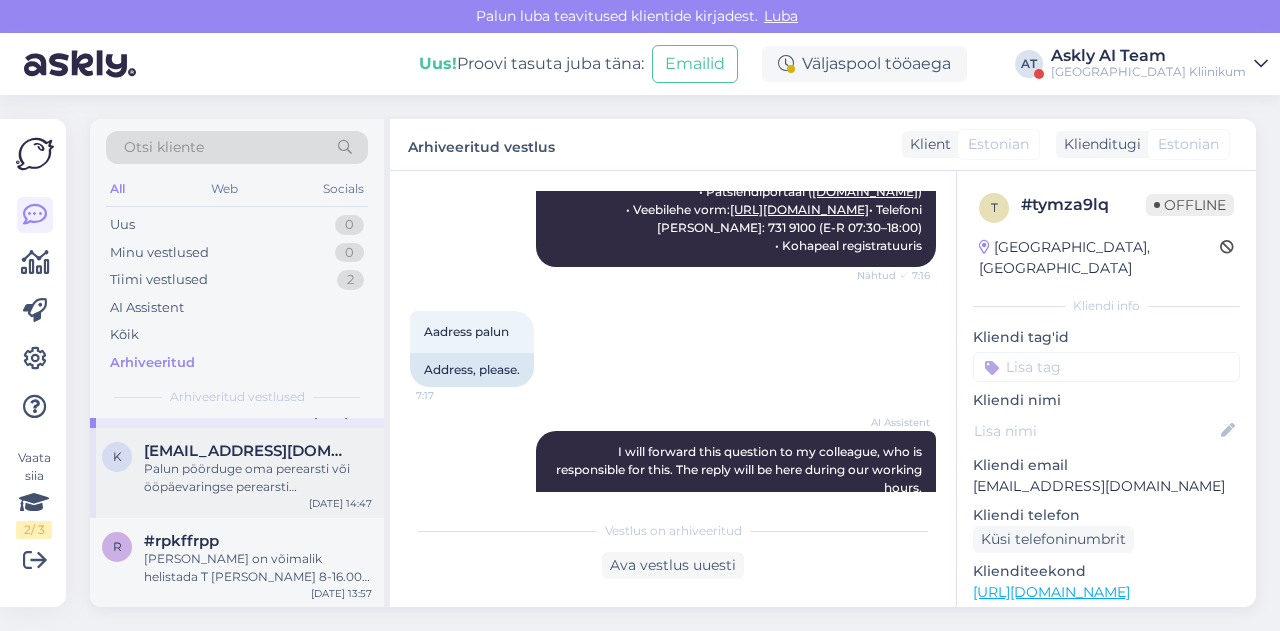 click on "Palun pöörduge oma perearsti või ööpäevaringse perearsti nõuandetelefoni 1220 poole.
Terviseameti infoleht "Kas perearst või EMO?":
https://www.terviseamet.ee/et/kas-perearst-voi-emo" at bounding box center (258, 478) 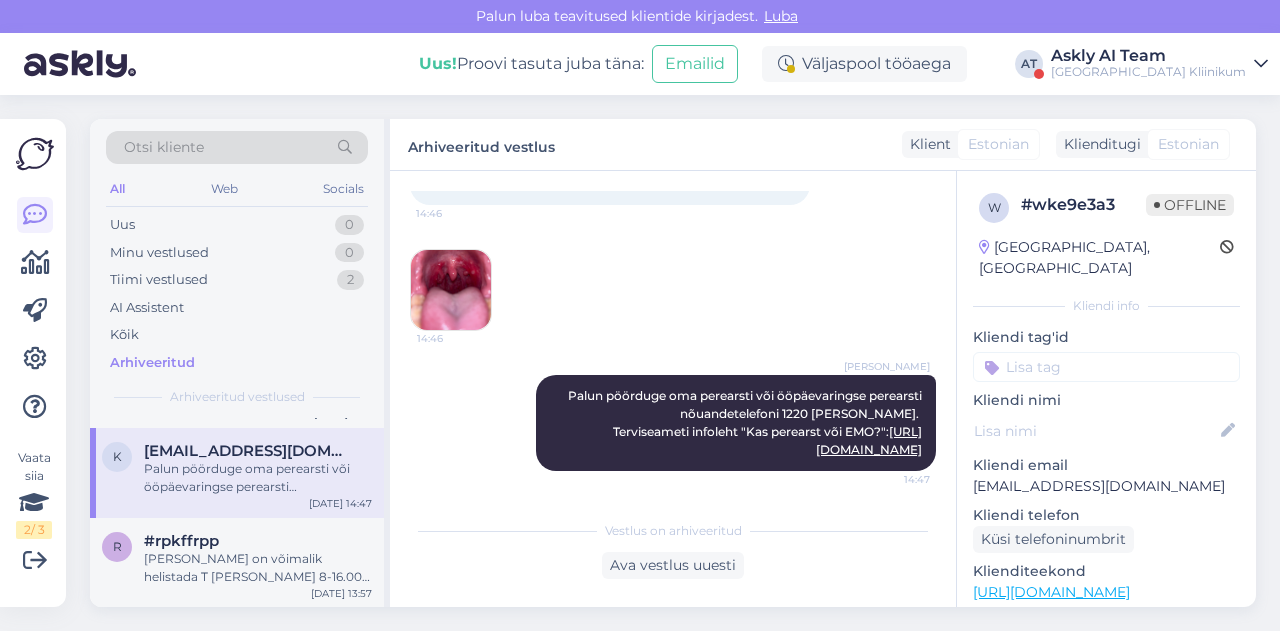 click at bounding box center (451, 290) 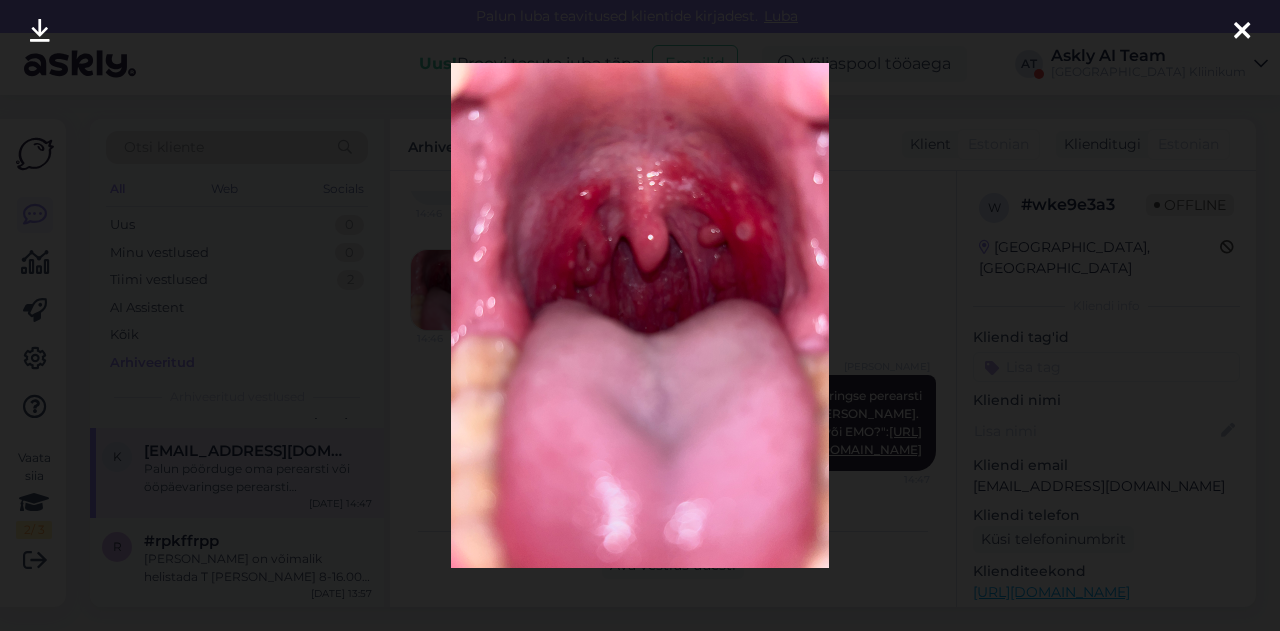 click at bounding box center (640, 315) 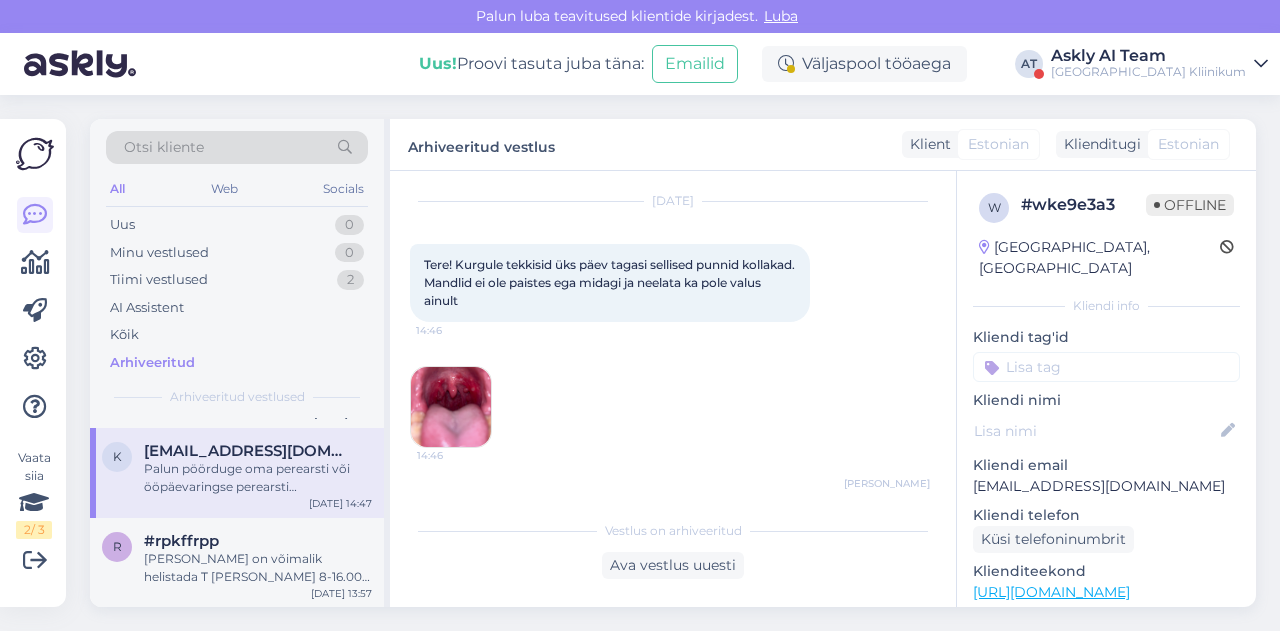 scroll, scrollTop: 54, scrollLeft: 0, axis: vertical 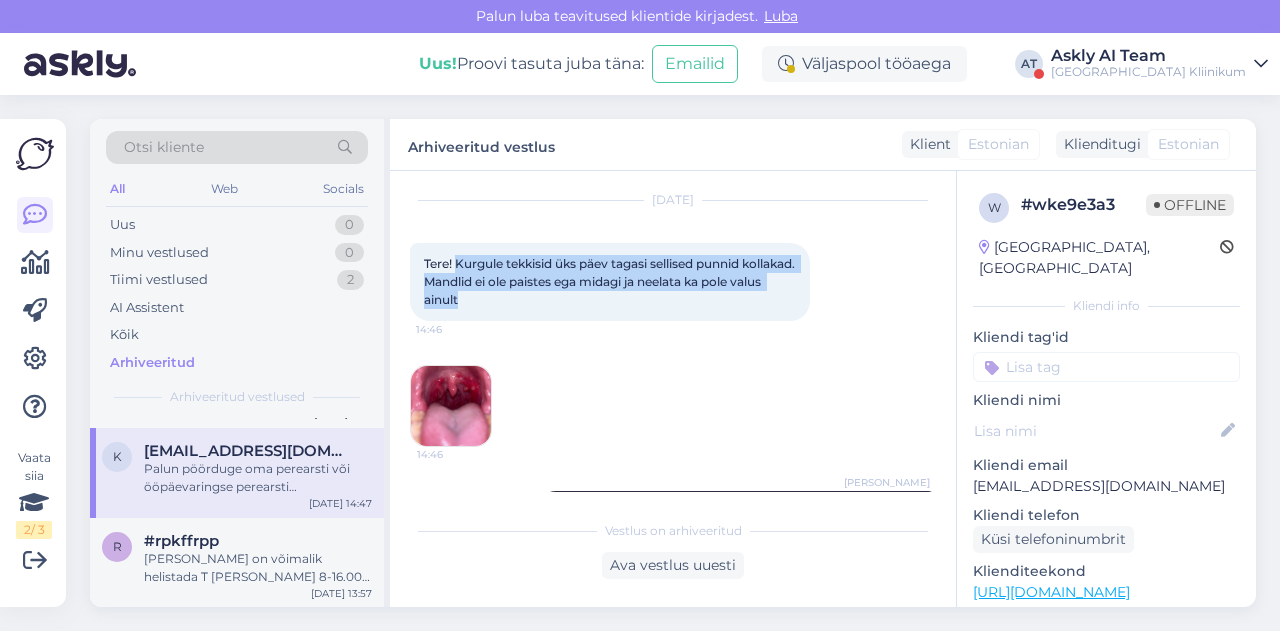 drag, startPoint x: 458, startPoint y: 260, endPoint x: 545, endPoint y: 305, distance: 97.94897 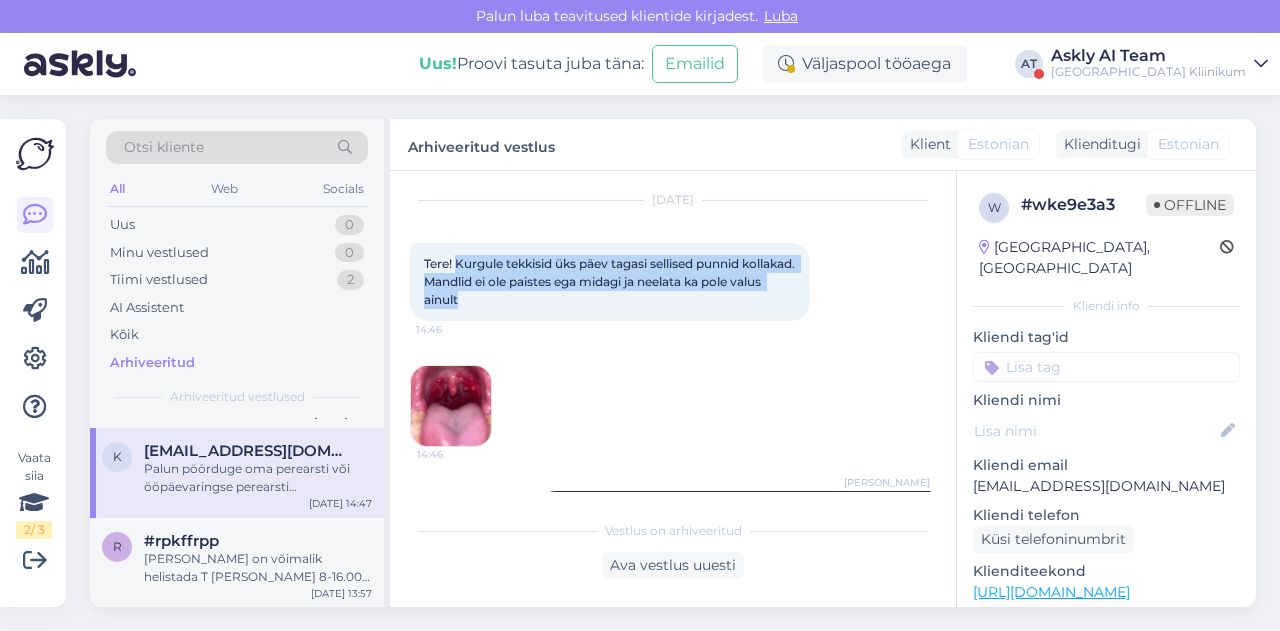 click on "Tere! Kurgule tekkisid üks päev tagasi sellised punnid kollakad. Mandlid ei ole paistes ega midagi ja neelata ka pole valus ainult 14:46" at bounding box center (610, 282) 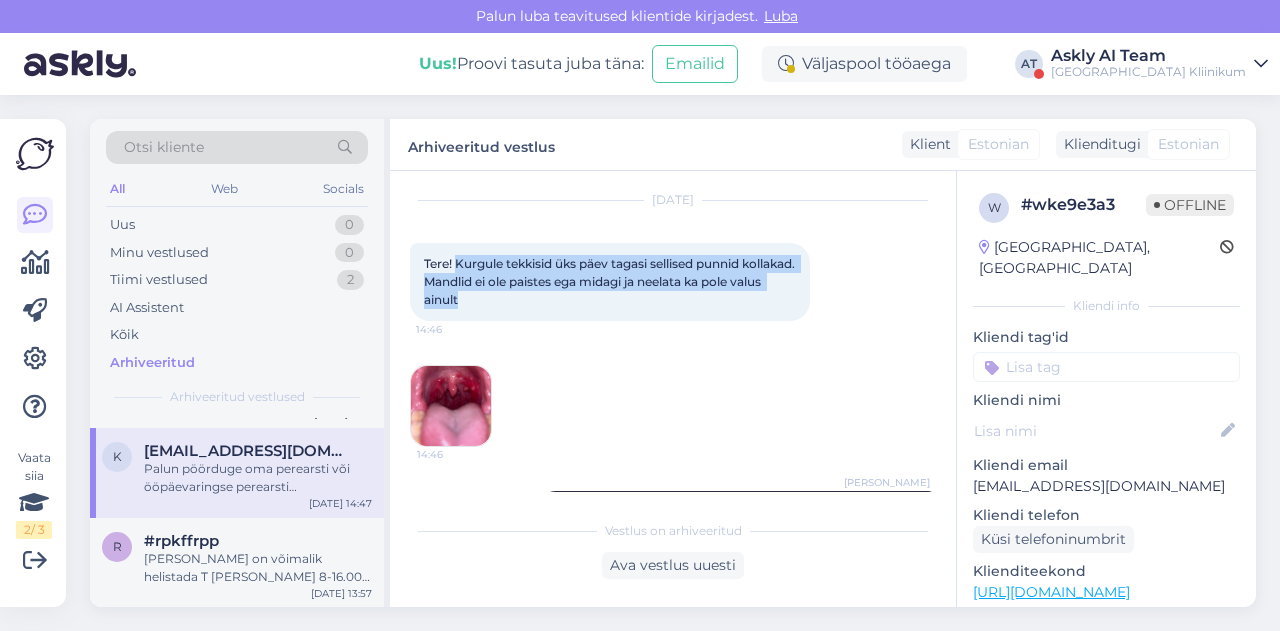 scroll, scrollTop: 170, scrollLeft: 0, axis: vertical 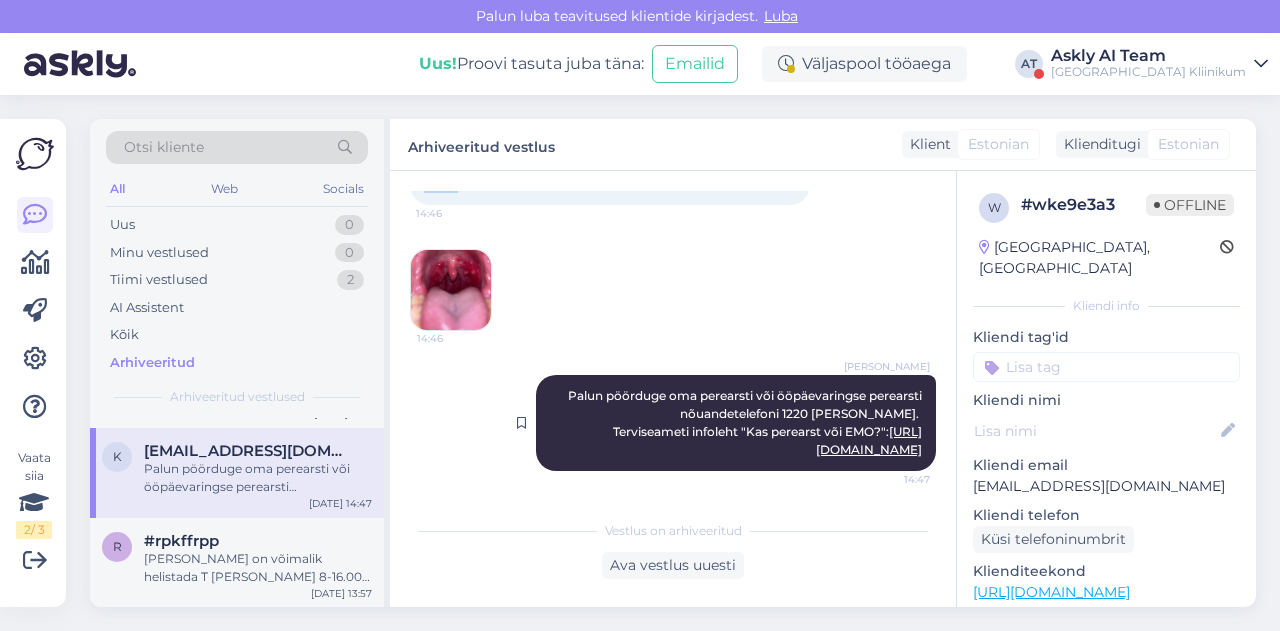 drag, startPoint x: 538, startPoint y: 387, endPoint x: 918, endPoint y: 454, distance: 385.8614 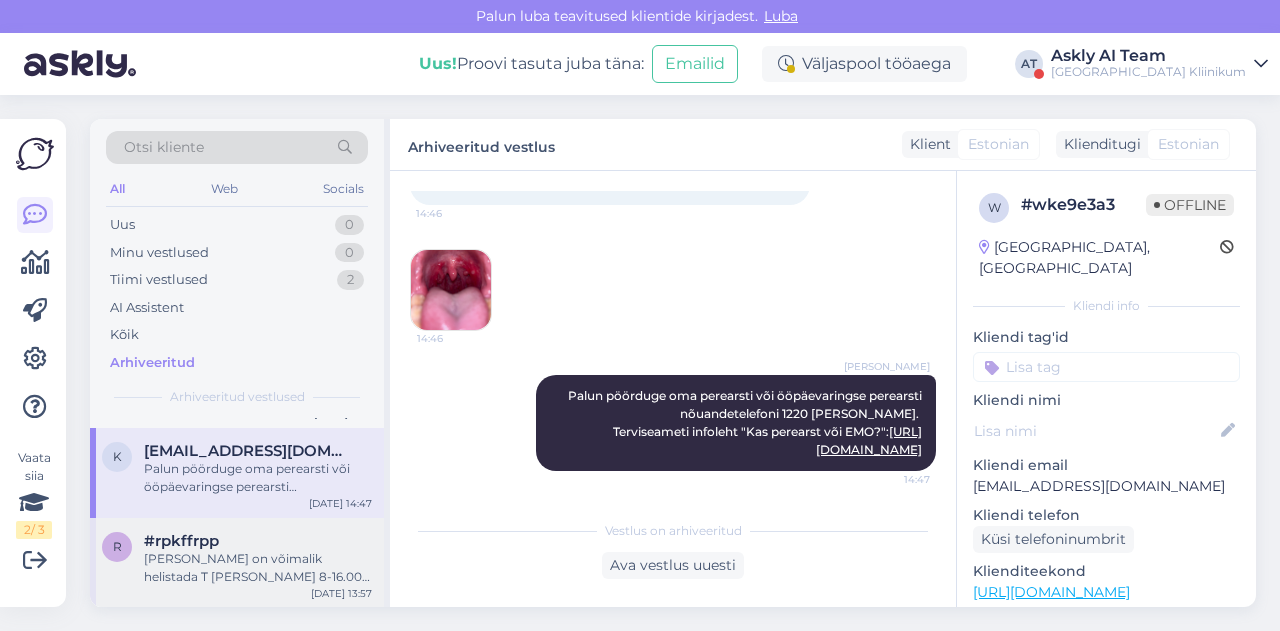 click on "Lee Zetturle on võimalik helistada T ja R kella 8-16.00 telefonil 7317508. Muul ajal on võimalik temaga ühendust võtta meilitsi lee.zettur@kliinikum.ee" at bounding box center (258, 568) 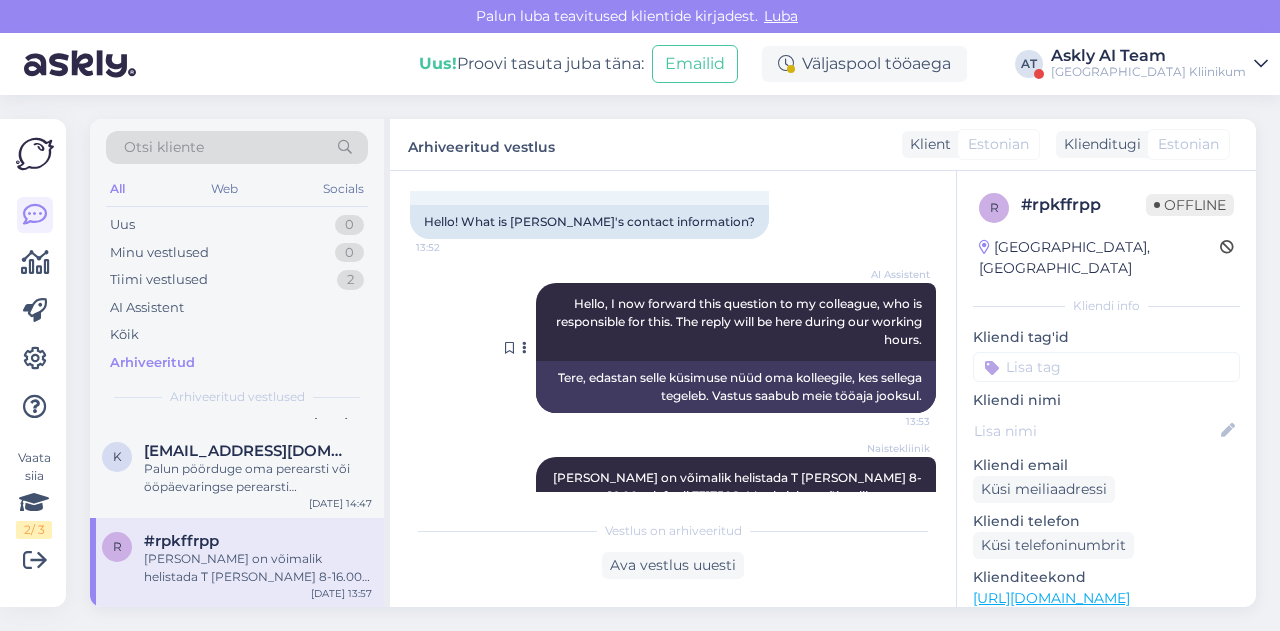 scroll, scrollTop: 5397, scrollLeft: 0, axis: vertical 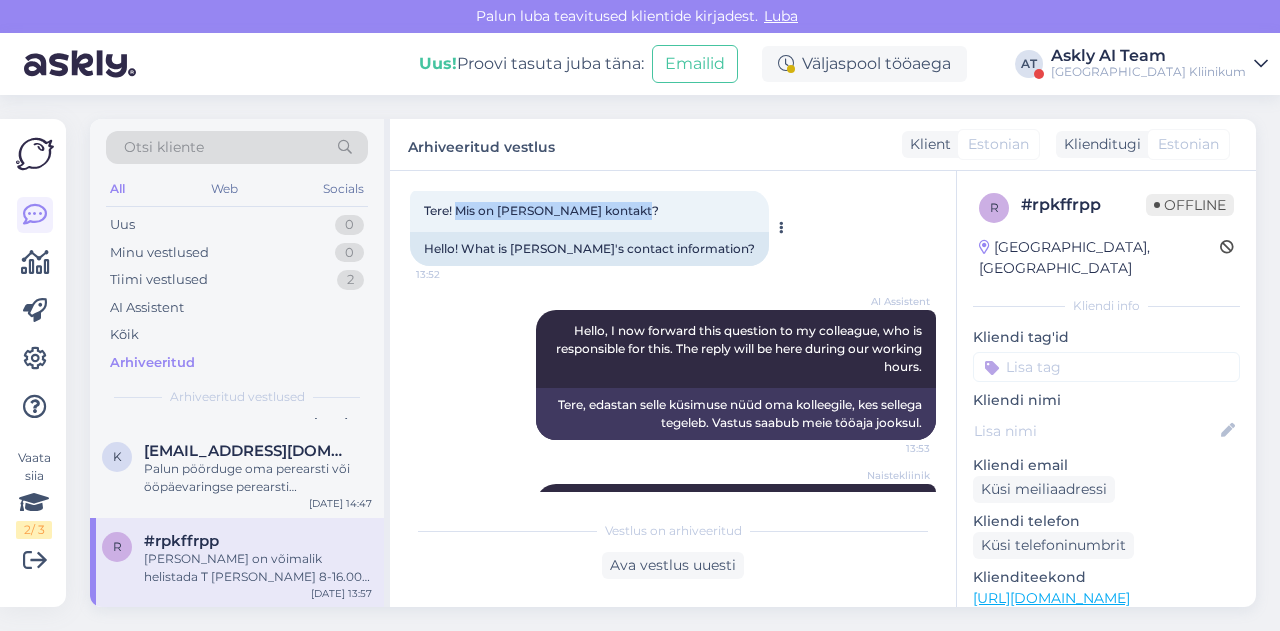 drag, startPoint x: 457, startPoint y: 297, endPoint x: 648, endPoint y: 310, distance: 191.4419 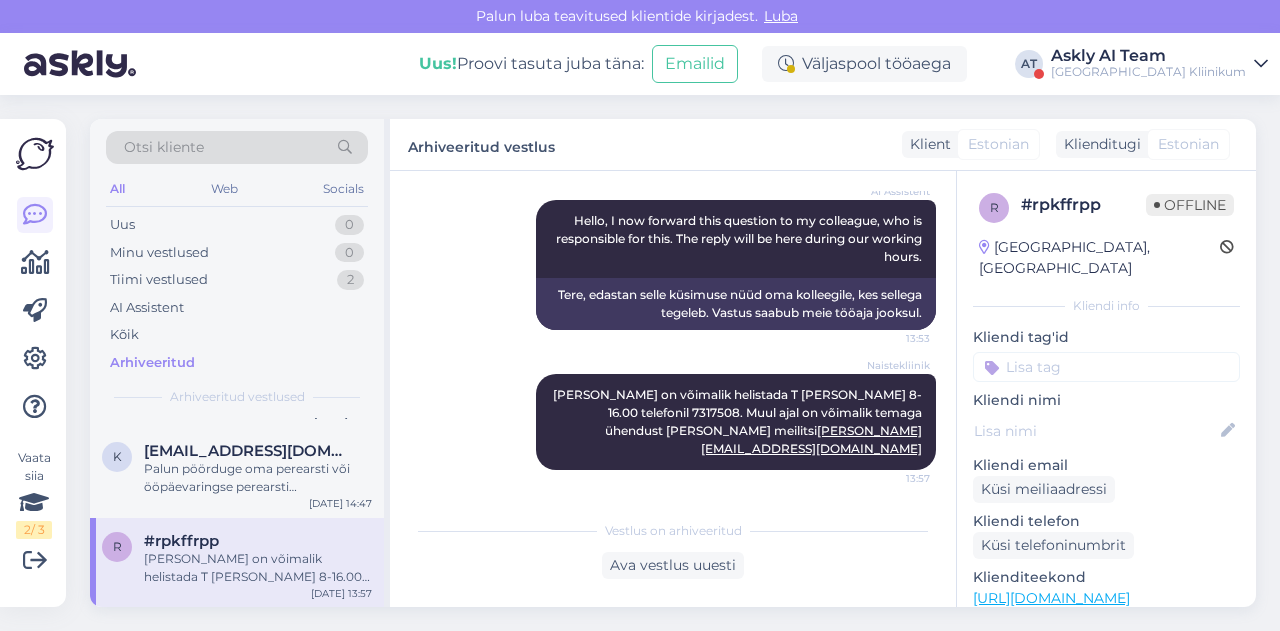 scroll, scrollTop: 5577, scrollLeft: 0, axis: vertical 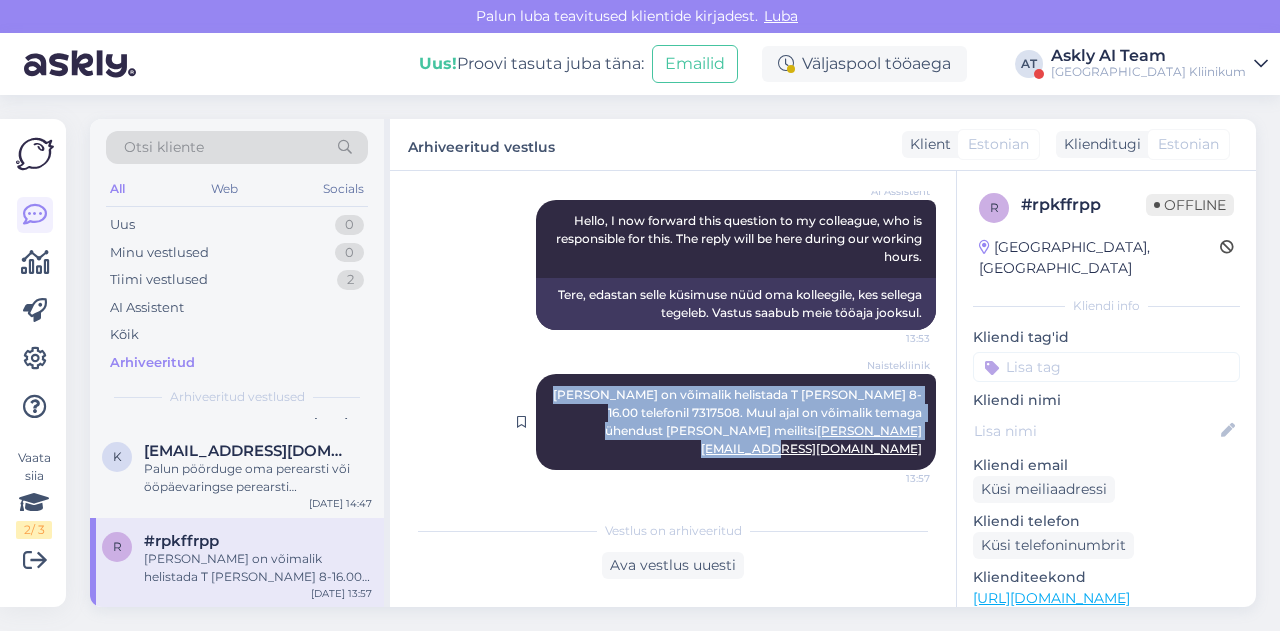 drag, startPoint x: 534, startPoint y: 412, endPoint x: 914, endPoint y: 443, distance: 381.2624 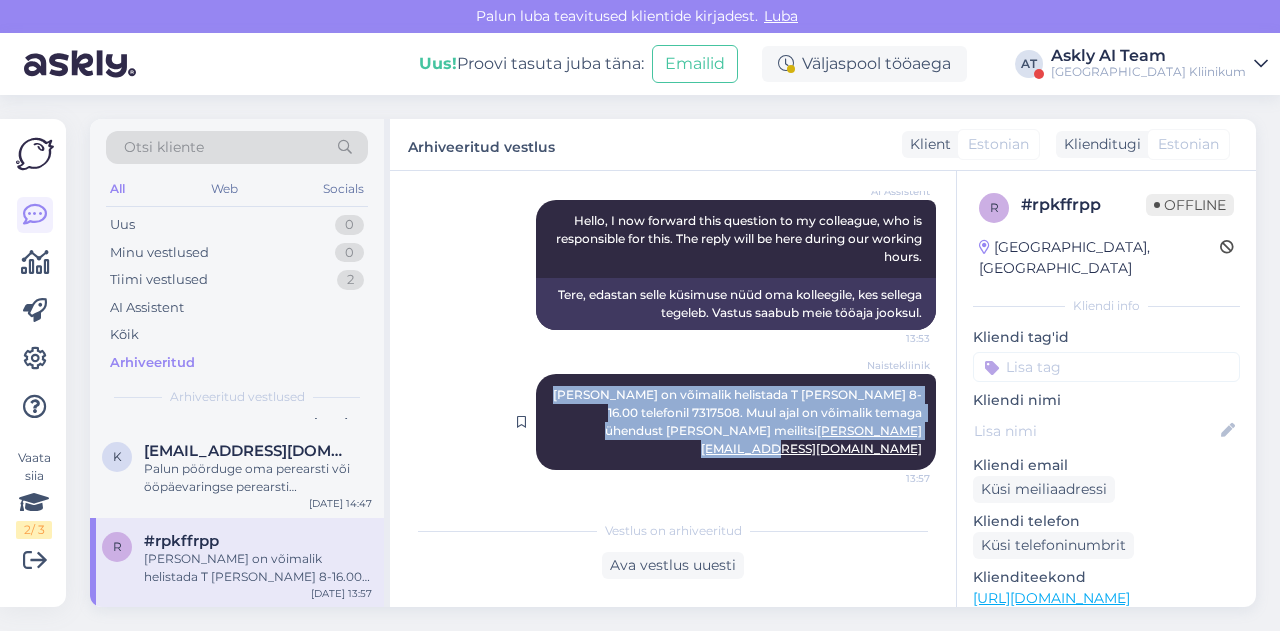 click on "Naistekliinik Lee Zetturle on võimalik helistada T ja R kella 8-16.00 telefonil 7317508. Muul ajal on võimalik temaga ühendust võtta meilitsi  lee.zettur@kliinikum.ee 13:57" at bounding box center [736, 422] 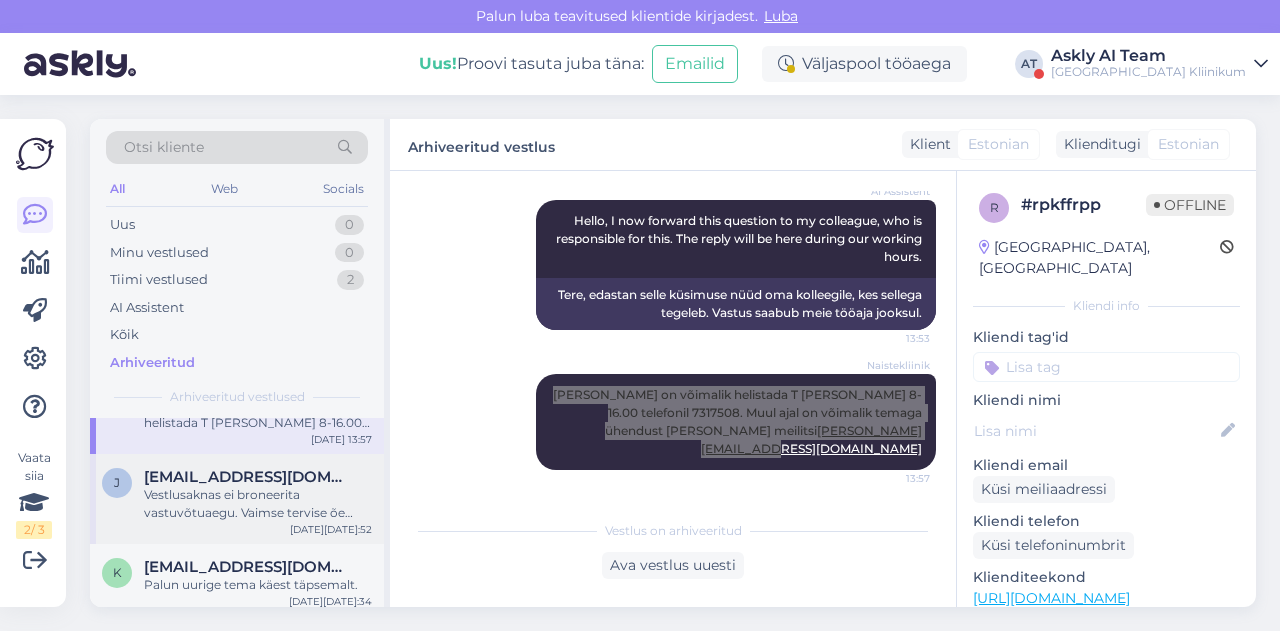 scroll, scrollTop: 883, scrollLeft: 0, axis: vertical 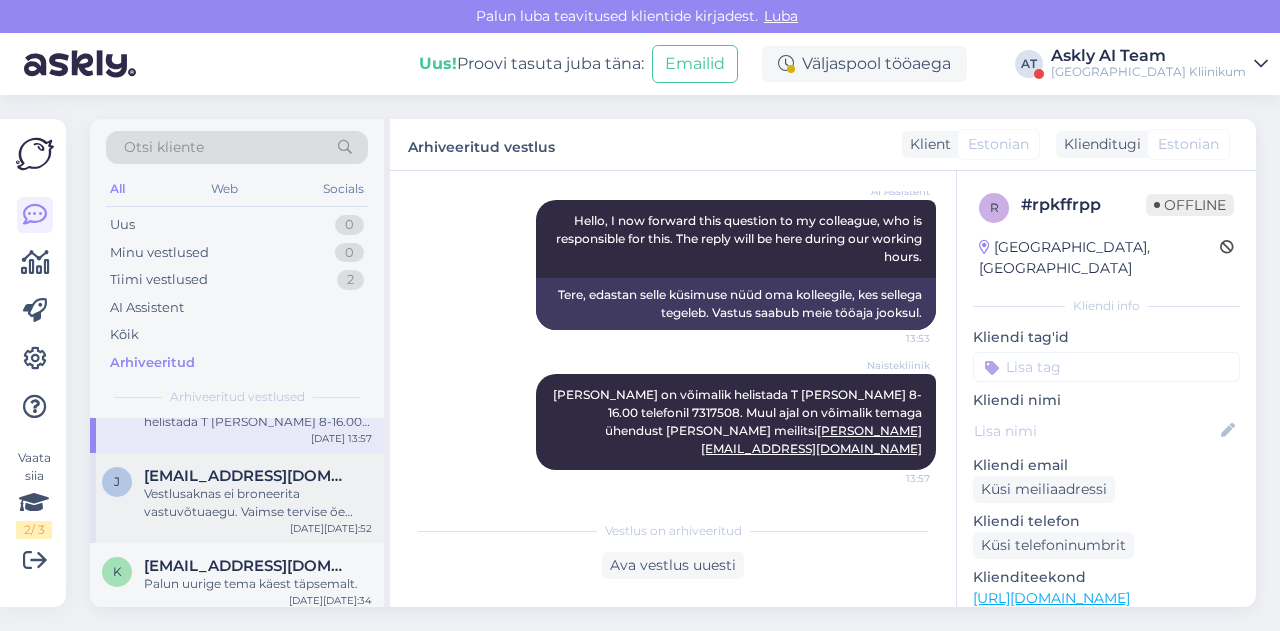 click on "Vestlusaknas ei broneerita vastuvõtuaegu.
Vaimse tervise õe vastuvõtule saab registreerida (perearsti saatekirja pole vaja):
•	Digiregistratuuris (https://digiregistratuur.ee)
•	Kodulehe vormi kaudu: https://www.kliinikum.ee/patsiendile/eriarsti-vastuvott/aja-broneerimine/
•	Telefoni teel 731 9100 (E-R 07.30-18.00)
•	Registratuuris kohapeal" at bounding box center (258, 503) 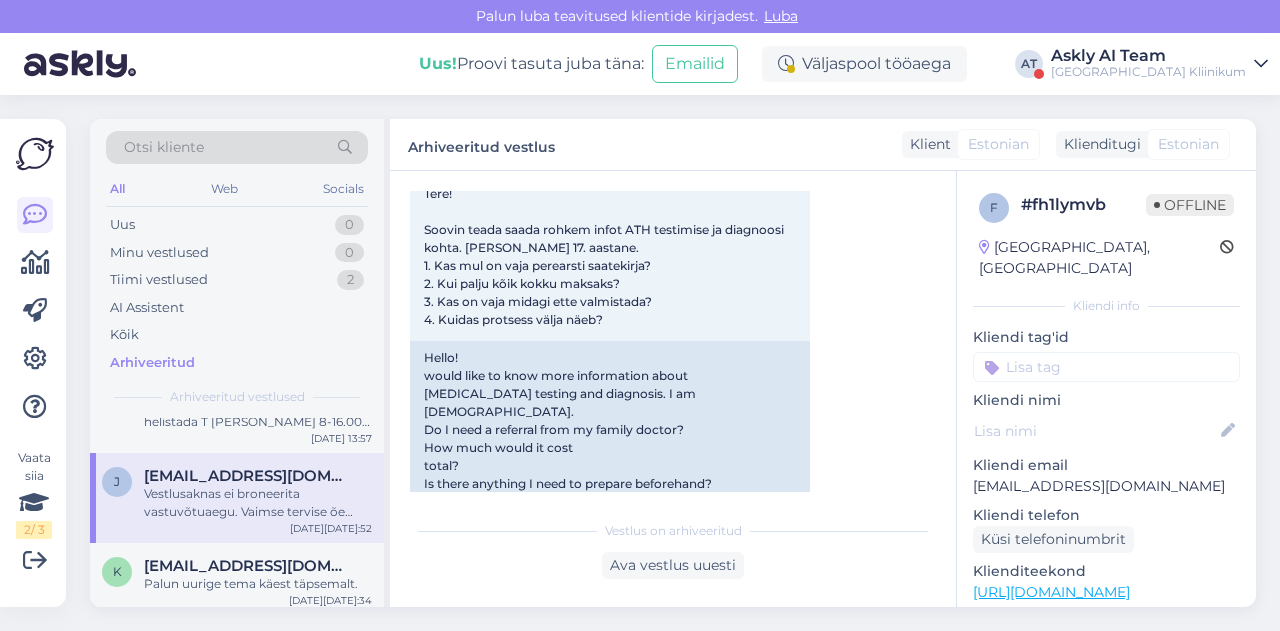 scroll, scrollTop: 94, scrollLeft: 0, axis: vertical 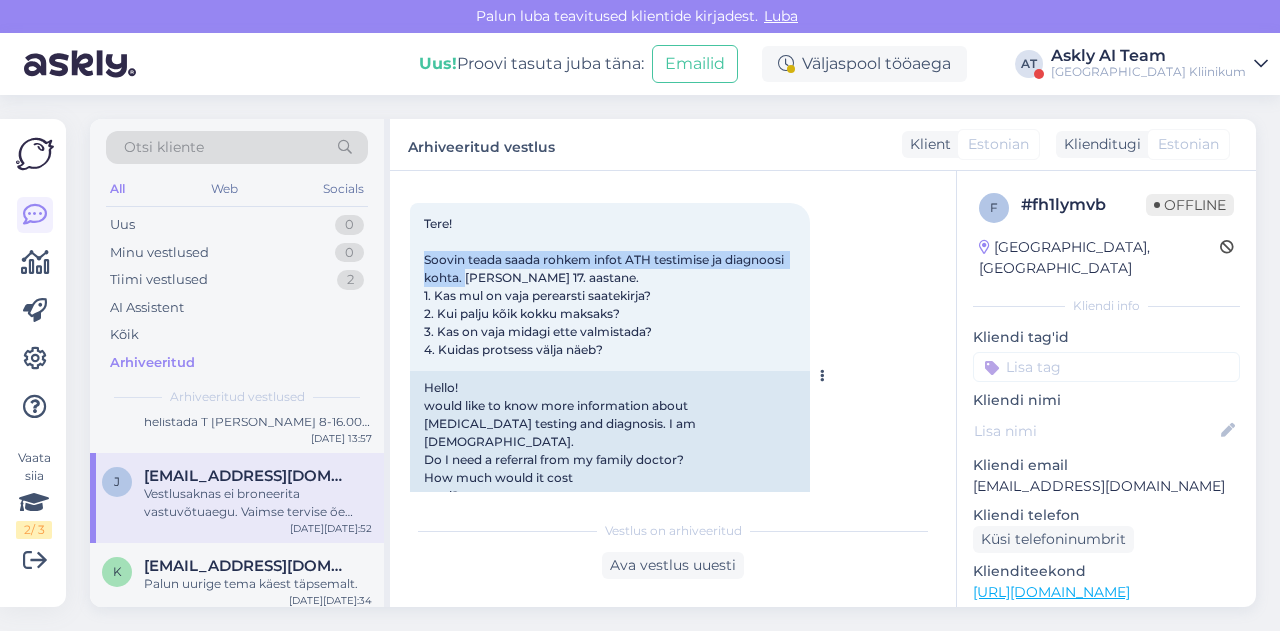 drag, startPoint x: 424, startPoint y: 253, endPoint x: 464, endPoint y: 273, distance: 44.72136 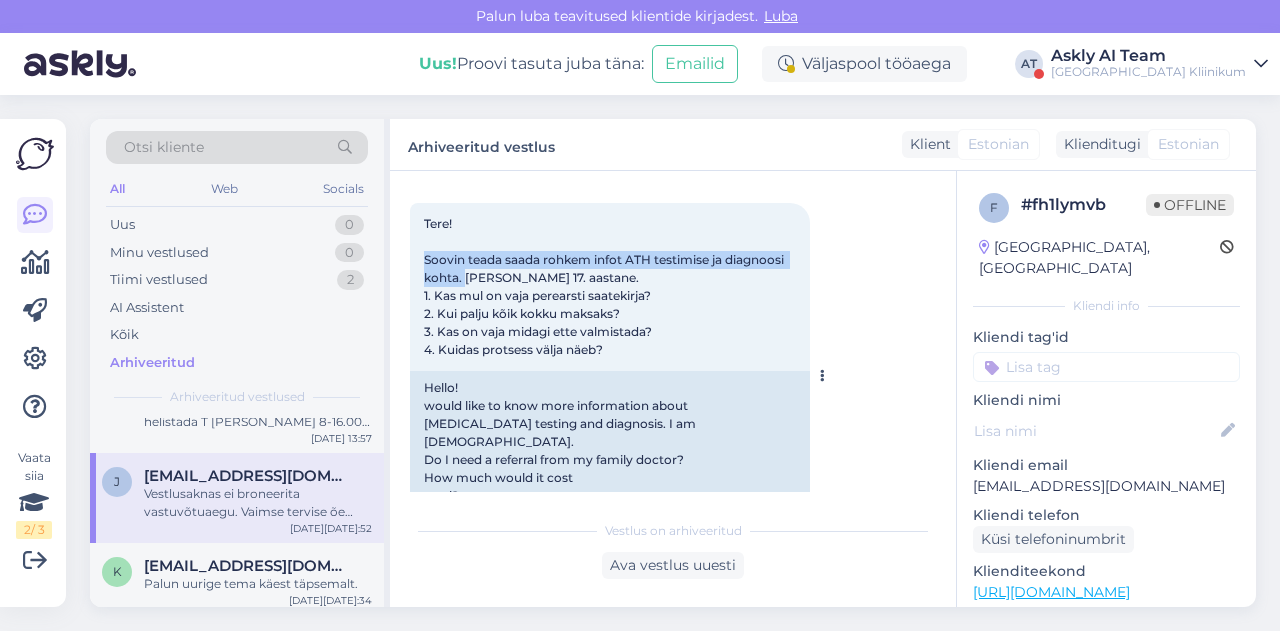 click on "Tere!
Soovin teada saada rohkem infot ATH testimise ja diagnoosi kohta. Olen 17. aastane.
1. Kas mul on vaja perearsti saatekirja?
2. Kui palju kõik kokku maksaks?
3. Kas on vaja midagi ette valmistada?
4. Kuidas protsess välja näeb?" at bounding box center [605, 286] 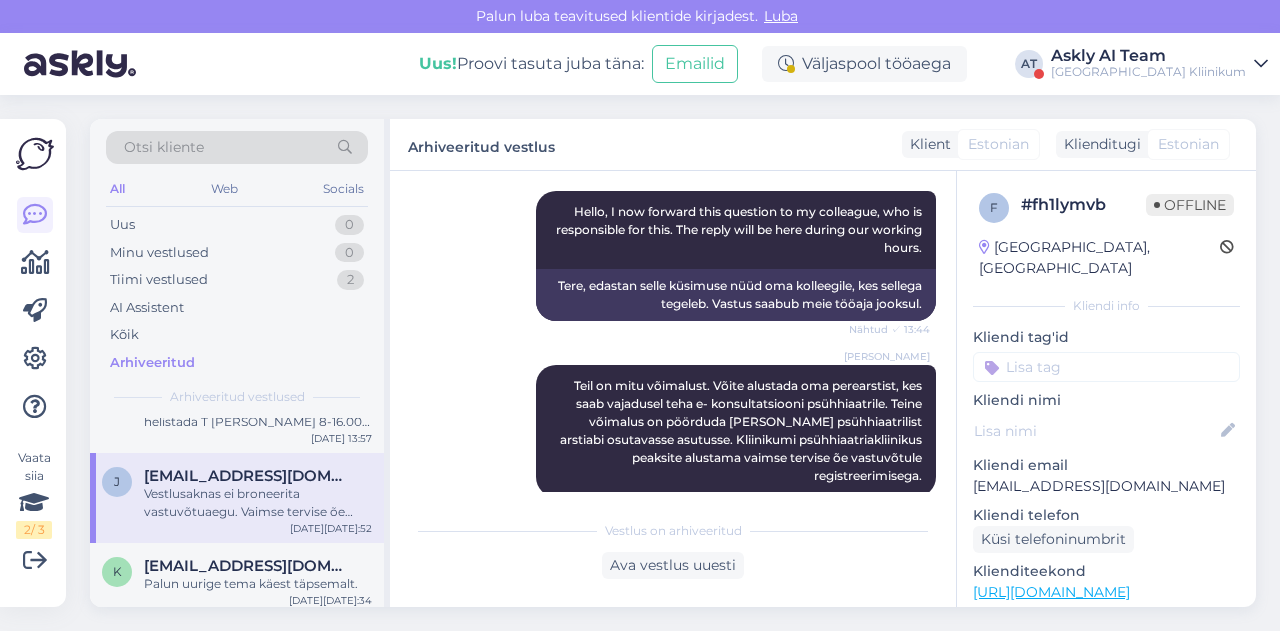 scroll, scrollTop: 522, scrollLeft: 0, axis: vertical 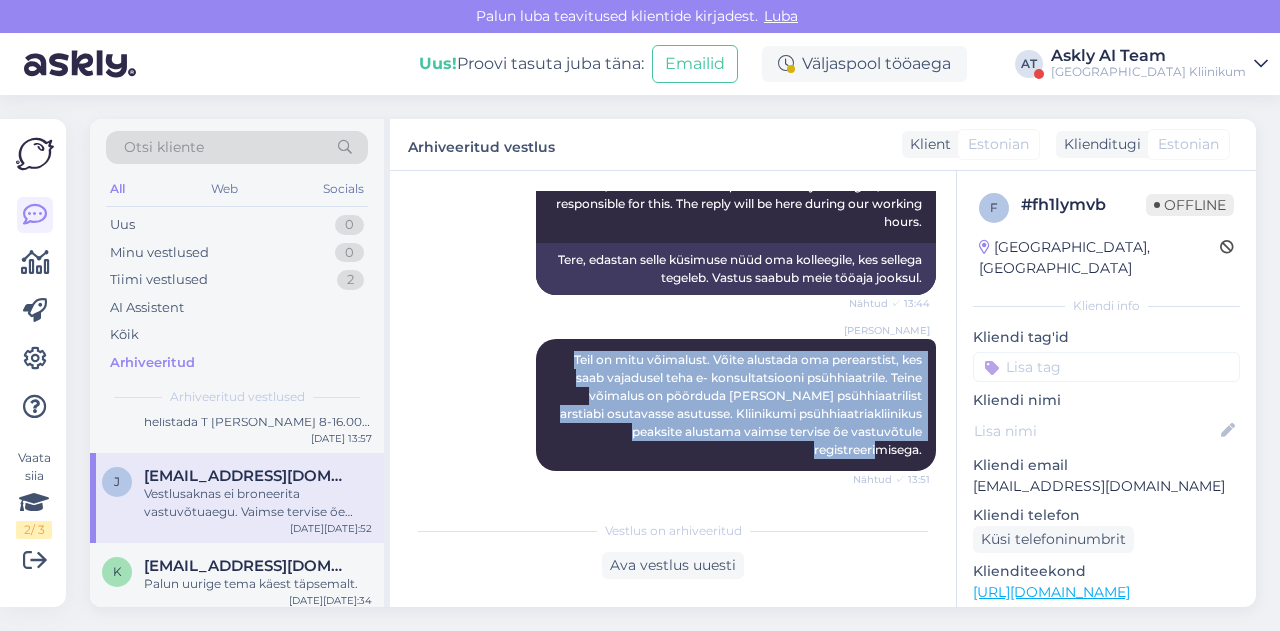 drag, startPoint x: 549, startPoint y: 337, endPoint x: 922, endPoint y: 430, distance: 384.41904 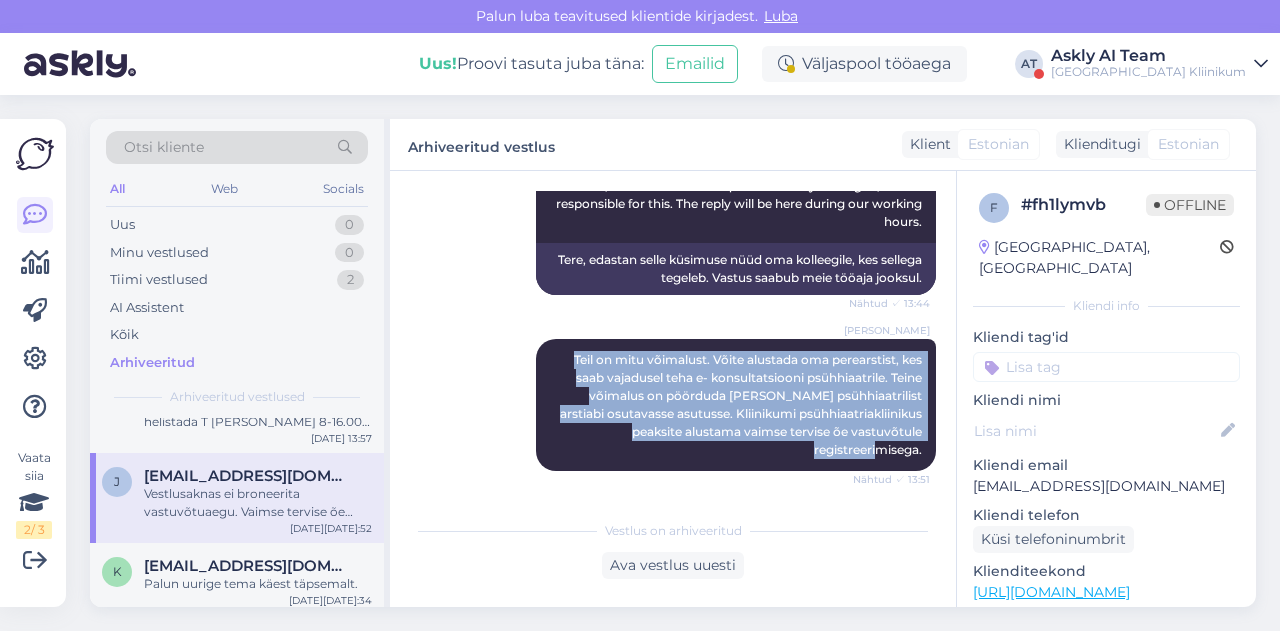 click on "Vestlus algas Jul 9 2025 Tere!
Soovin teada saada rohkem infot ATH testimise ja diagnoosi kohta. Olen 17. aastane.
1. Kas mul on vaja perearsti saatekirja?
2. Kui palju kõik kokku maksaks?
3. Kas on vaja midagi ette valmistada?
4. Kuidas protsess välja näeb? 13:44  Hello!
would like to know more information about ADHD testing and diagnosis. I am 17 years old.
Do I need a referral from my family doctor?
How much would it cost
total?
Is there anything I need to prepare beforehand?
What does the process look like? AI Assistent Hello, I now forward this question to my colleague, who is responsible for this. The reply will be here during our working hours. Nähtud ✓ 13:44  Tere, edastan selle küsimuse nüüd oma kolleegile, kes sellega tegeleb. Vastus saabub meie tööaja jooksul. Margarita Milihhina Nähtud ✓ 13:51  Okei, aitäh ☺️ 13:52  Margarita Milihhina https://digiregistratuur.ee )
•	Kodulehe vormi kaudu:  https://www.kliinikum.ee/patsiendile/eriarsti-vastuvott/aja-broneerimine/" at bounding box center (682, 341) 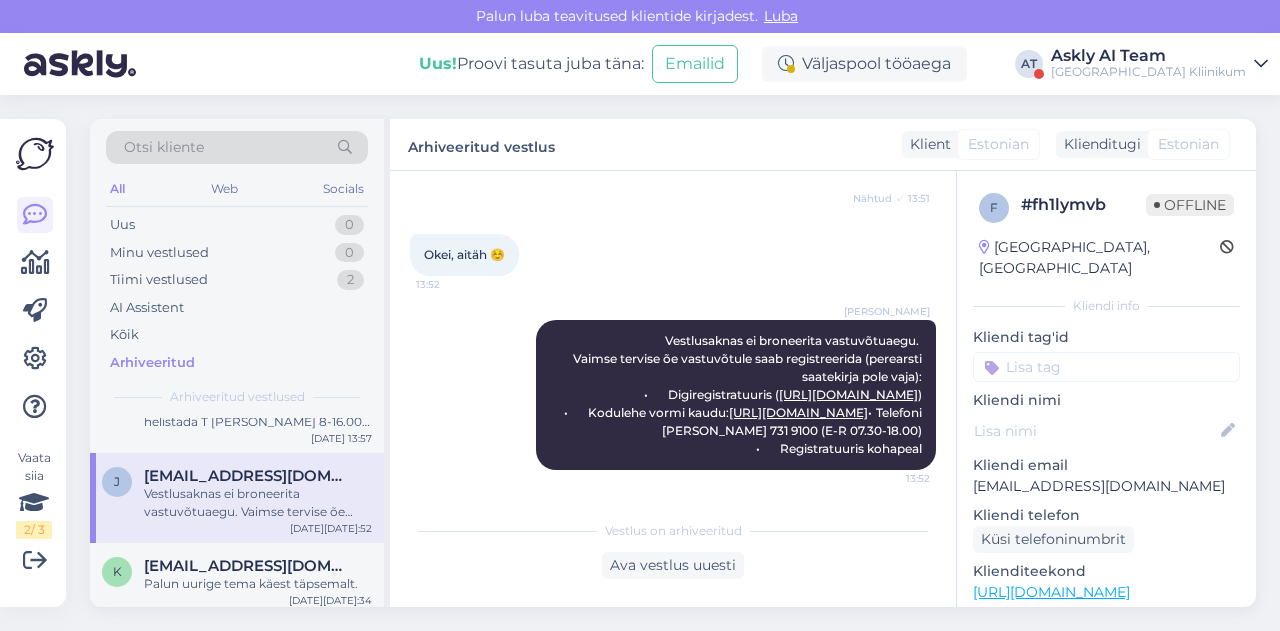 scroll, scrollTop: 820, scrollLeft: 0, axis: vertical 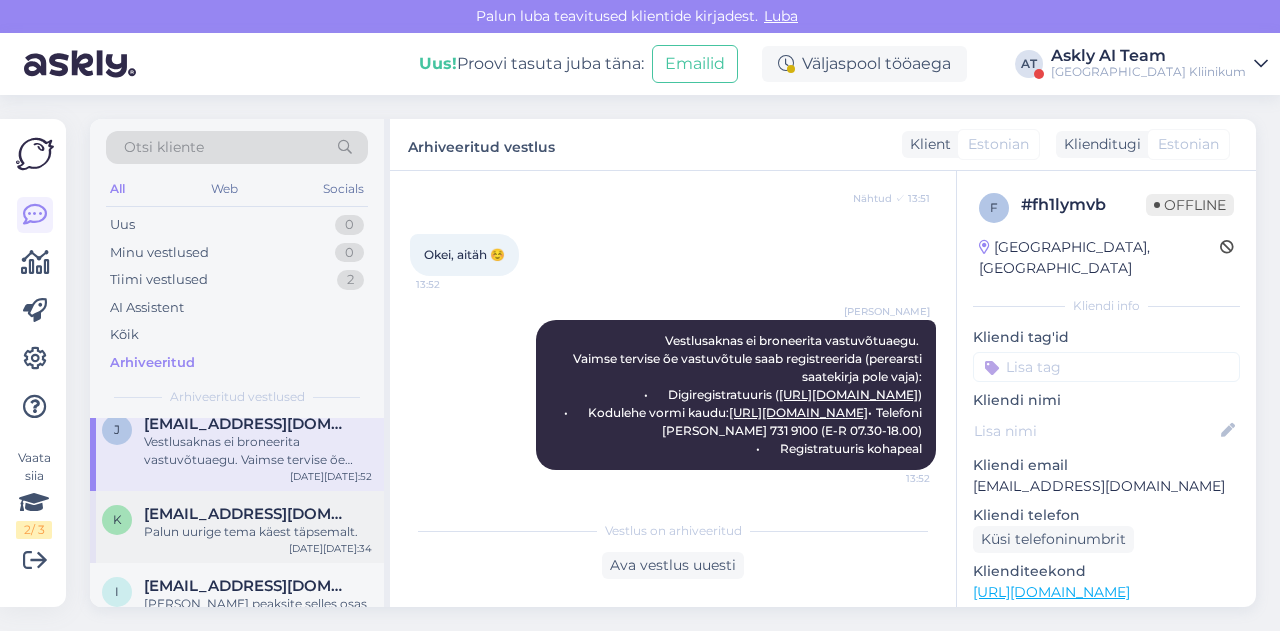 click on "Palun uurige tema käest täpsemalt." at bounding box center (258, 532) 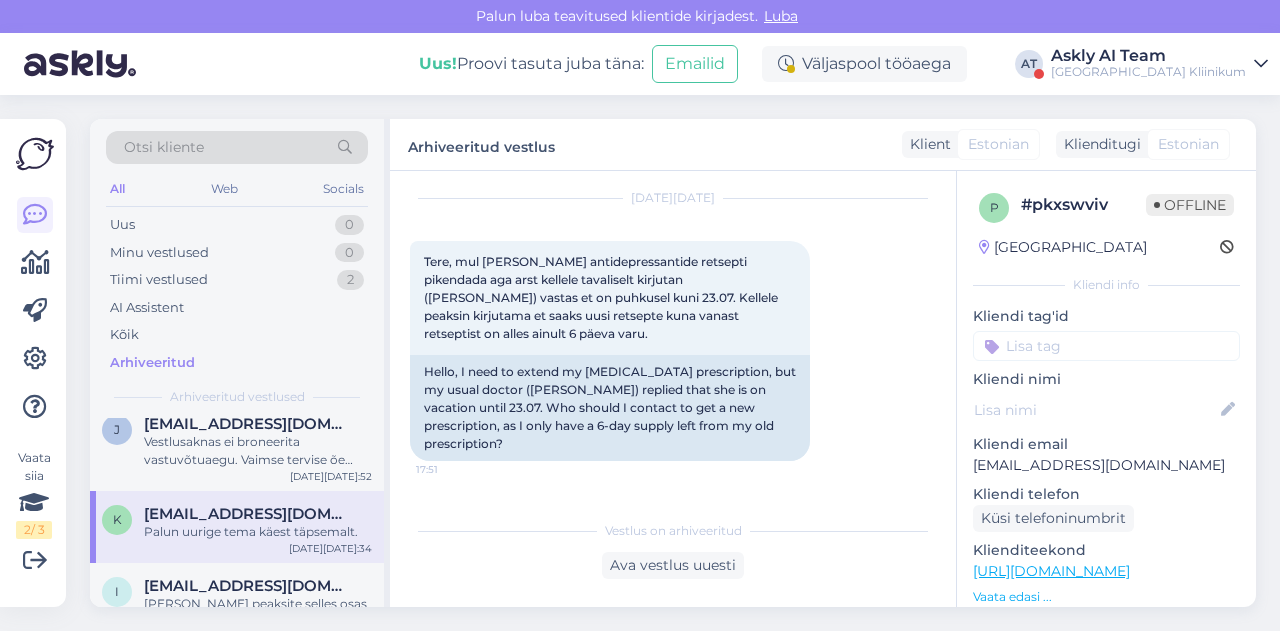 scroll, scrollTop: 56, scrollLeft: 0, axis: vertical 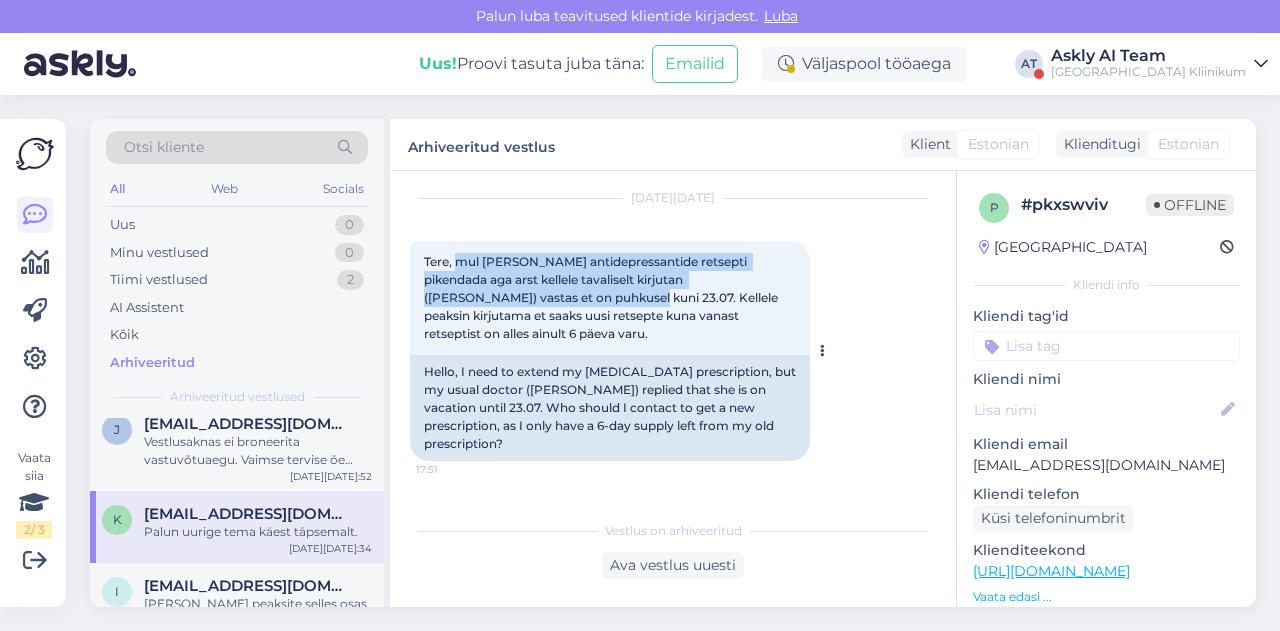 drag, startPoint x: 458, startPoint y: 259, endPoint x: 501, endPoint y: 295, distance: 56.0803 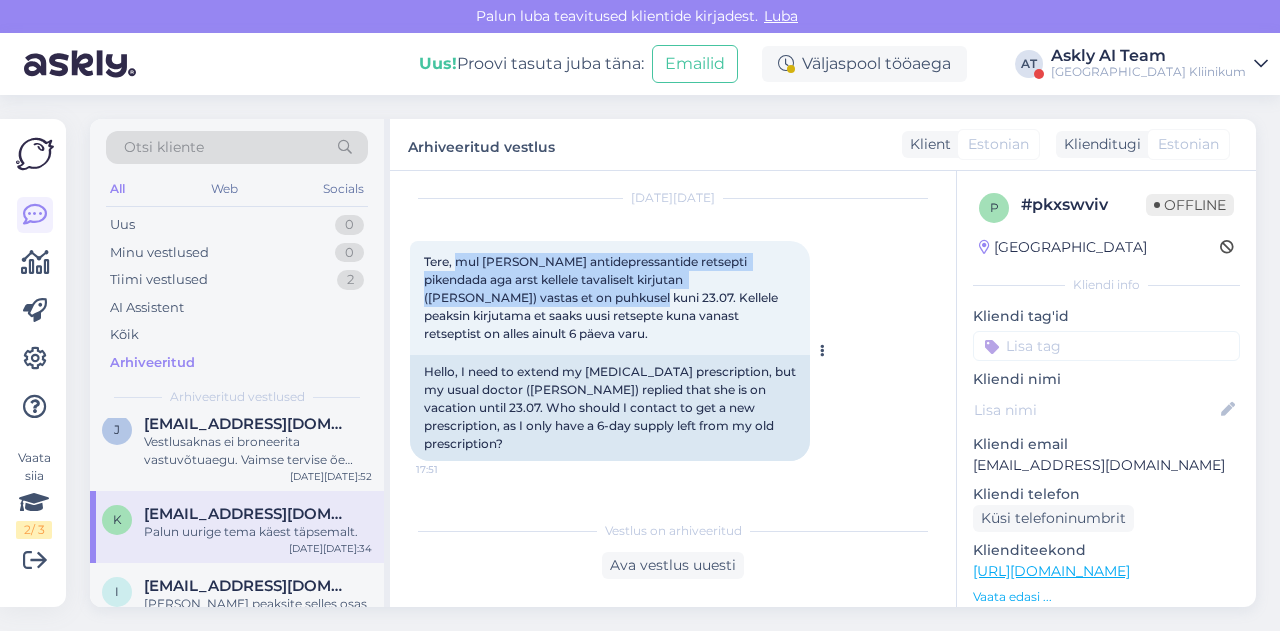 click on "Tere, mul oleks vaja antidepressantide retsepti pikendada aga arst kellele tavaliselt kirjutan (Kersti Pedakmäe) vastas et on puhkusel kuni 23.07. Kellele peaksin kirjutama et saaks uusi retsepte kuna vanast retseptist on alles ainult 6 päeva varu." at bounding box center [602, 297] 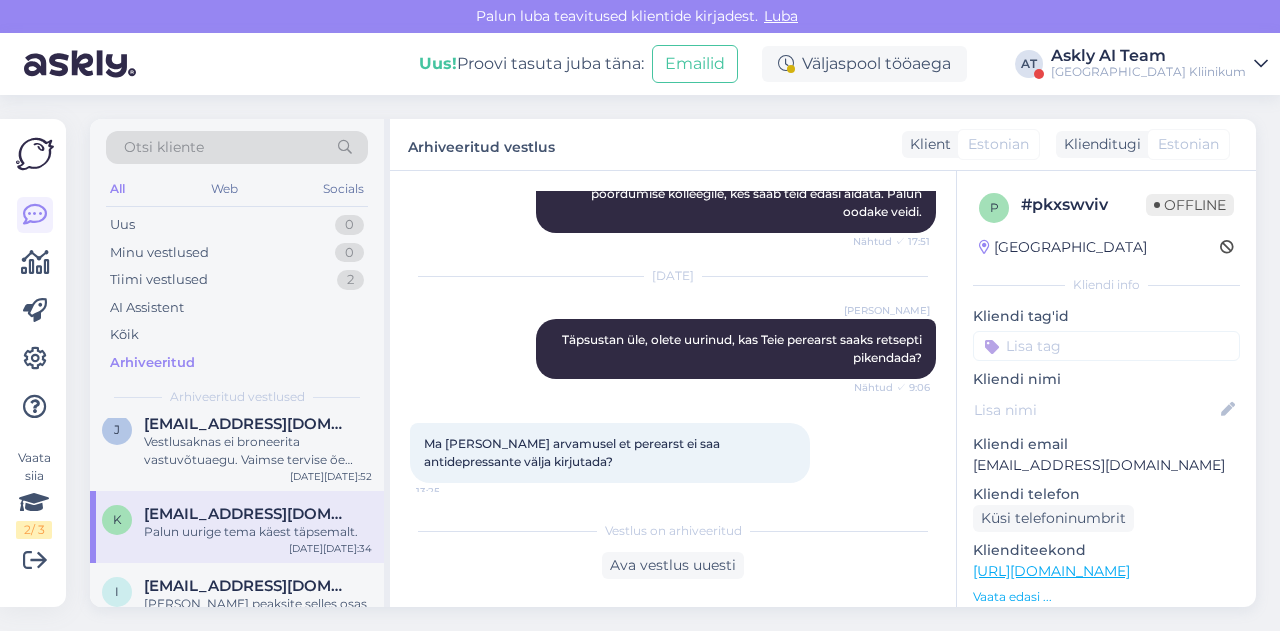 scroll, scrollTop: 462, scrollLeft: 0, axis: vertical 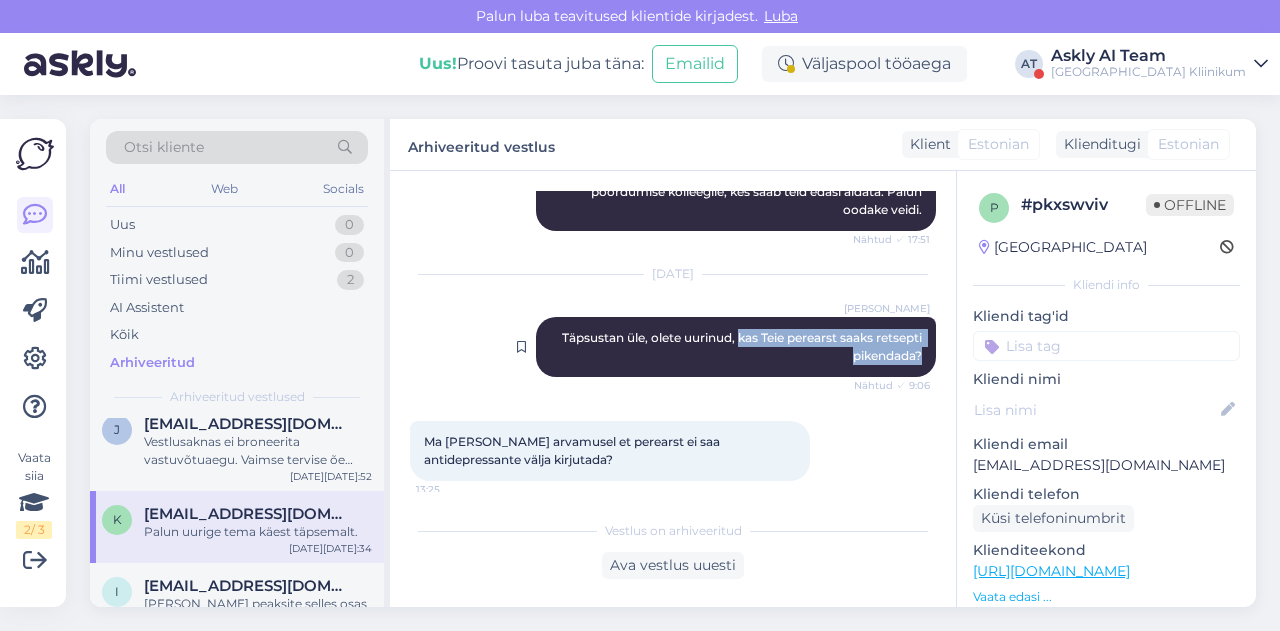drag, startPoint x: 717, startPoint y: 337, endPoint x: 908, endPoint y: 360, distance: 192.37984 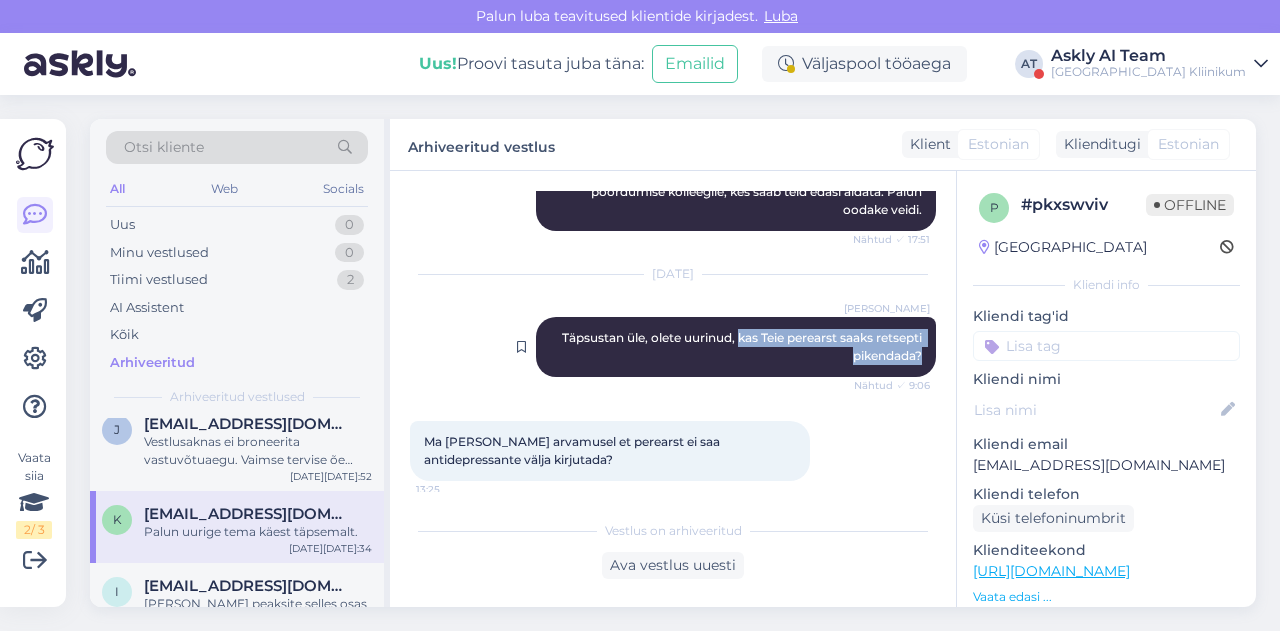 click on "Margarita Milihhina Täpsustan üle, olete uurinud, kas Teie perearst saaks retsepti pikendada? Nähtud ✓ 9:06" at bounding box center [736, 347] 